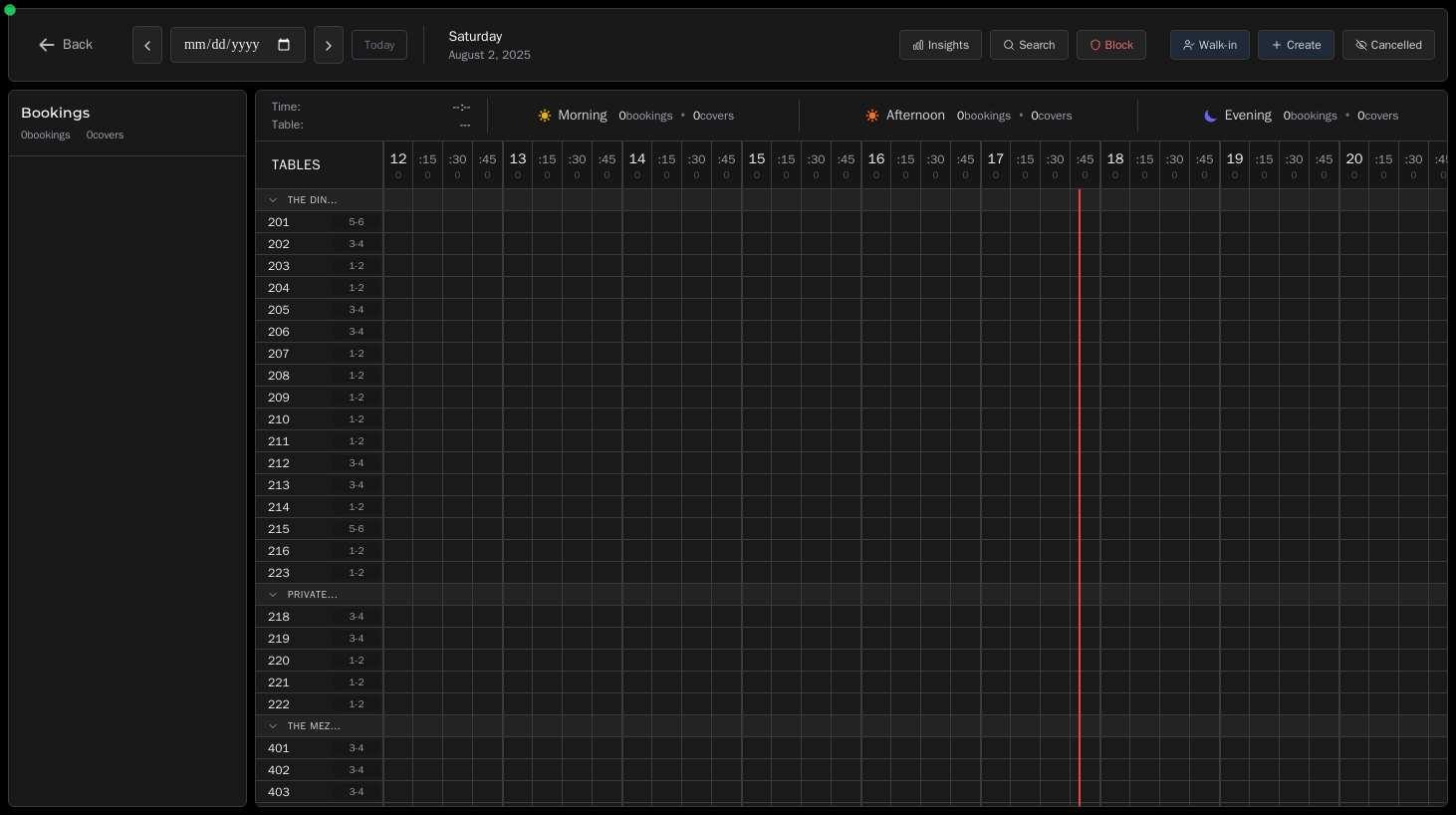 scroll, scrollTop: 0, scrollLeft: 0, axis: both 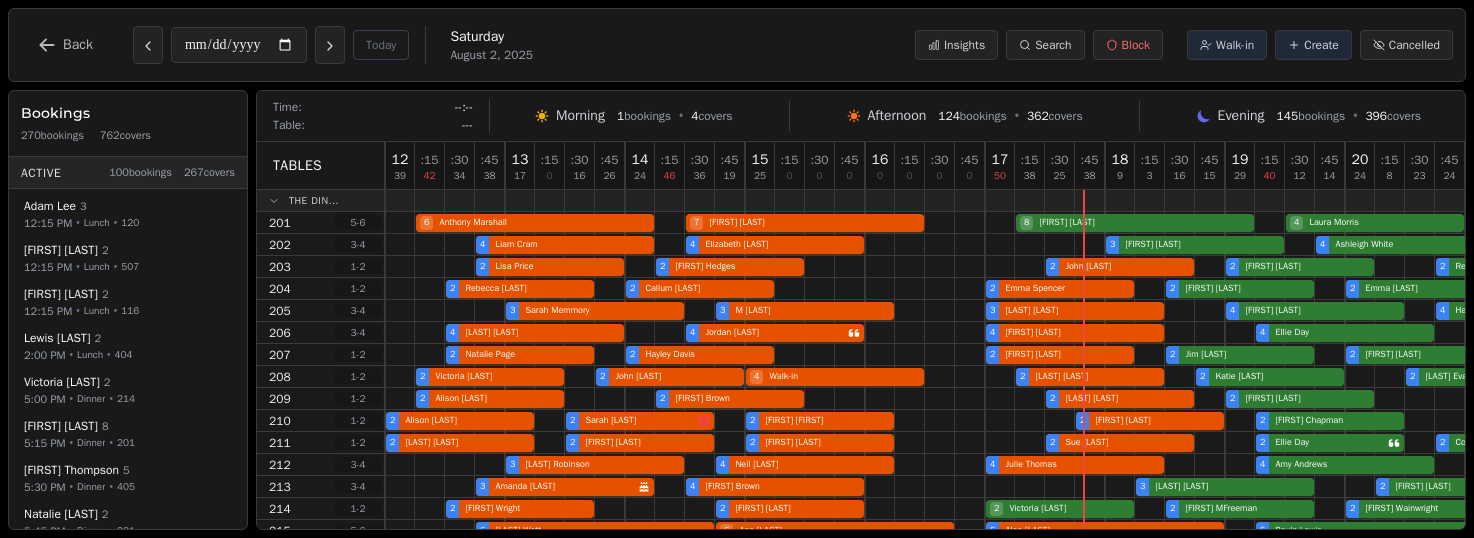 click on "The Mez... [NUMBER] [NUMBER] - [NUMBER] [NUMBER] [NUMBER] - [NUMBER]" at bounding box center (737, 269) 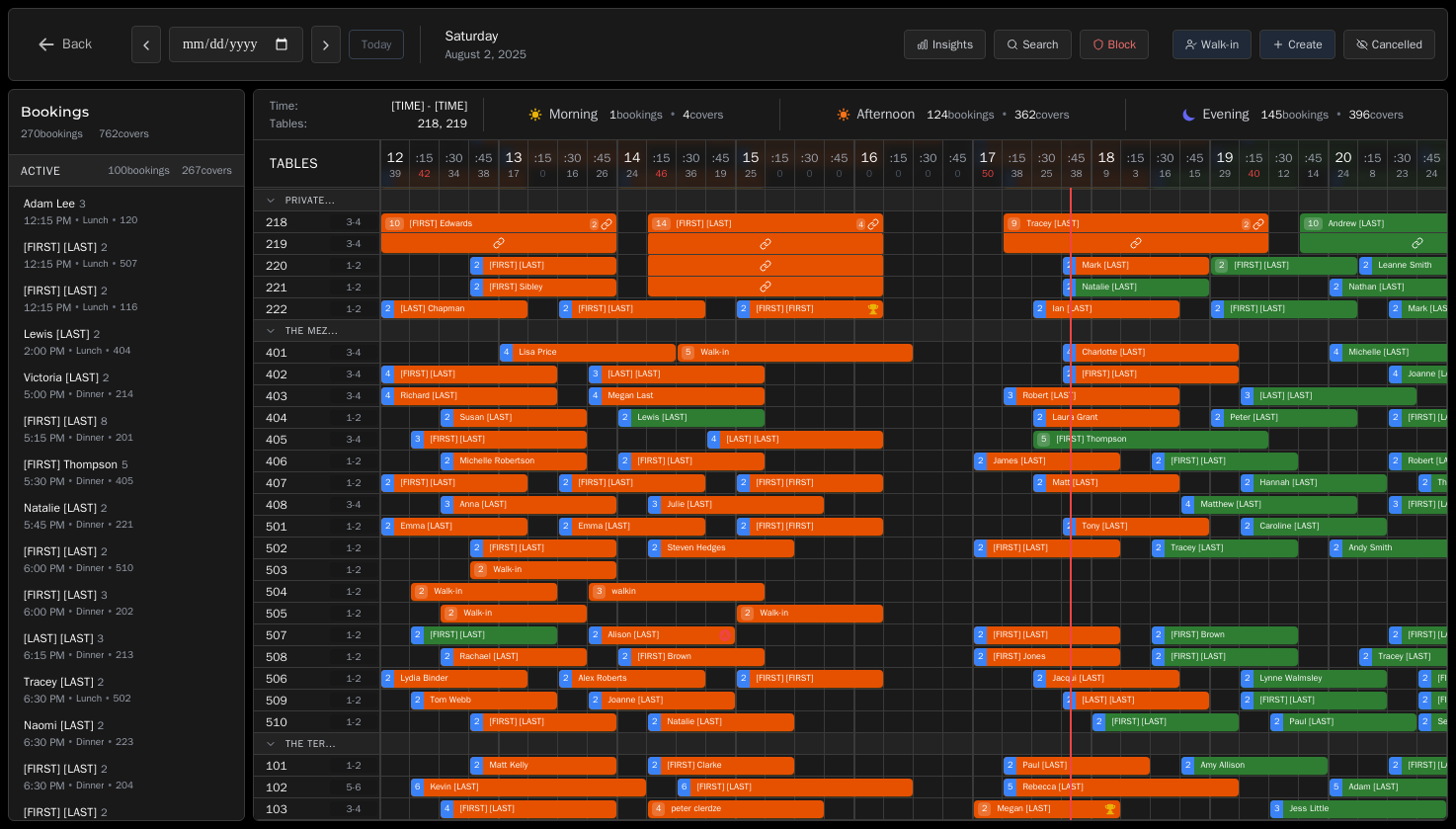 scroll, scrollTop: 138, scrollLeft: 0, axis: vertical 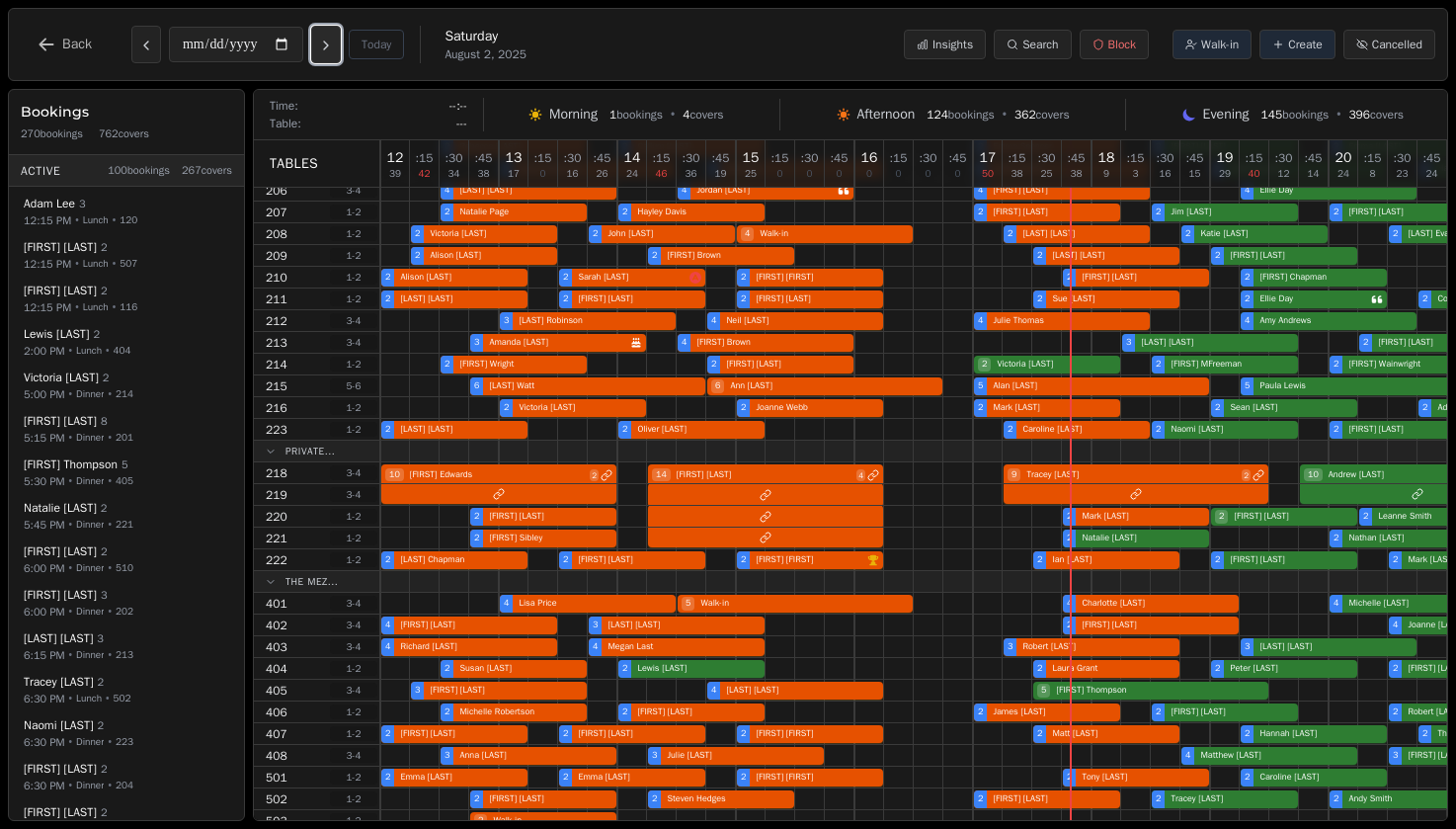 click 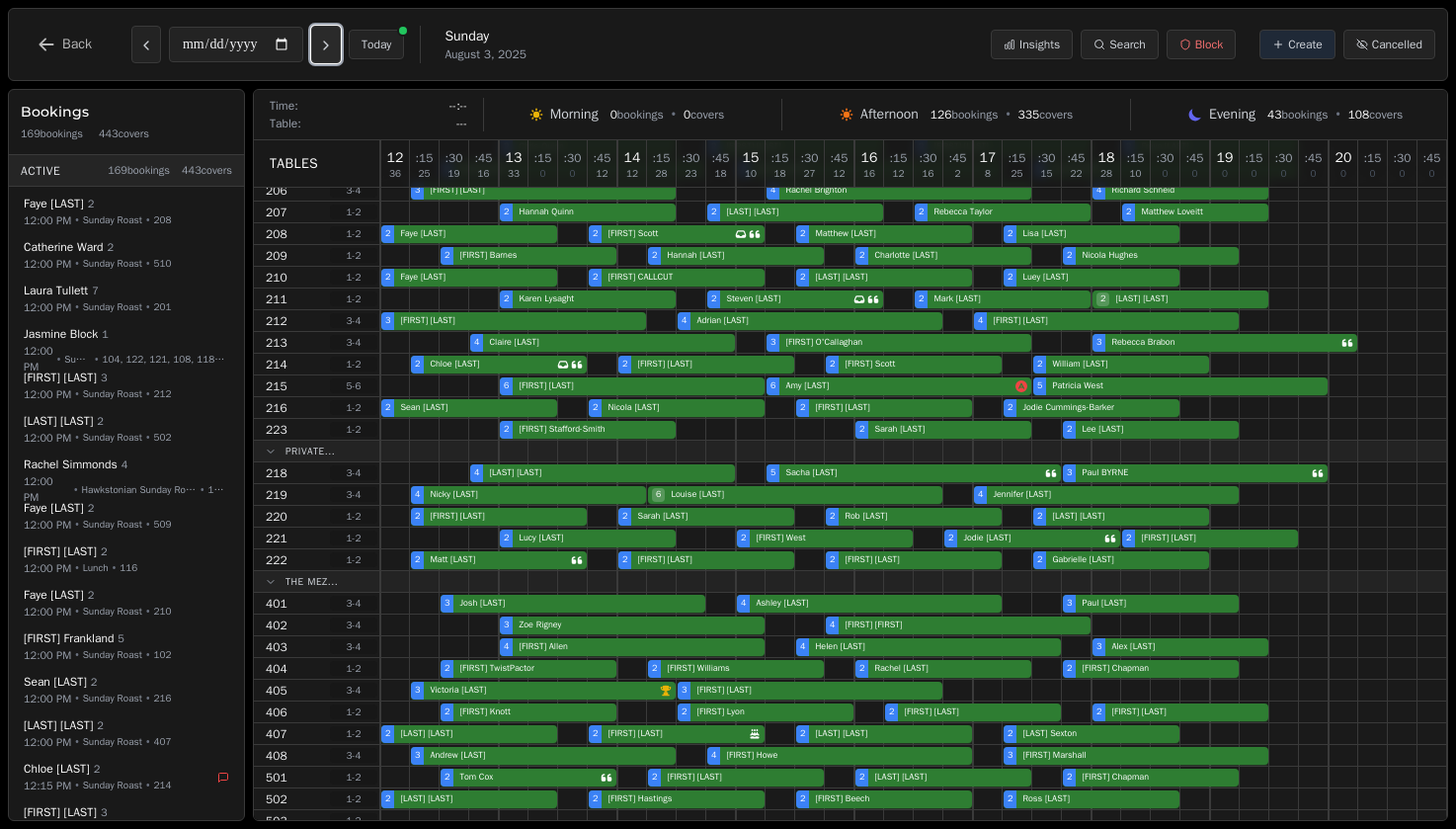 click 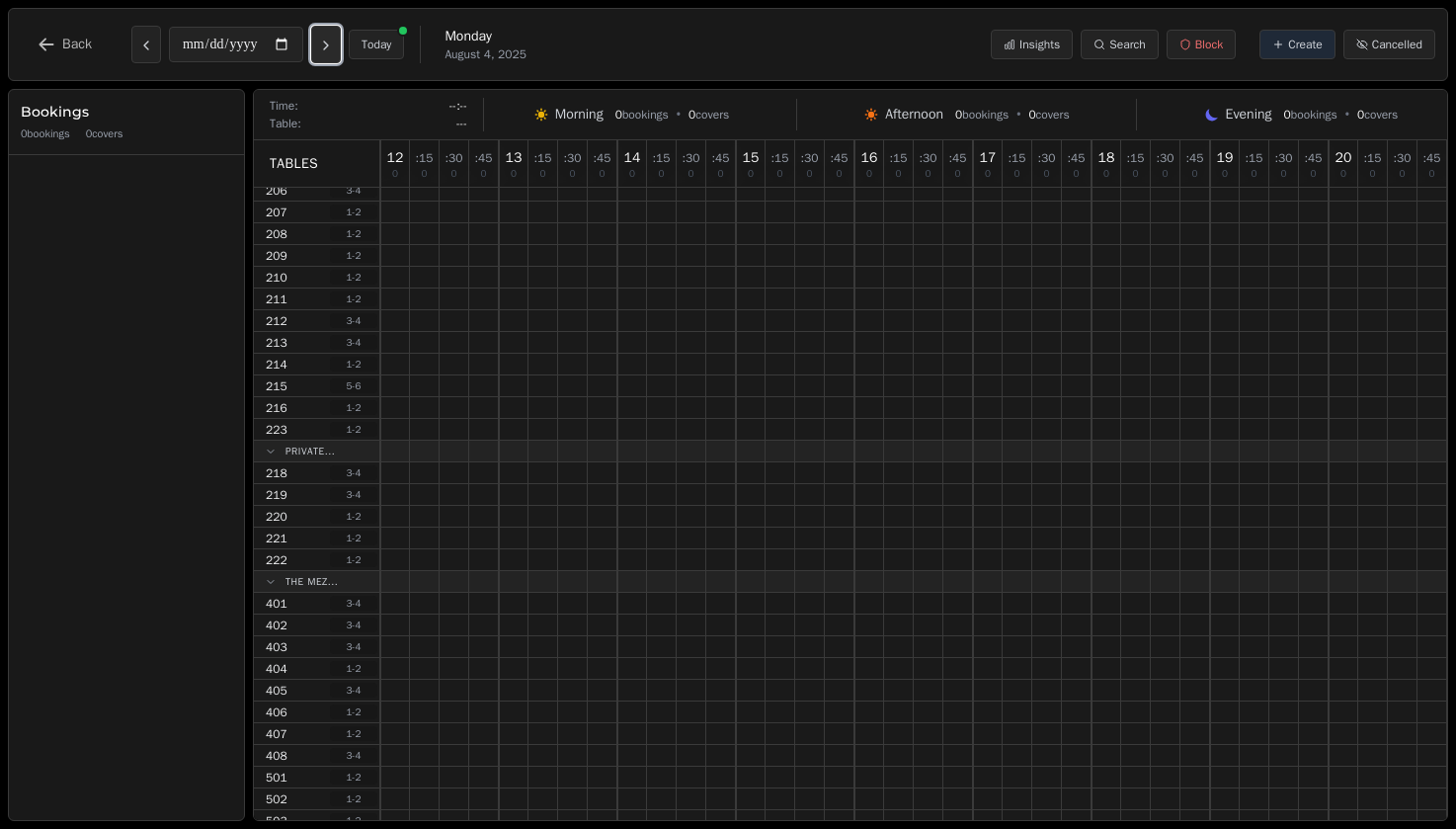 click 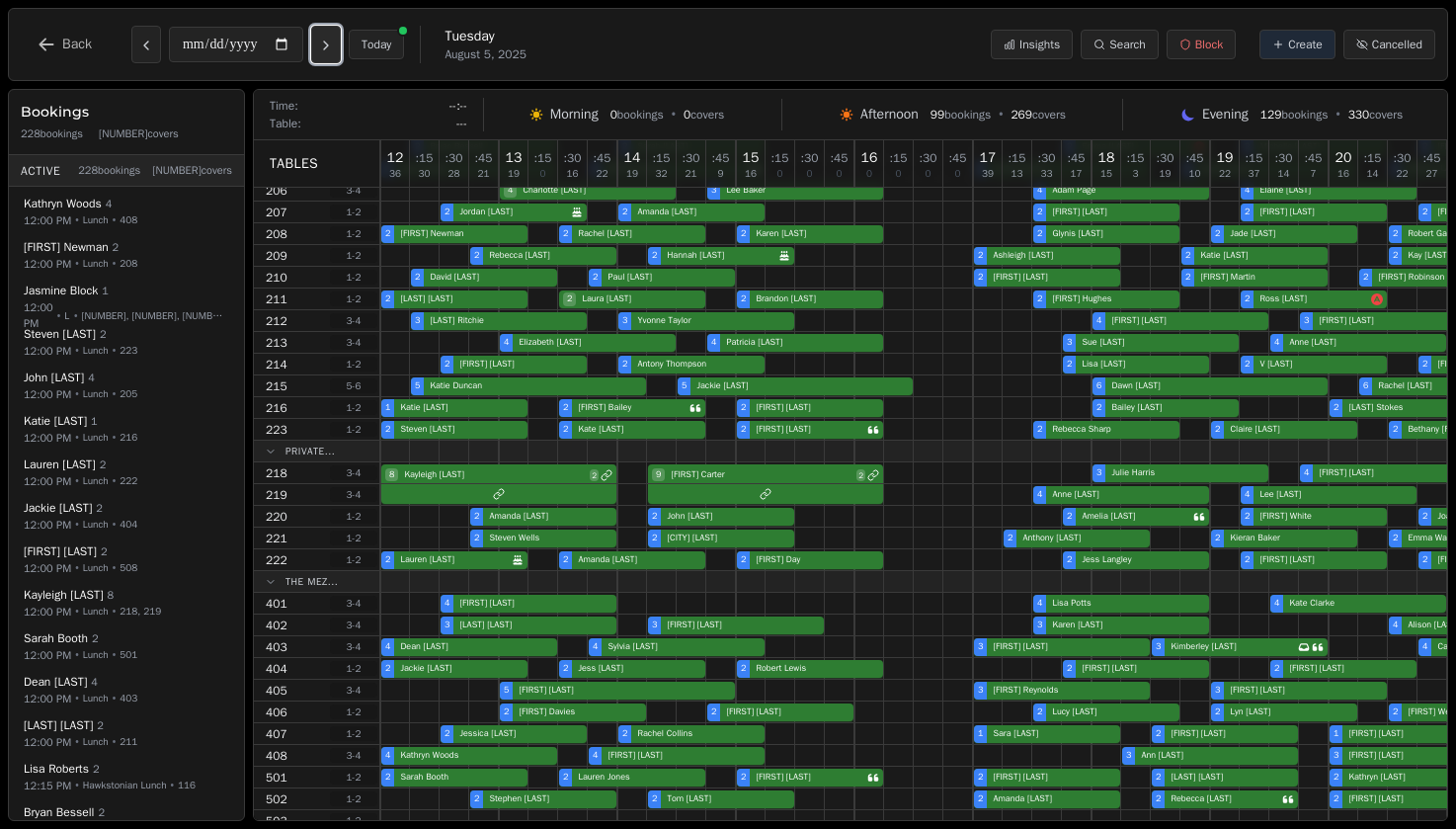 click 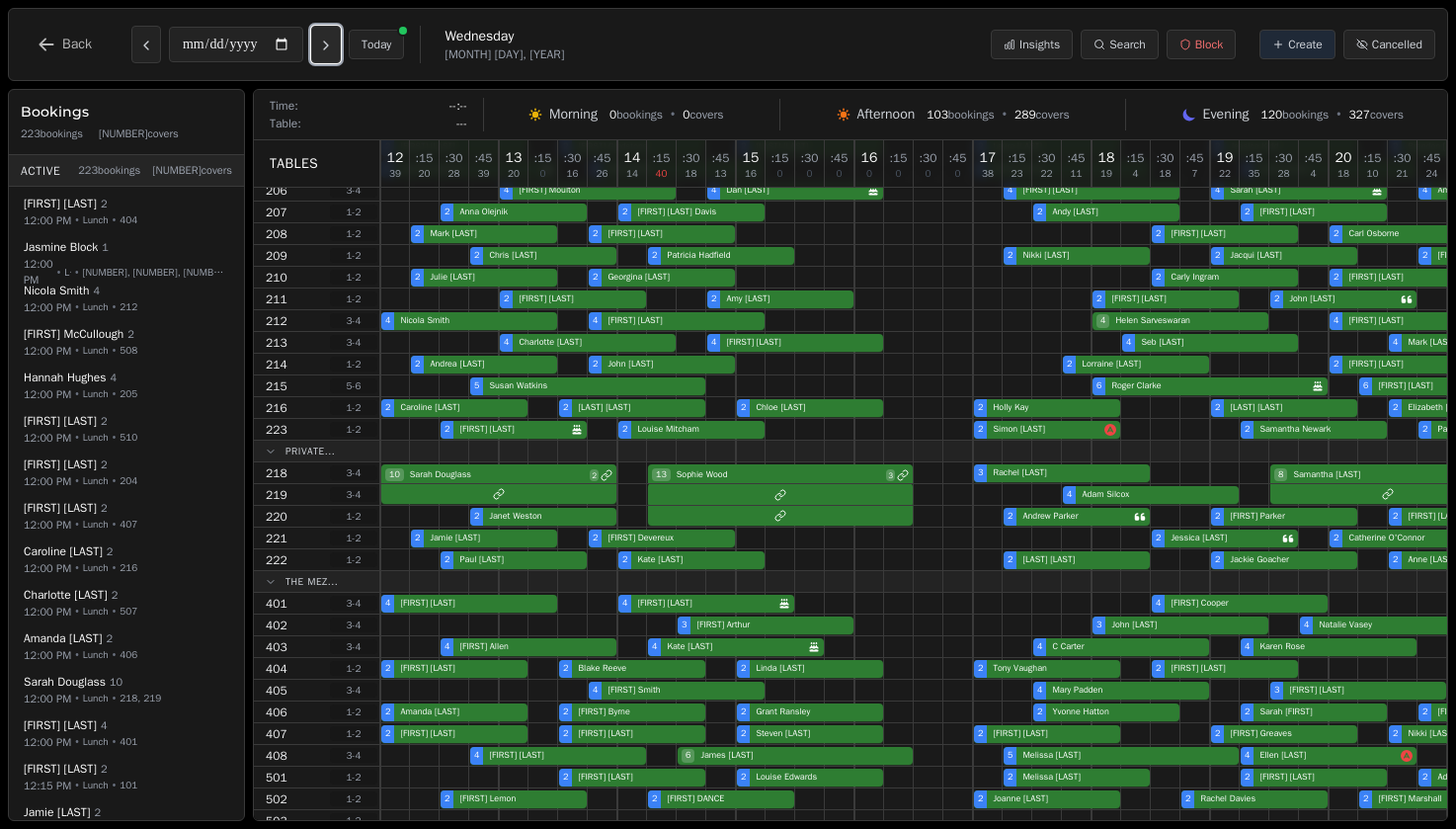 click 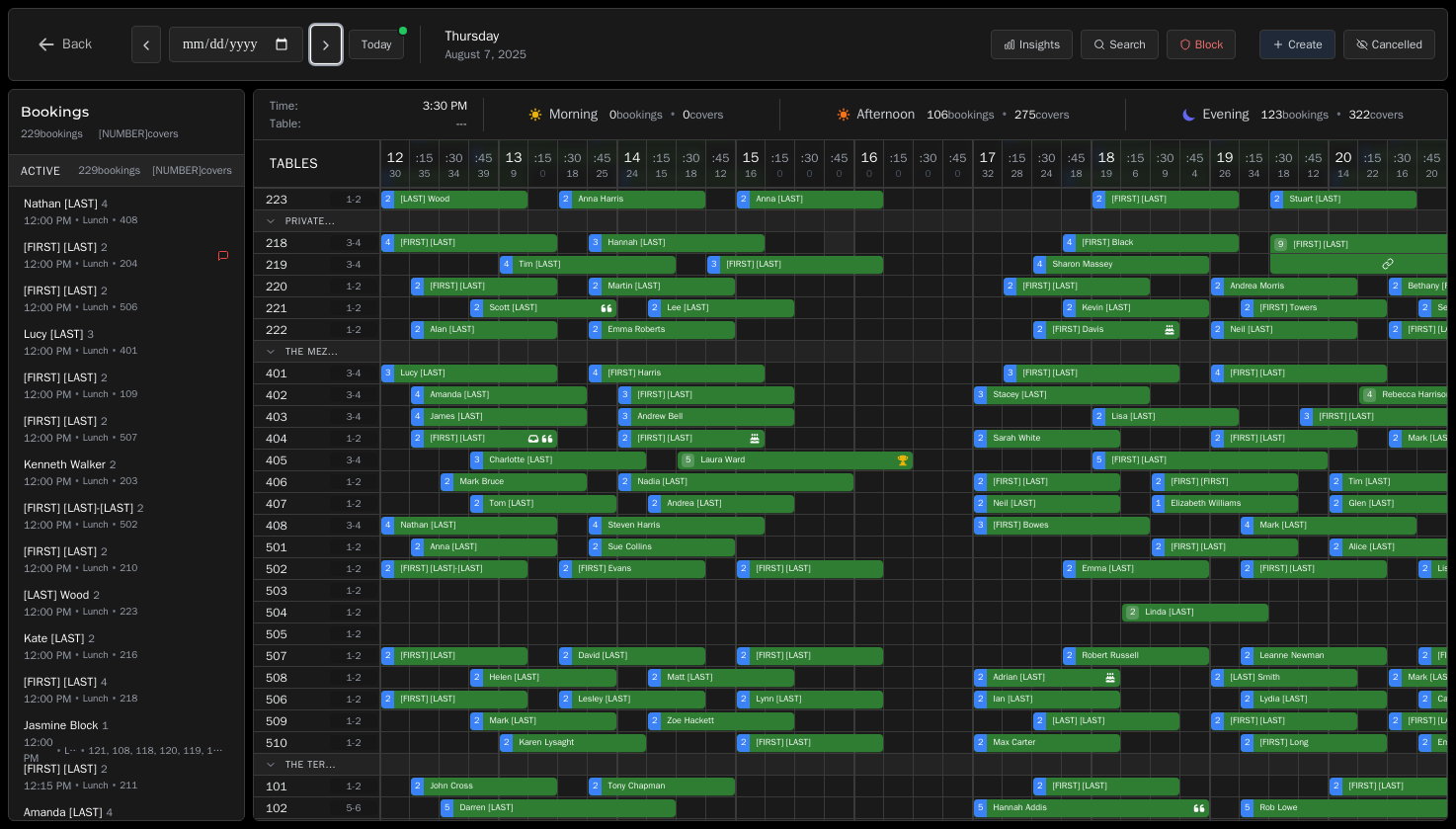 scroll, scrollTop: 0, scrollLeft: 0, axis: both 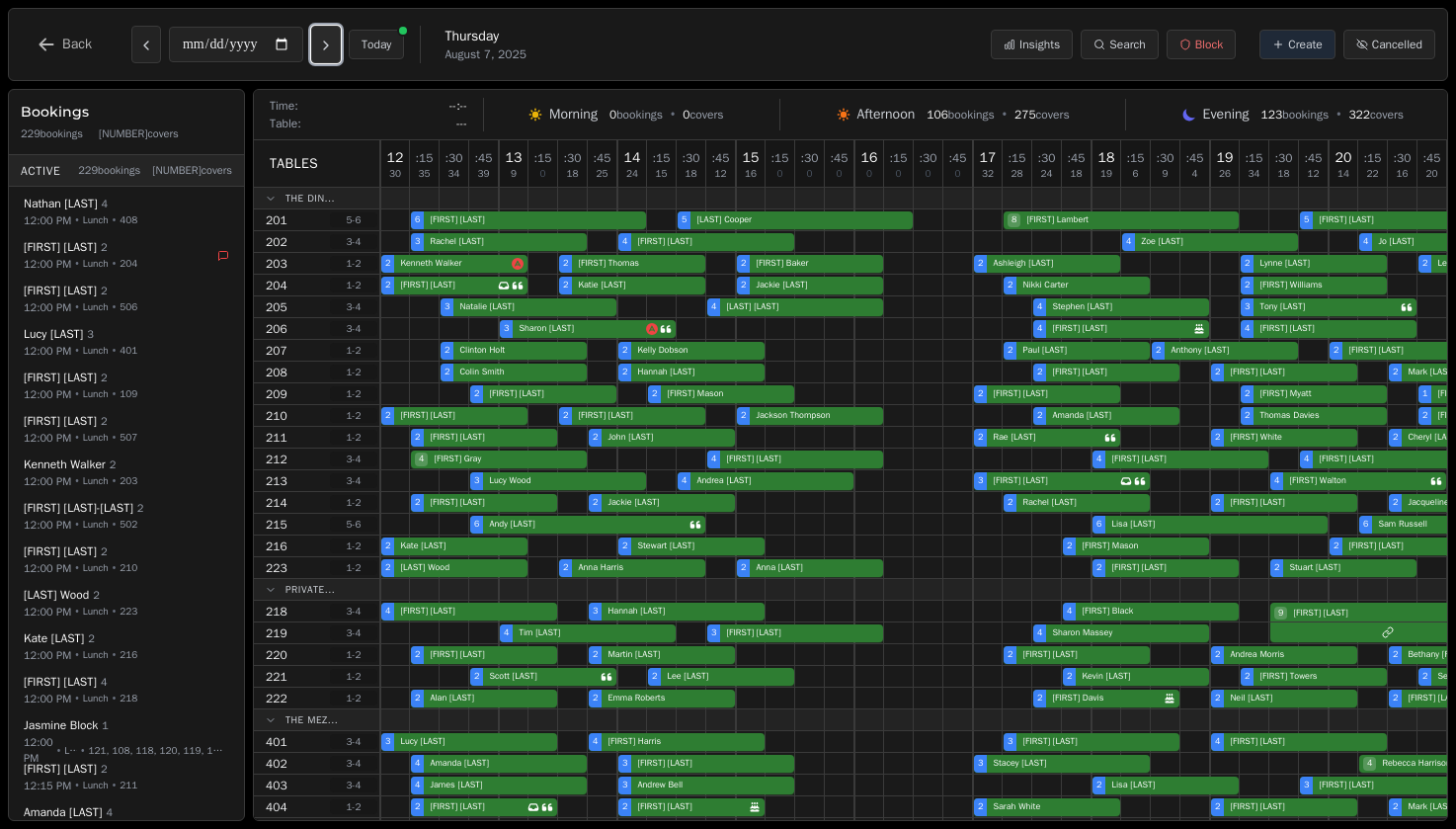 click 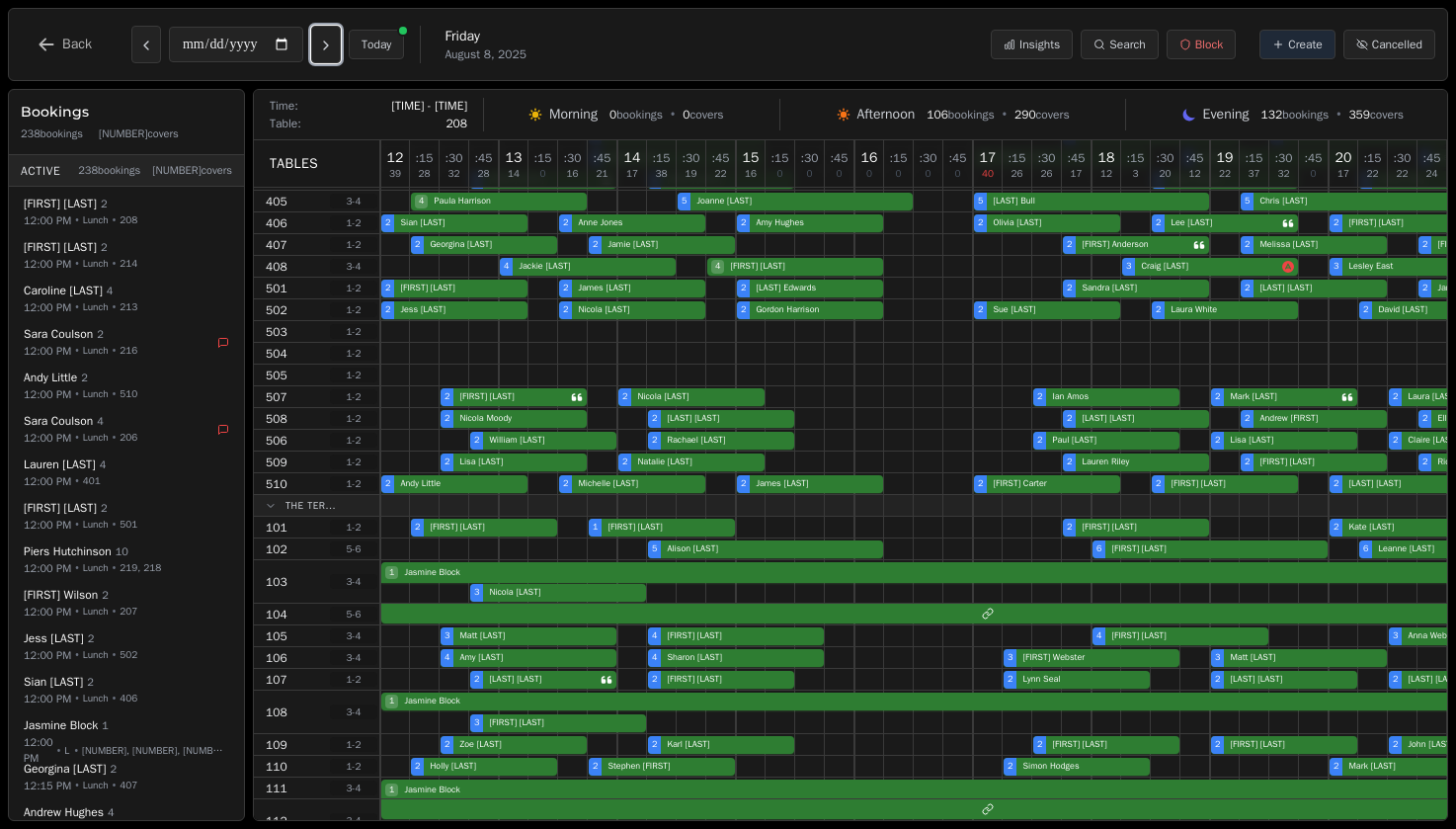 scroll, scrollTop: 976, scrollLeft: 0, axis: vertical 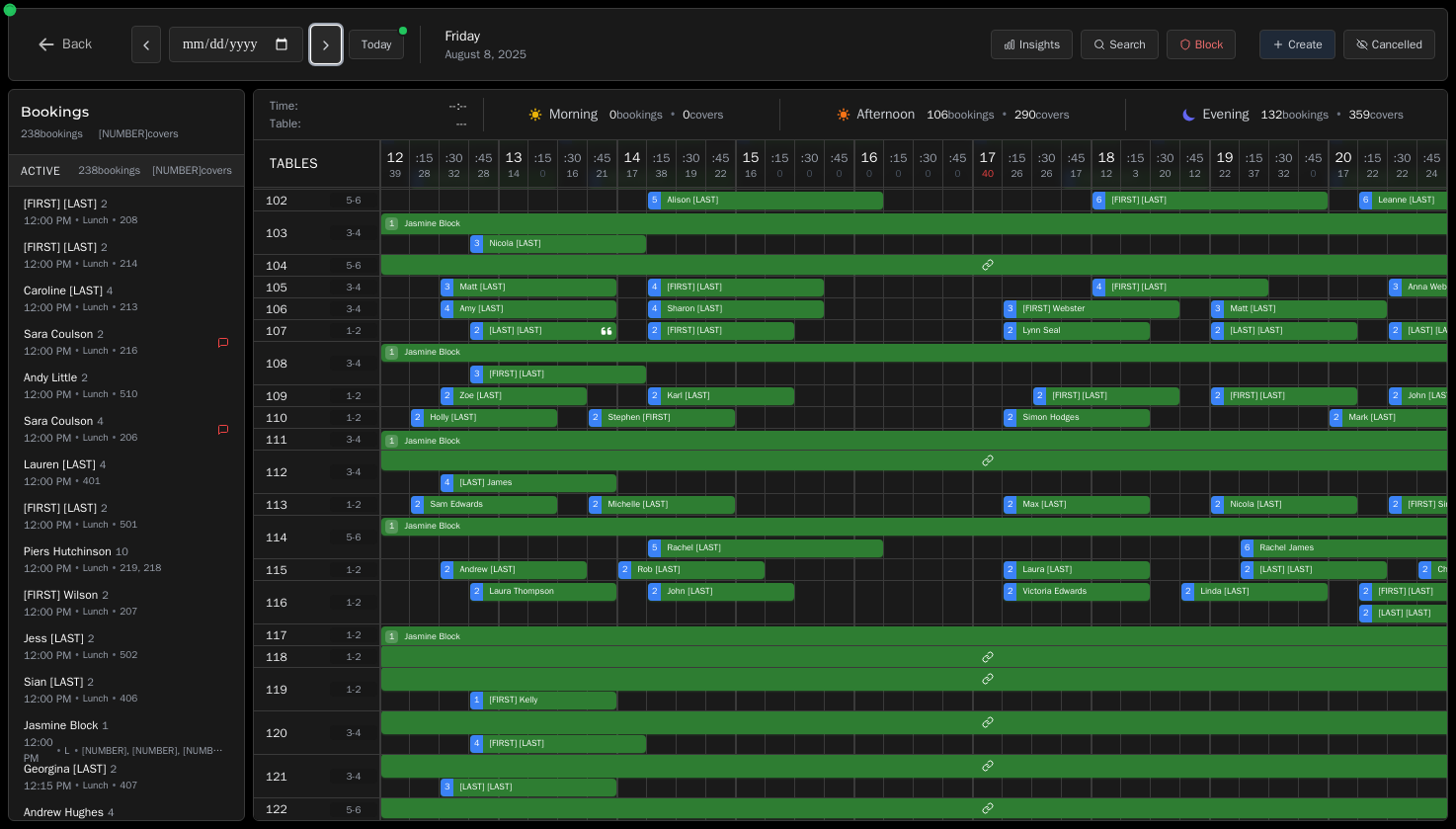 click at bounding box center (326, 44) 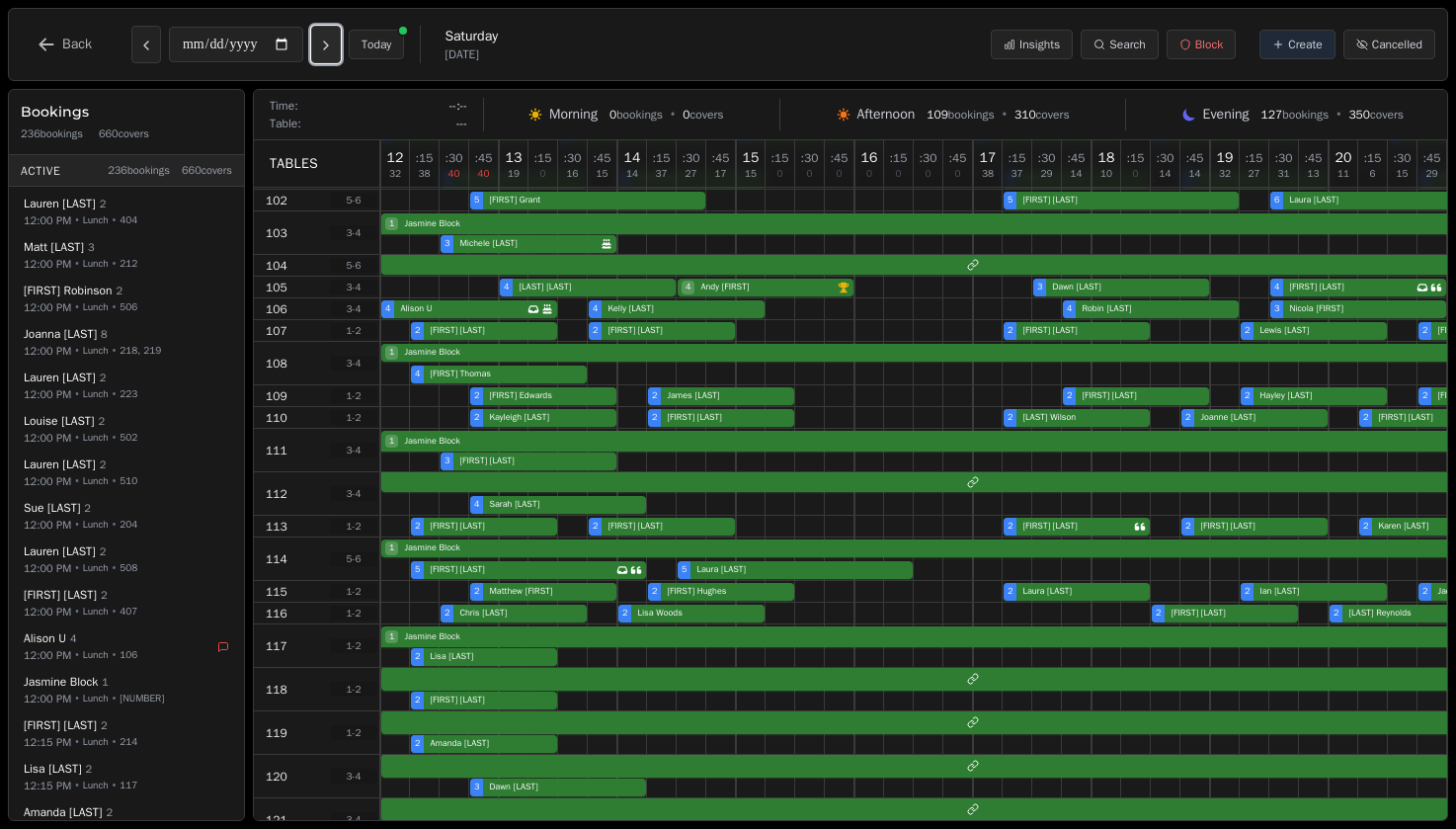 click at bounding box center [326, 44] 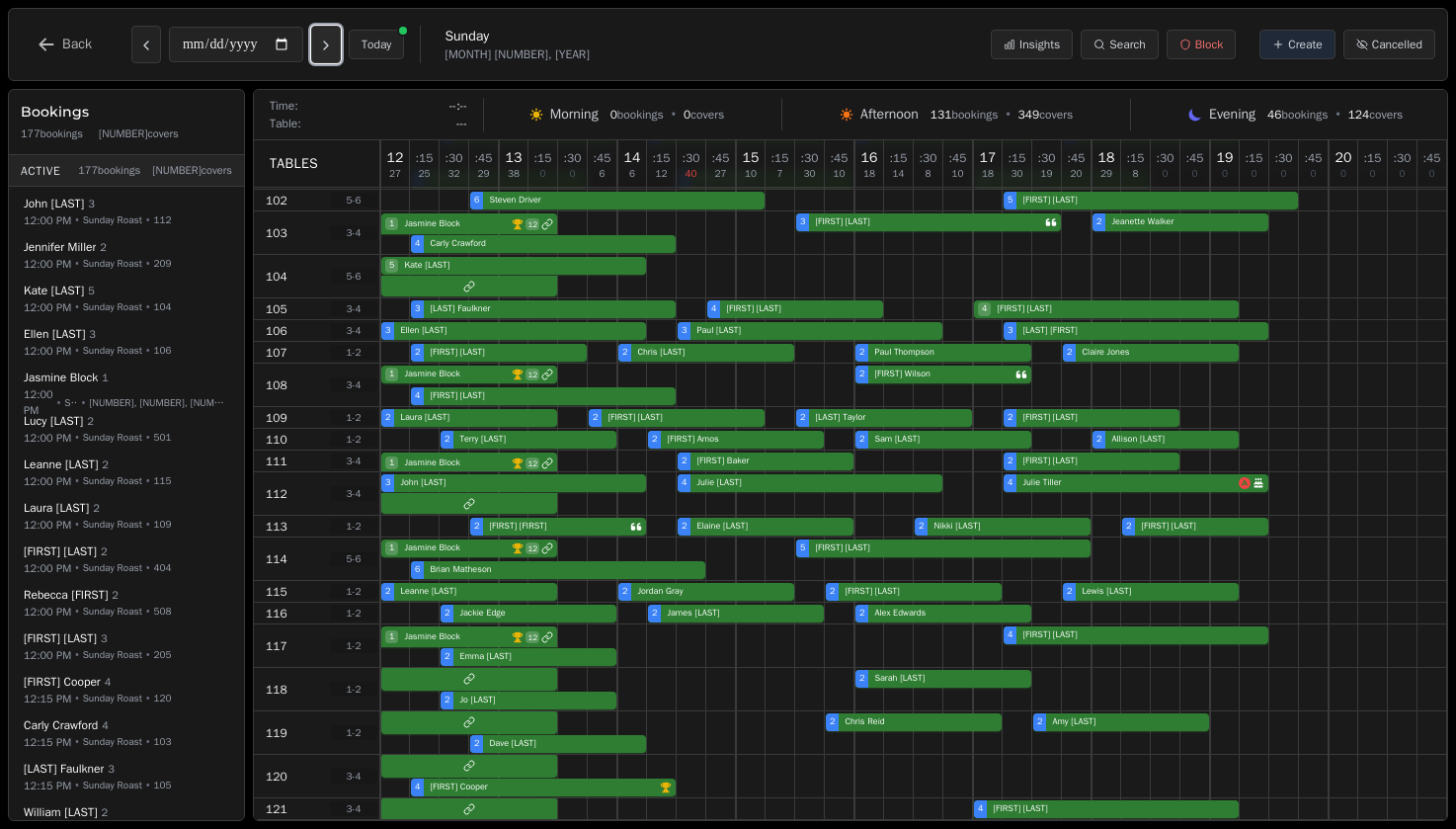 click at bounding box center [326, 44] 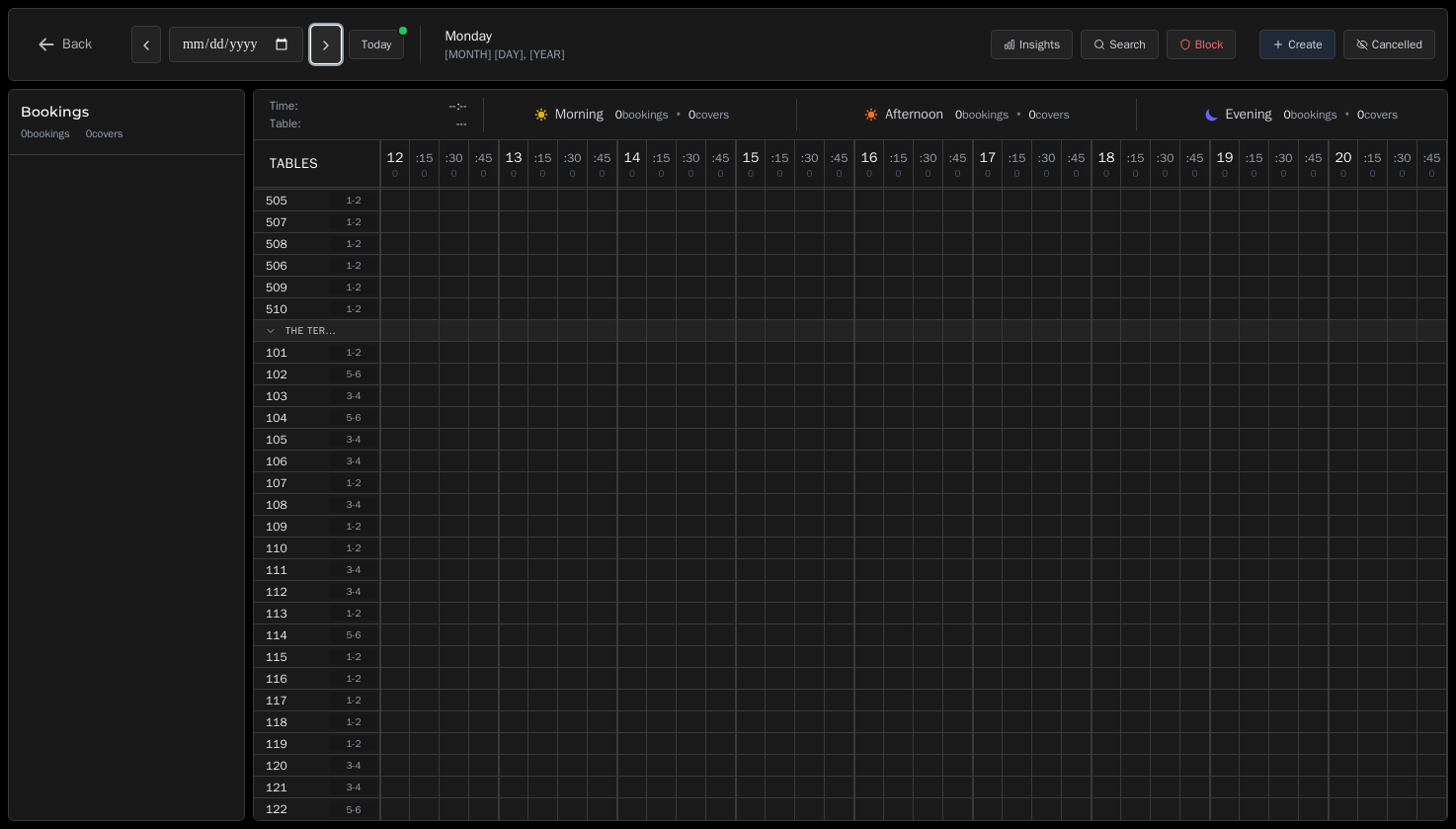 click at bounding box center (326, 44) 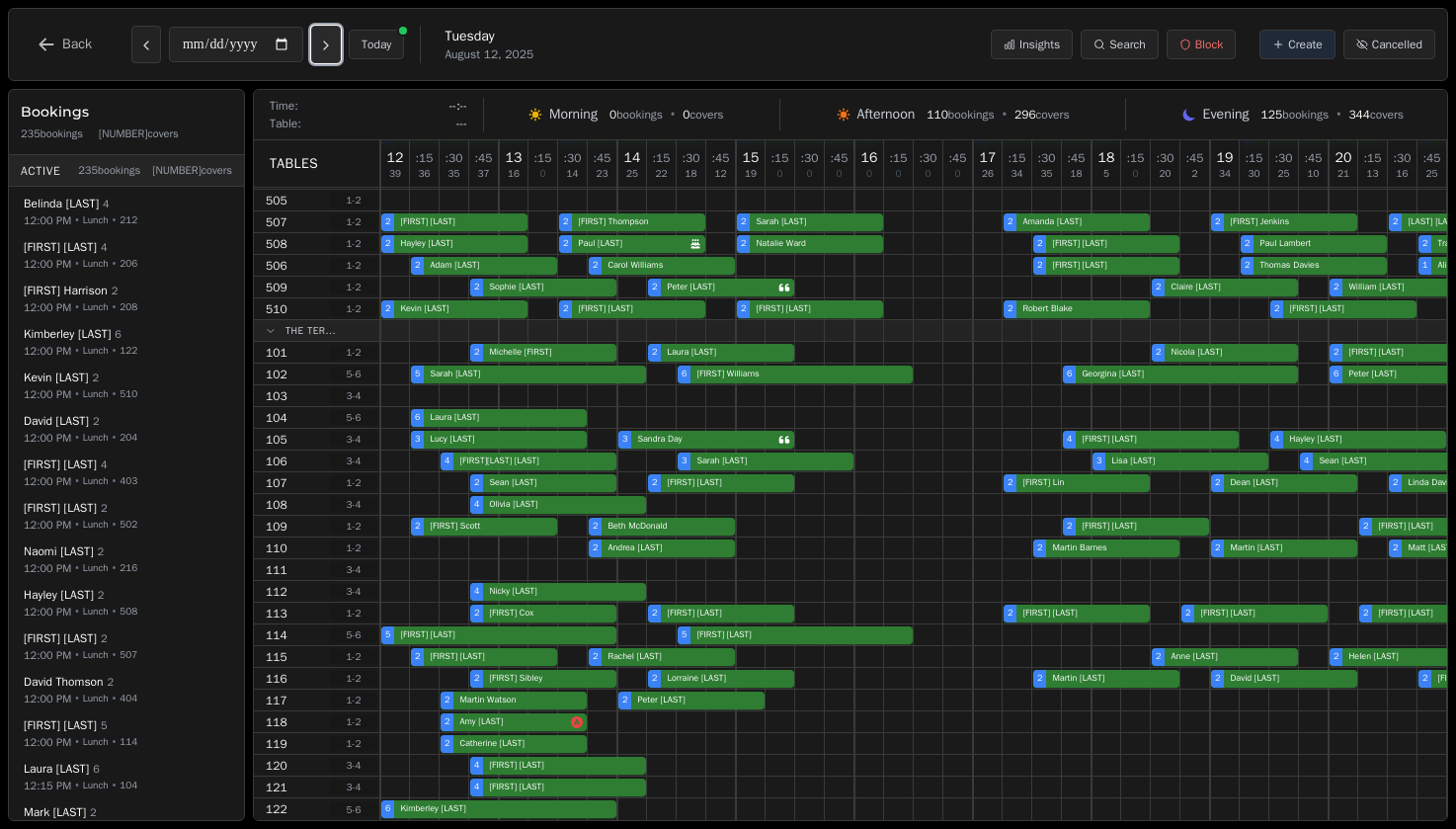 click at bounding box center [326, 44] 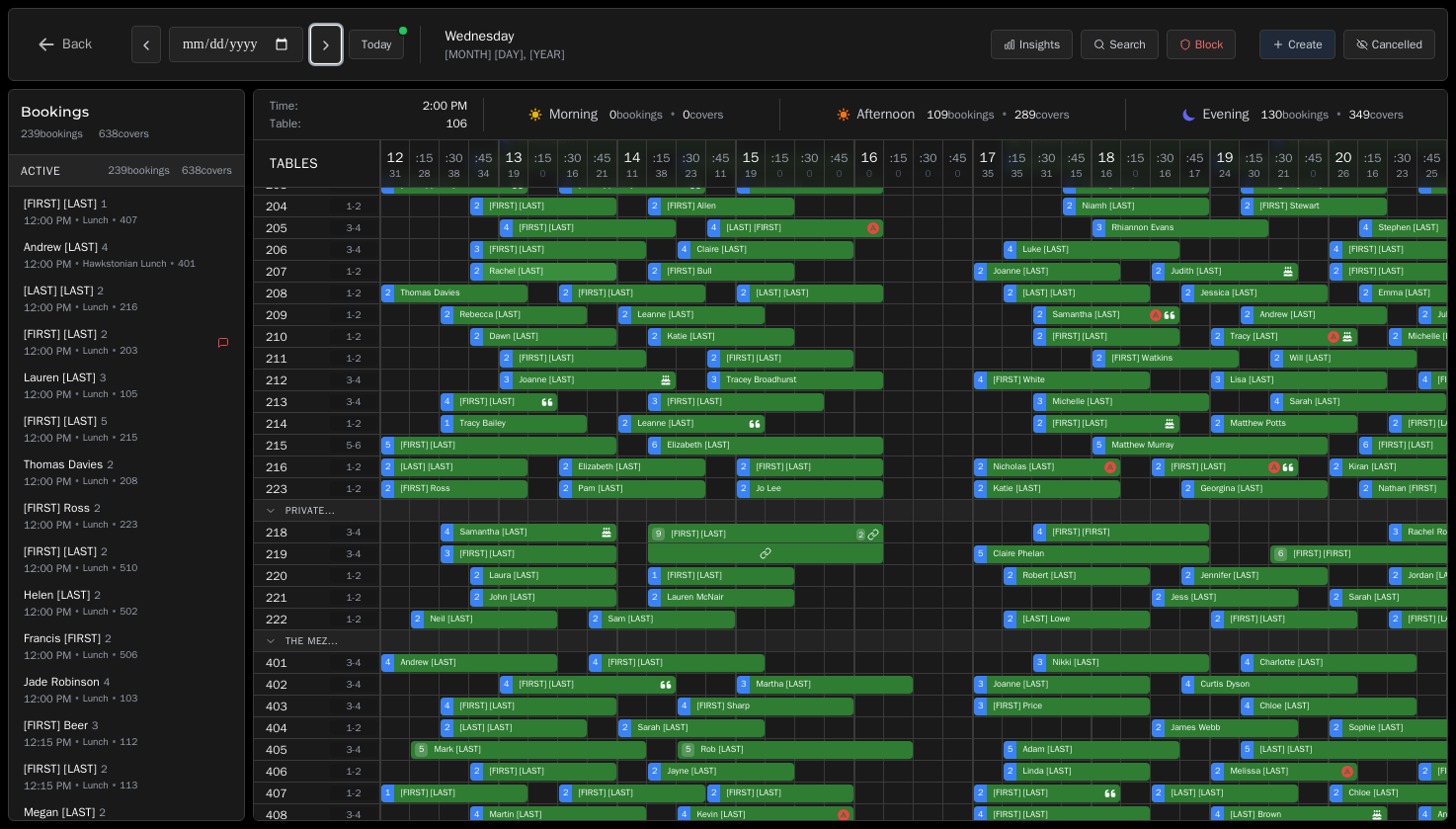 scroll, scrollTop: 40, scrollLeft: 0, axis: vertical 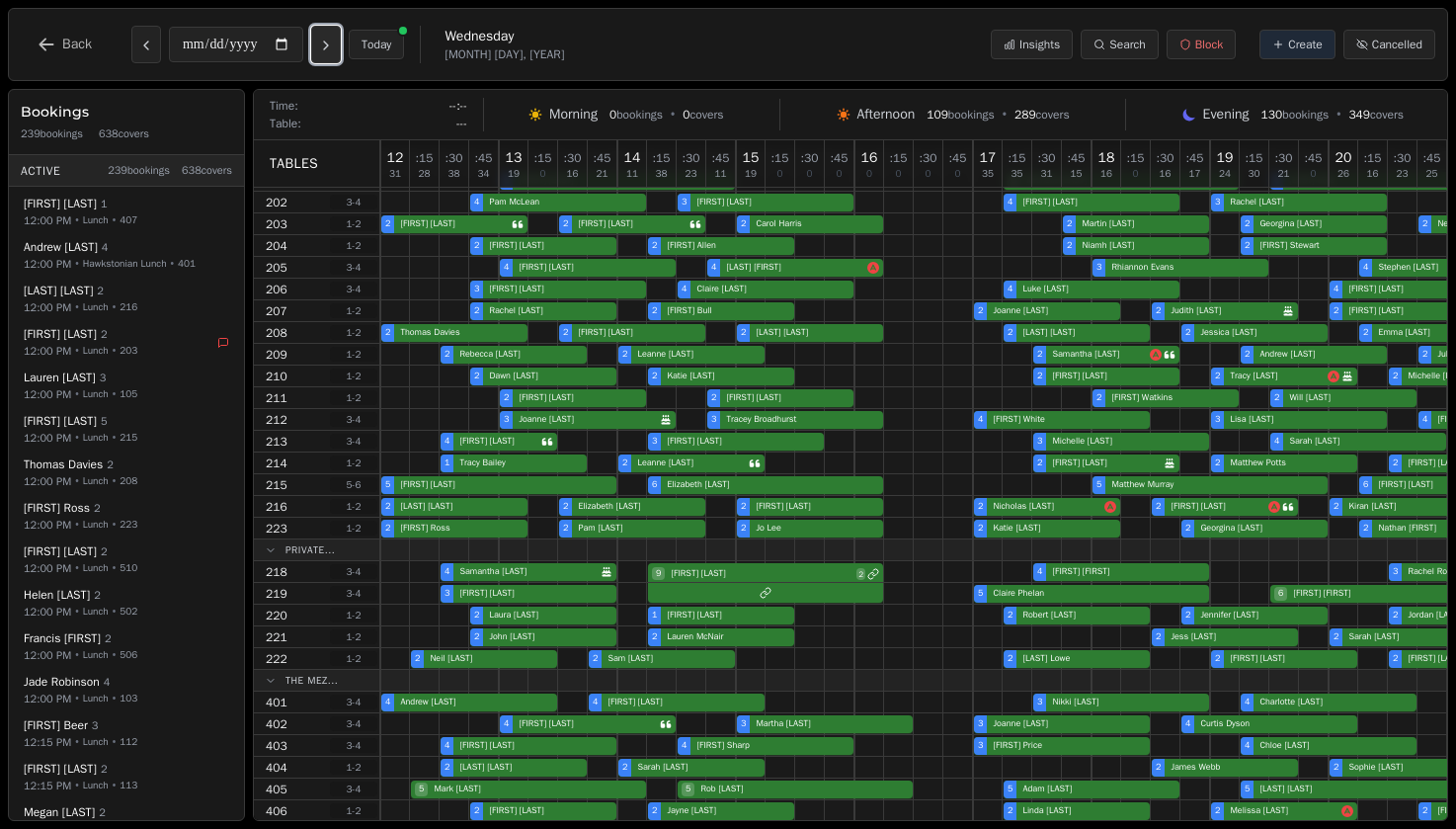 click 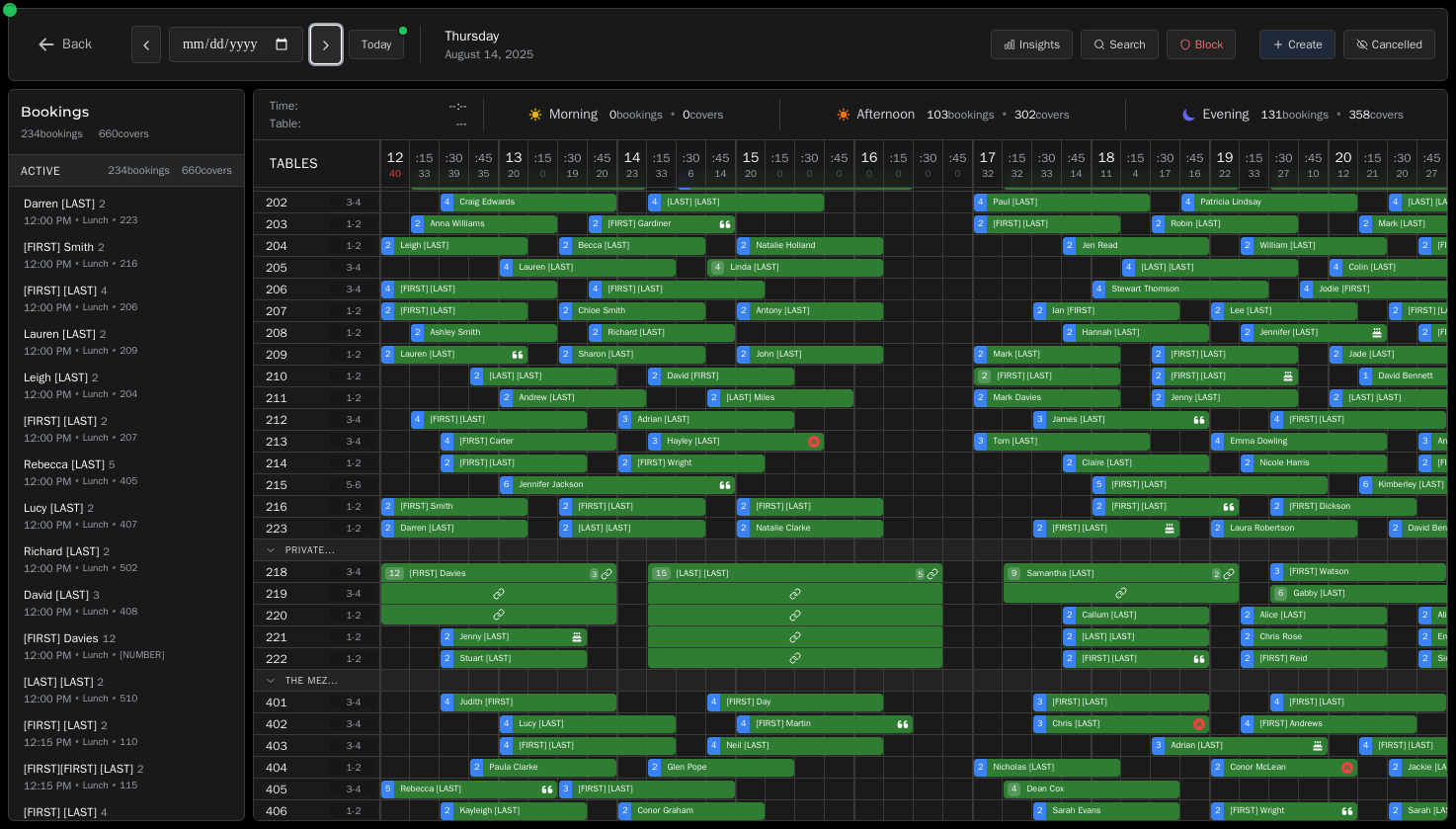 click 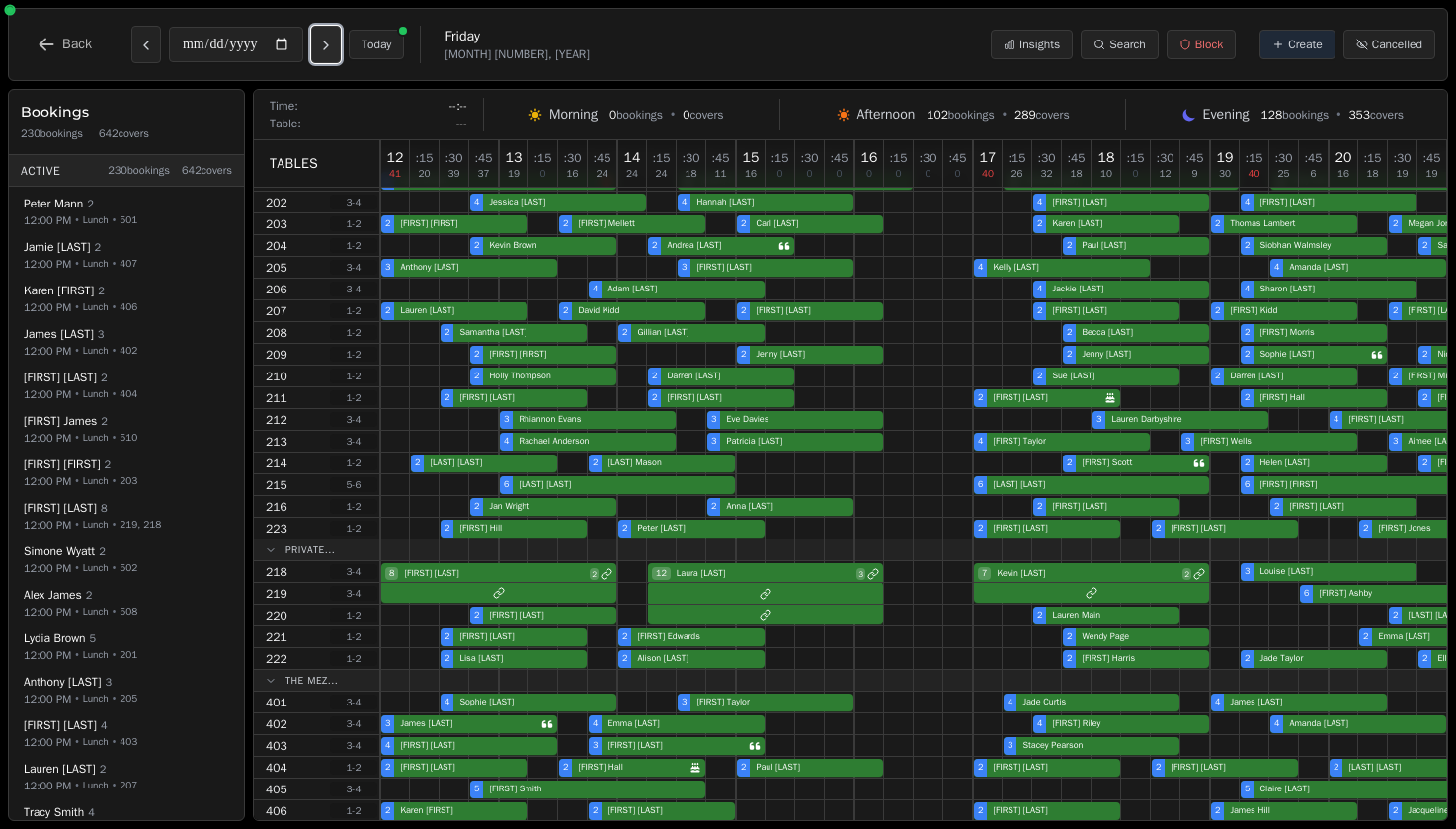 click 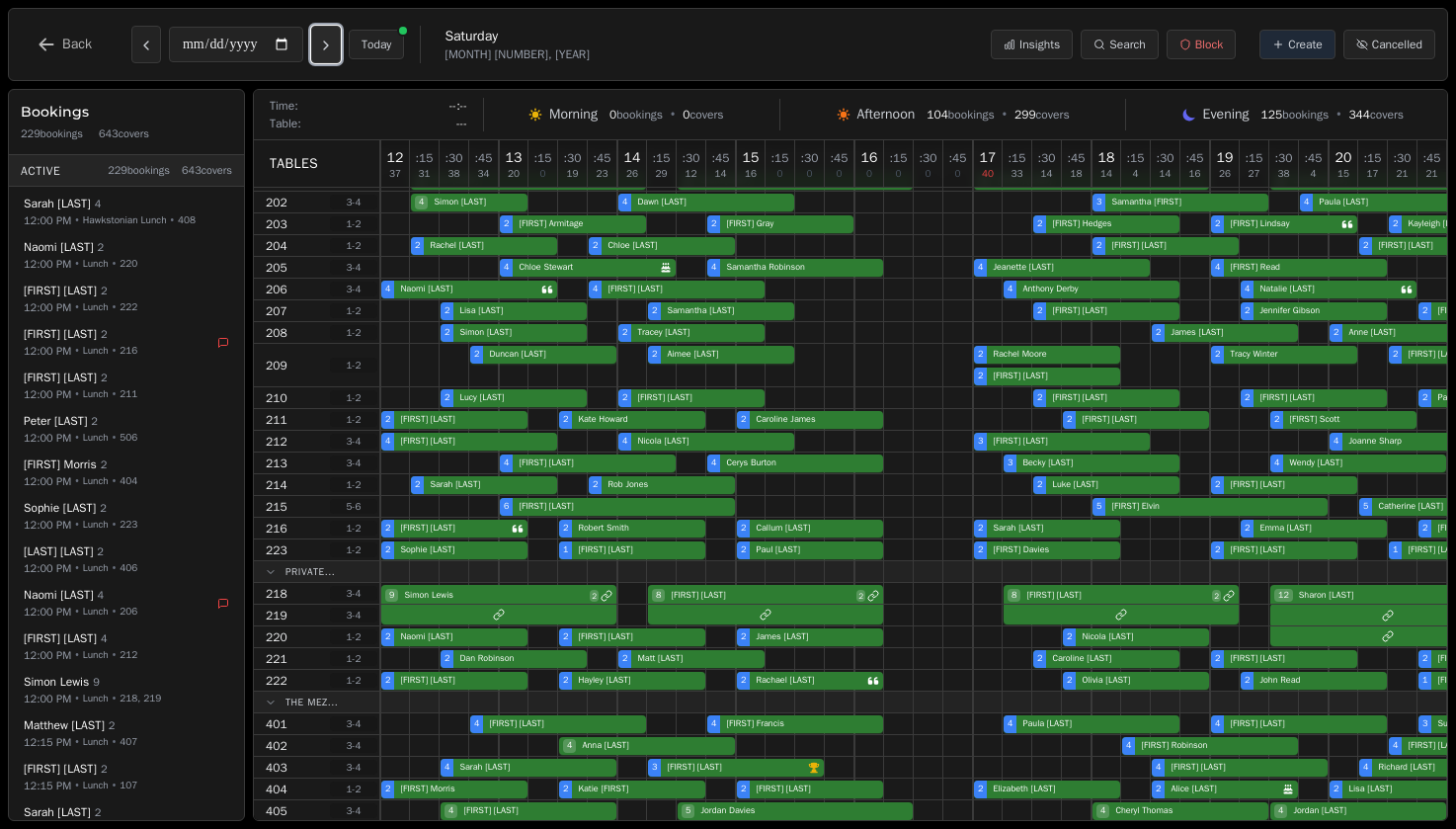click 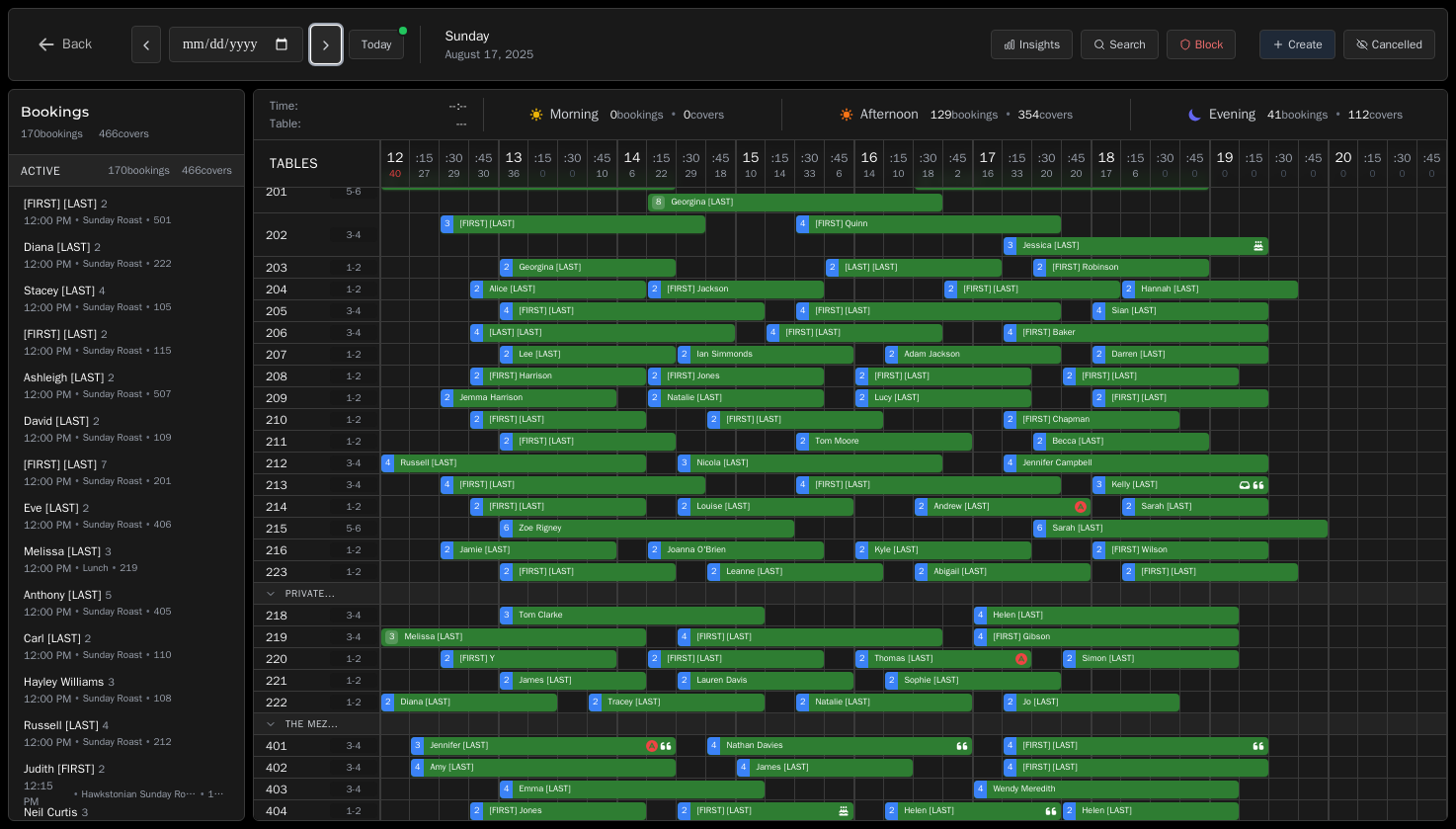 click 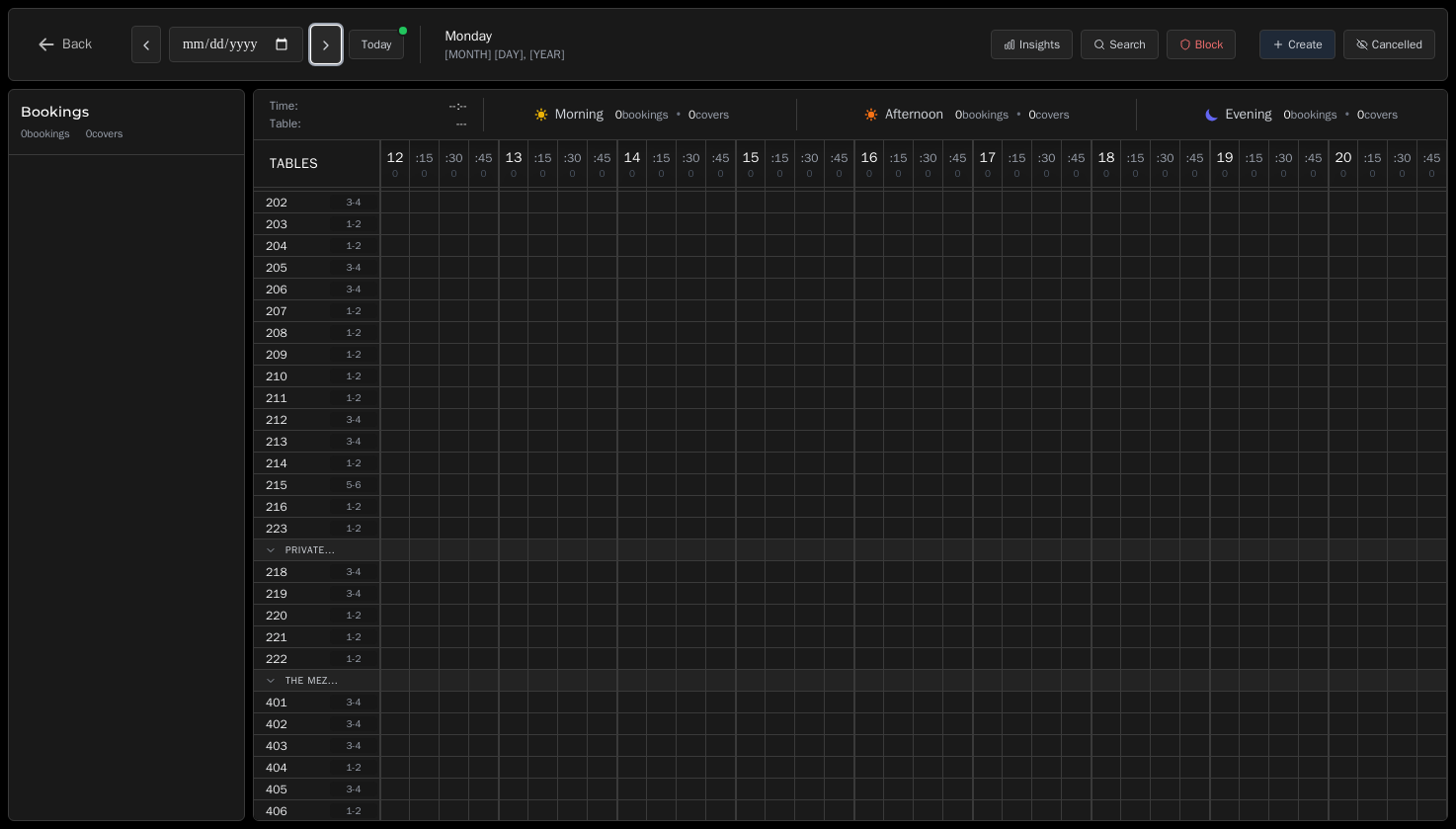 click 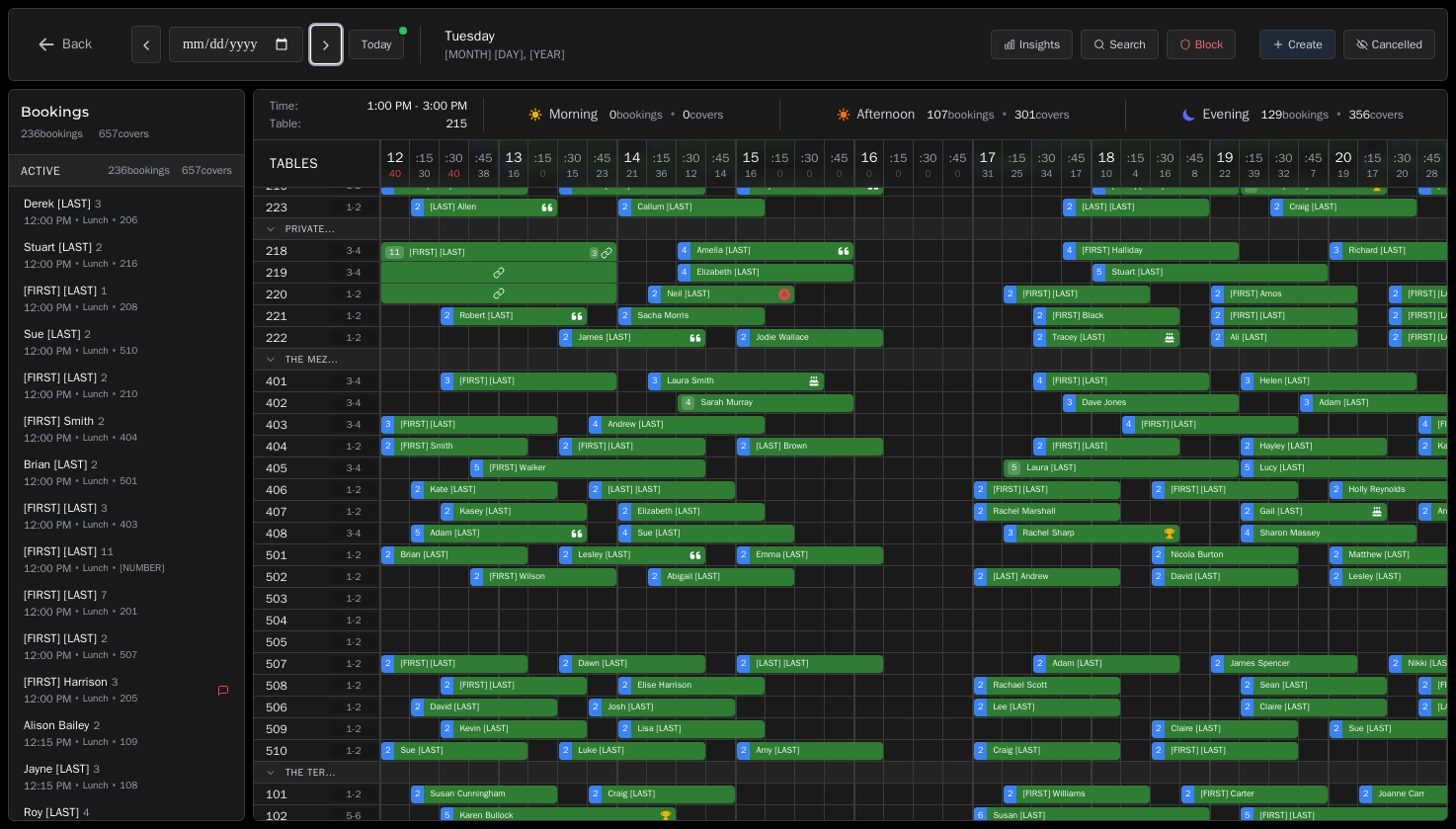 scroll, scrollTop: 0, scrollLeft: 0, axis: both 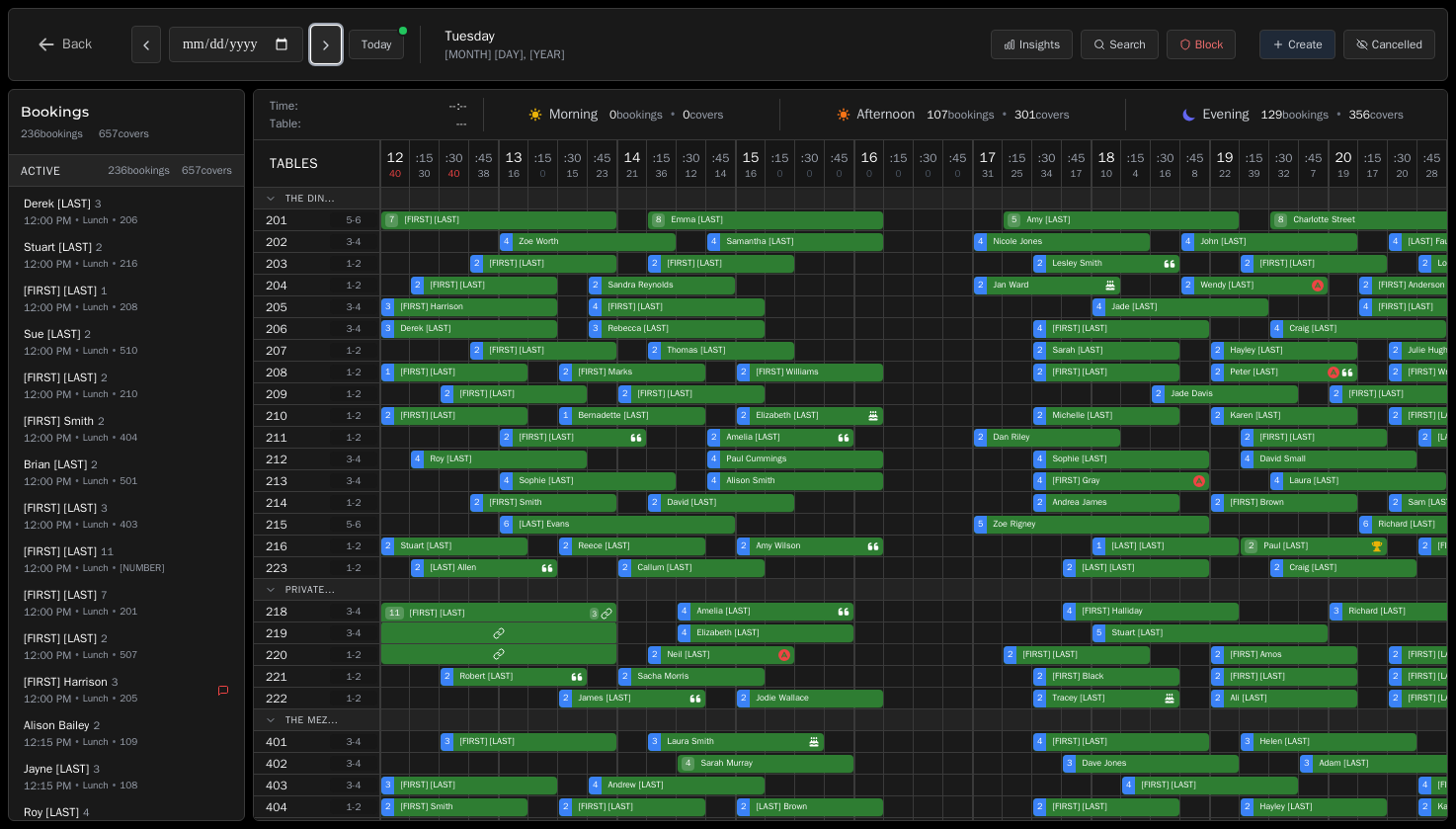 click 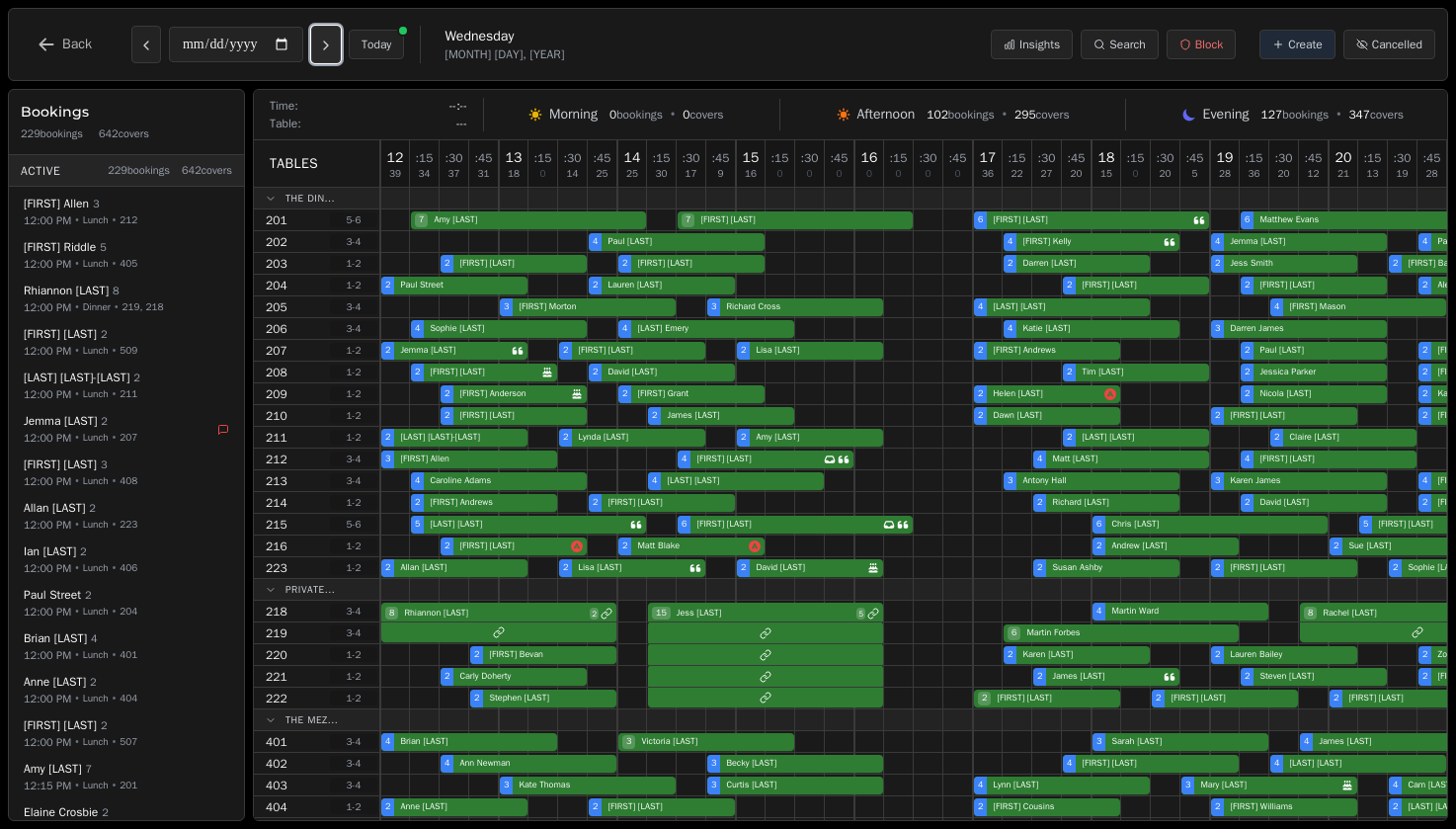 click 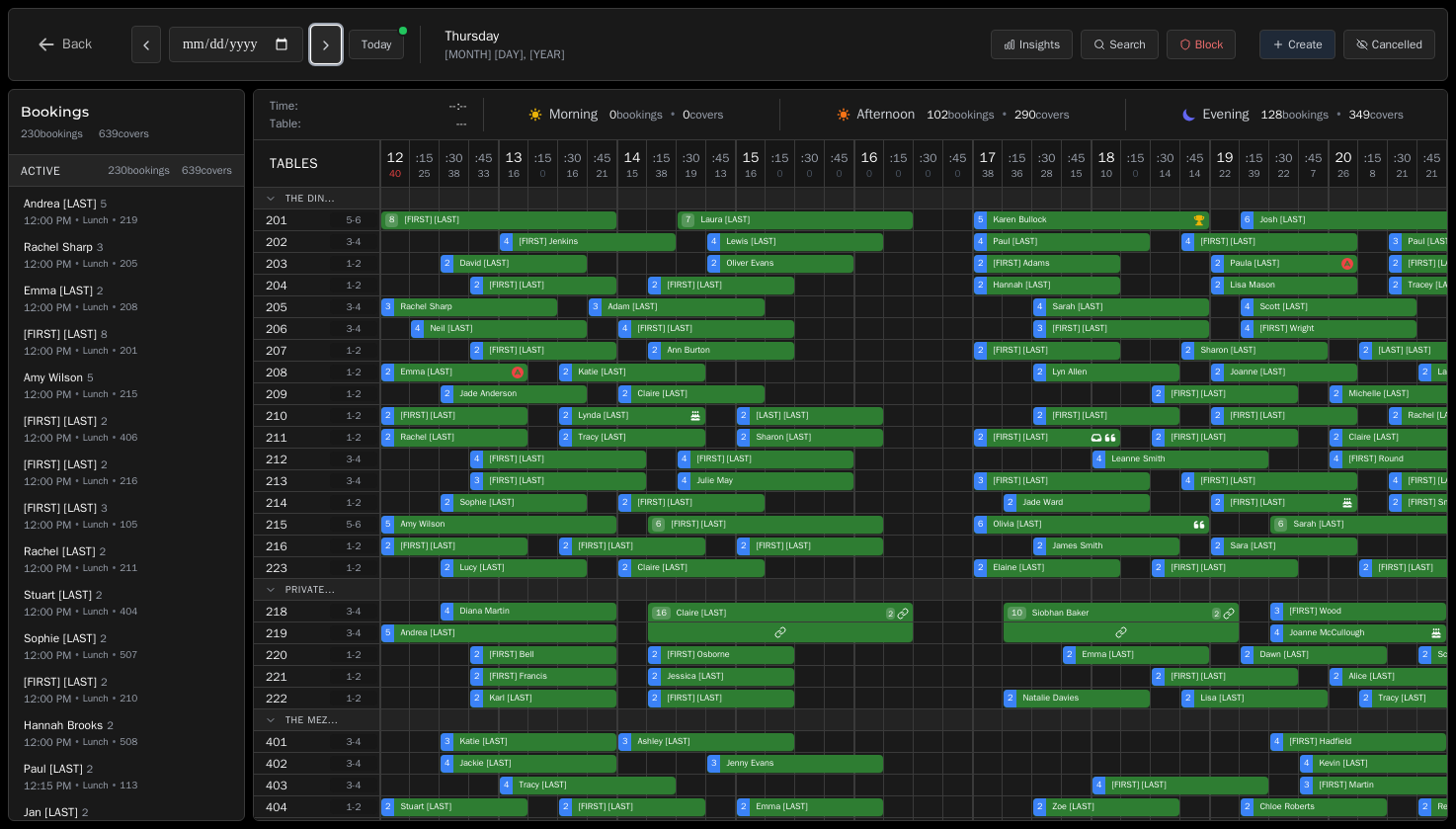 click 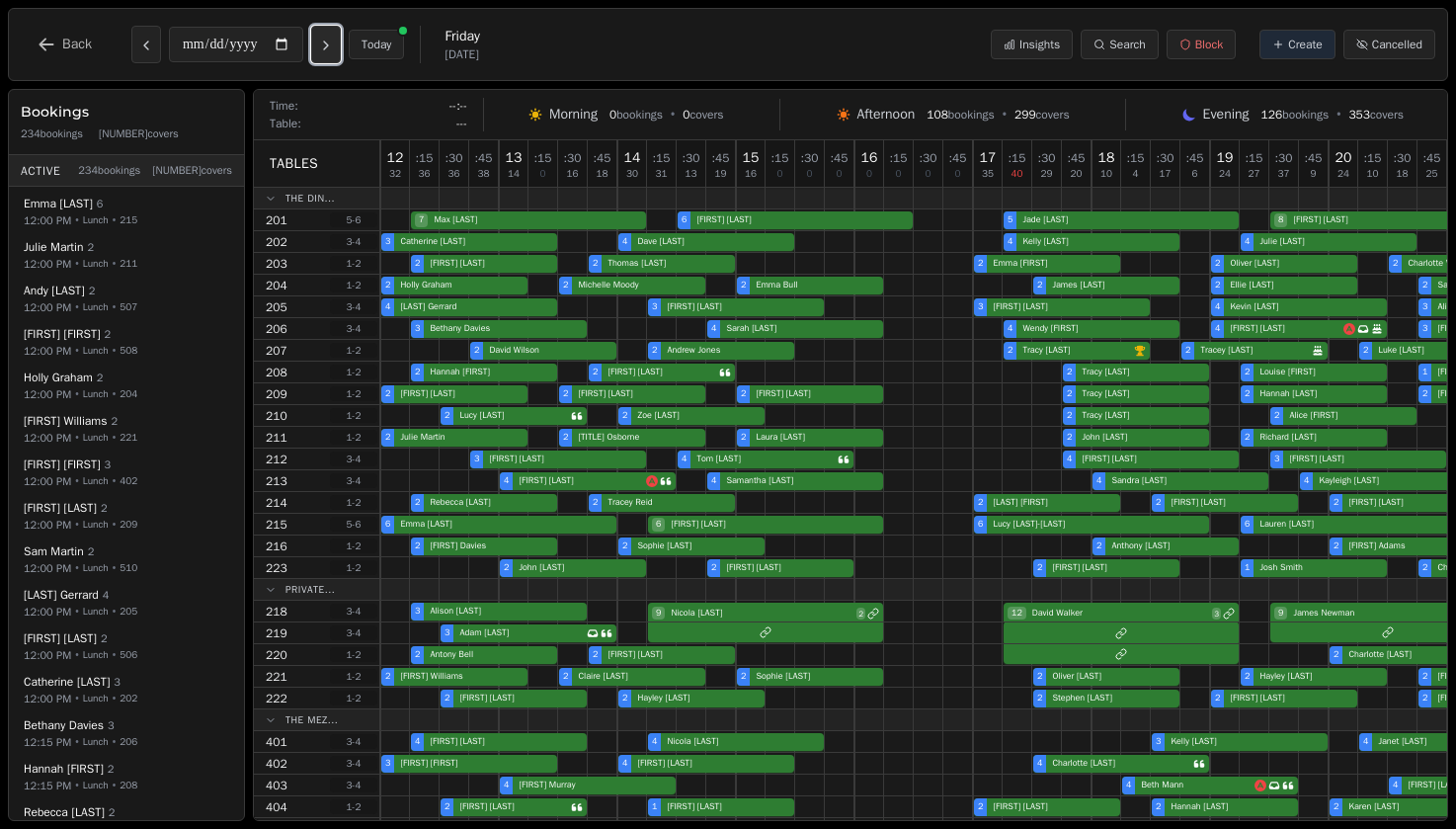 click 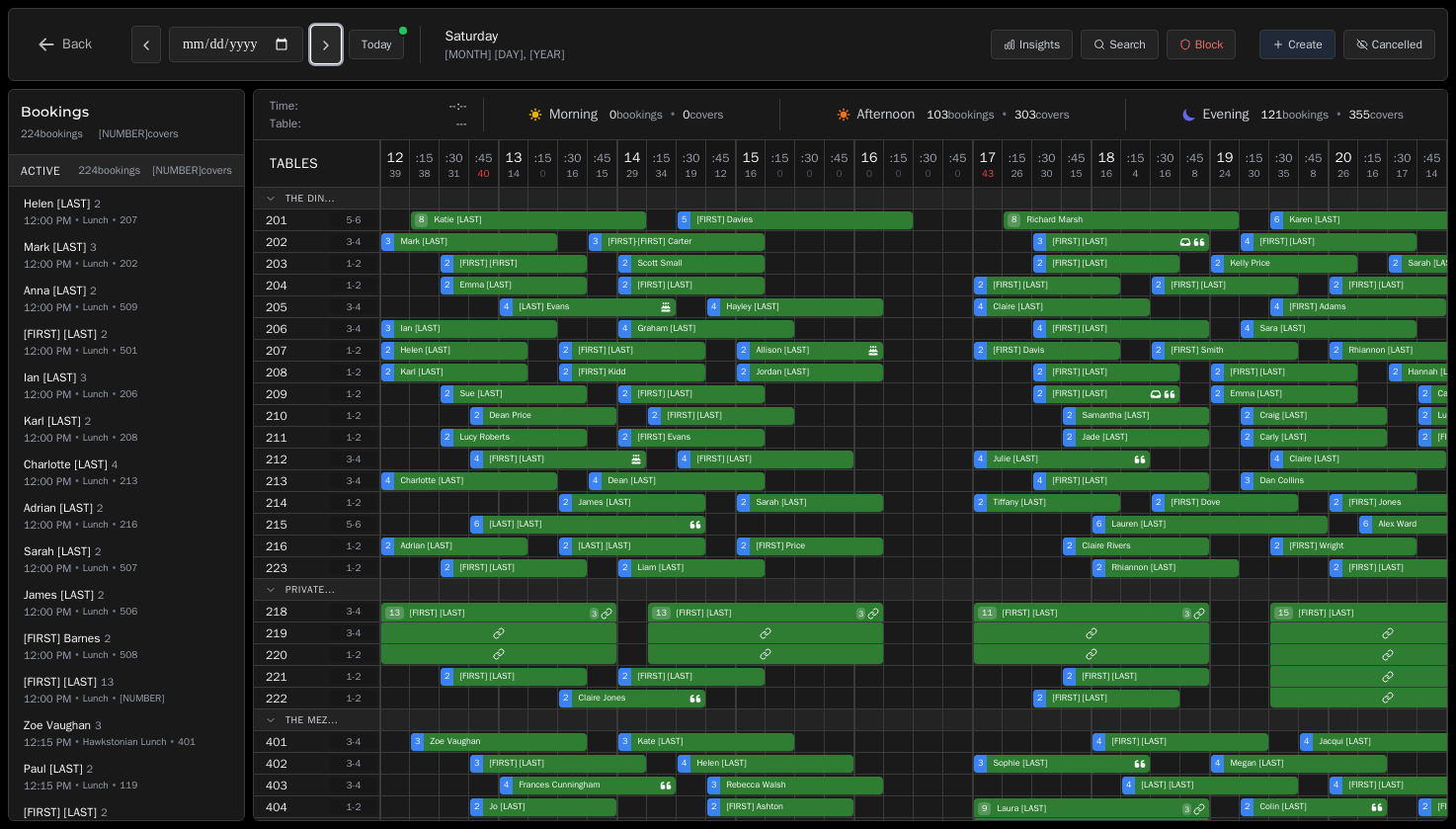 click 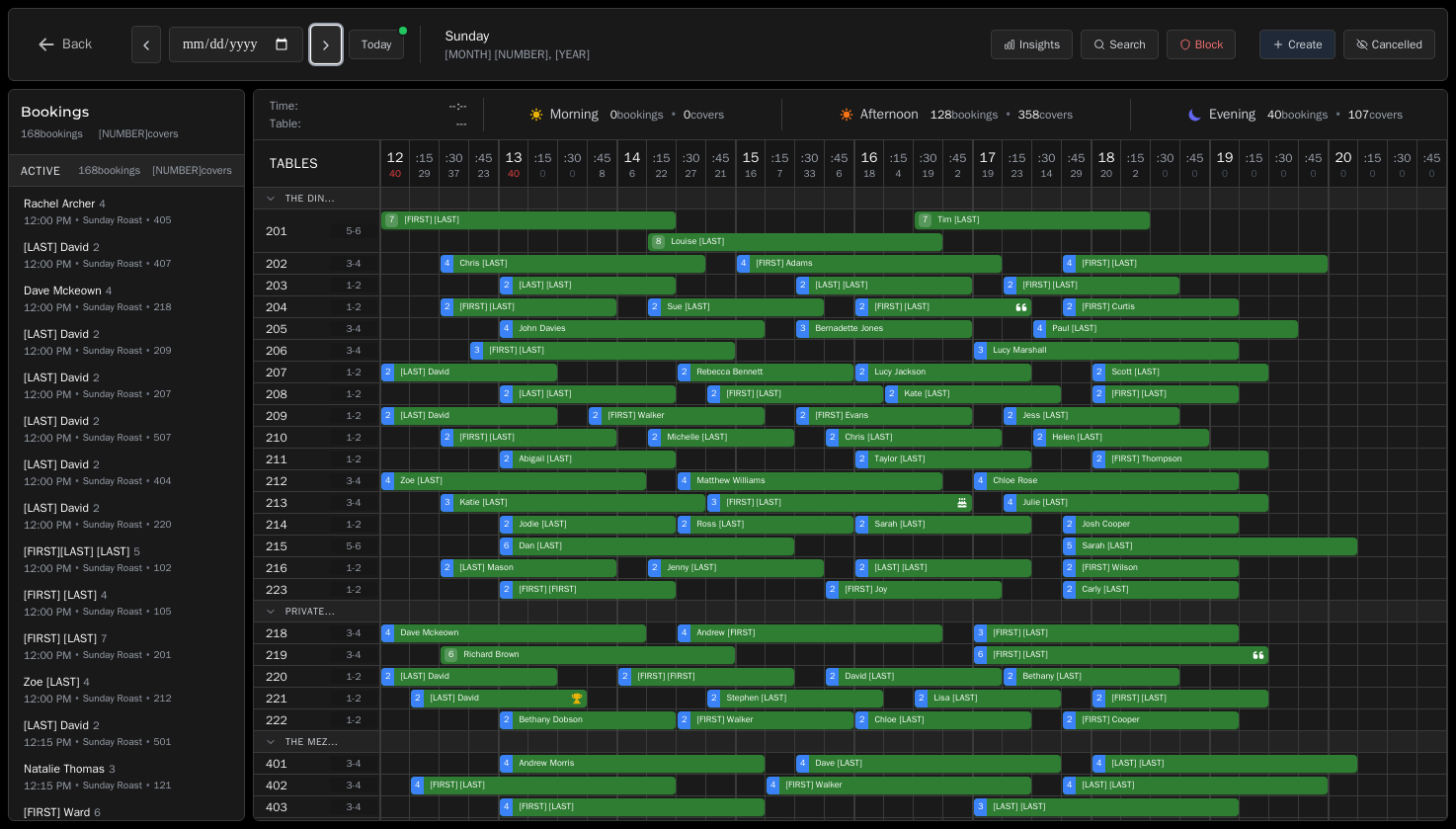 click 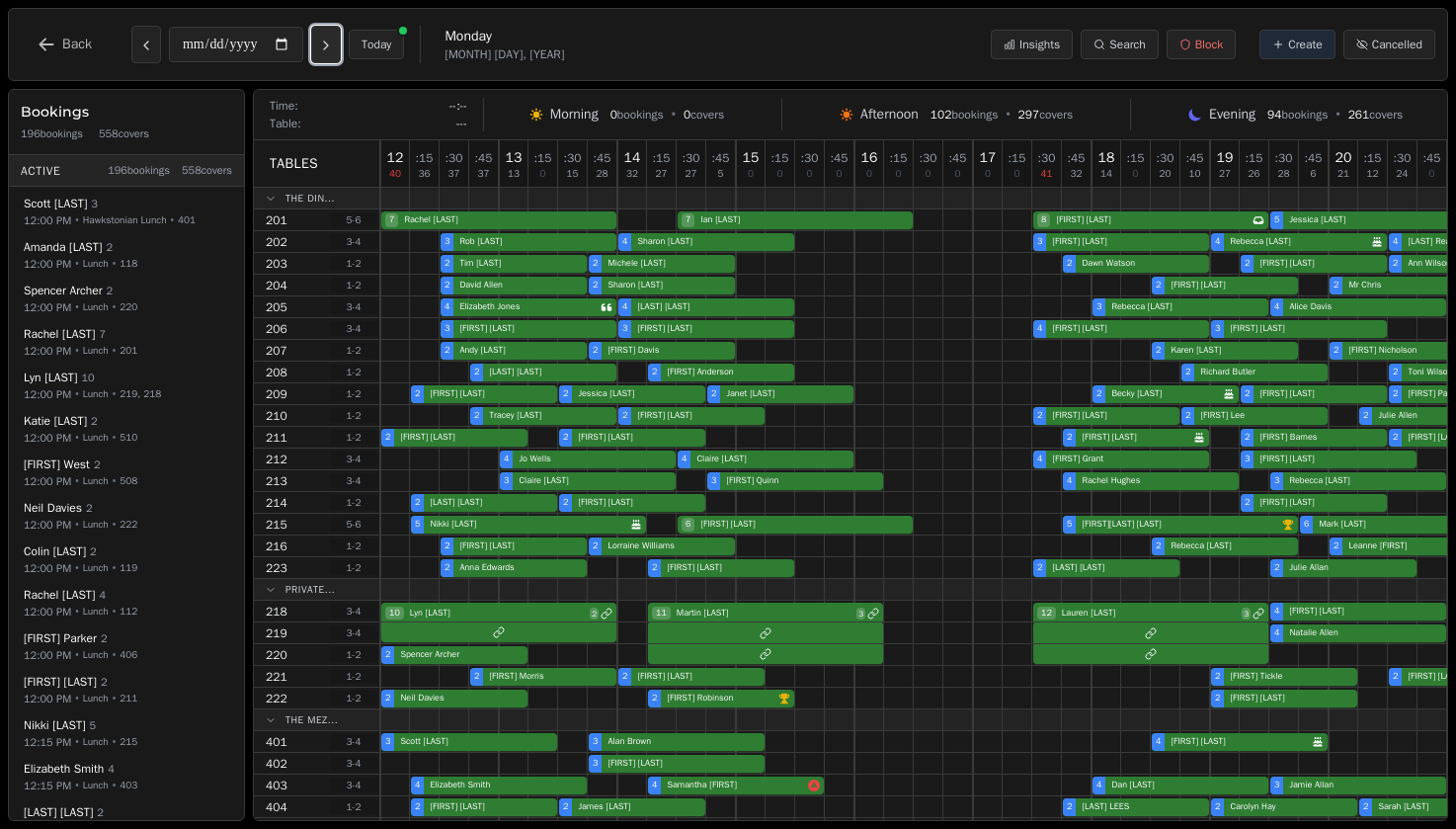click 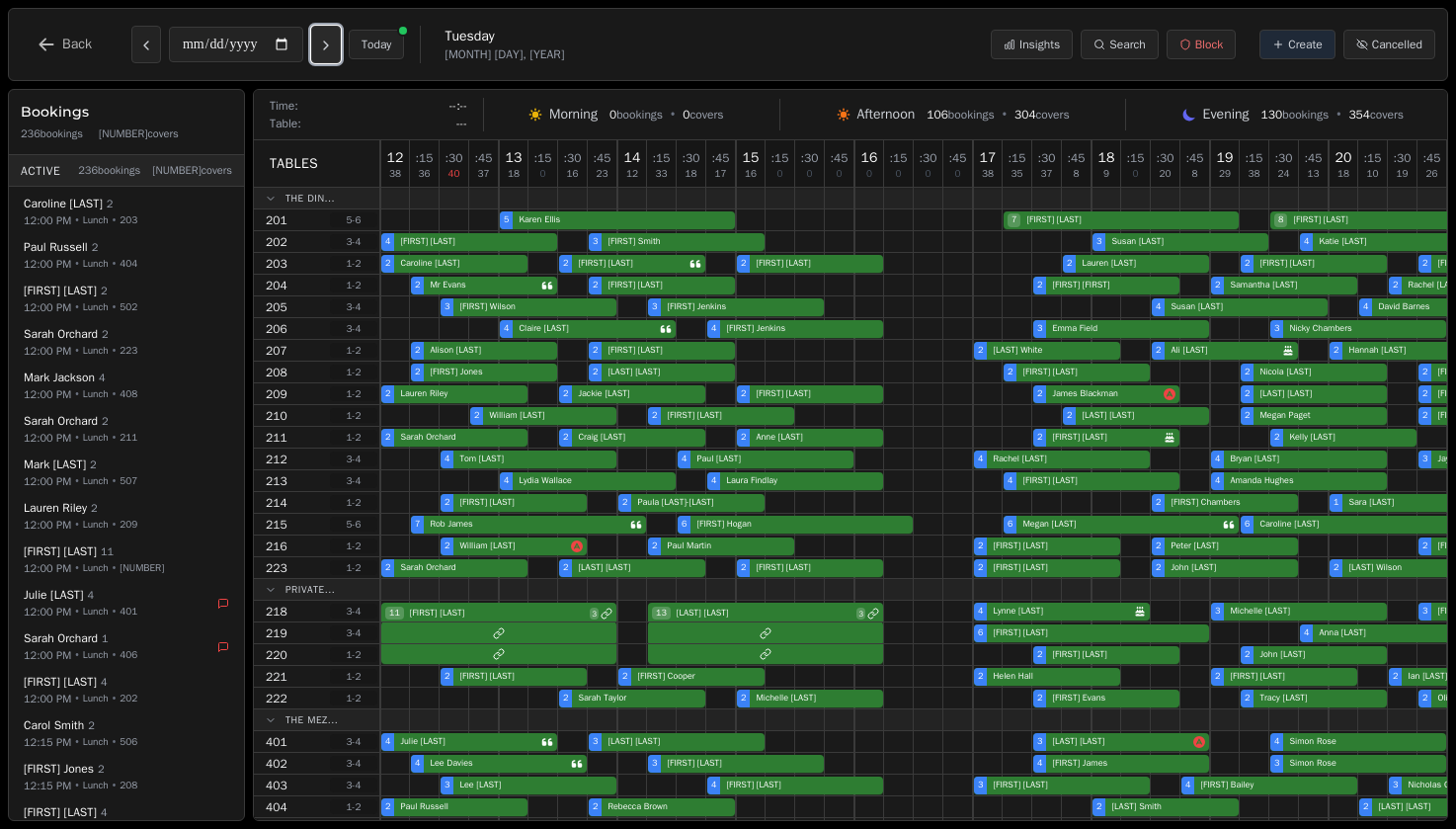 click 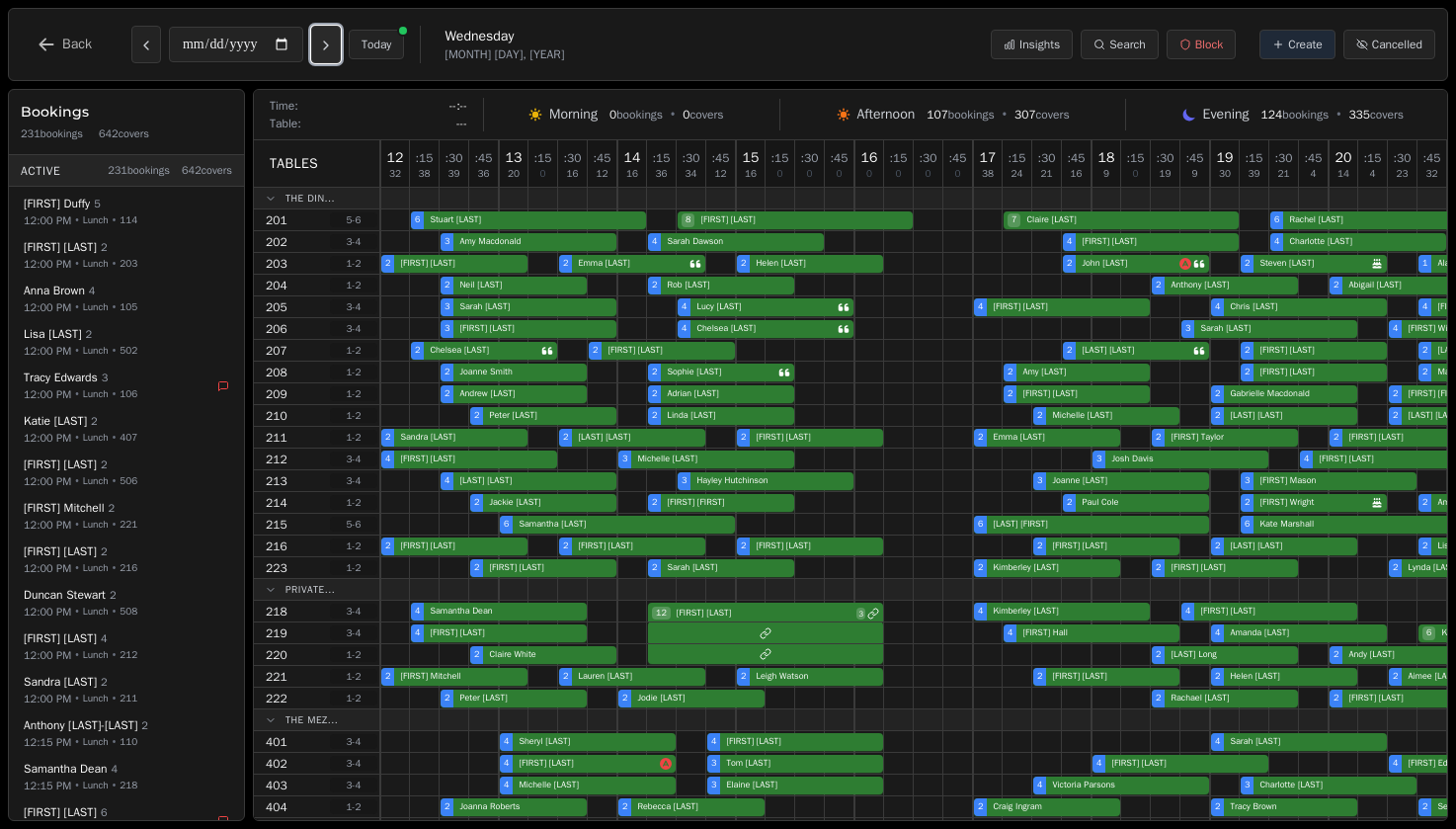 click 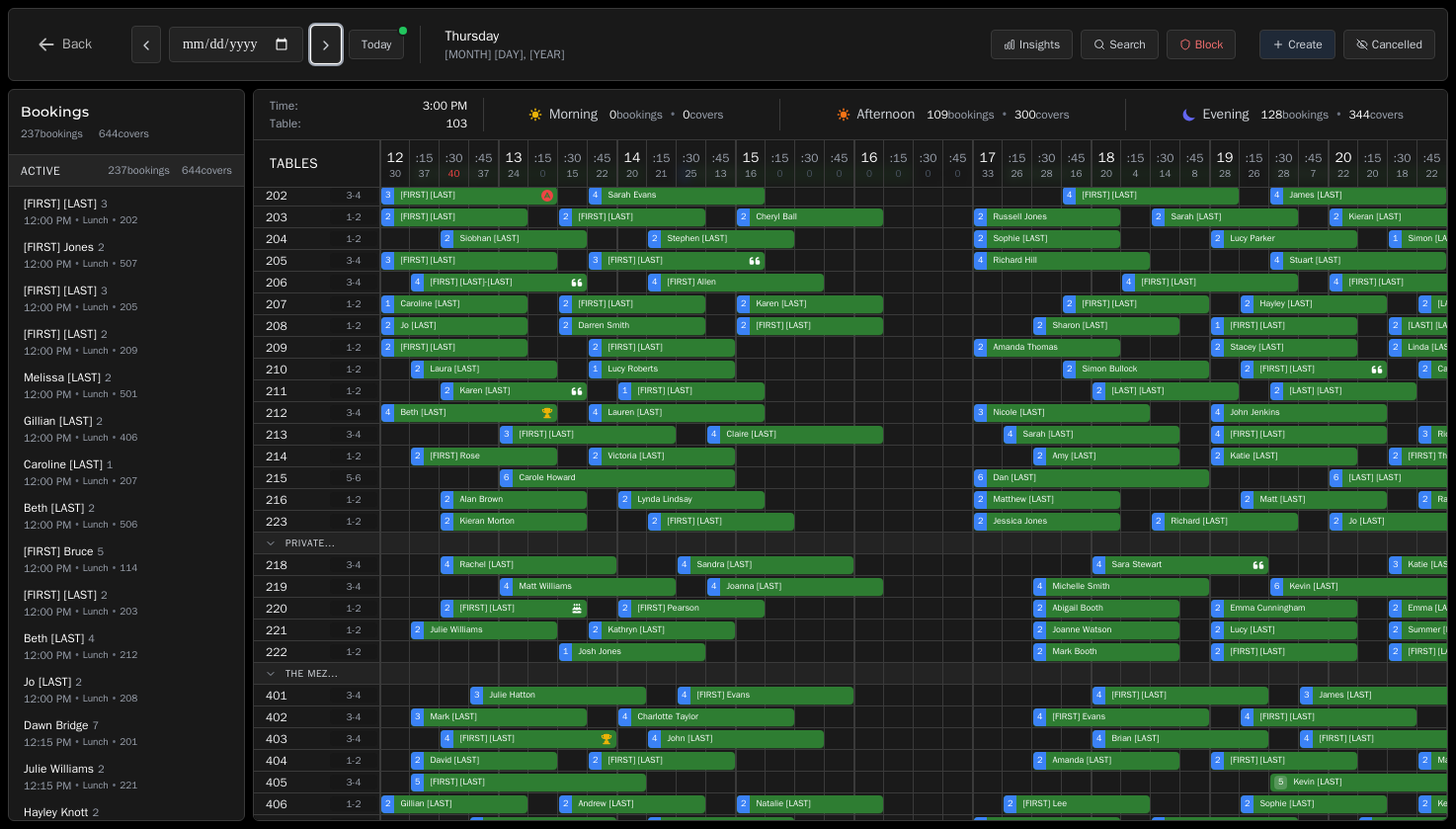 scroll, scrollTop: 0, scrollLeft: 0, axis: both 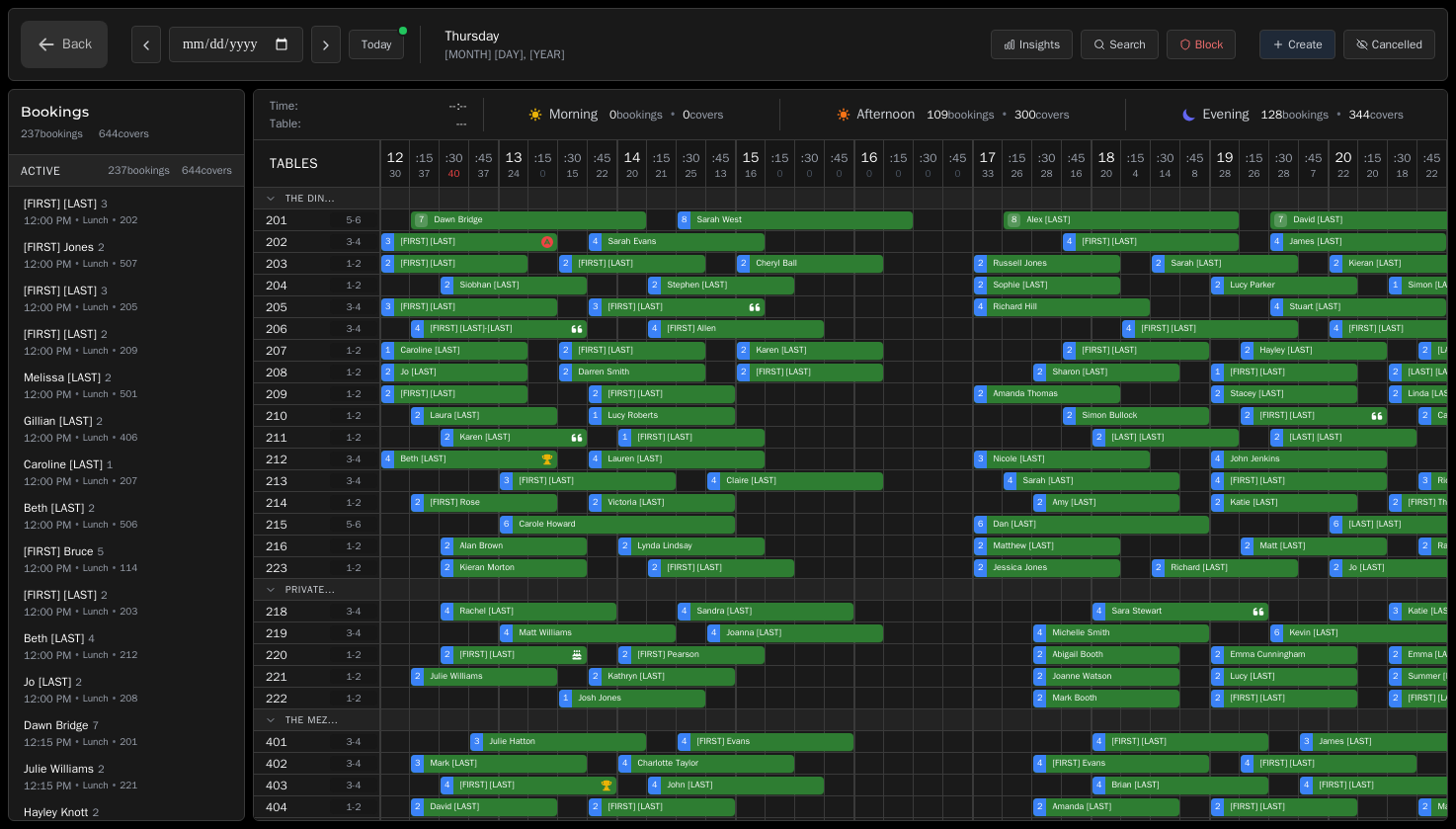click 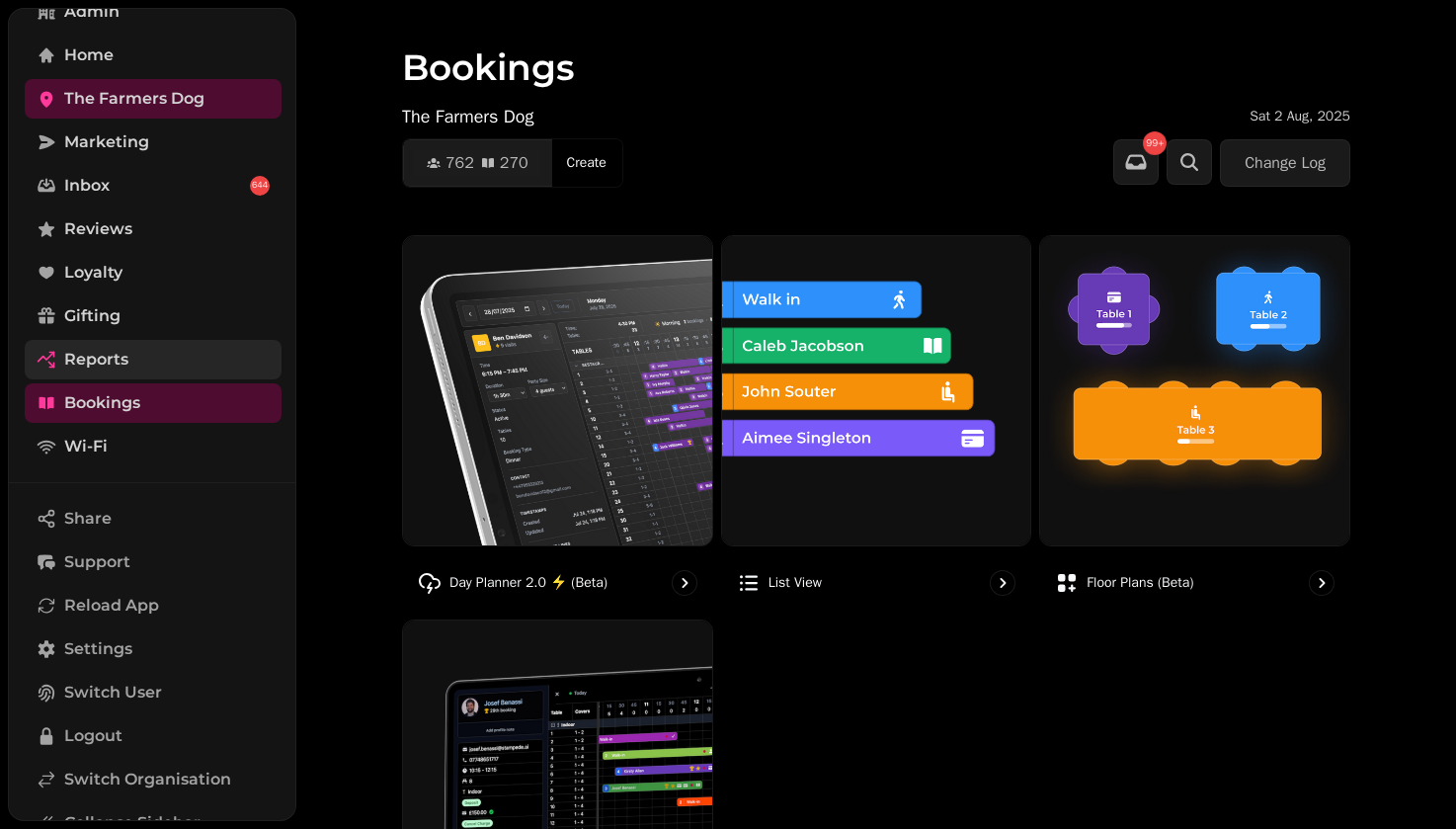 scroll, scrollTop: 0, scrollLeft: 0, axis: both 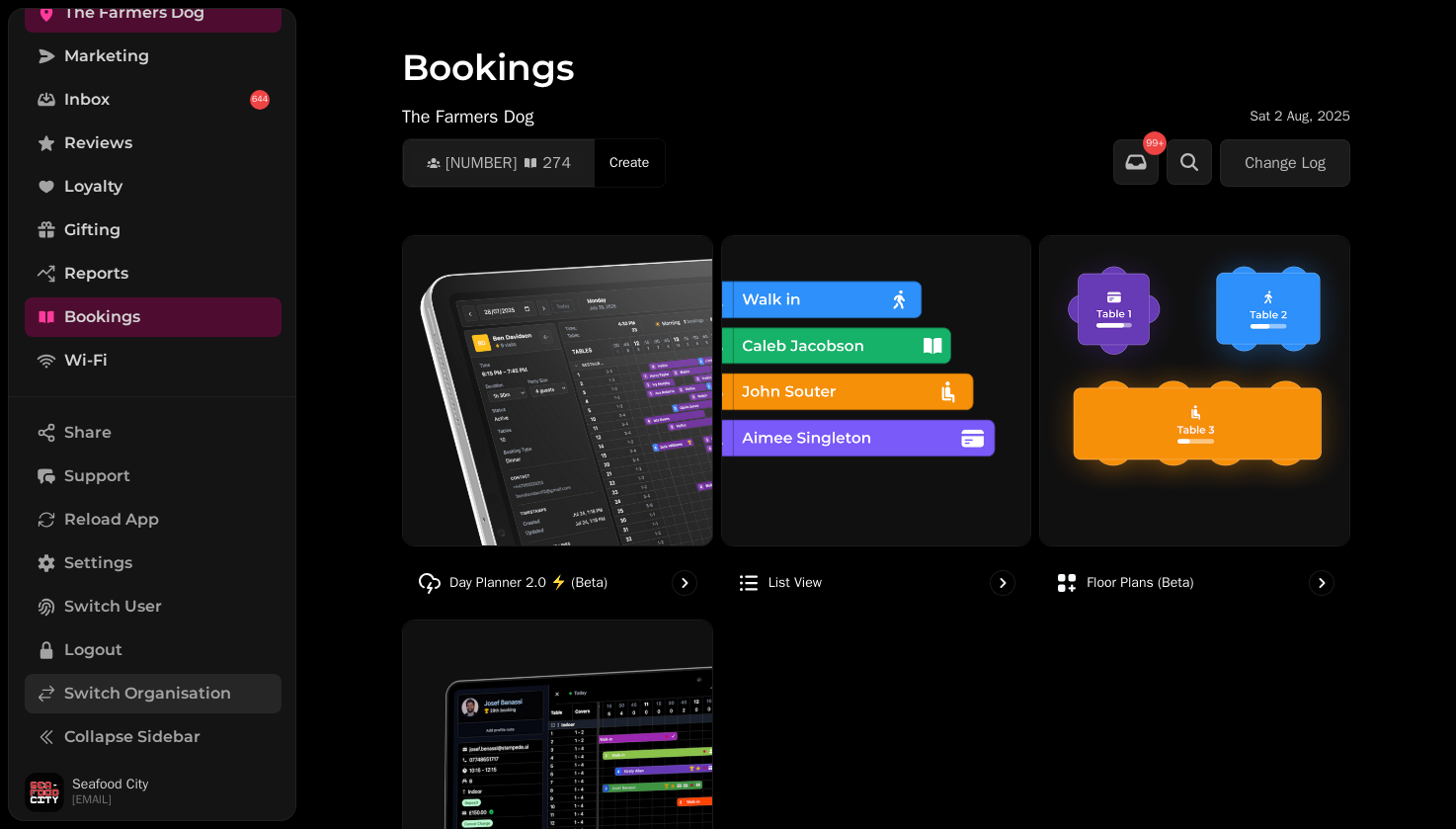 click on "Switch Organisation" at bounding box center (147, 694) 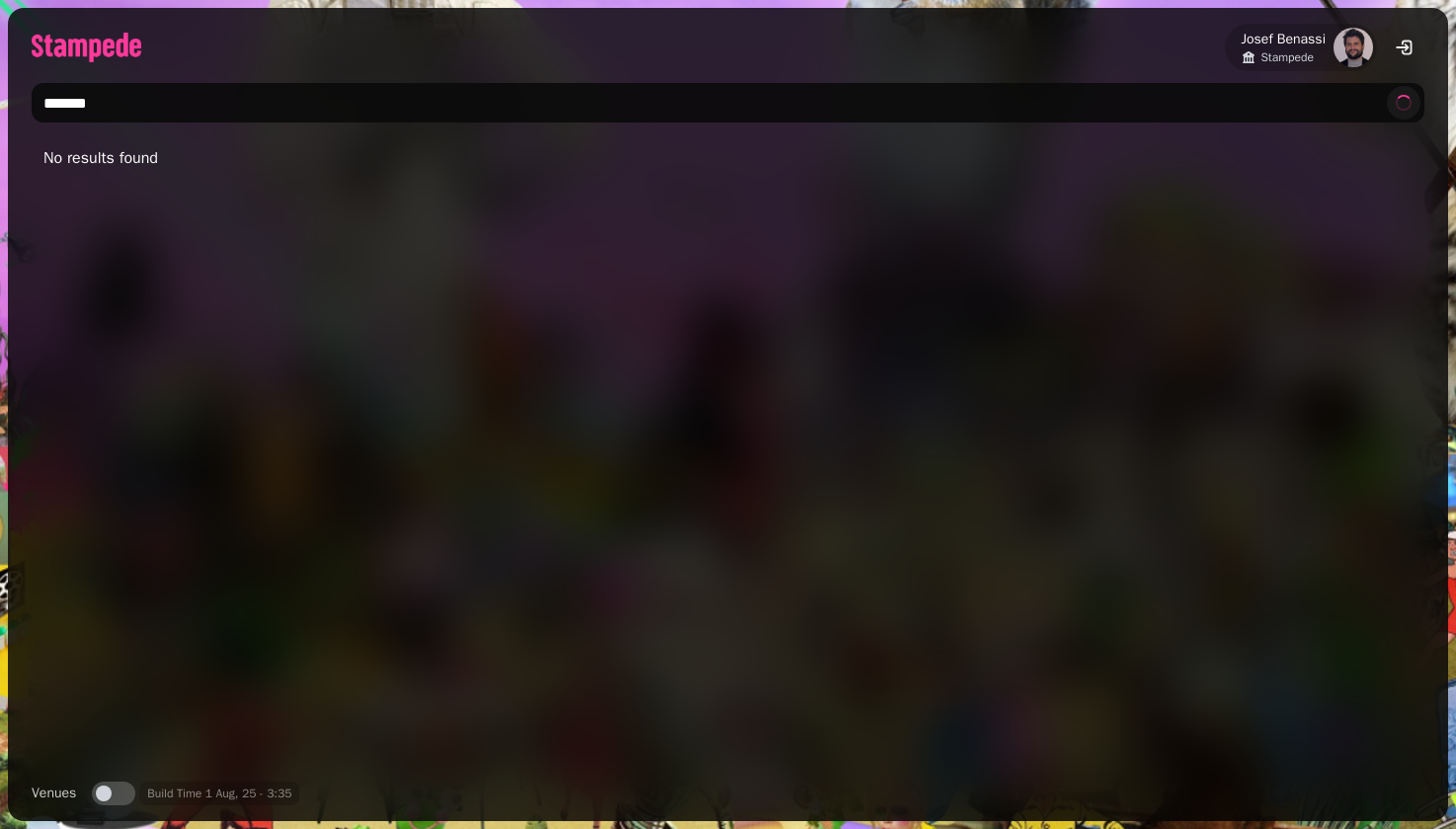 type on "*******" 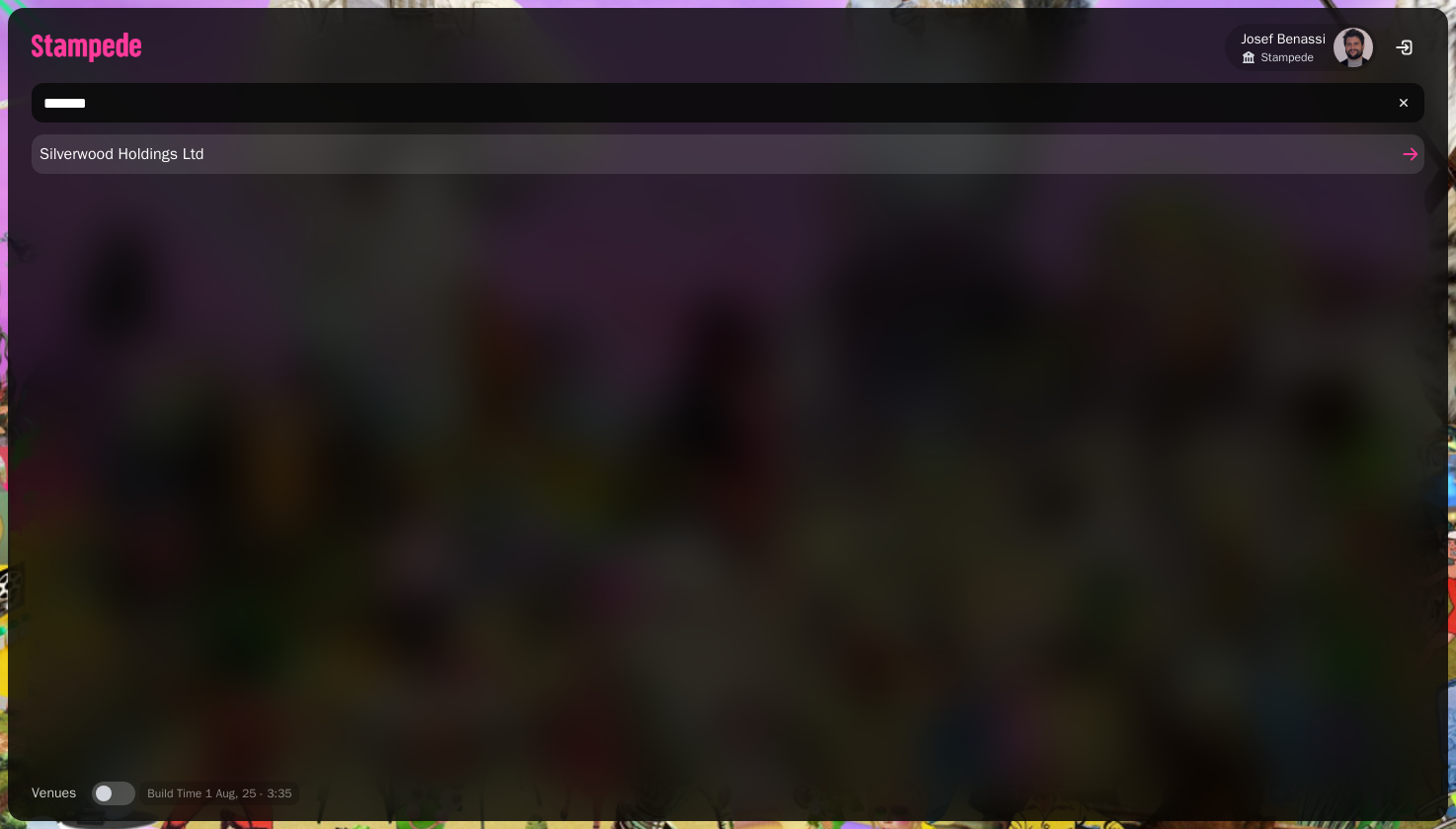 click on "Silverwood Holdings Ltd" at bounding box center [728, 154] 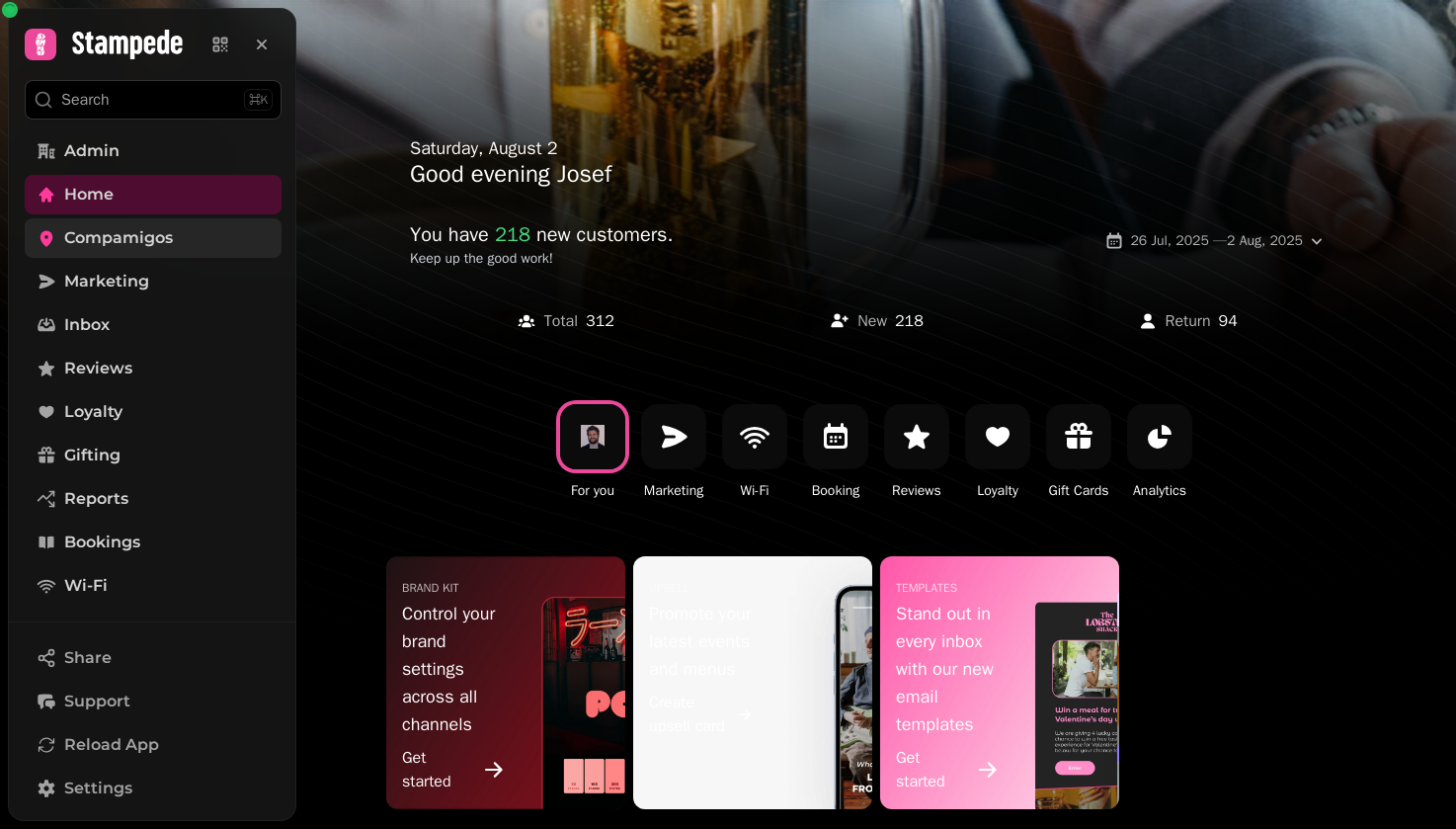 click on "Compamigos" at bounding box center [153, 238] 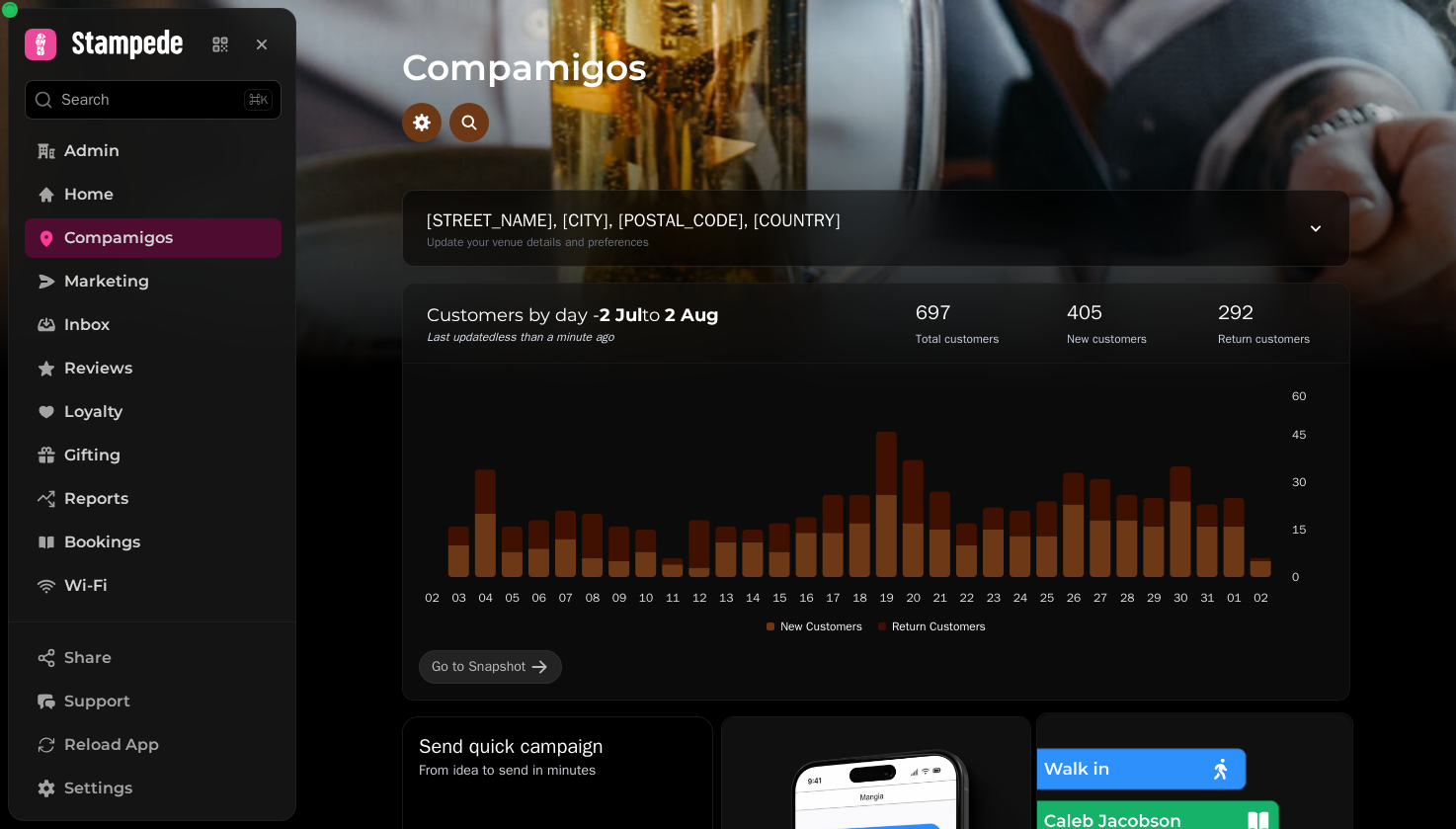 click at bounding box center (1194, 870) 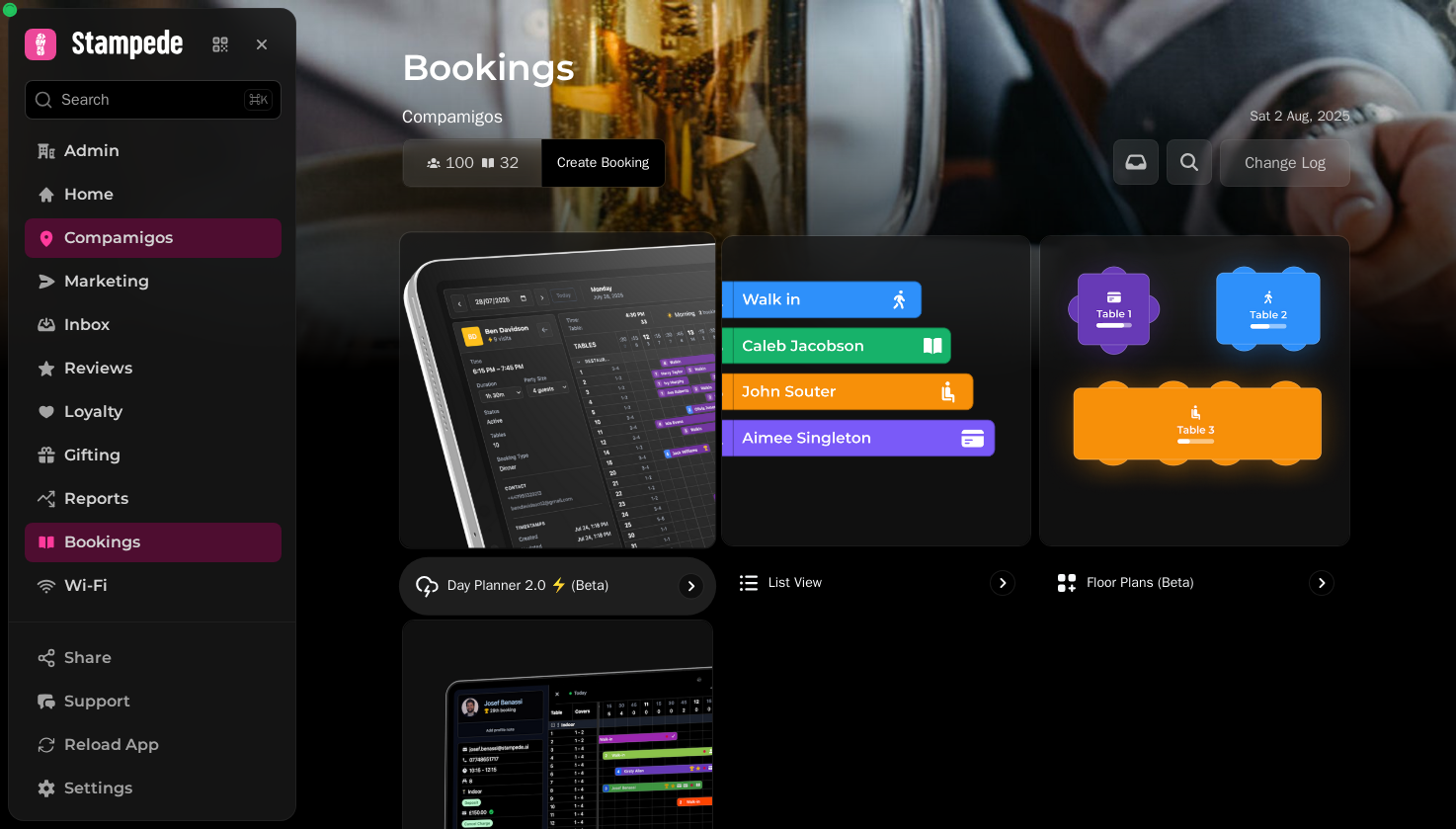 click at bounding box center (557, 389) 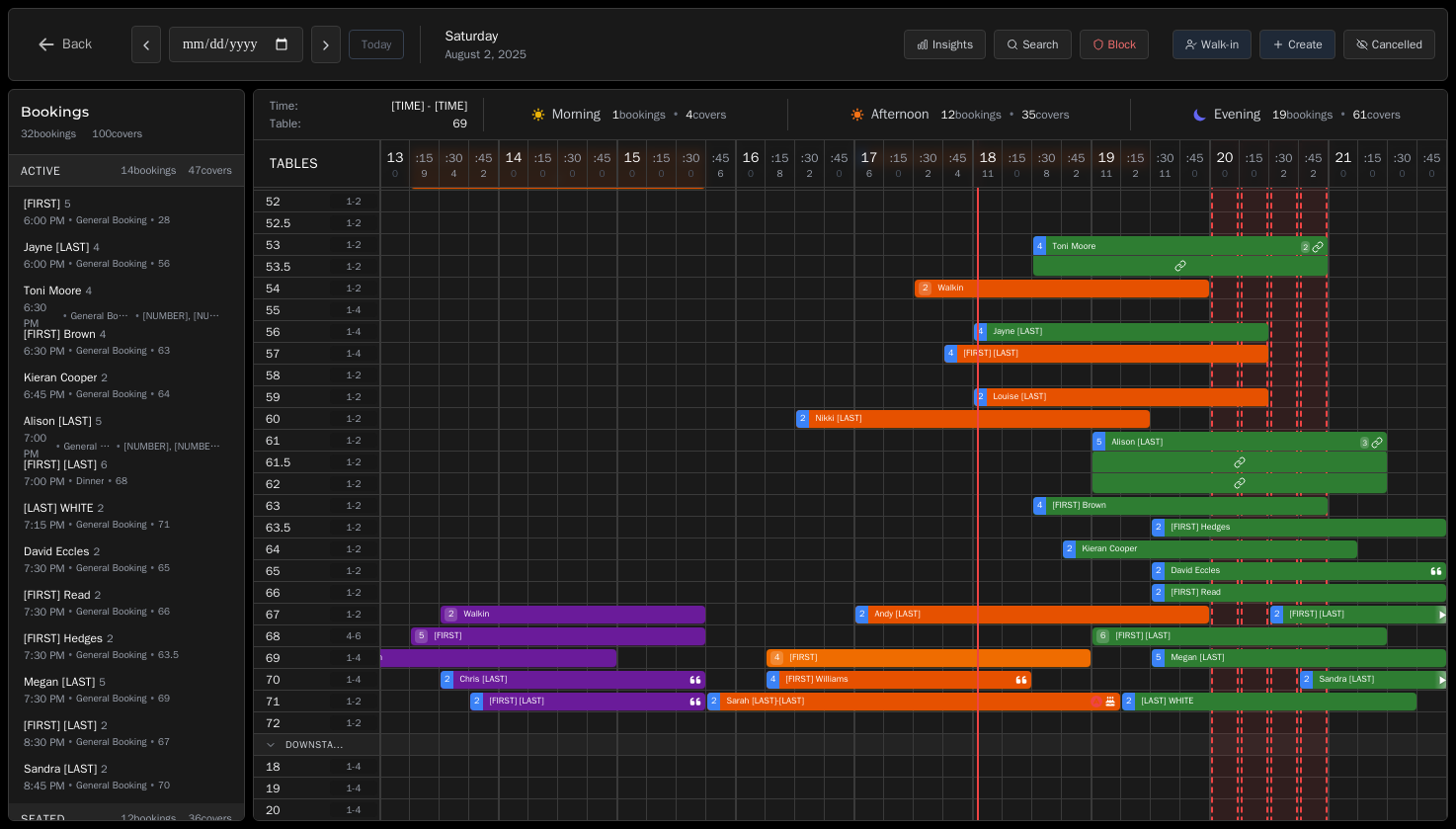 scroll, scrollTop: 0, scrollLeft: 356, axis: horizontal 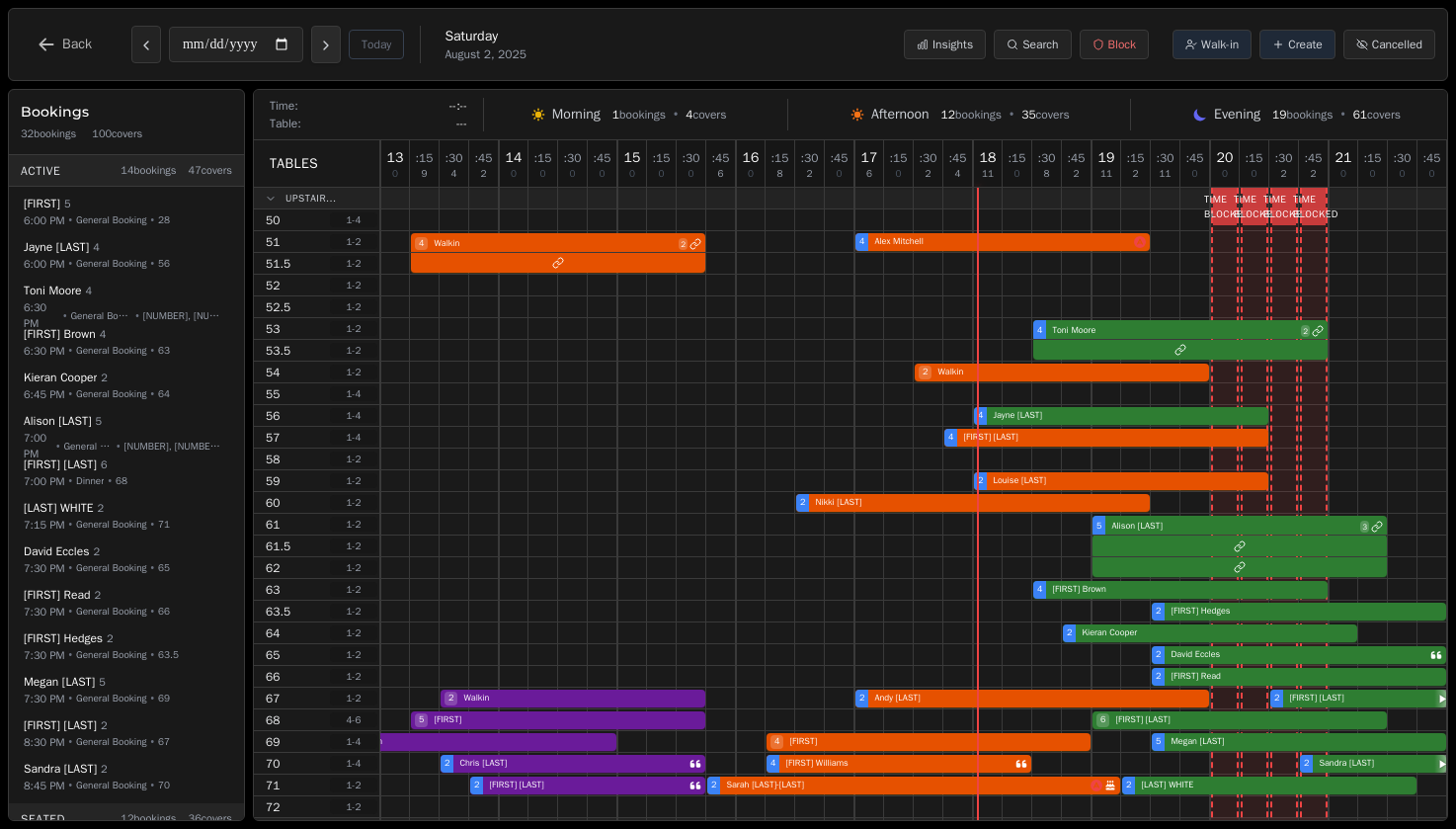 click 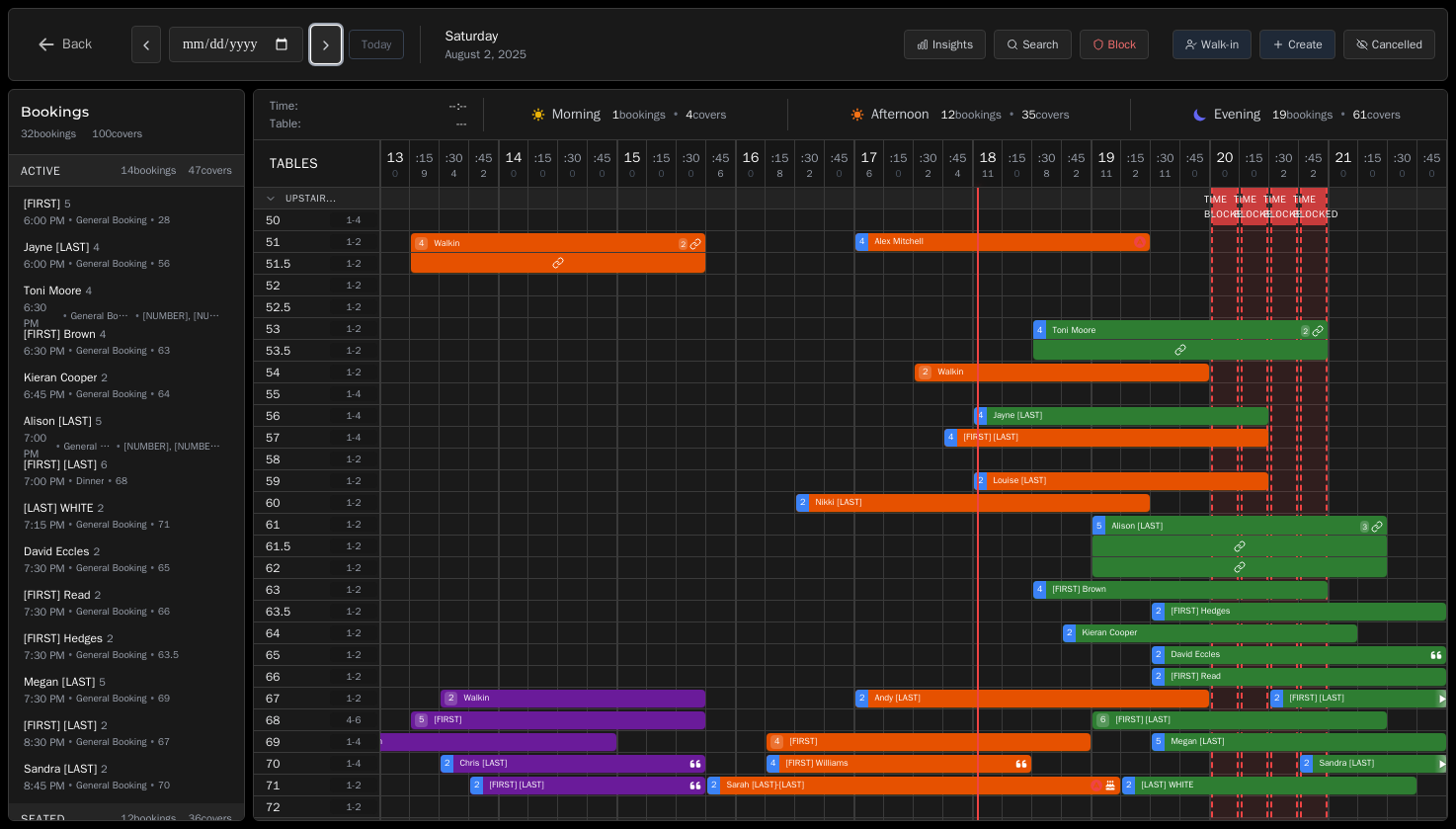 type on "**********" 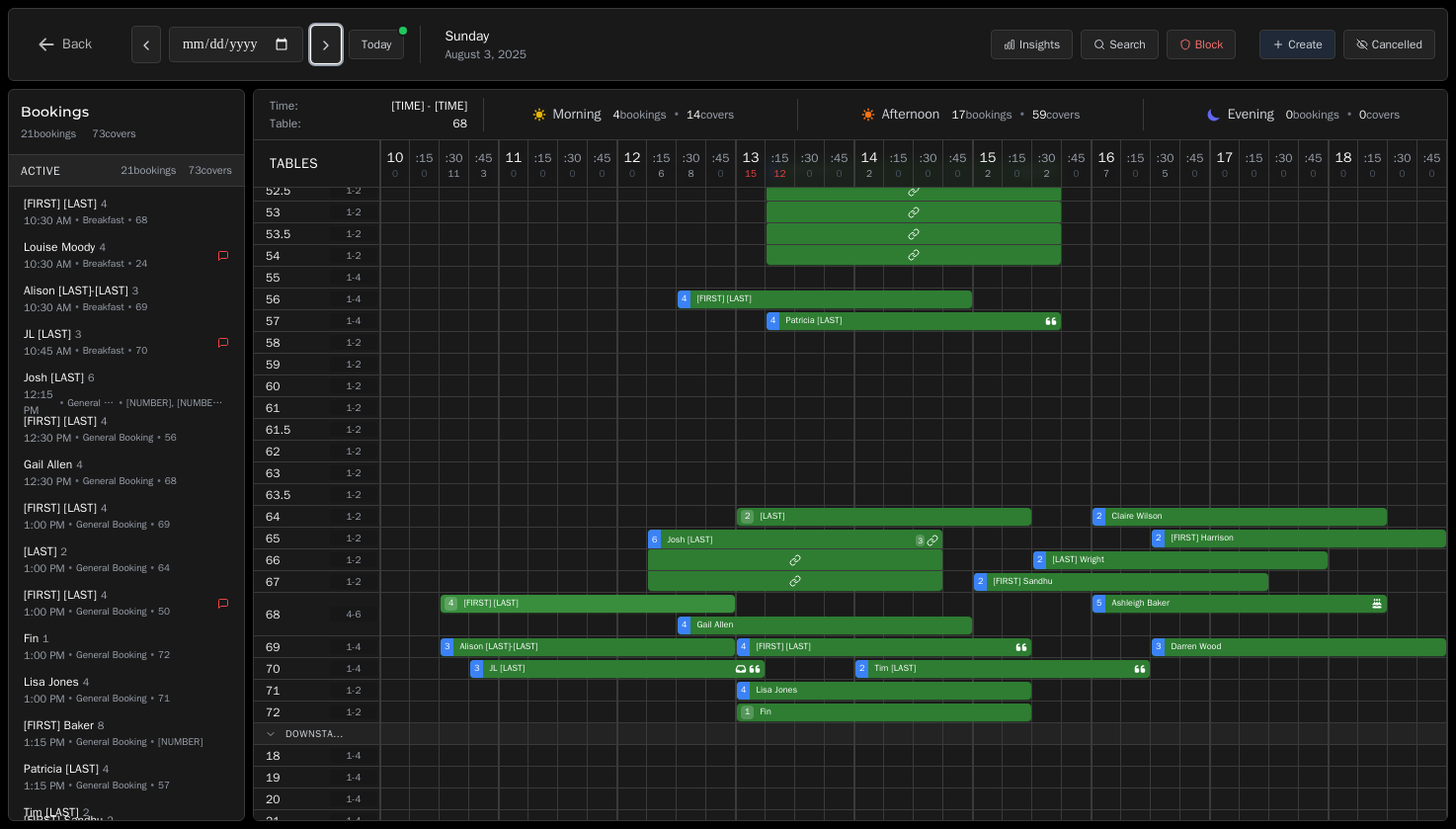 scroll, scrollTop: 0, scrollLeft: 0, axis: both 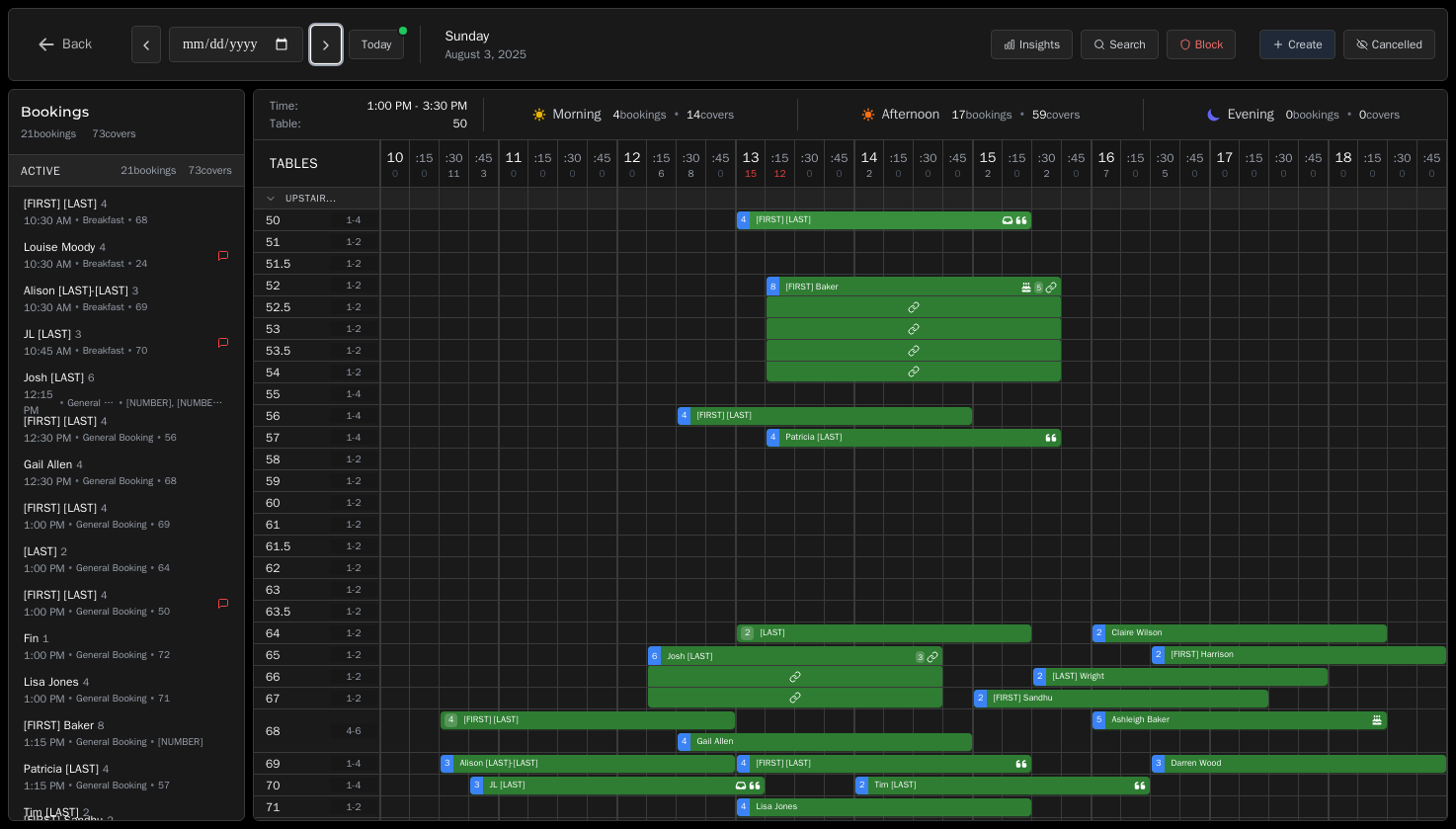 click on "4 Gavin   Perry Has conversation thread" at bounding box center [1092, 220] 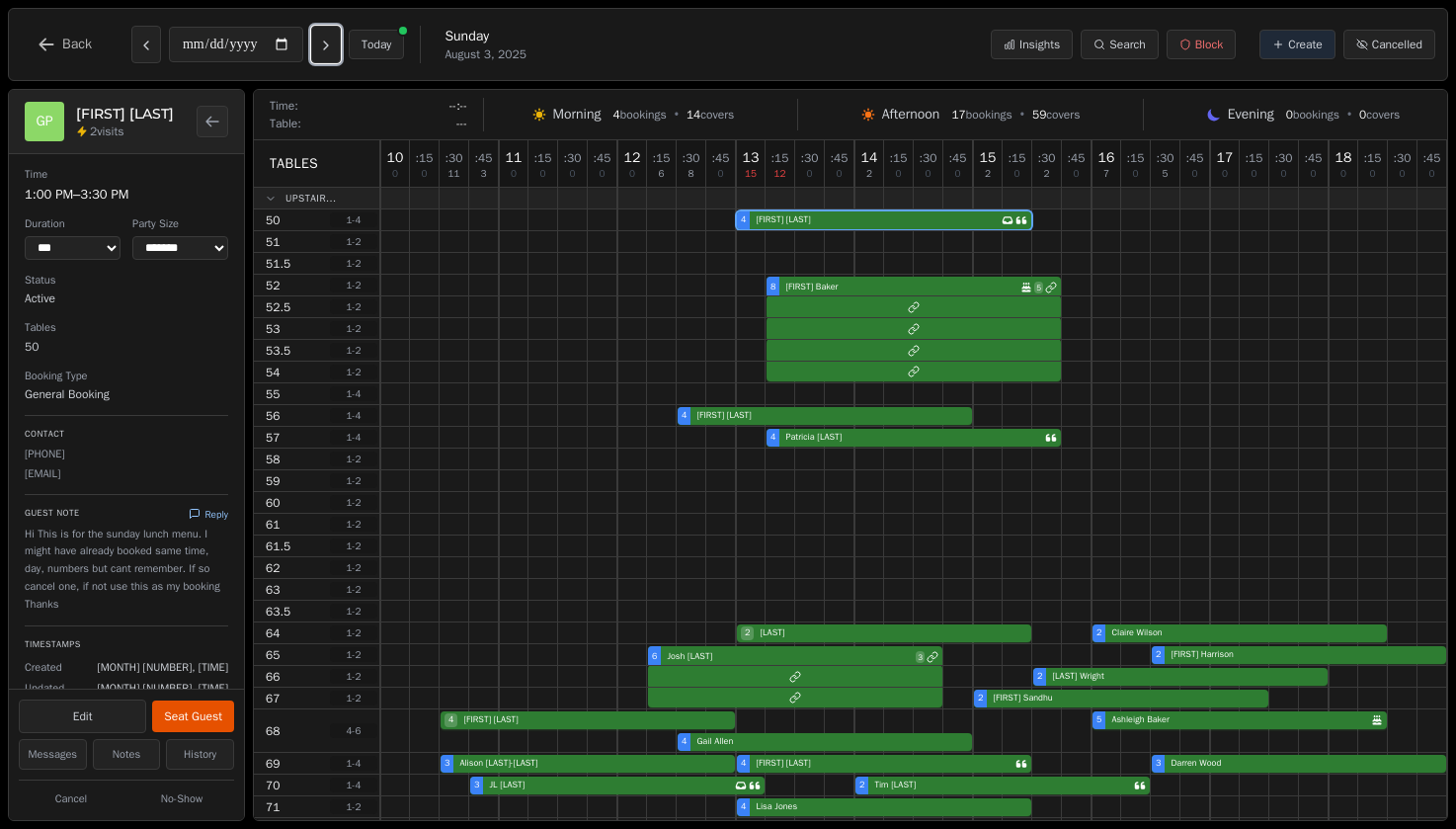 click 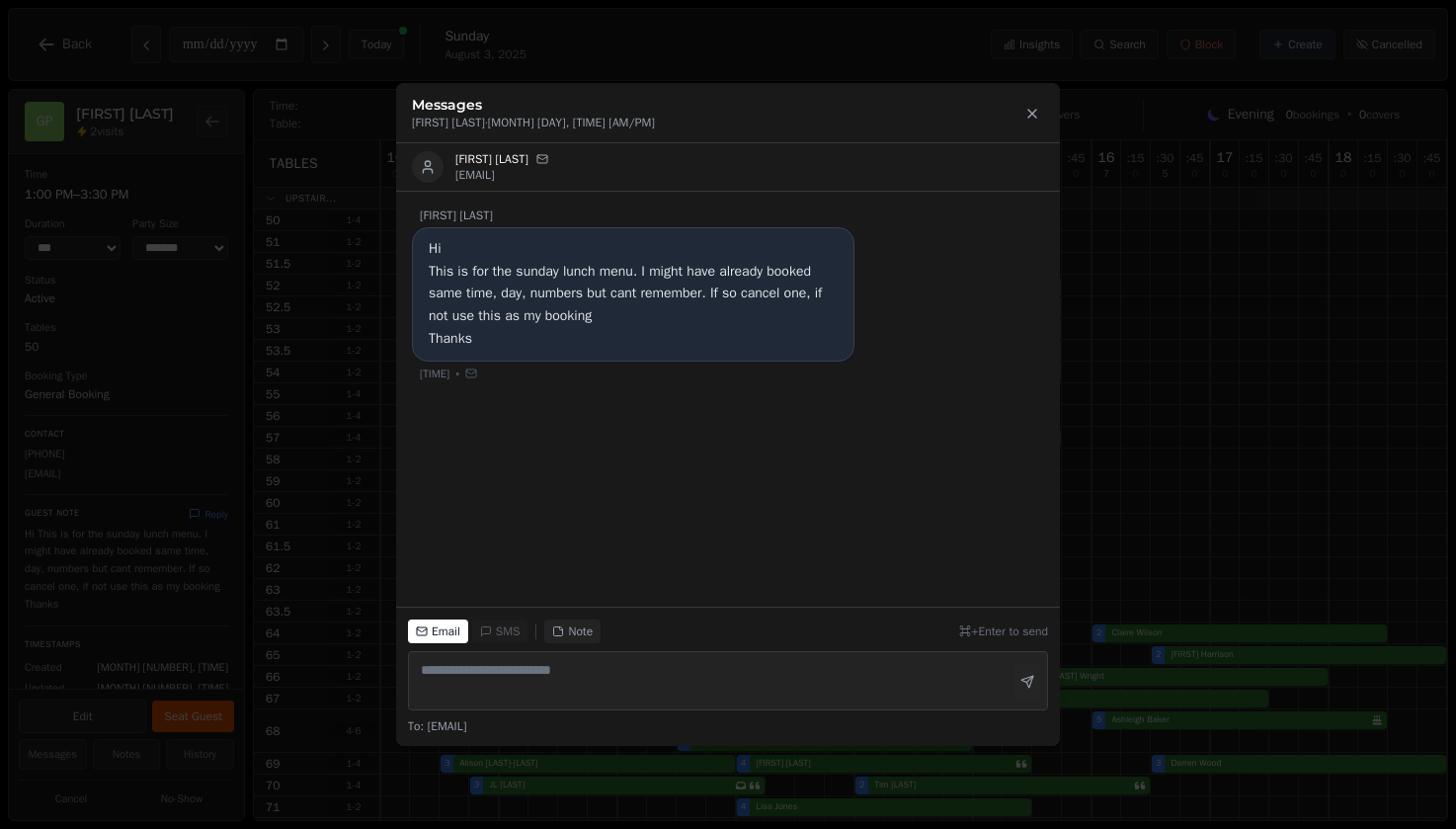 click on "Messages Gavin   Perry  ·  Aug 3, 1:00 PM Gavin Perry gavin.perry@talktalk.net Gavin Perry Hi
This is for the sunday lunch menu. I might have already booked same time, day, numbers but cant remember. If so cancel one, if not use this as my booking
Thanks 5:13 PM • Email SMS Note ⌘+Enter to send To: gavin.perry@talktalk.net" at bounding box center [728, 414] 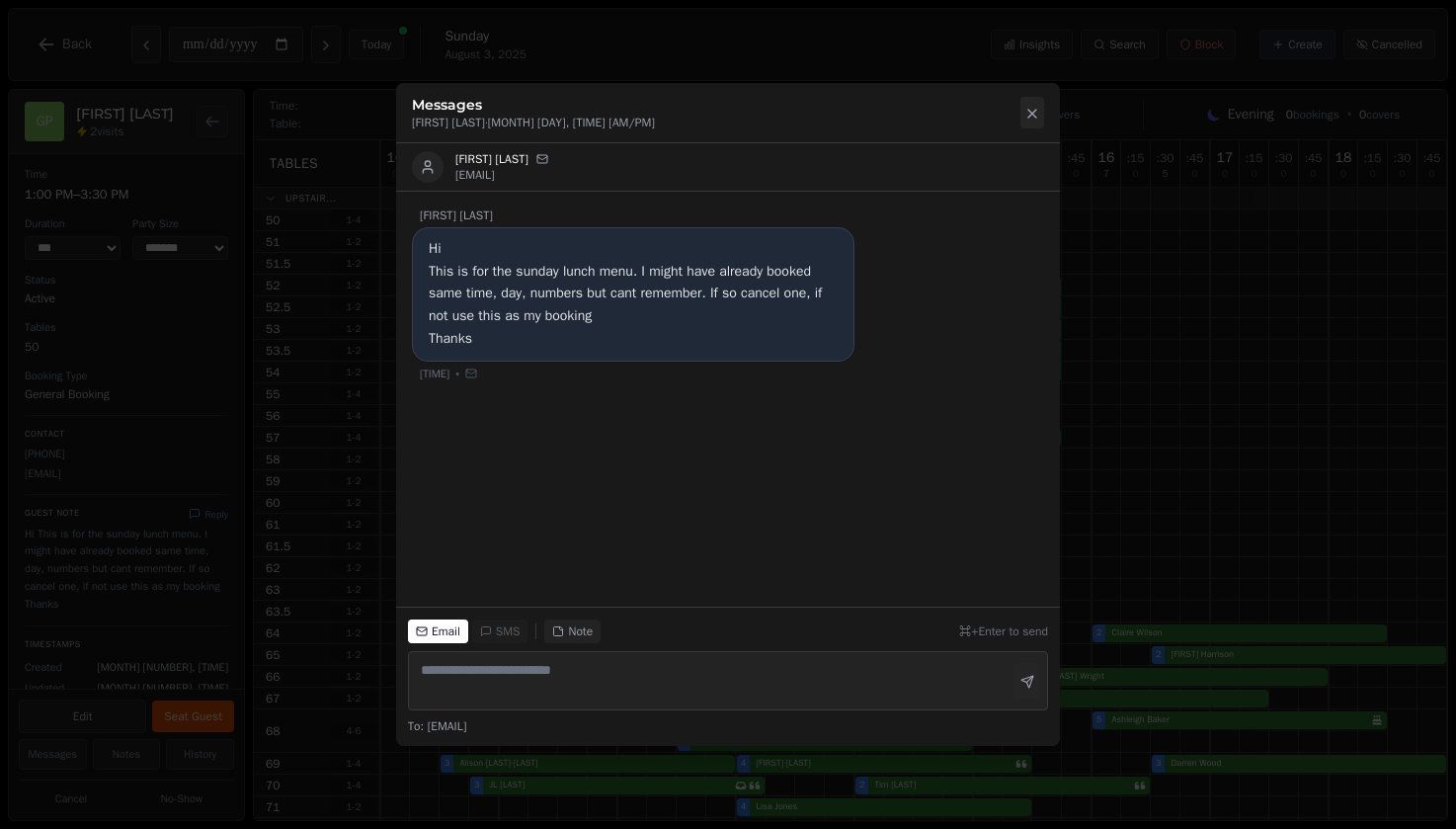 click 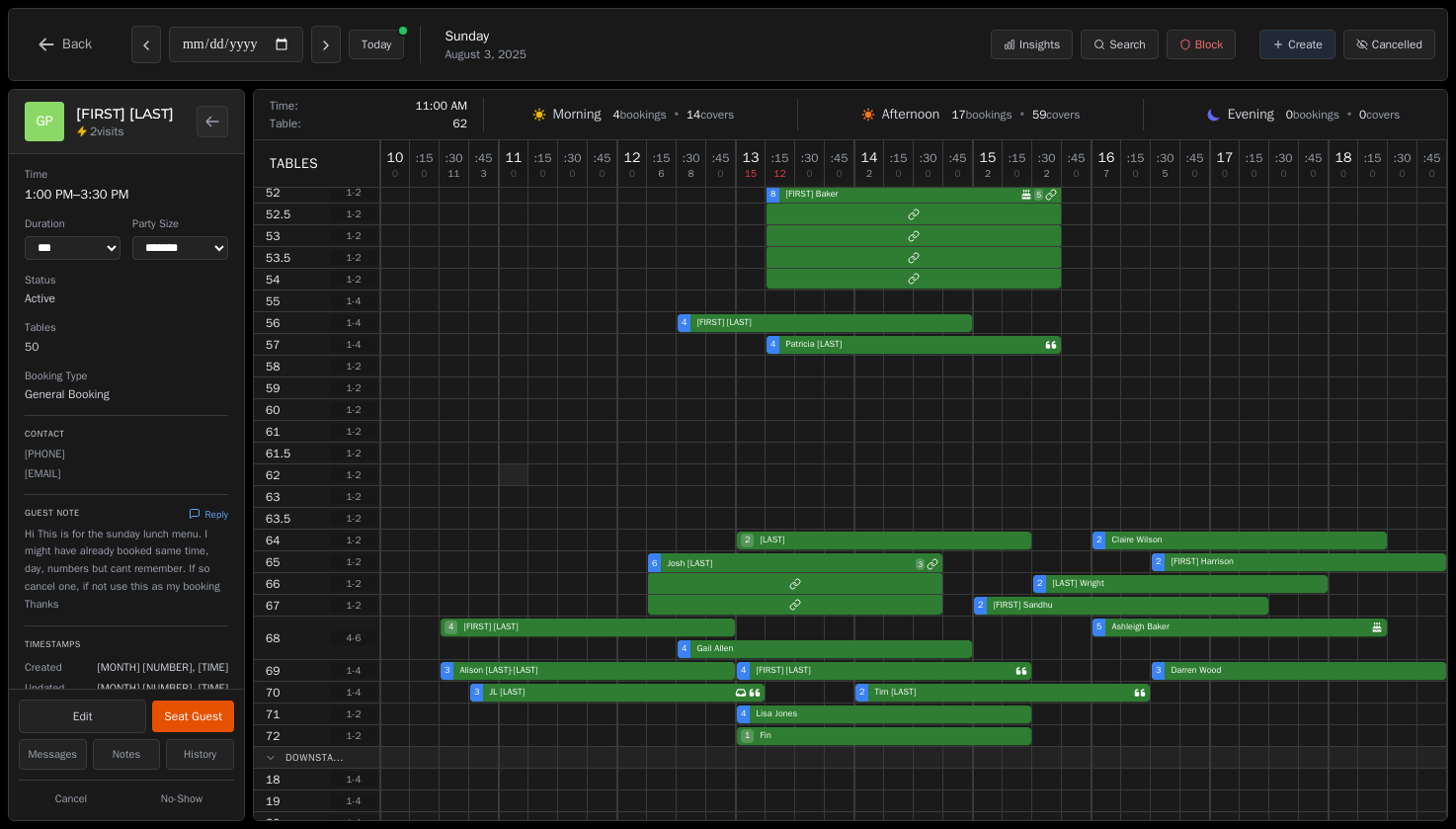 scroll, scrollTop: 0, scrollLeft: 0, axis: both 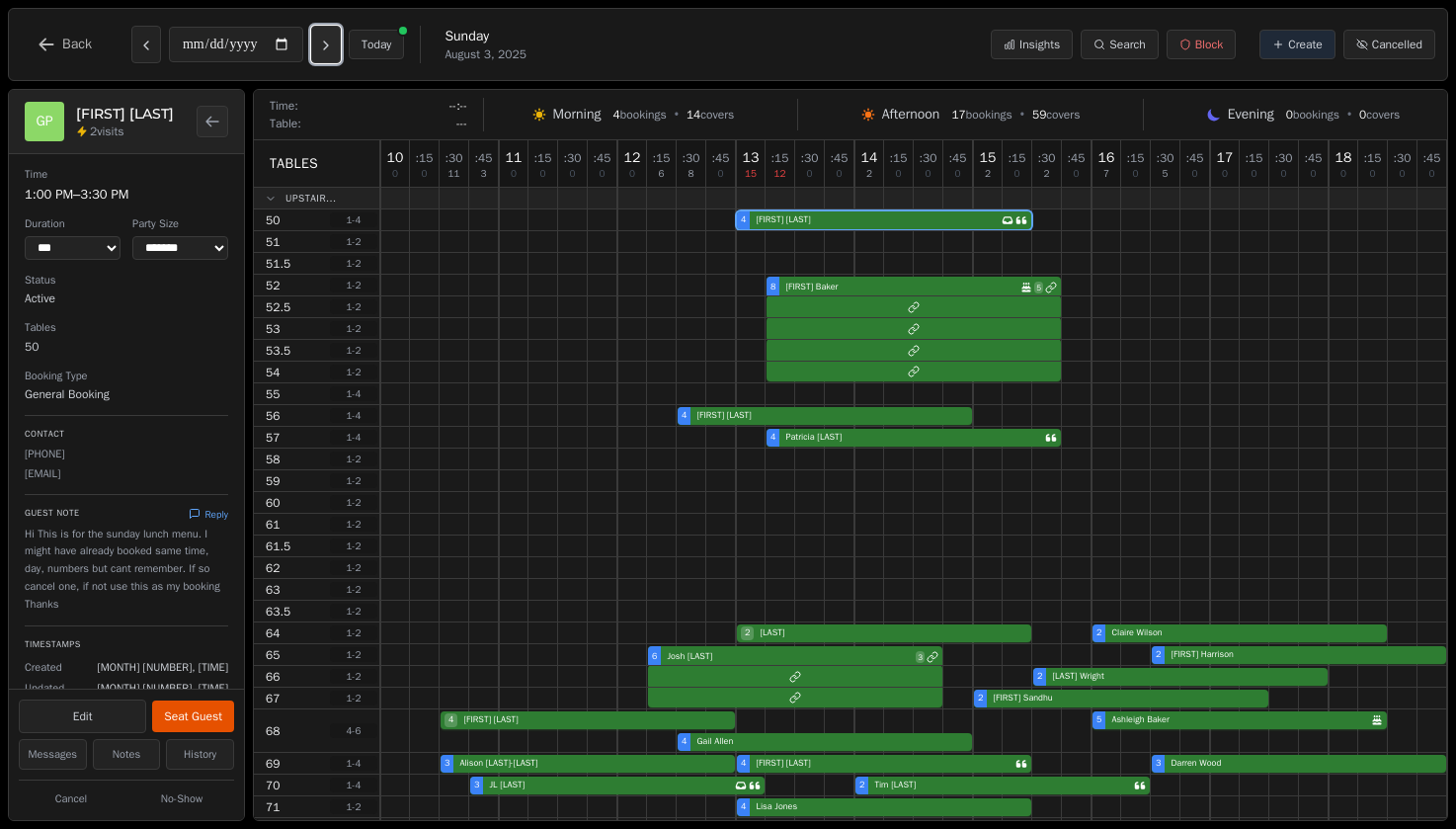 click 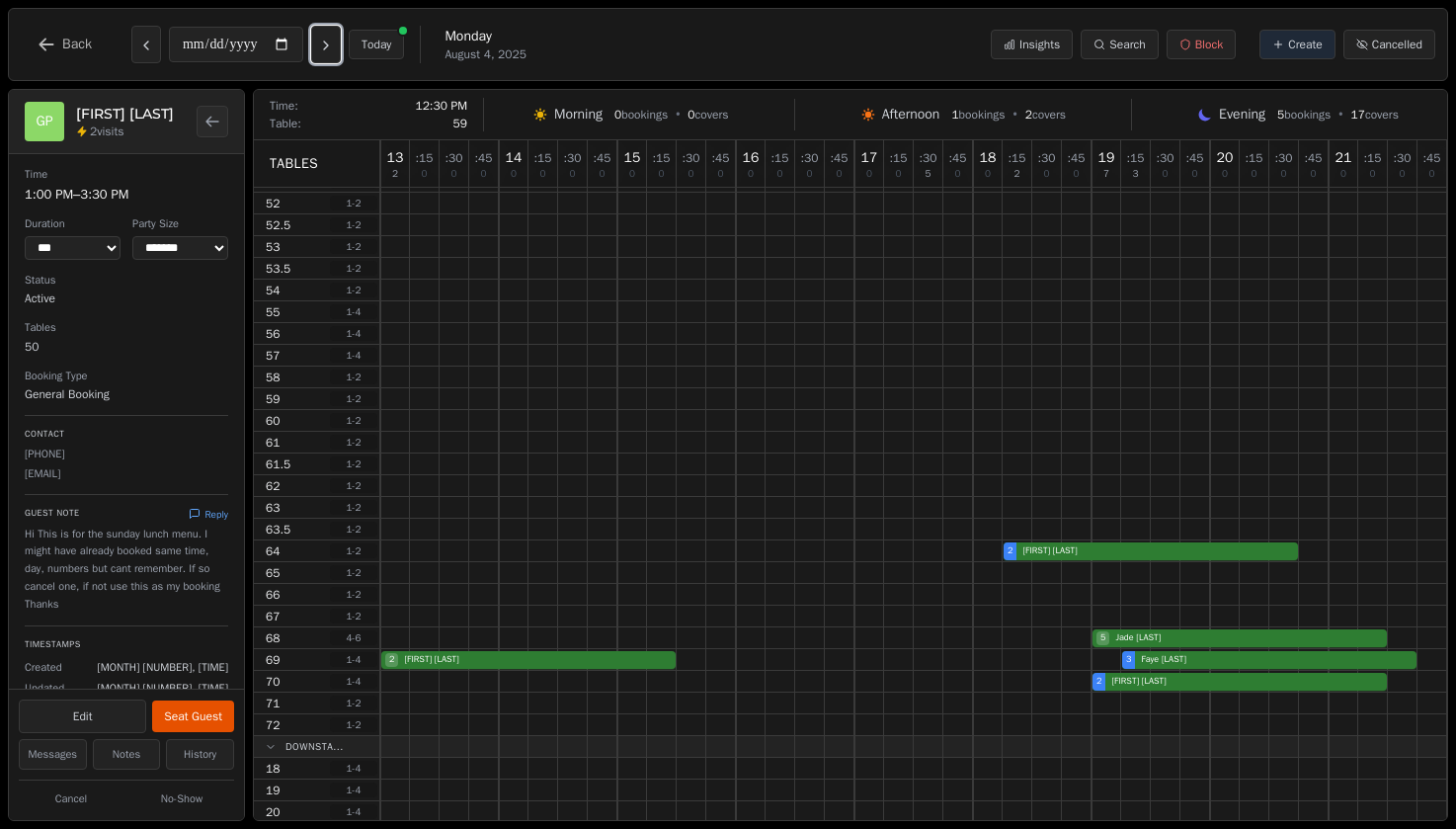 scroll, scrollTop: 324, scrollLeft: 356, axis: both 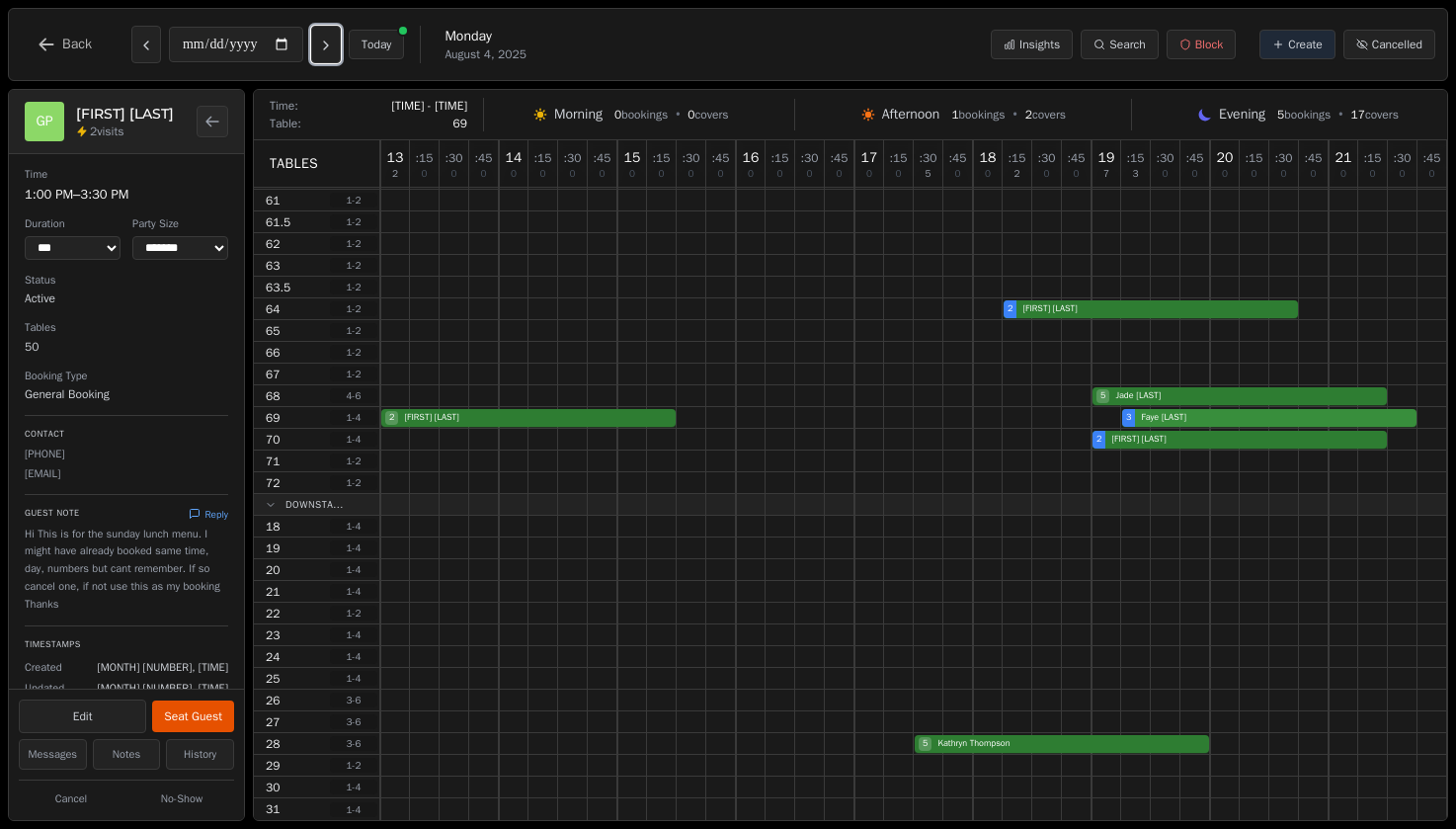 click on "2 Barry   smith 3 Faye   Maynard" at bounding box center [736, 418] 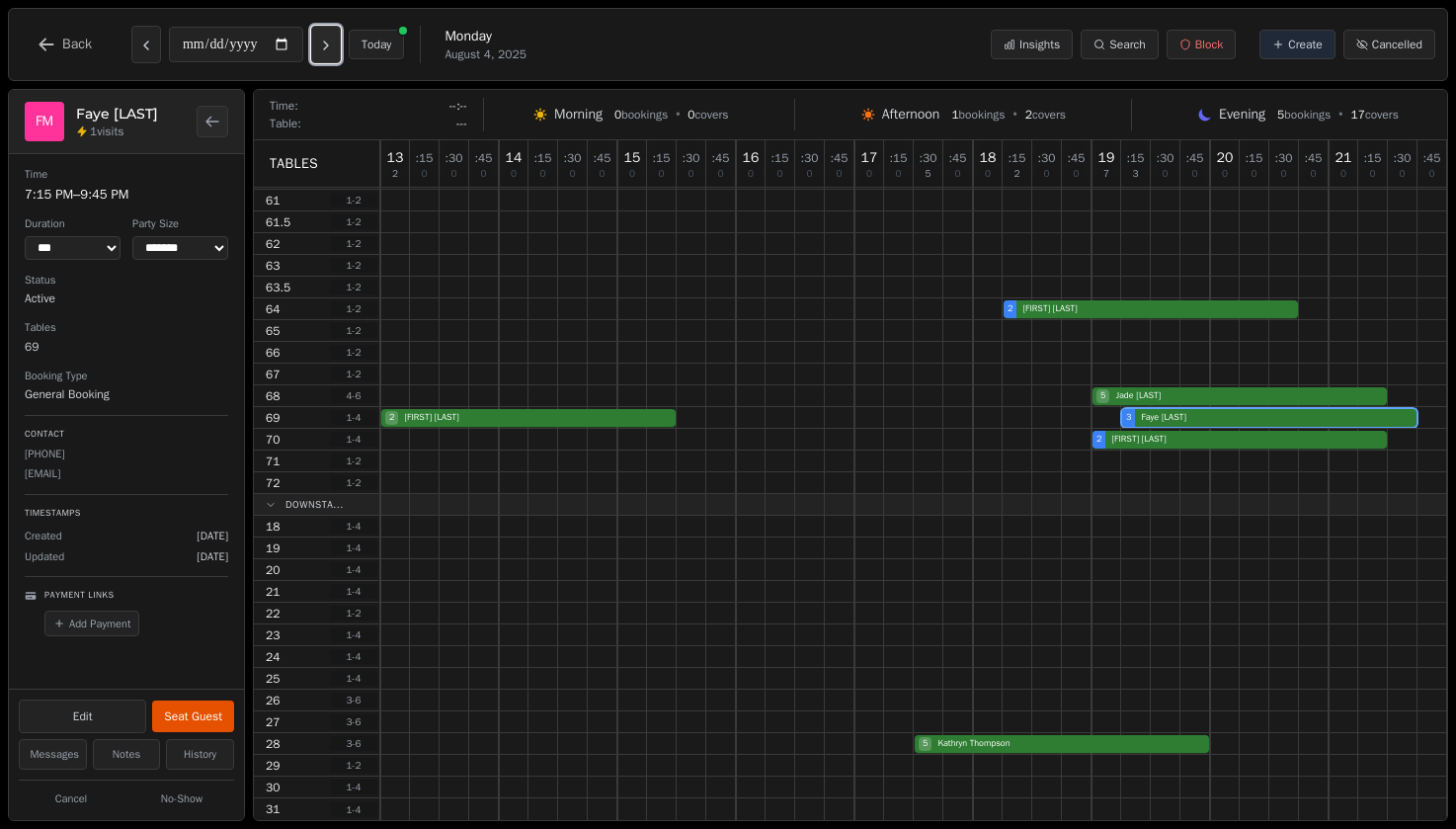 click 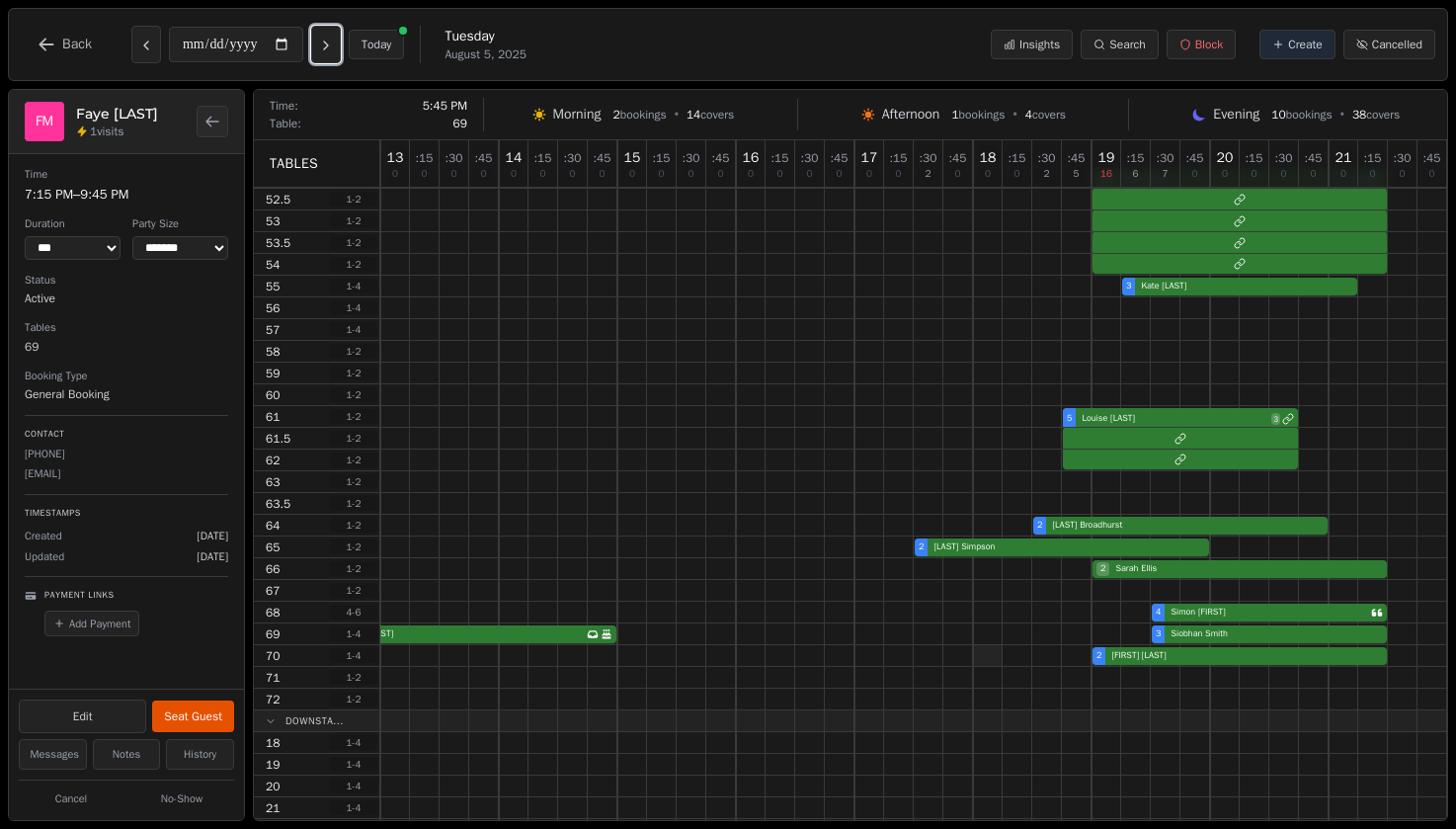 scroll, scrollTop: 72, scrollLeft: 356, axis: both 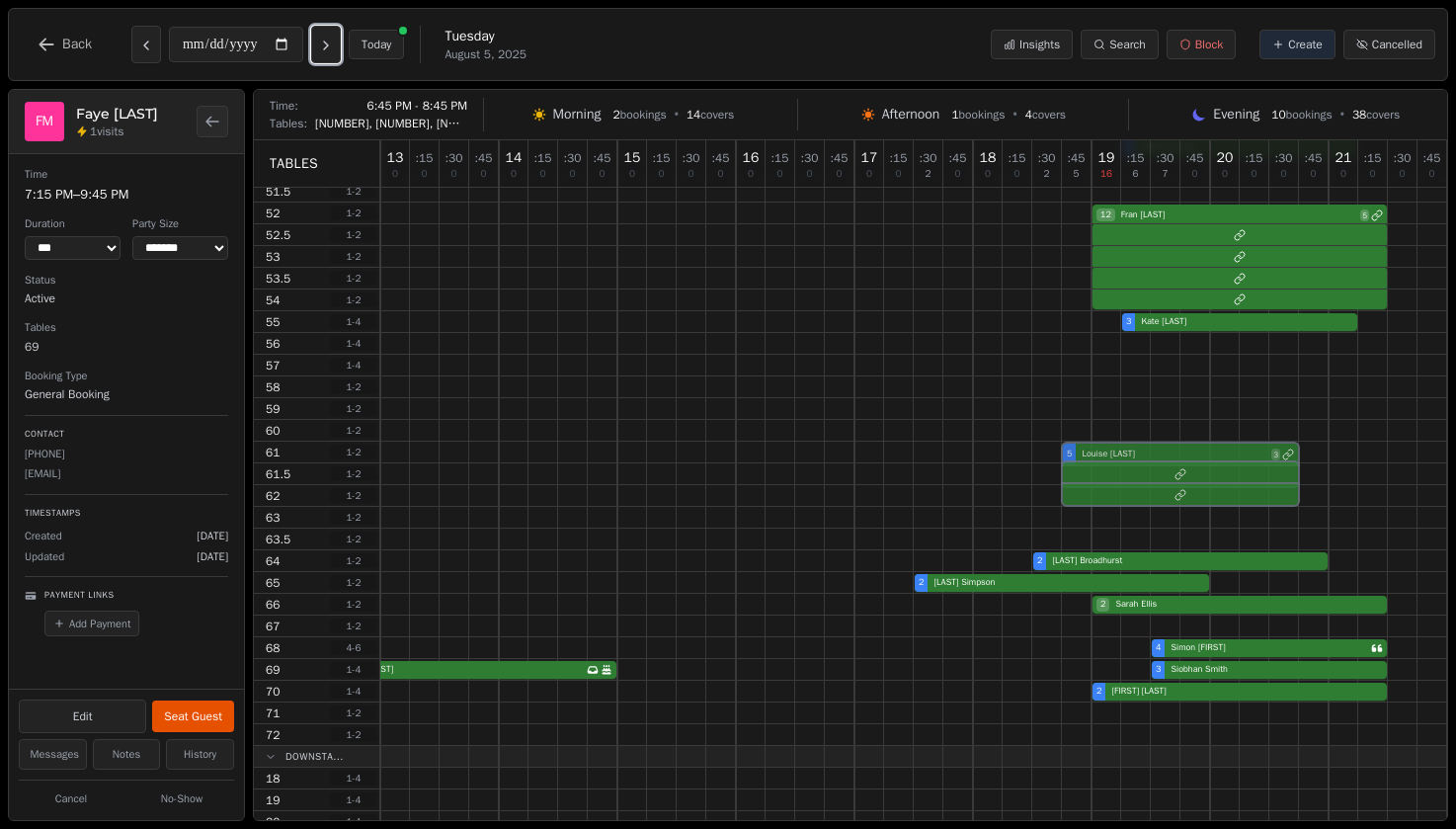 click on "5 Louise   Tabberer 3" at bounding box center (736, 453) 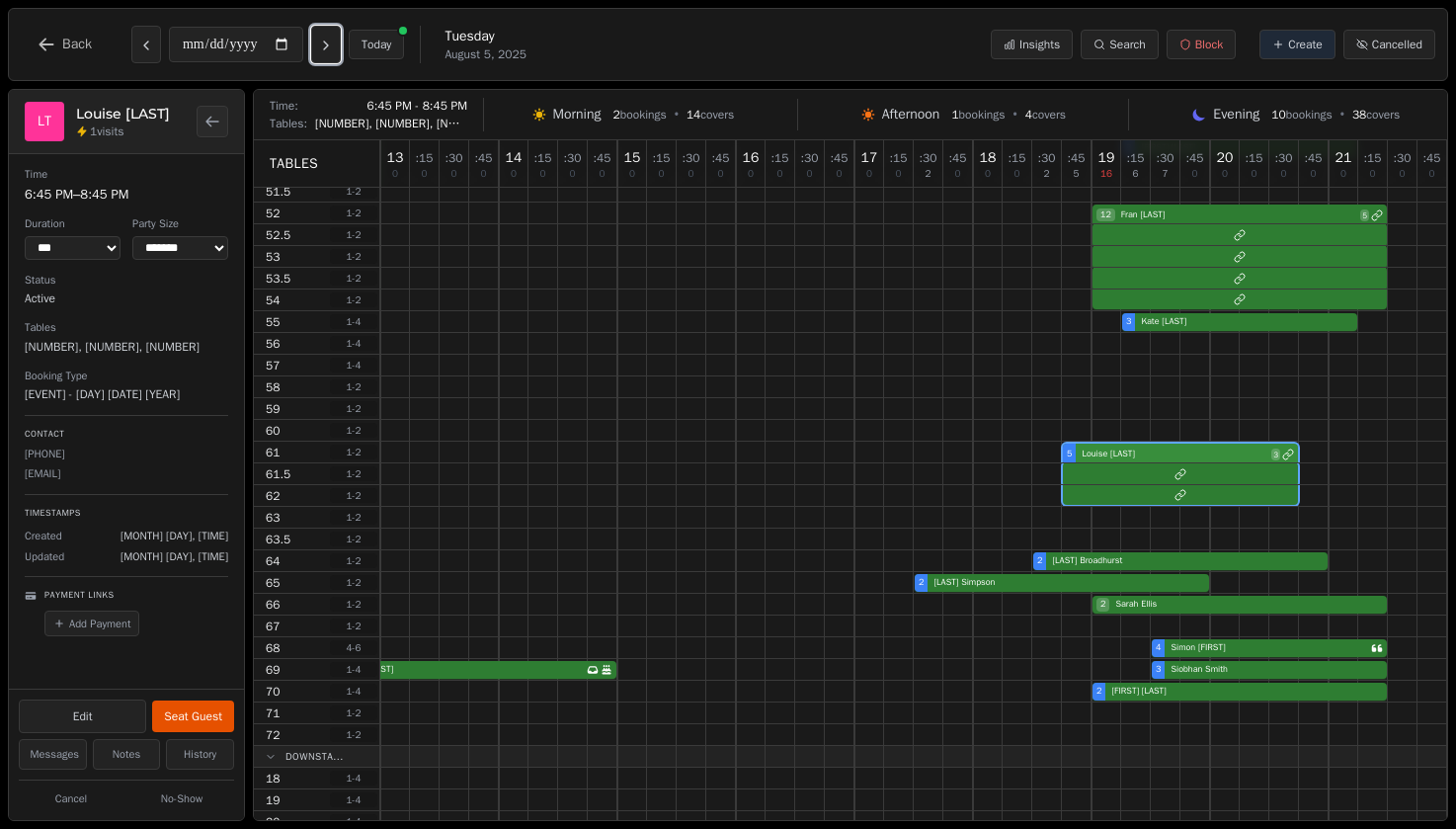 scroll, scrollTop: 0, scrollLeft: 356, axis: horizontal 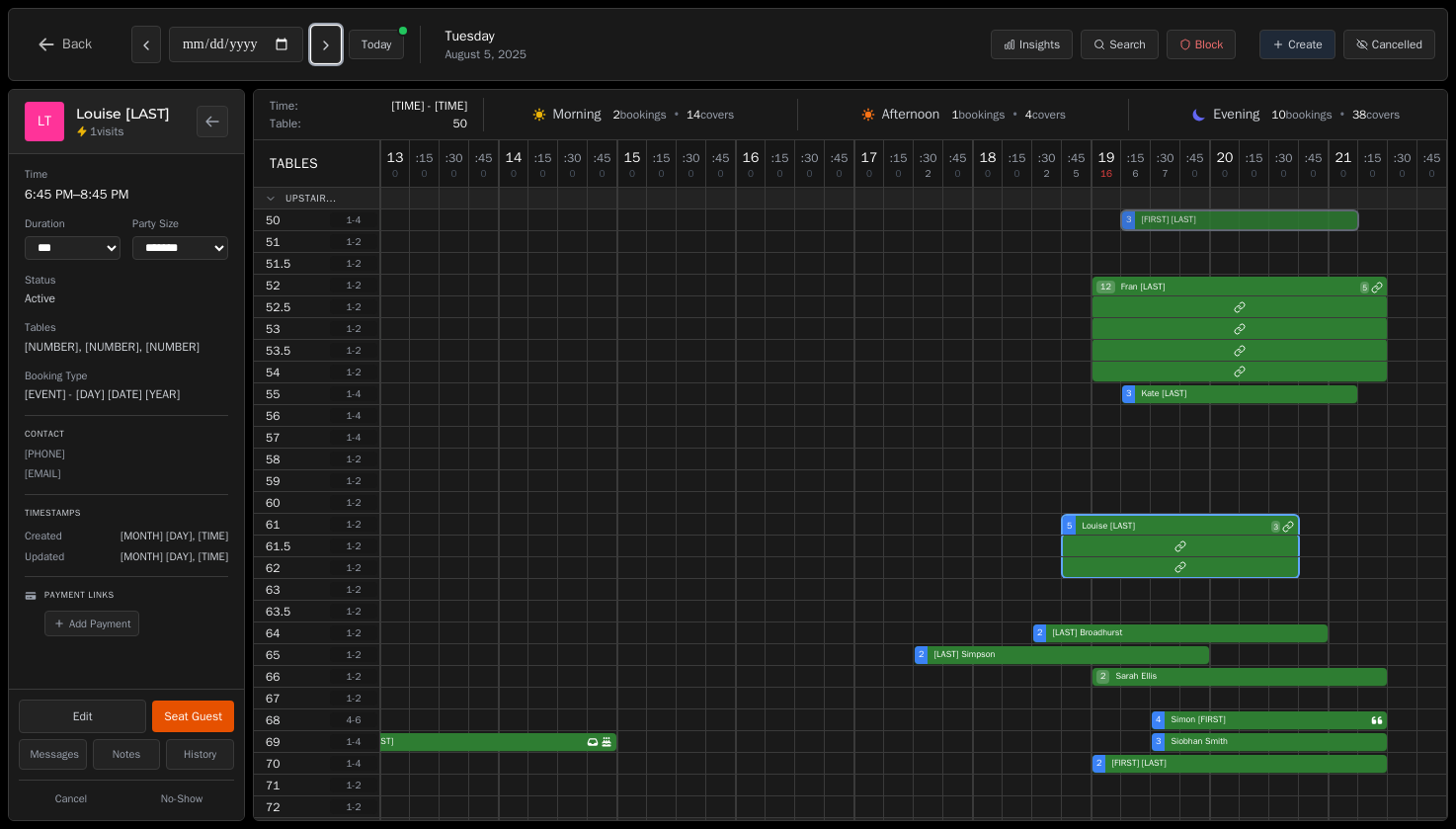 click on "12 Ged   Wills 8 3 Joseph   Meehan" at bounding box center [736, 220] 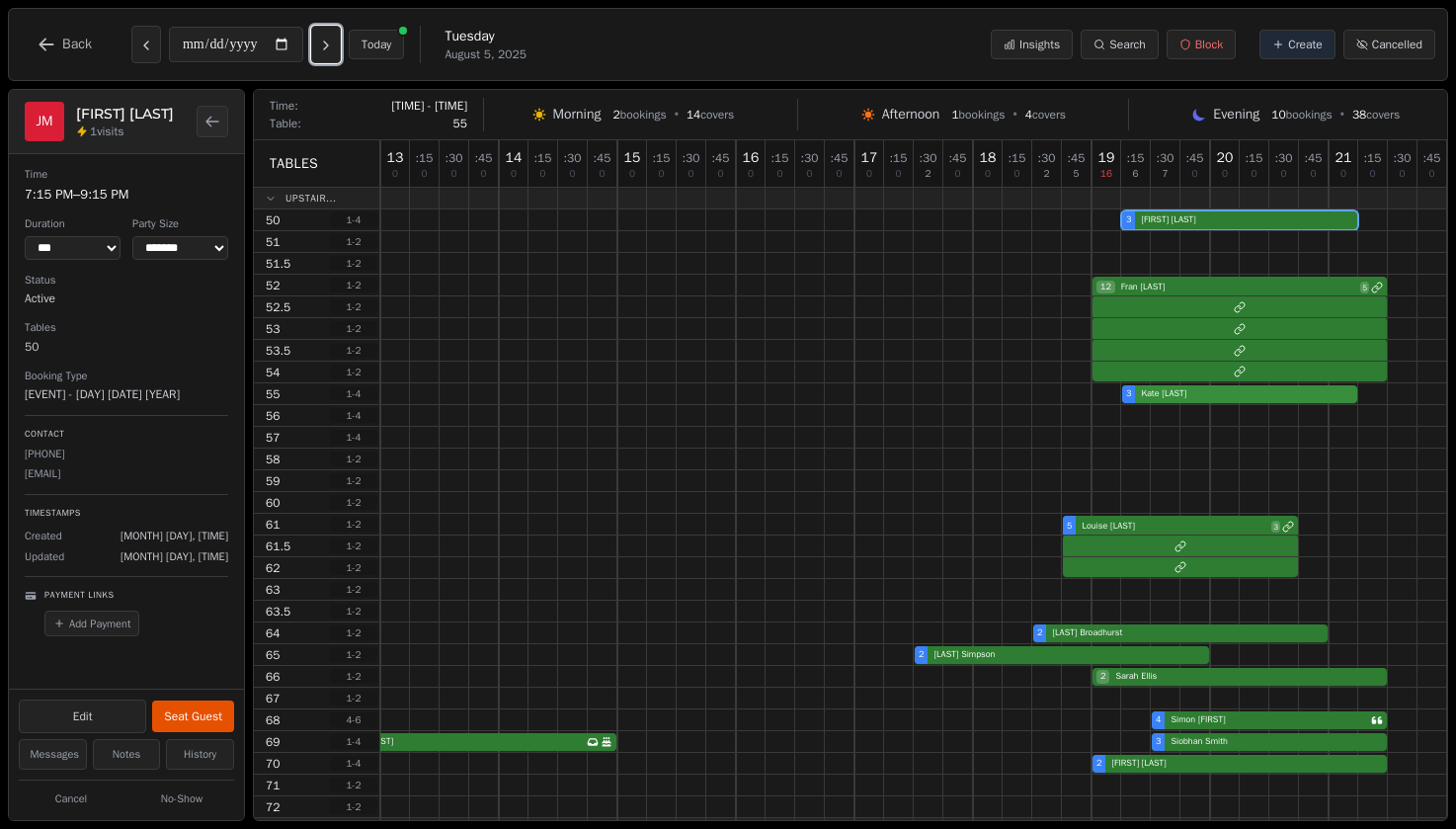 click on "3 Kate   Todd-Davis" at bounding box center (736, 394) 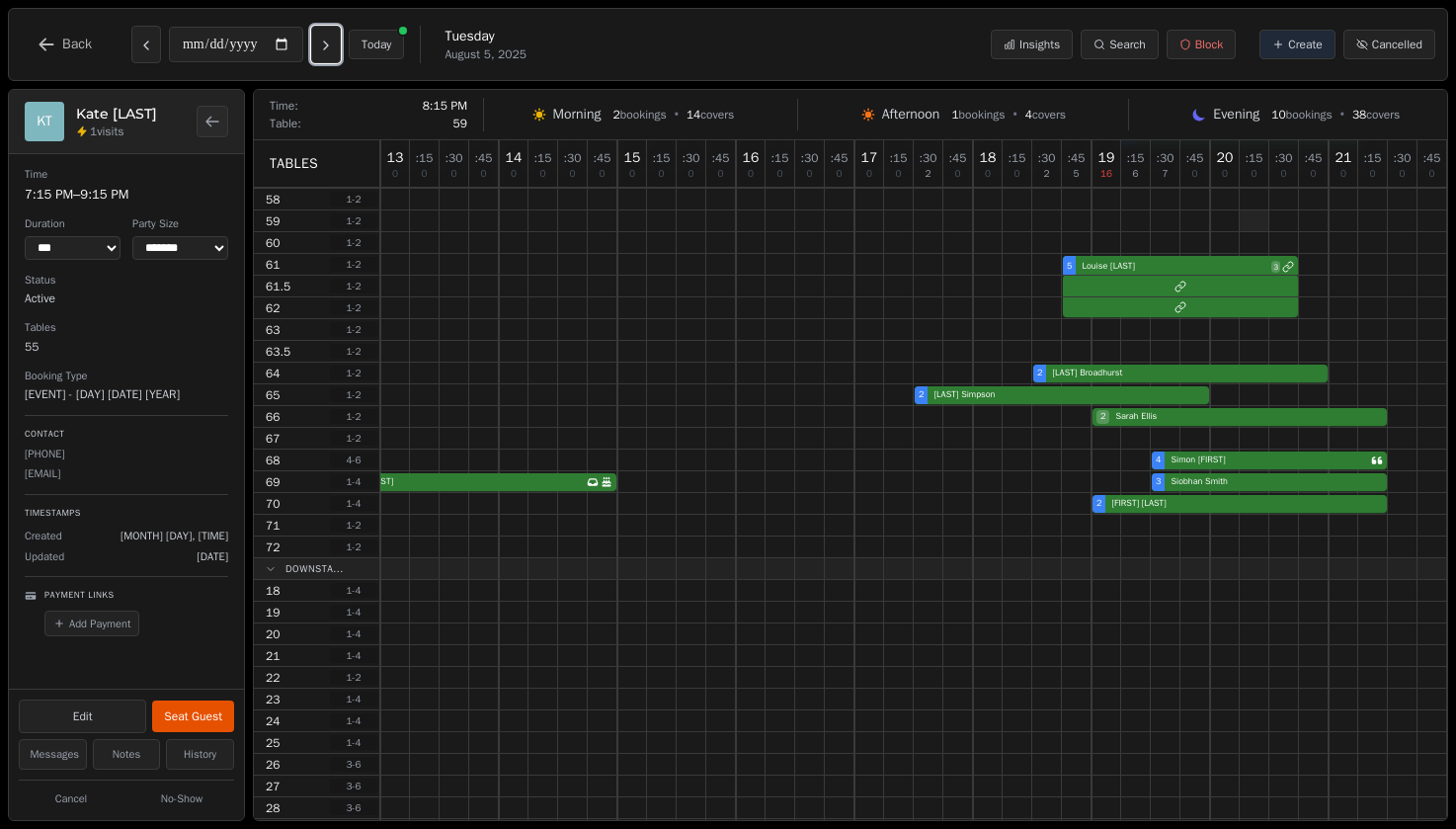 scroll, scrollTop: 229, scrollLeft: 356, axis: both 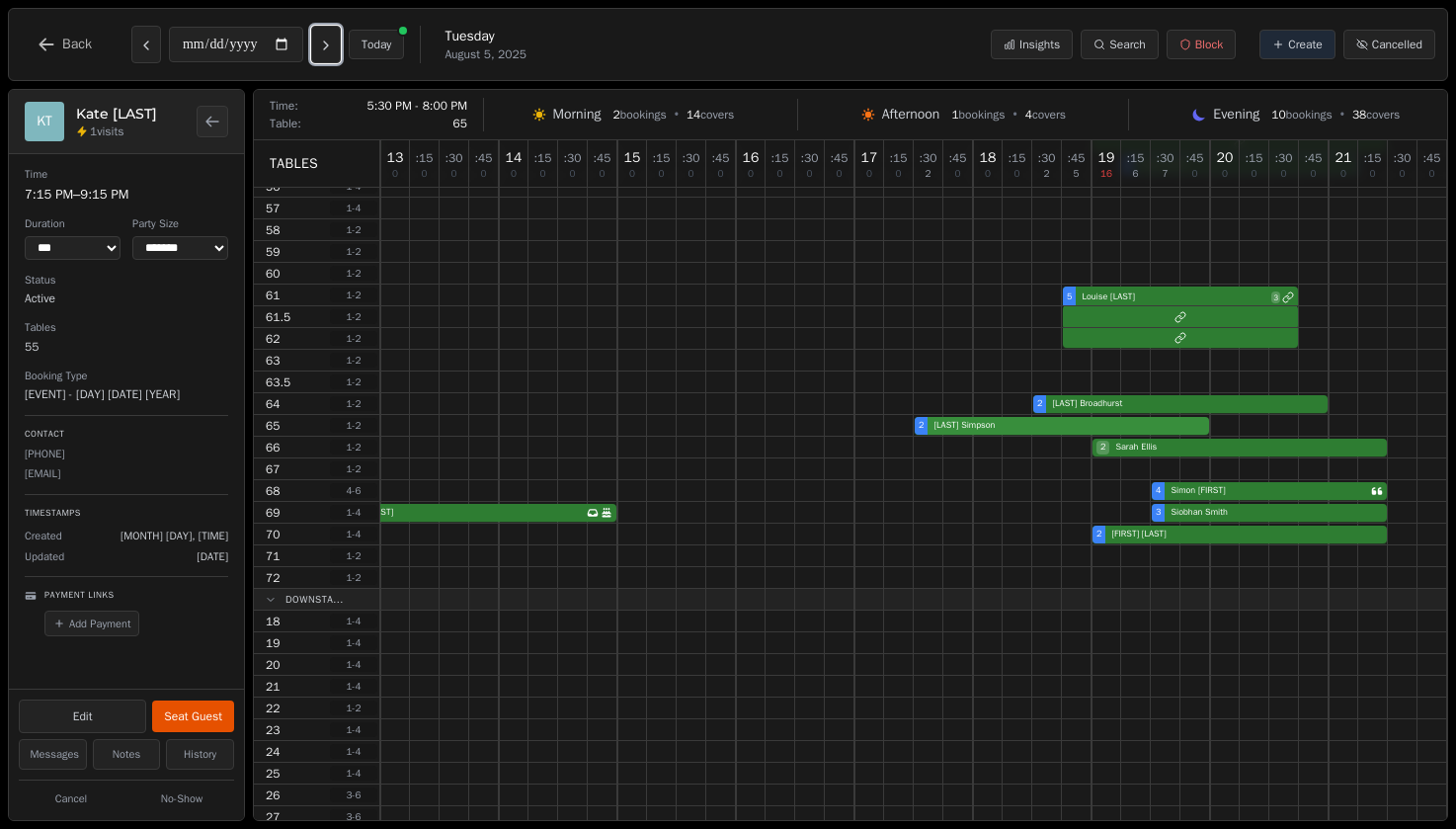 click on "2 Jarvis   Simpson" at bounding box center [736, 426] 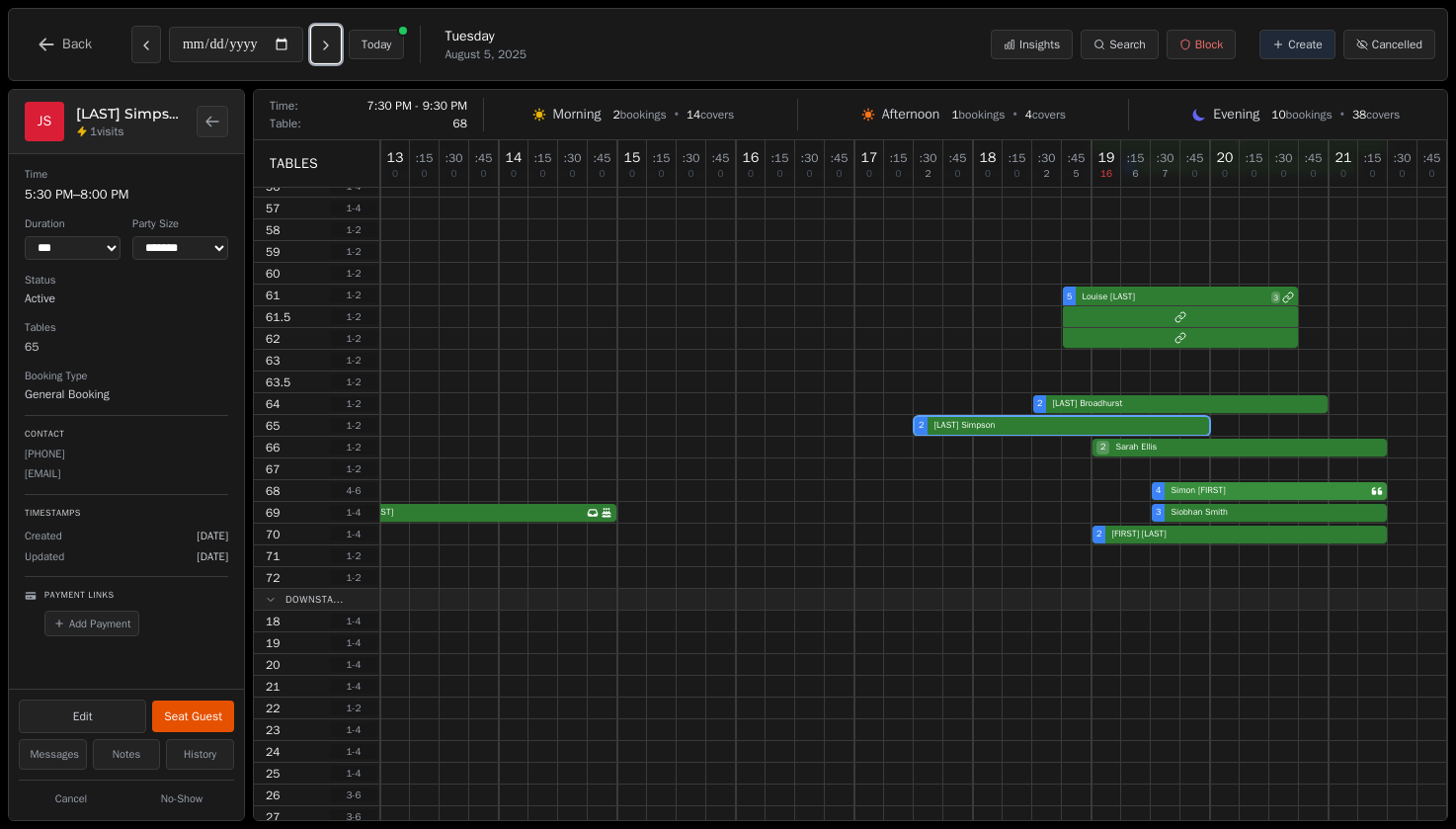 click on "4 Simon   Kelsey" at bounding box center (736, 491) 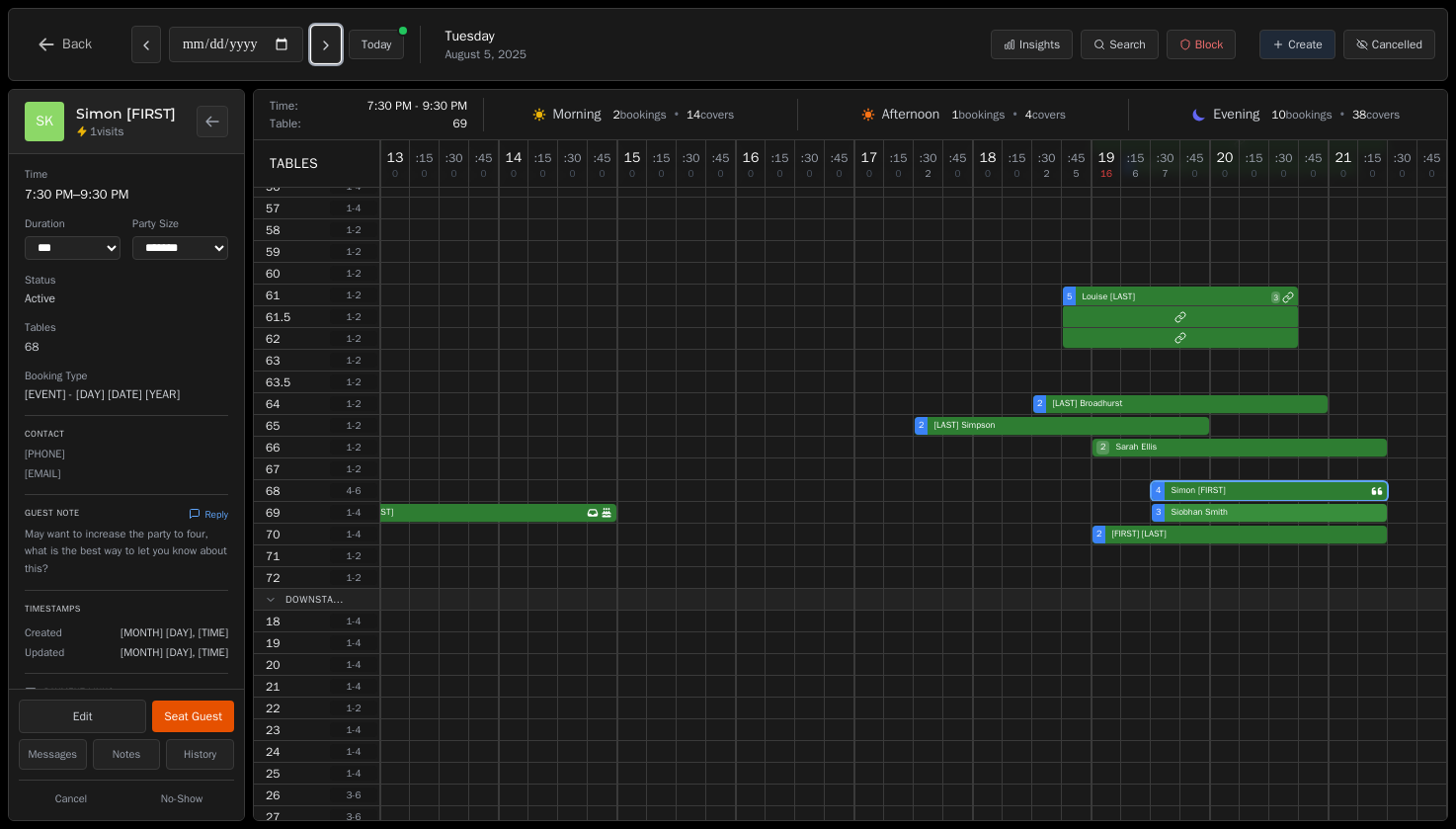 click on "4 Gill   Templeman Has conversation thread Birthday celebration 3 Siobhan   Smith" at bounding box center [736, 513] 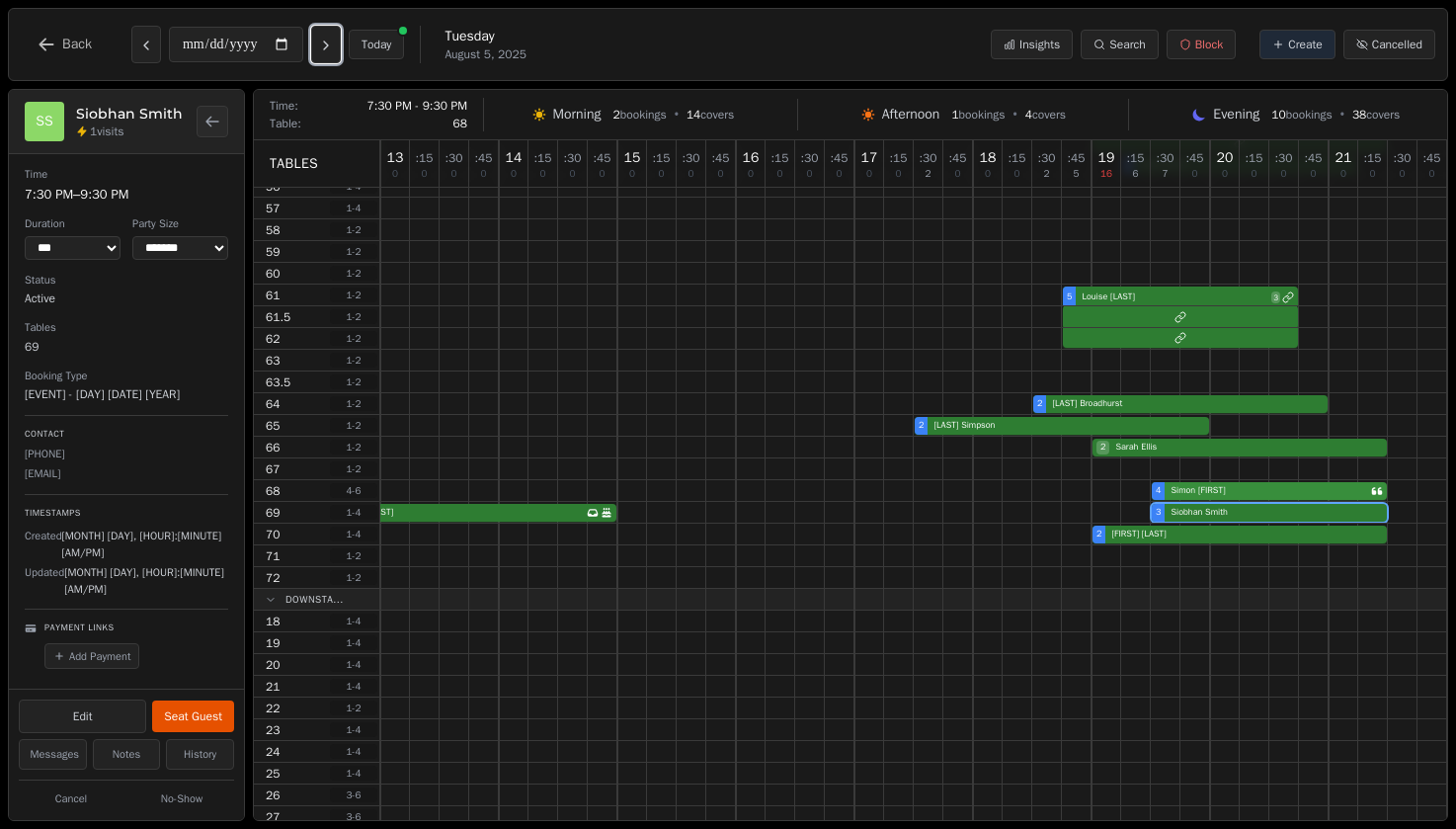 click on "4 Simon   Kelsey" at bounding box center [736, 491] 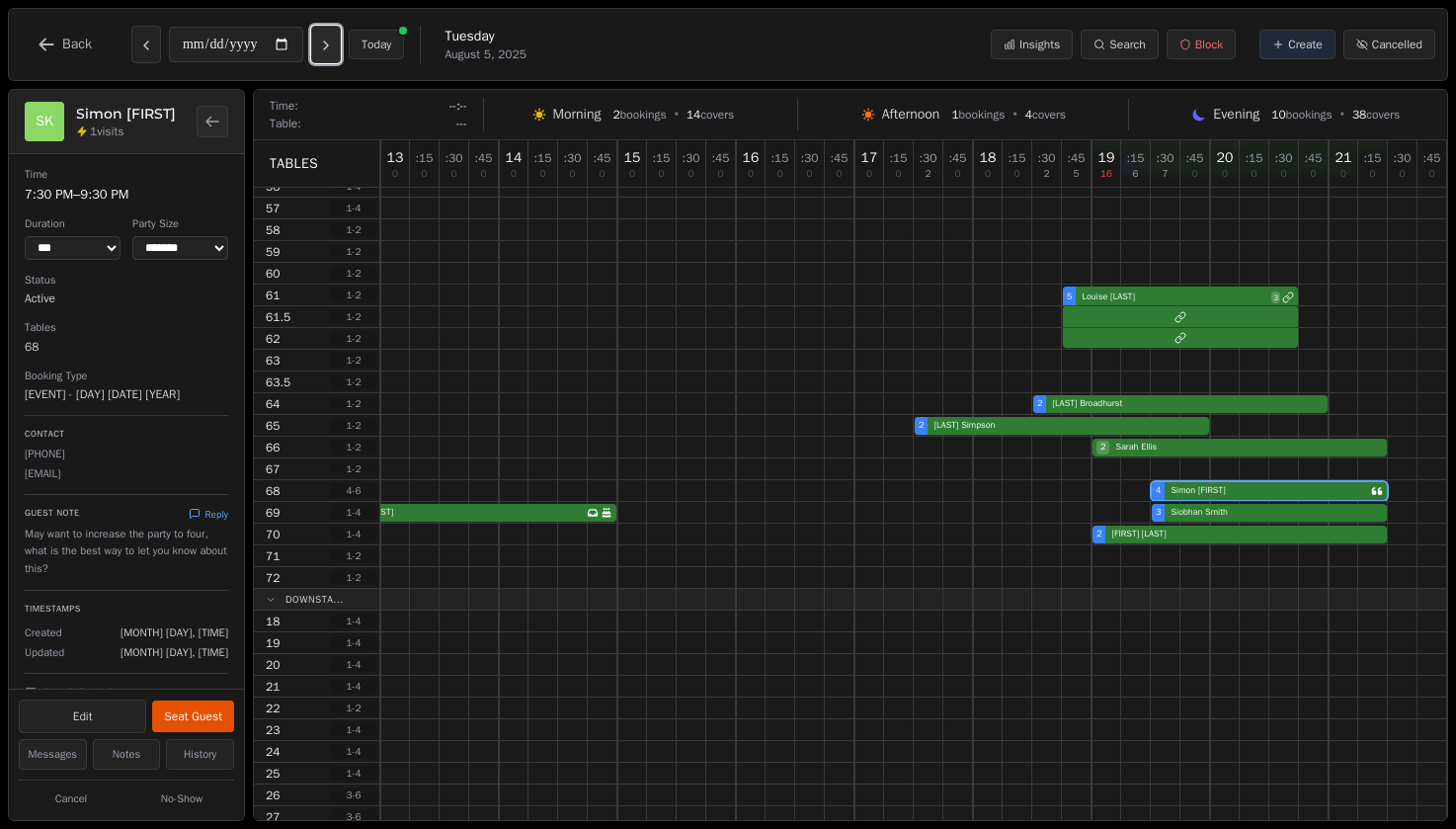 click 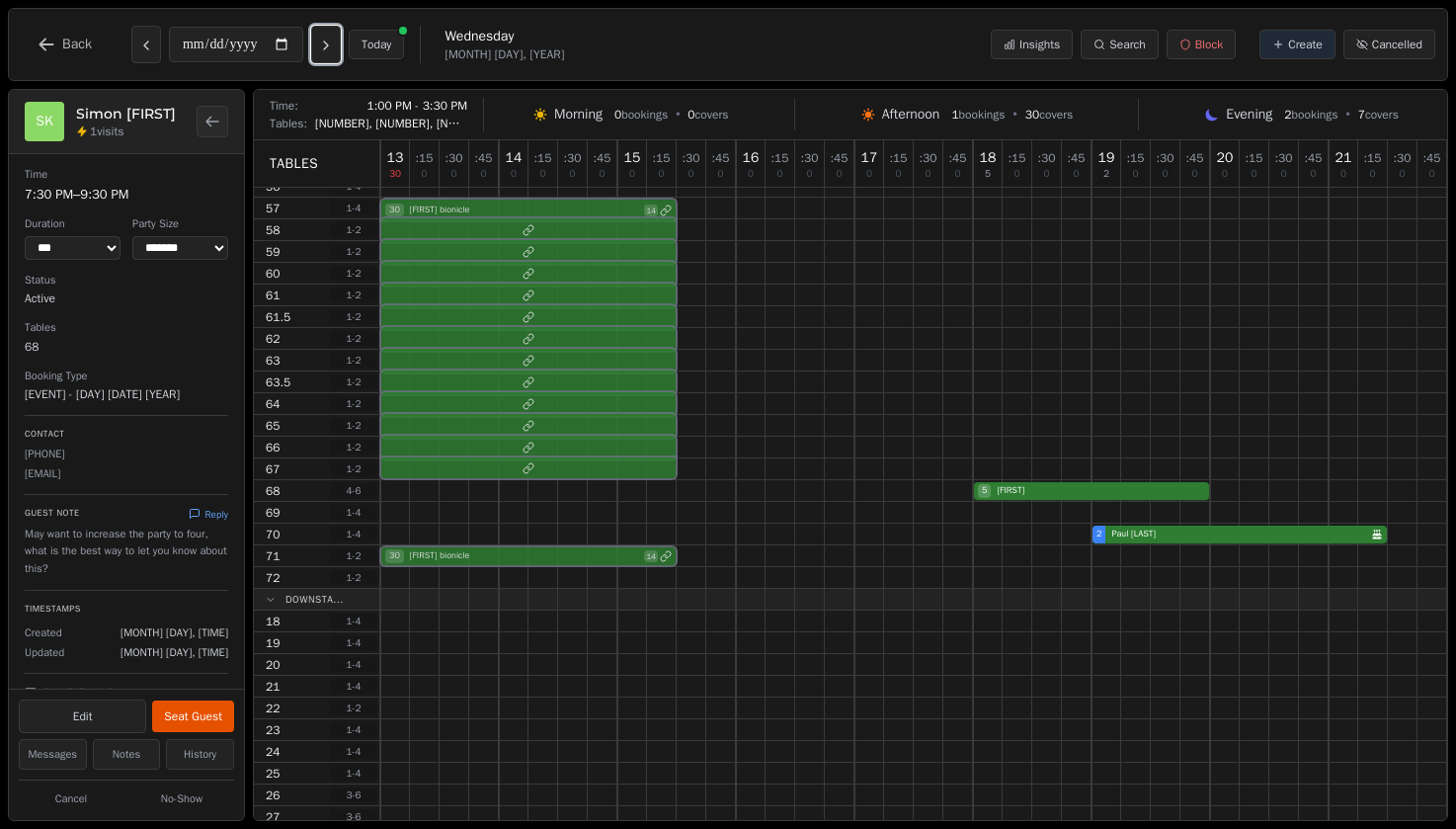 click on "30 damien   bionicle 14" at bounding box center [736, 208] 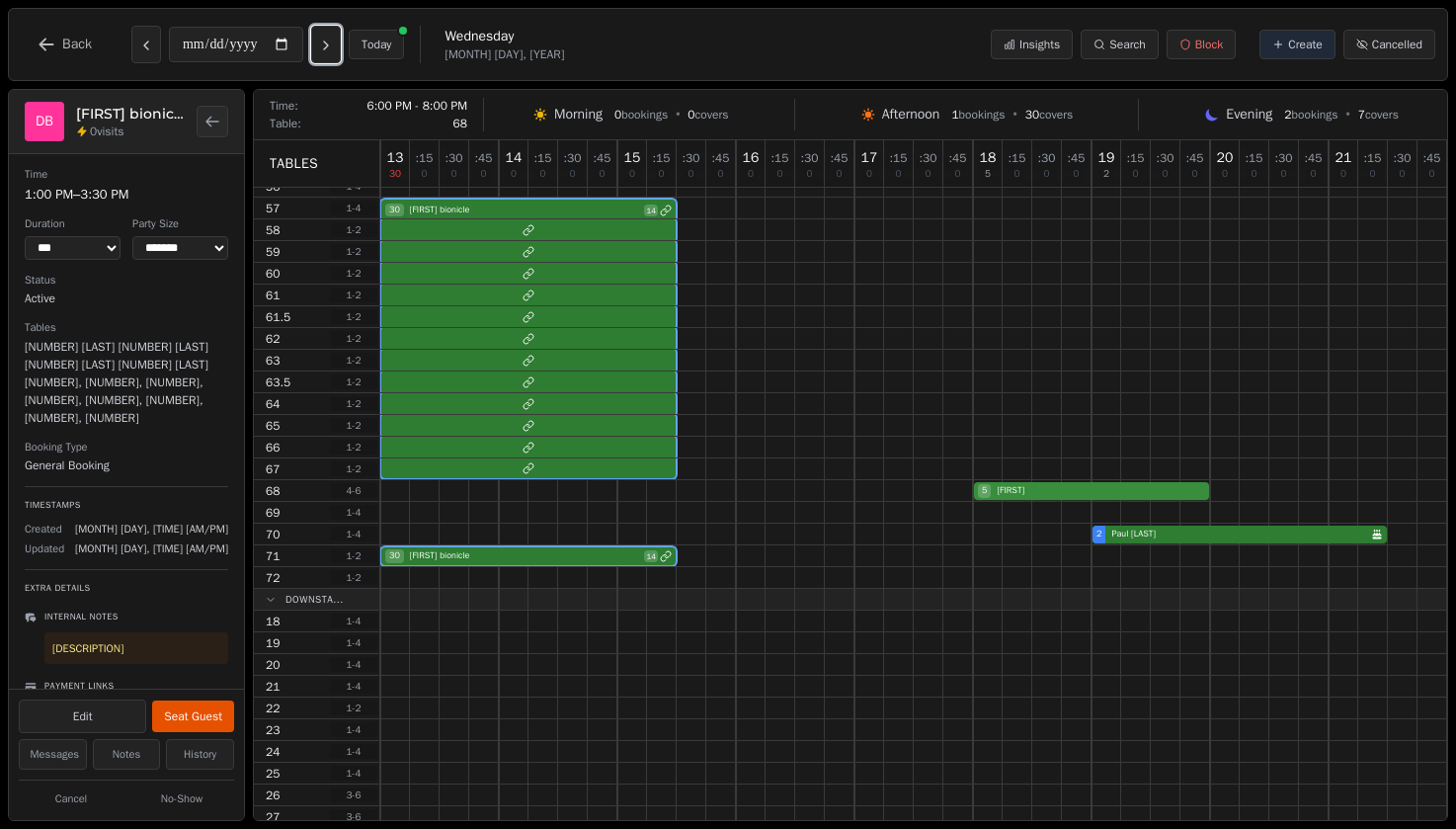 click on "5 grant" at bounding box center [736, 491] 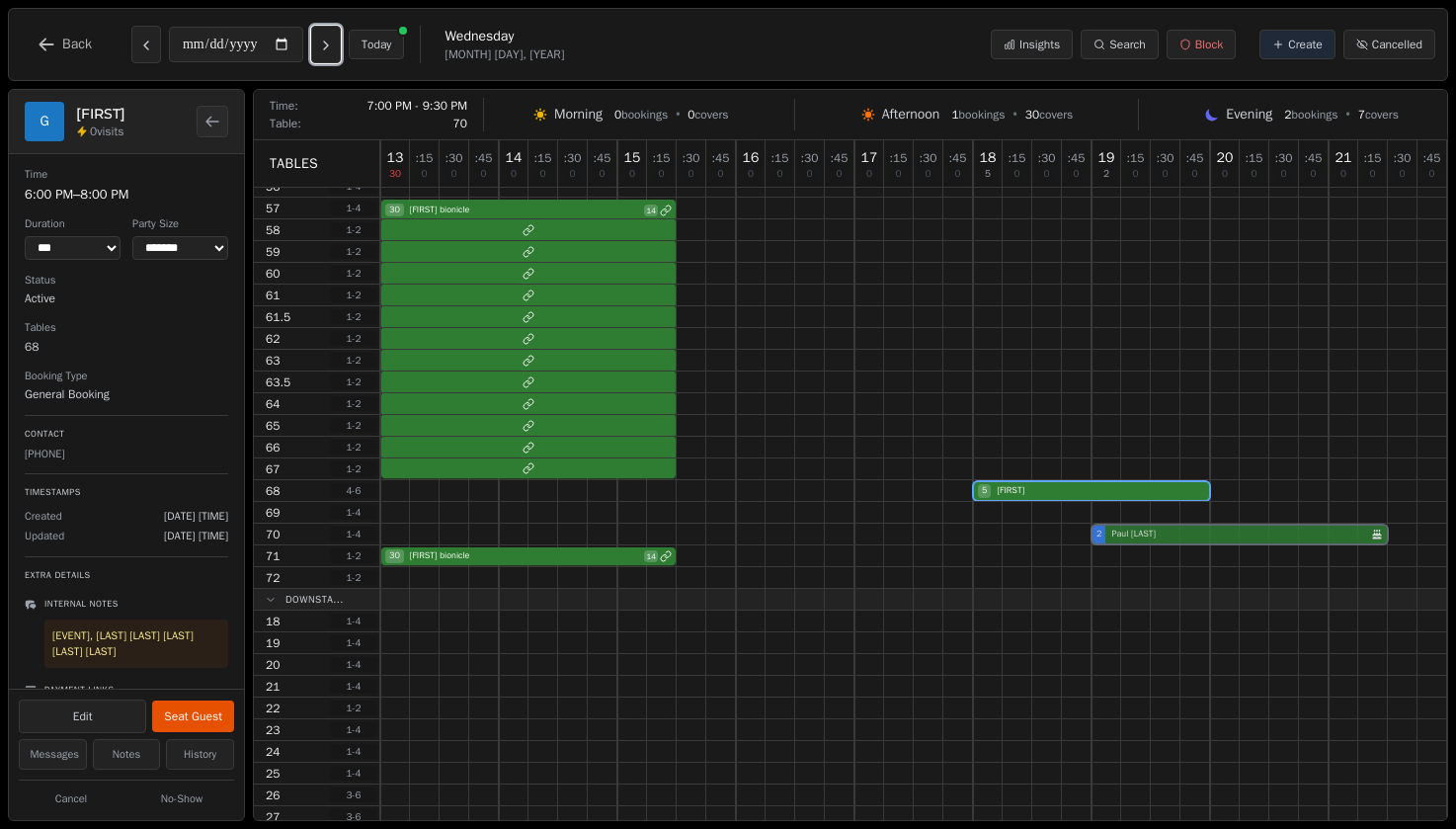 click on "2 Paul   Buckle Birthday celebration" at bounding box center (736, 535) 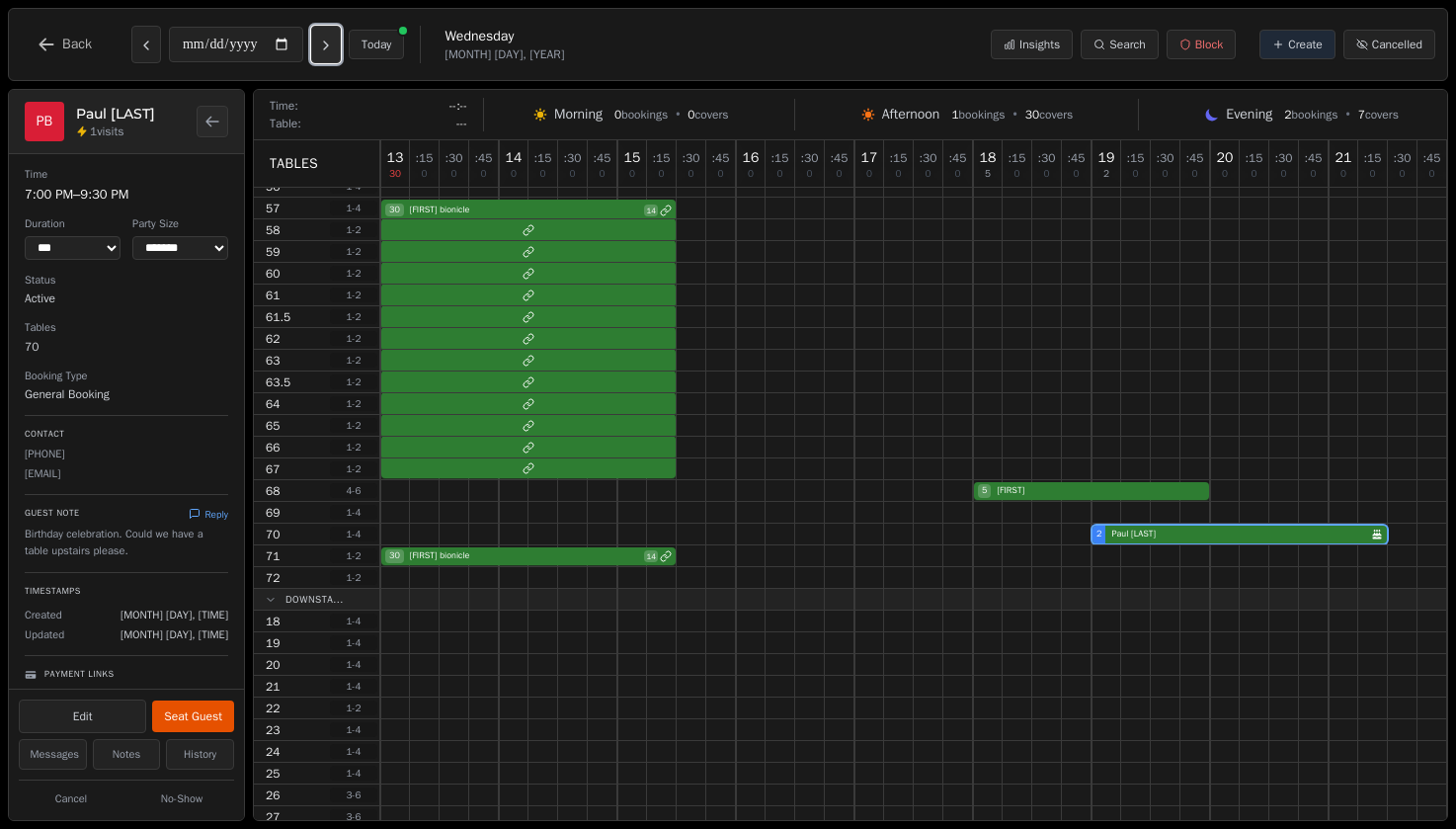 click at bounding box center (326, 44) 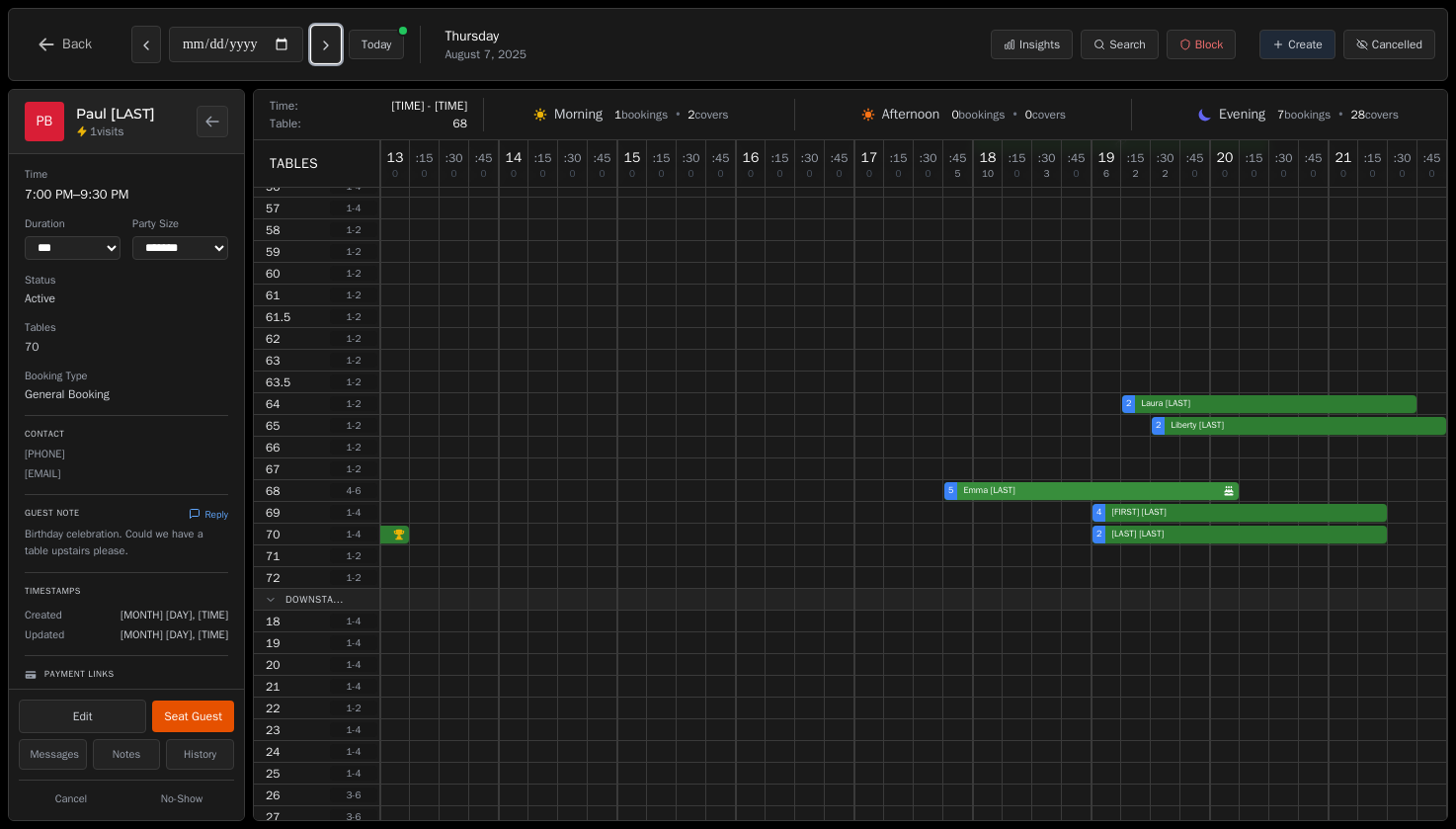 click on "5 Emma   Kenny Birthday celebration" at bounding box center [736, 491] 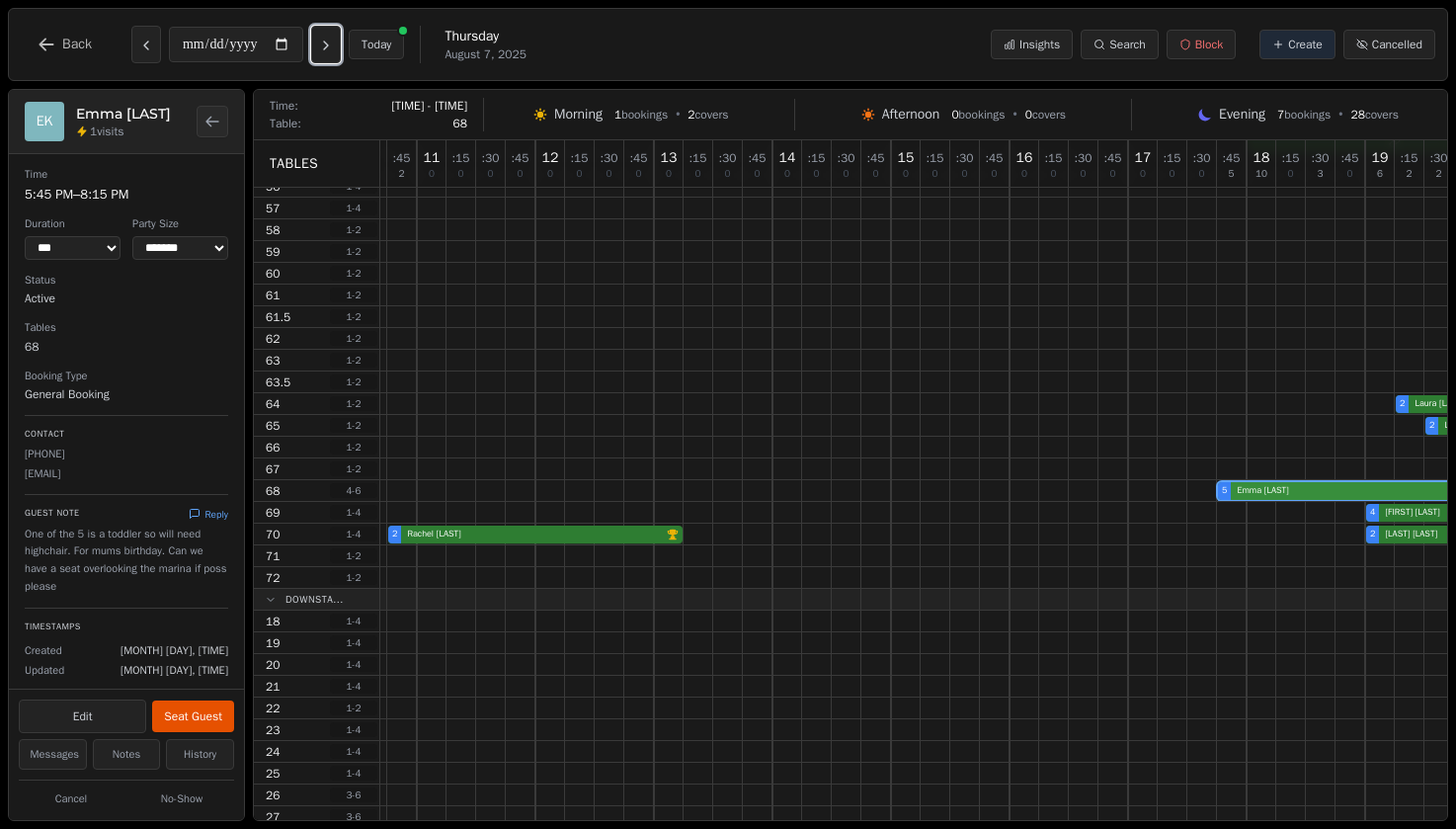 scroll, scrollTop: 229, scrollLeft: 0, axis: vertical 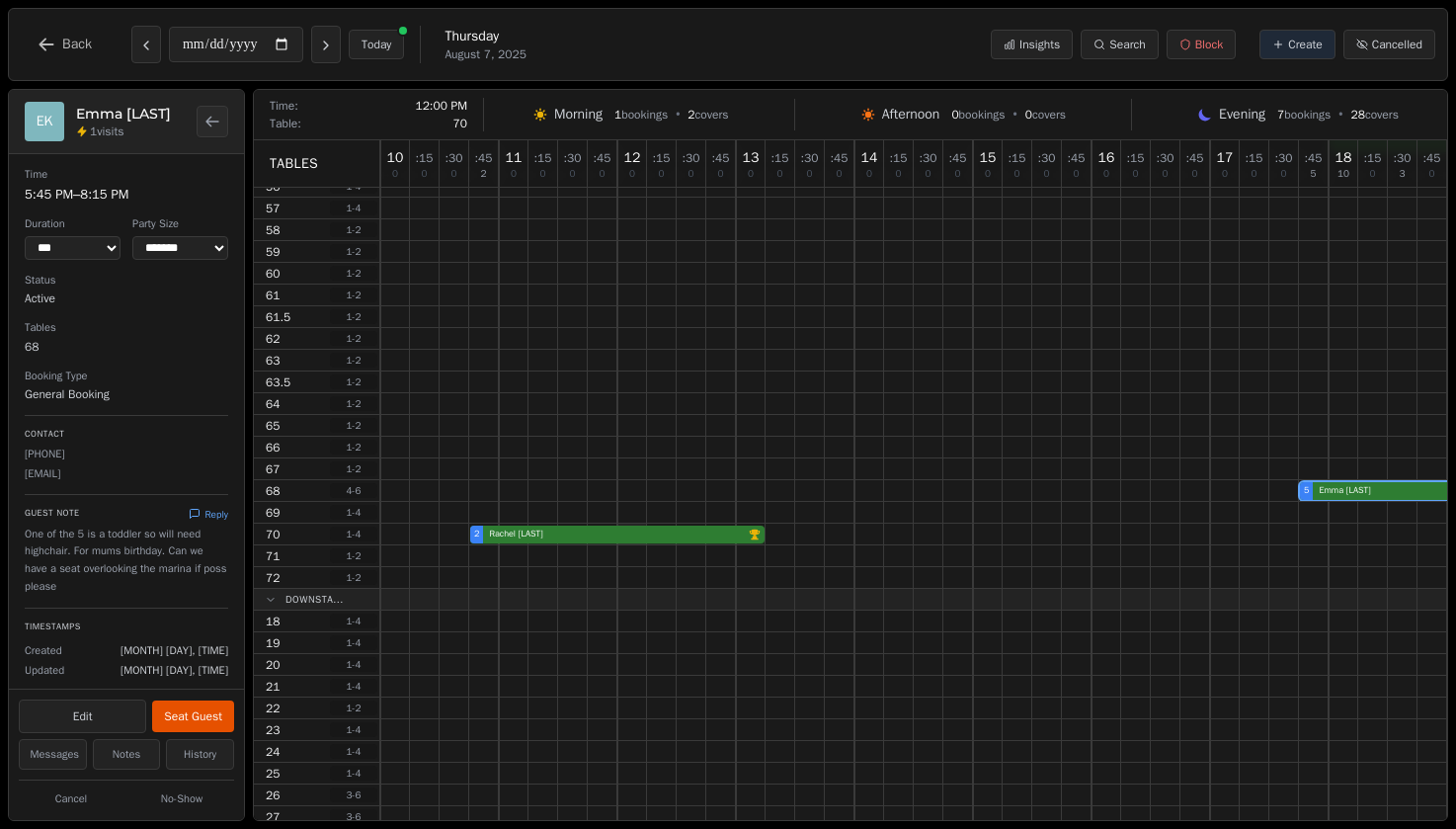click at bounding box center (632, 534) 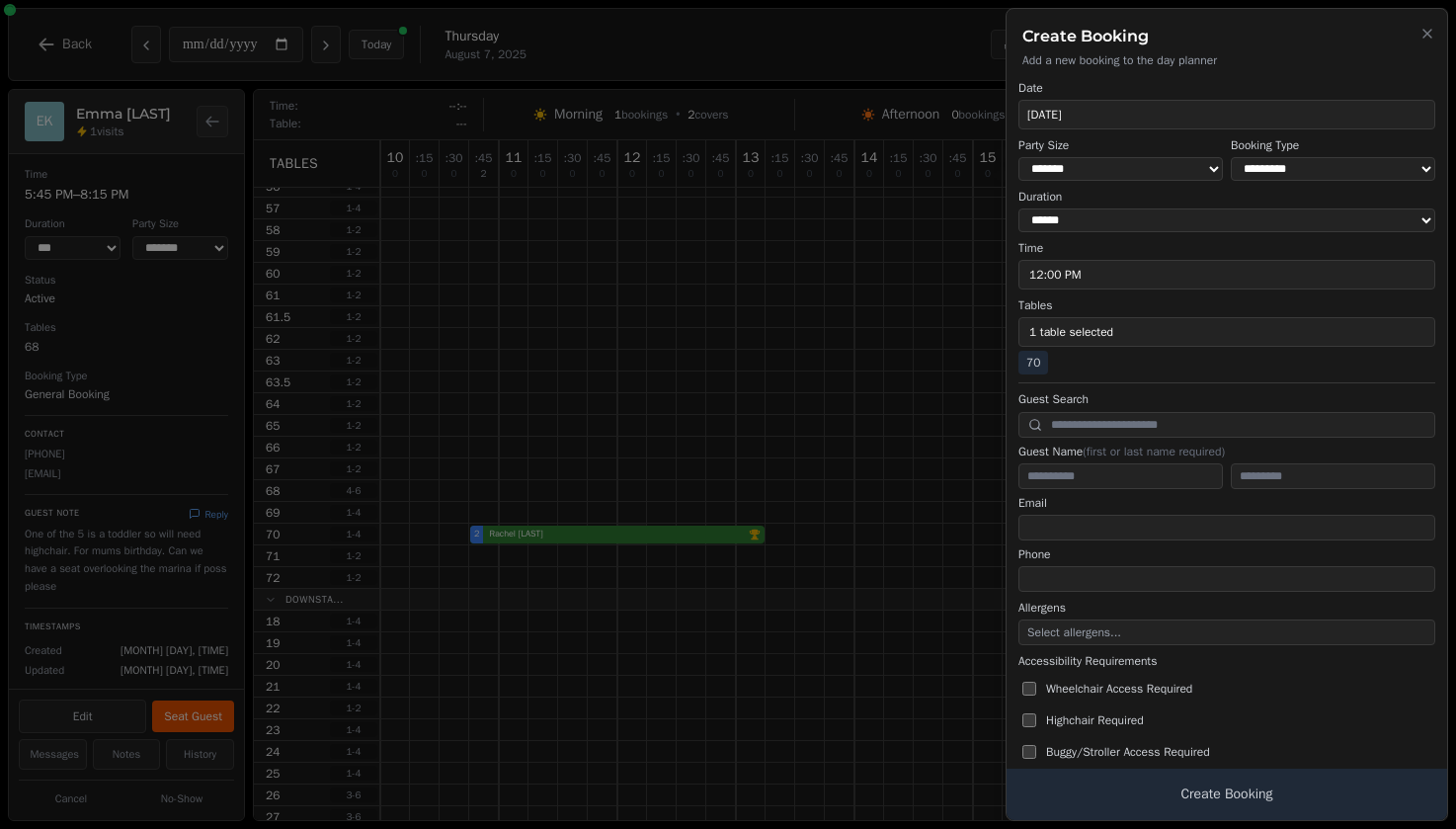 click at bounding box center [728, 414] 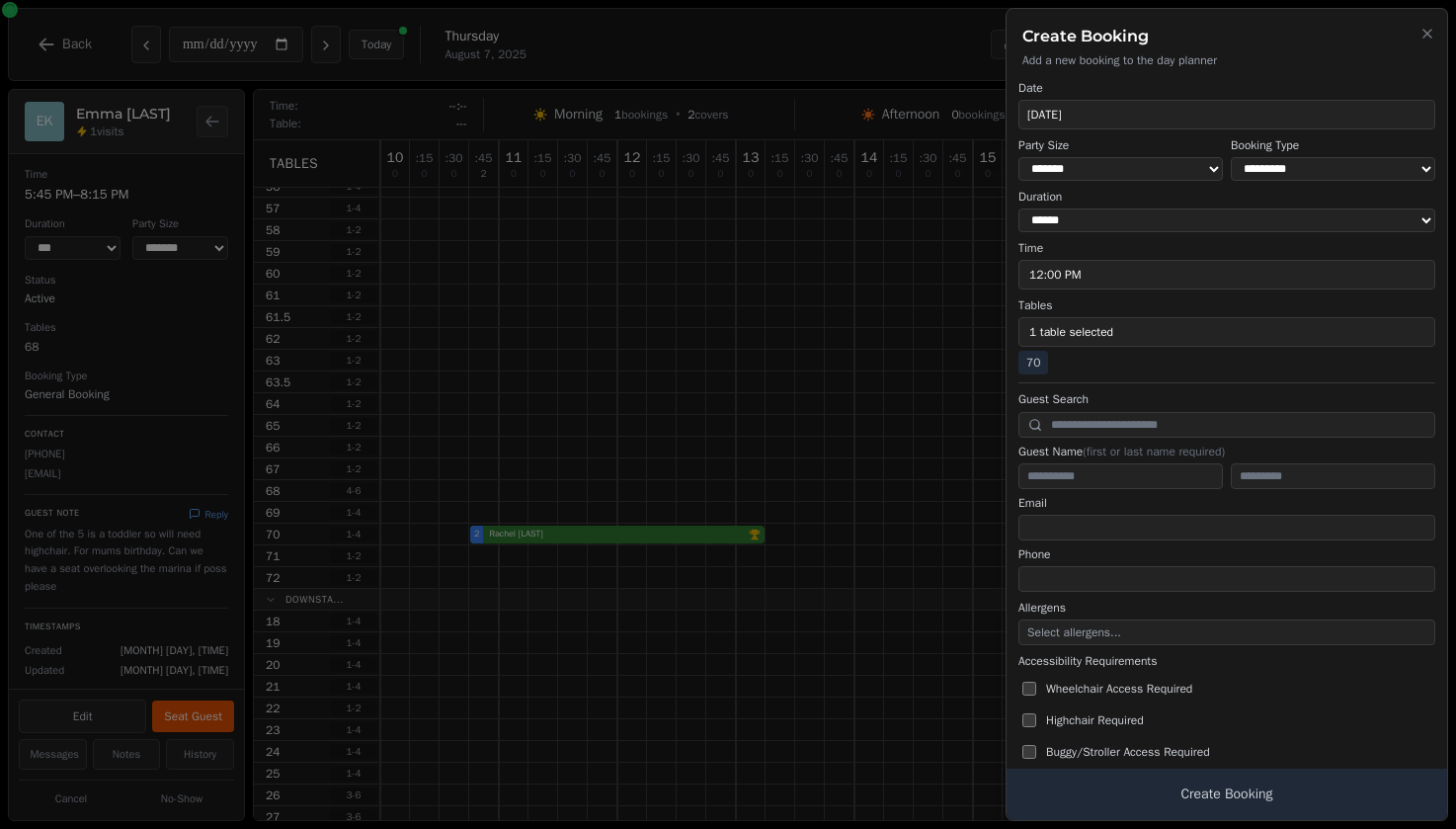 click at bounding box center (728, 414) 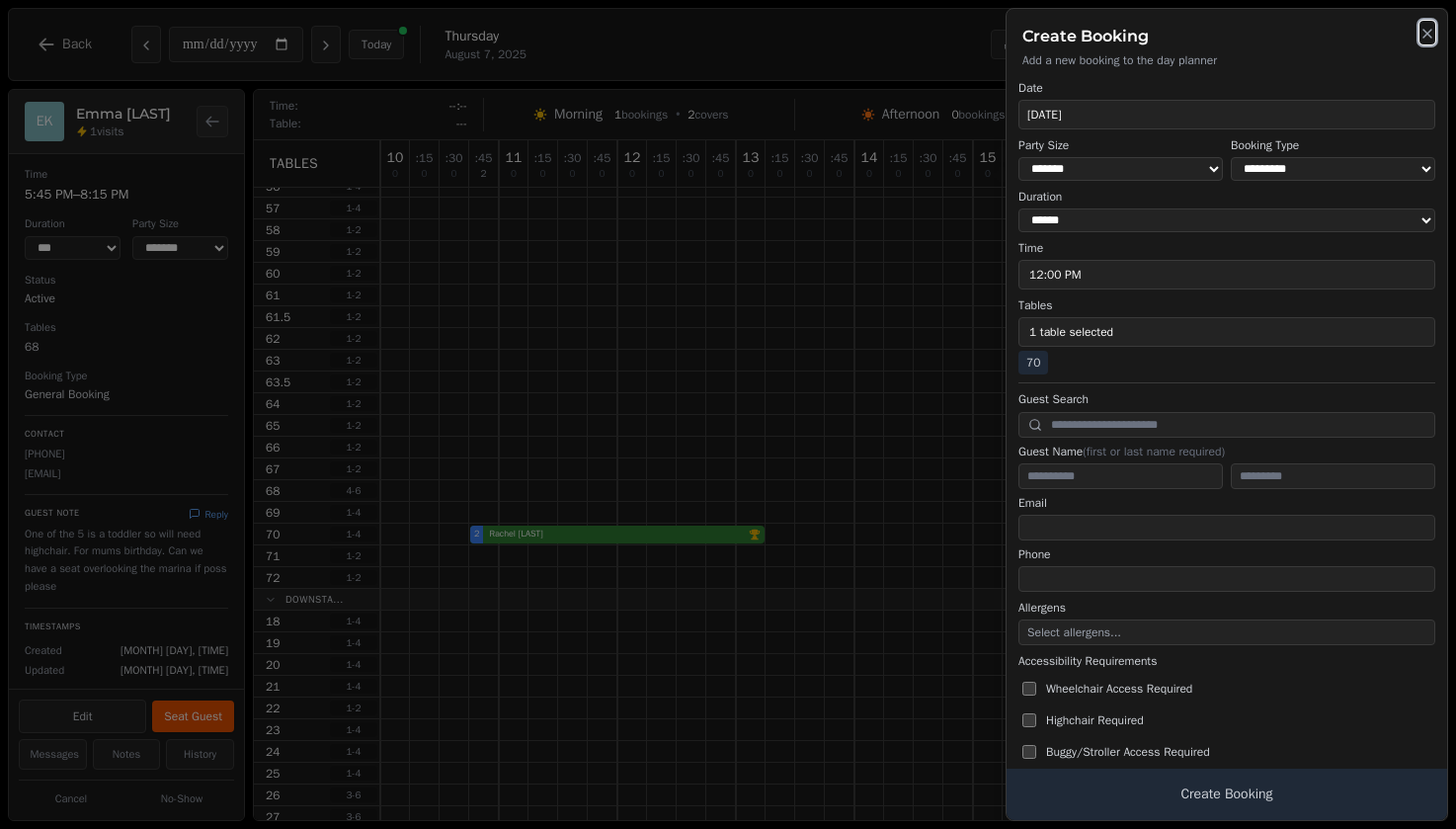 click 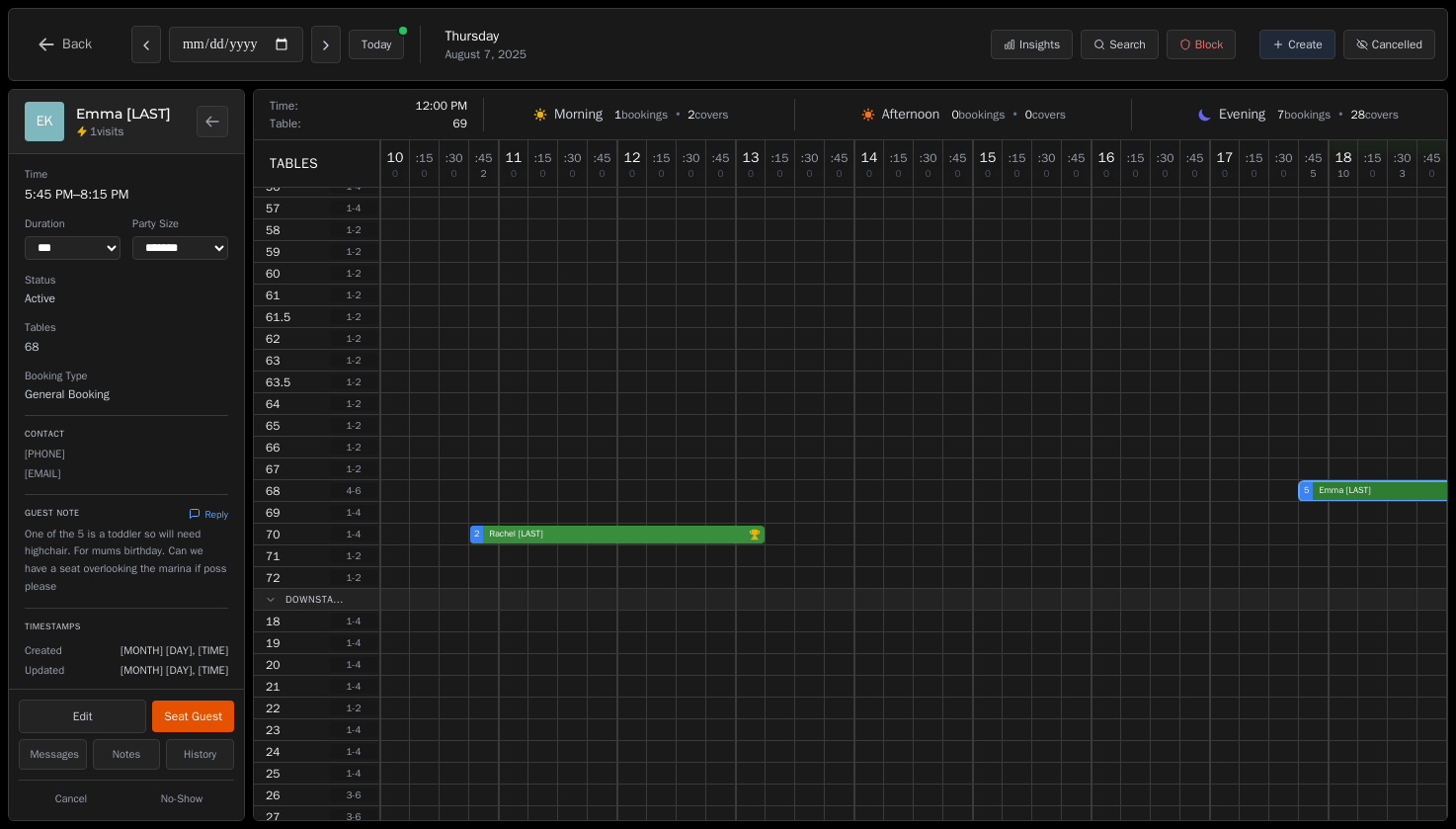click on "2 Rachel   Hudson VIP customer (5 visits) 2 Gurvinder   Sangha" at bounding box center [1092, 535] 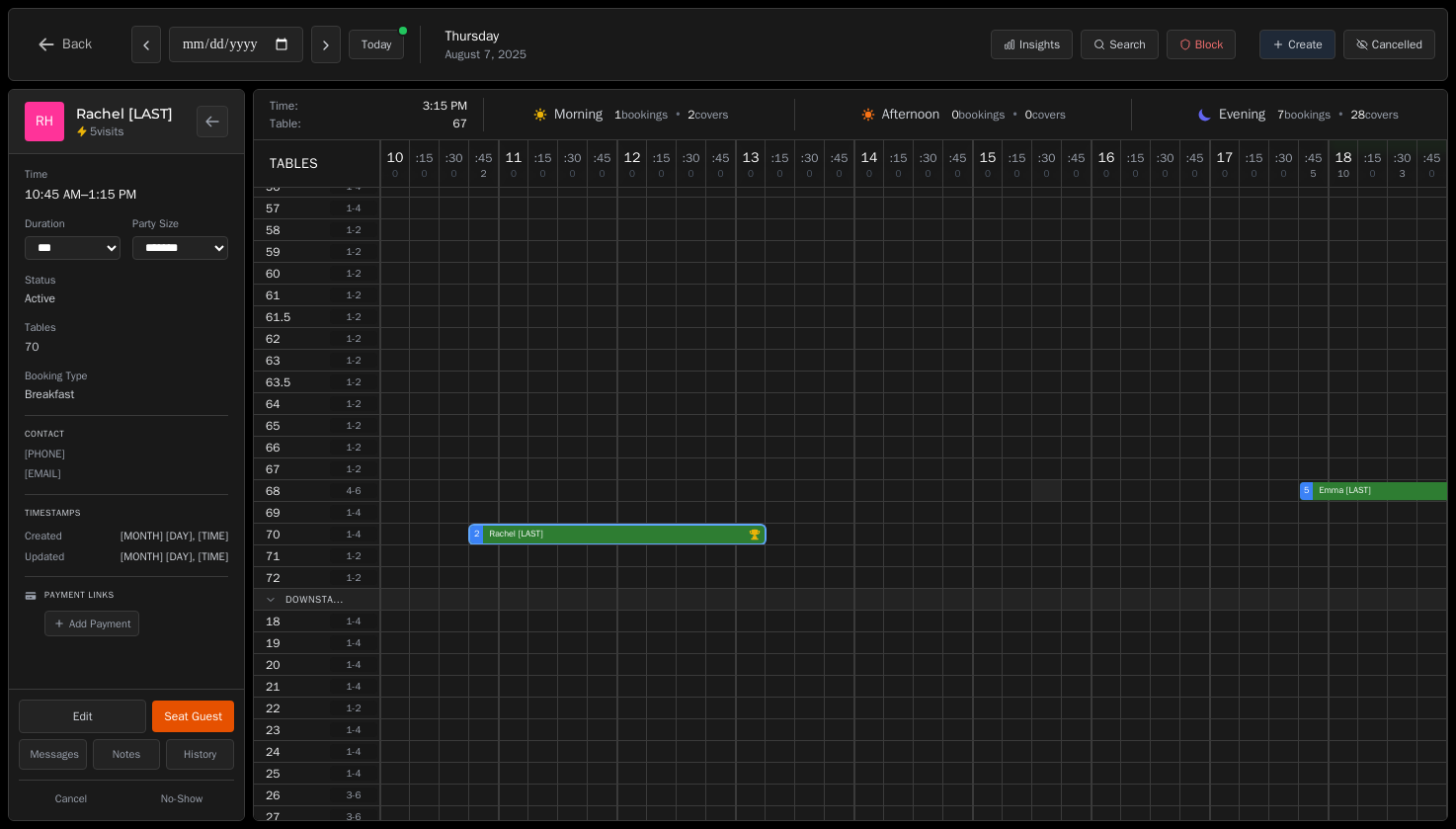 scroll, scrollTop: 229, scrollLeft: 356, axis: both 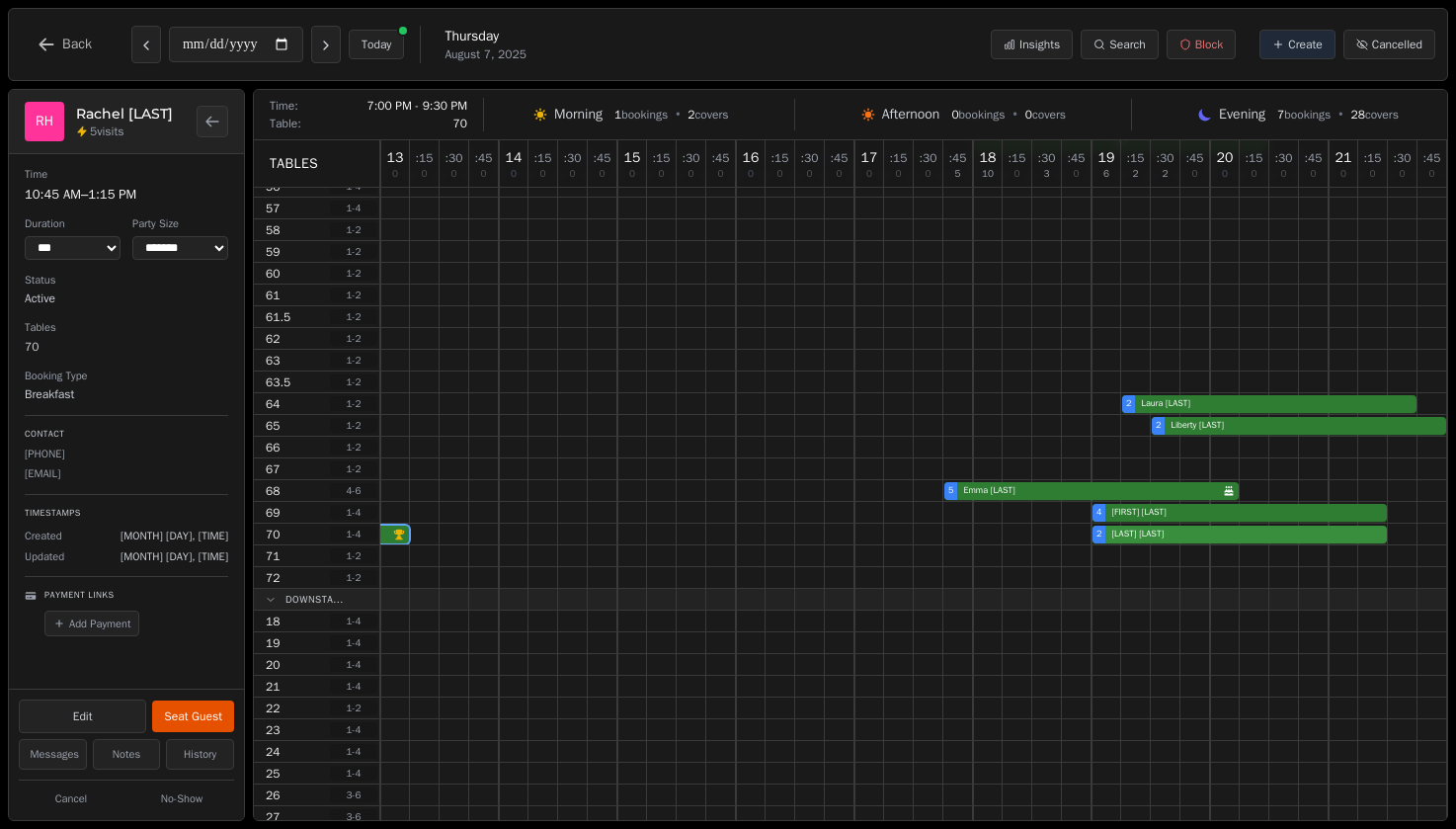 click on "2 Rachel   Hudson VIP customer (5 visits) 2 Gurvinder   Sangha" at bounding box center (736, 535) 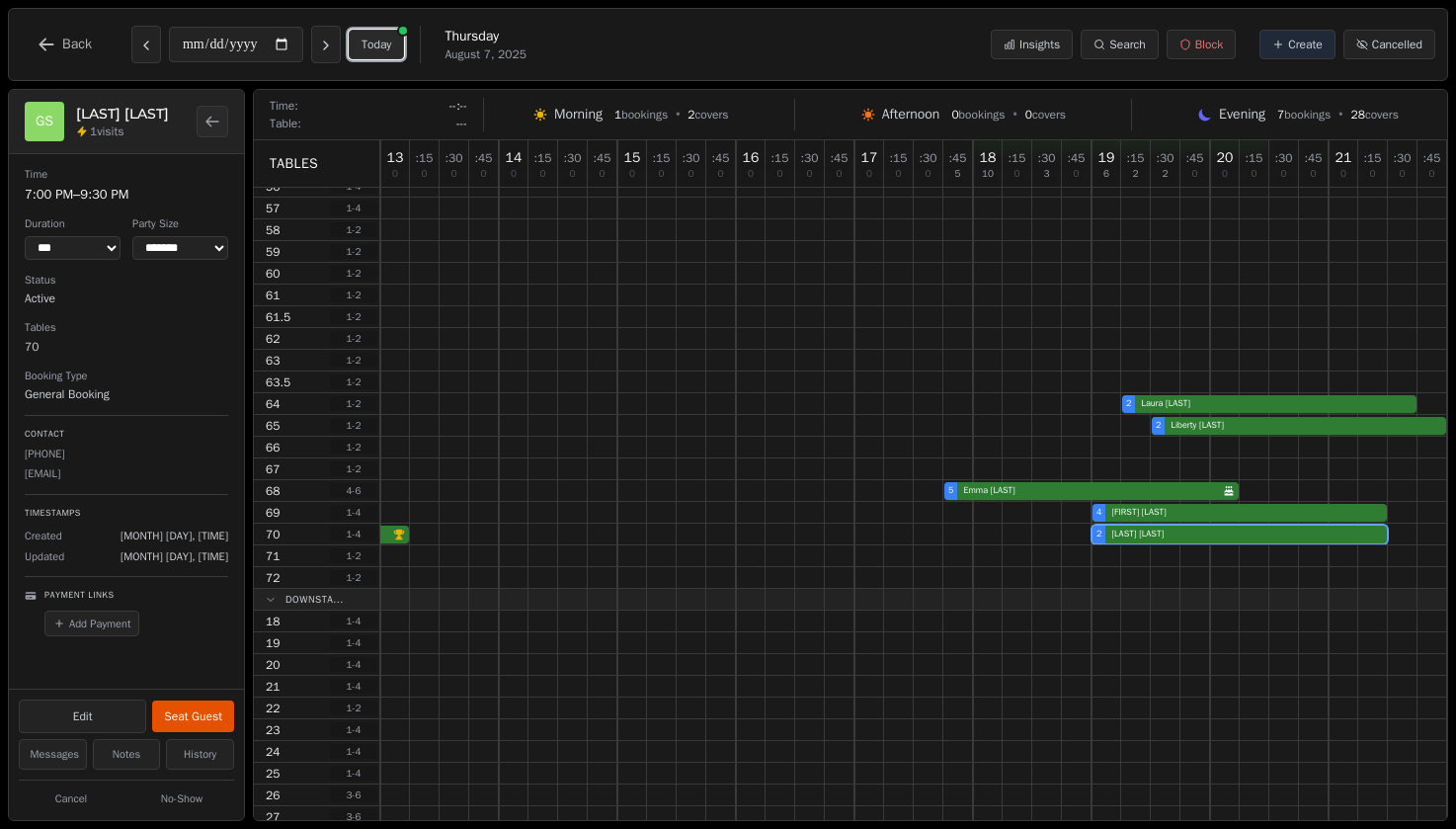 click on "Today" at bounding box center [376, 44] 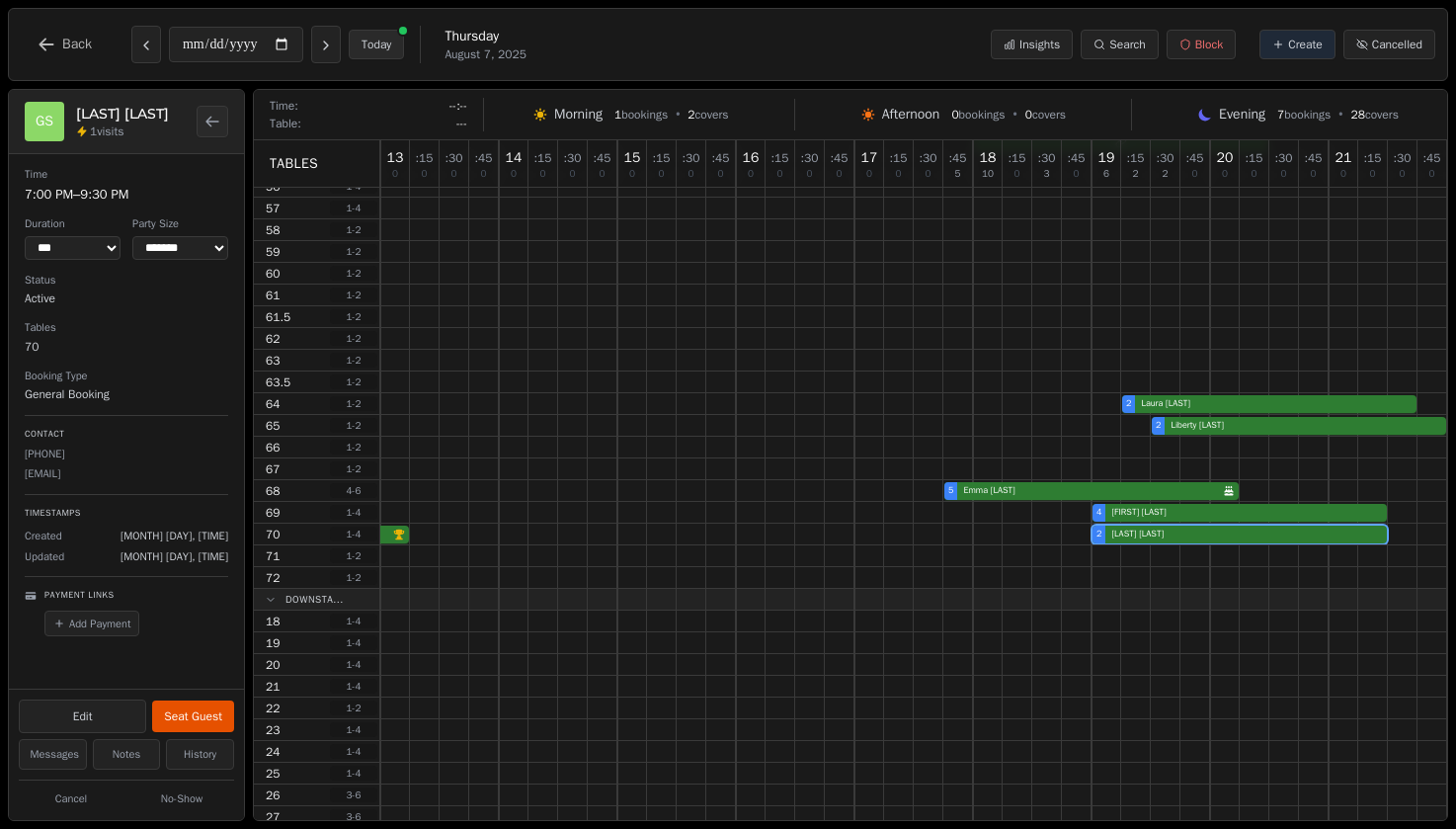 type on "**********" 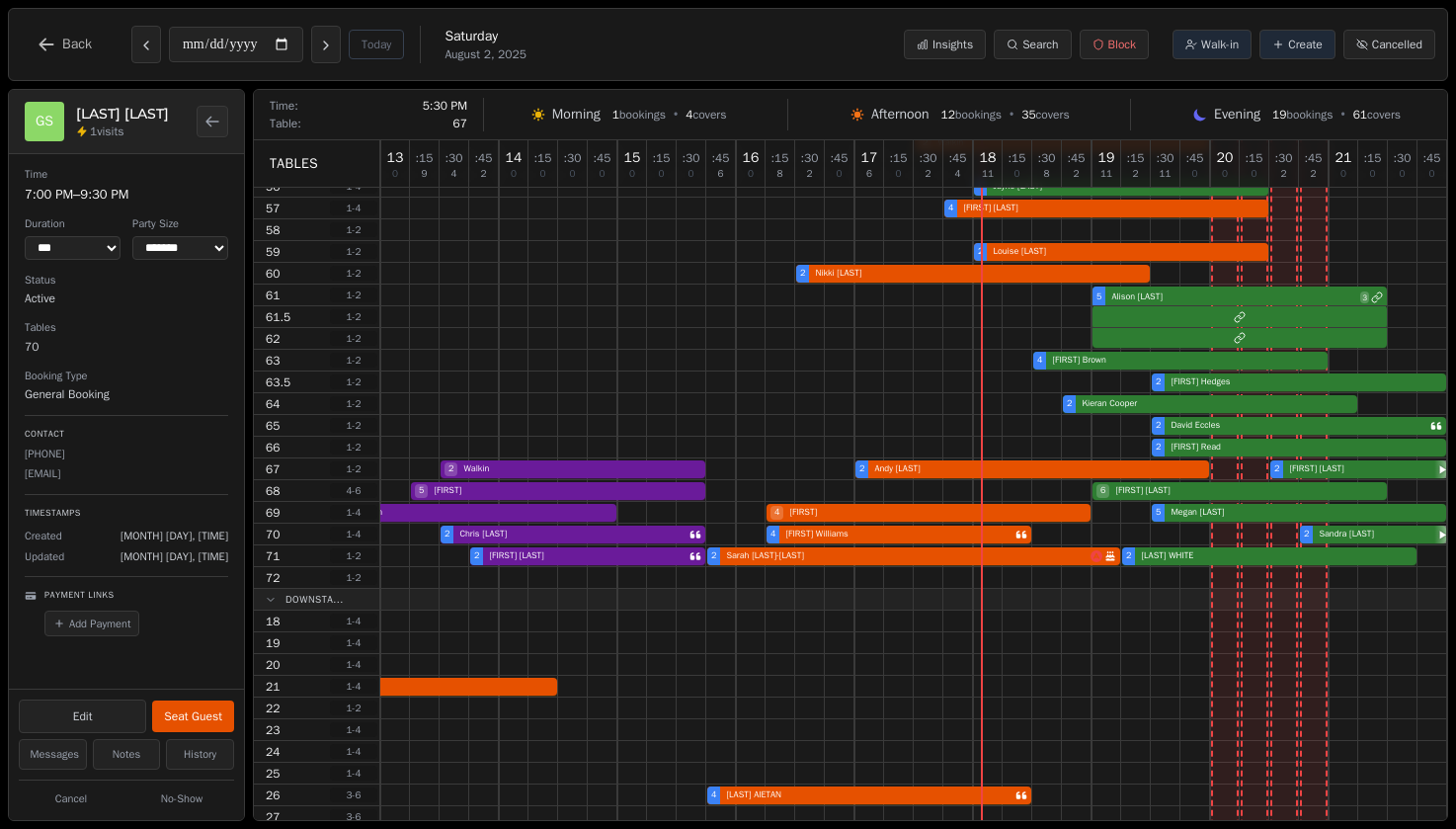 click at bounding box center [929, 468] 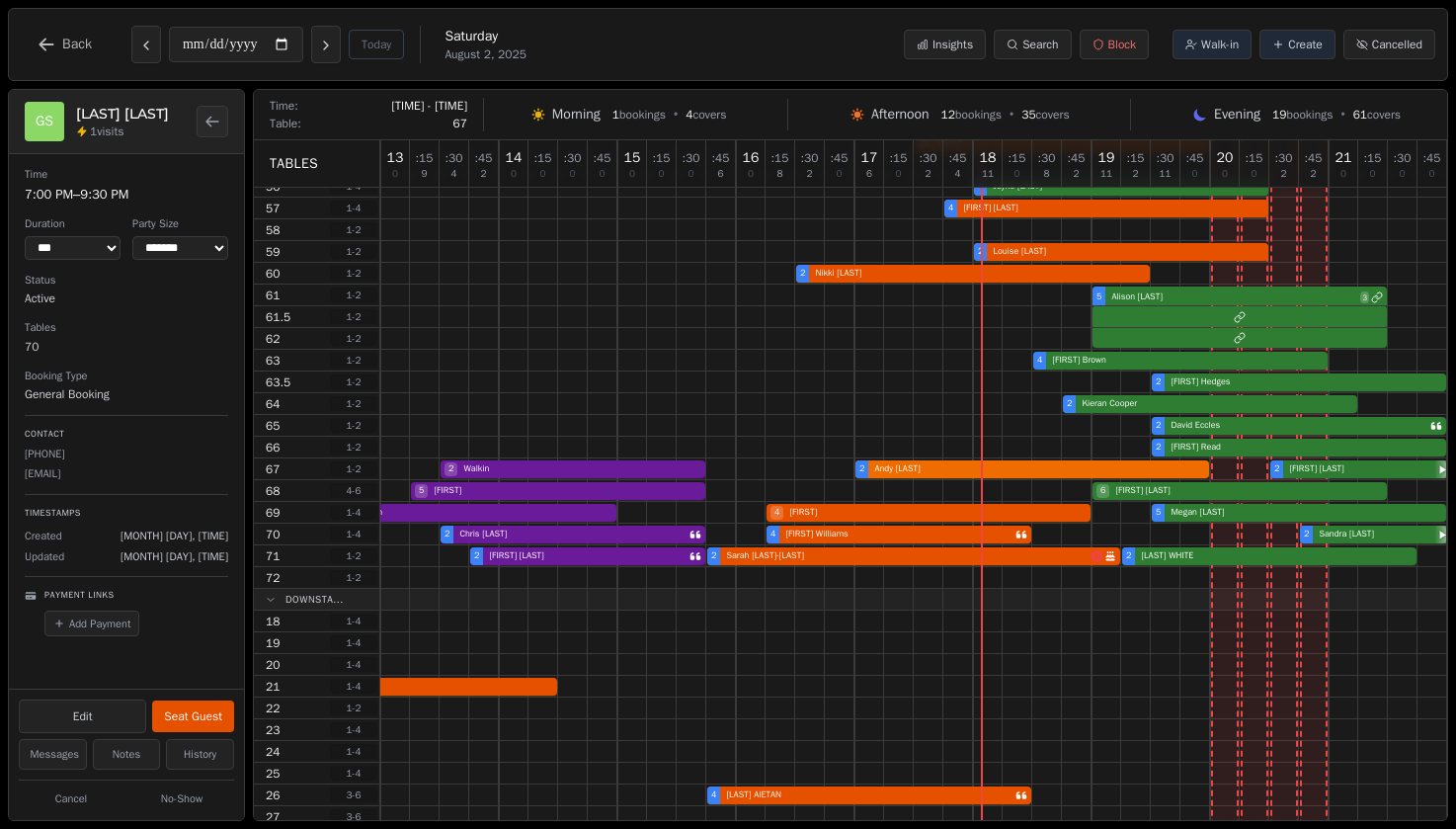 click on "2 Walkin   2 Andy   Haw 2 Hari   Singh" at bounding box center [736, 469] 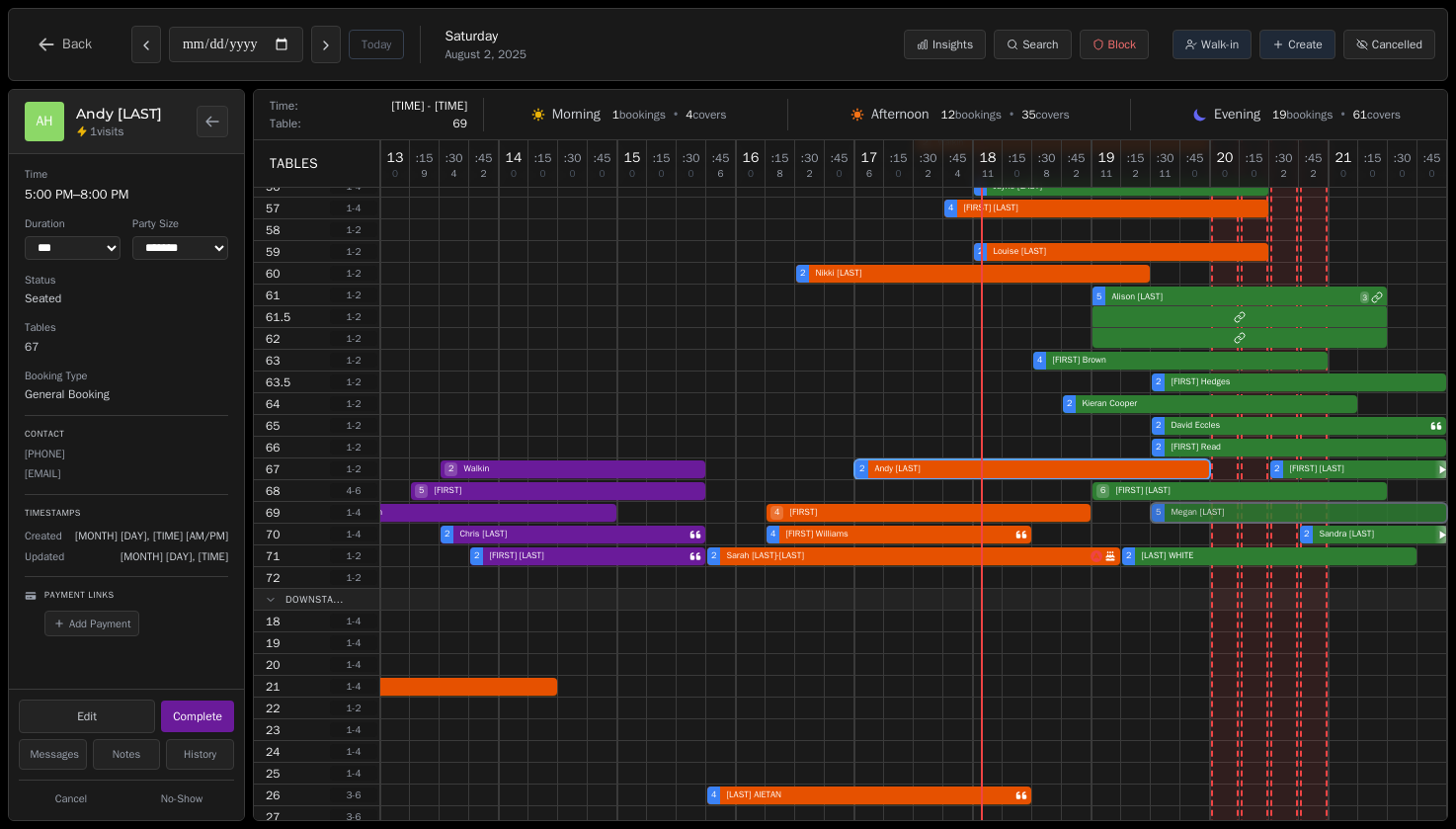click on "4 Lucy   Spencer Birthday celebration 2 Lisa   Smith 4 Ted   5 Megan   Oakley" at bounding box center [736, 513] 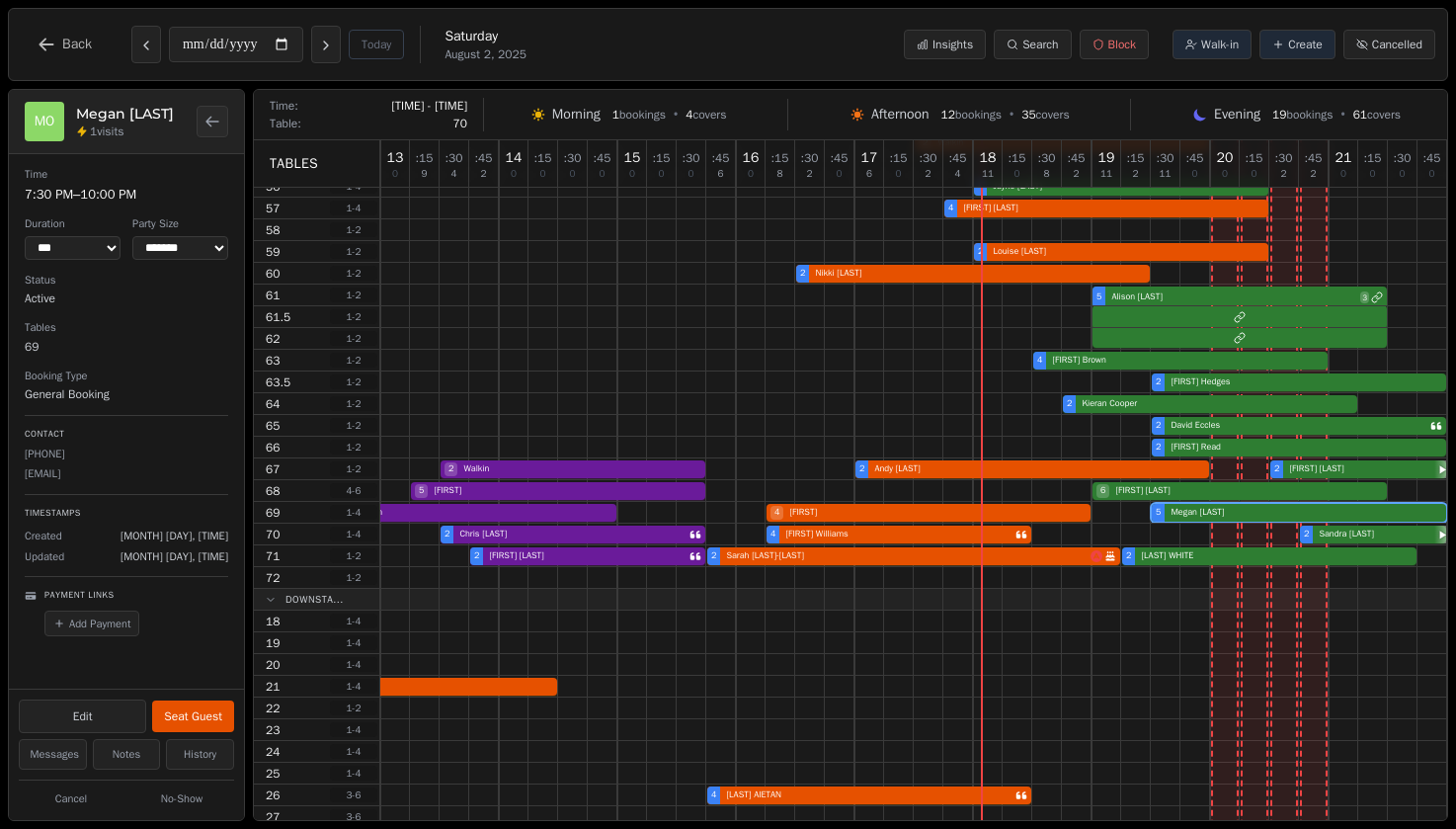 click on "2 Chris   O'Leary 4 Yasmin   Williams 2 Sandra   Kilner" at bounding box center (736, 535) 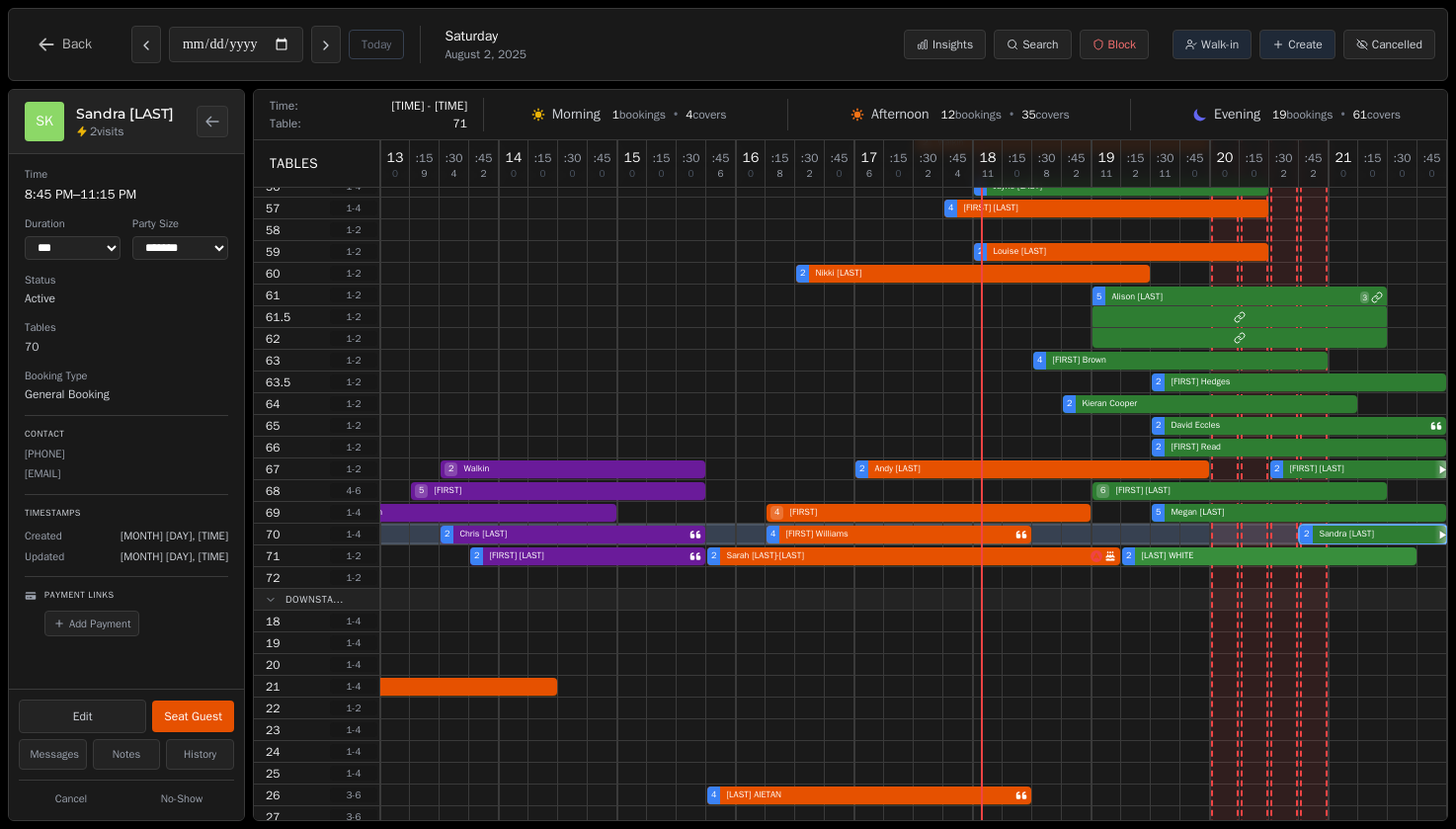 click on "2 Sally   Godfrey 2 Sarah   Whelan-McManus Birthday celebration 2 JODY   WHITE" at bounding box center [736, 556] 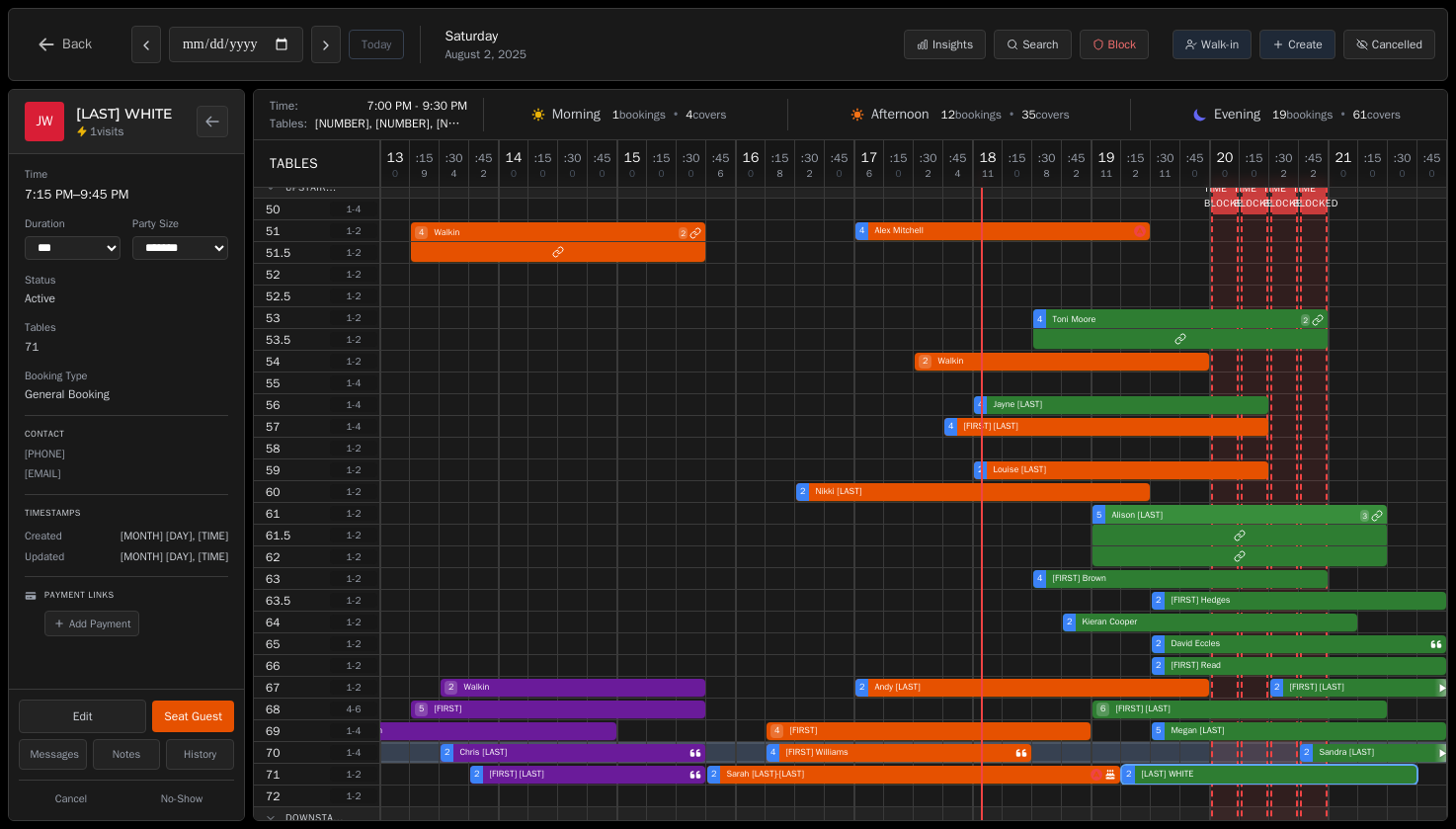 scroll, scrollTop: 0, scrollLeft: 356, axis: horizontal 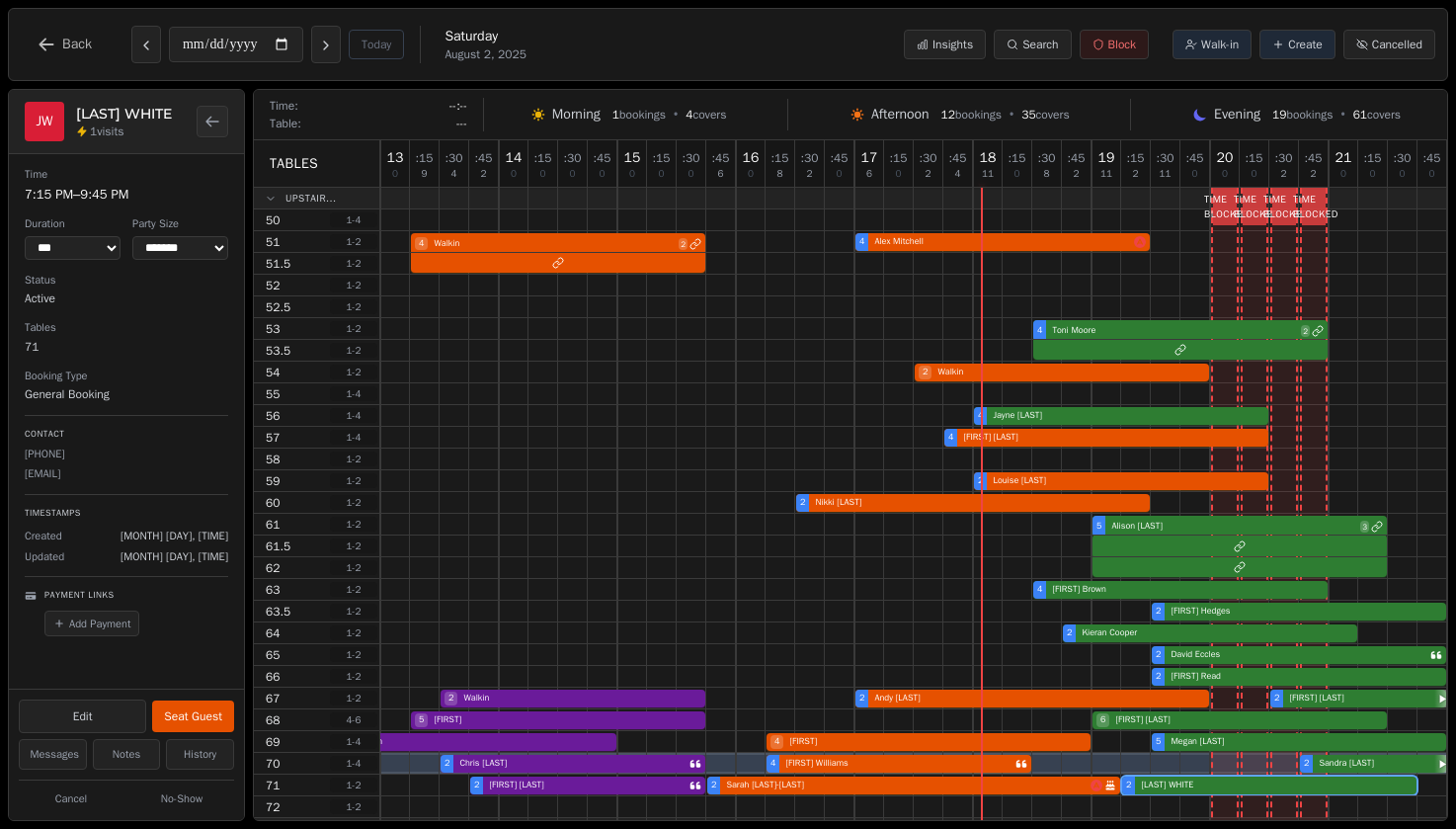 click on "Block" at bounding box center [1122, 44] 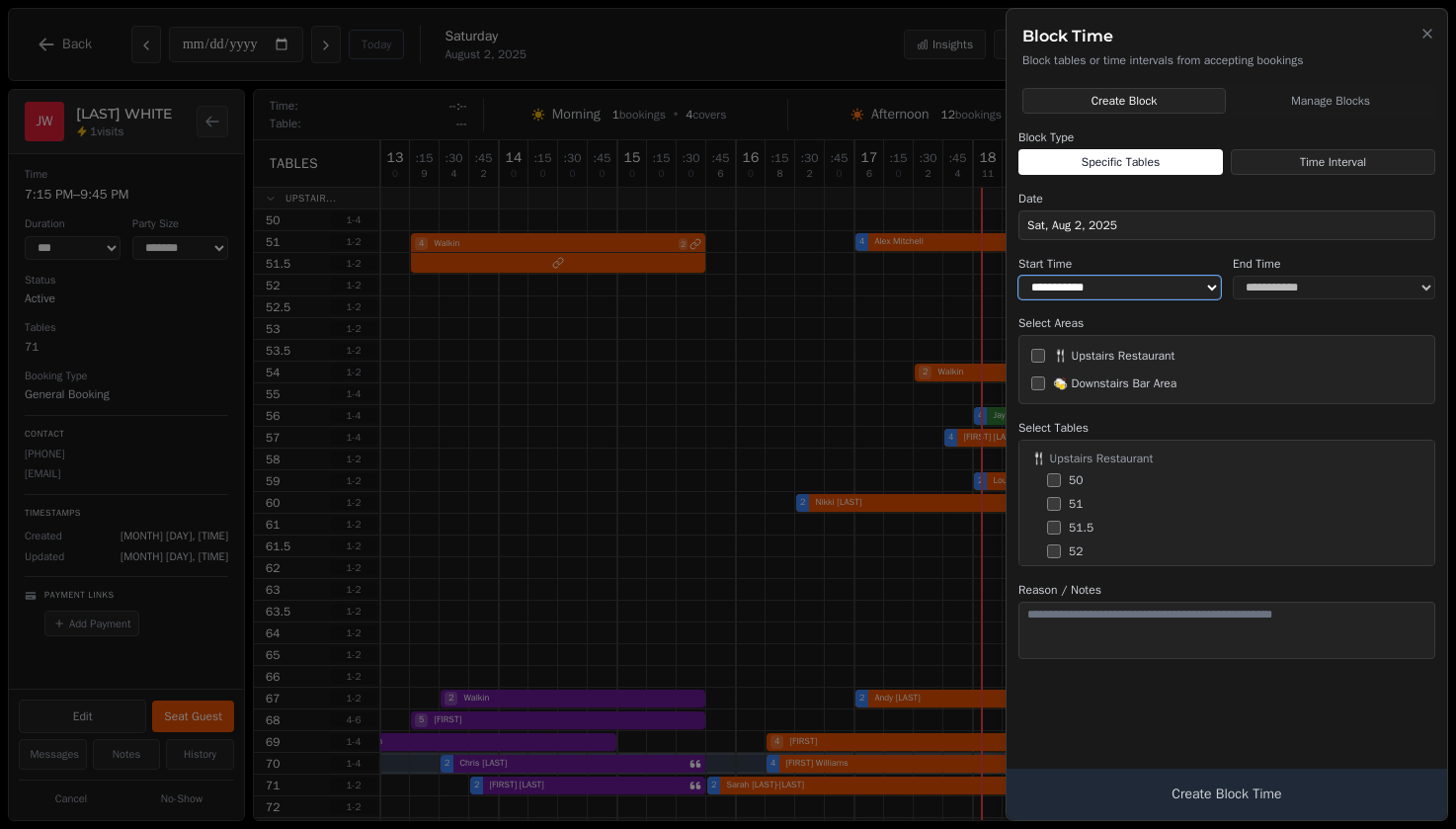 click on "**********" at bounding box center [1119, 288] 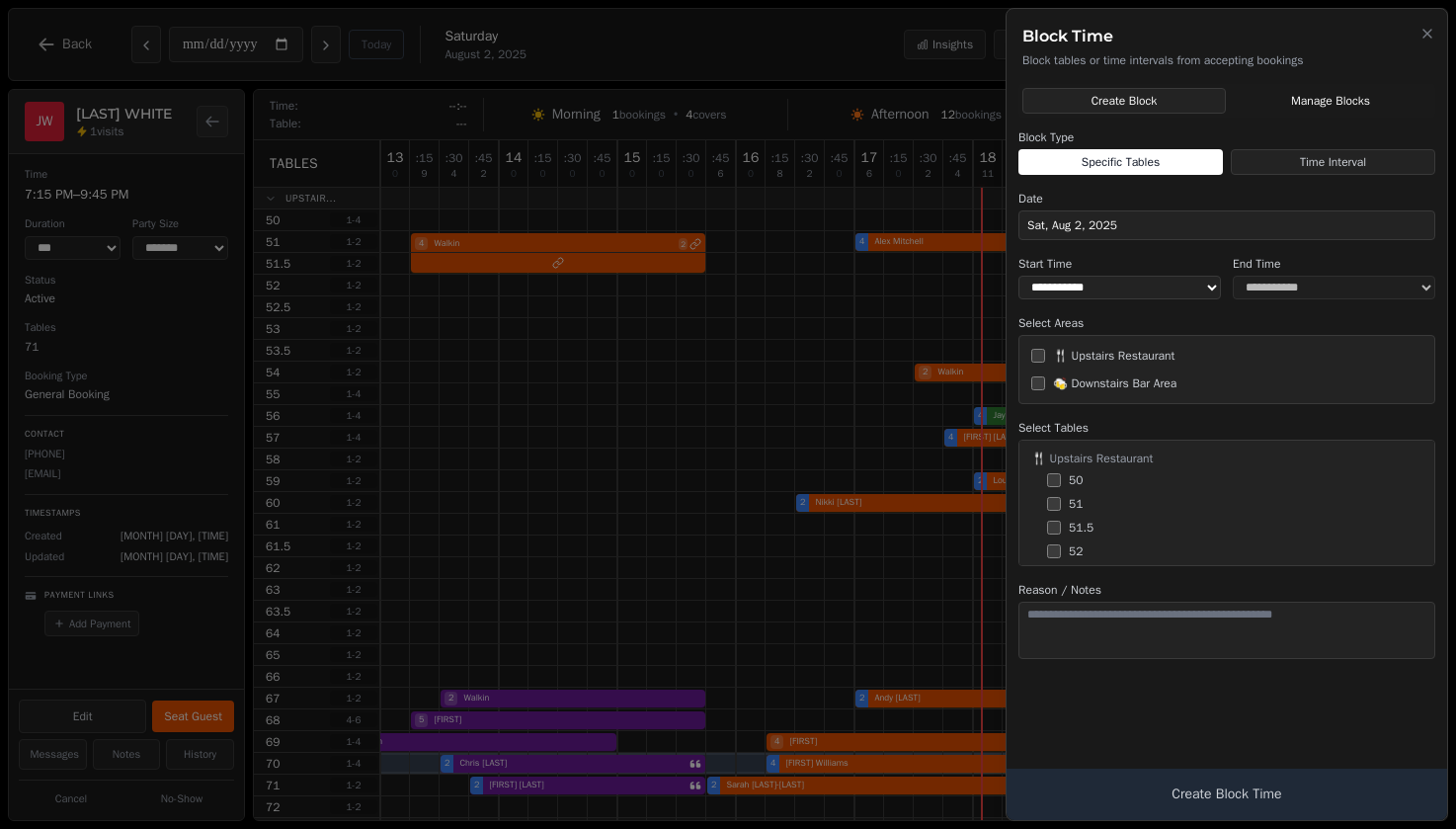 click on "Manage Blocks" at bounding box center (1331, 101) 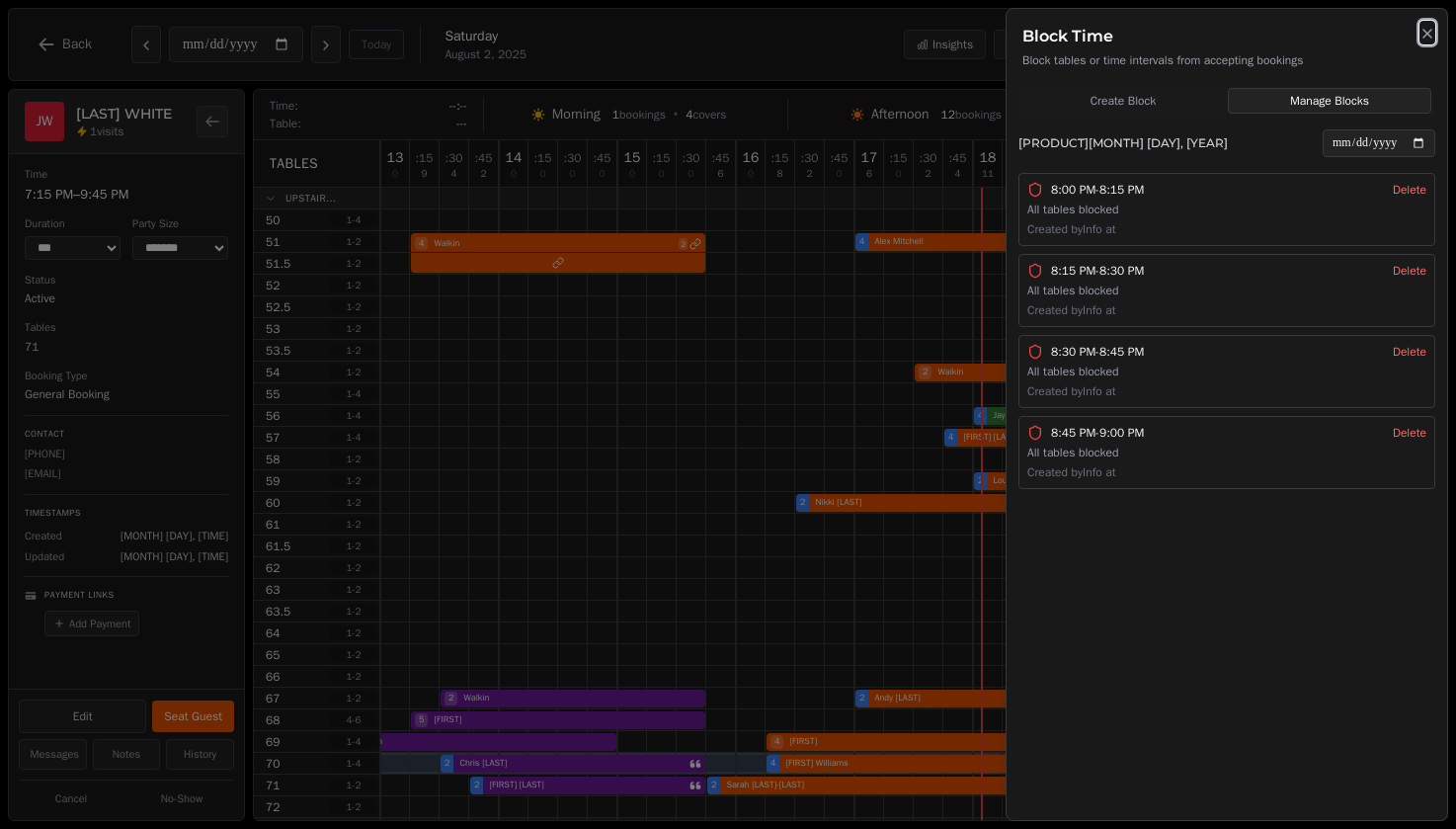 click 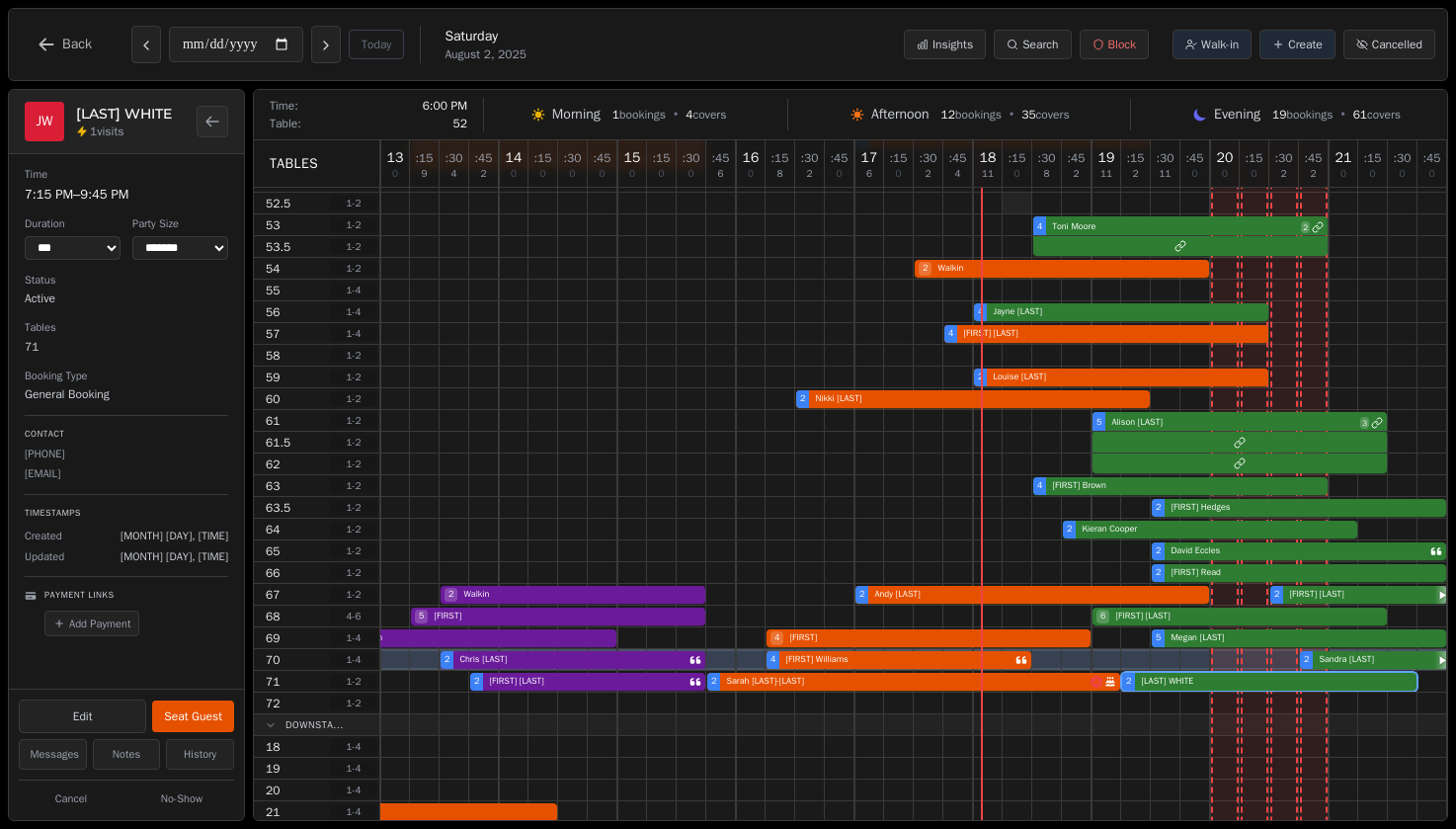 scroll, scrollTop: 324, scrollLeft: 356, axis: both 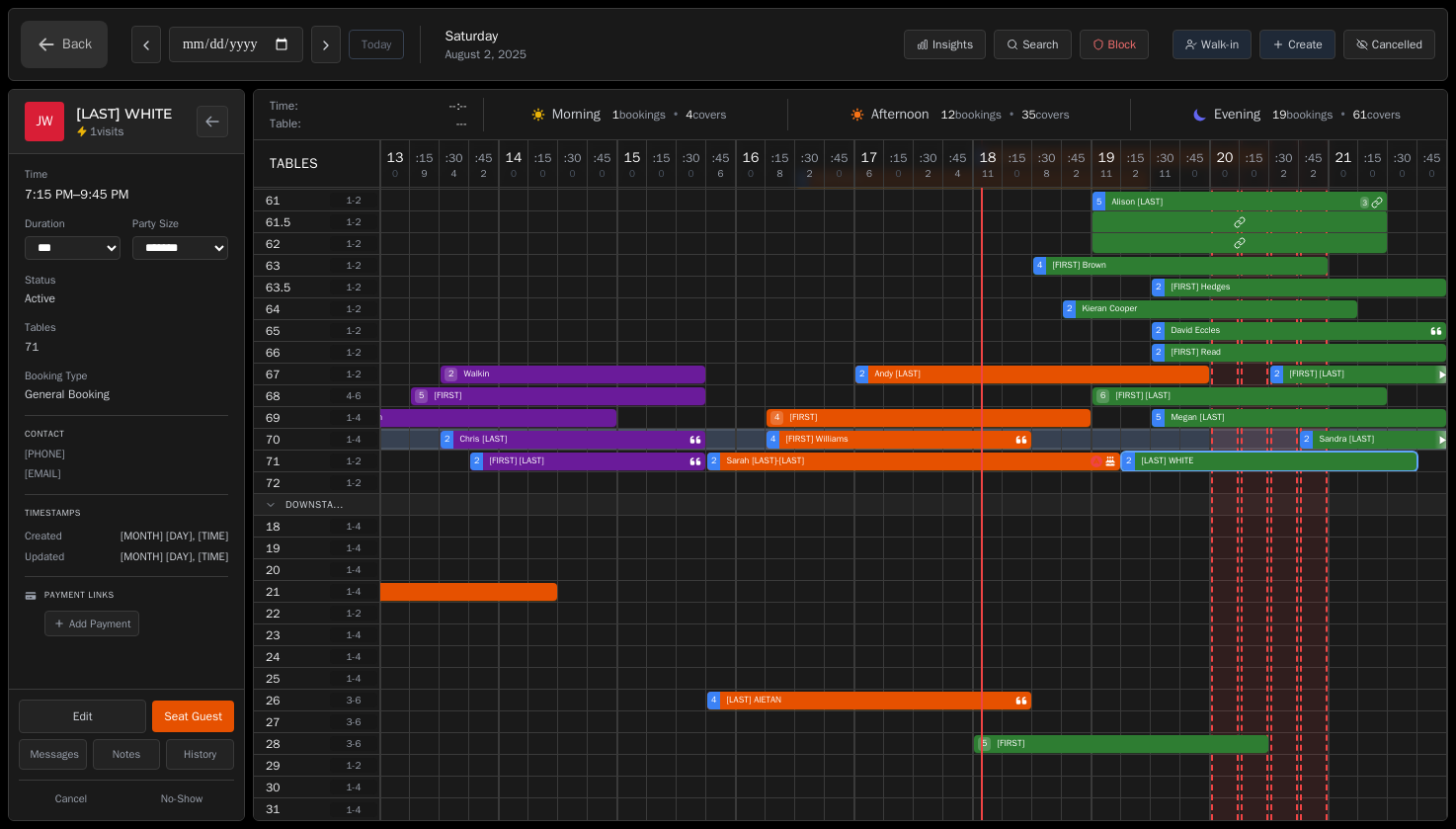 click on "Back" at bounding box center [64, 44] 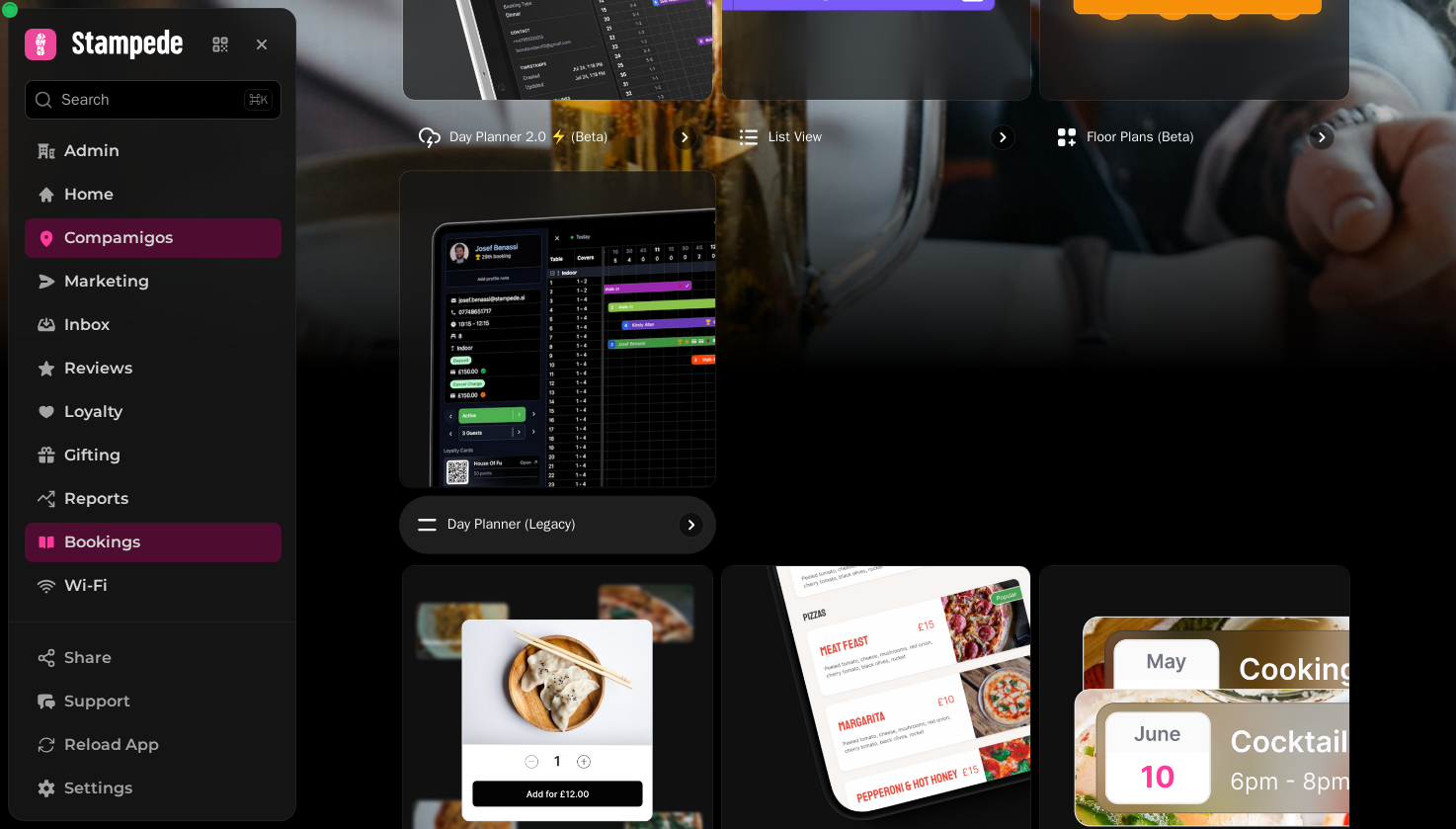 scroll, scrollTop: 447, scrollLeft: 0, axis: vertical 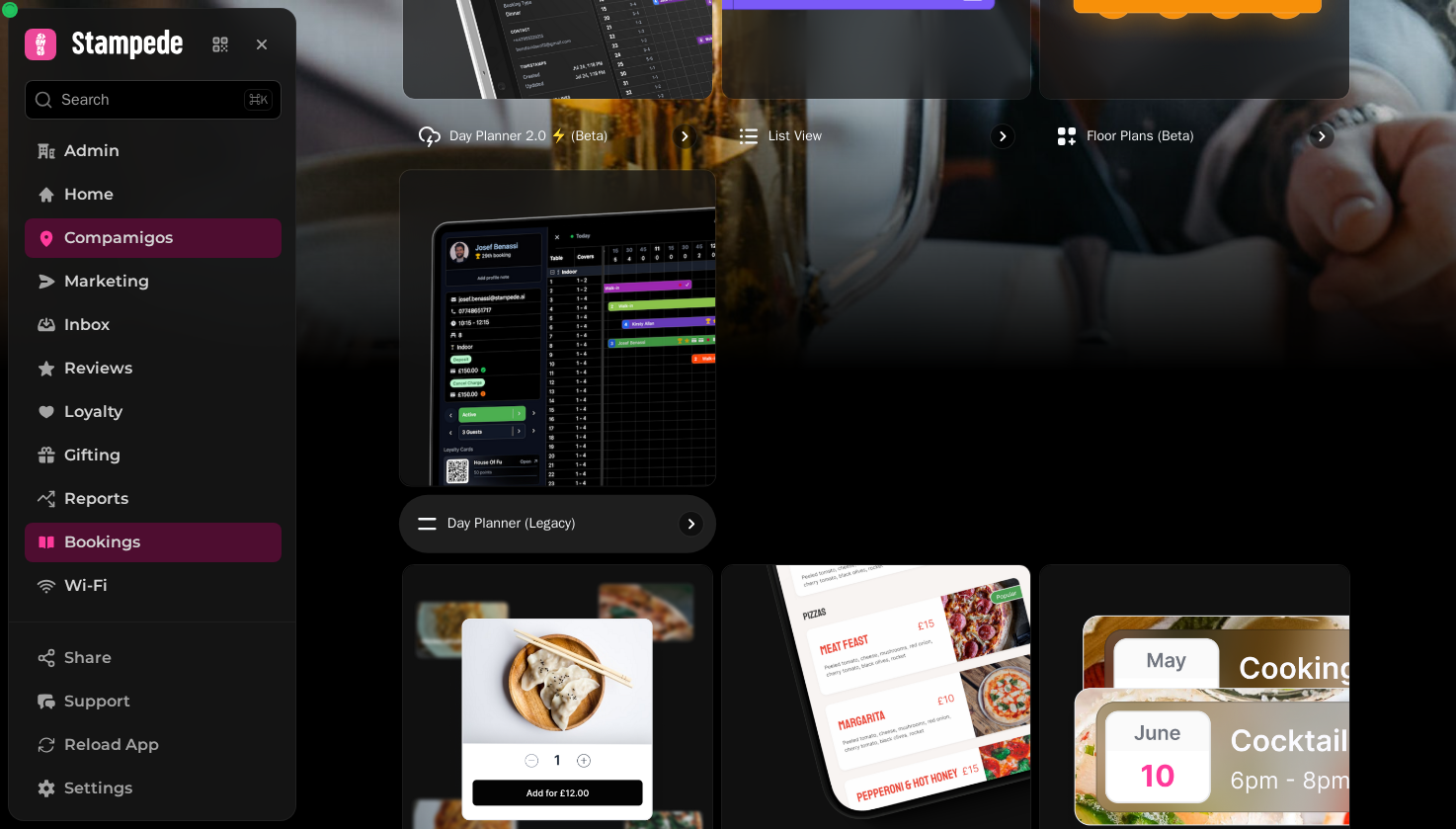 click at bounding box center [557, 327] 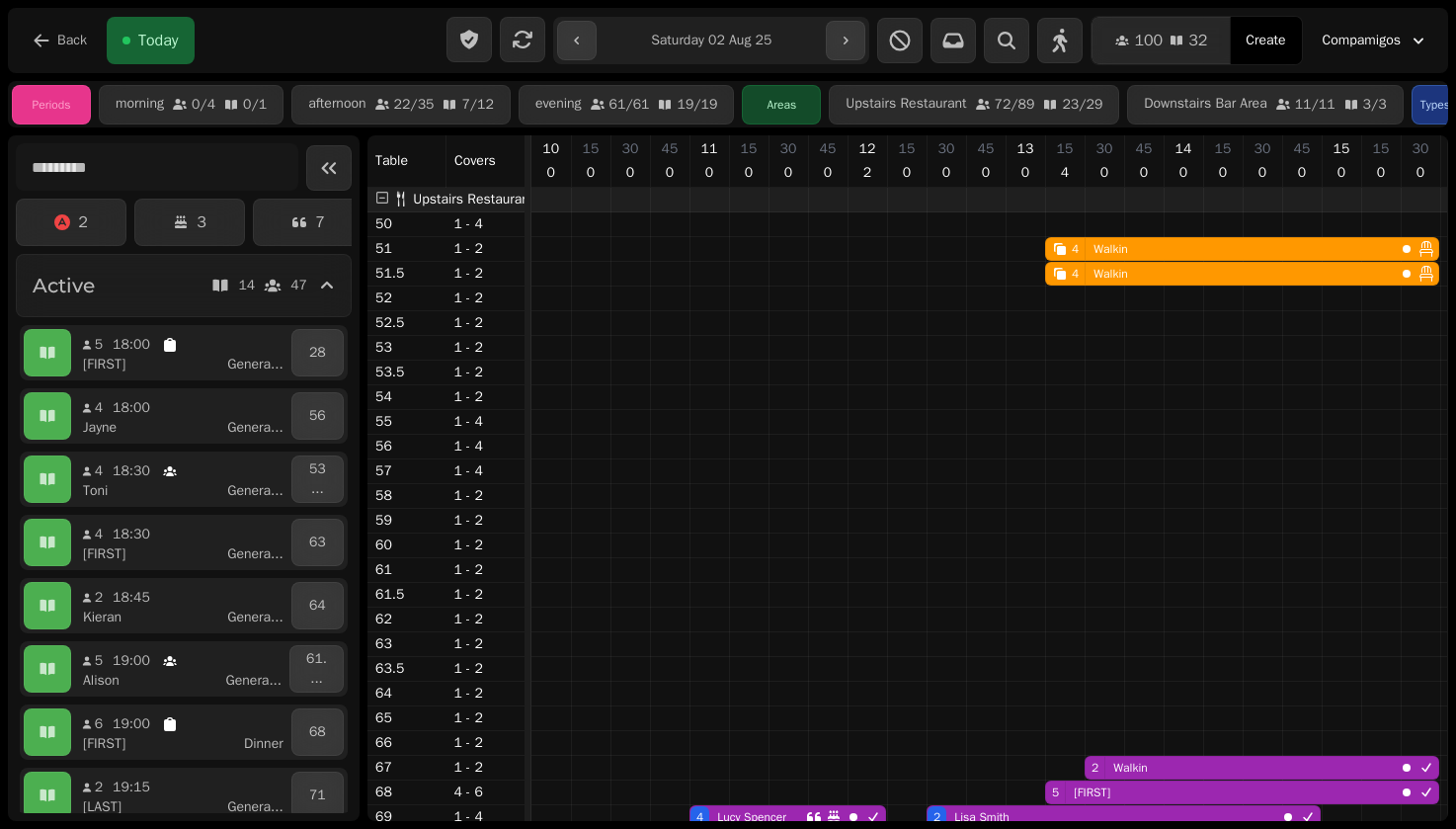 scroll, scrollTop: 0, scrollLeft: 981, axis: horizontal 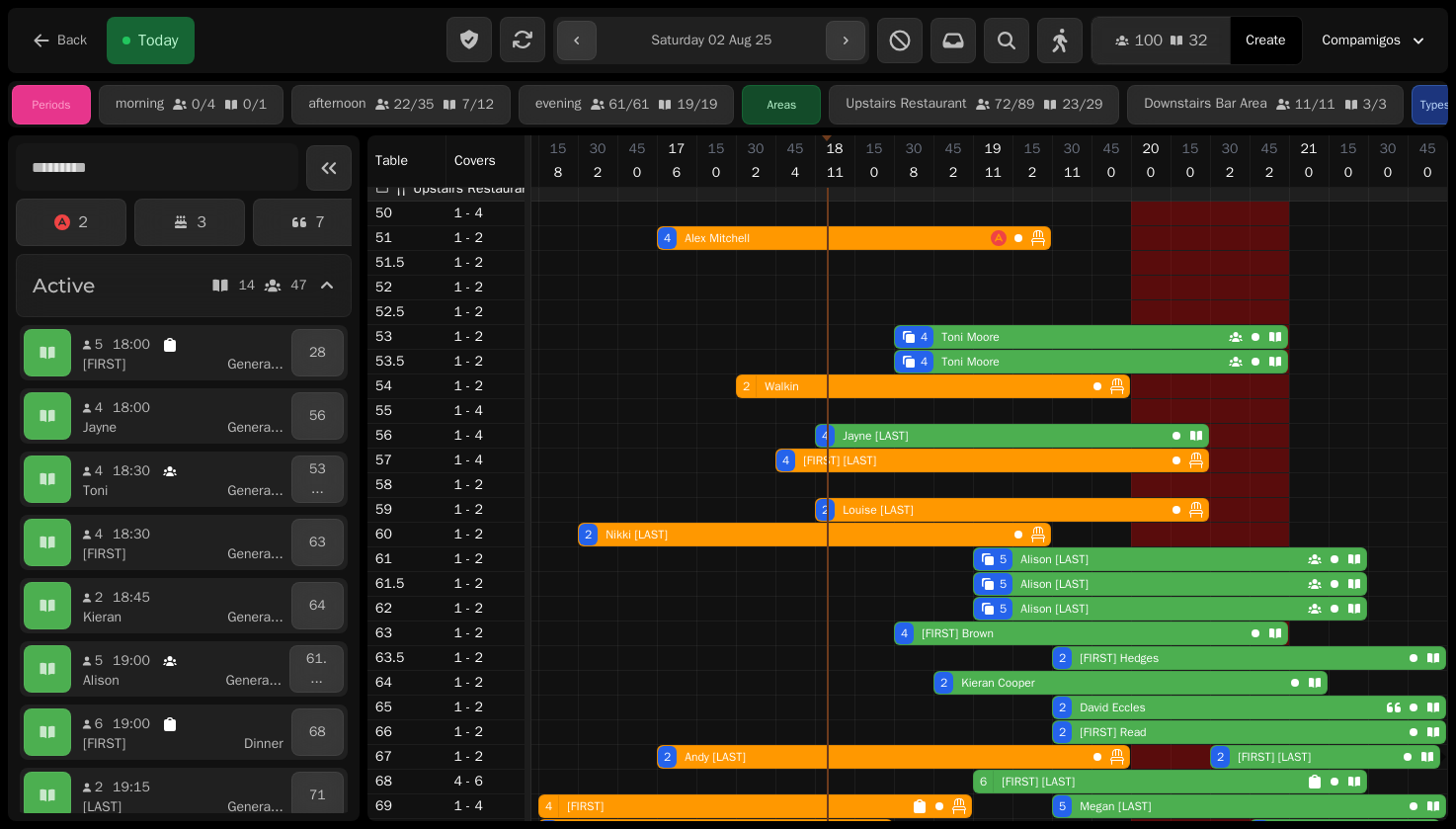 click on "Toni   Moore" at bounding box center (970, 337) 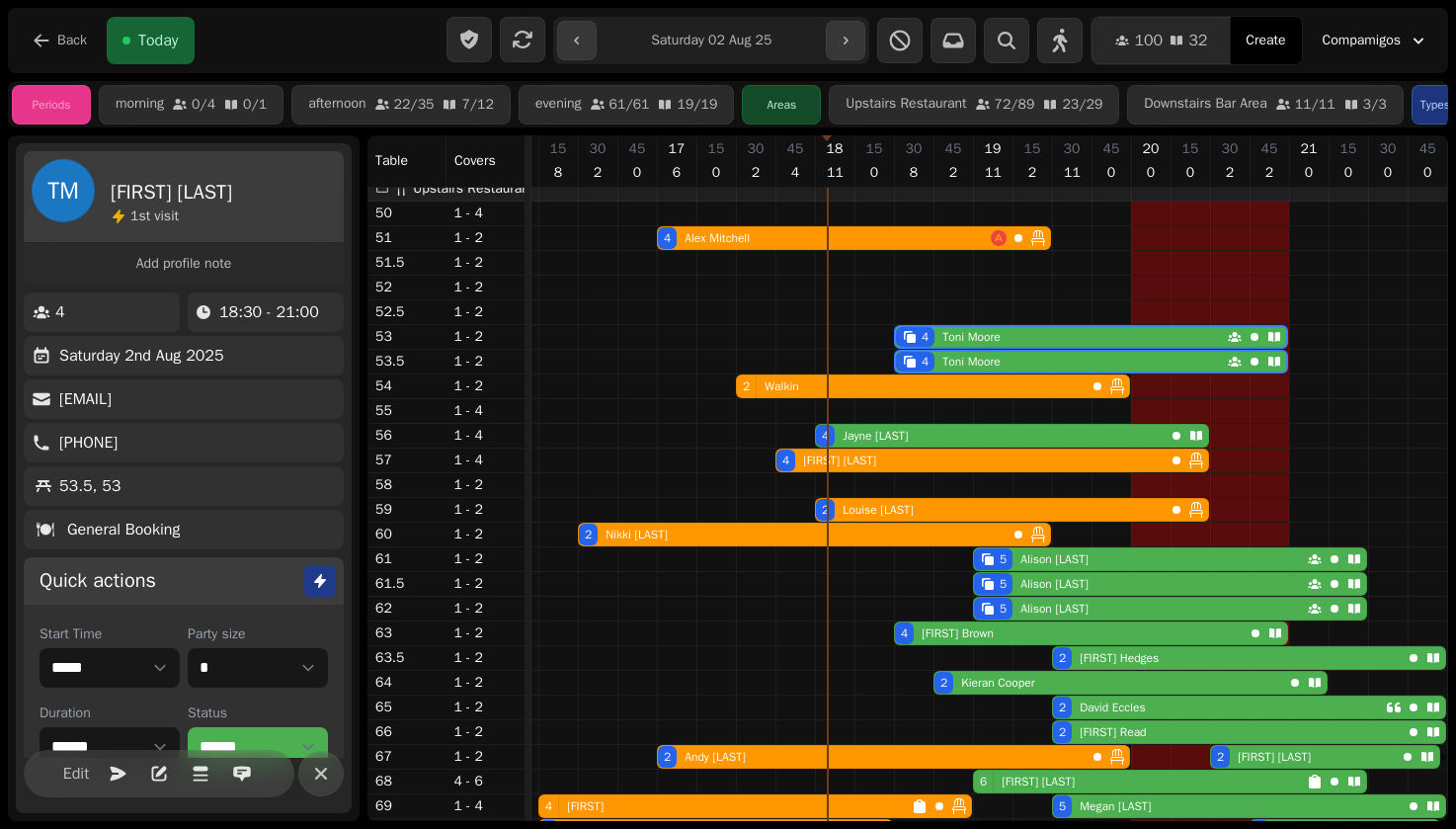 scroll, scrollTop: 196, scrollLeft: 0, axis: vertical 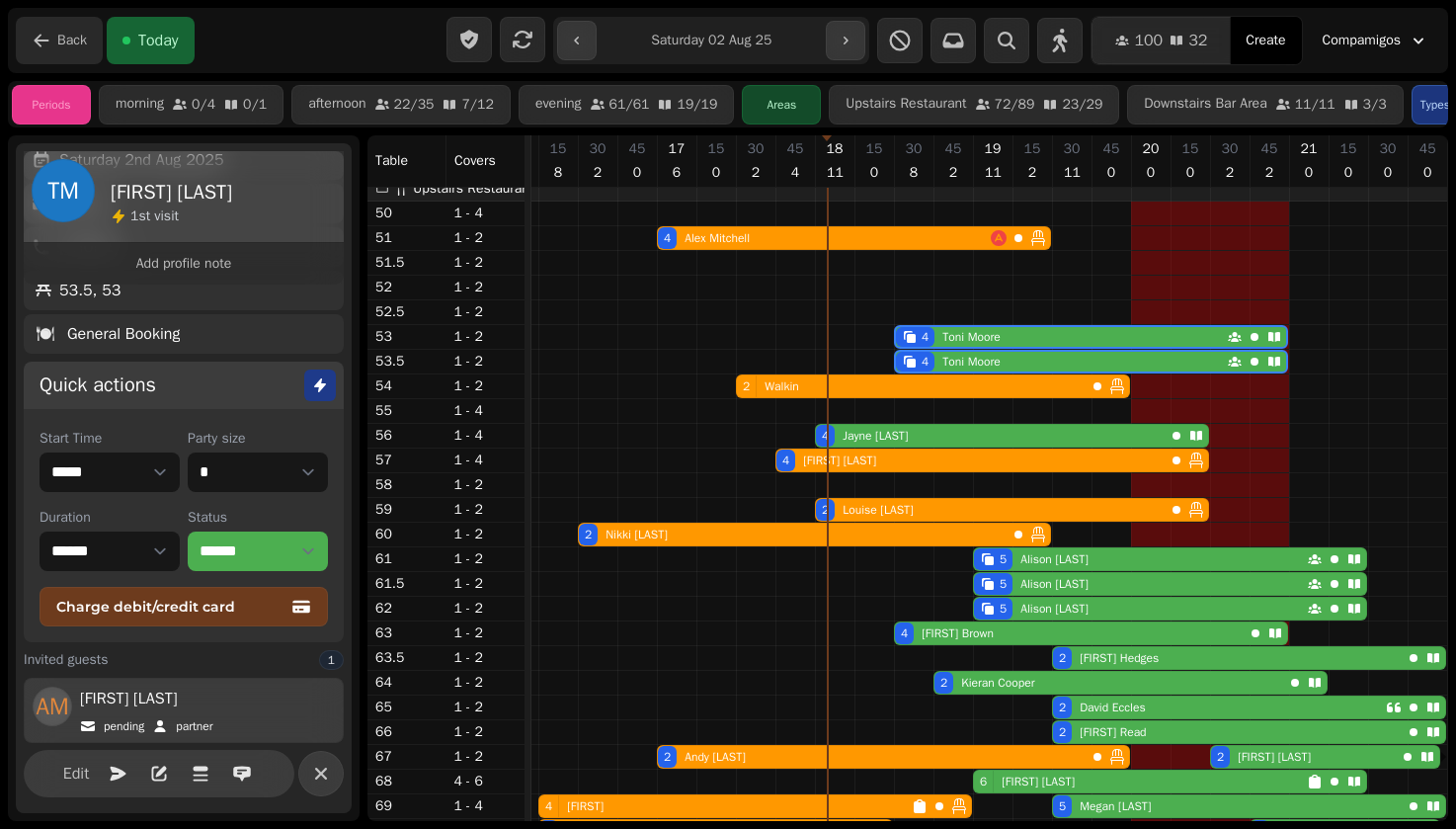 click on "Back" at bounding box center [59, 41] 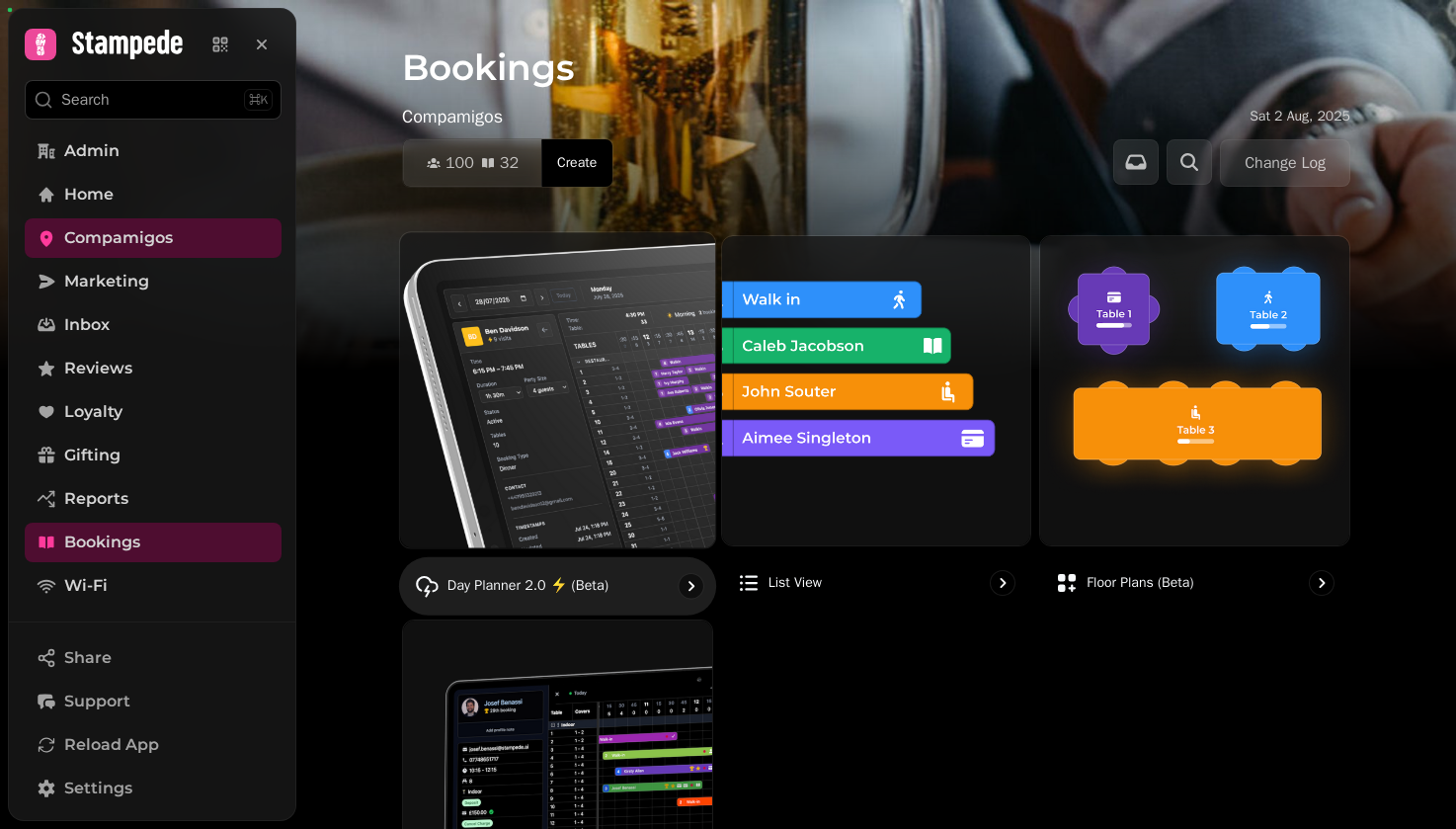 click at bounding box center (557, 389) 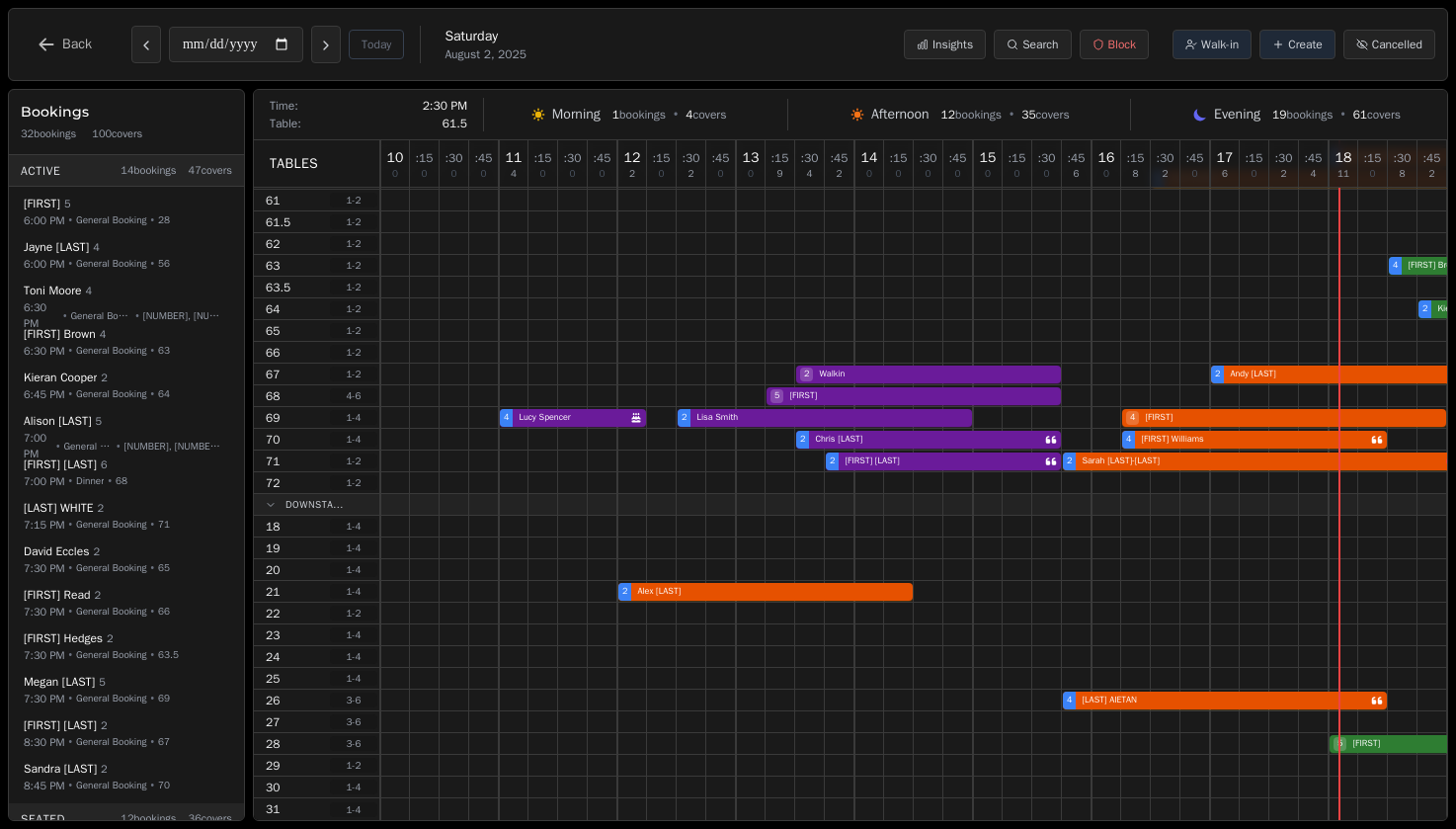 scroll, scrollTop: 324, scrollLeft: 356, axis: both 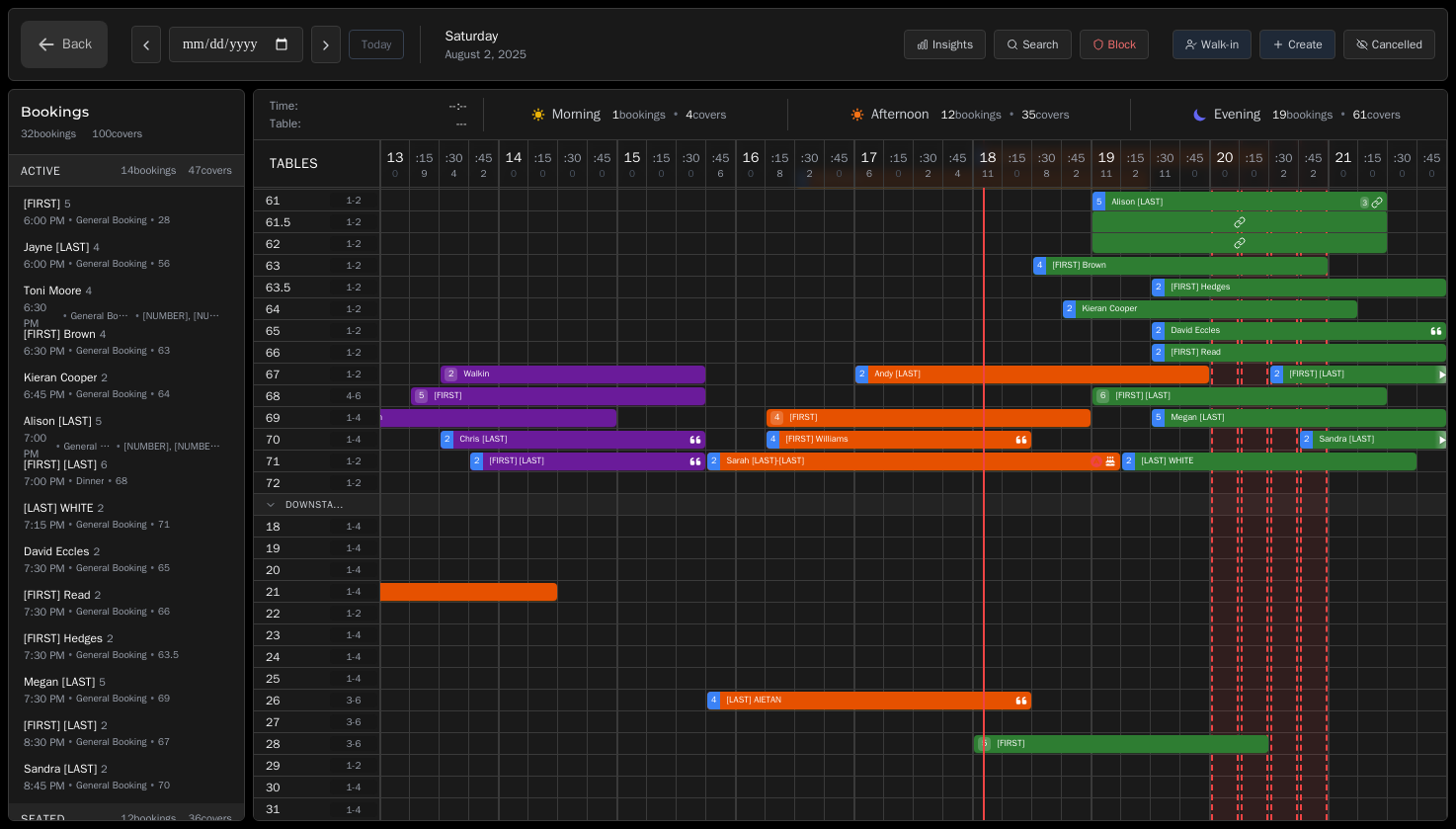 click on "Back" at bounding box center [77, 44] 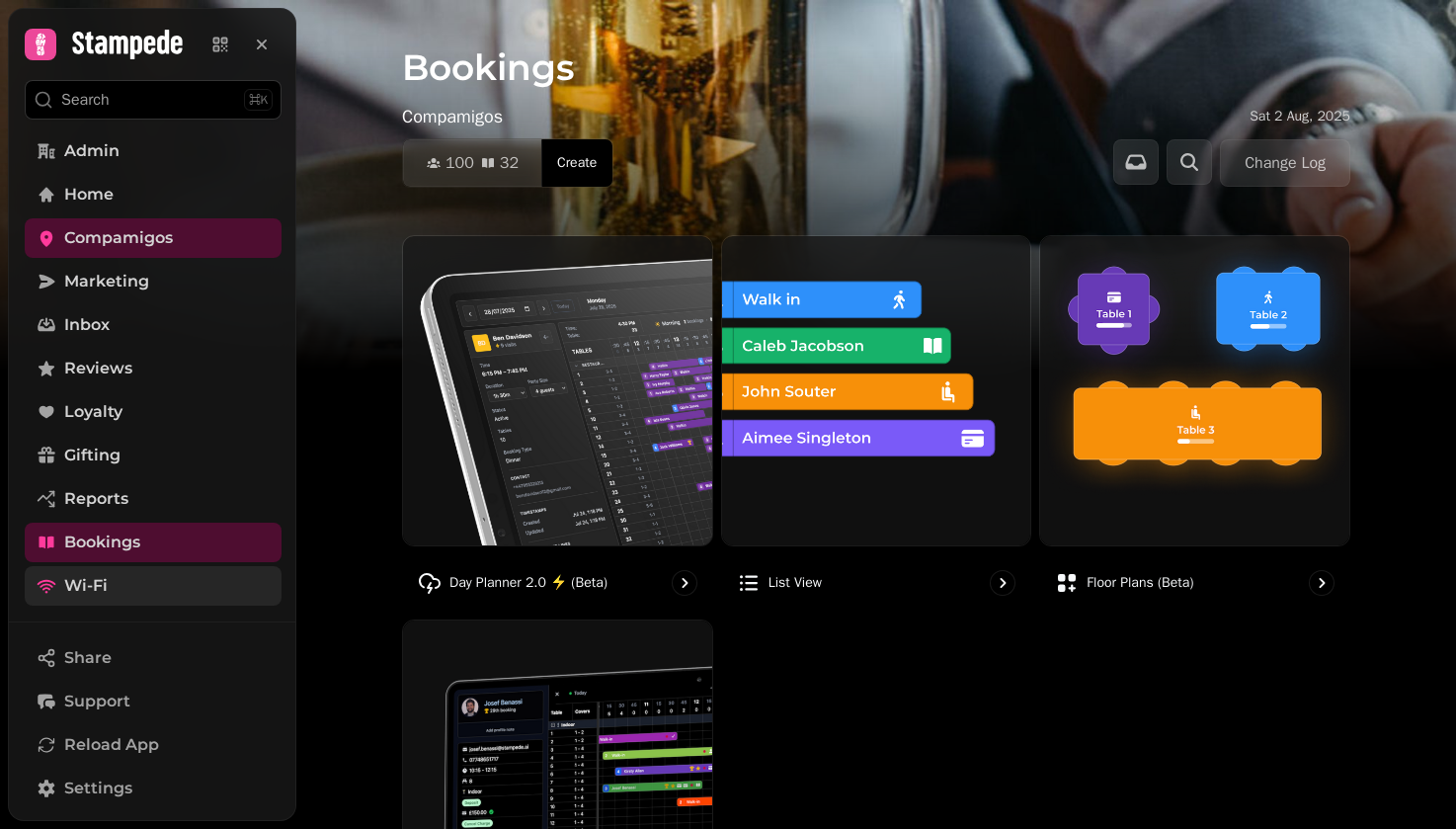 scroll, scrollTop: 225, scrollLeft: 0, axis: vertical 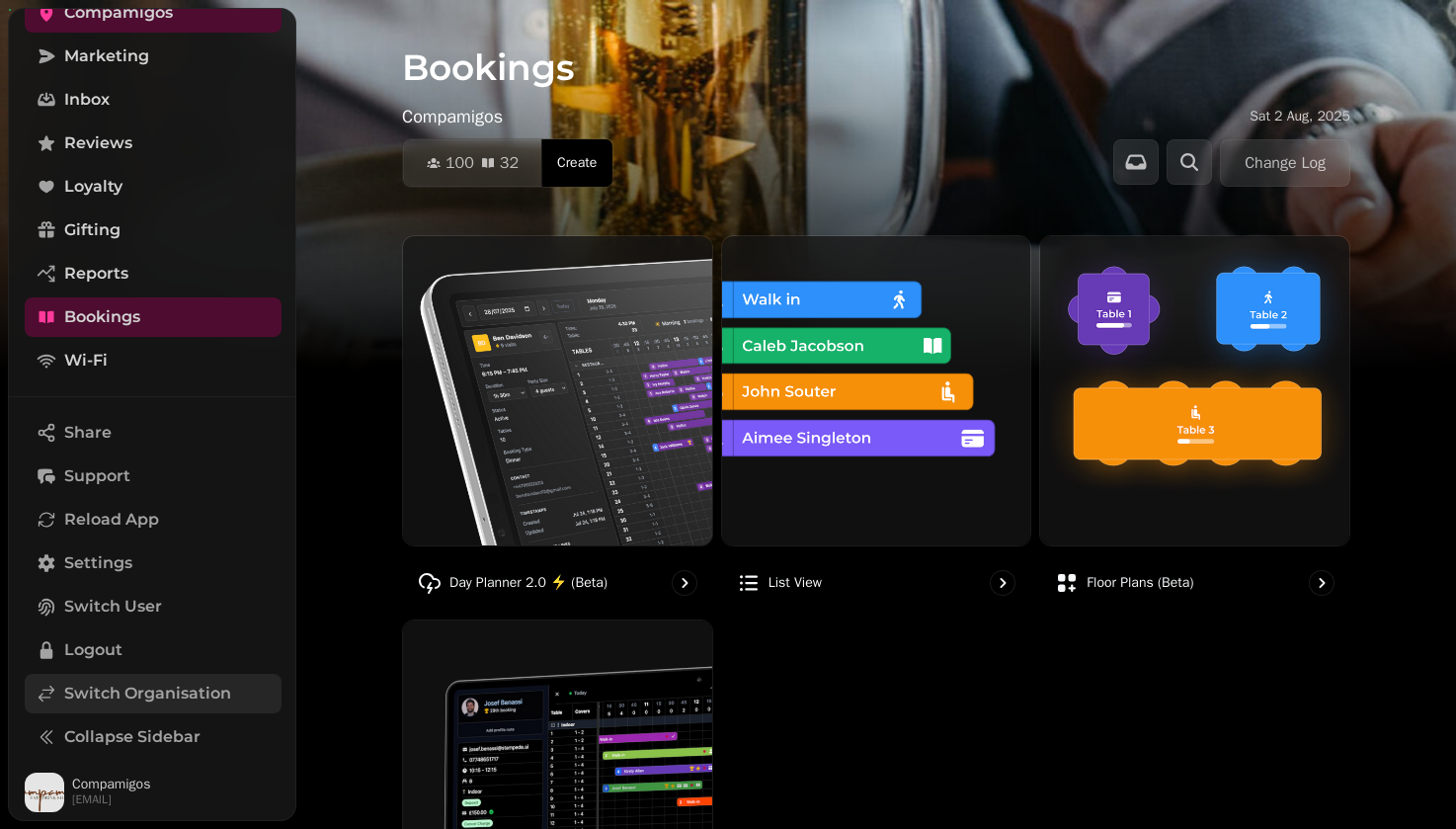 click on "Switch Organisation" at bounding box center (147, 694) 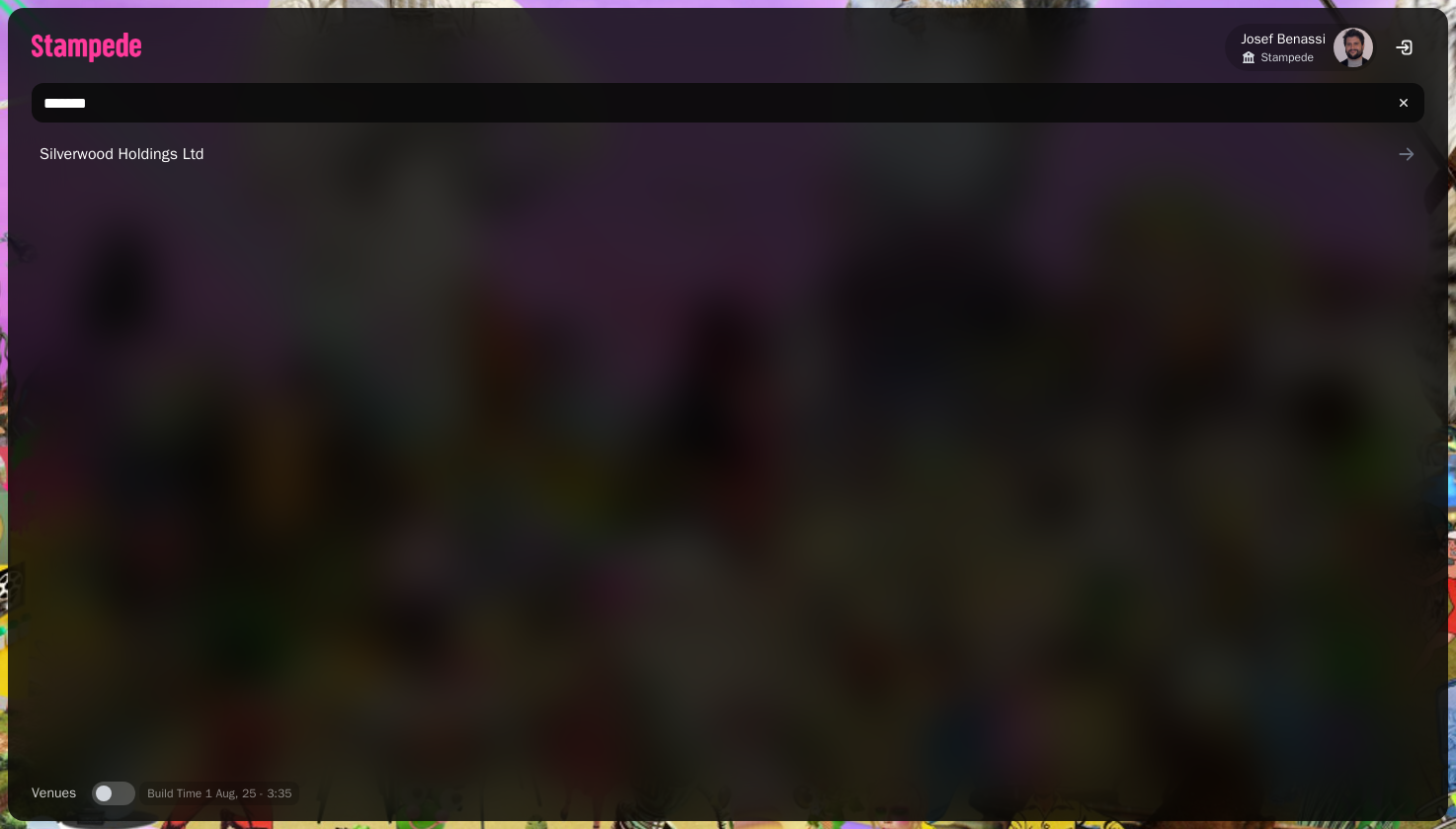 click on "*******" at bounding box center (728, 103) 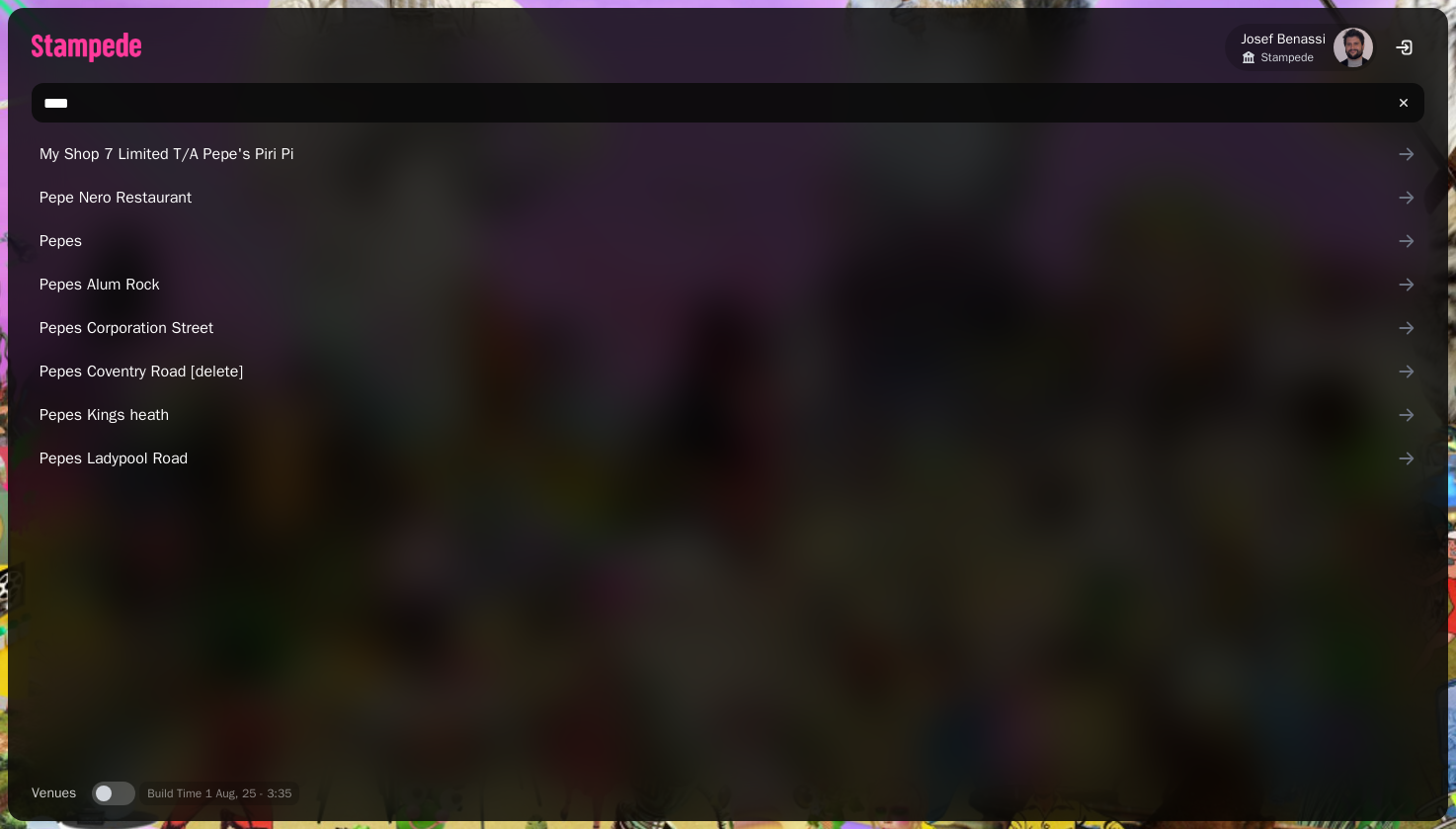 type on "*********" 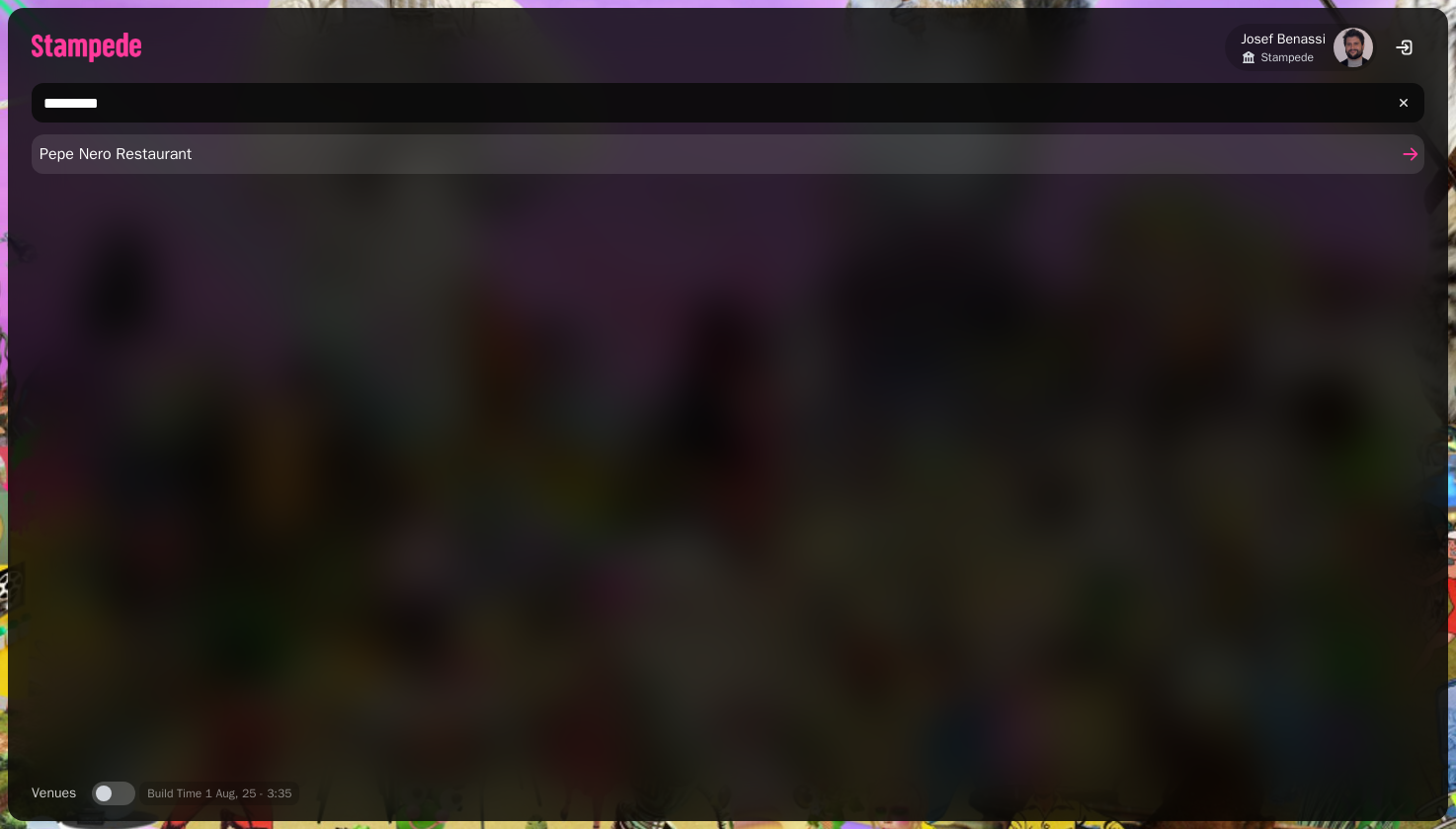 click on "Pepe Nero Restaurant" at bounding box center [718, 154] 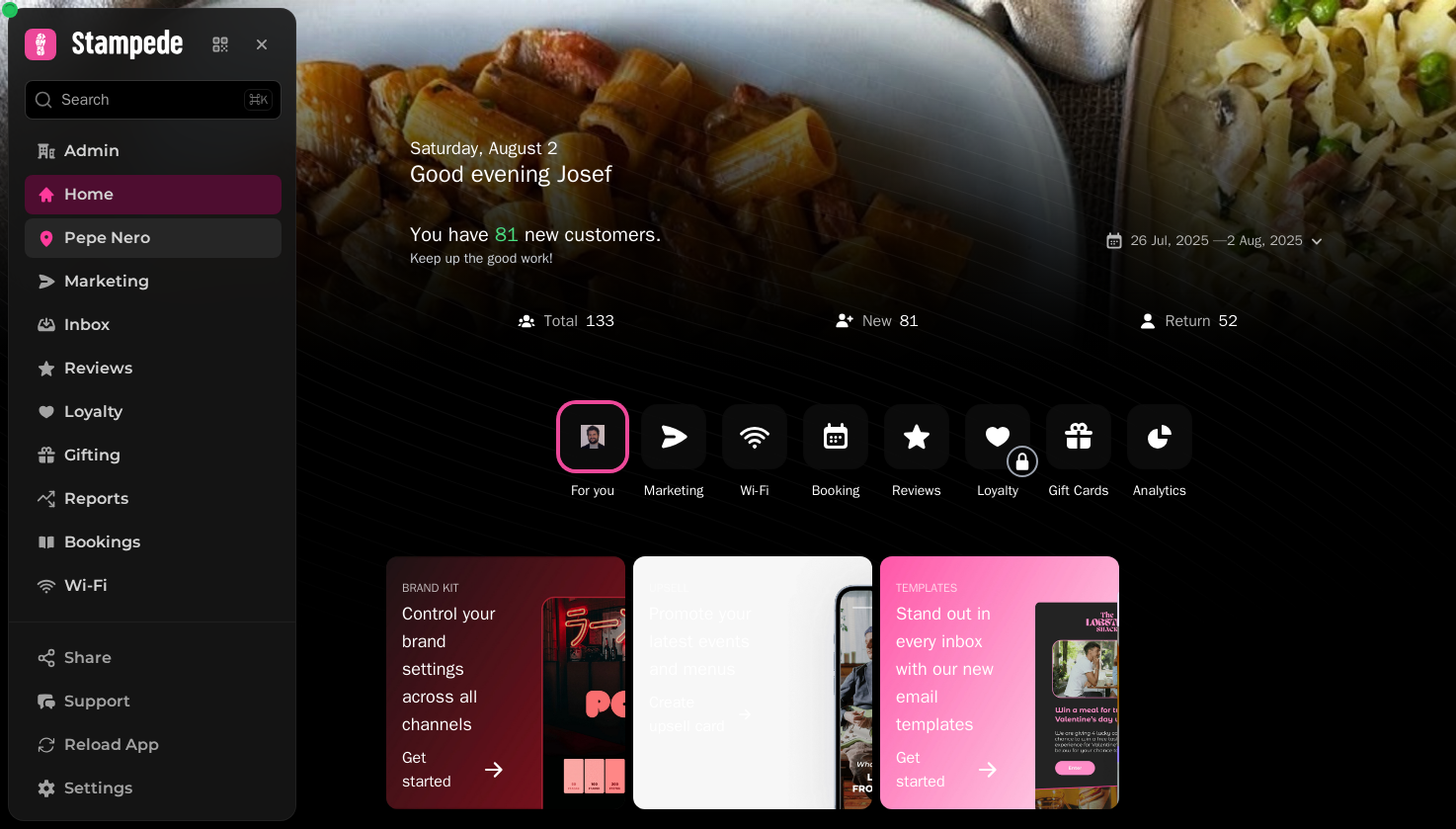 click on "Pepe Nero" at bounding box center (153, 238) 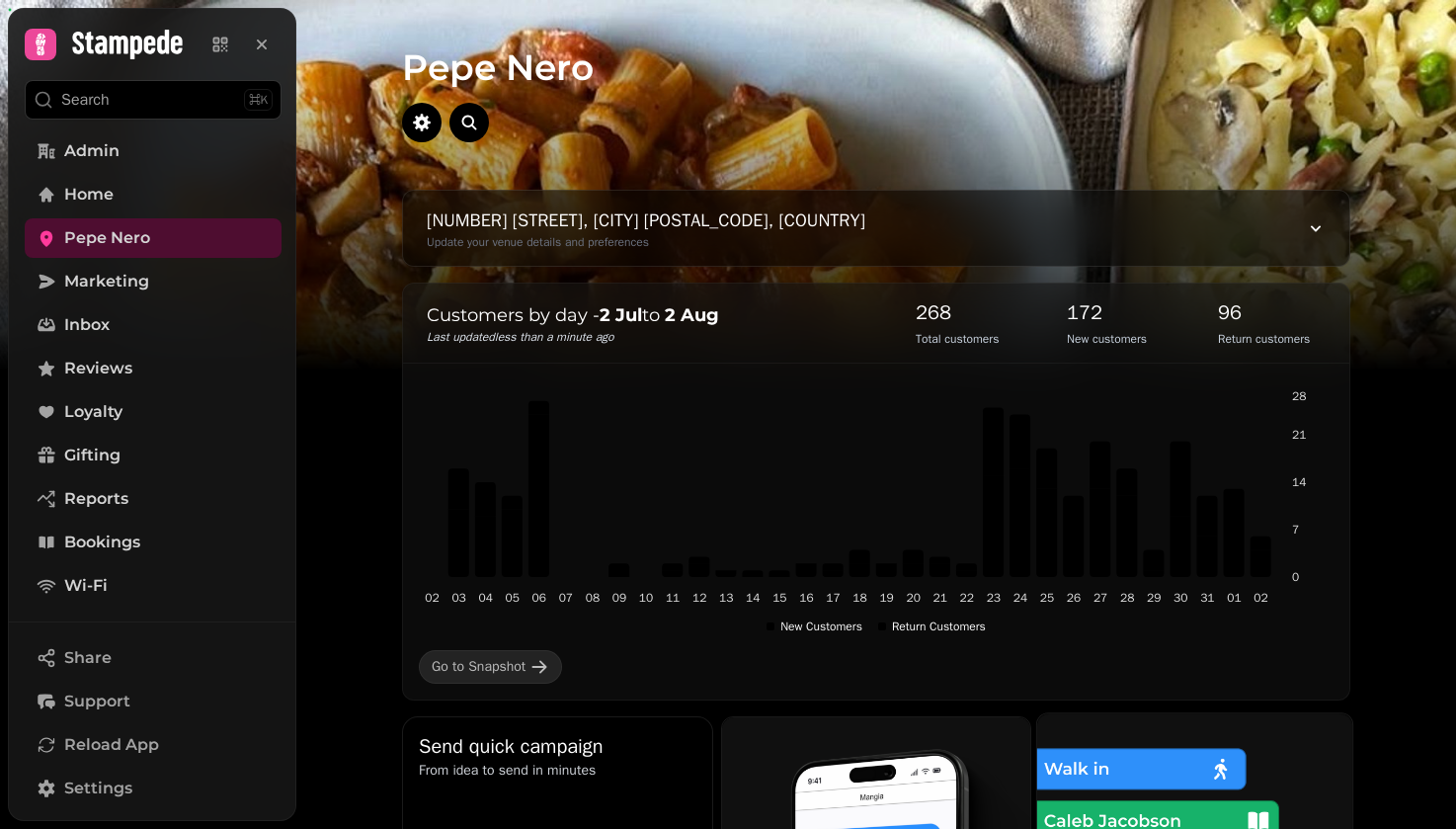 click at bounding box center (1194, 870) 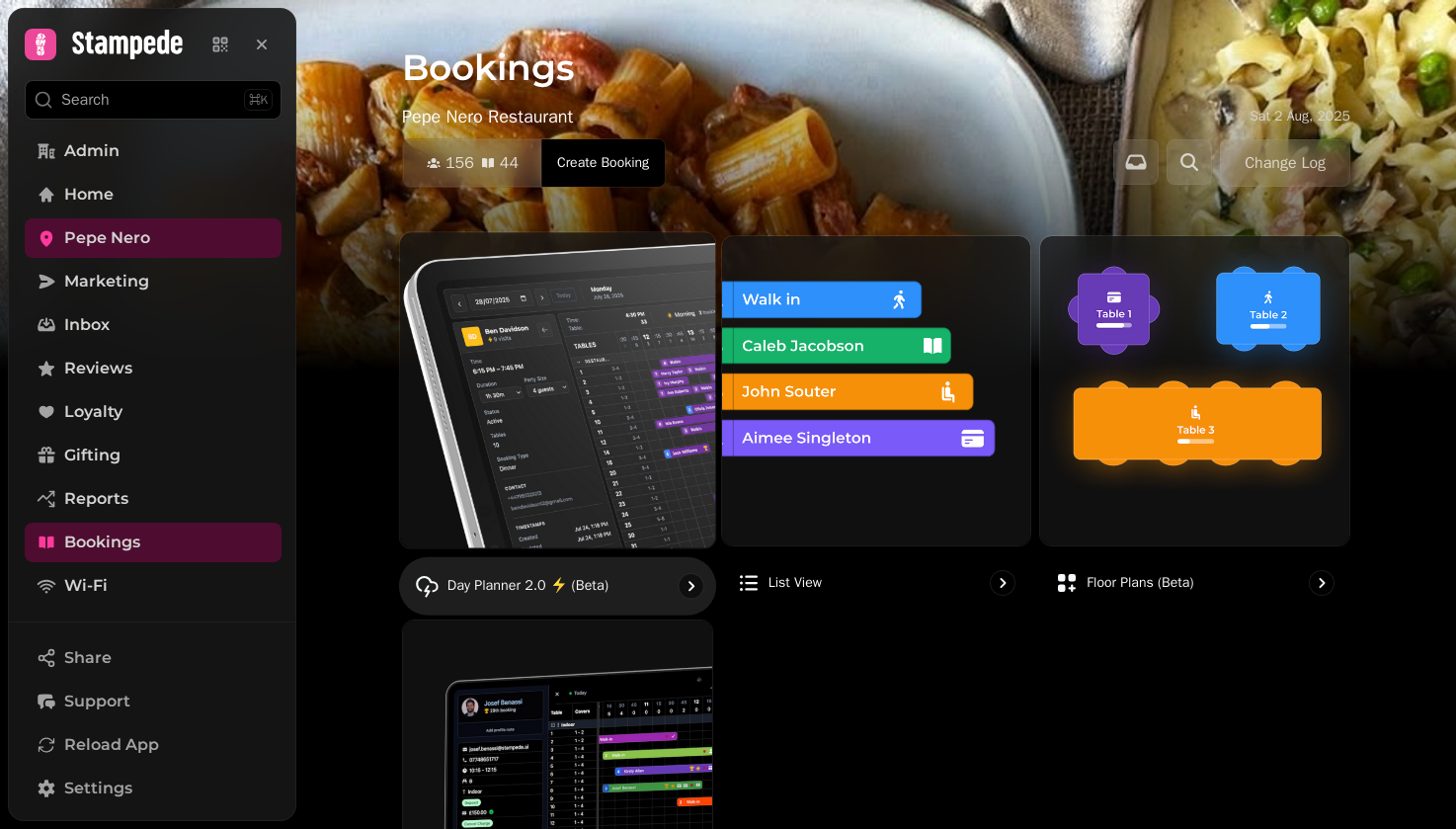 click at bounding box center [557, 389] 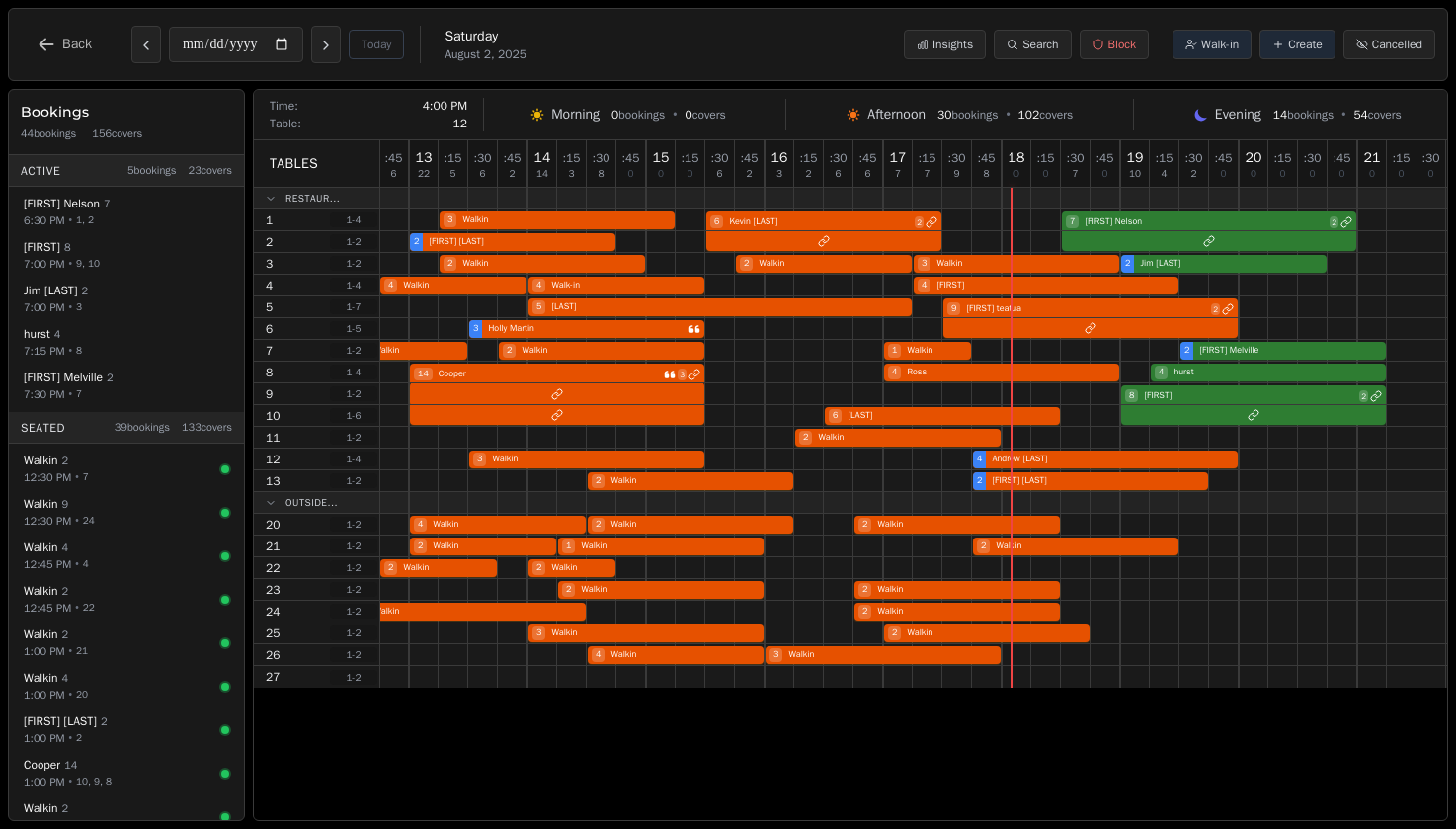 scroll, scrollTop: 0, scrollLeft: 102, axis: horizontal 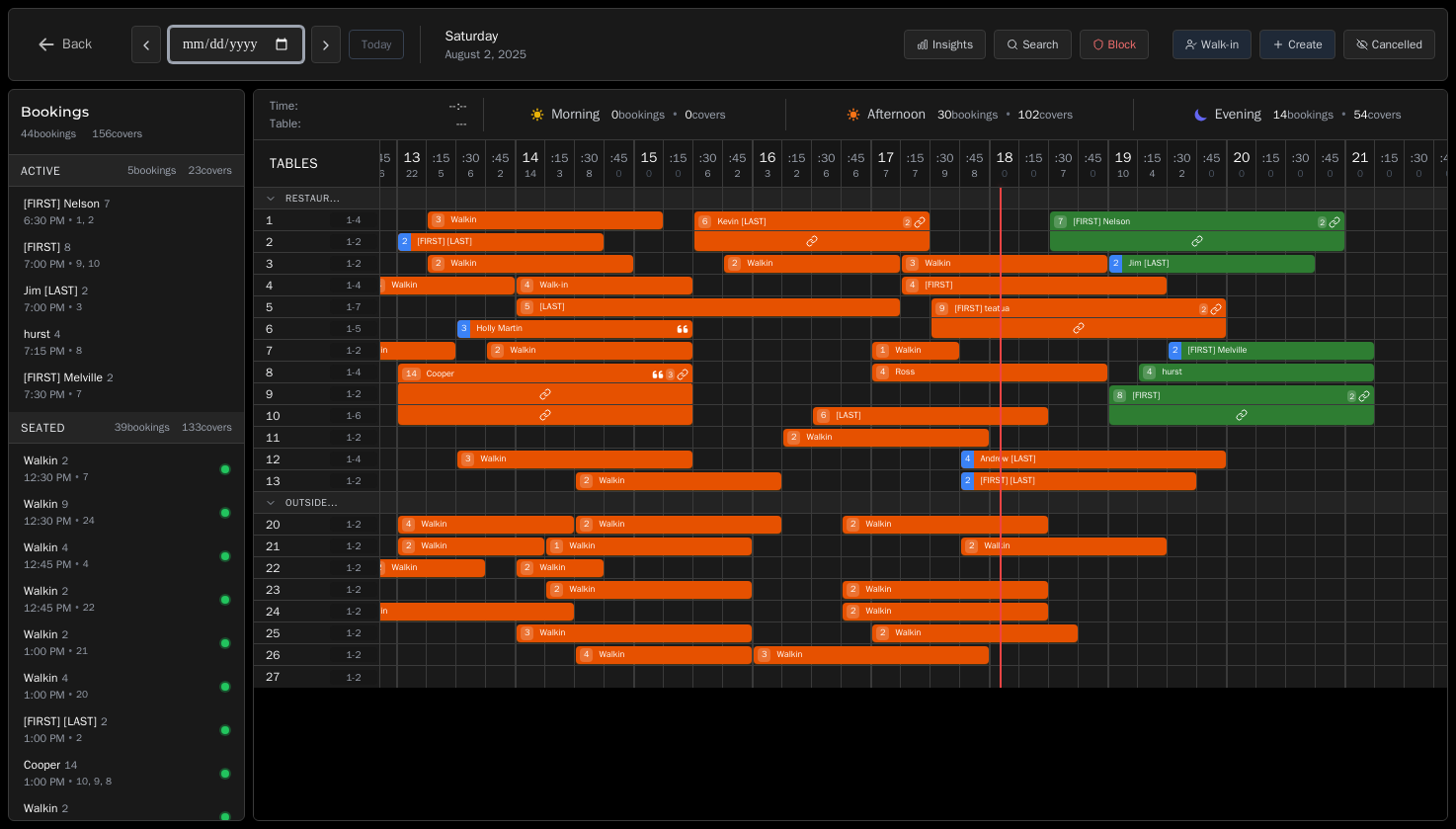 click on "**********" at bounding box center (236, 44) 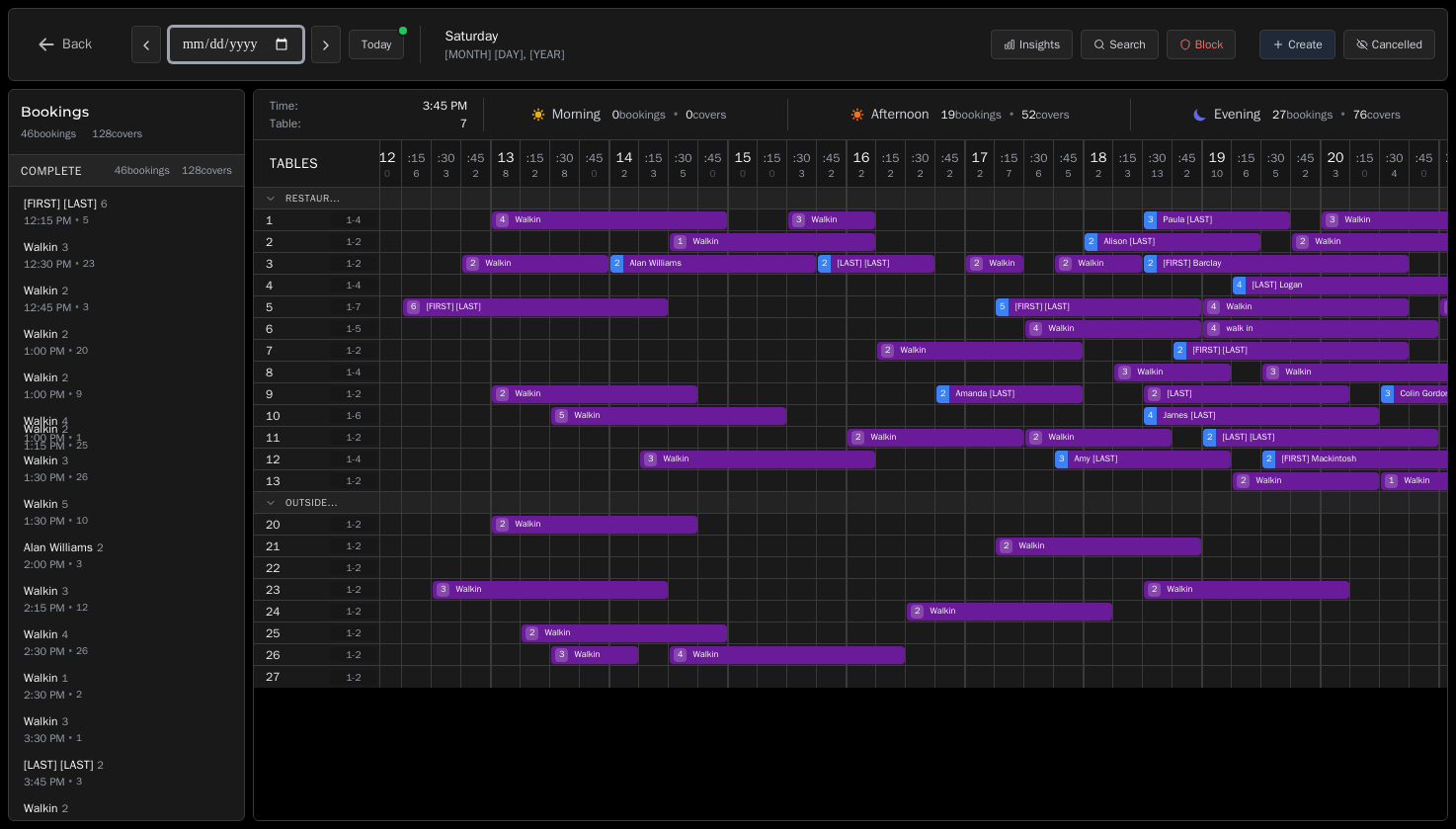 scroll, scrollTop: 0, scrollLeft: 0, axis: both 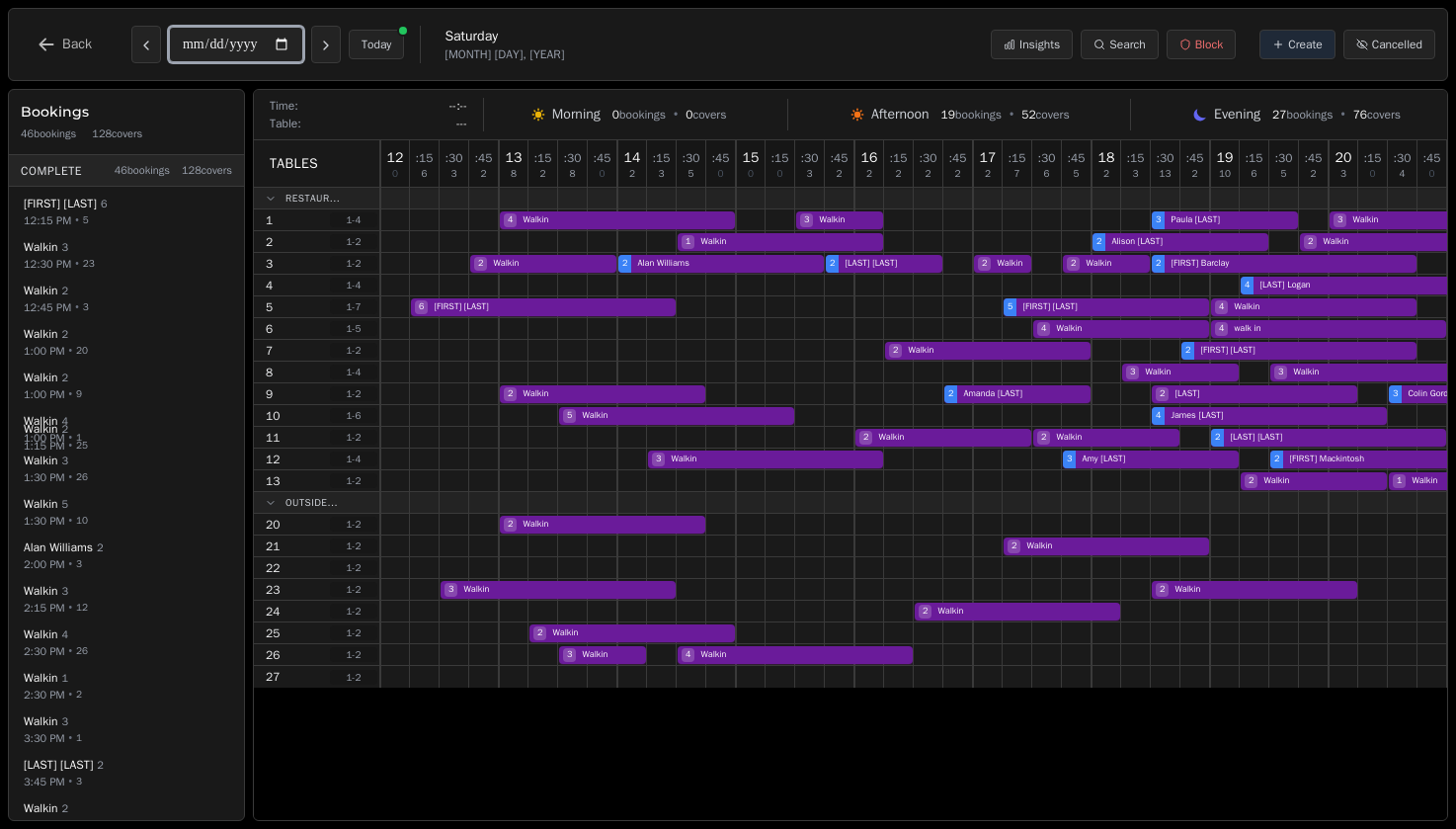 click on "**********" at bounding box center [236, 44] 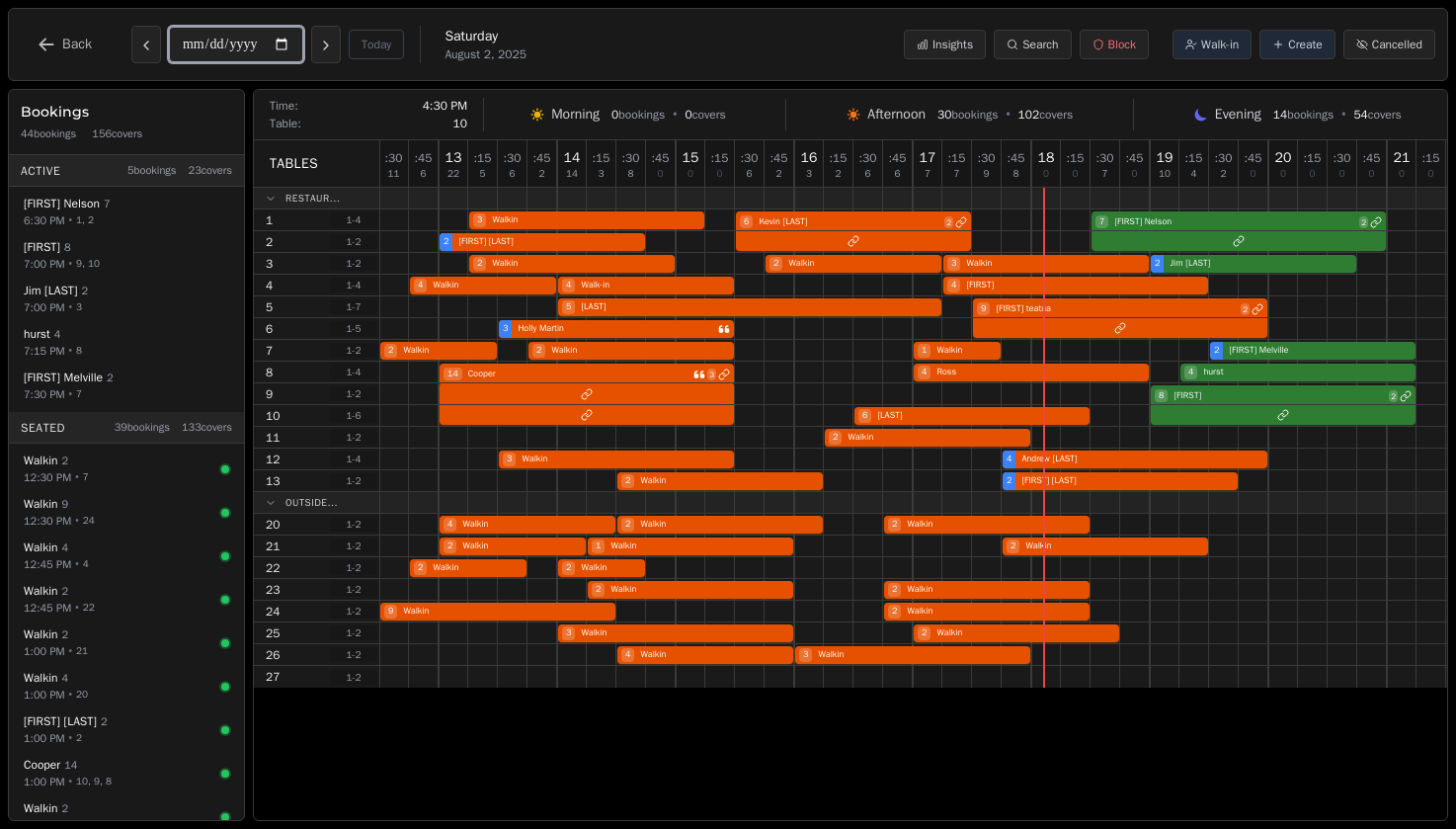 scroll, scrollTop: 0, scrollLeft: 62, axis: horizontal 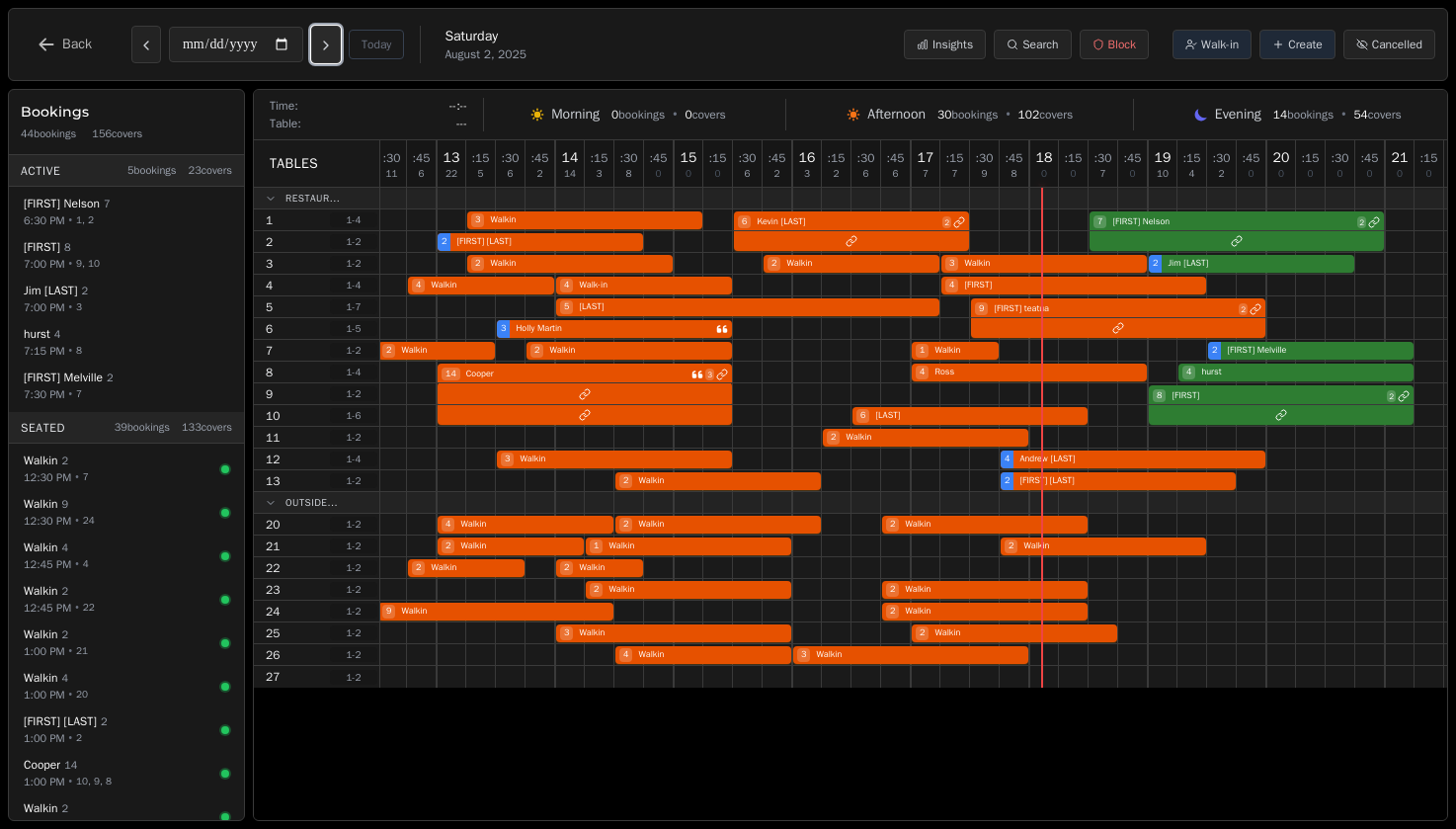 click 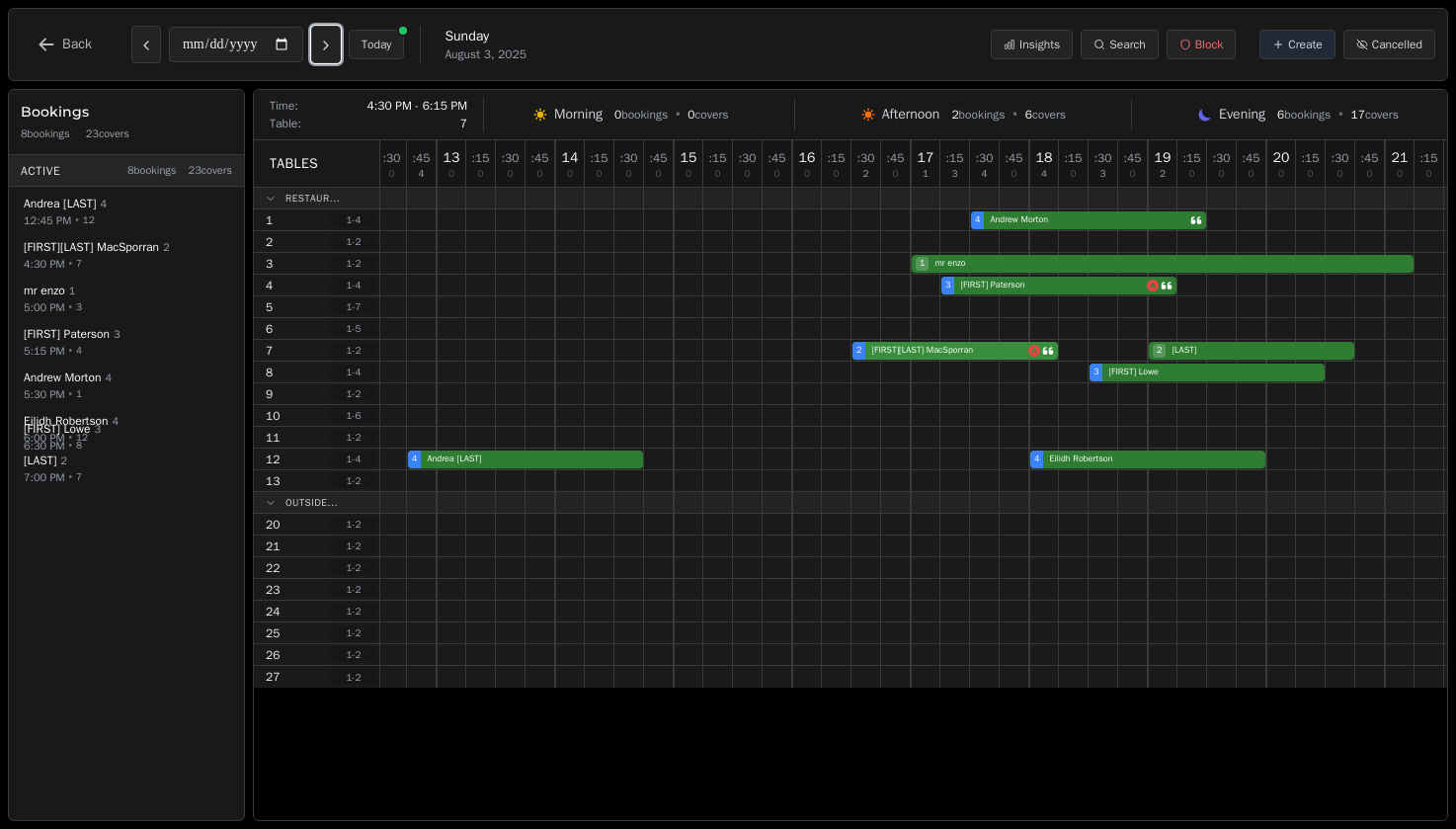 click on "2 LewisTest Booking   MacSporran 2 crowe" at bounding box center [955, 351] 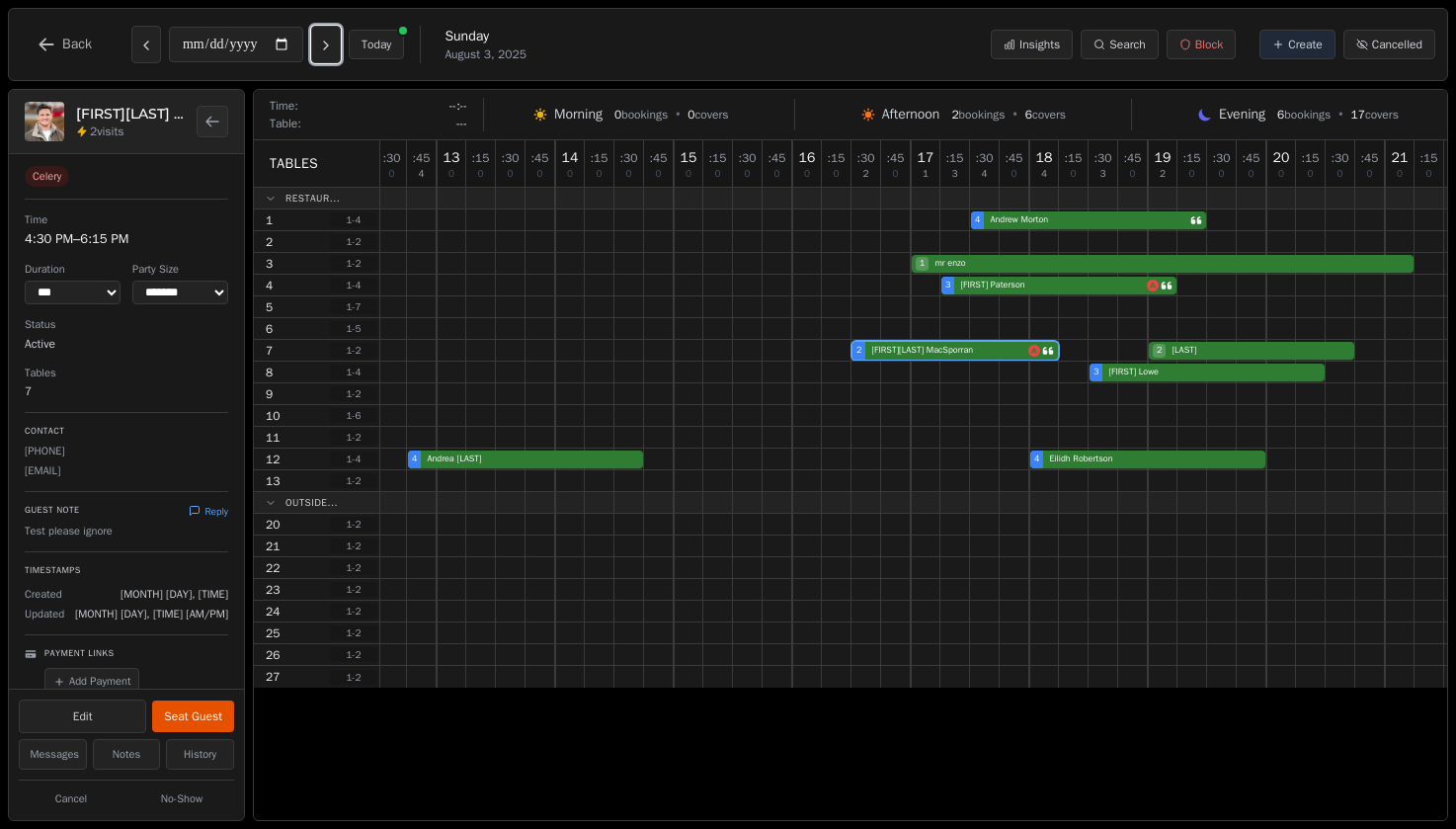 scroll, scrollTop: 18, scrollLeft: 0, axis: vertical 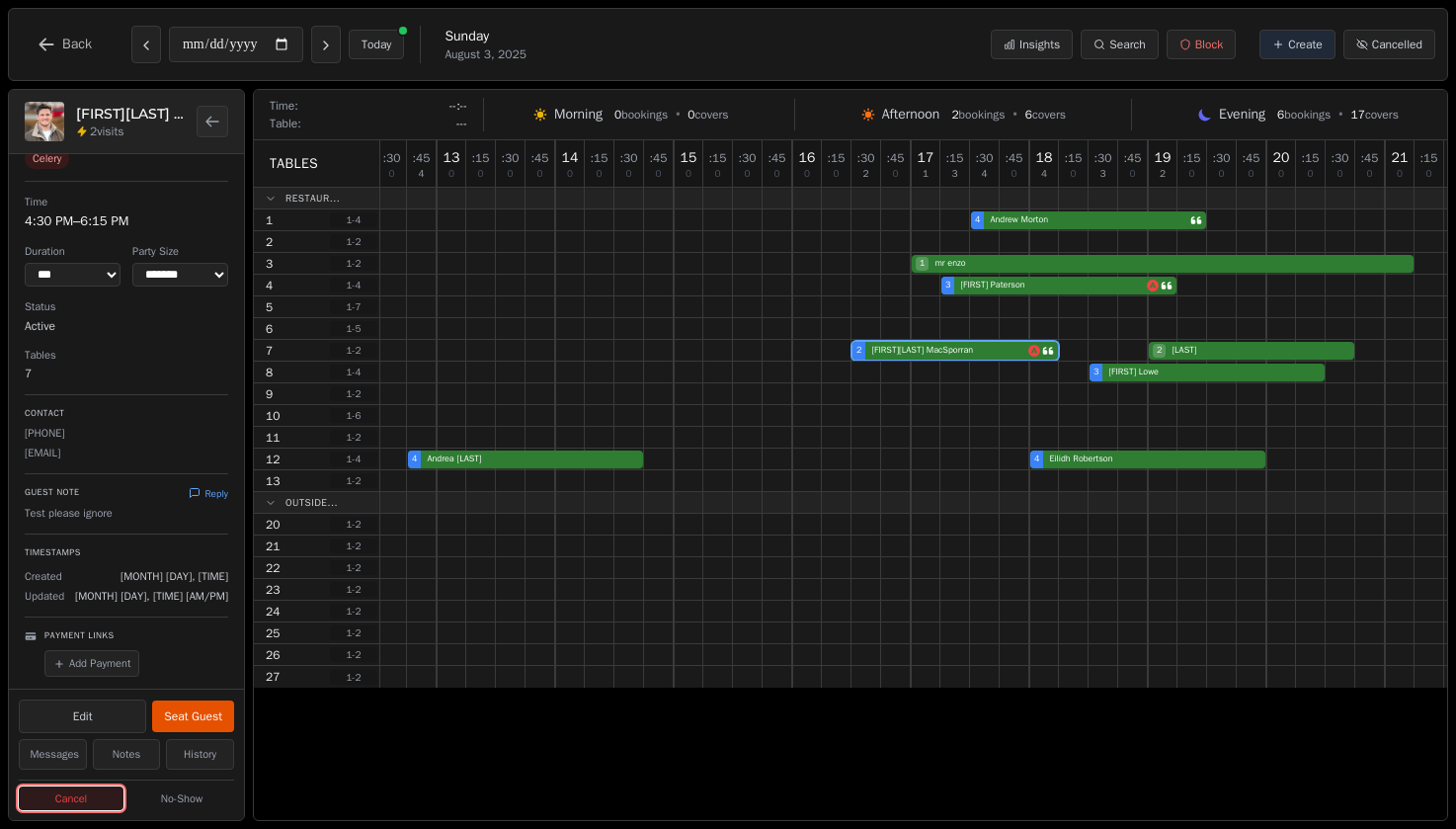 click on "Cancel" at bounding box center [71, 798] 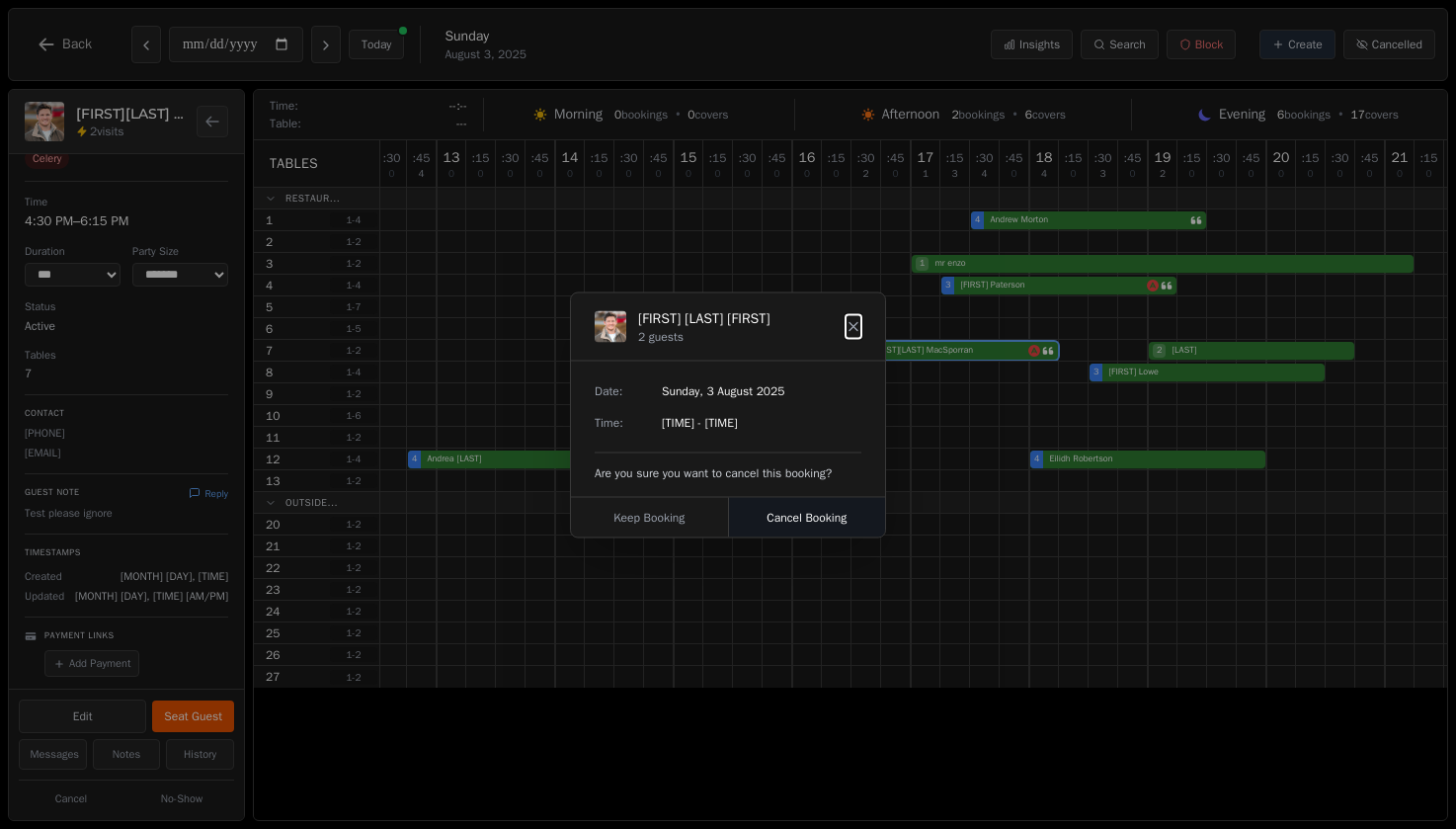 click on "Cancel Booking" at bounding box center [807, 517] 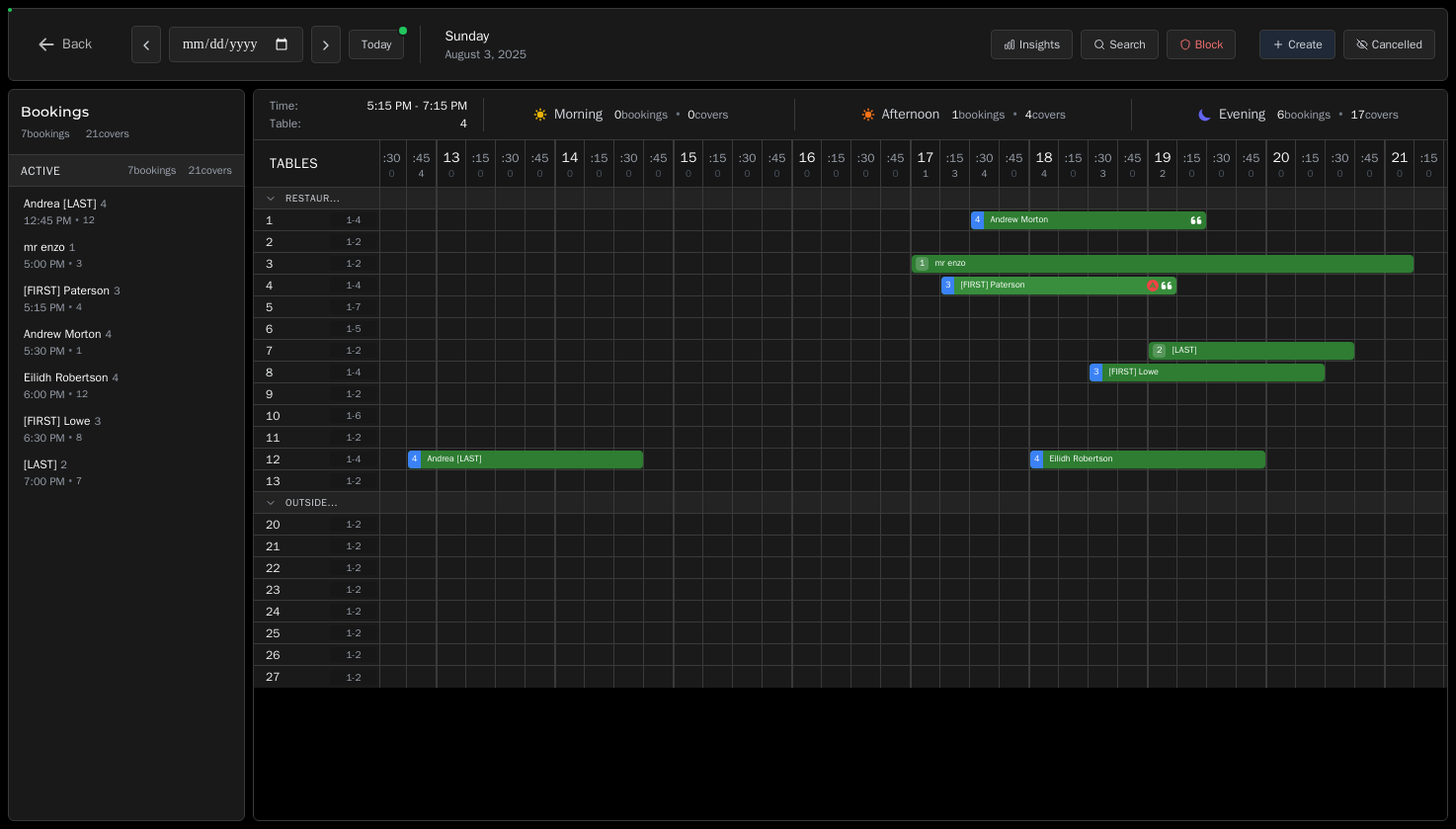click on "3 Freda   Paterson" at bounding box center [955, 286] 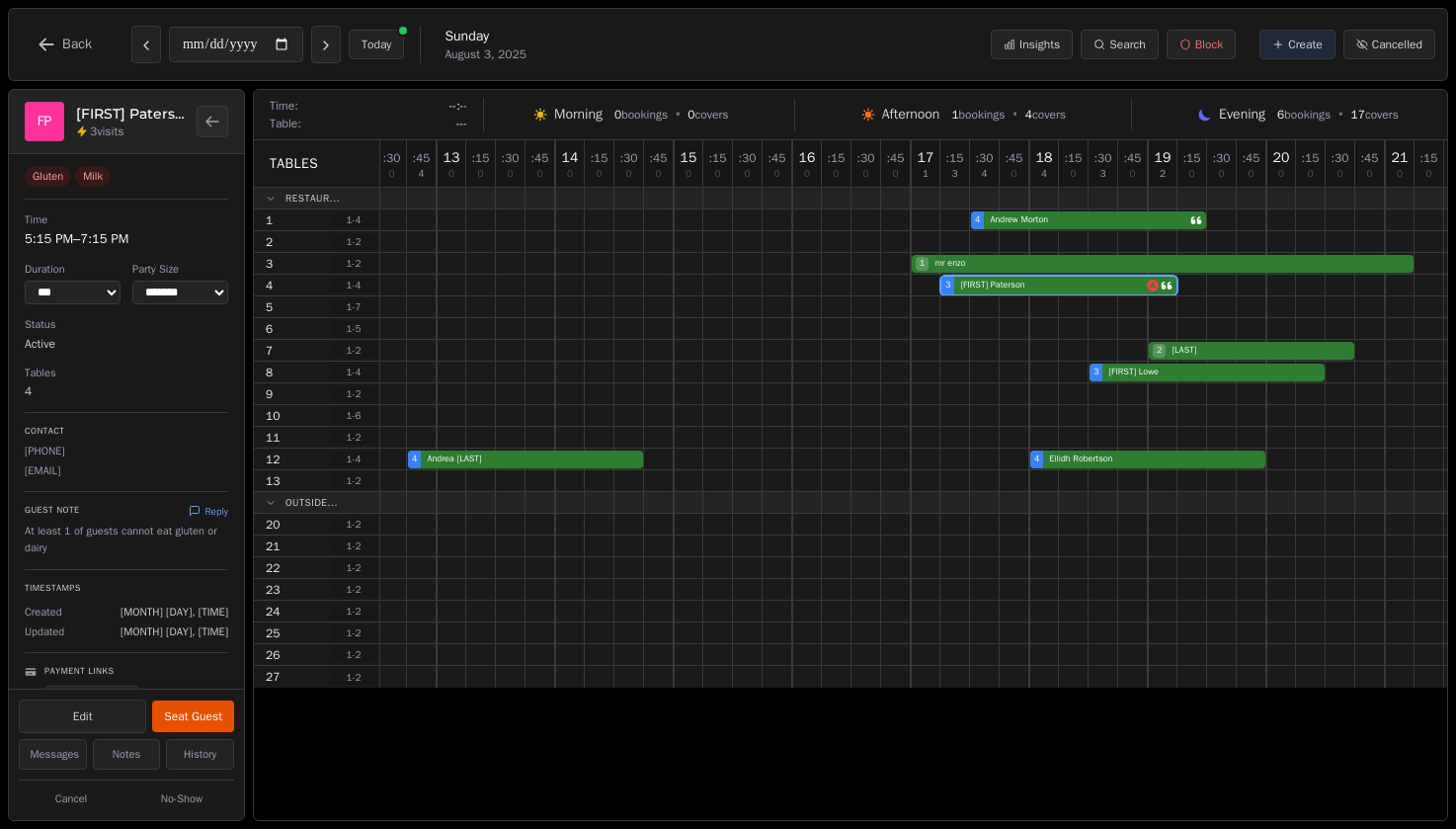 scroll, scrollTop: 36, scrollLeft: 0, axis: vertical 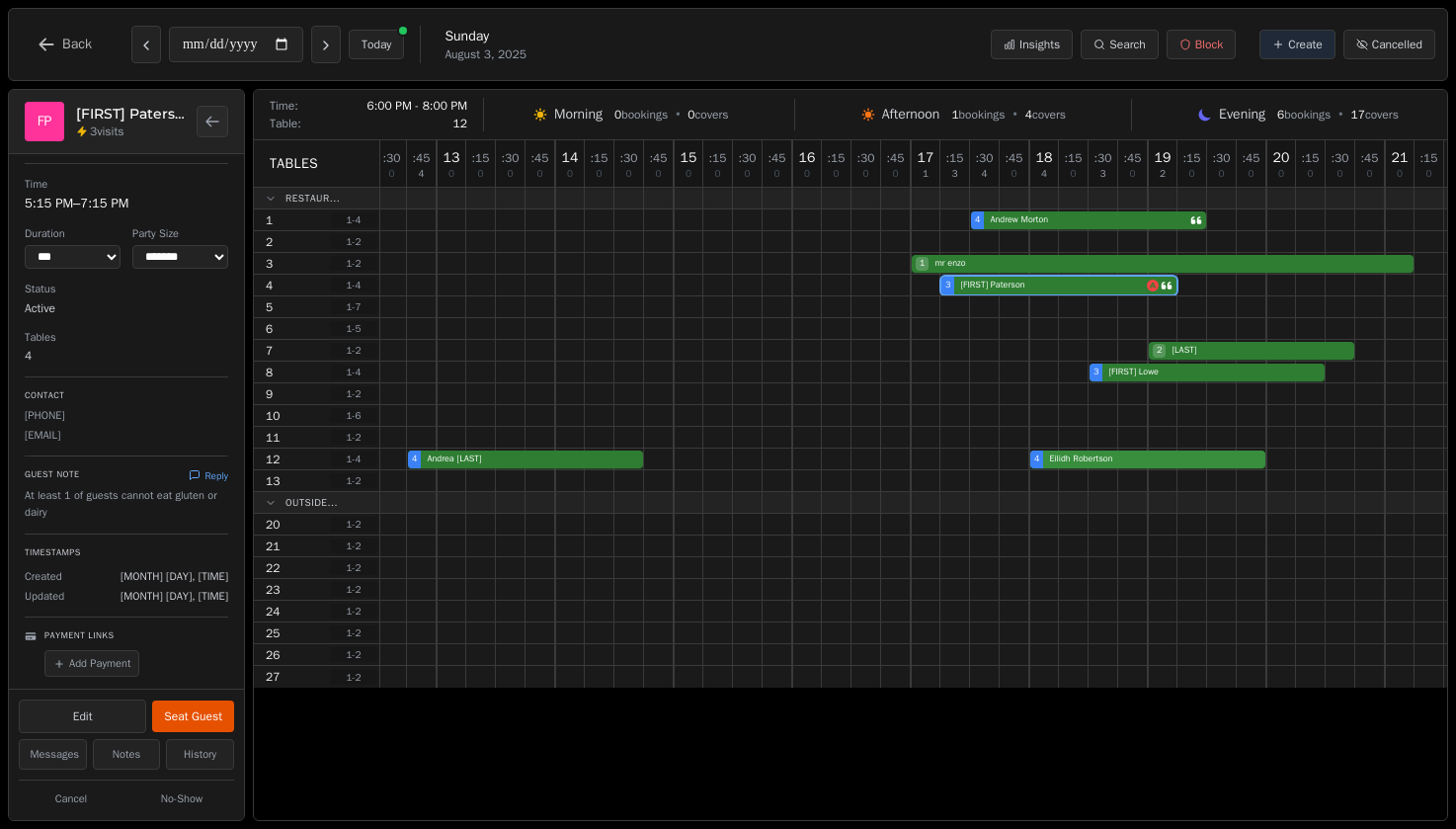 click on "4 Andrea   Wickham 4 Eilidh   Robertson" at bounding box center [955, 459] 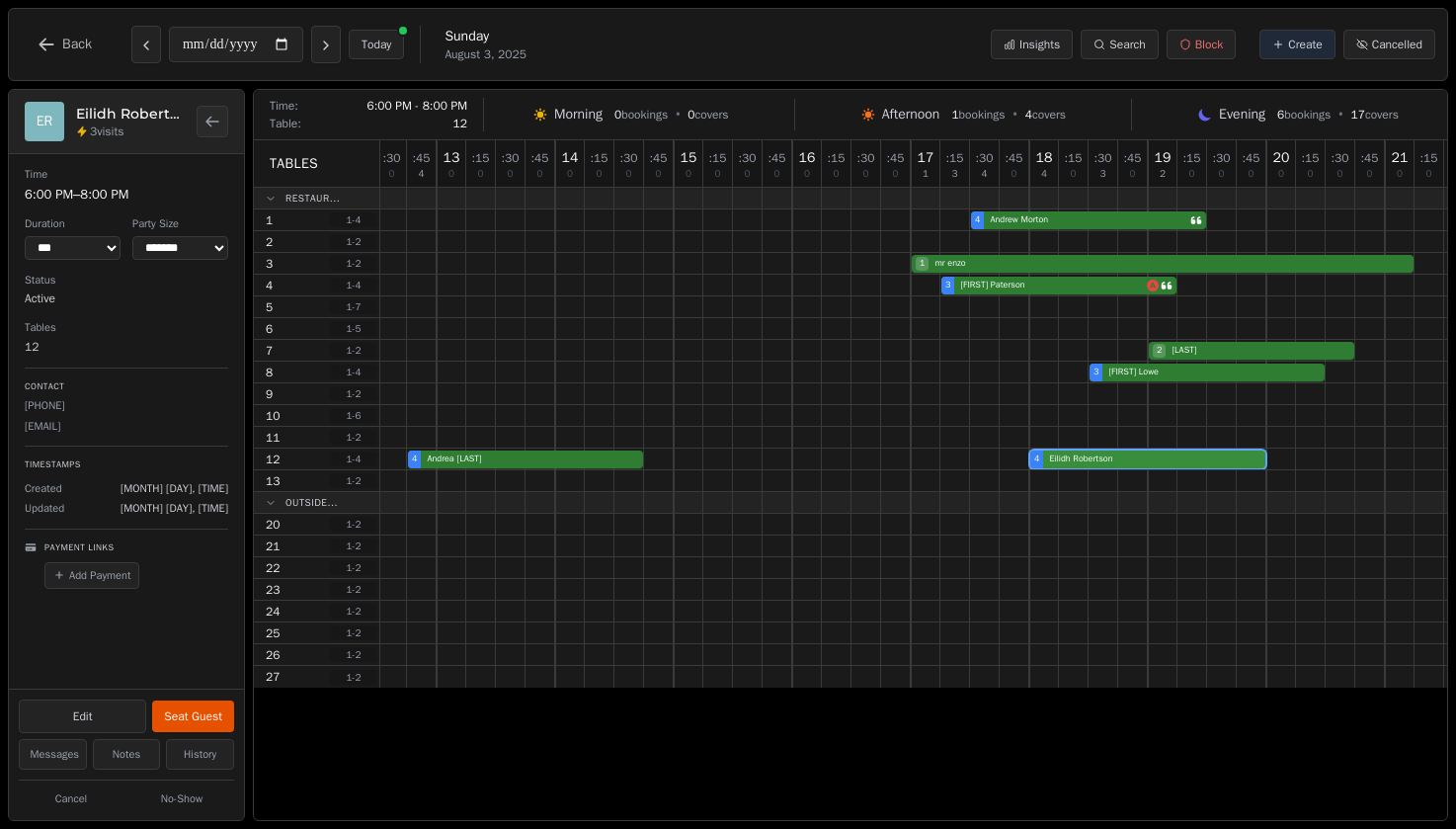 scroll, scrollTop: 0, scrollLeft: 0, axis: both 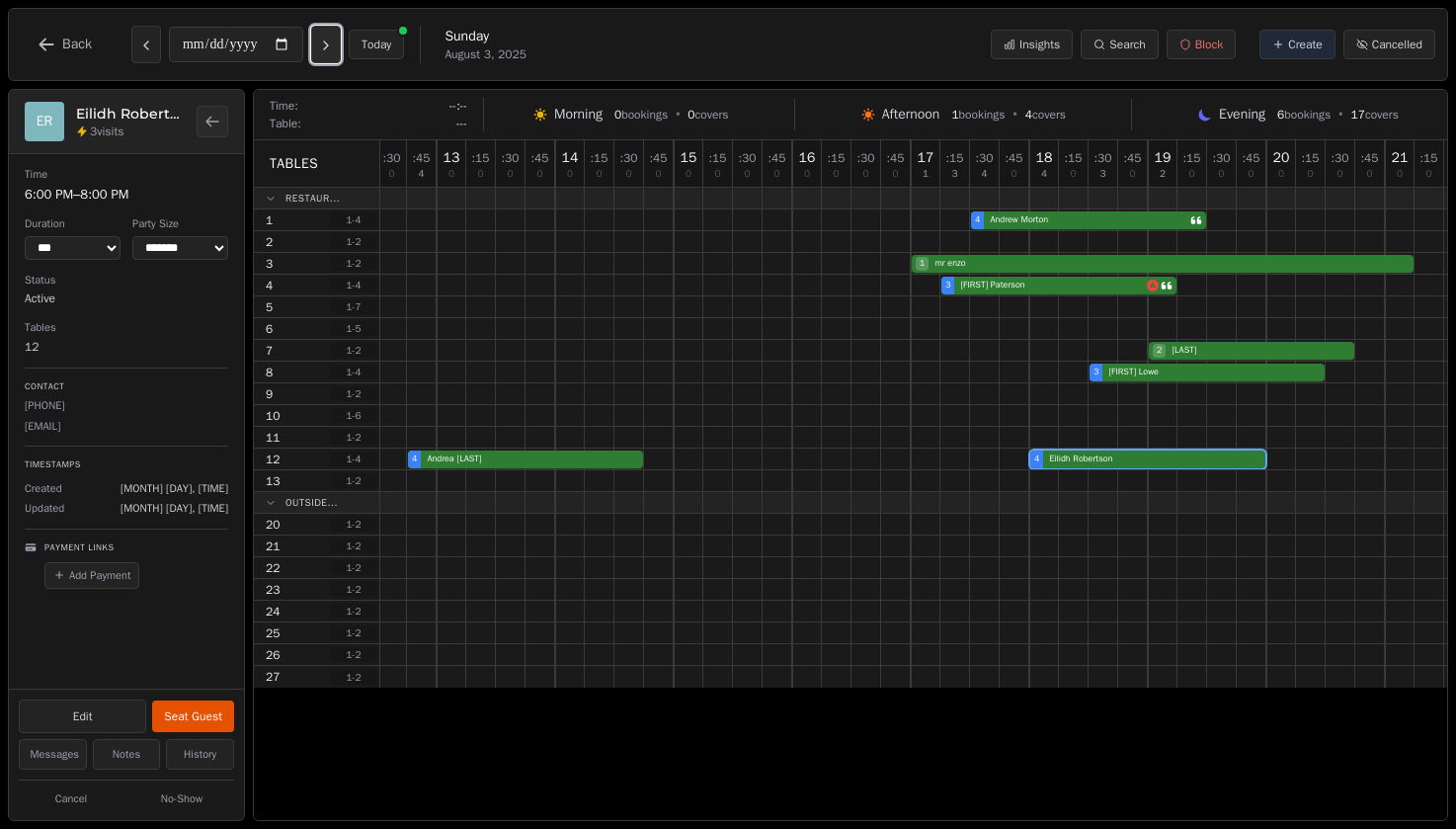 click 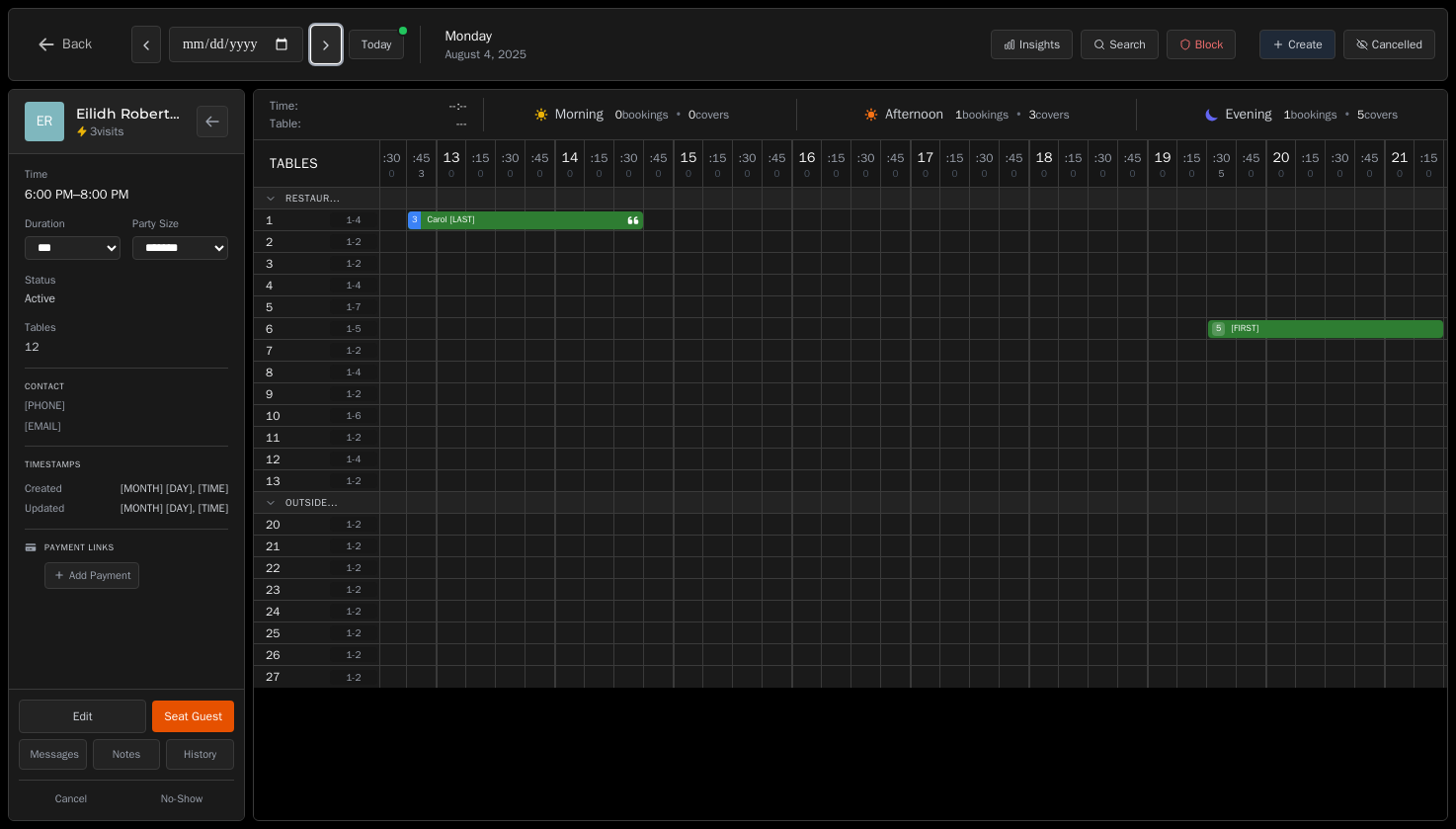 click 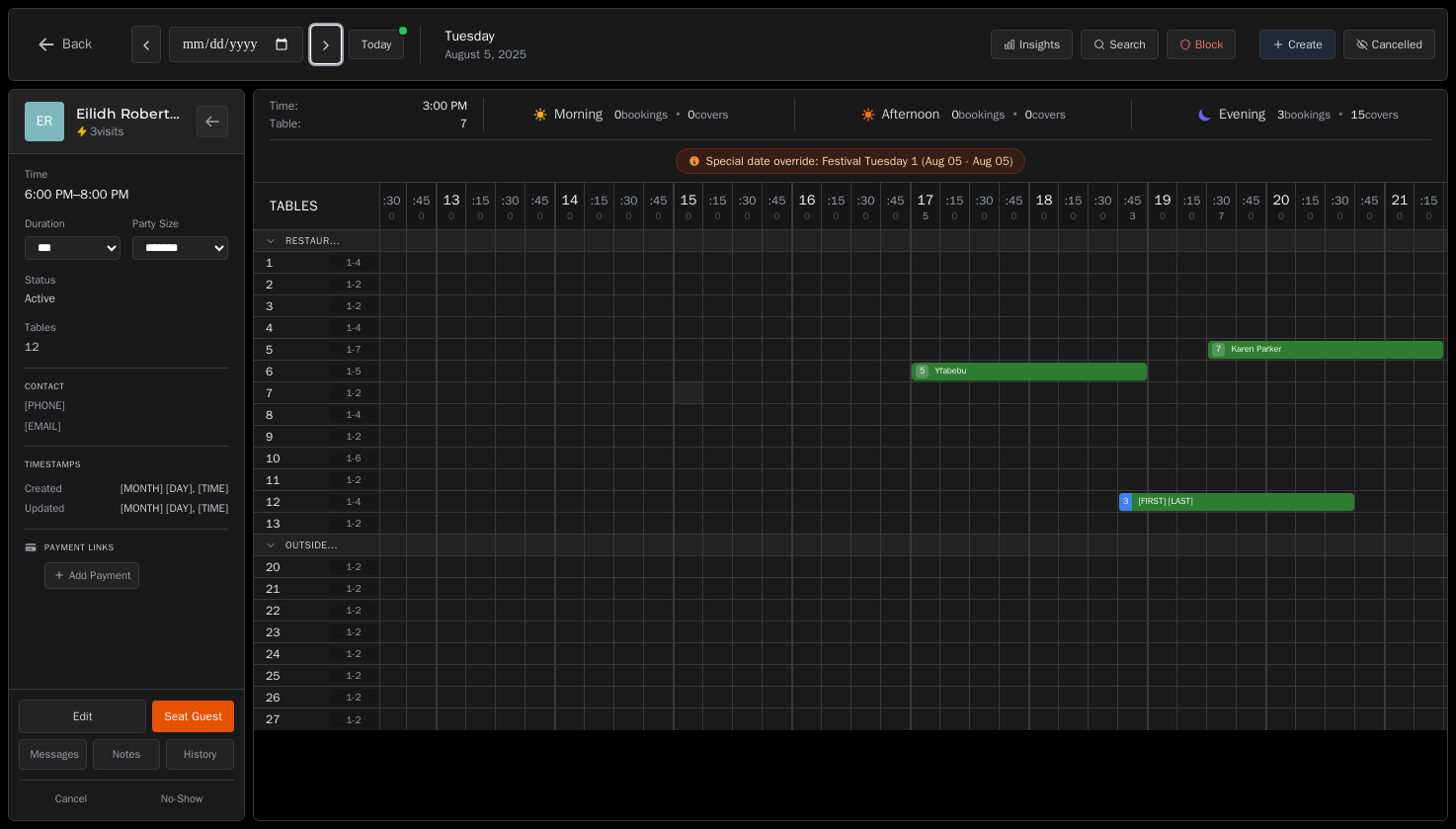 scroll, scrollTop: 0, scrollLeft: 207, axis: horizontal 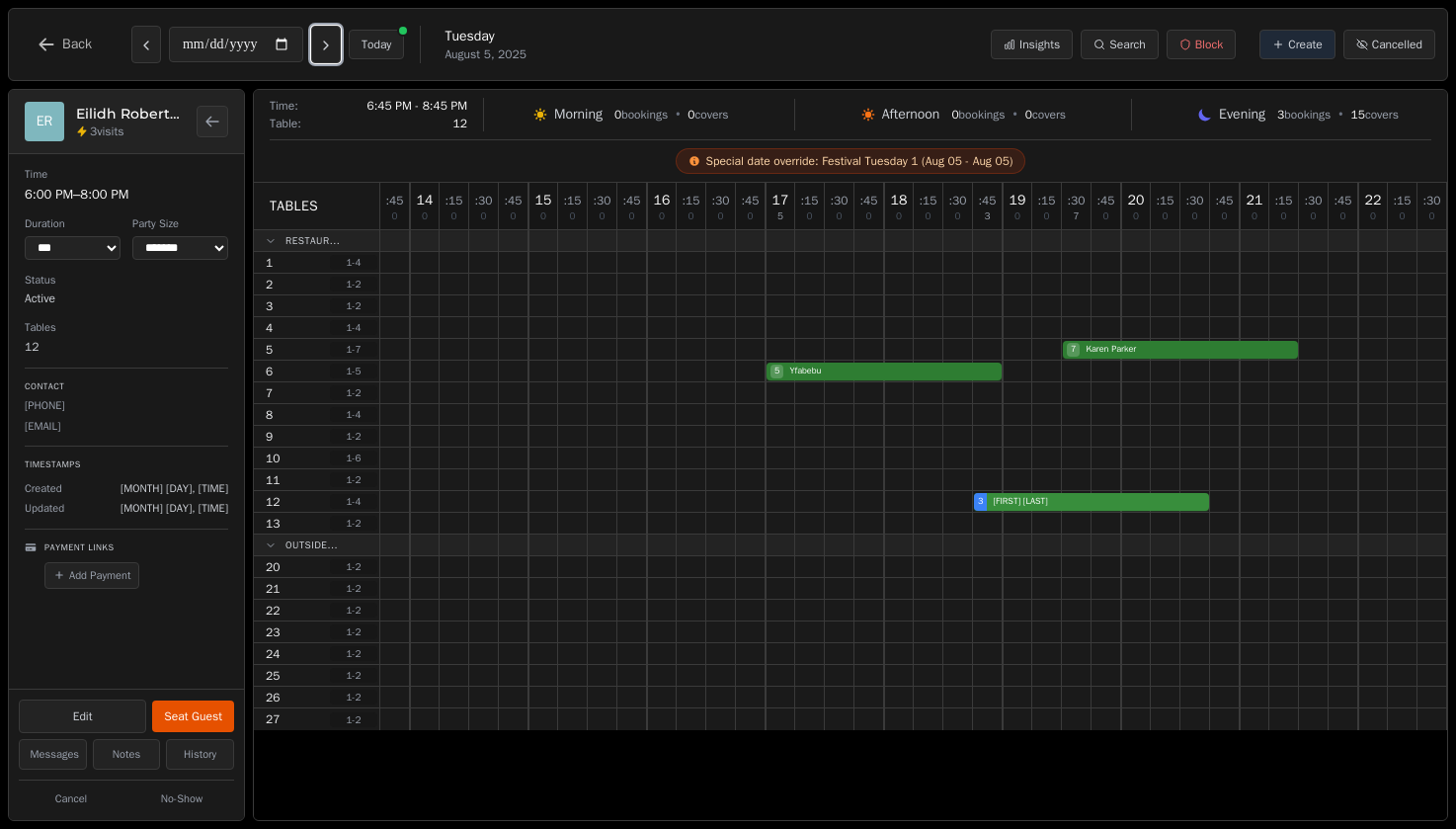 click on "3 Annie   Halmshaw" at bounding box center (810, 502) 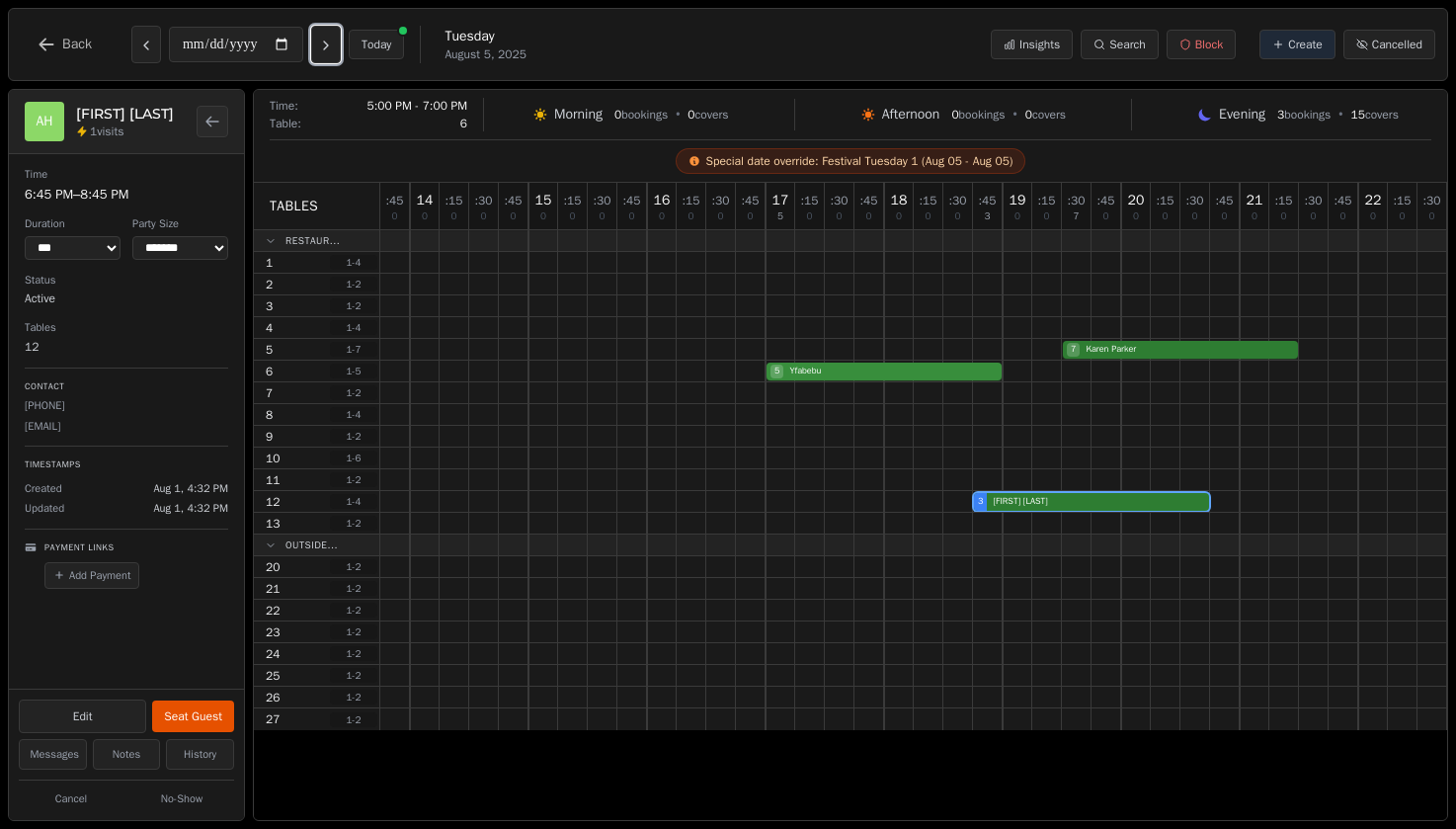 click on "5 Yfabebu" at bounding box center (810, 372) 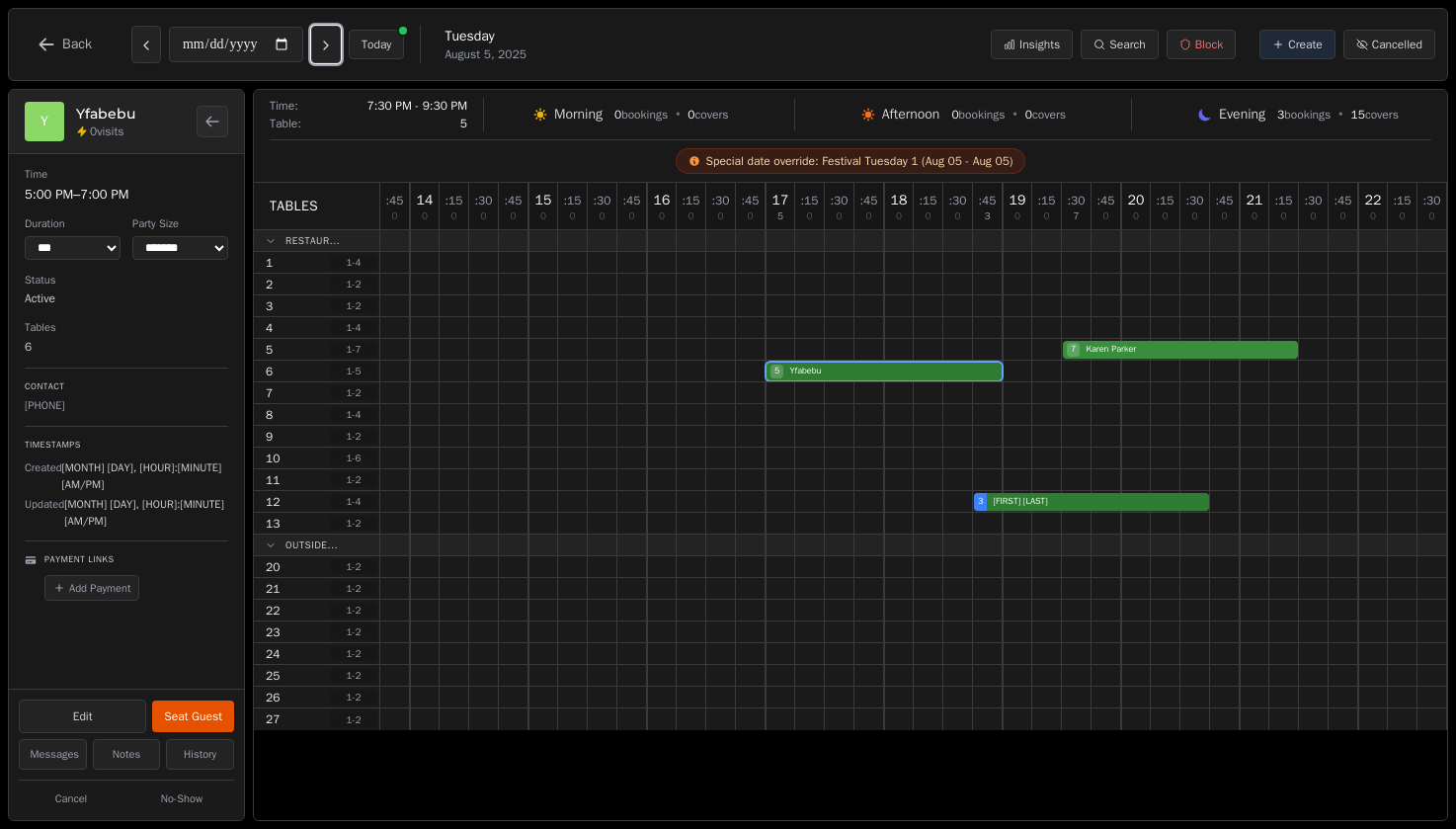 click on "7 Karen   Parker" at bounding box center (810, 350) 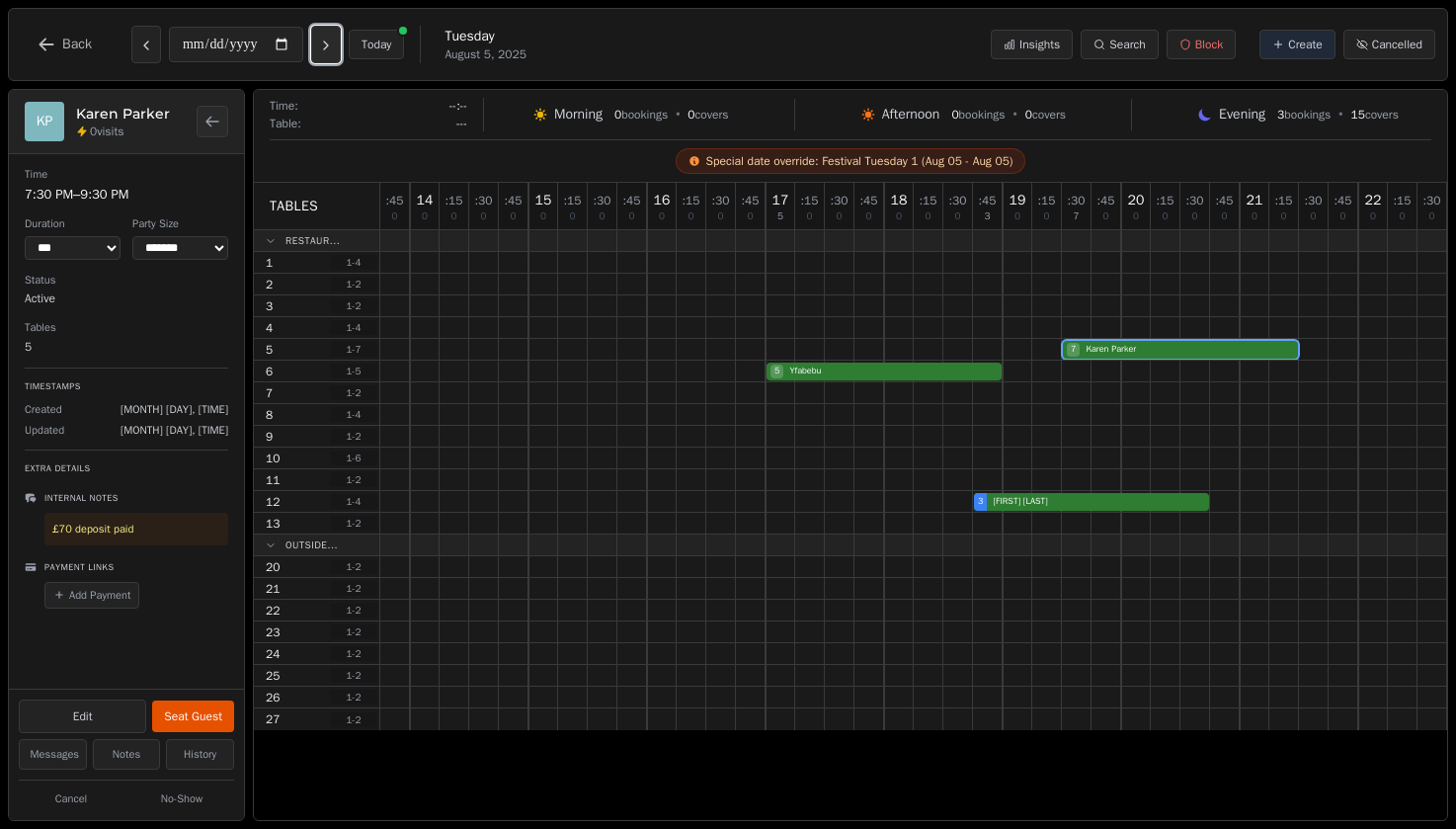 click 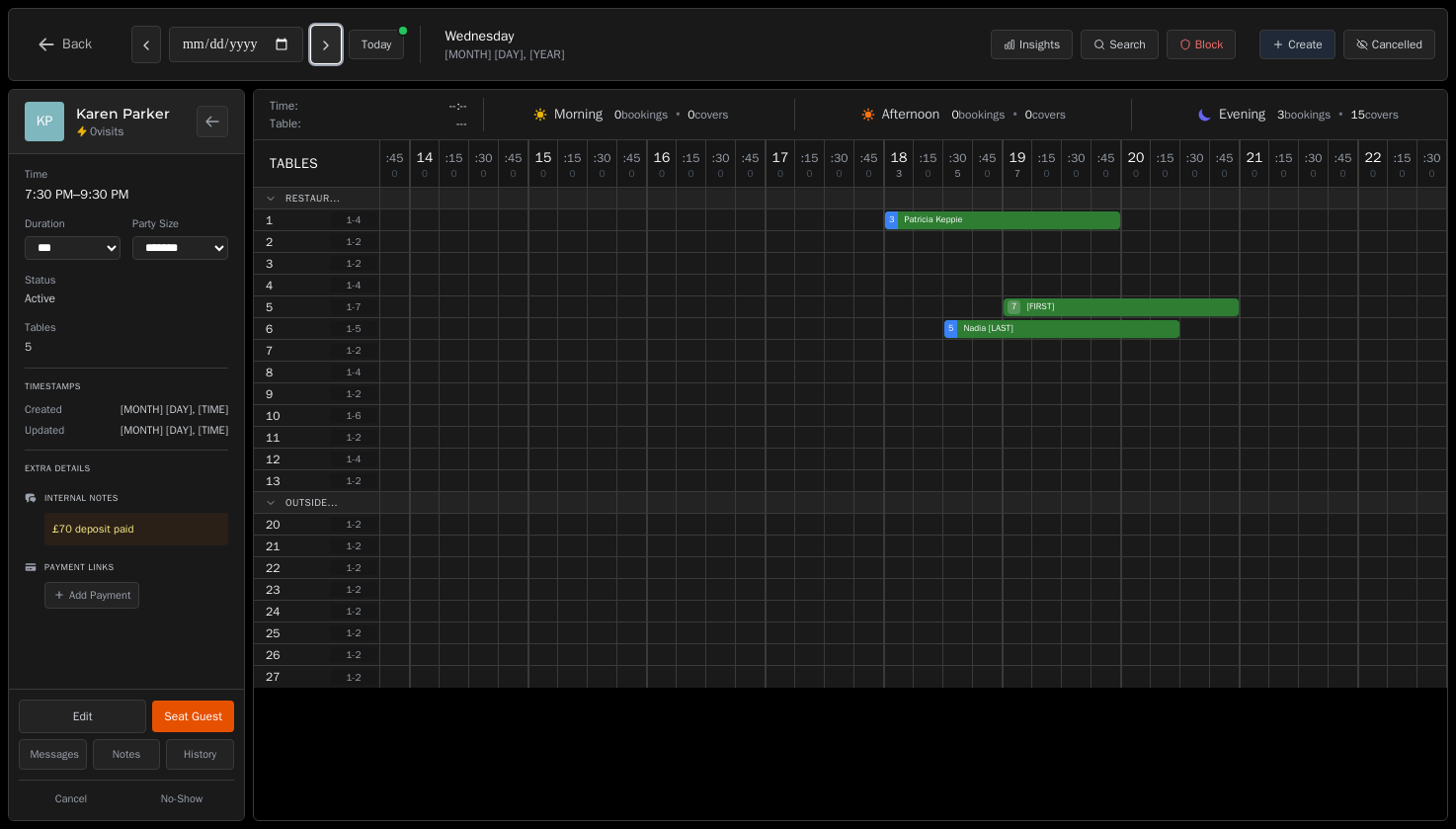 click 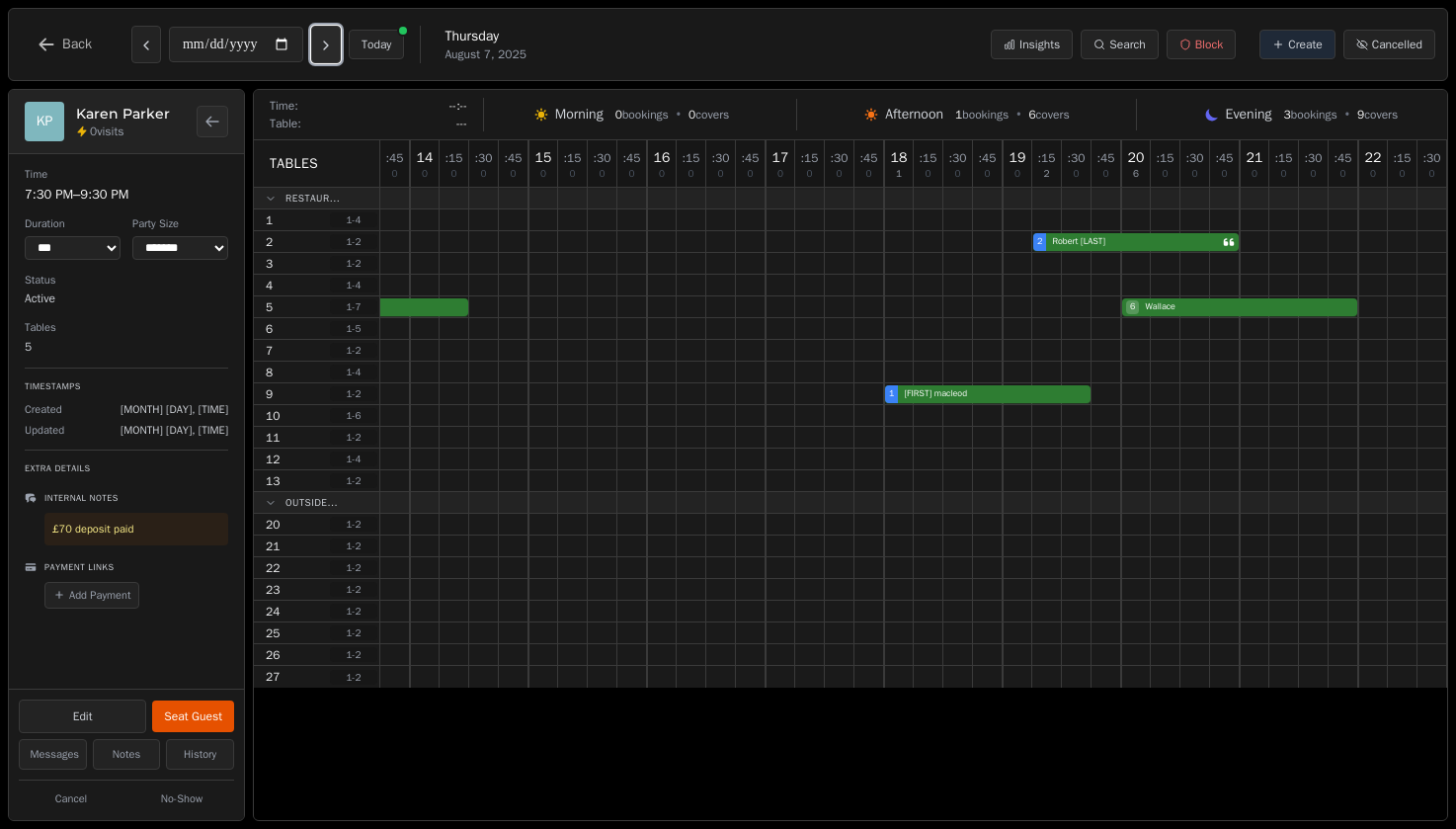 click 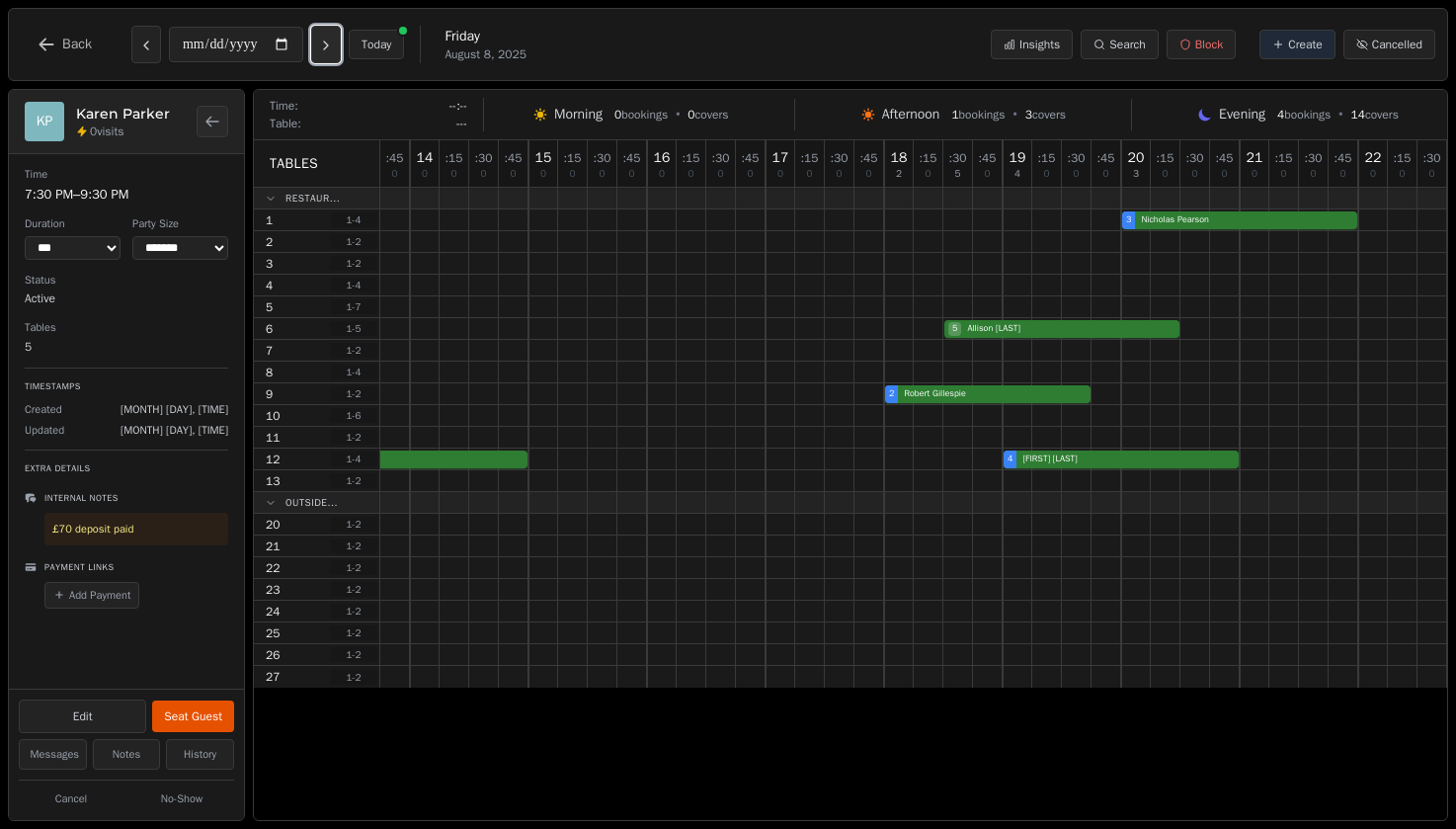 click 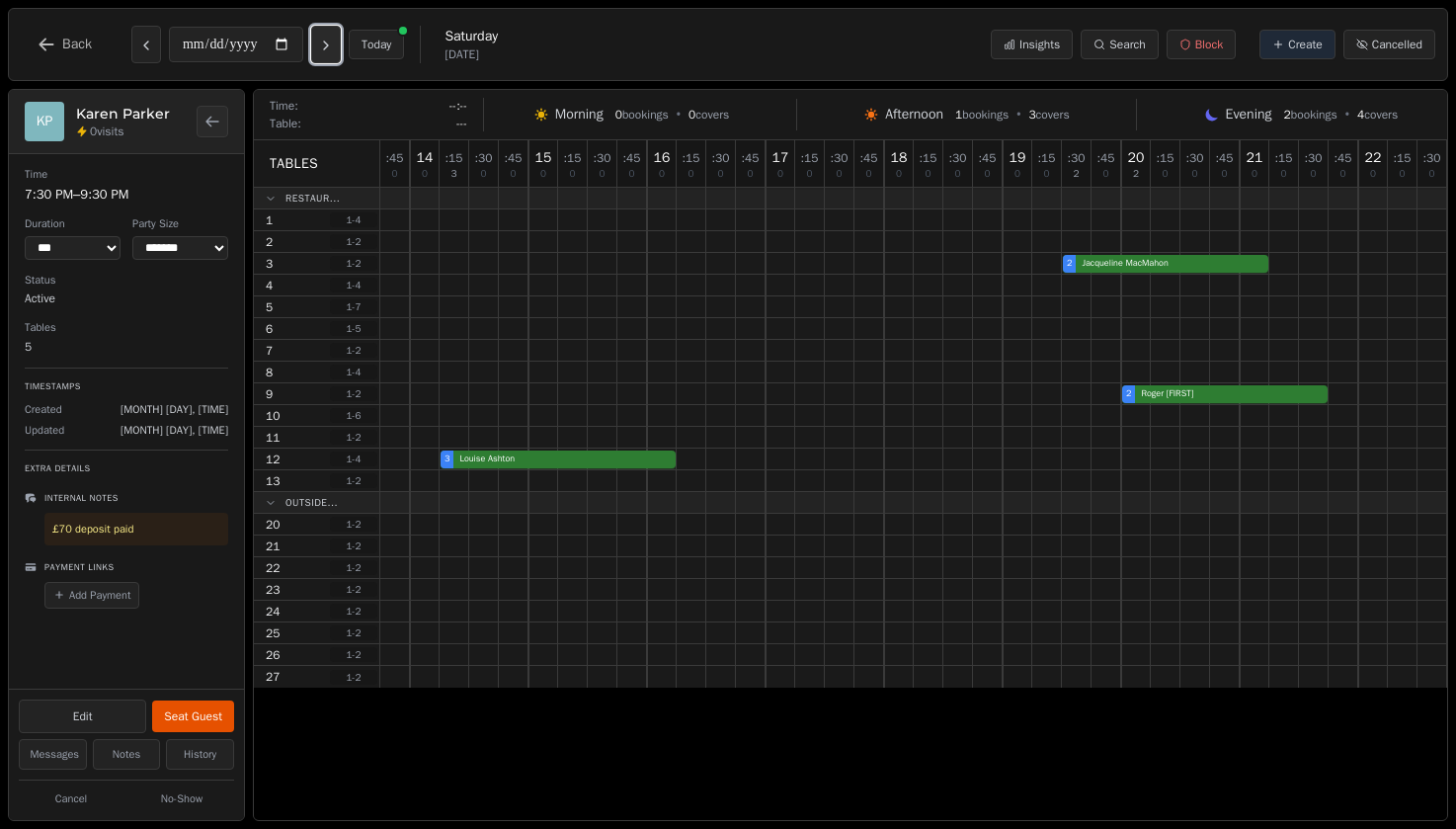 click 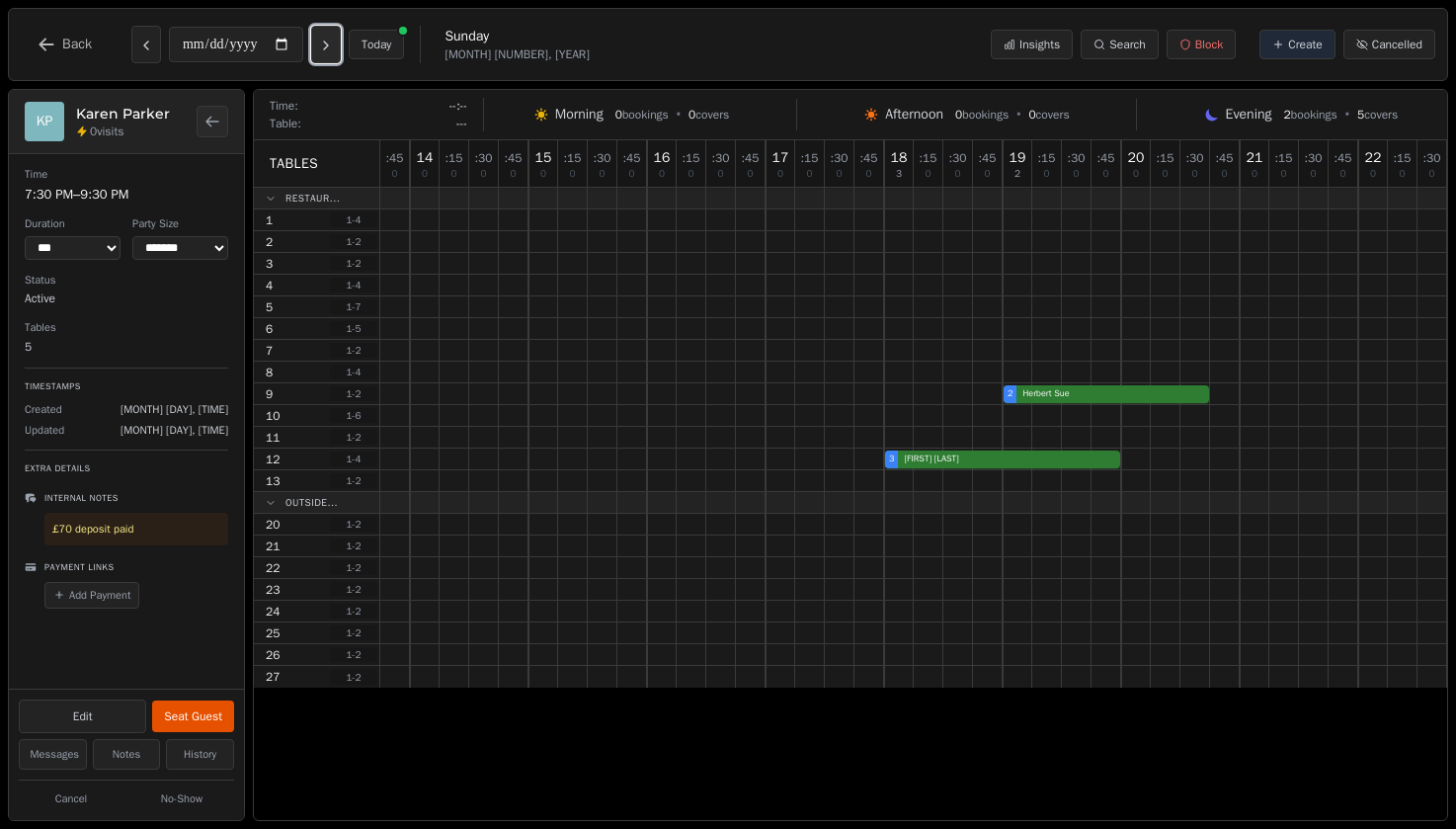 click 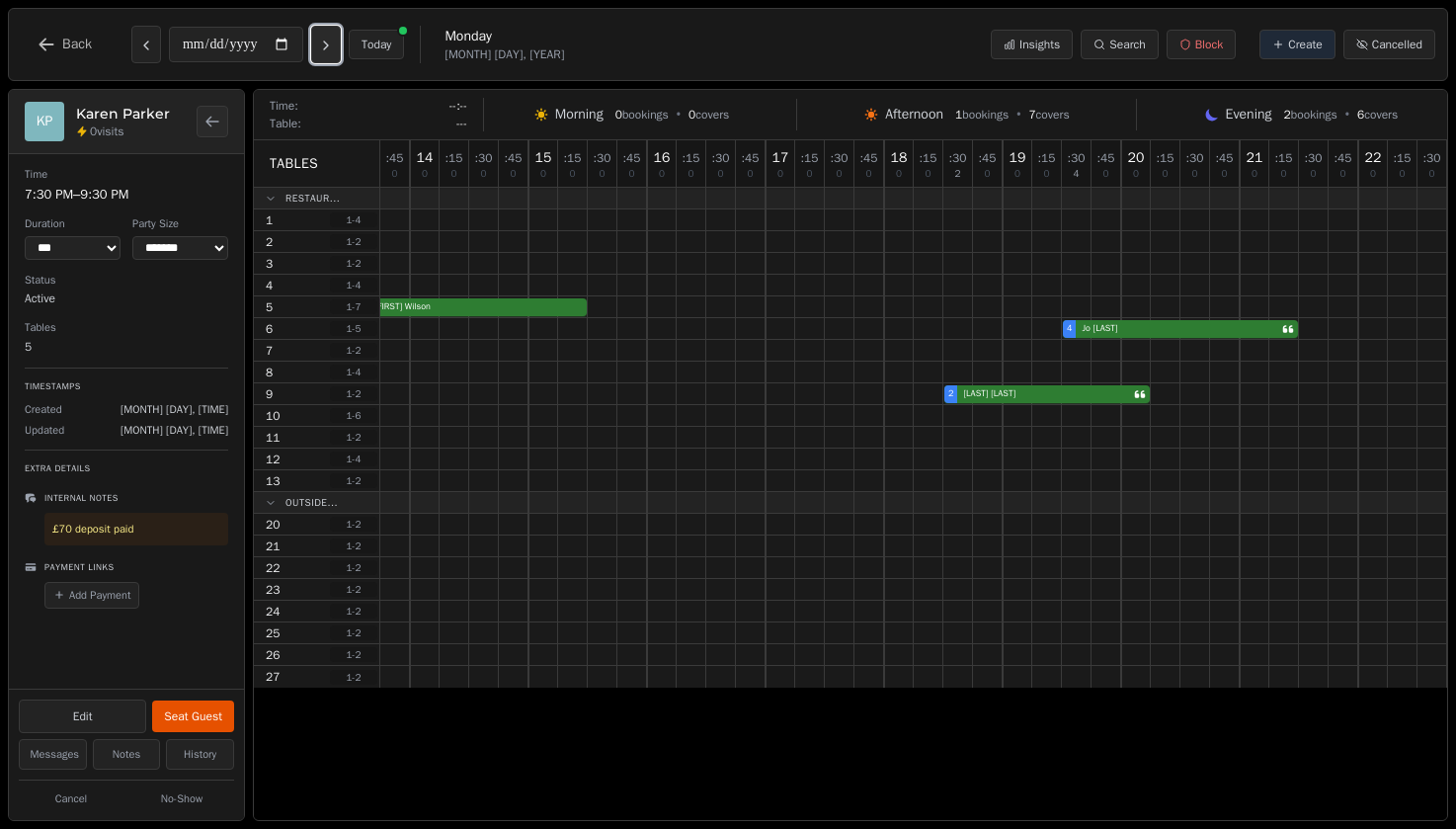 click 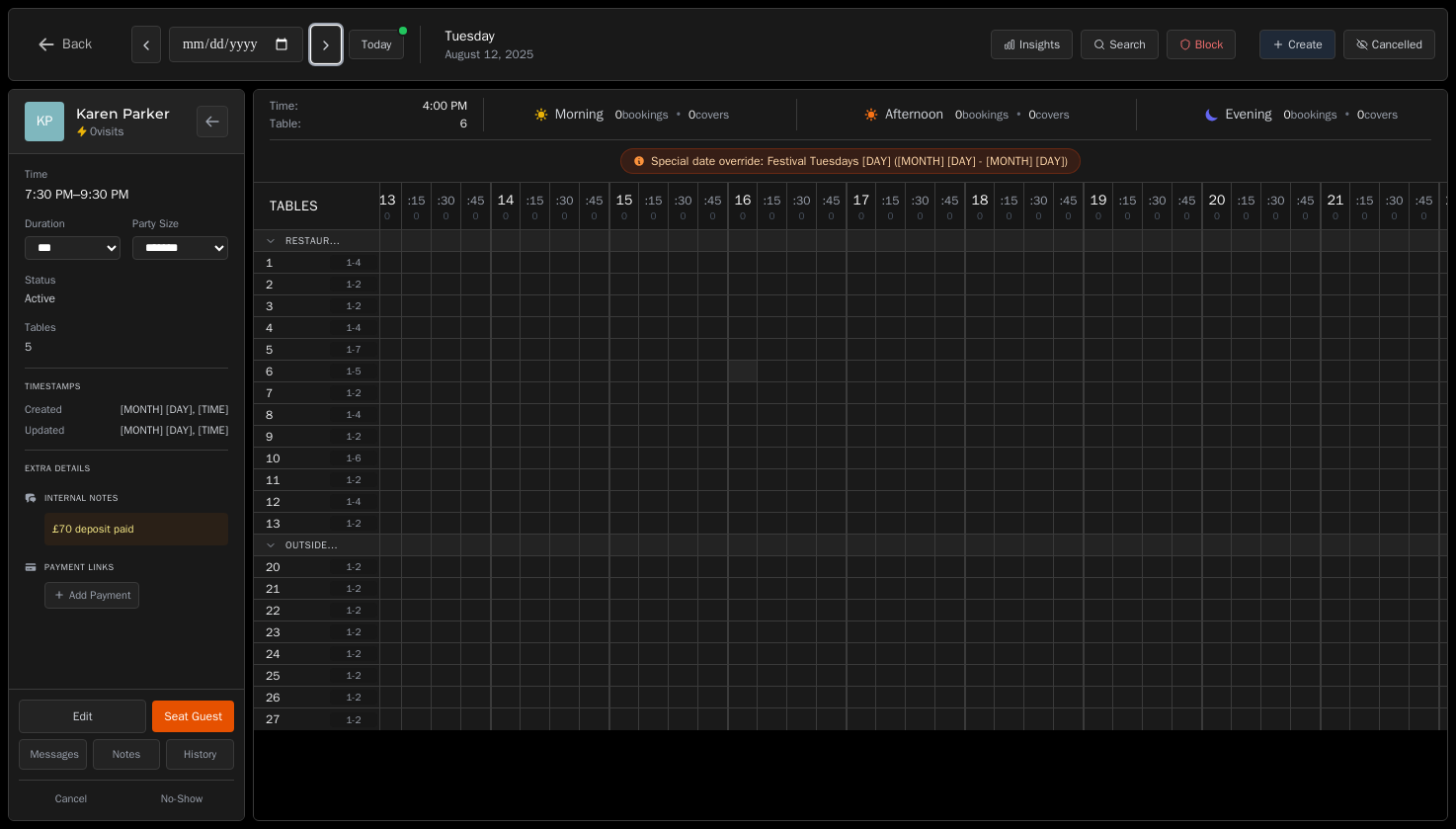scroll, scrollTop: 0, scrollLeft: 0, axis: both 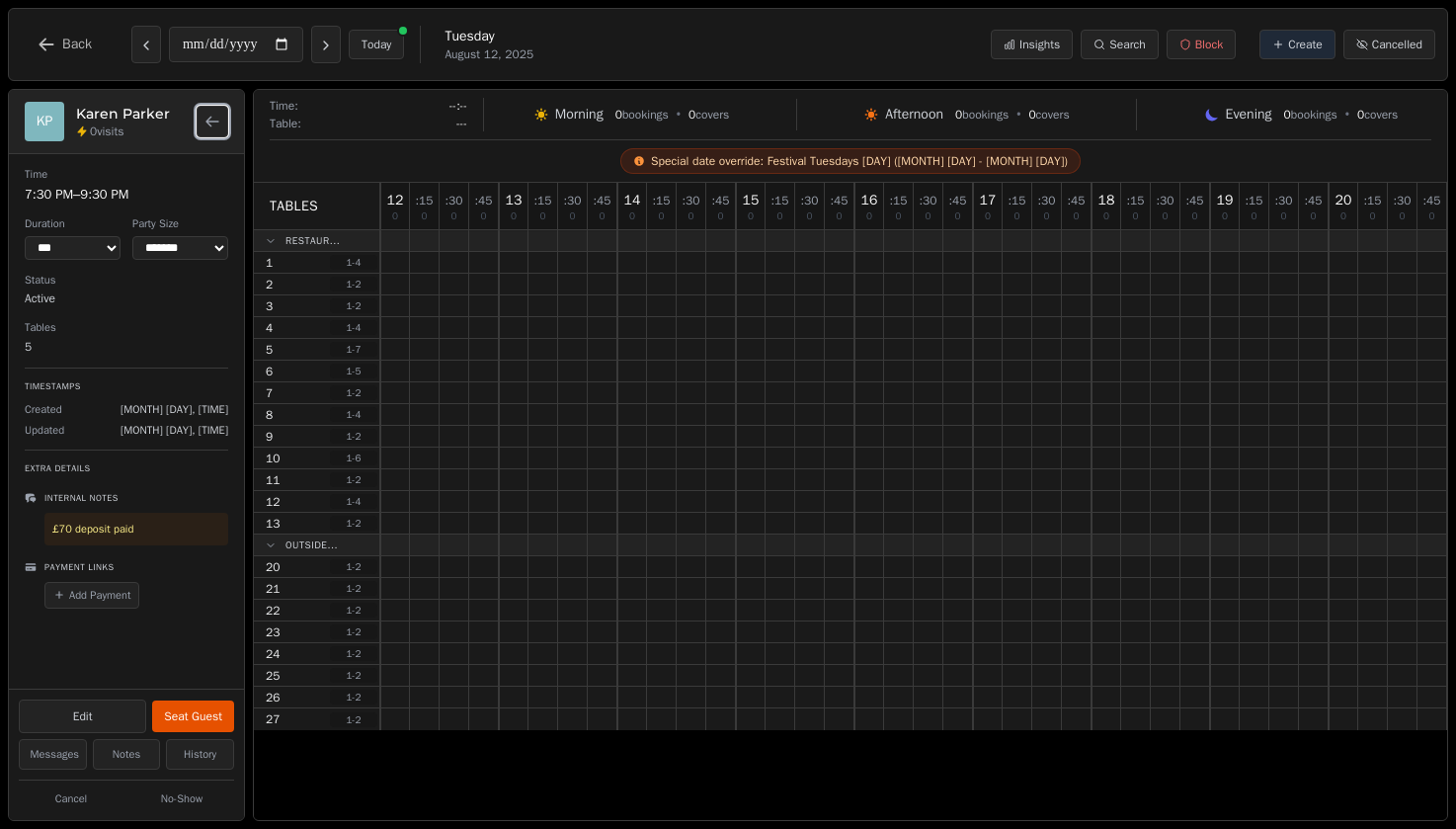 click 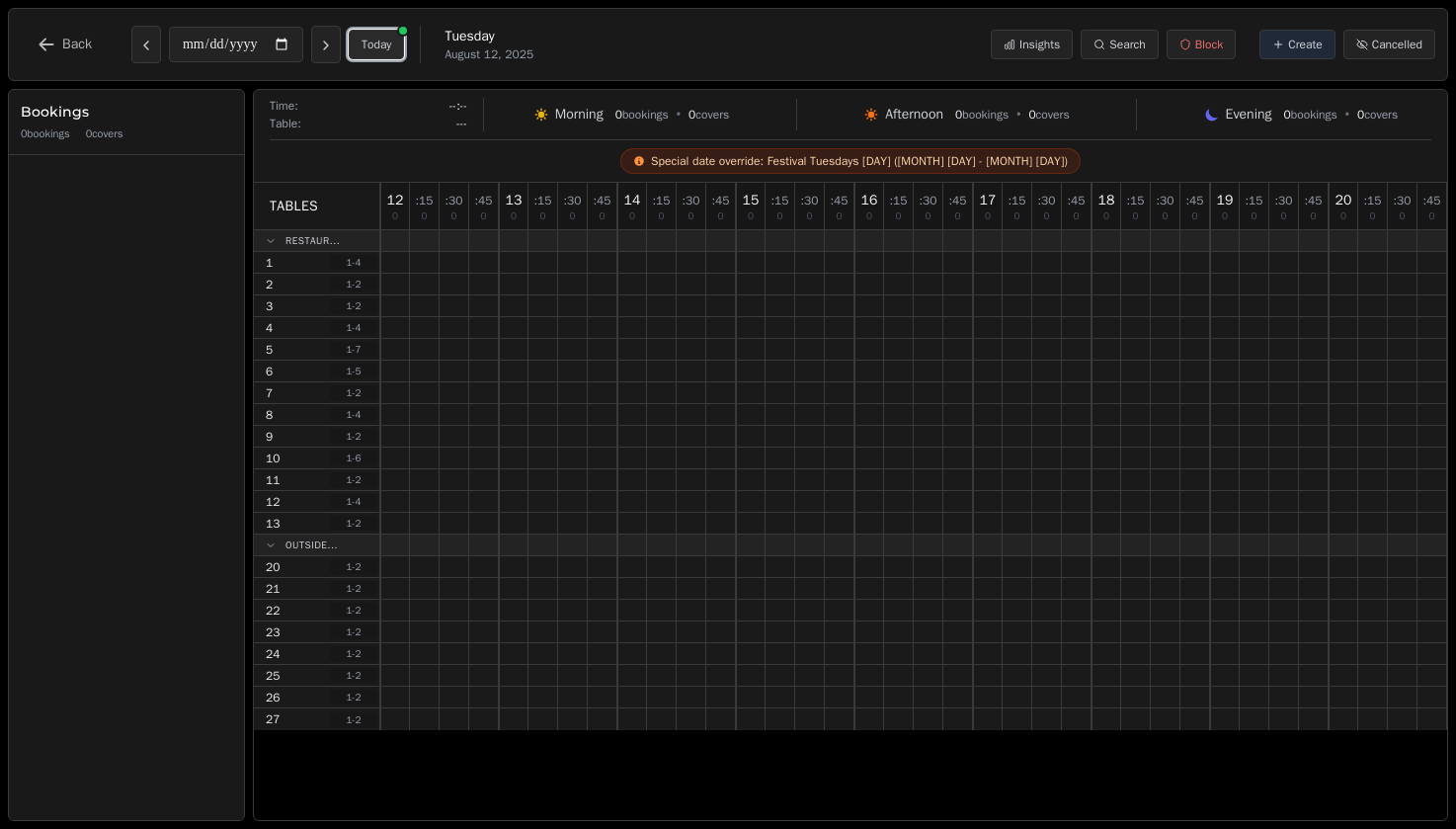 click on "Today" at bounding box center (376, 44) 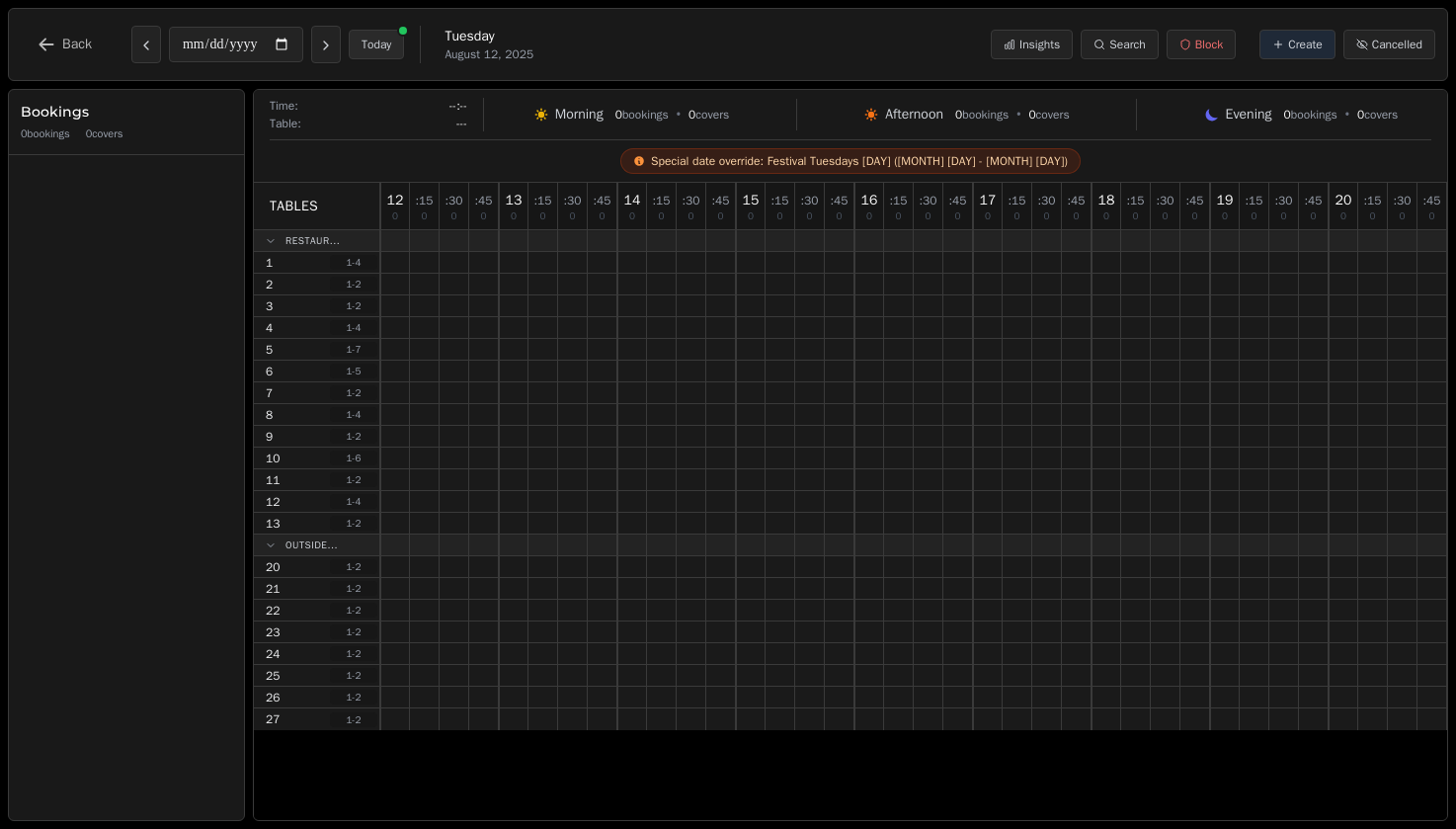type on "**********" 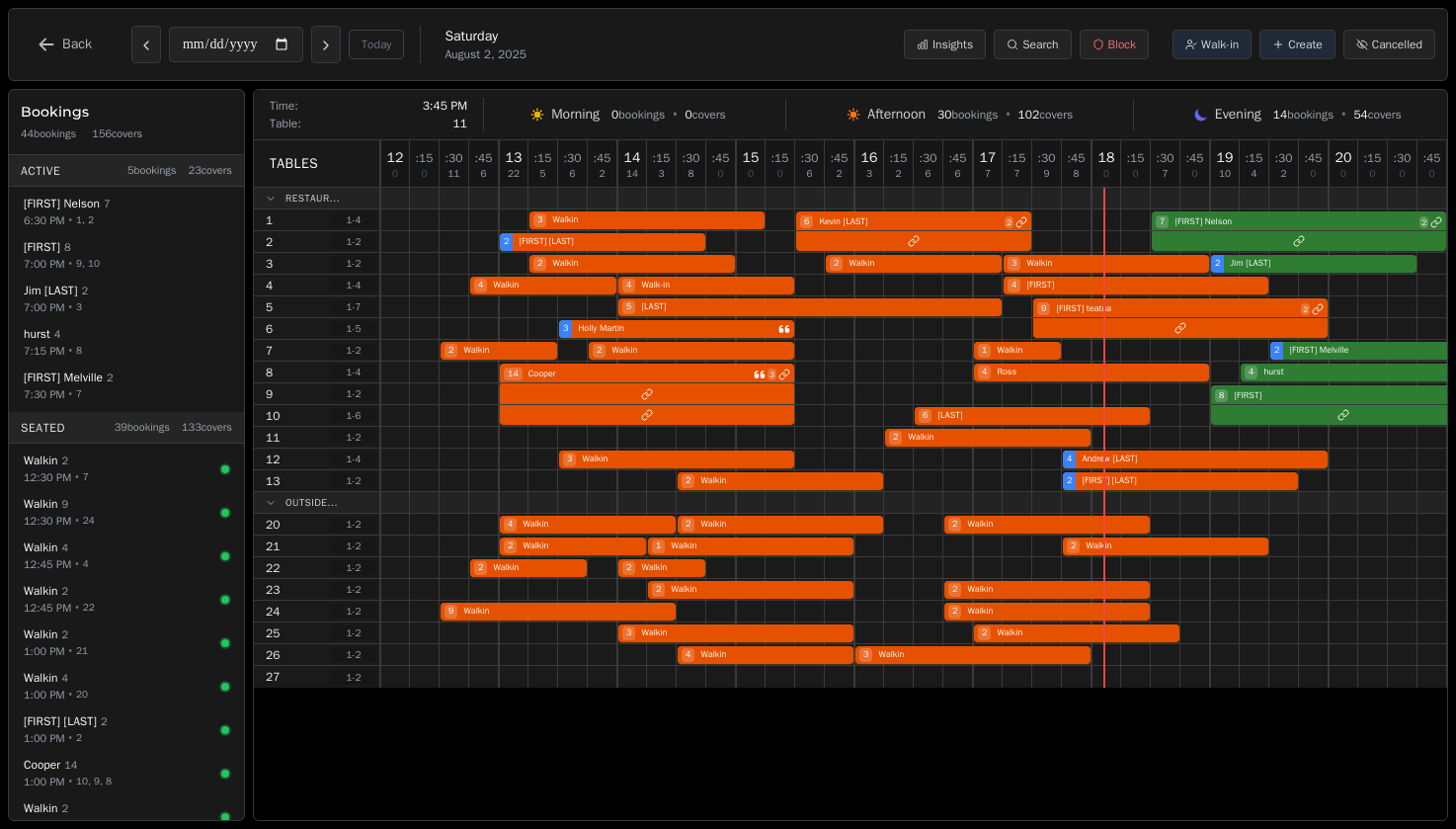 scroll, scrollTop: 0, scrollLeft: 51, axis: horizontal 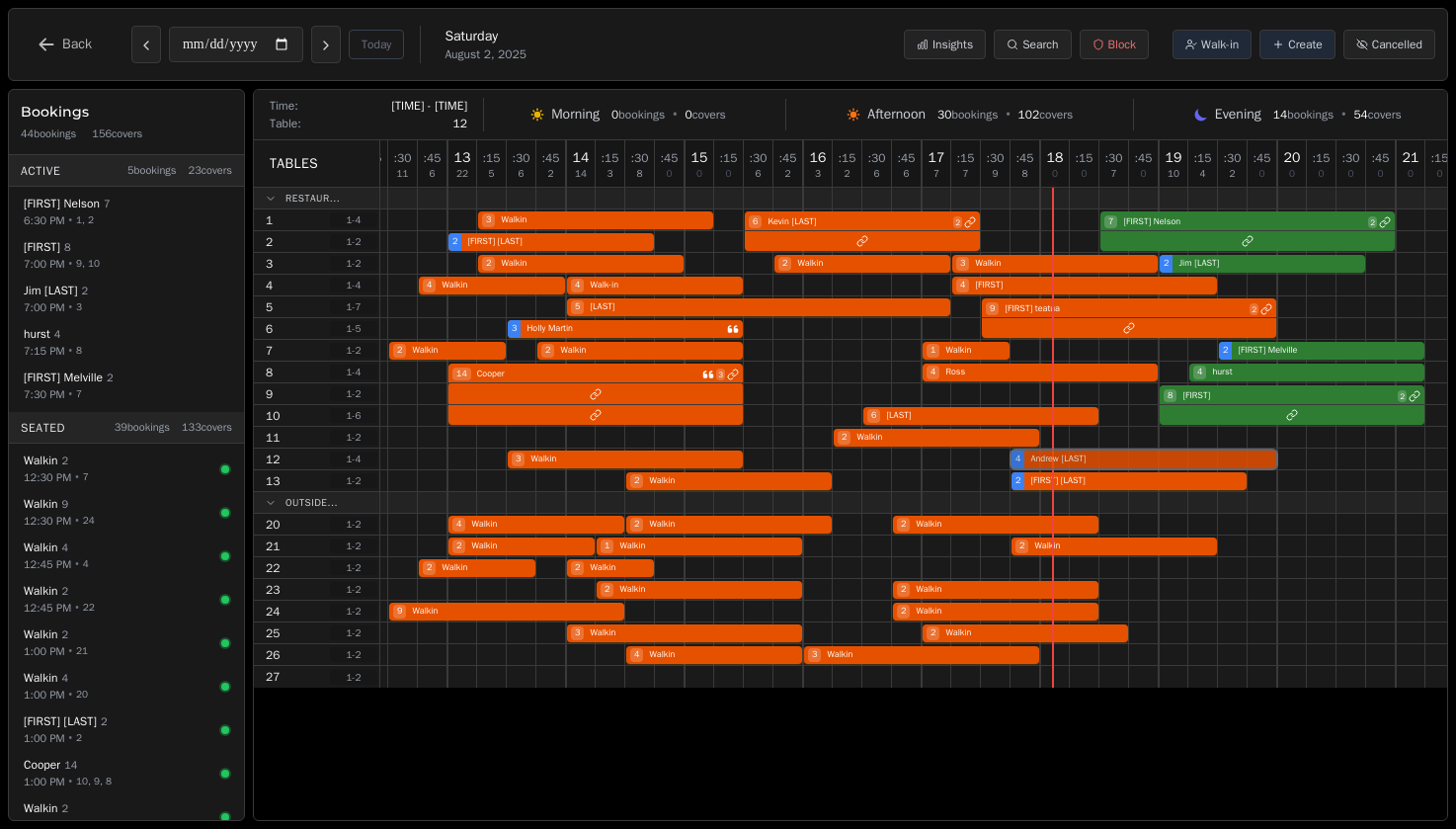 click on "3 Walkin   4 Andrew   Browning" at bounding box center (966, 459) 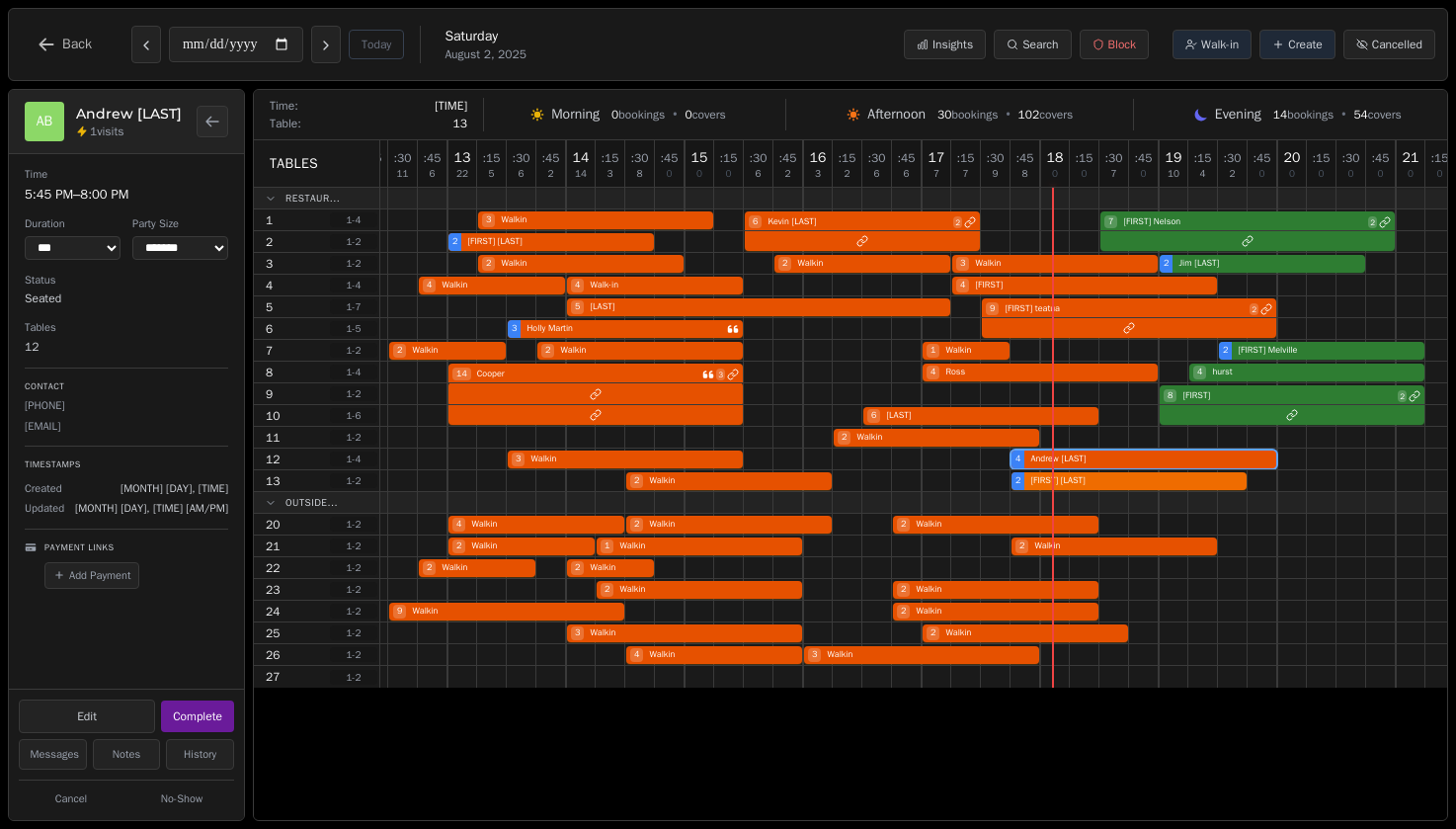 click on "2 Walkin   2 Tommy   Daughtery" at bounding box center [966, 481] 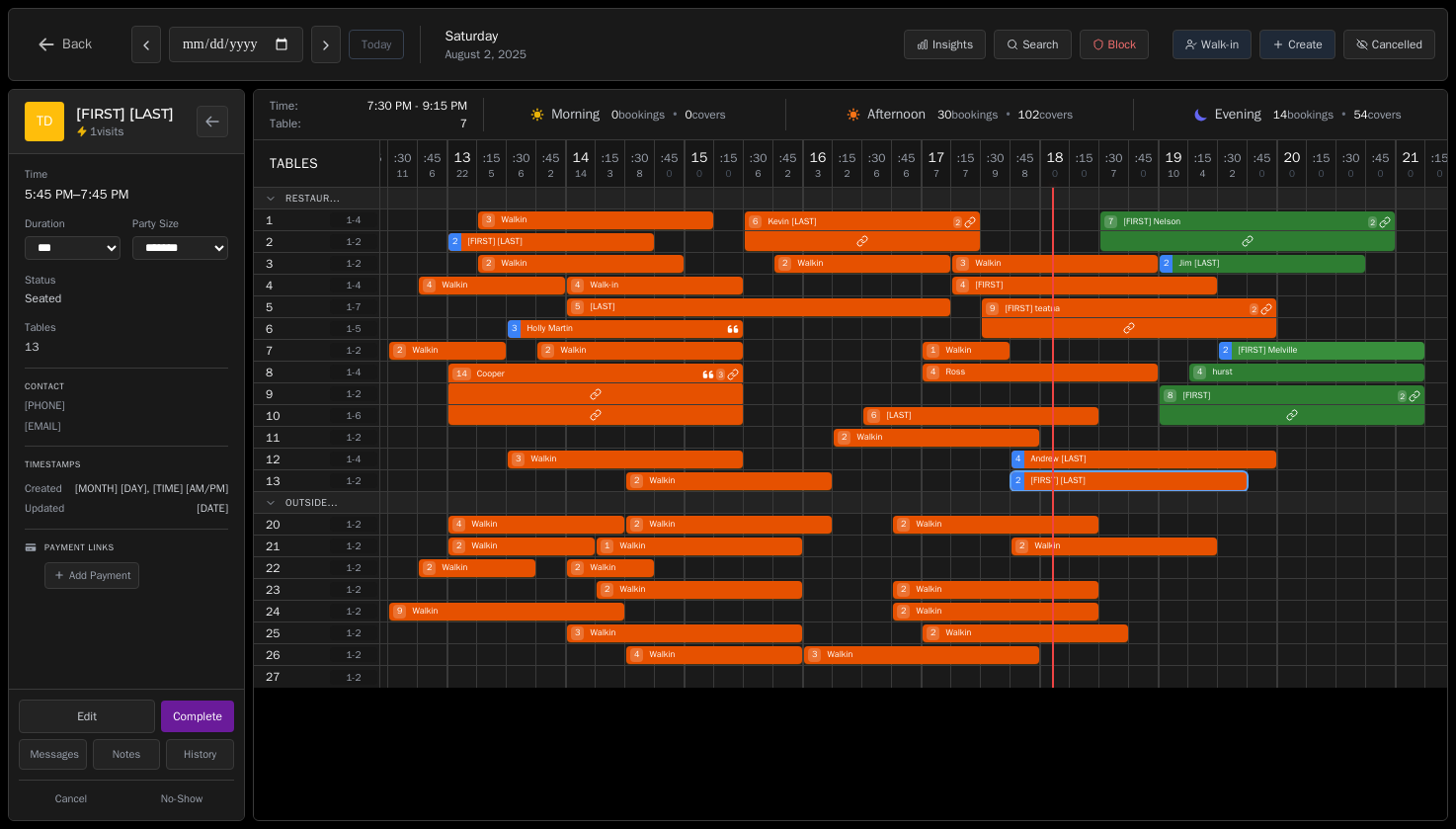 click on "2 Walkin   2 Walkin   1 Walkin   2 Fiona   Melville" at bounding box center (966, 351) 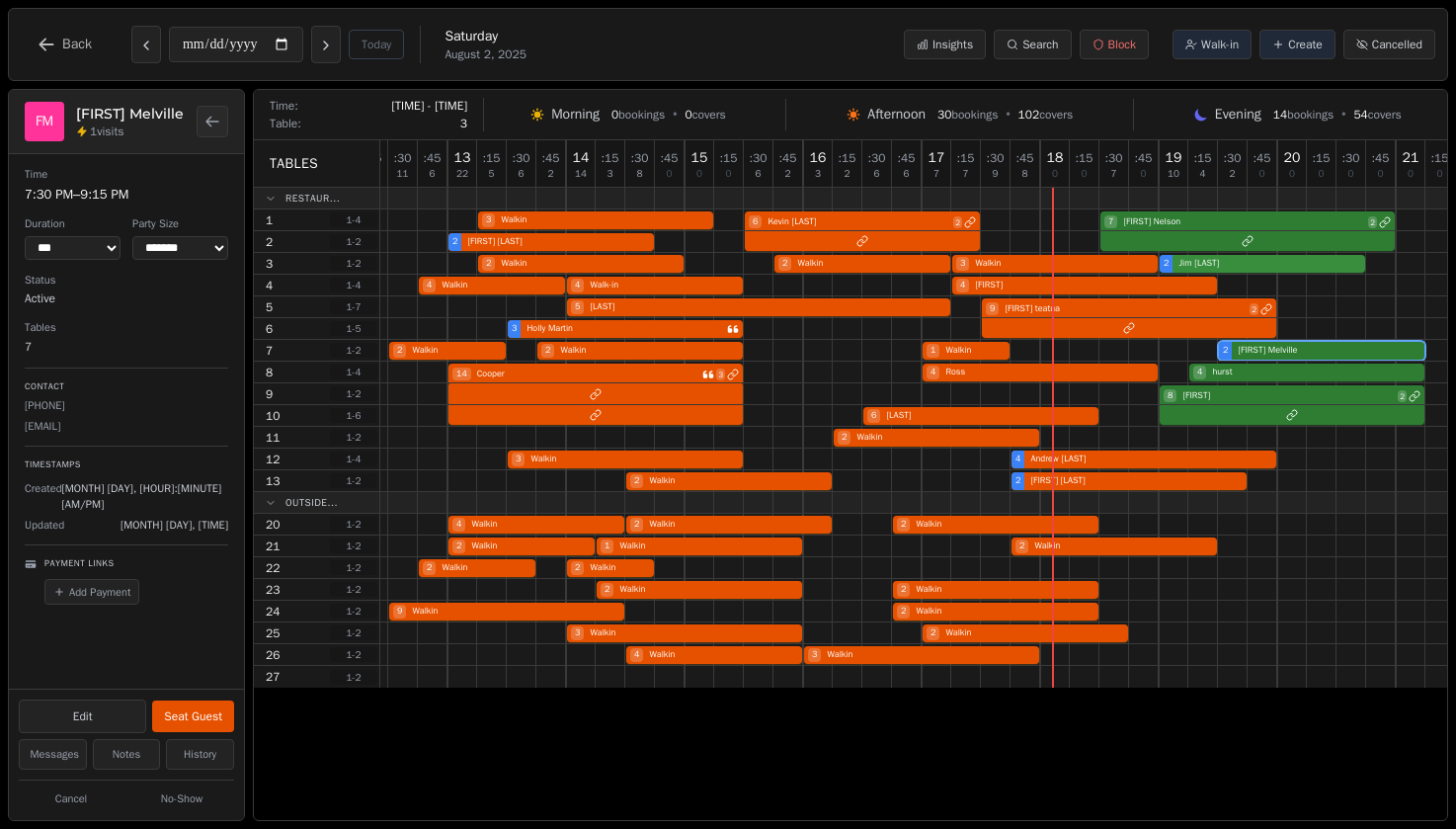 click on "2 Walkin   2 Walkin   3 Walkin   2 Jim   Kean" at bounding box center [966, 264] 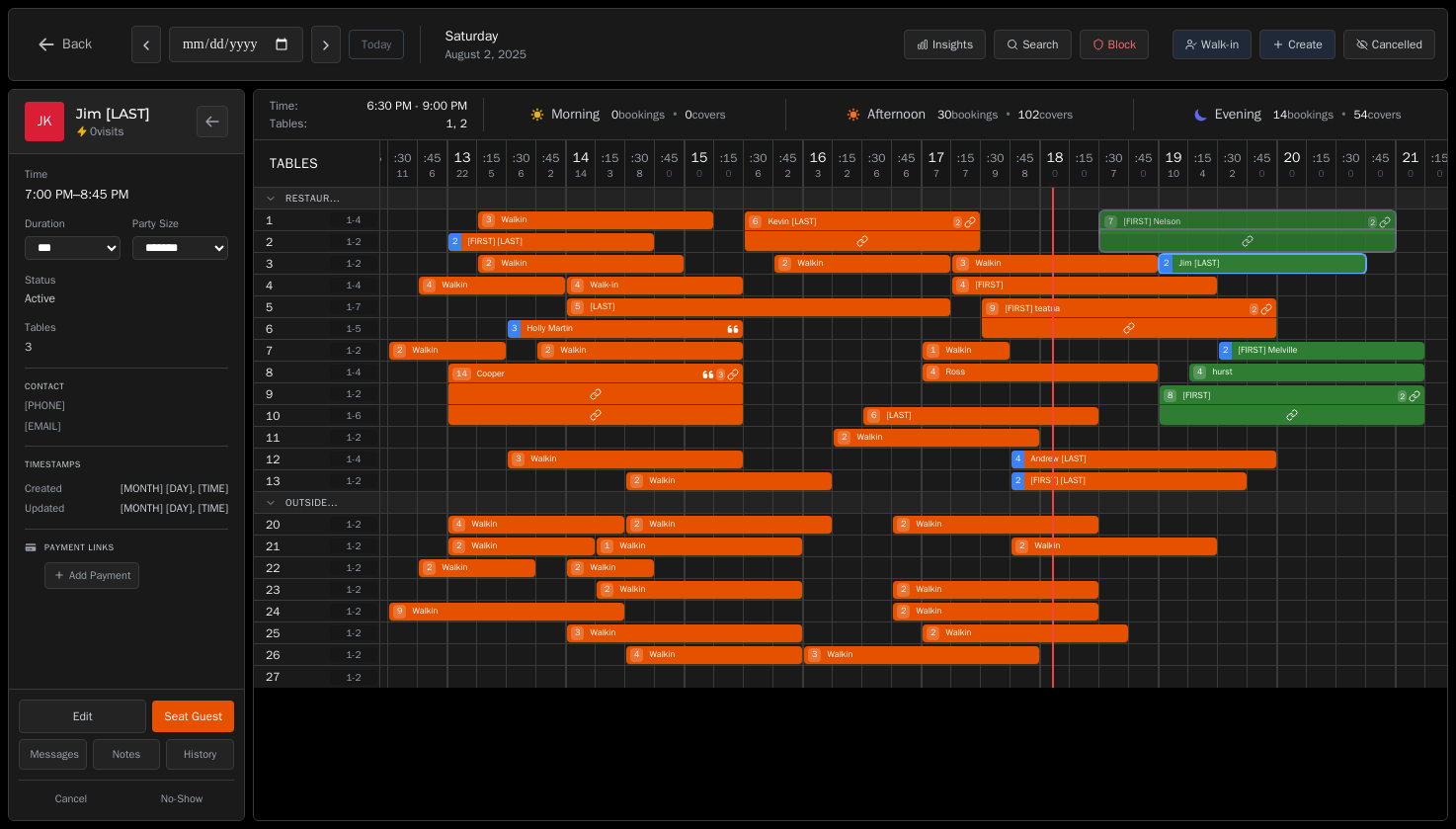 click on "3 Walkin   6 Kevin   Mills 2 7 Angela   Nelson 2" at bounding box center [966, 220] 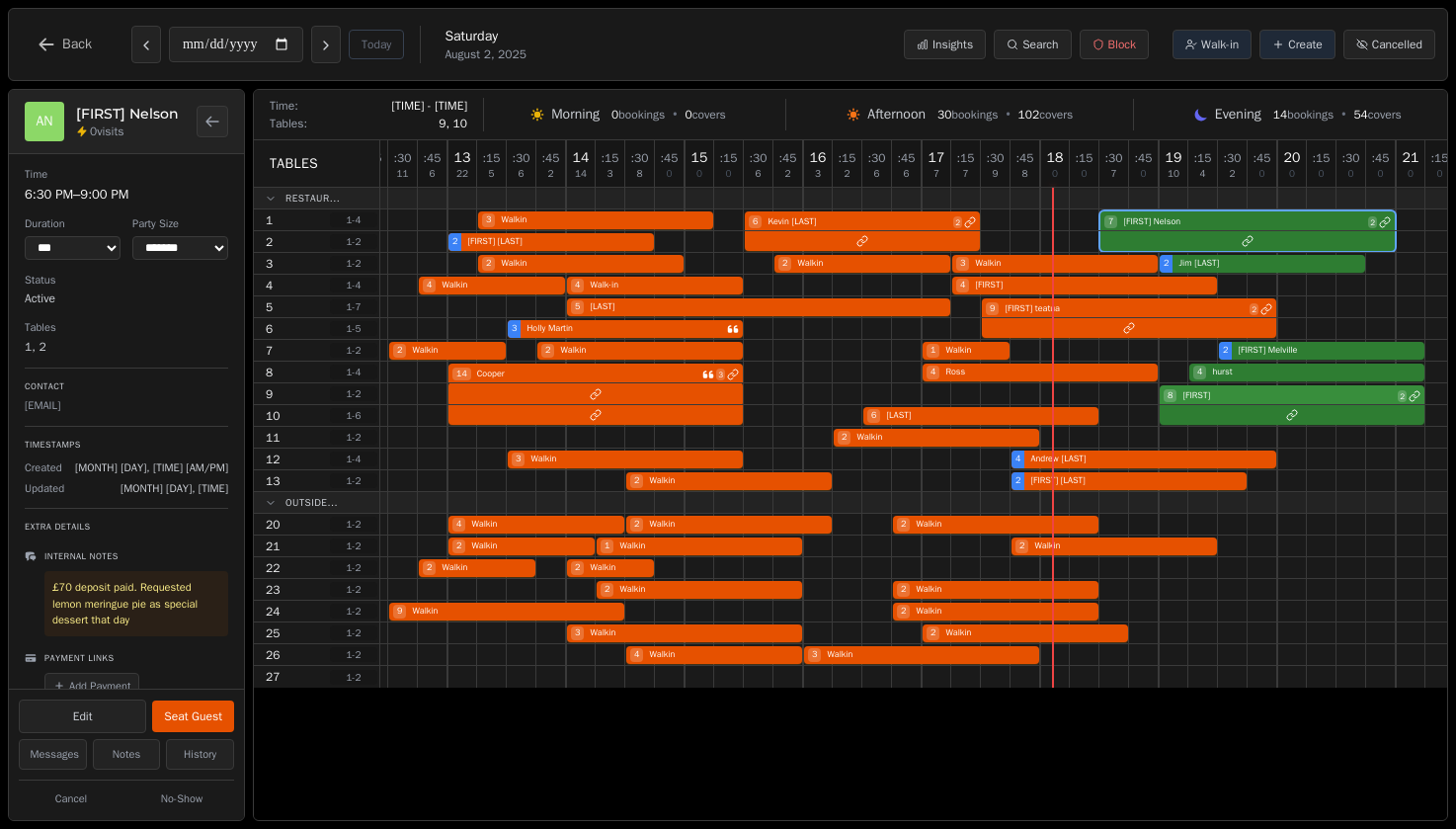 click on "8 Garry   2" at bounding box center (966, 394) 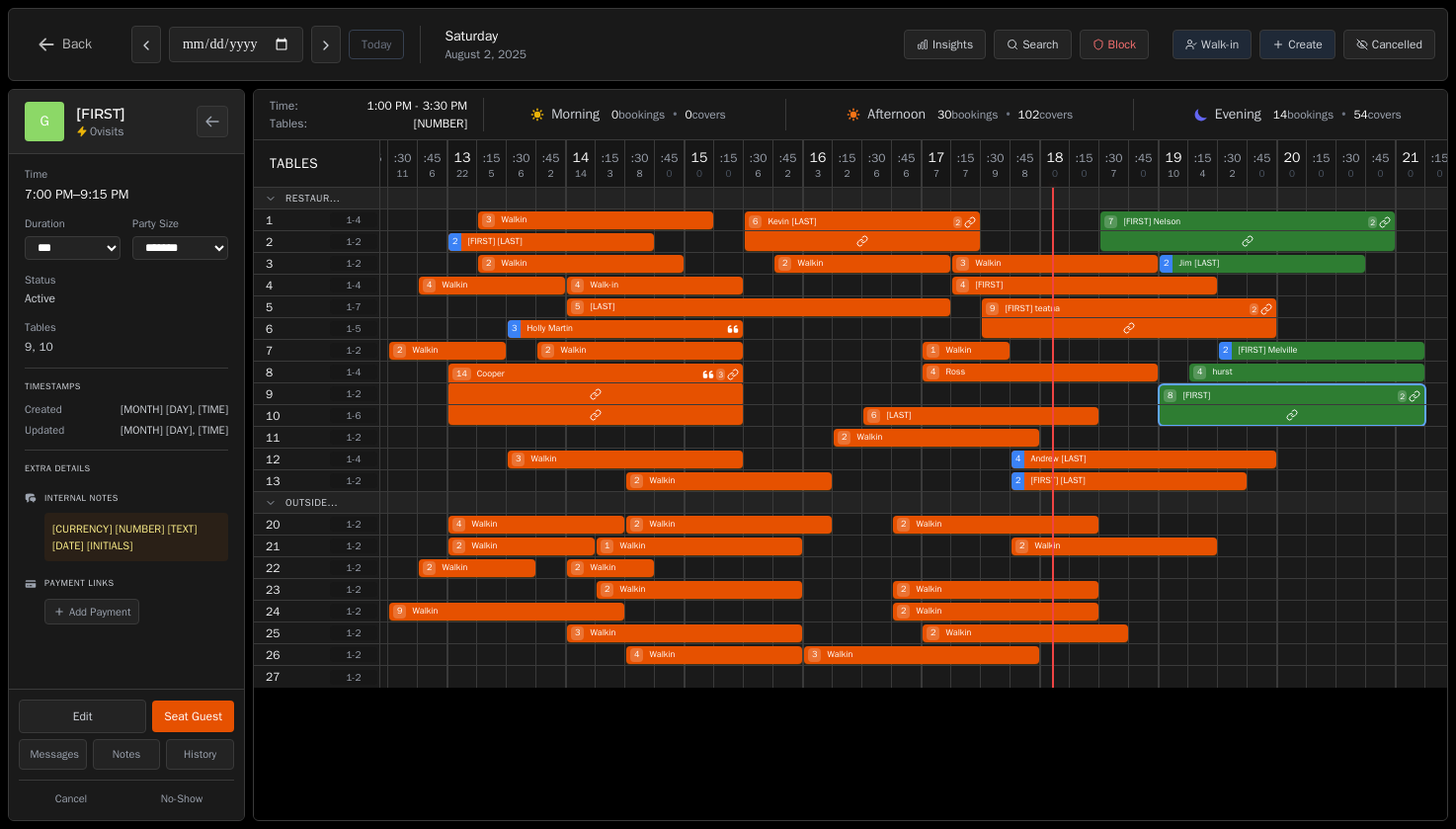 click on "14   Cooper 3 4 Ross   4 hurst" at bounding box center [966, 373] 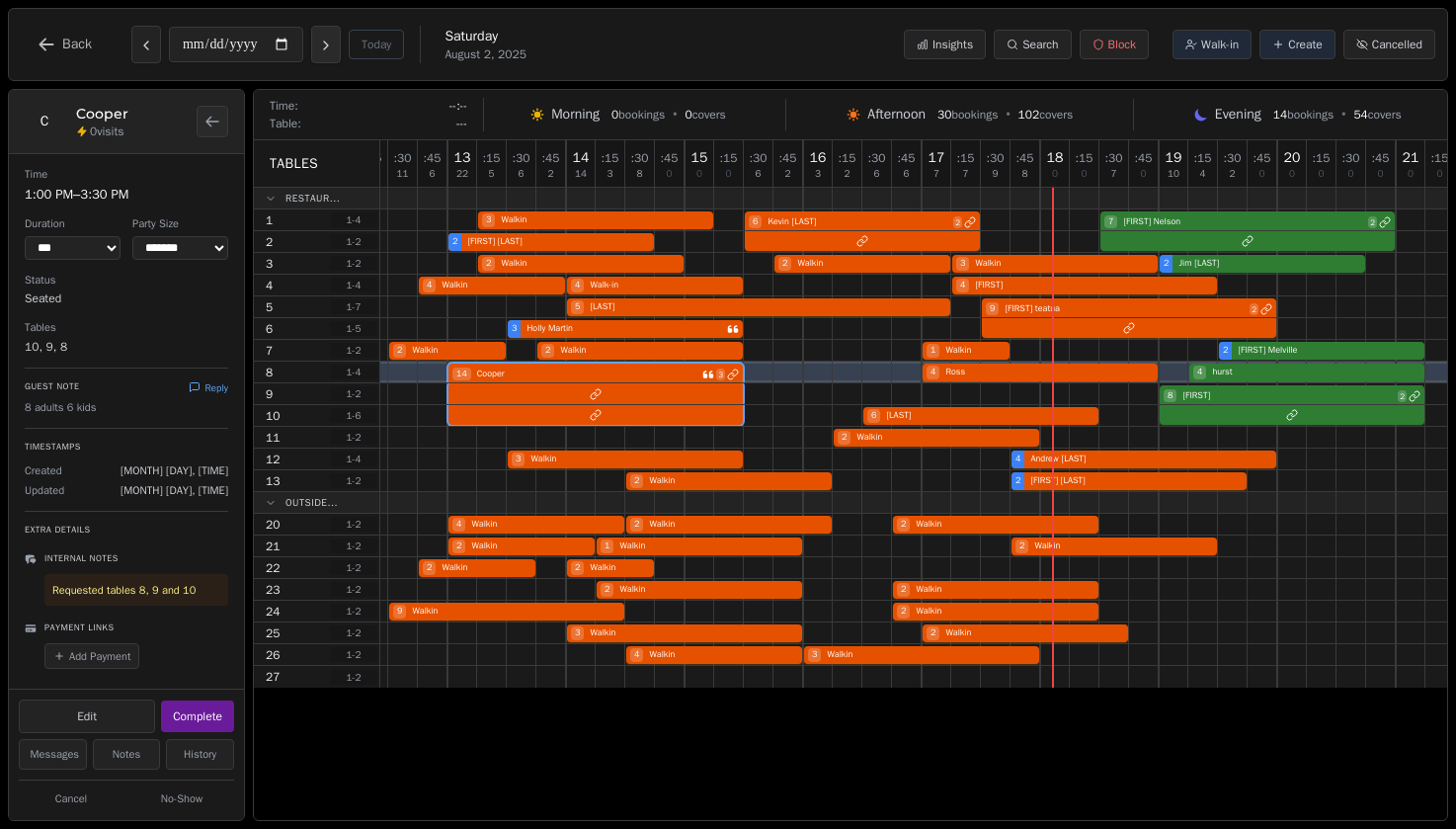 click 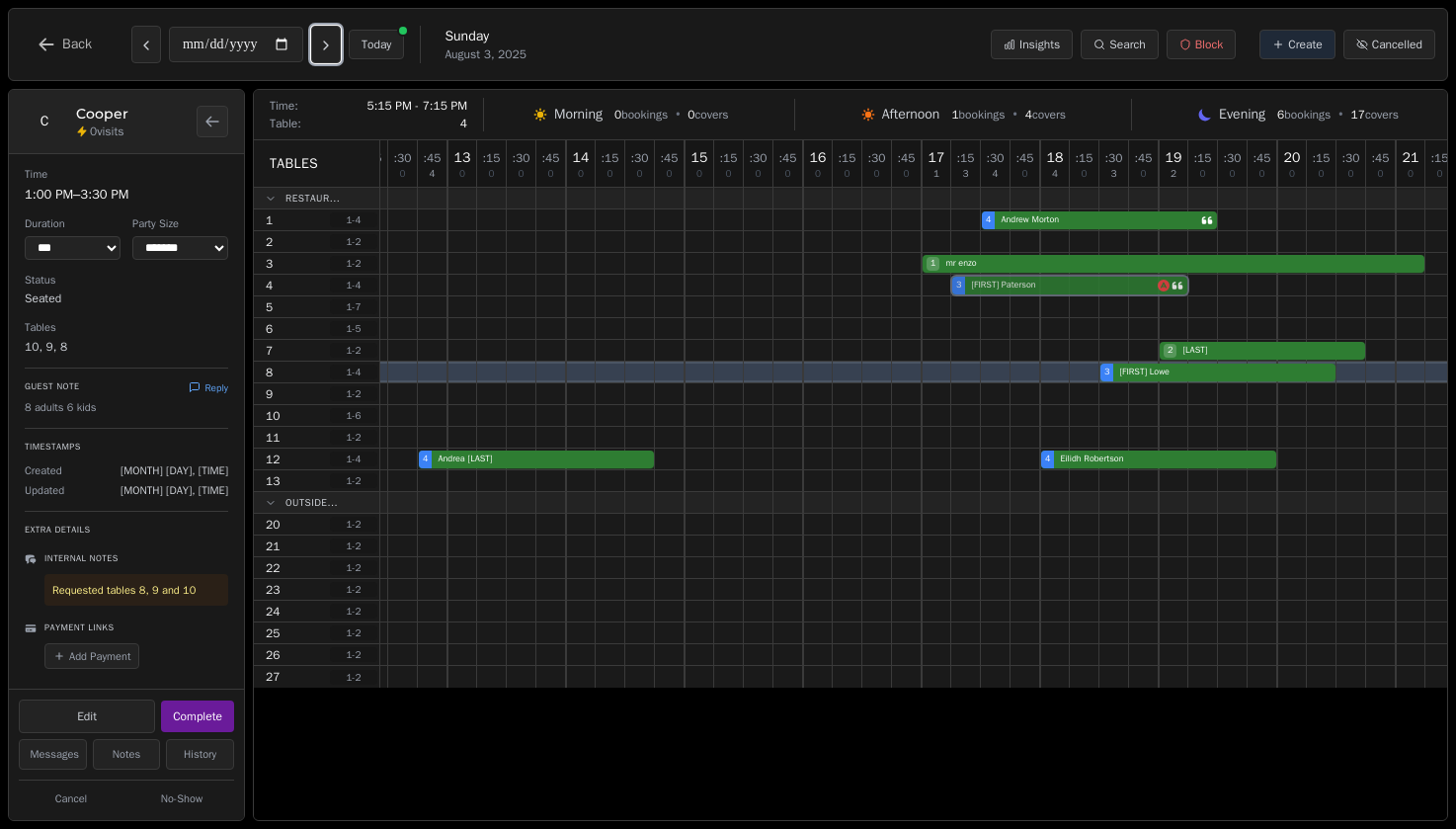 click on "3 Freda   Paterson" at bounding box center (966, 286) 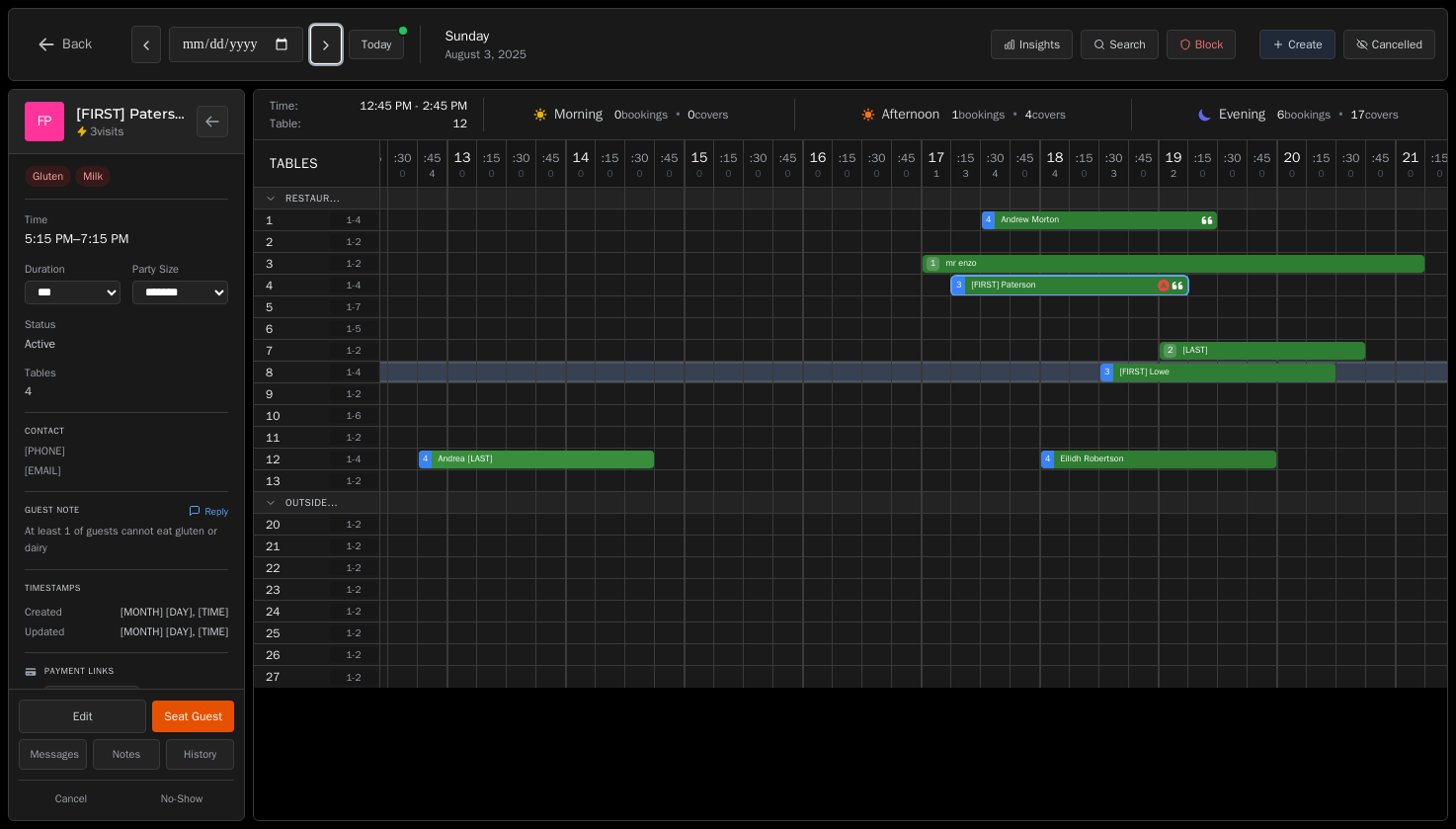 click on "4 Andrea   Wickham 4 Eilidh   Robertson" at bounding box center (966, 459) 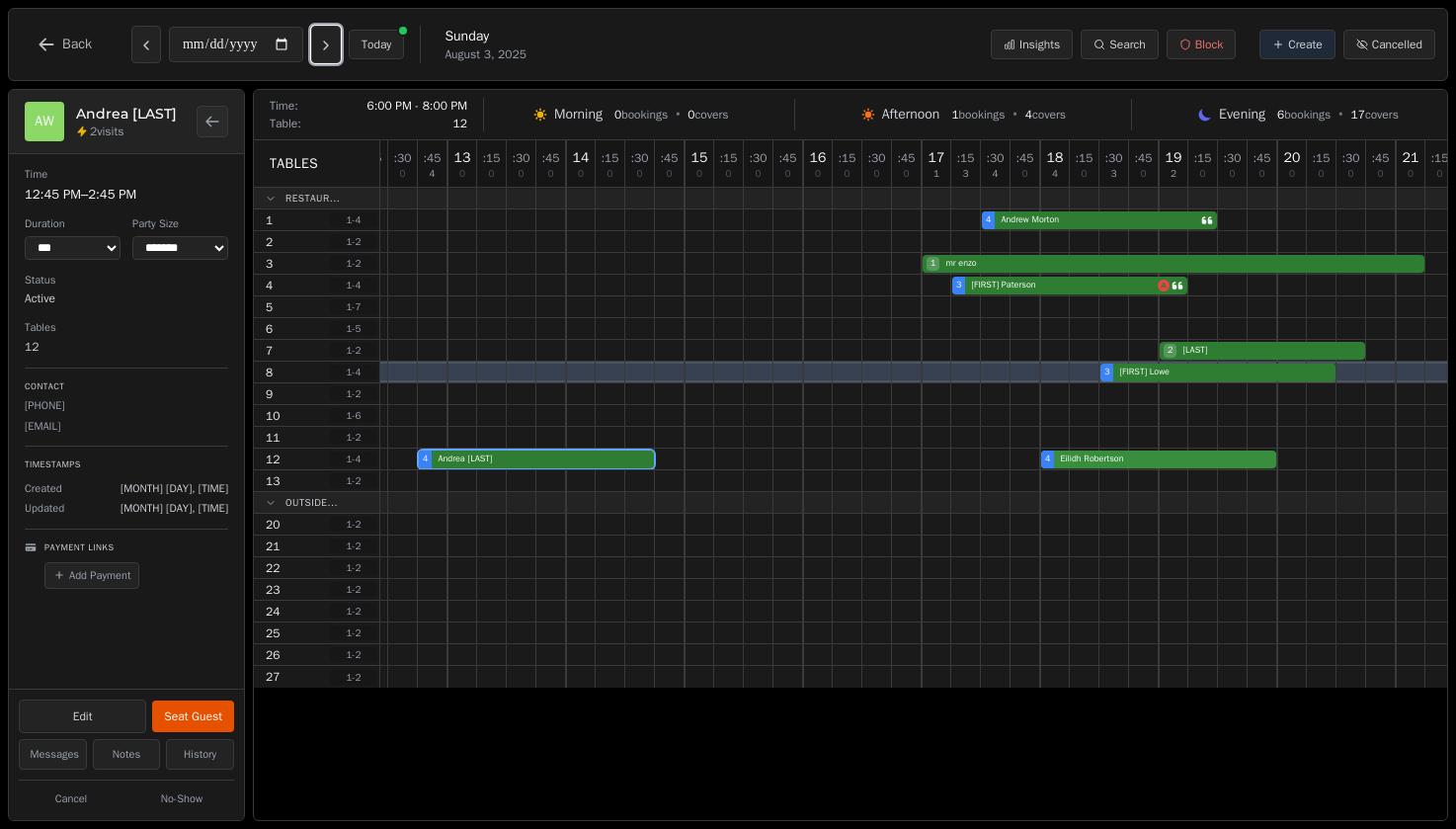 click on "4 Andrea   Wickham 4 Eilidh   Robertson" at bounding box center (966, 459) 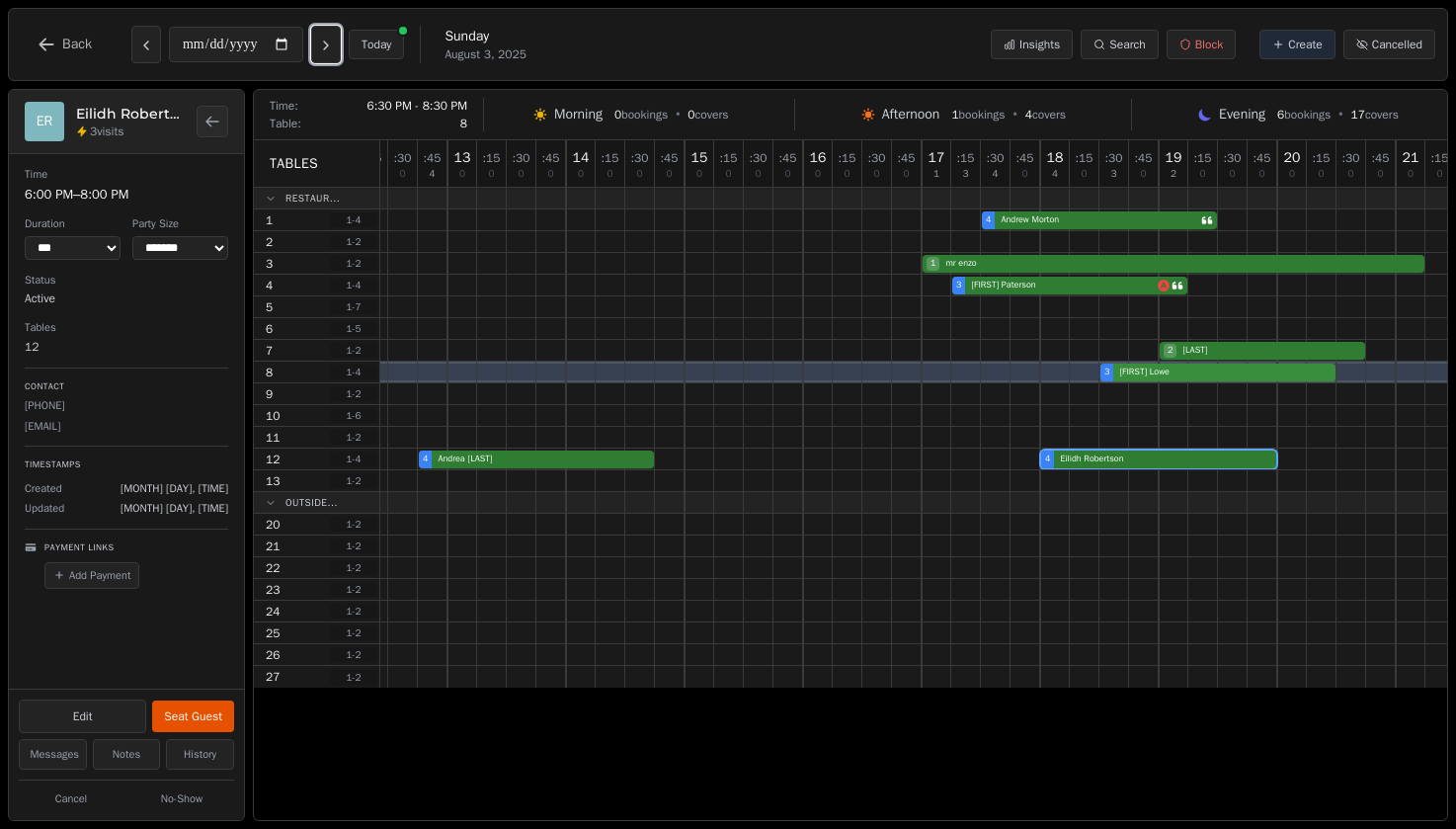 click on "3 Janine   Lowe" at bounding box center (966, 373) 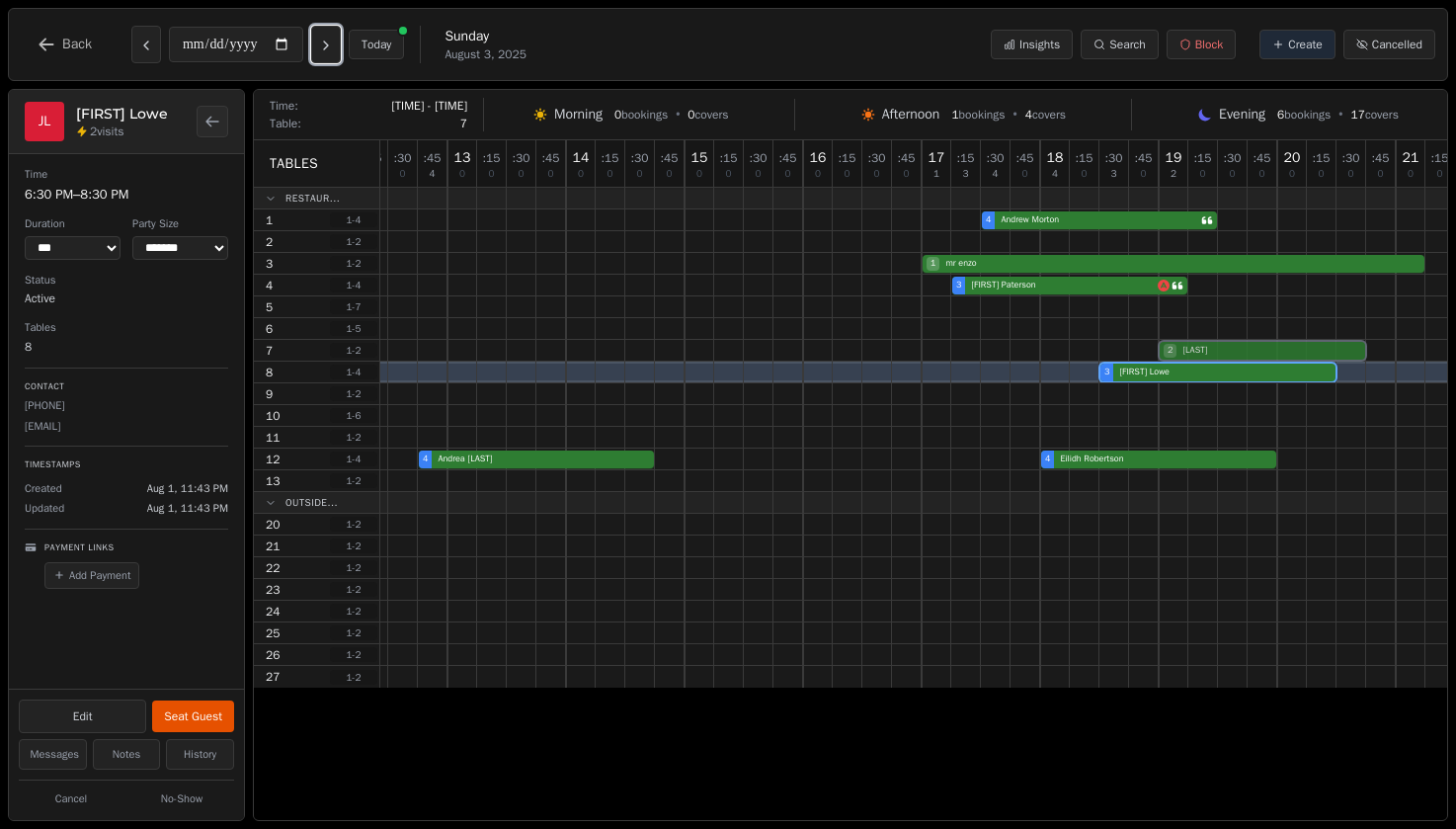 click on "2 crowe" at bounding box center [966, 351] 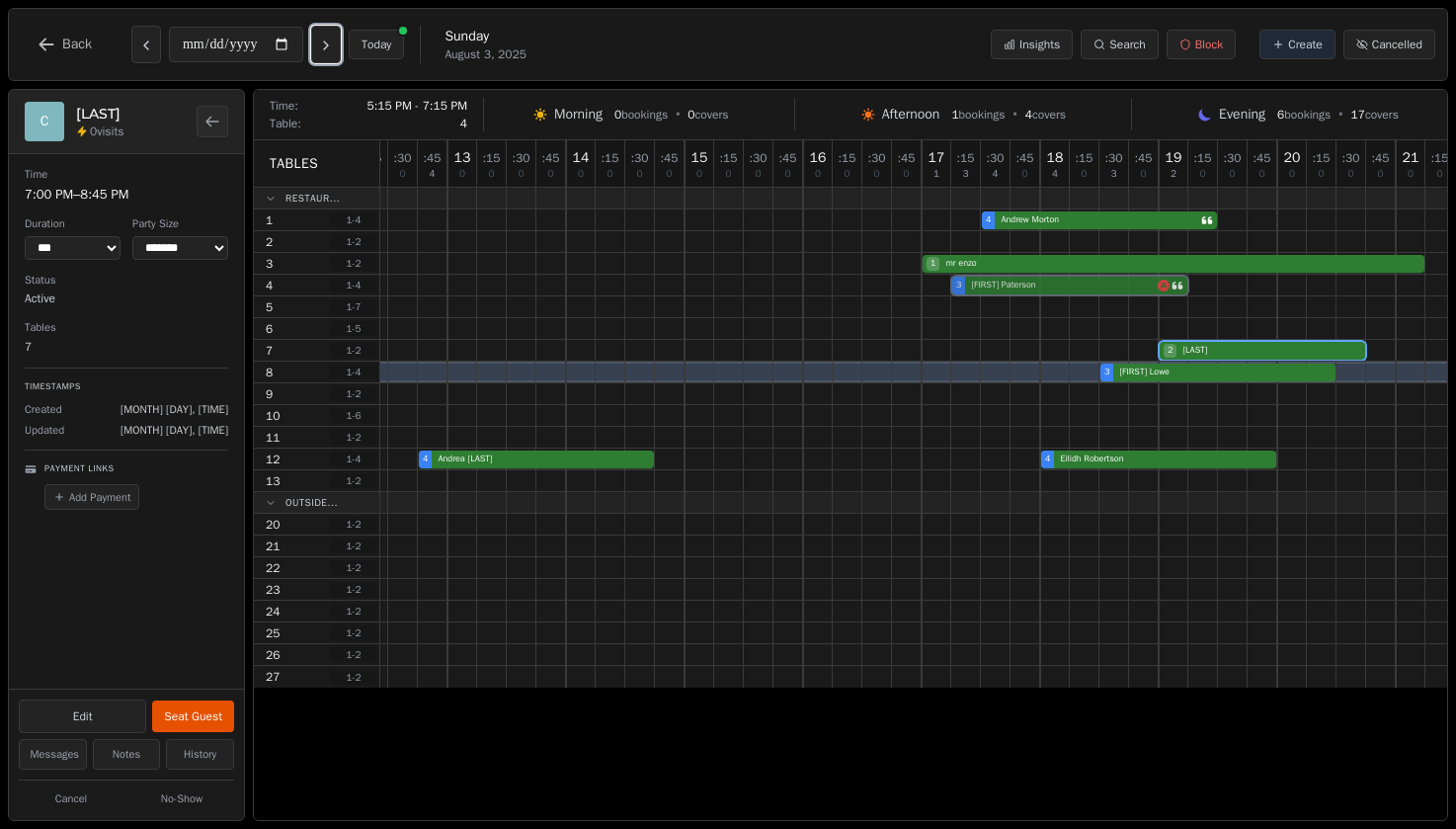 click on "3 Freda   Paterson" at bounding box center [966, 286] 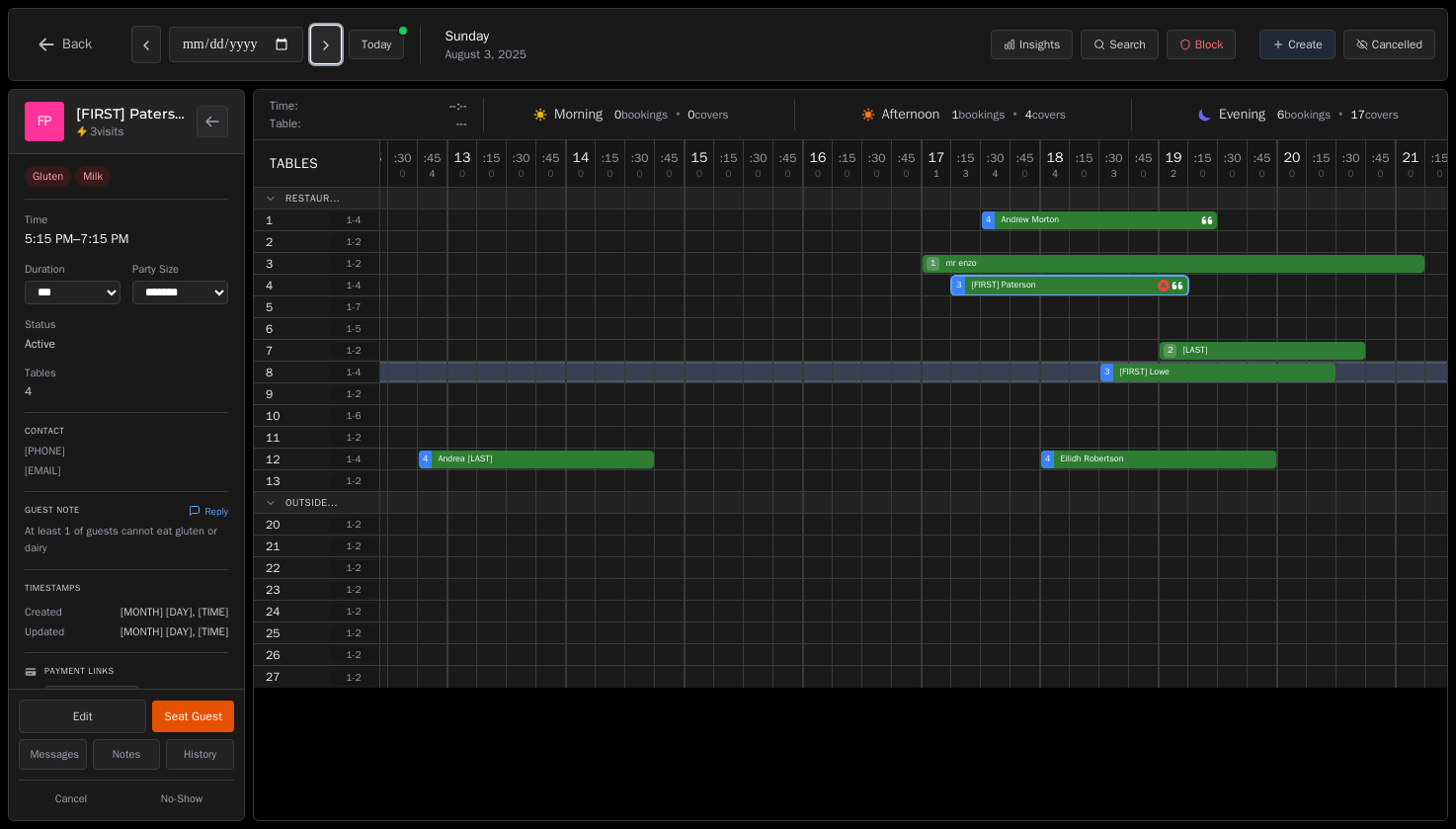 click at bounding box center (326, 44) 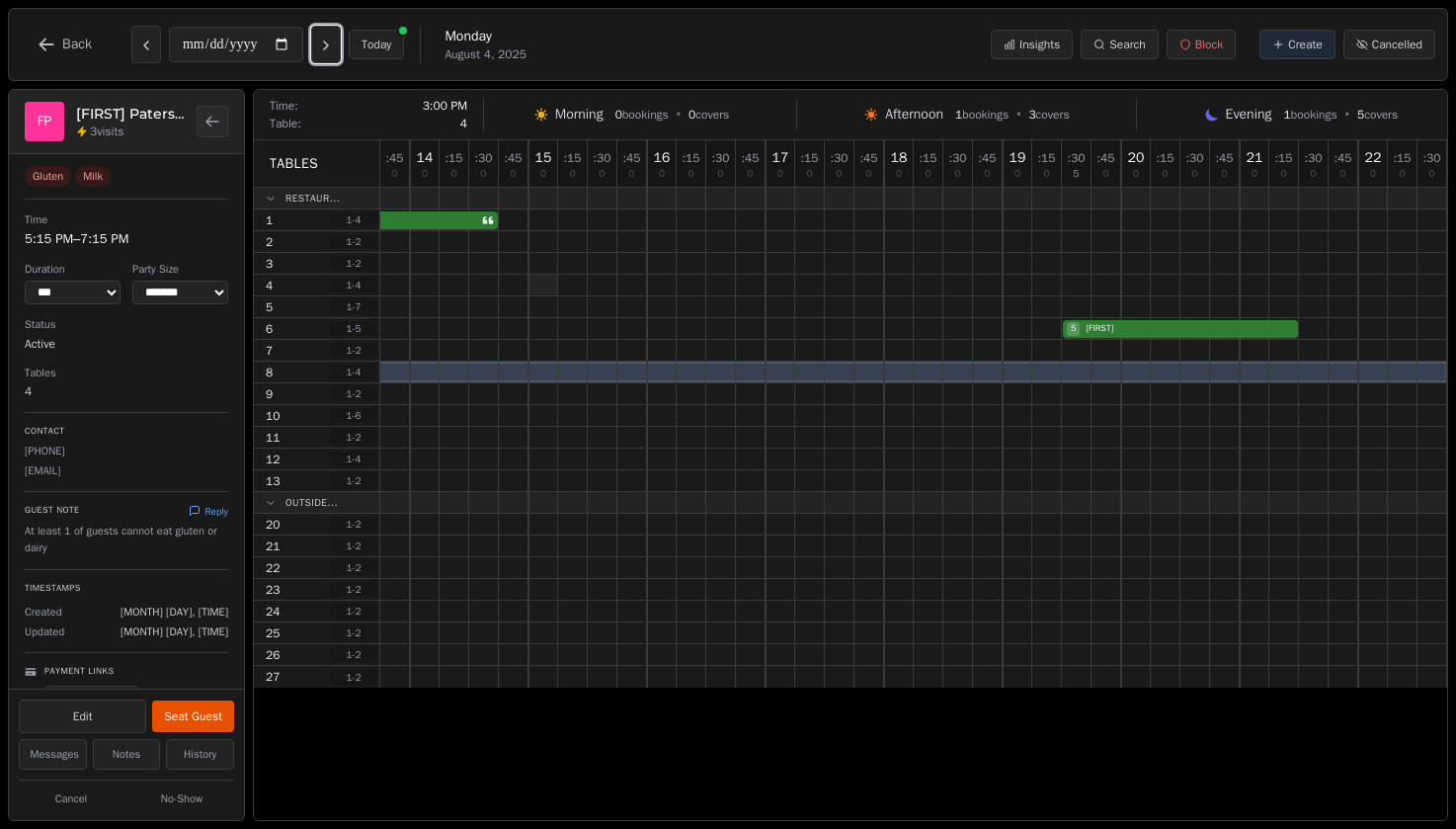 scroll, scrollTop: 0, scrollLeft: 0, axis: both 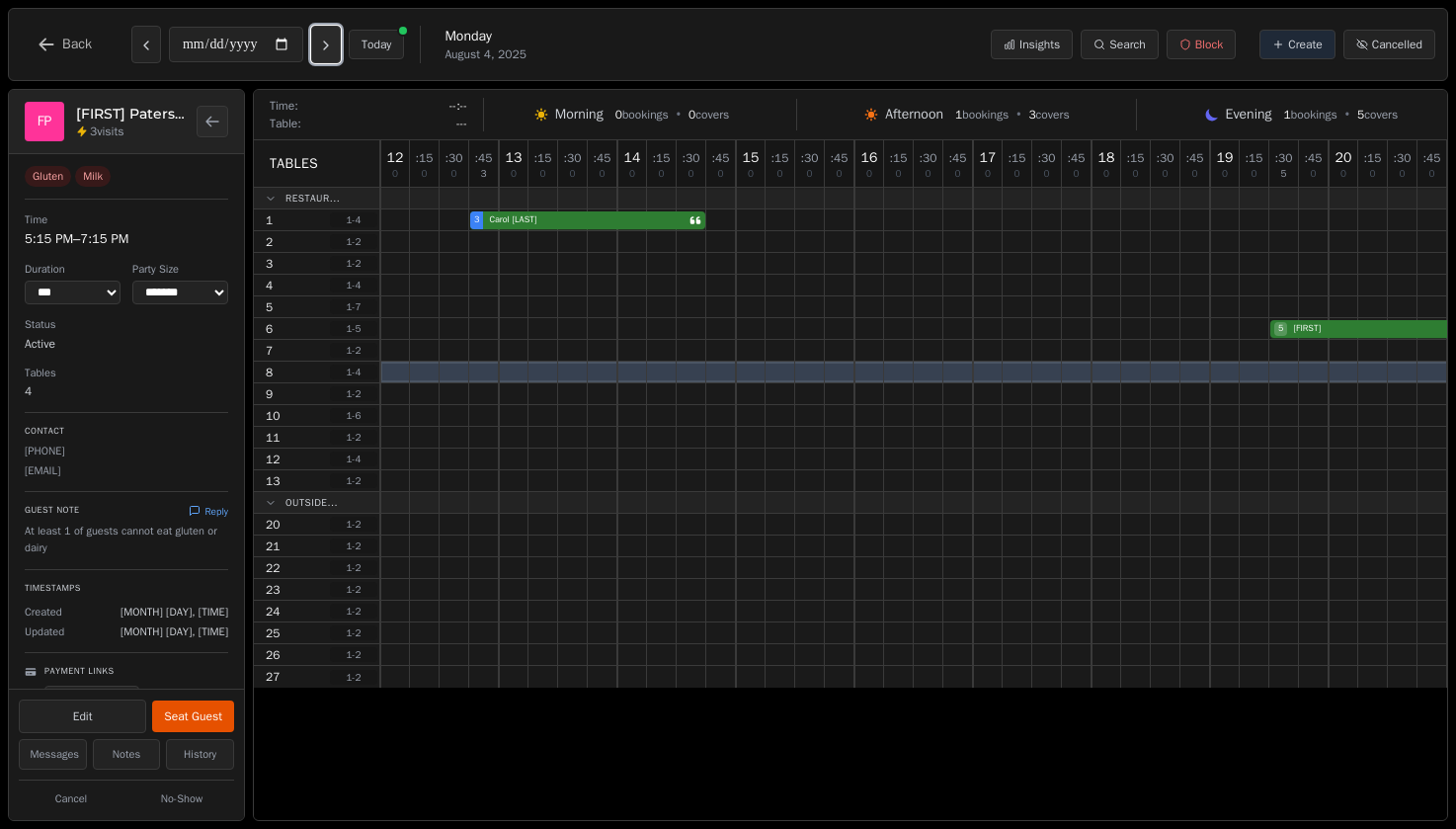 click at bounding box center (326, 44) 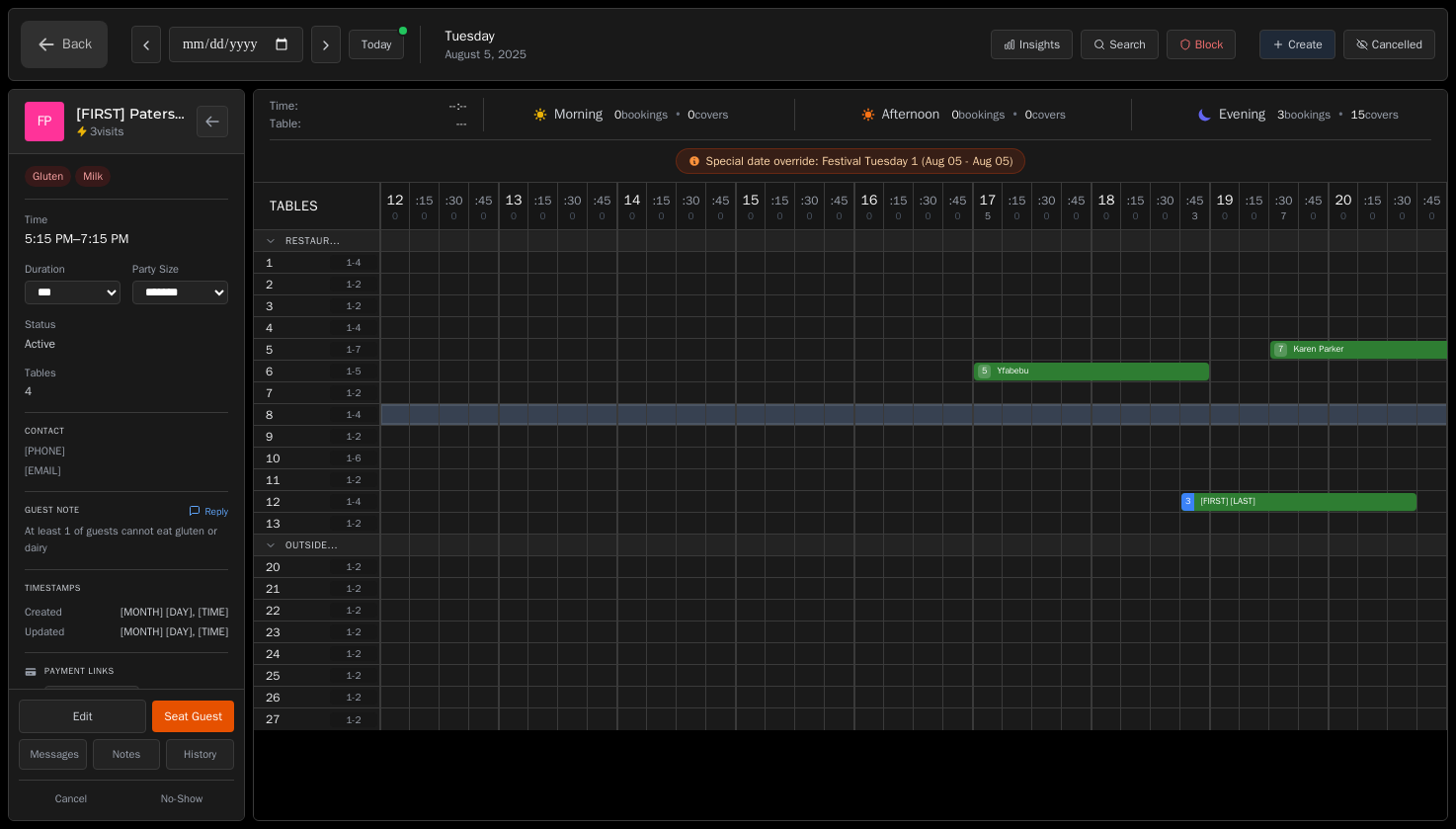 click on "Back" at bounding box center (64, 44) 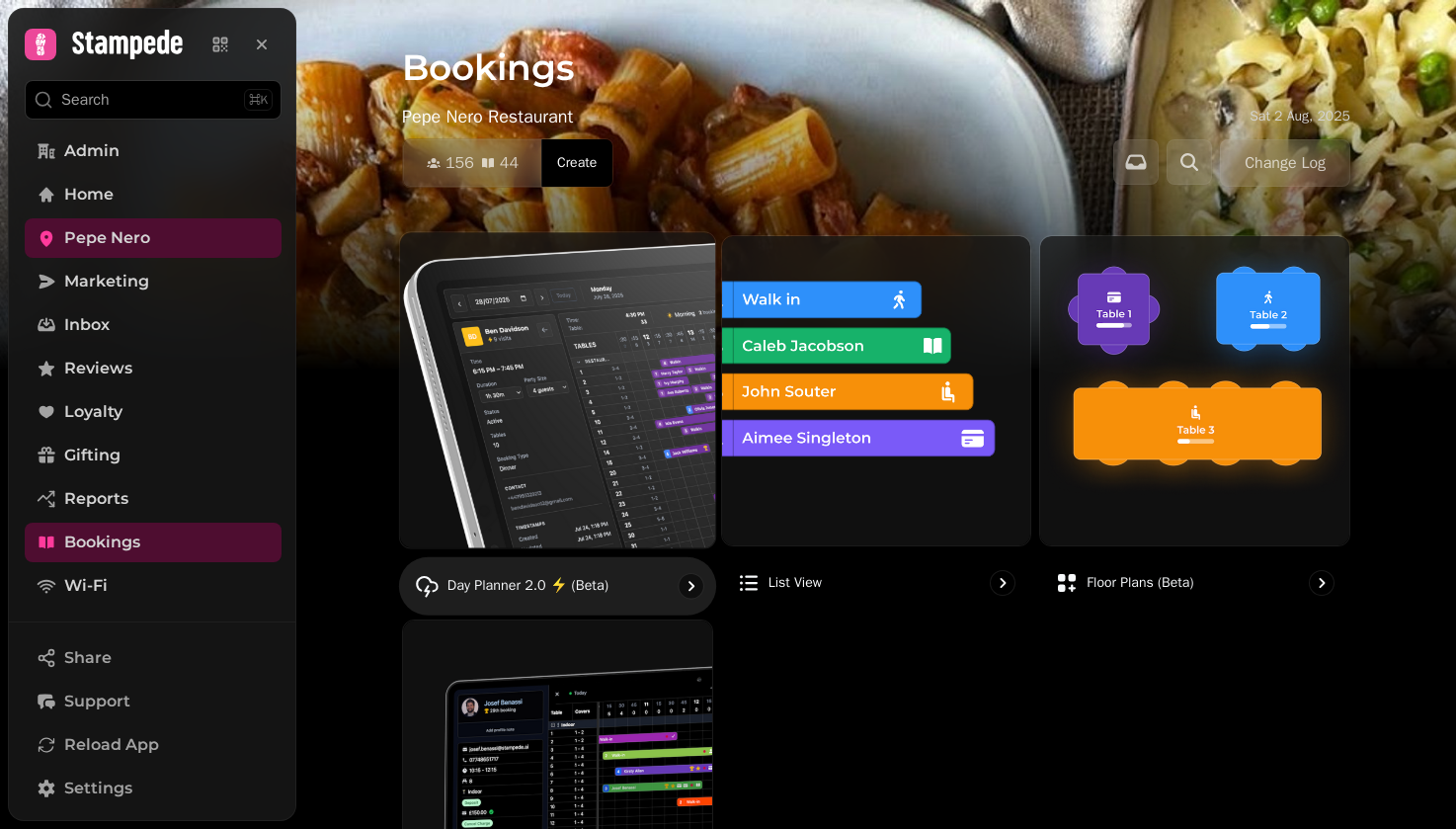 click at bounding box center [557, 389] 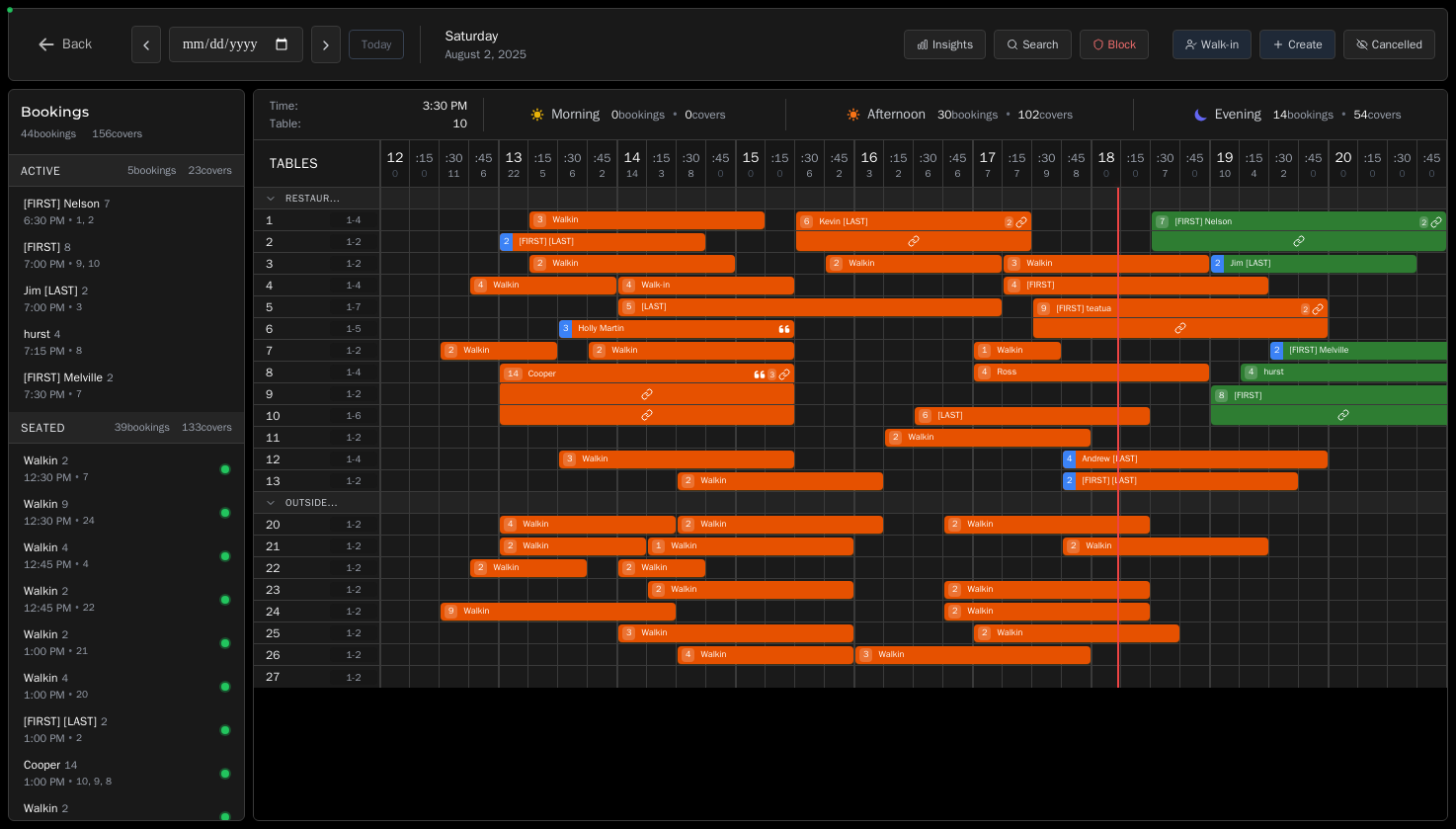 scroll, scrollTop: 0, scrollLeft: 207, axis: horizontal 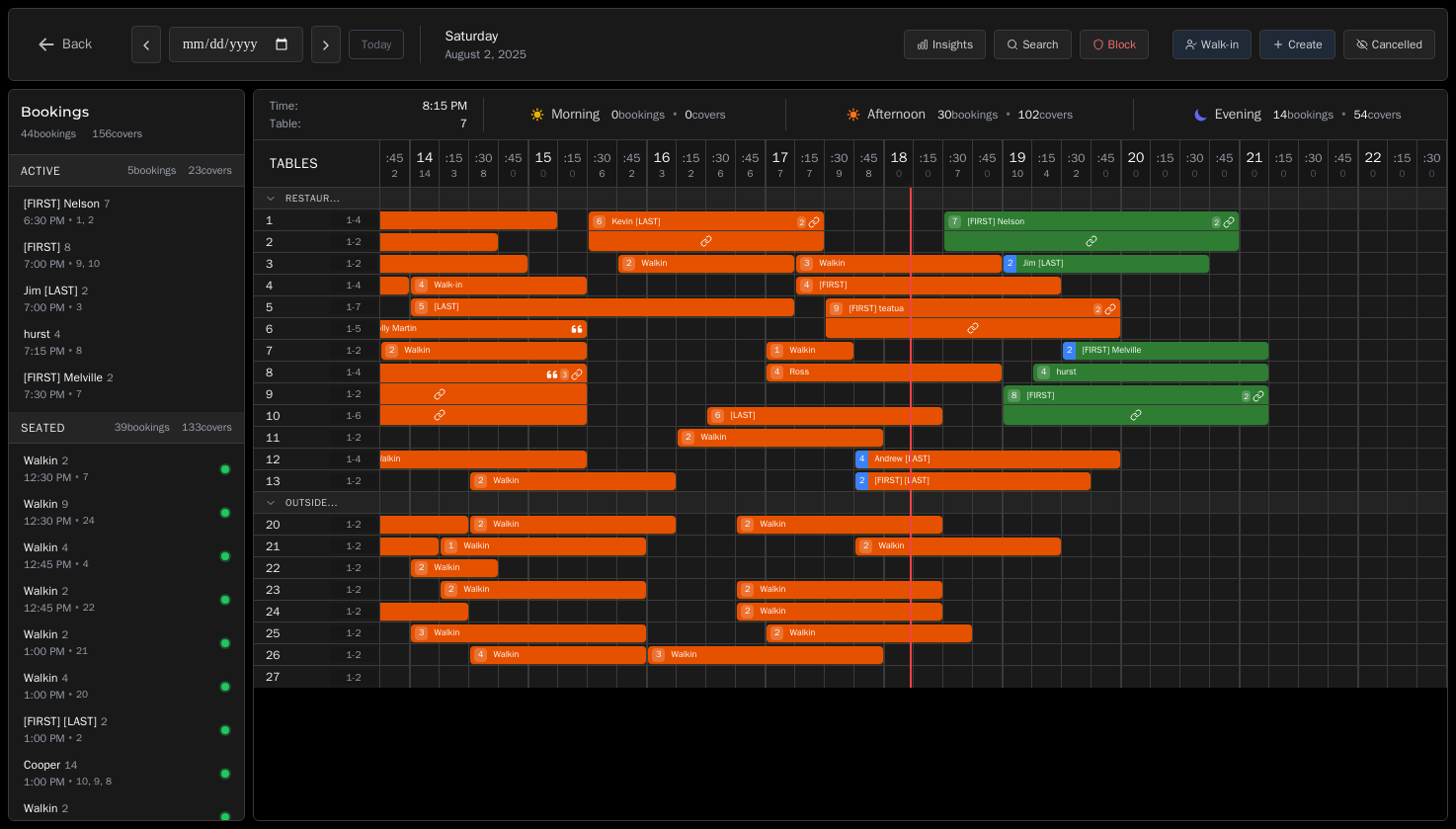 click on "2 Walkin   2 Walkin   1 Walkin   2 Fiona   Melville" at bounding box center [810, 351] 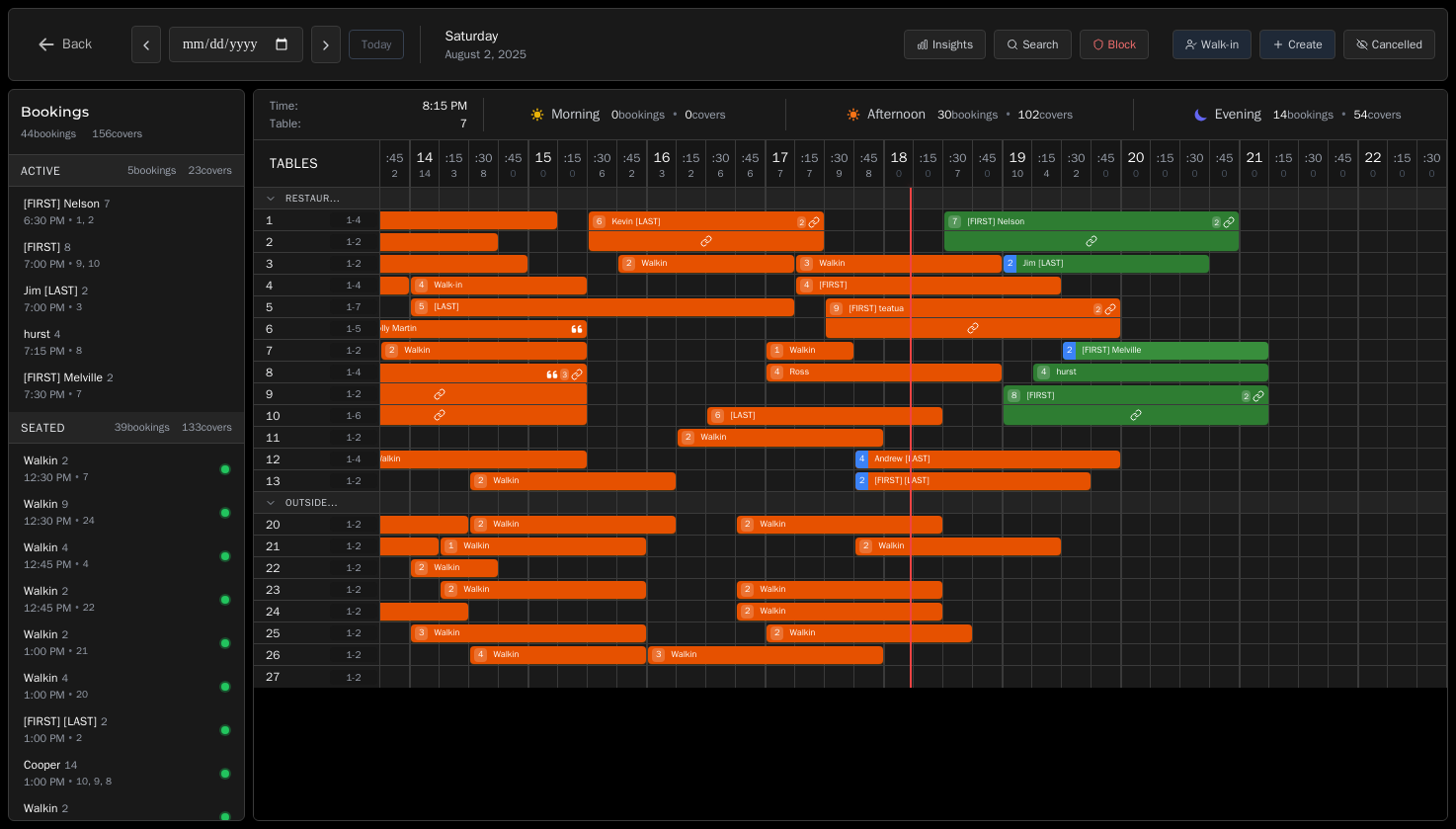 click on "2 Walkin   2 Walkin   1 Walkin   2 Fiona   Melville" at bounding box center [810, 351] 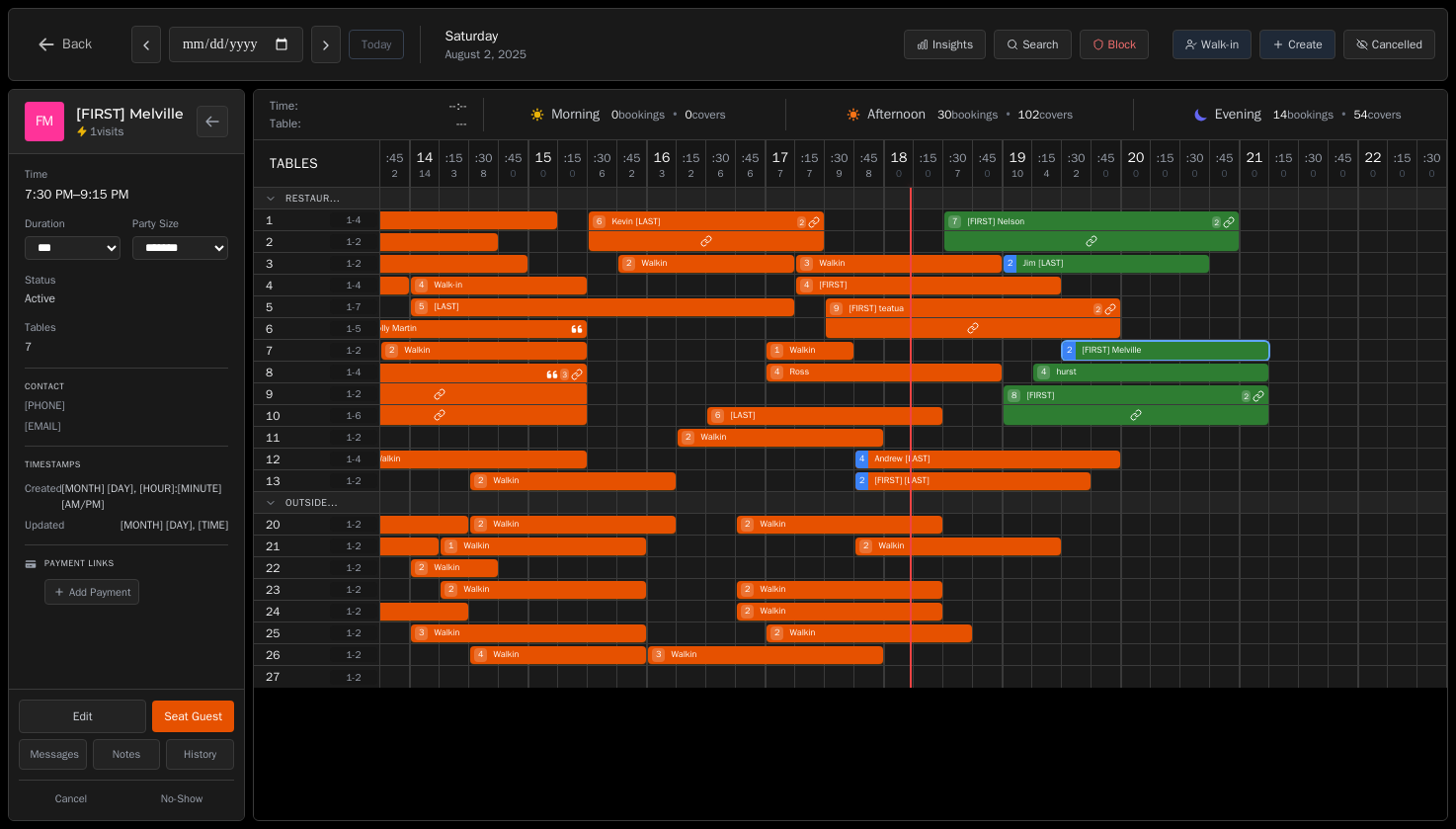 click on "**********" at bounding box center (728, 44) 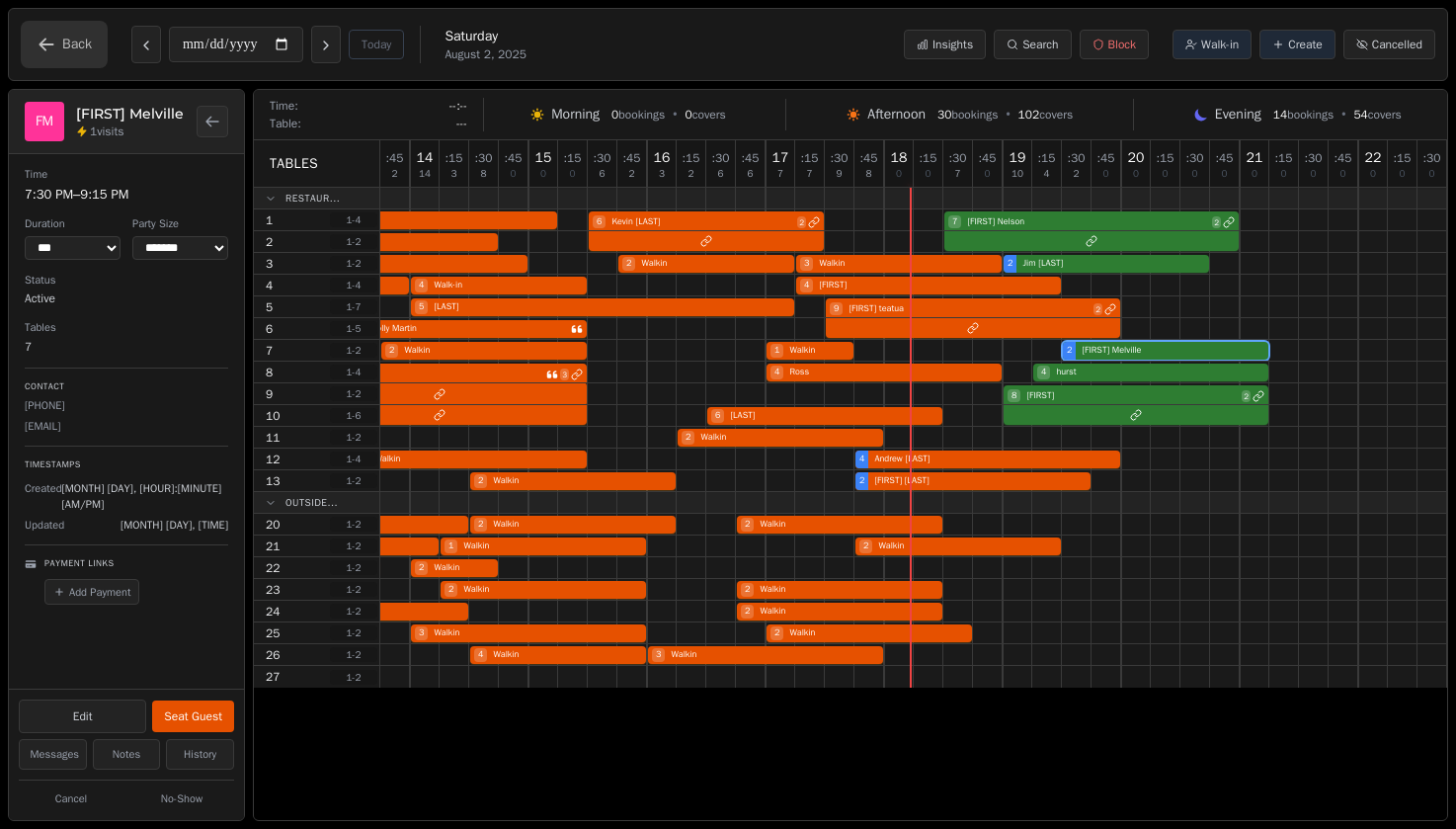 click on "Back" at bounding box center [64, 44] 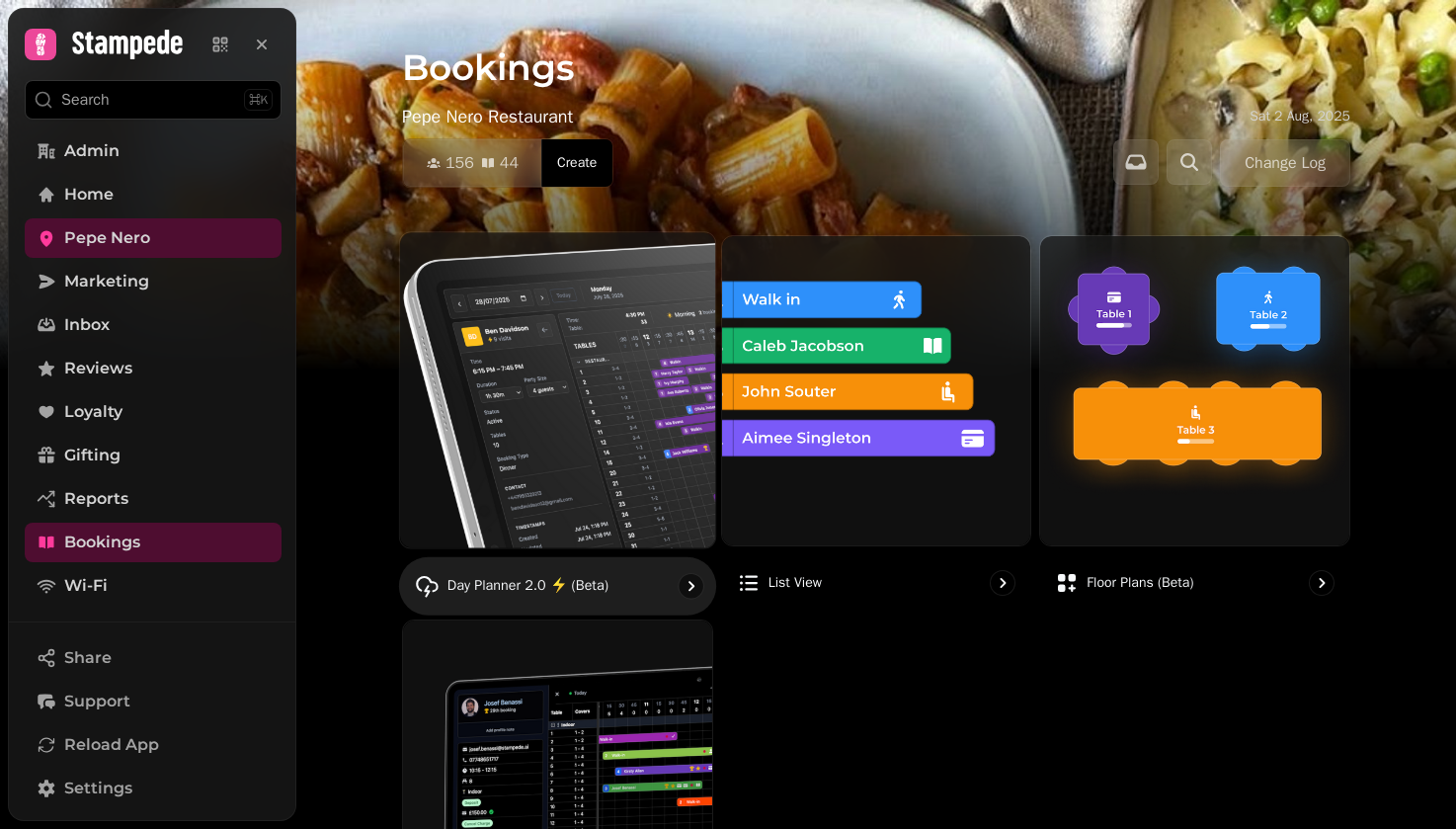 click at bounding box center [557, 389] 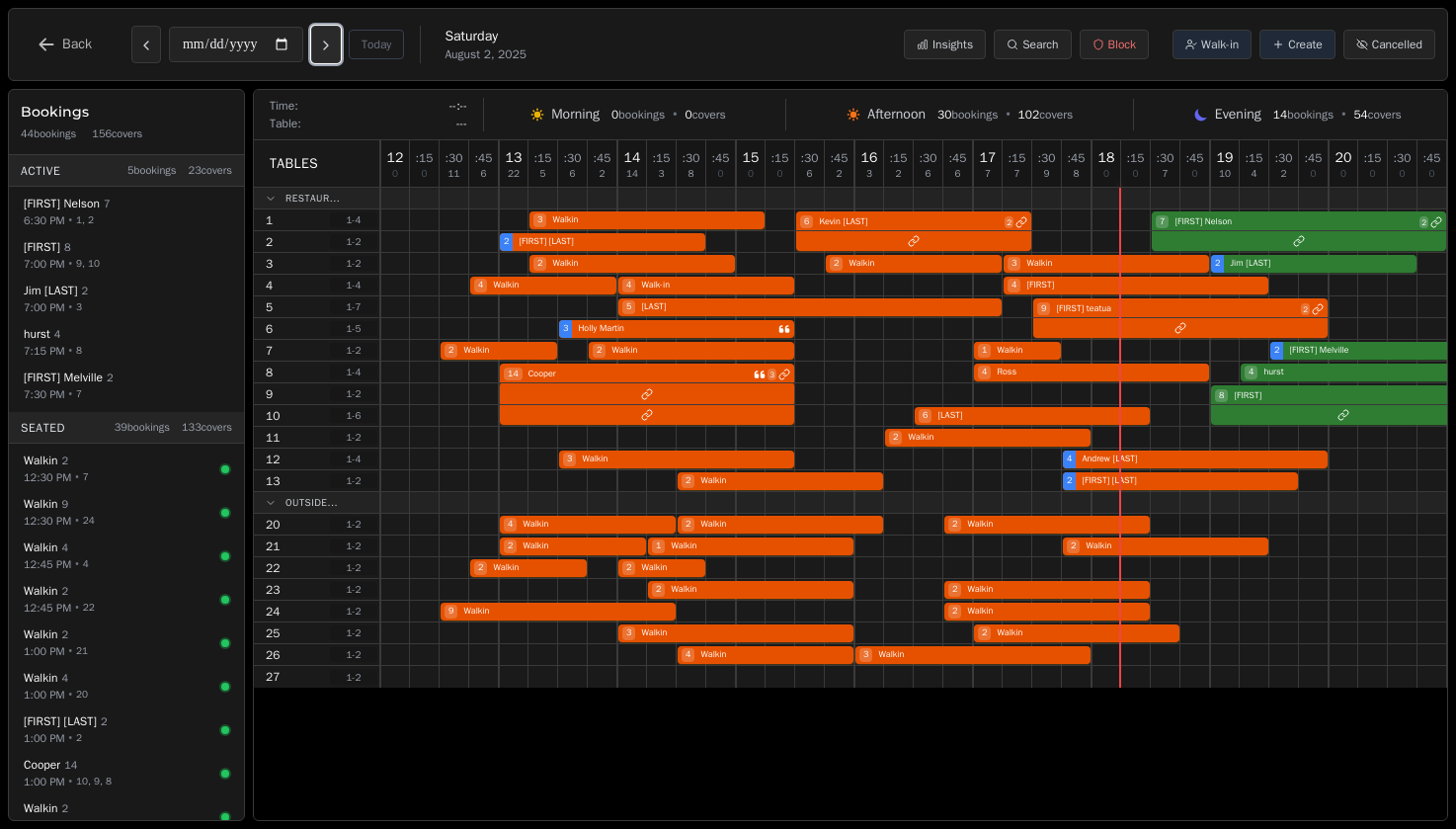 click 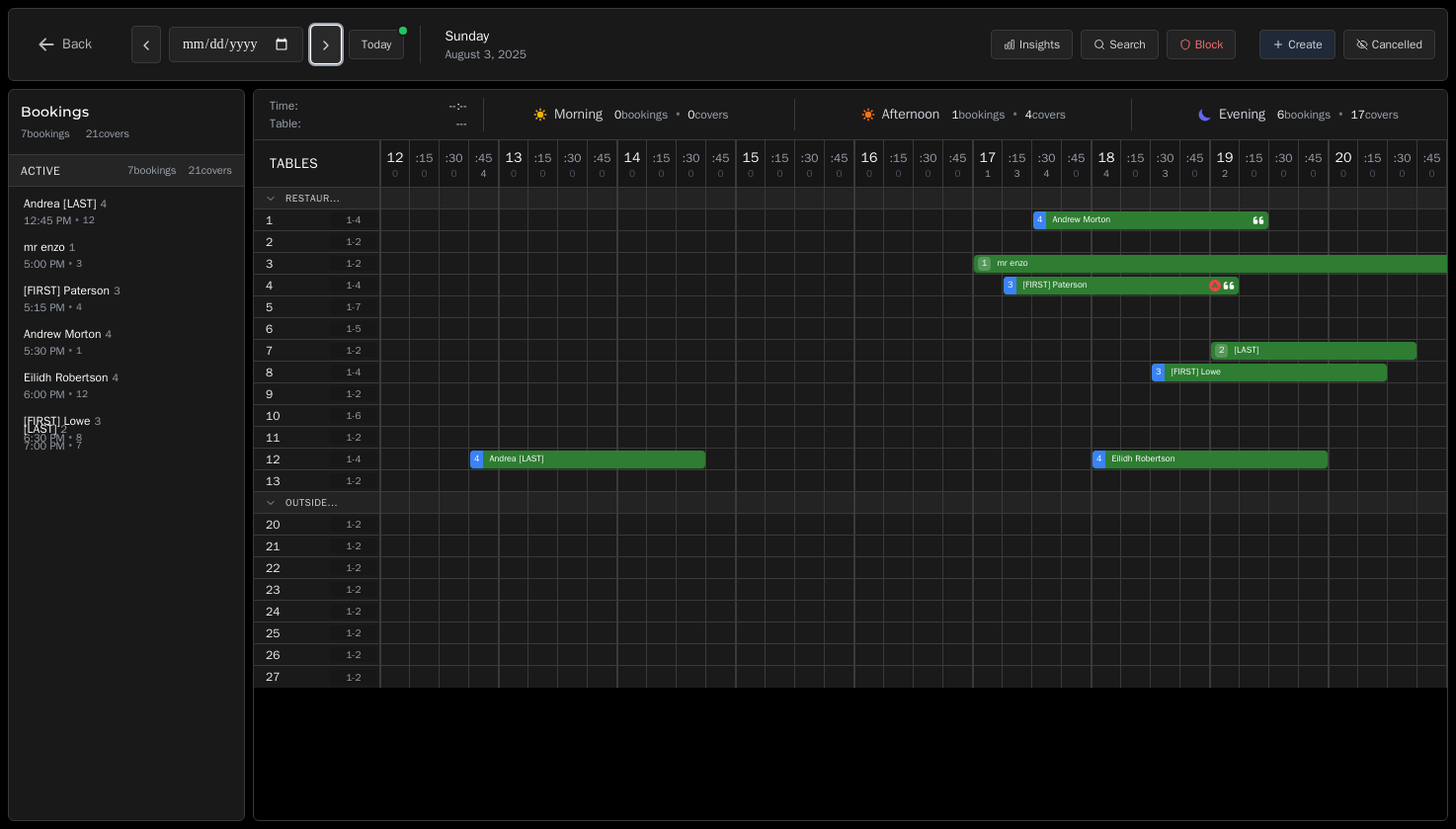 click 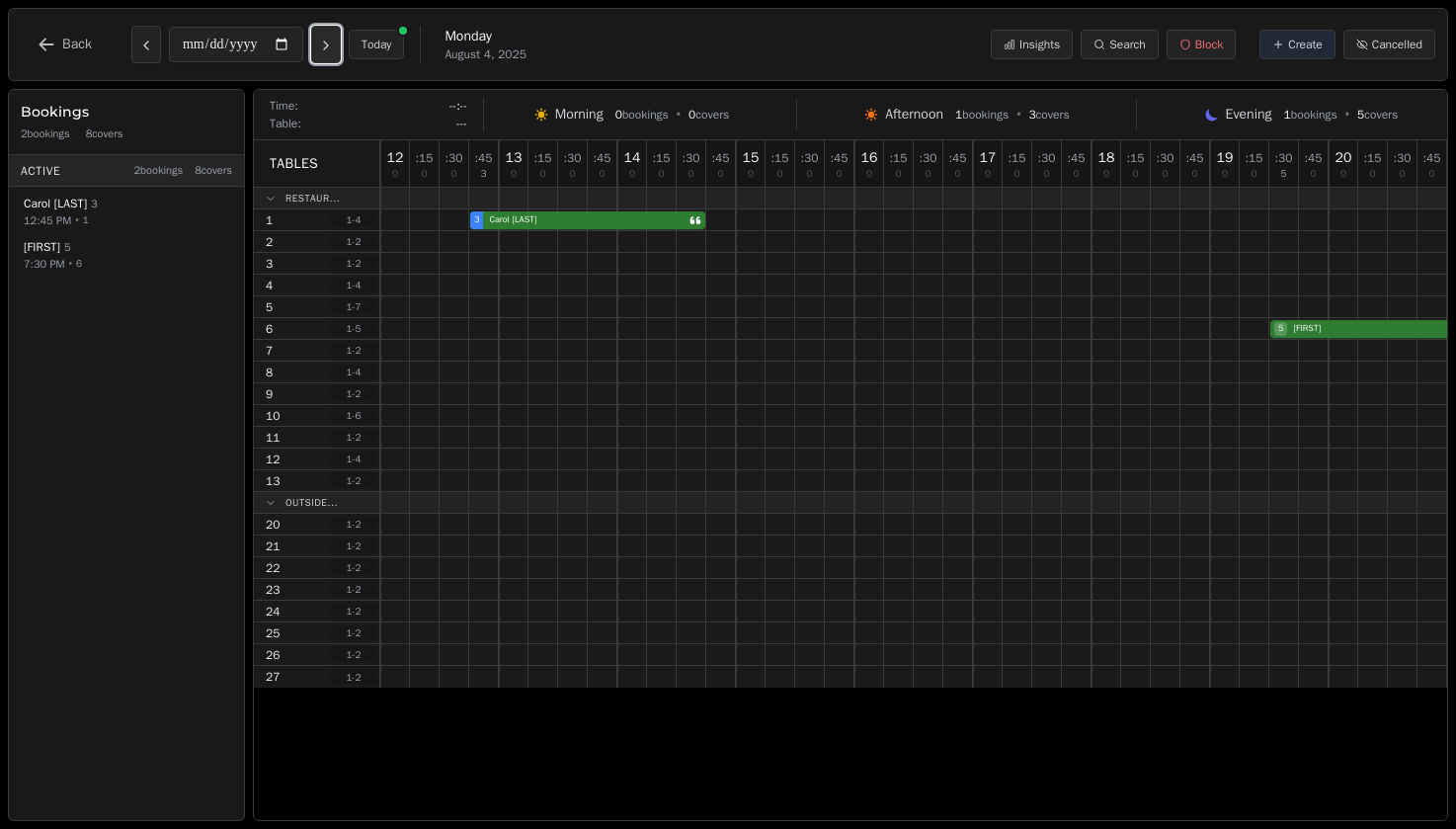 click 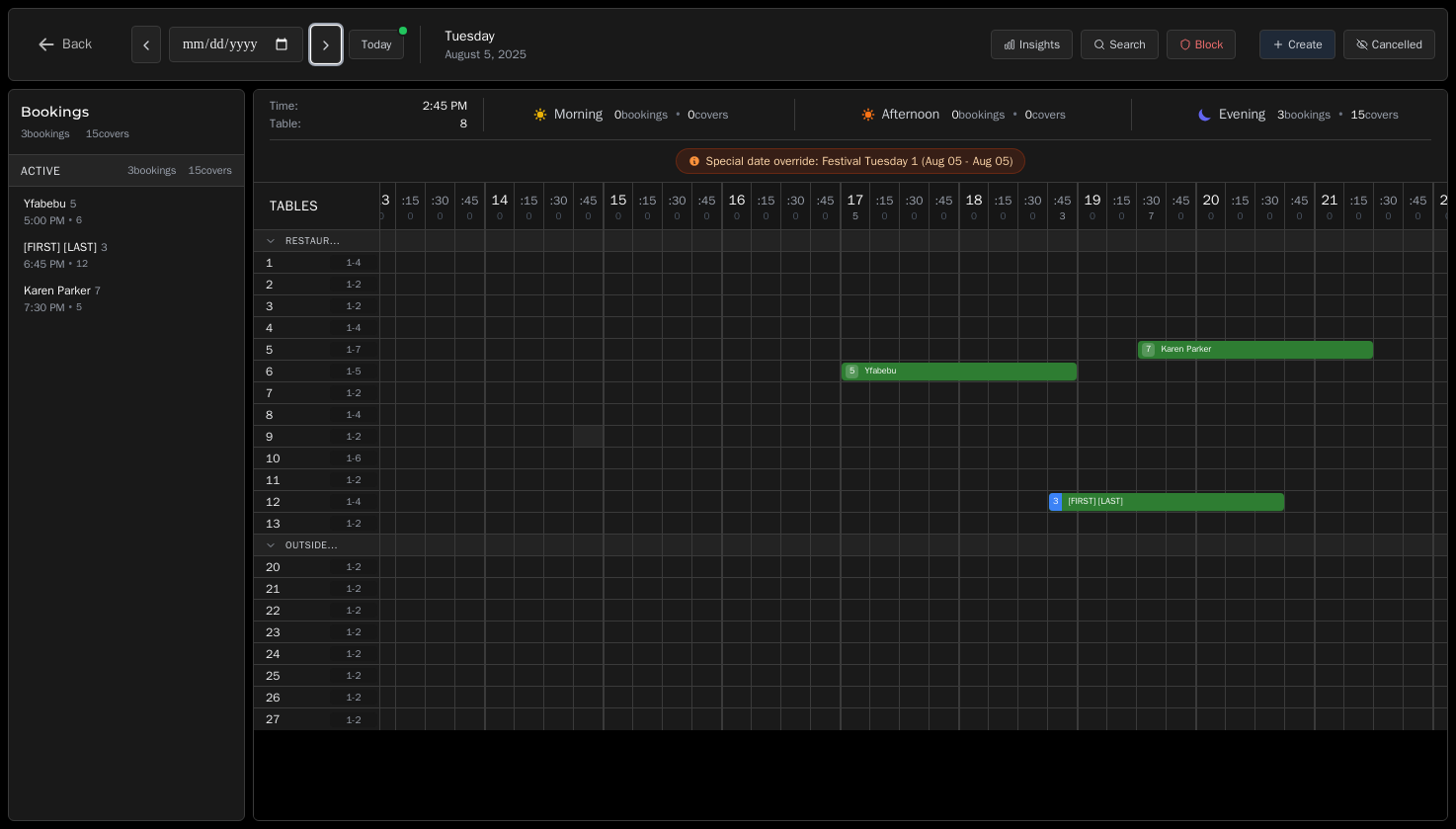 scroll, scrollTop: 0, scrollLeft: 207, axis: horizontal 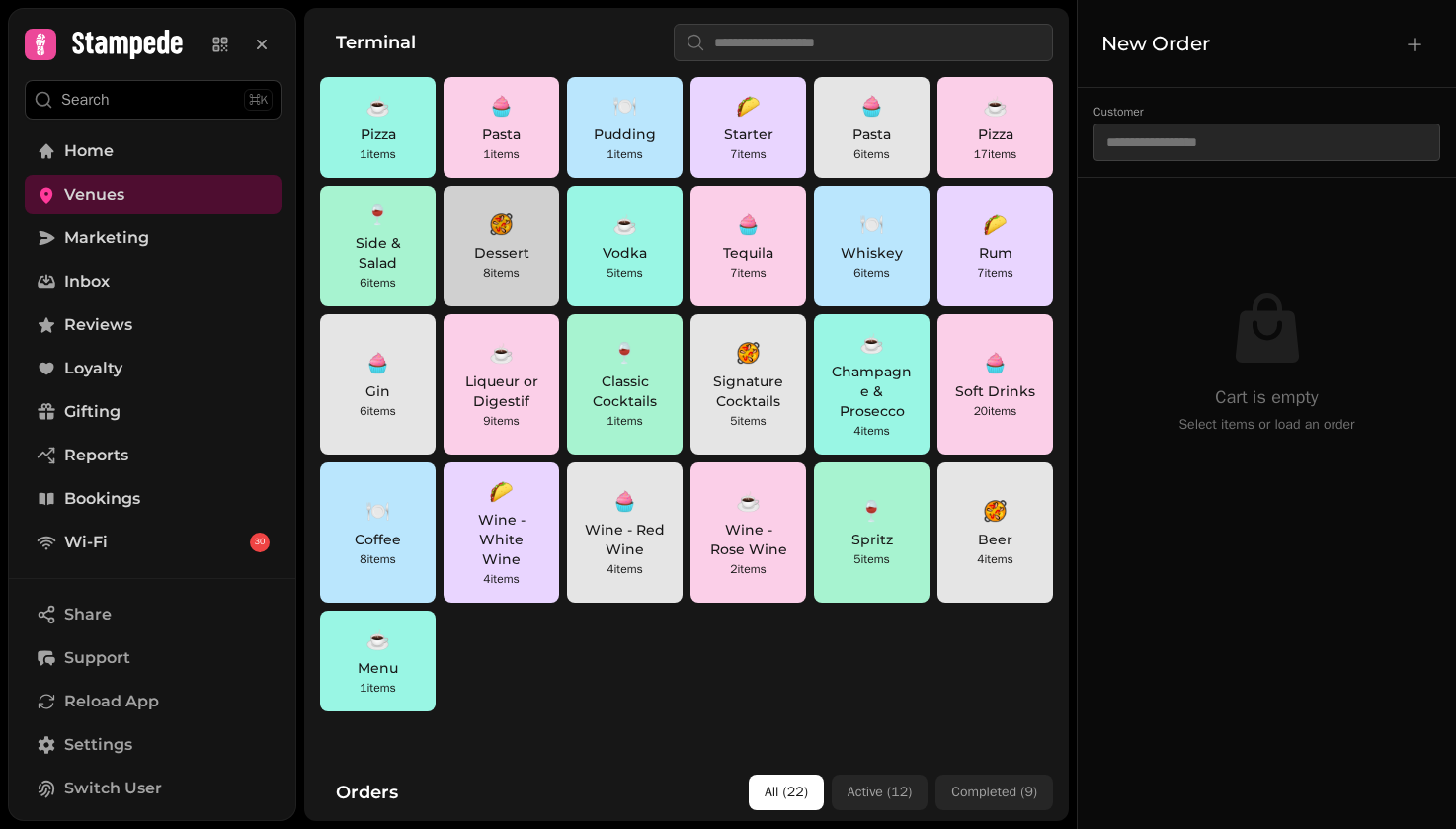 click on "Dessert" at bounding box center [501, 253] 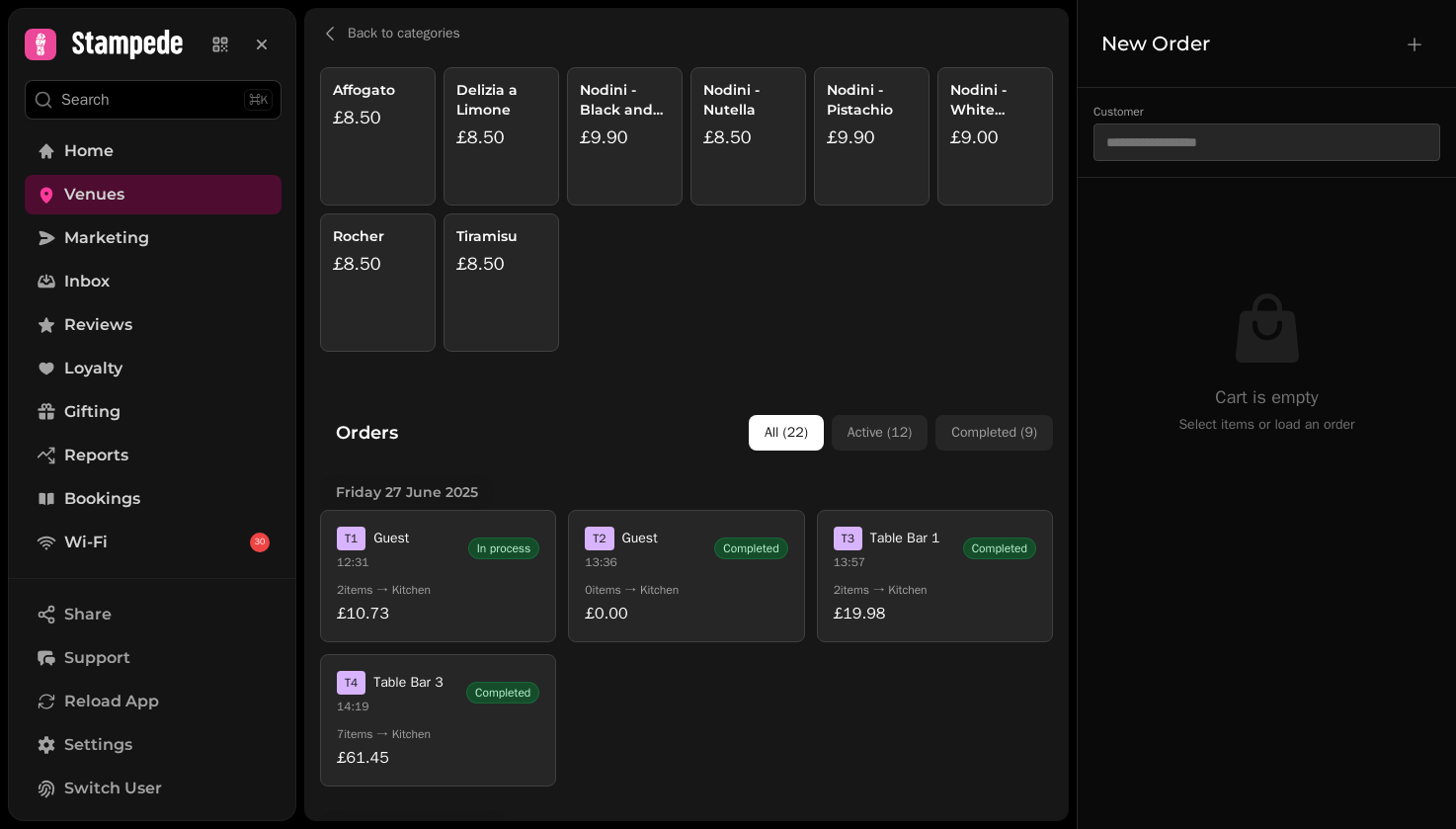 click on "£8.50" at bounding box center (501, 137) 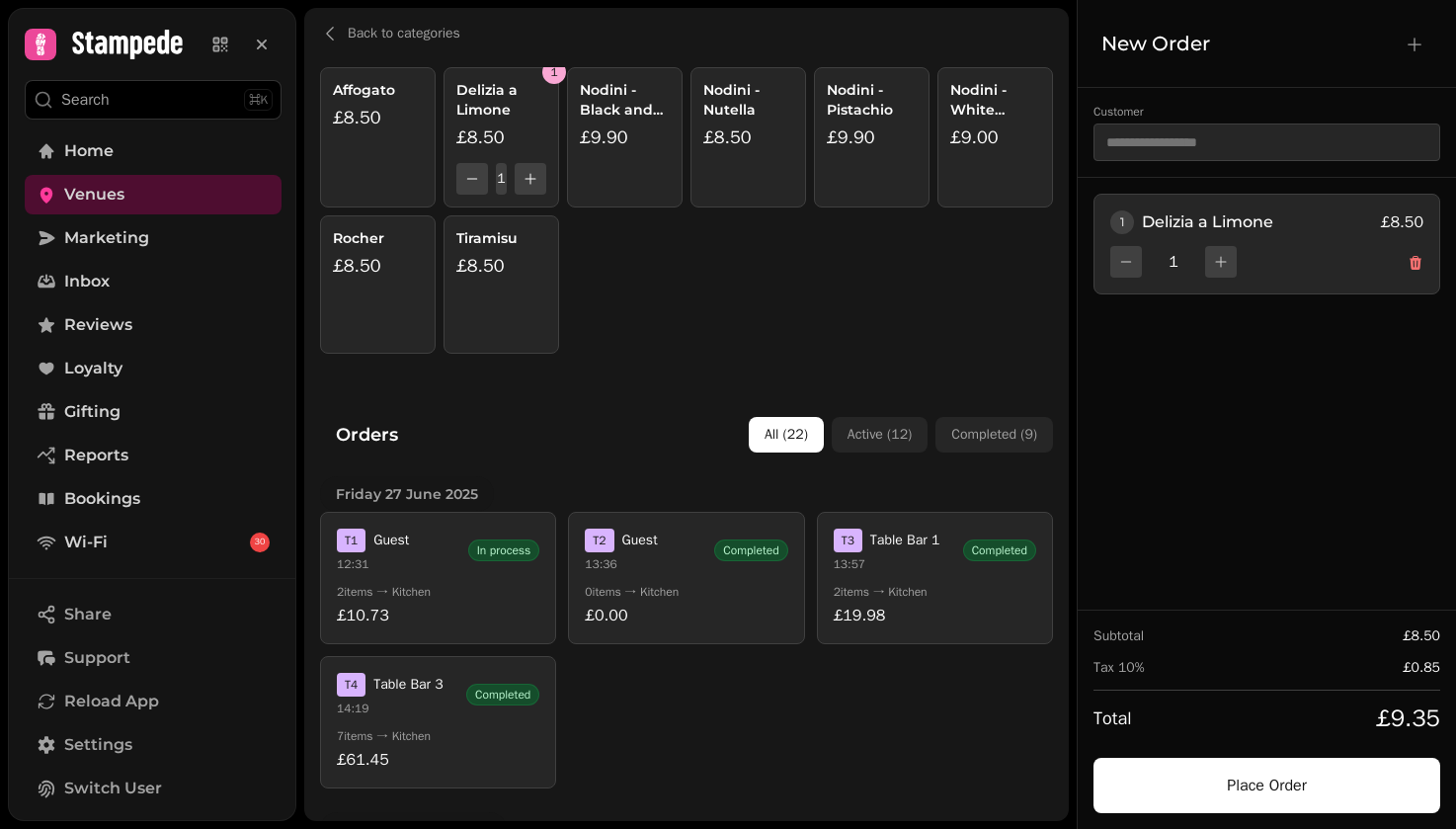 click on "£9.90" at bounding box center [624, 137] 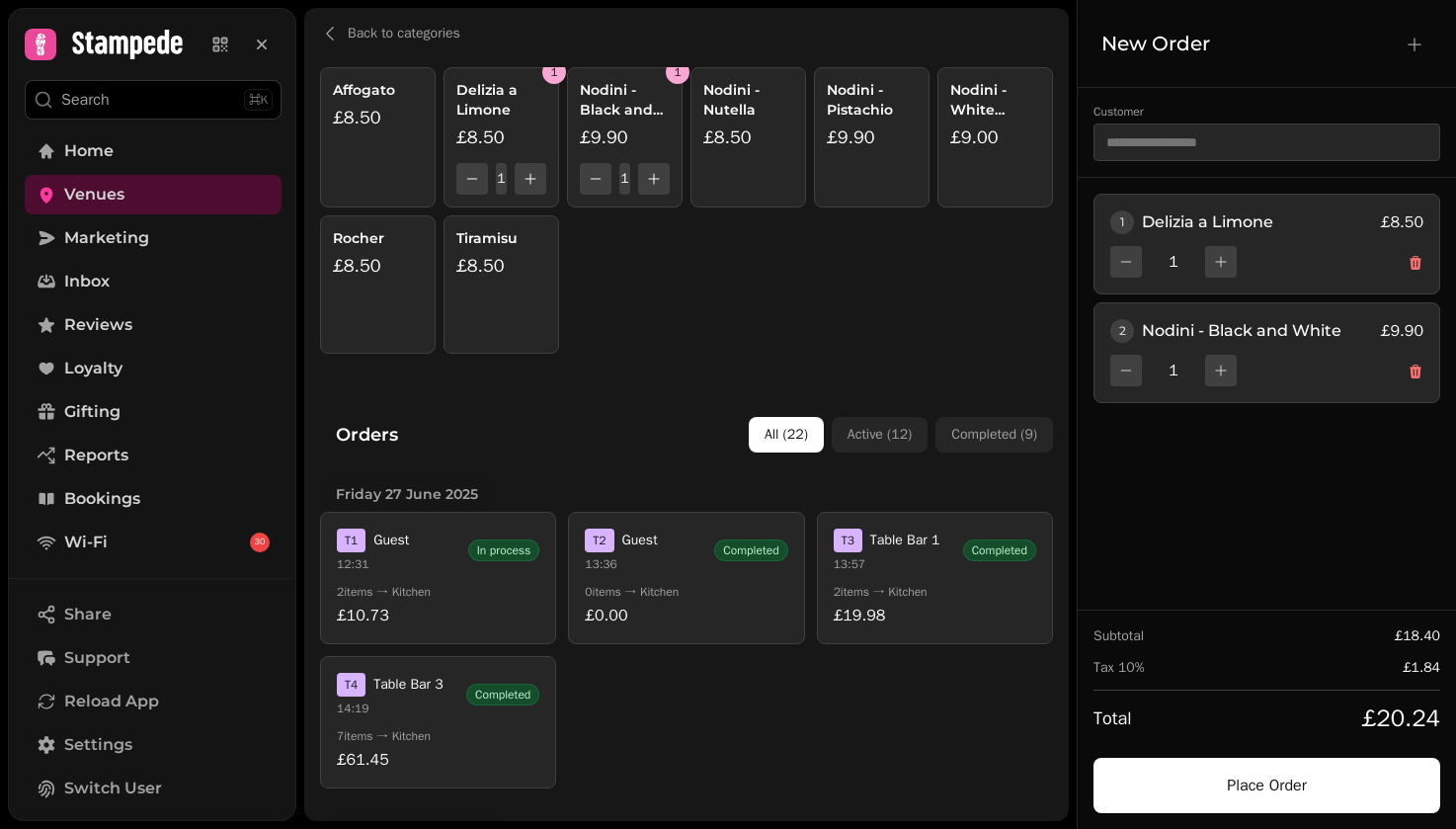 click on "£8.50" at bounding box center (748, 137) 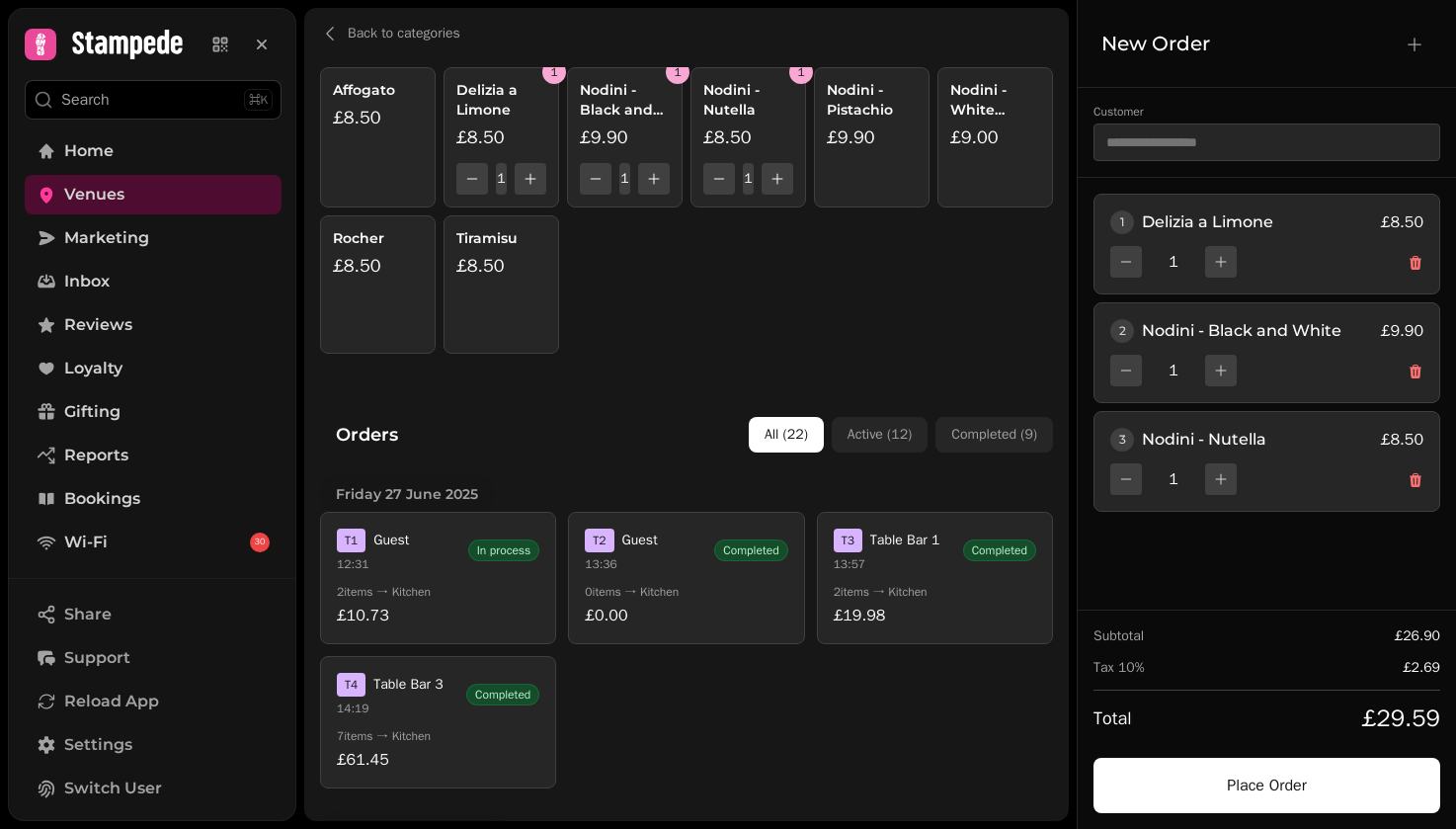 click on "Nodini - Pistachio £9.90" at bounding box center (871, 137) 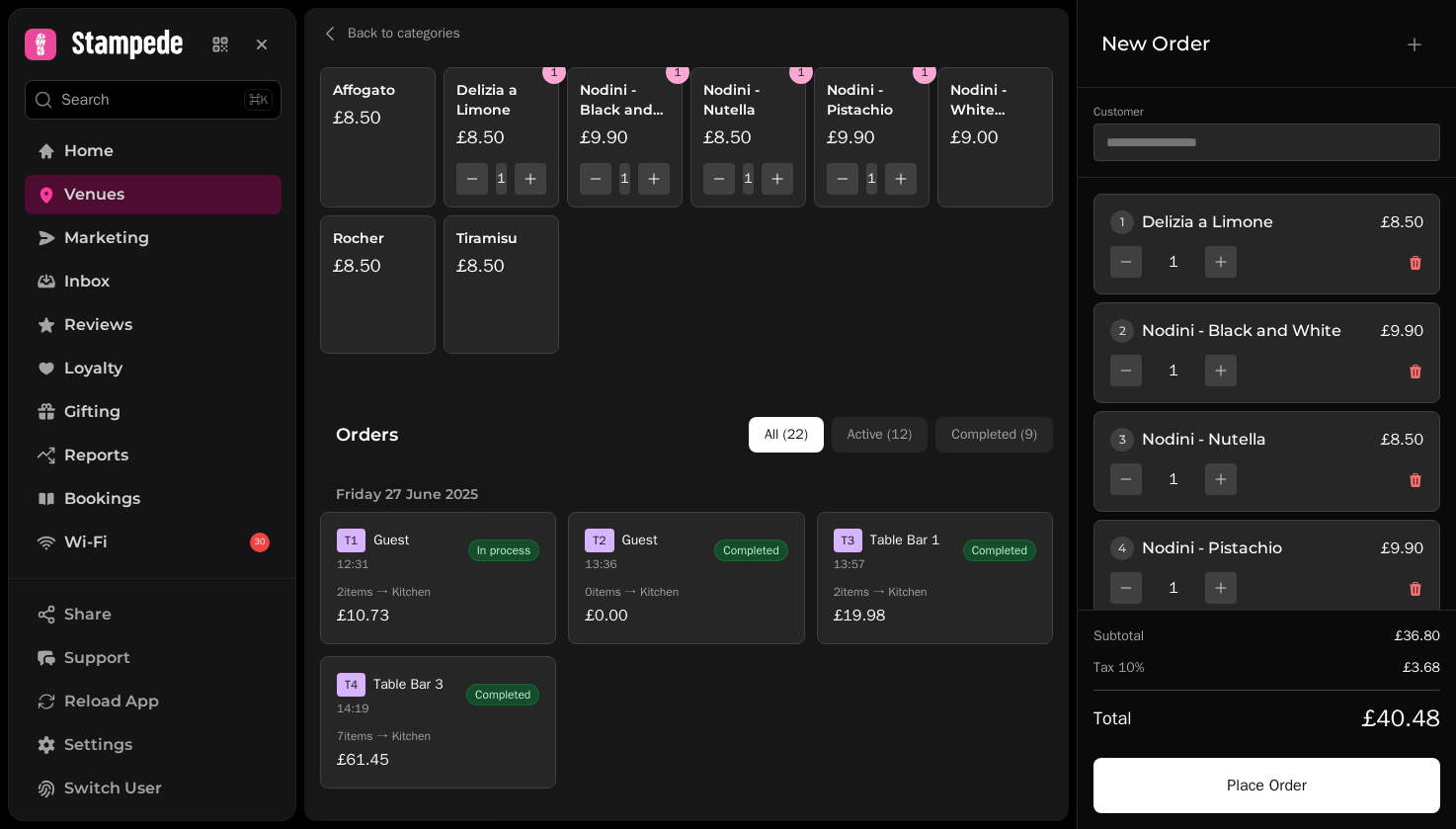 click on "Affogato £8.50" at bounding box center (377, 137) 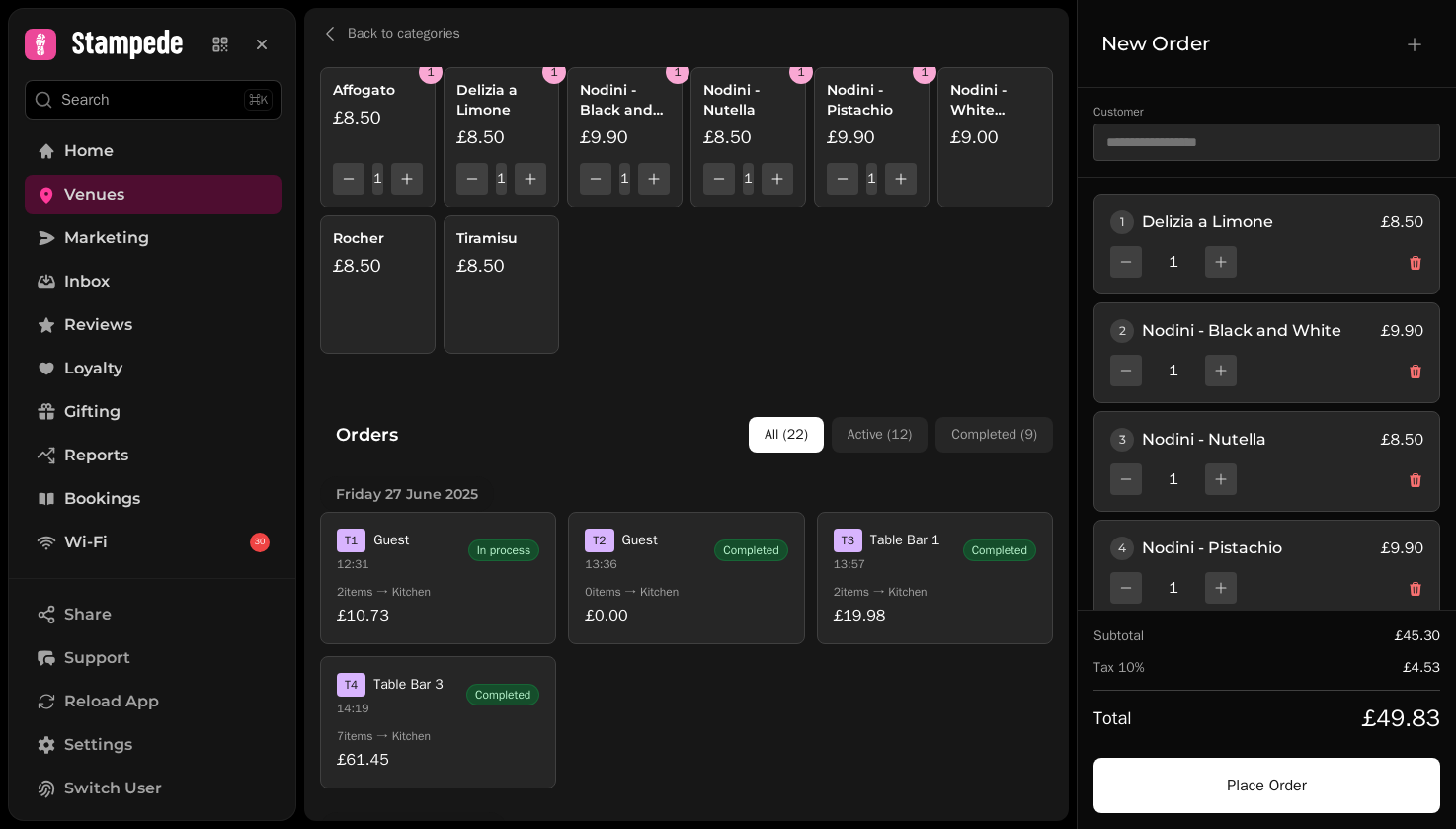 scroll, scrollTop: 135, scrollLeft: 0, axis: vertical 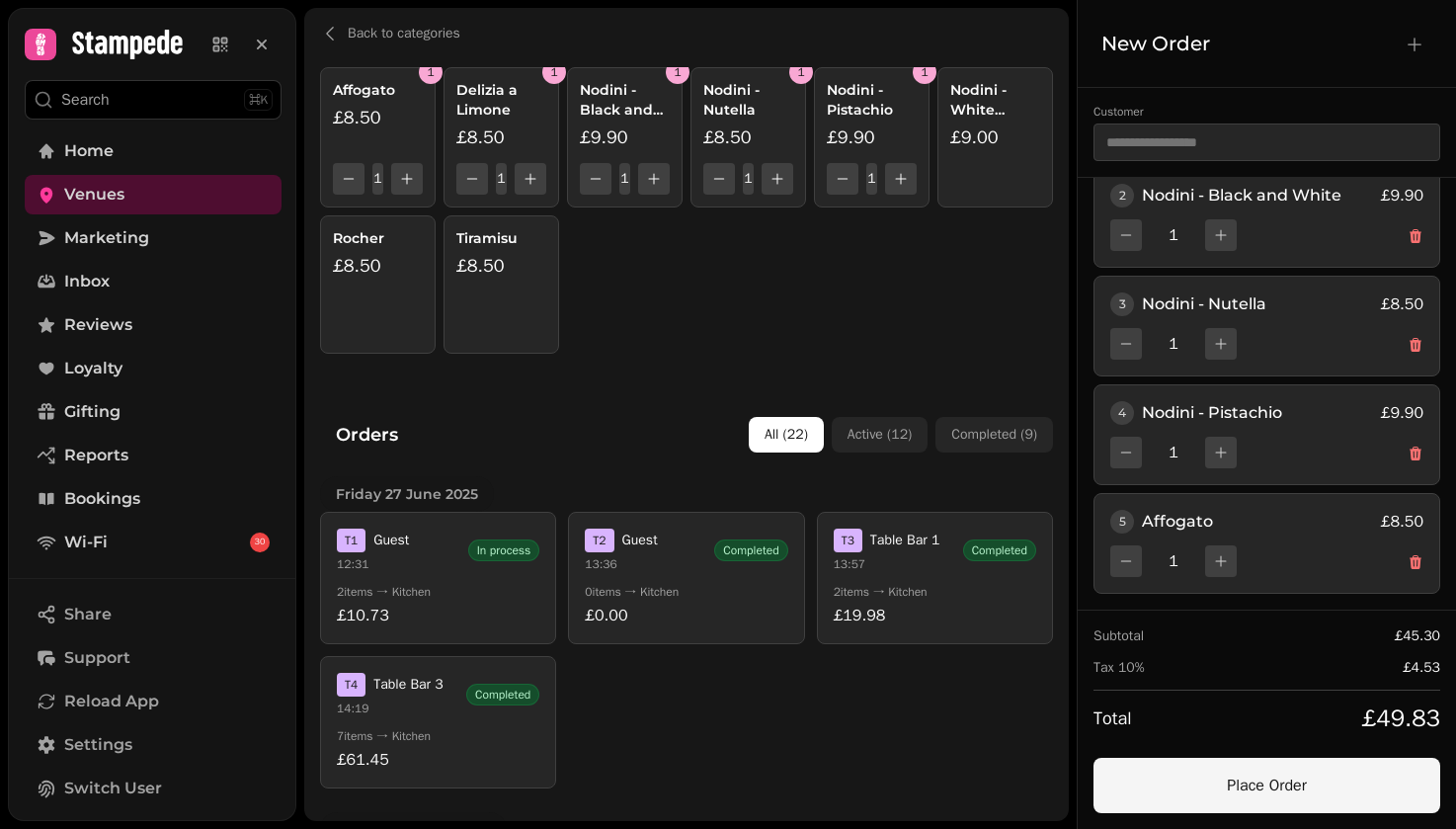 click on "Place Order" at bounding box center (1266, 786) 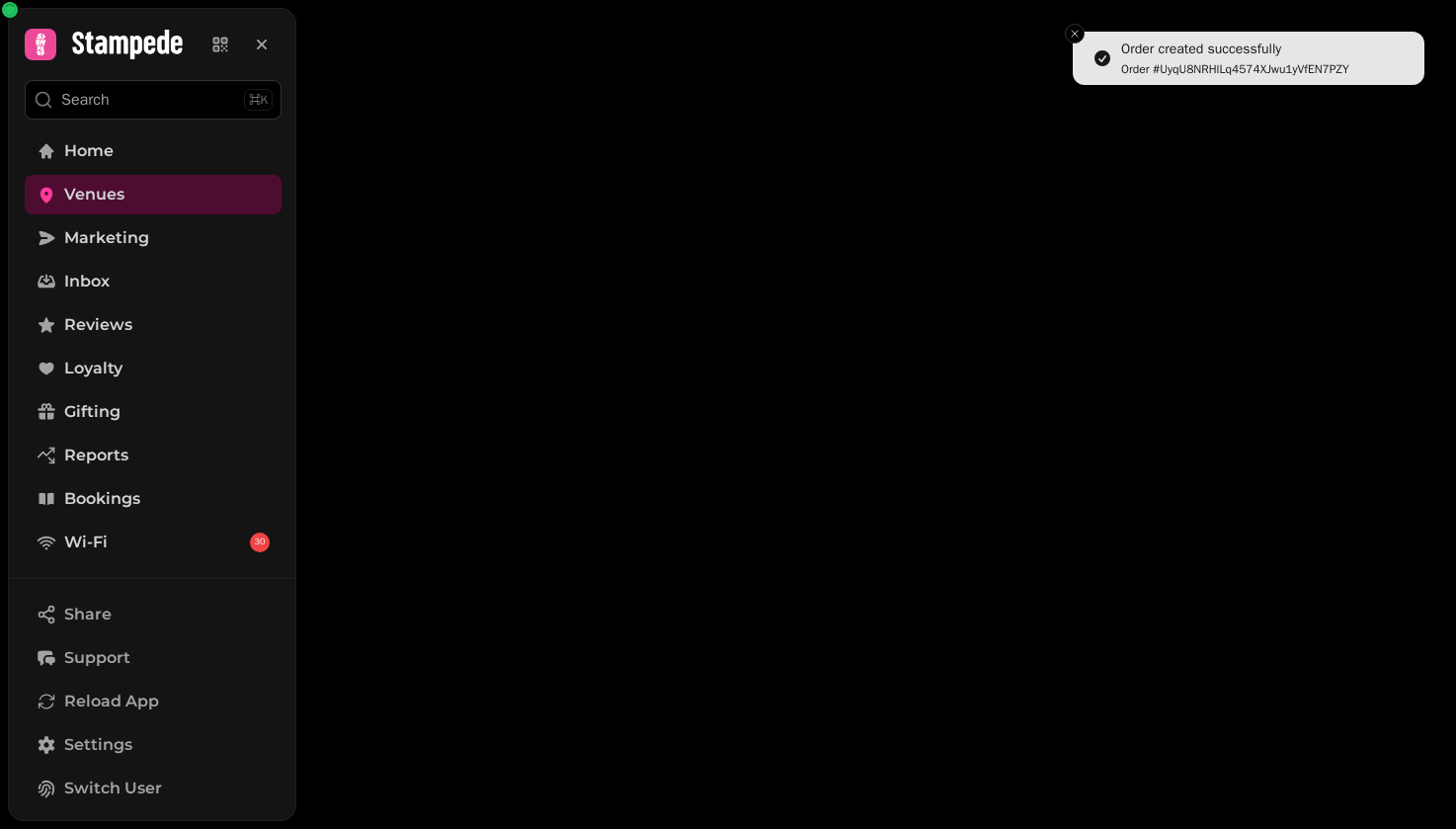 scroll, scrollTop: 0, scrollLeft: 0, axis: both 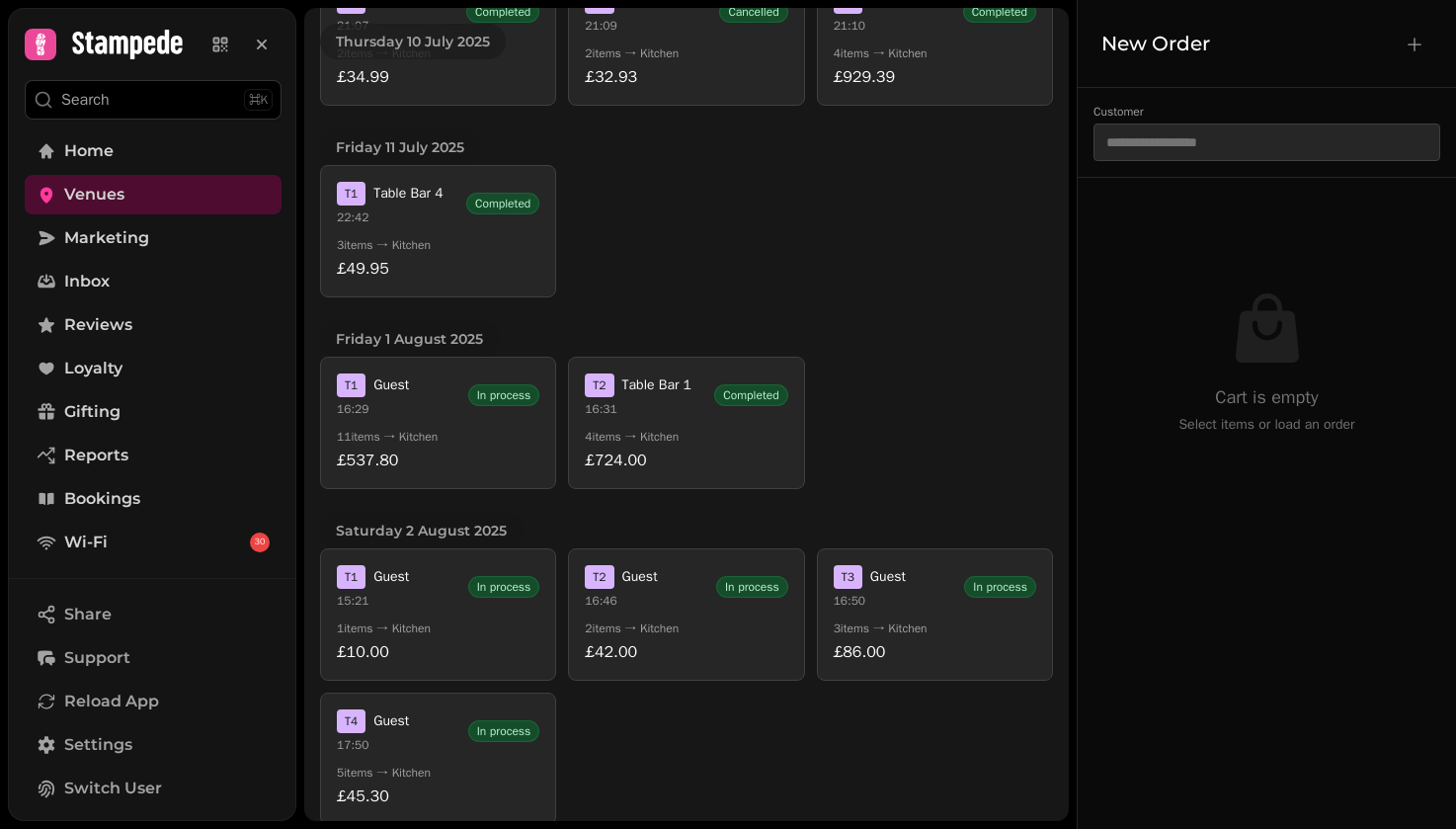 click on "5  items → Kitchen" at bounding box center (438, 773) 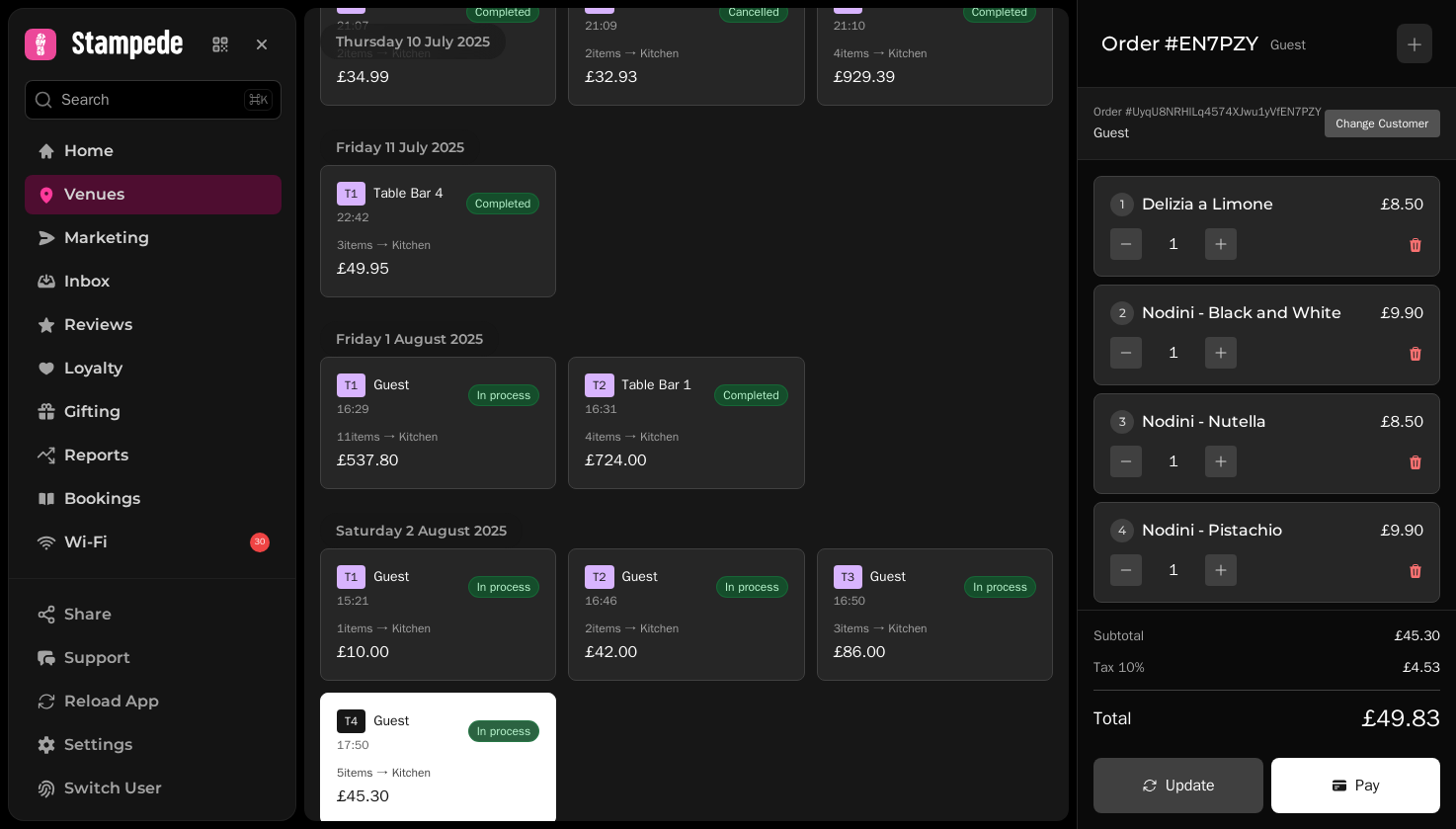 scroll, scrollTop: 133, scrollLeft: 0, axis: vertical 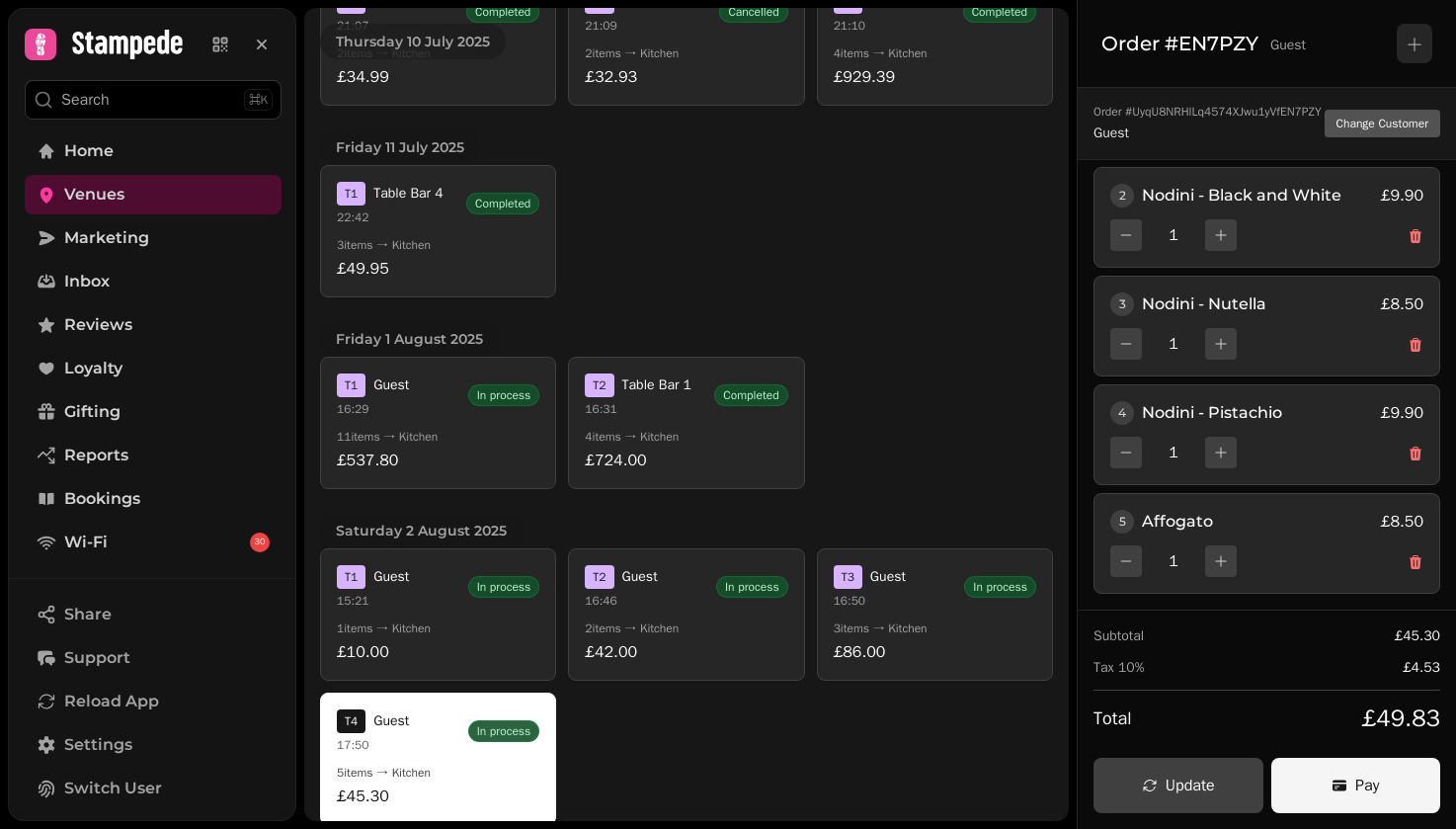 click on "Pay" at bounding box center [1356, 786] 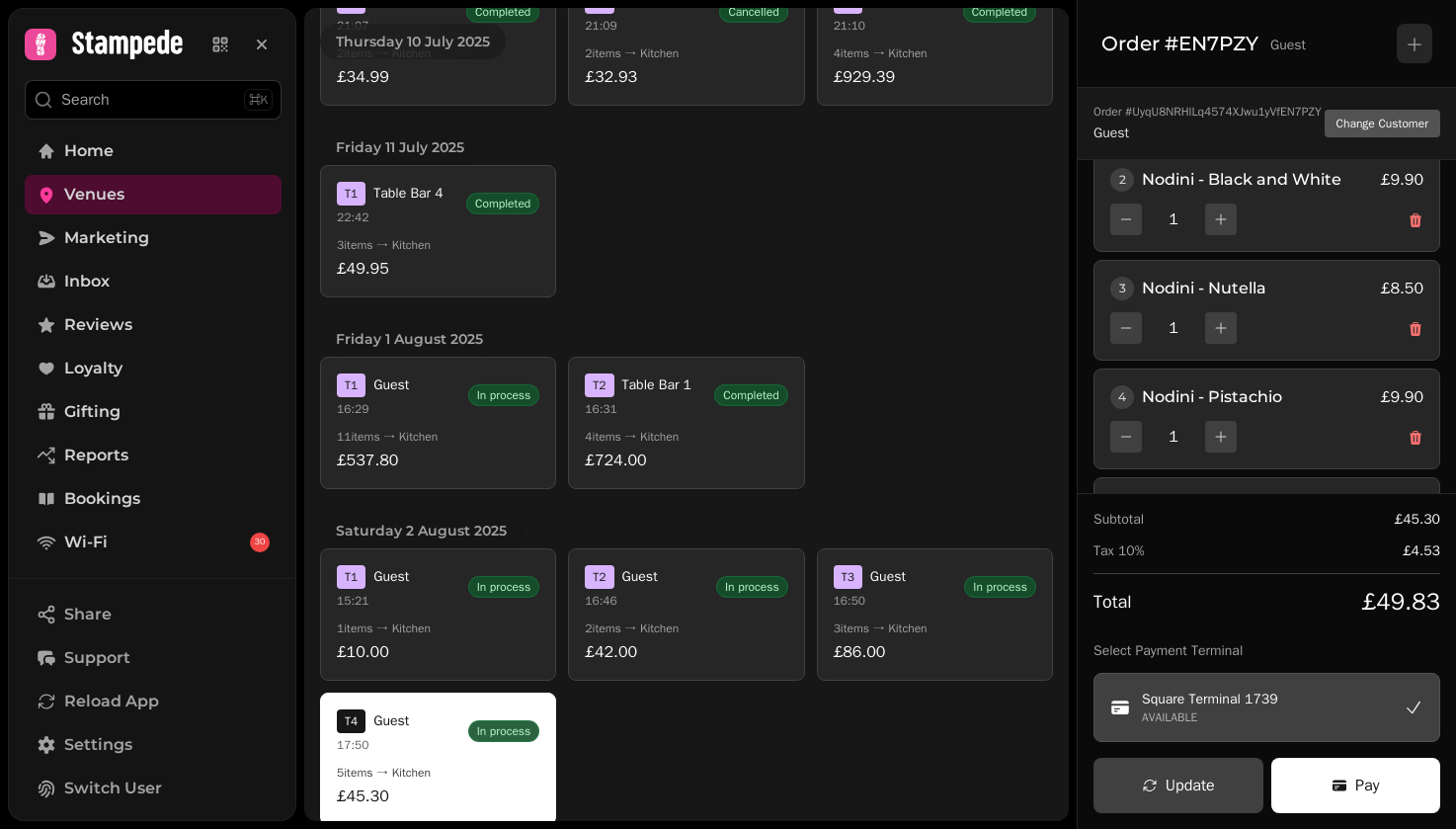 click on "Square Terminal 1739" at bounding box center (1210, 700) 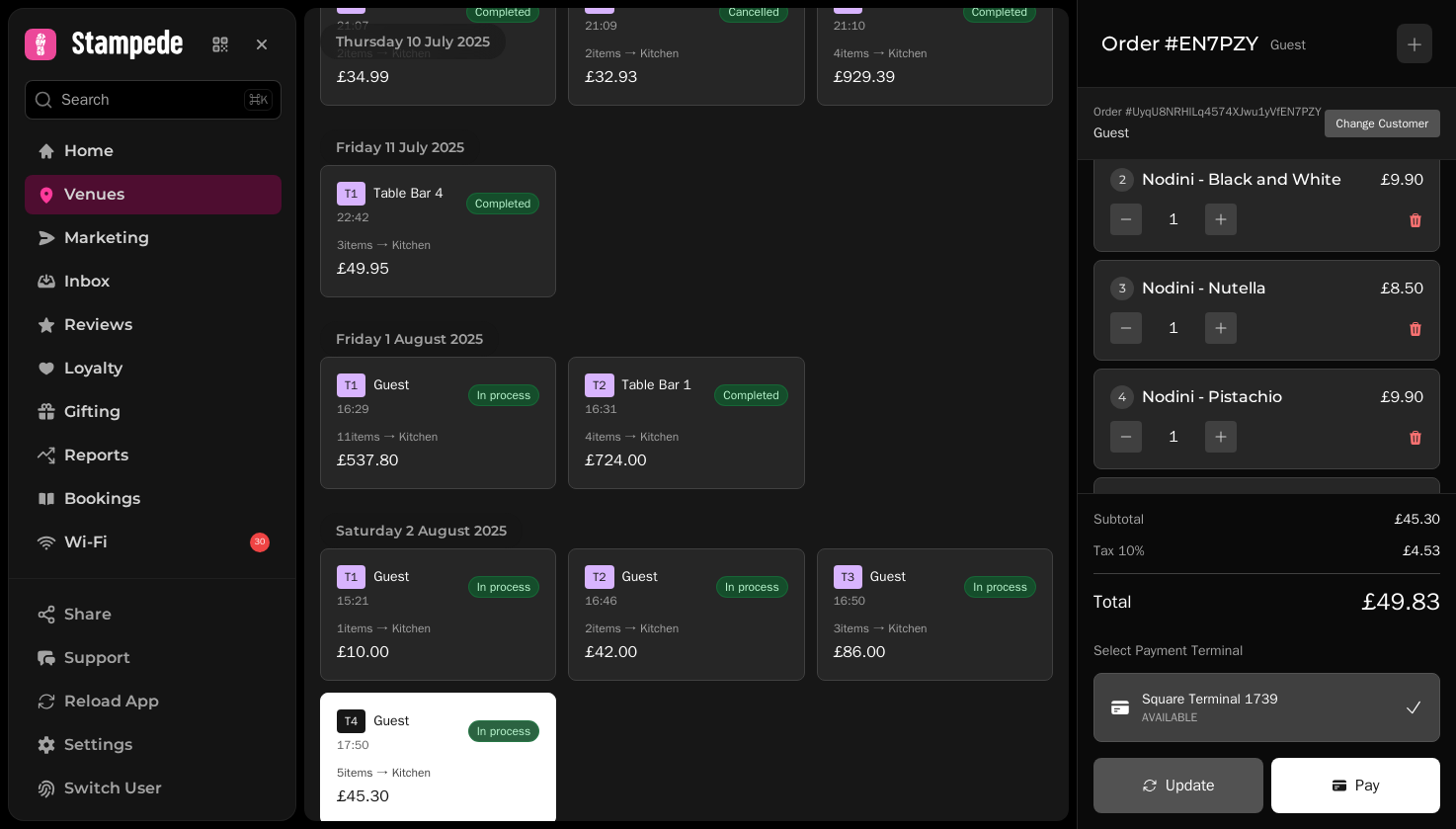 click on "Update" at bounding box center (1178, 786) 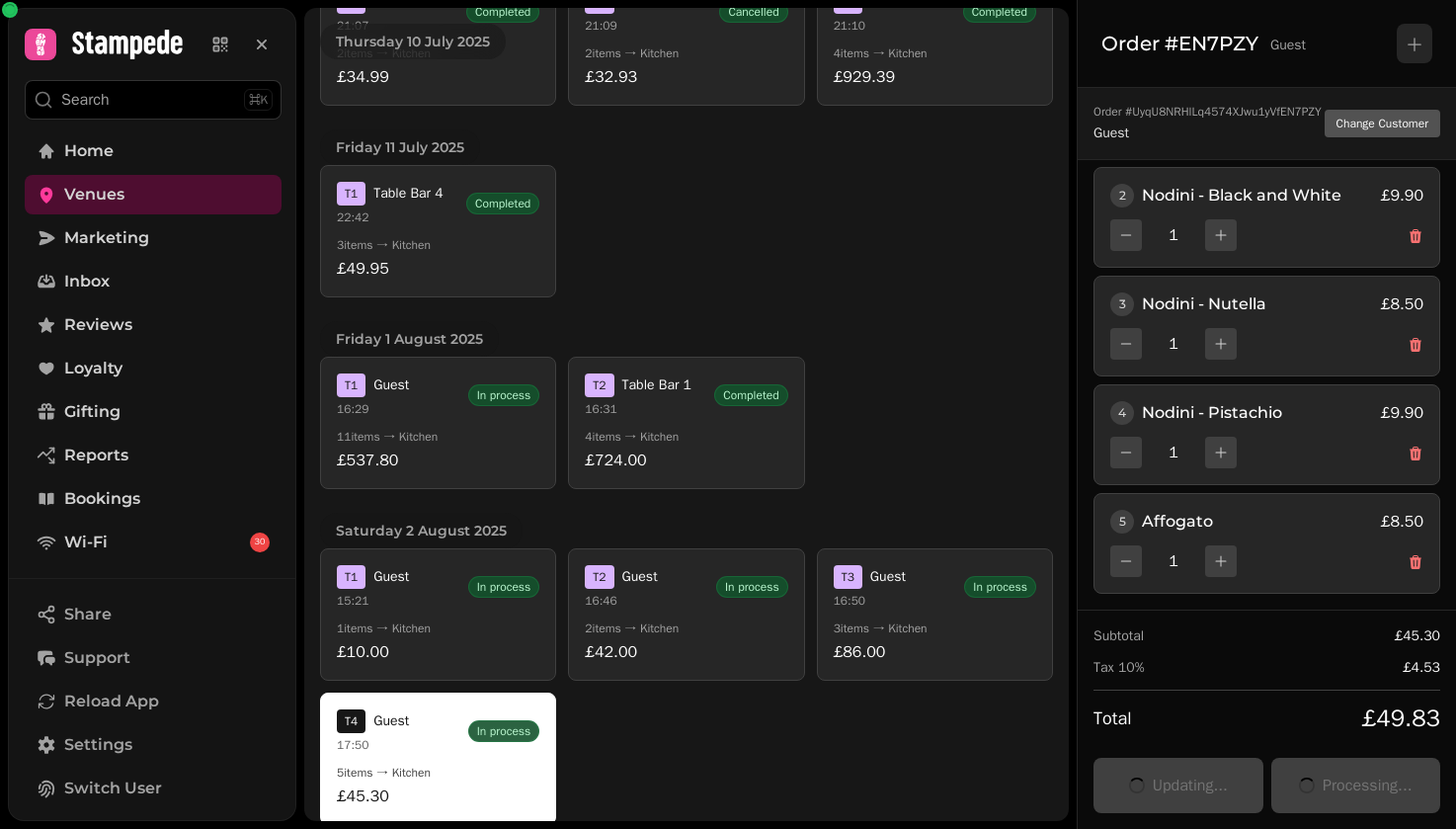 scroll, scrollTop: 0, scrollLeft: 0, axis: both 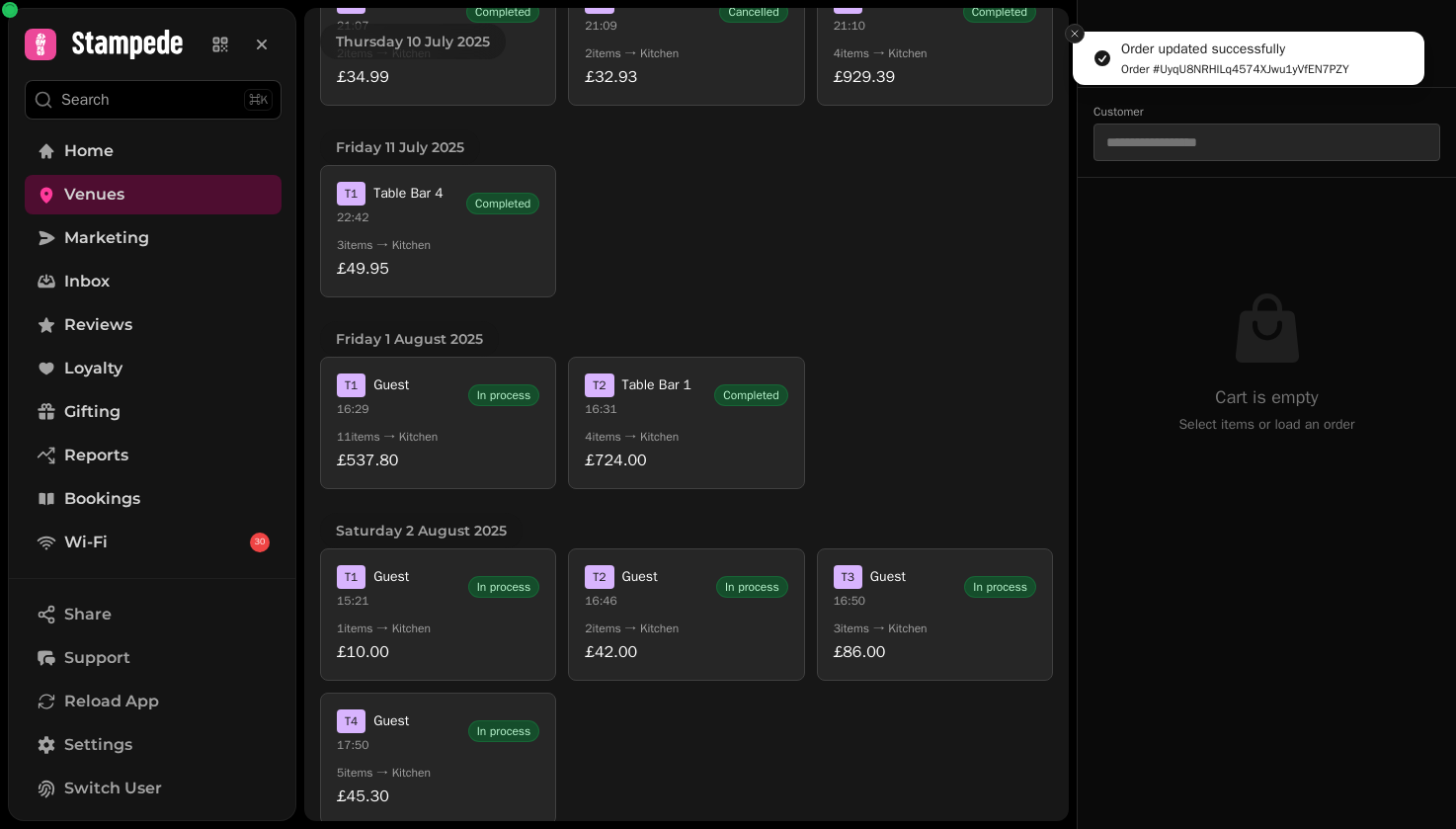 click 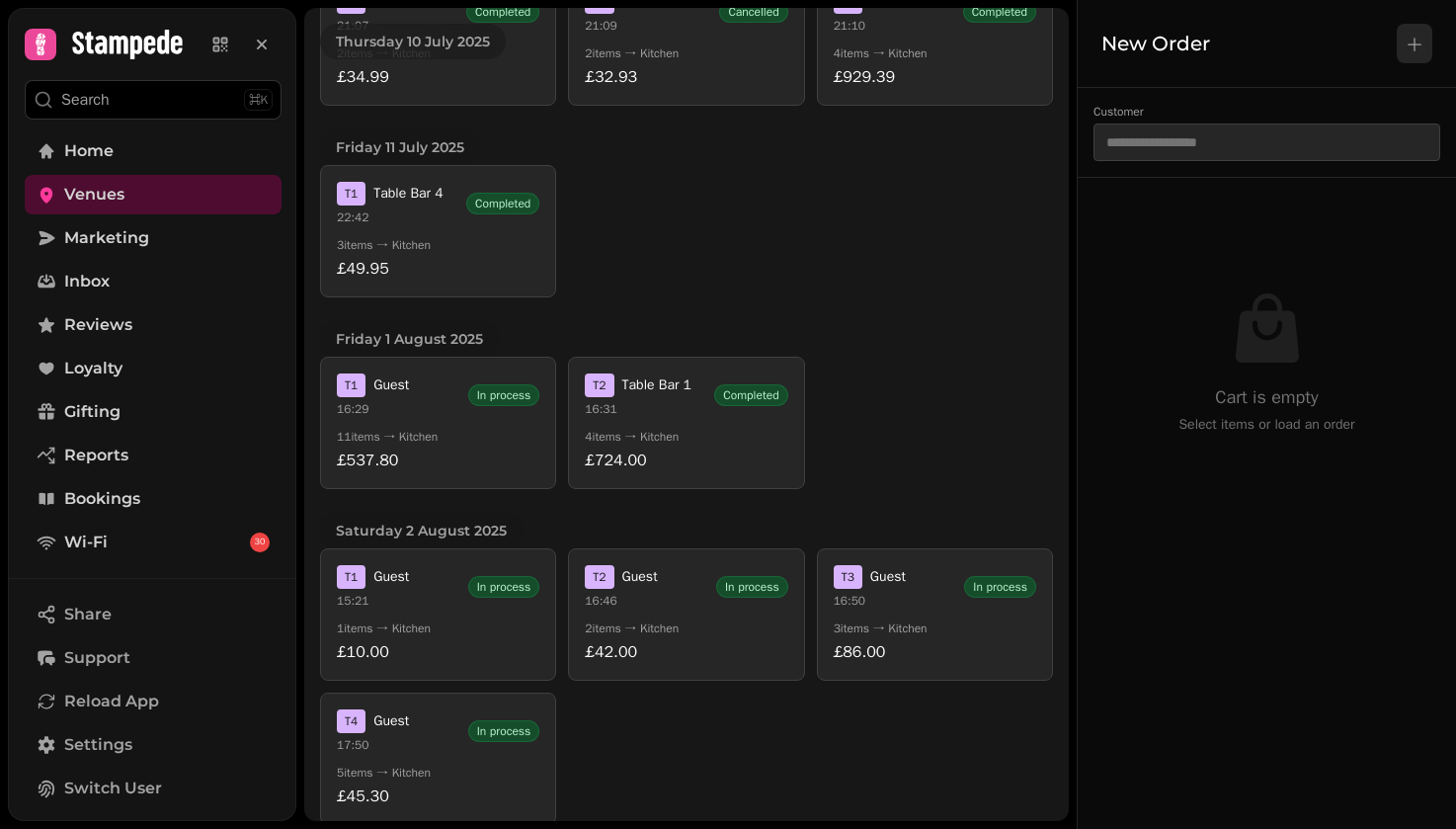 click at bounding box center (1415, 43) 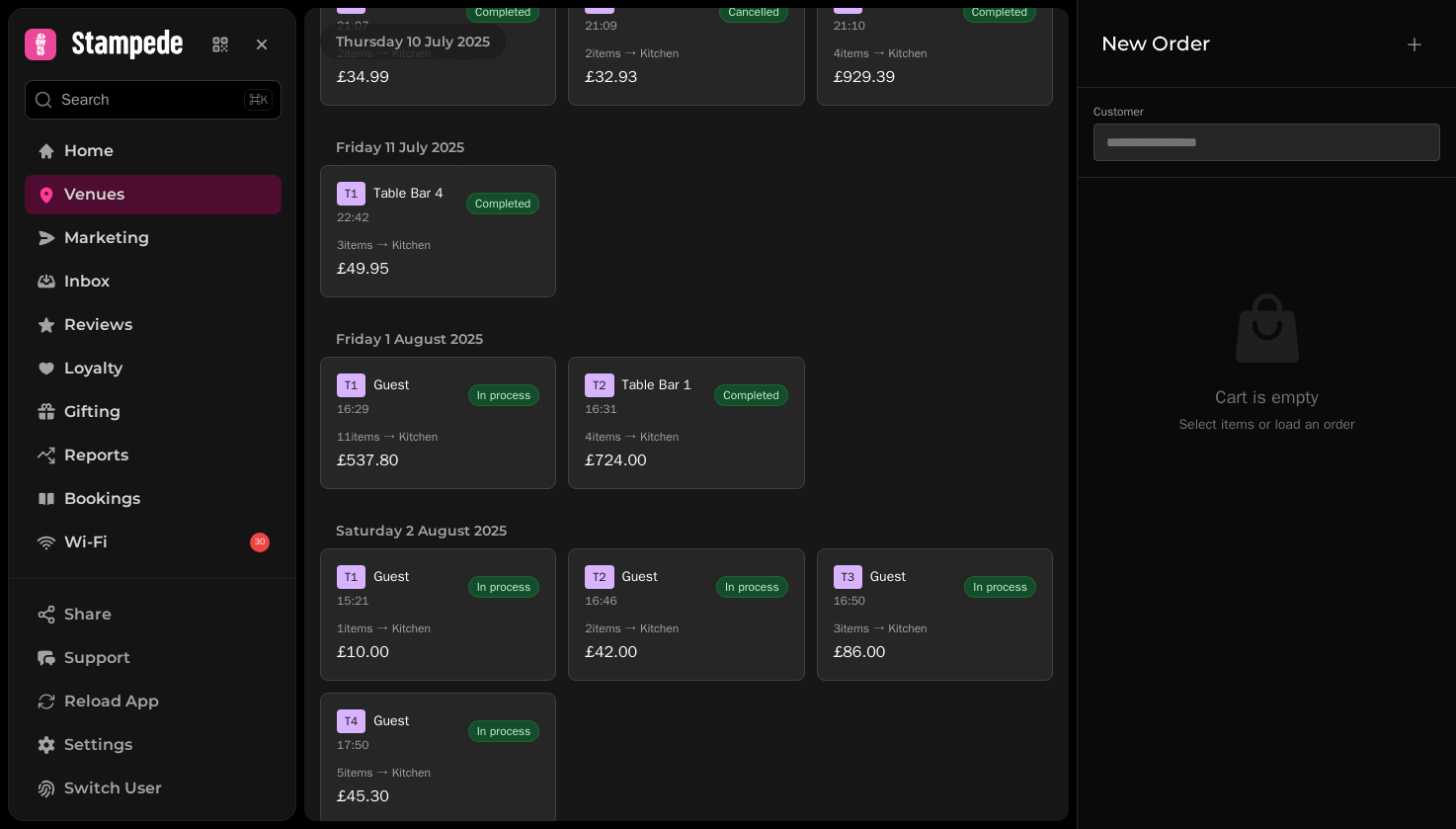 click on "T 1 Table Bar 4 22:42 Completed 3  items → Kitchen £49.95" at bounding box center [687, 231] 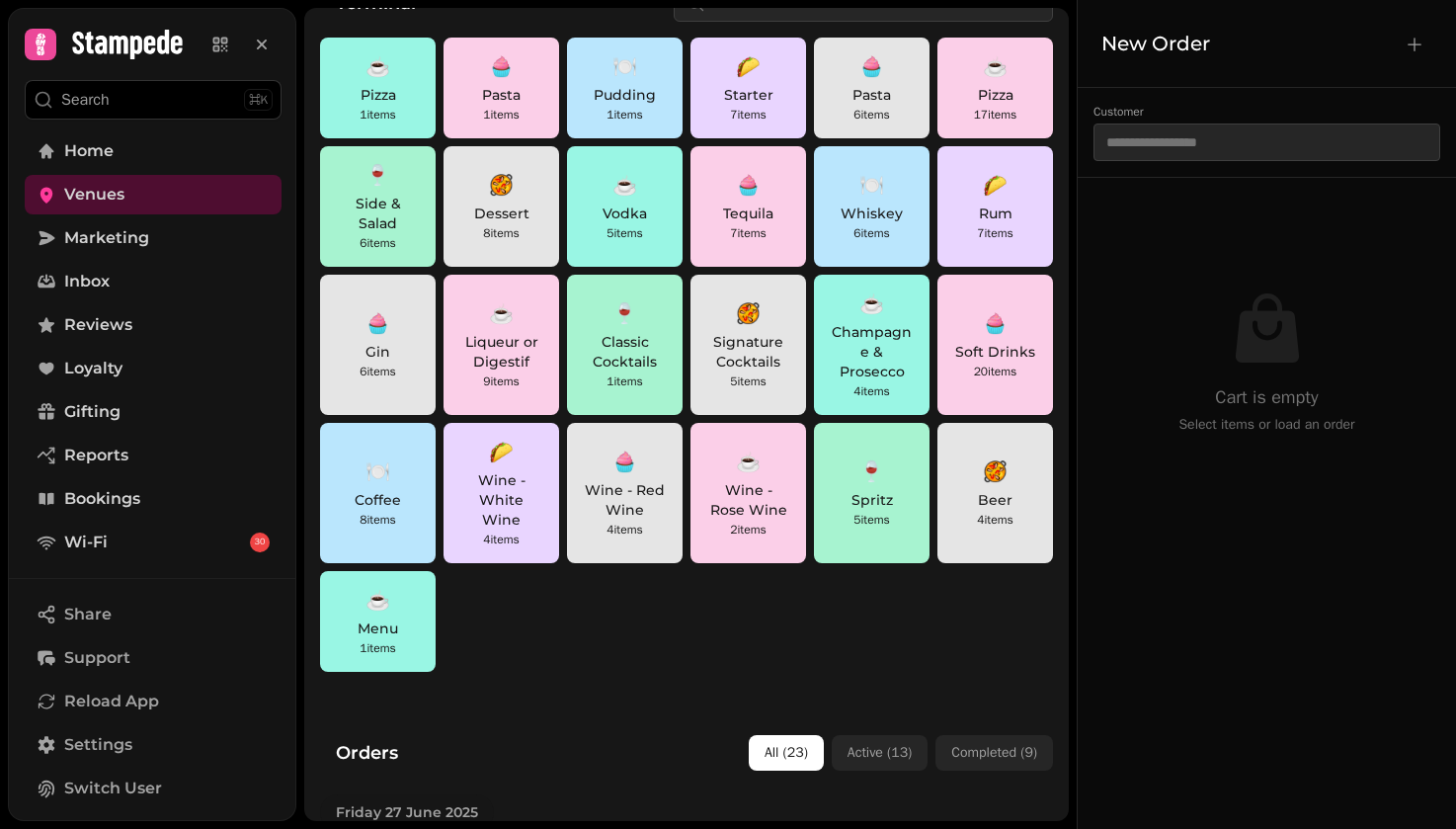 scroll, scrollTop: 0, scrollLeft: 0, axis: both 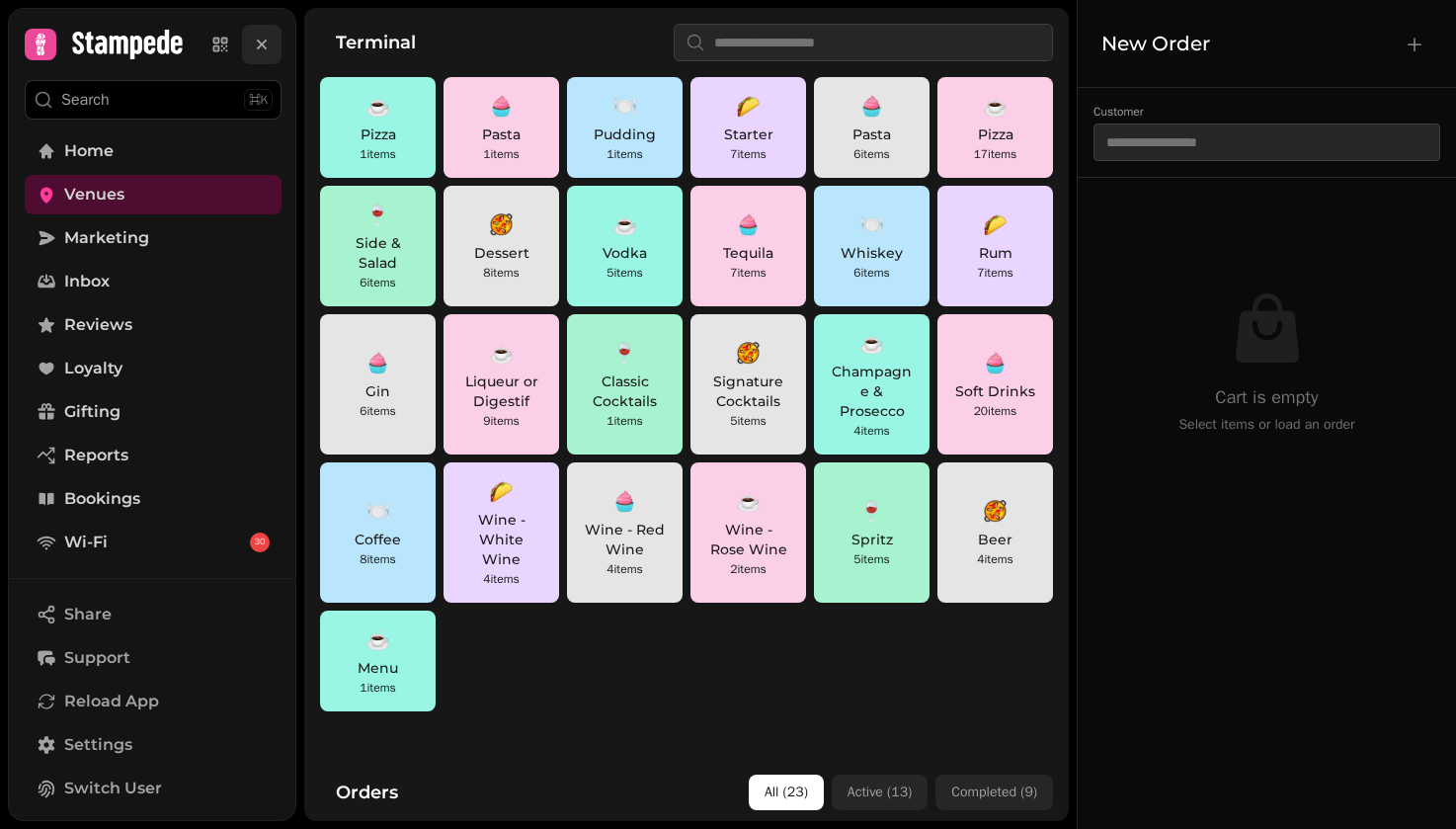 click 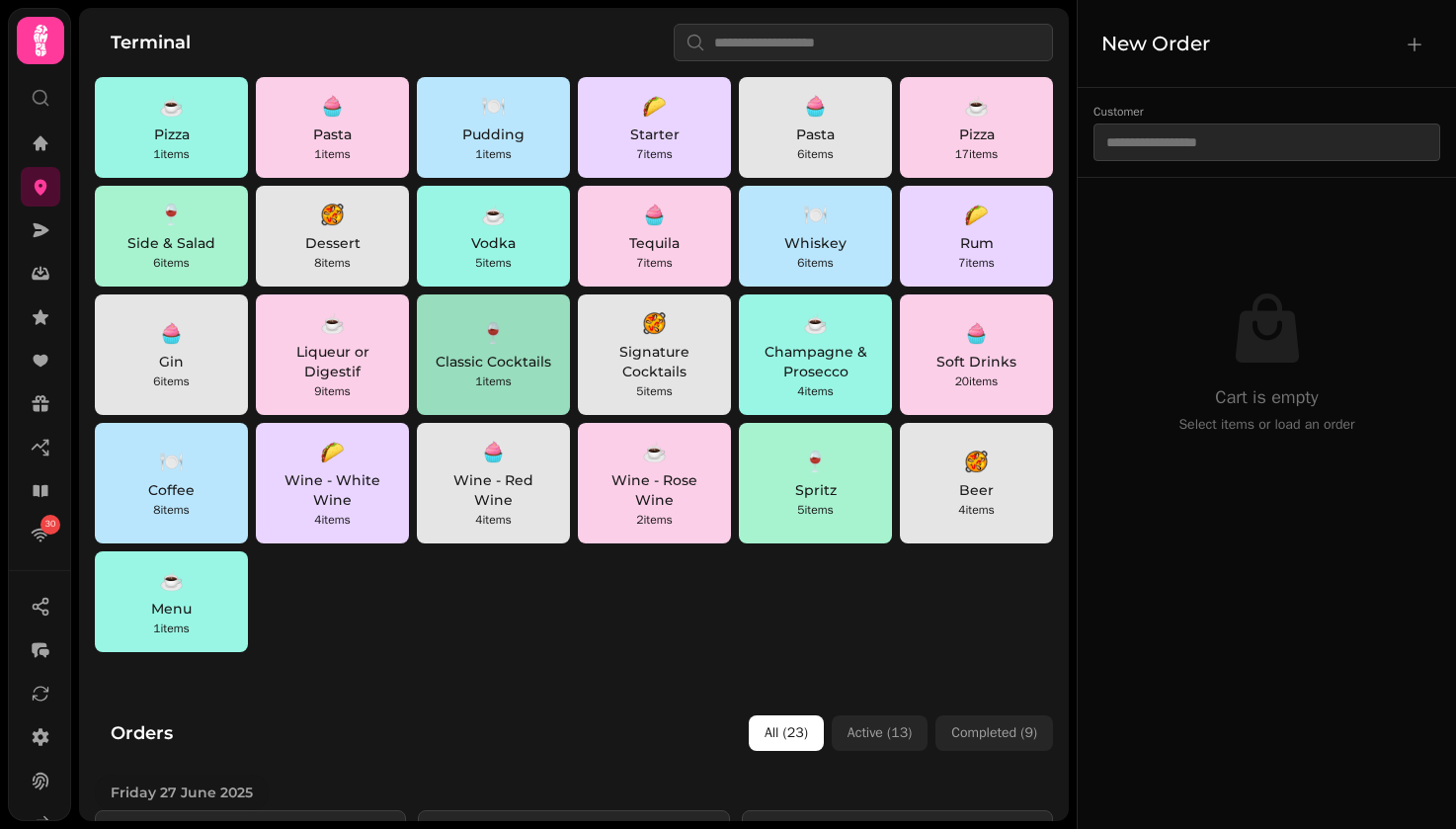 click on "1  items" at bounding box center [493, 381] 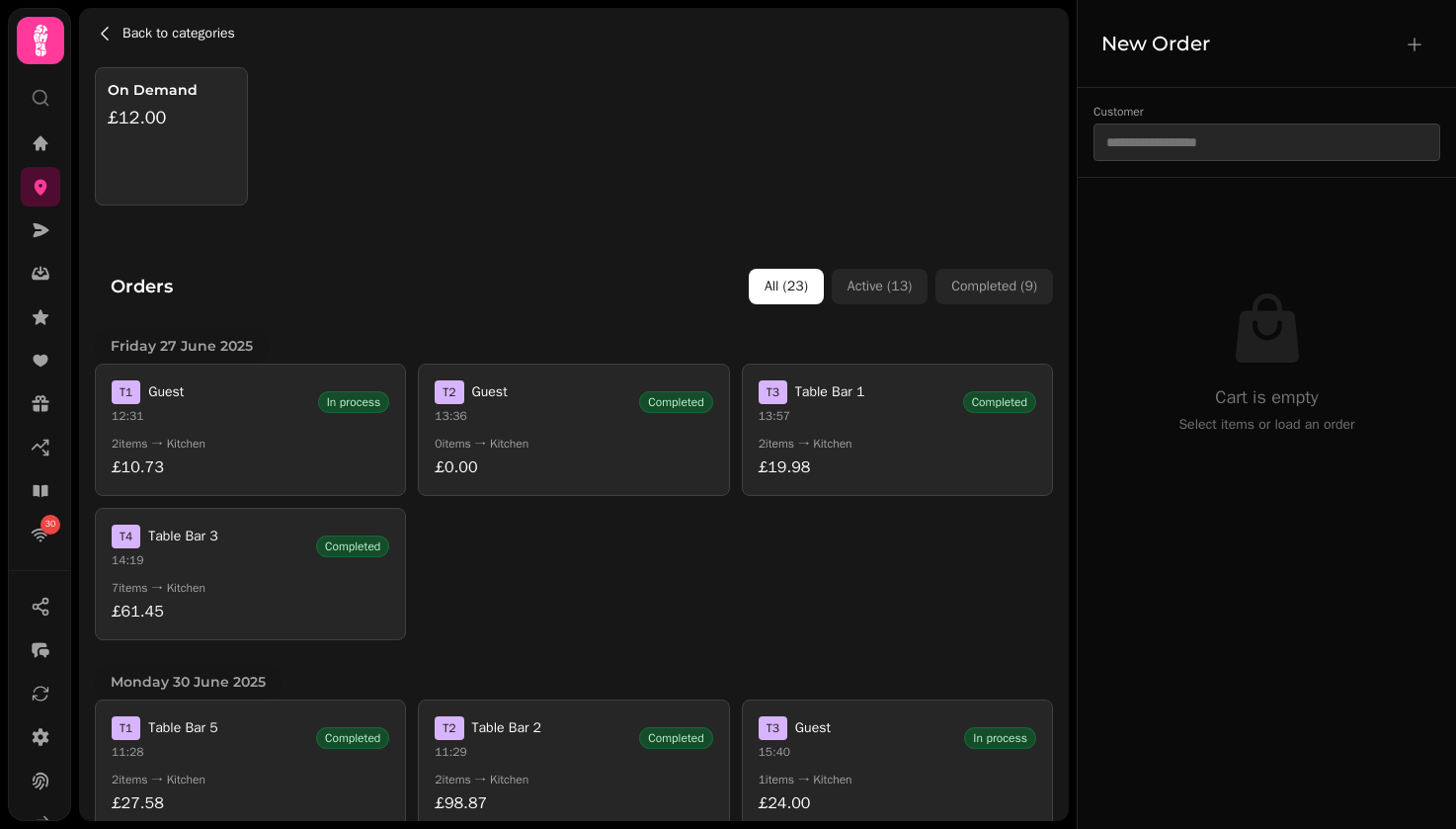 click 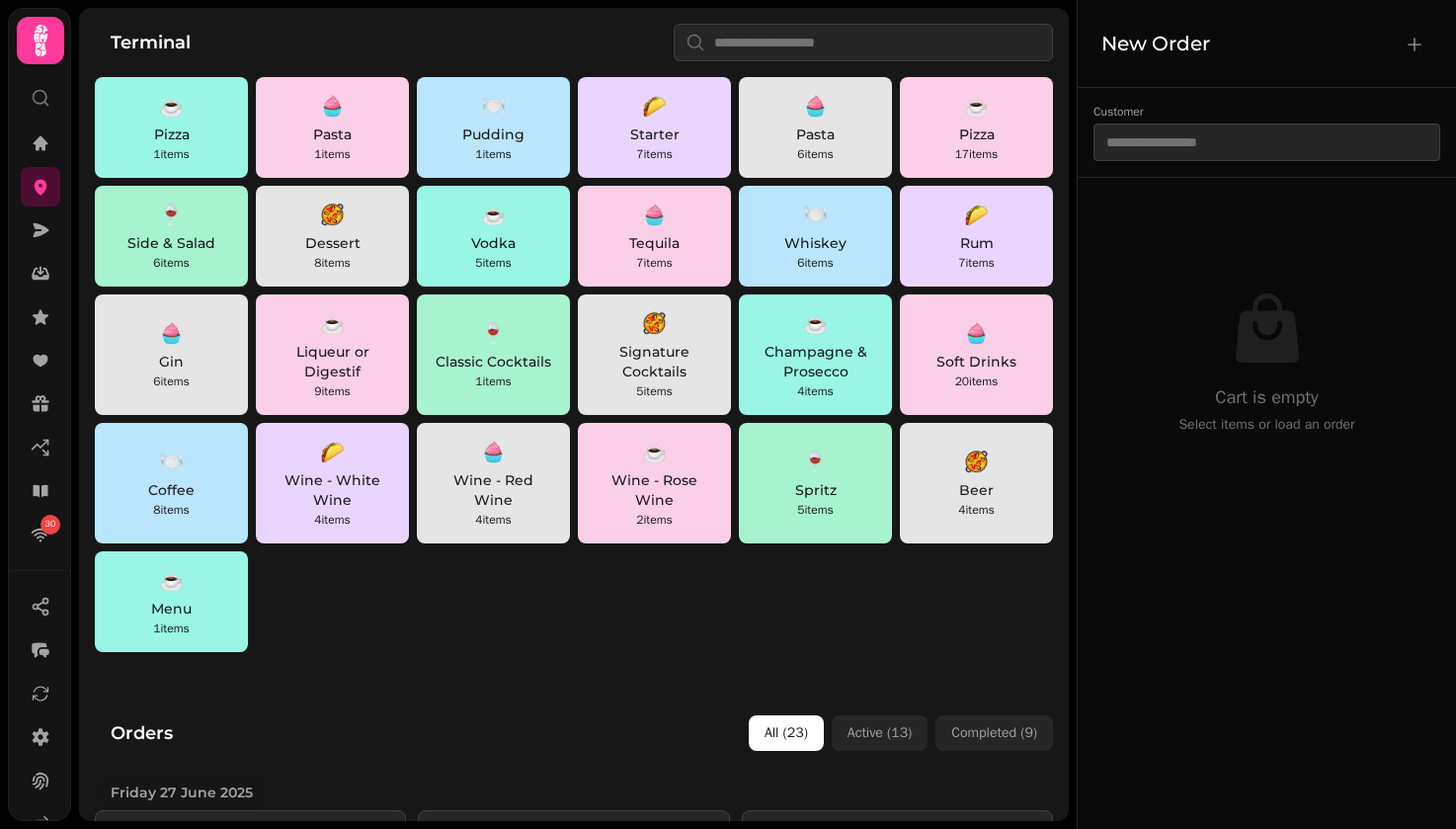 click on "☕ Pizza 1  items 🧁 Pasta 1  items 🍽️ Pudding 1  items 🌮 Starter 7  items 🧁 Pasta 6  items ☕ Pizza 17  items 🍷 Side & Salad 6  items 🥘 Dessert 8  items ☕ Vodka 5  items 🧁 Tequila 7  items 🍽️ Whiskey 6  items 🌮 Rum 7  items 🧁 Gin 6  items ☕ Liqueur or Digestif 9  items 🍷 Classic Cocktails 1  items 🥘 Signature Cocktails 5  items ☕ Champagne & Prosecco 4  items 🧁 Soft Drinks 20  items 🍽️ Coffee 8  items 🌮 Wine - White Wine 4  items 🧁 Wine - Red Wine 4  items ☕ Wine - Rose Wine 2  items 🍷 Spritz 5  items 🥘 Beer 4  items ☕ Menu 1  items" at bounding box center [574, 365] 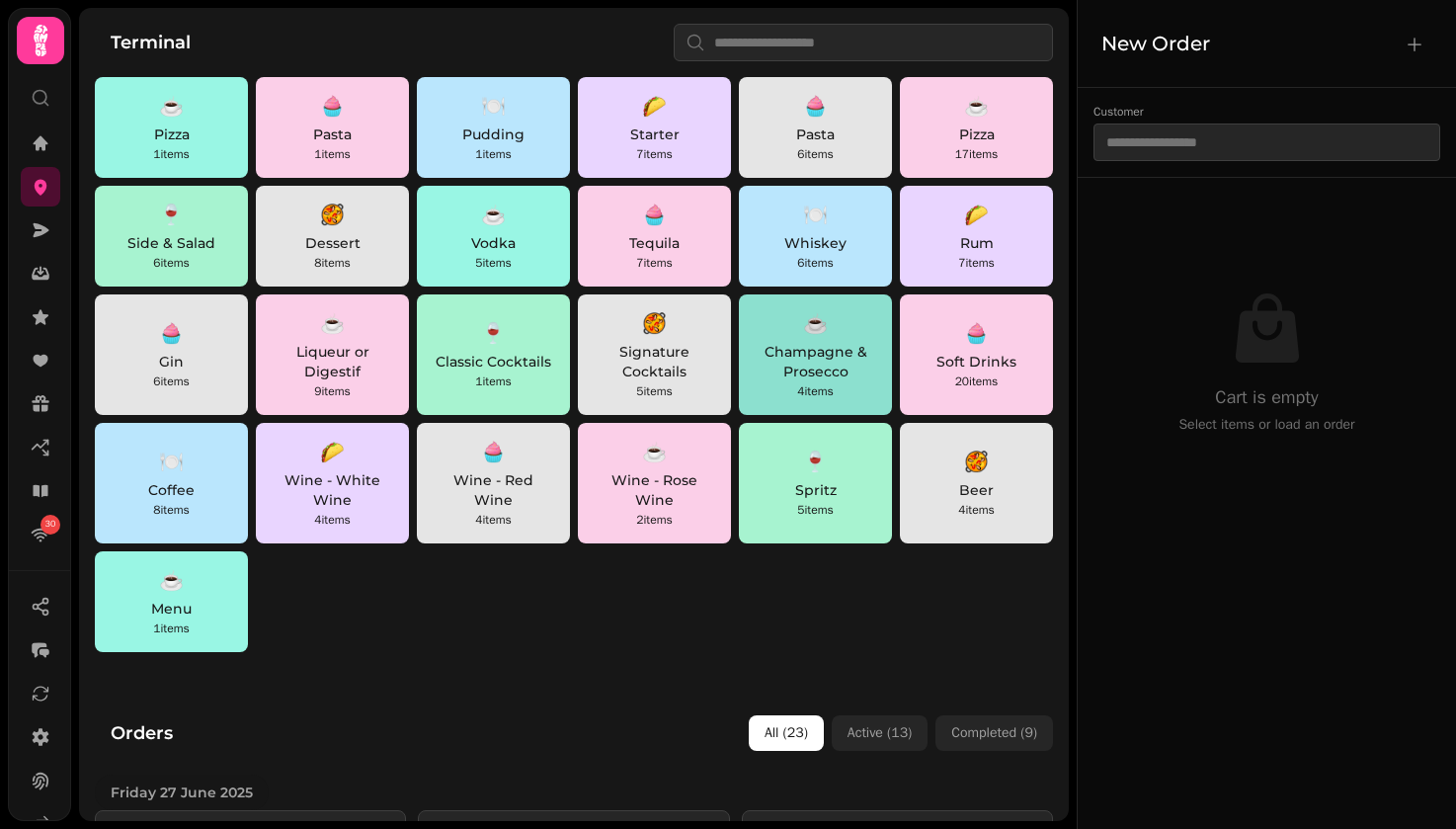 click on "Champagne & Prosecco" at bounding box center [815, 362] 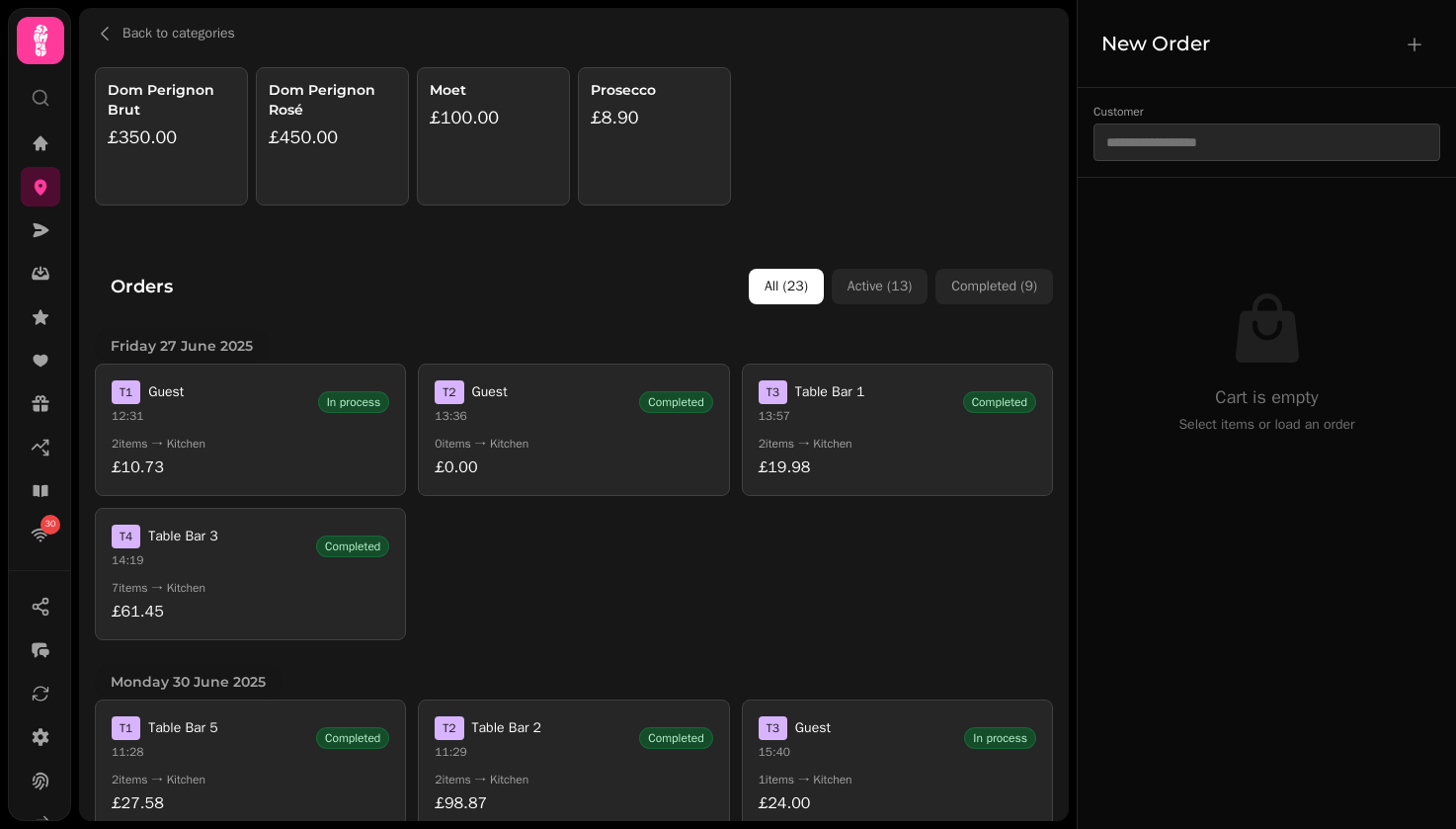 click on "Dom Perignon Brut £350.00" at bounding box center (171, 136) 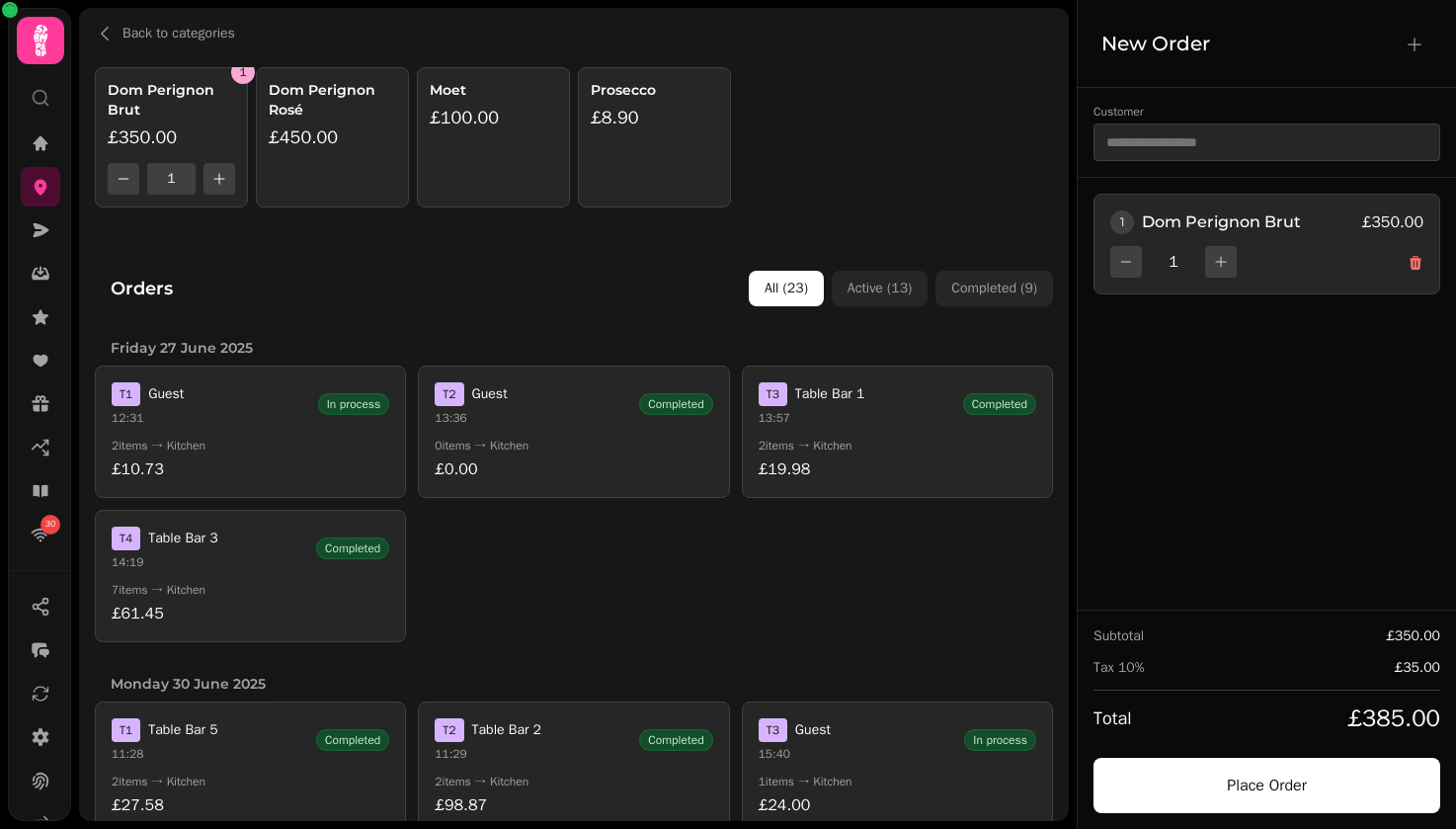click on "£450.00" at bounding box center [332, 137] 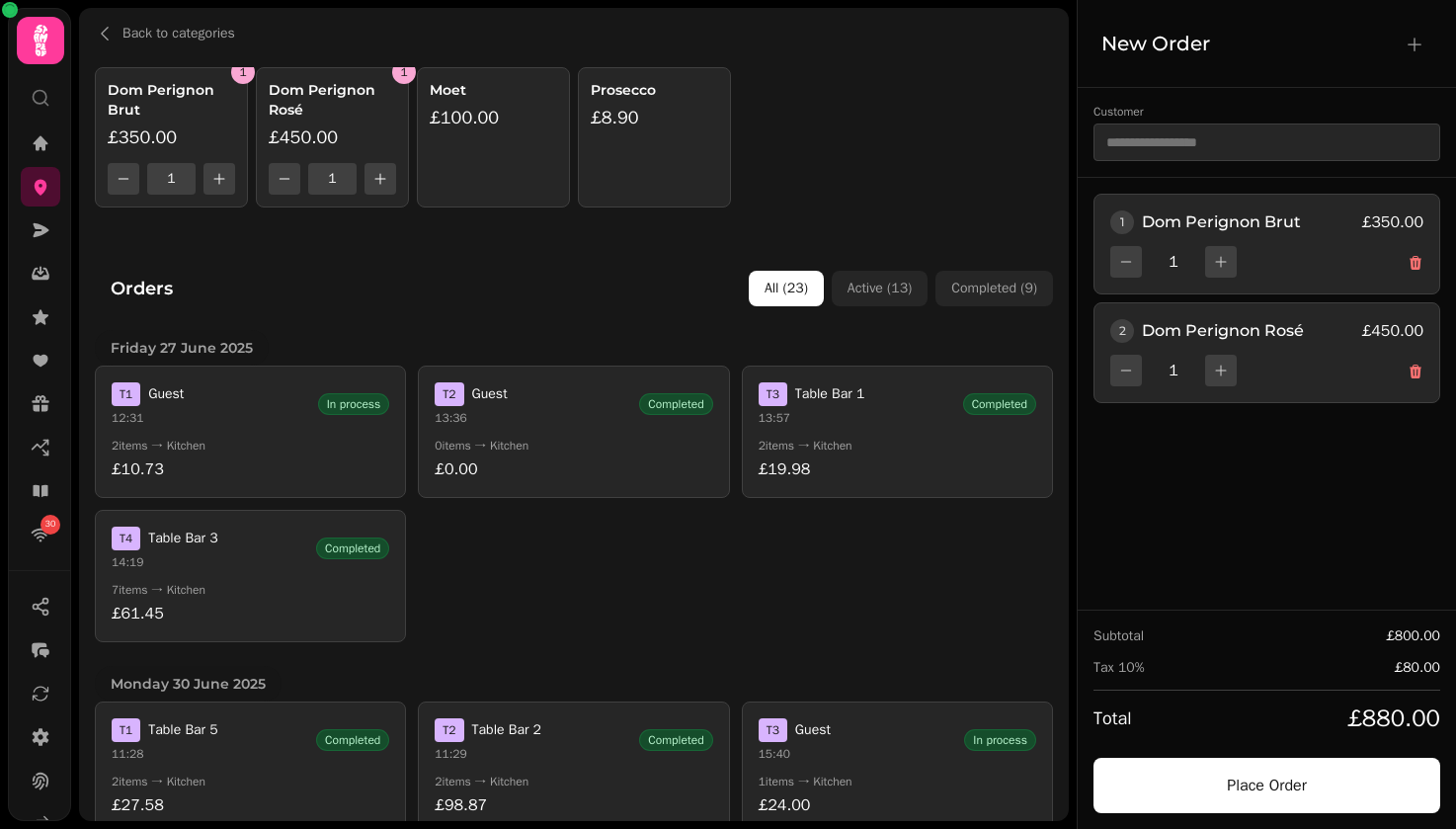 click on "Moet £100.00" at bounding box center (493, 137) 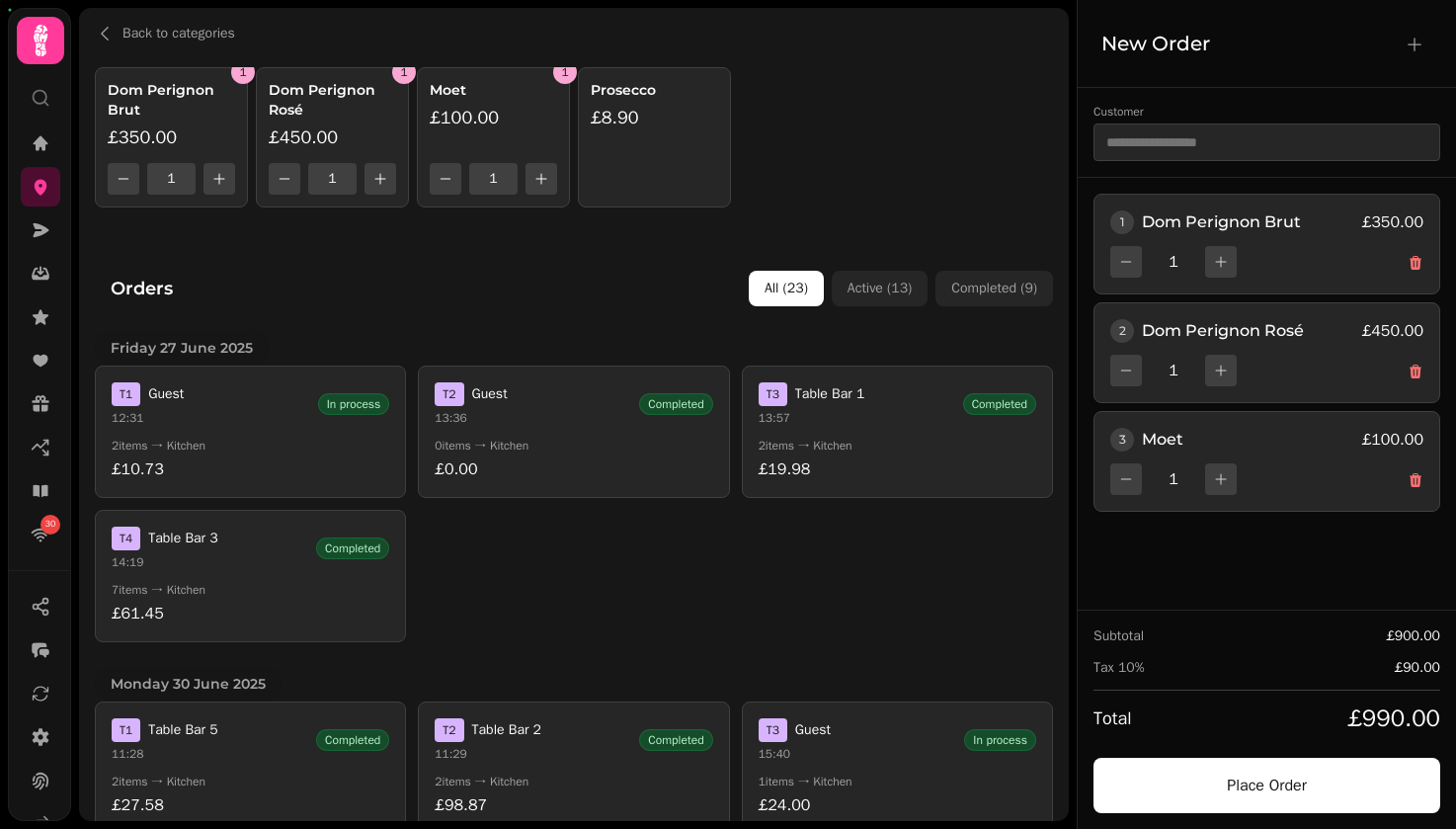 click on "Prosecco £8.90" at bounding box center (654, 137) 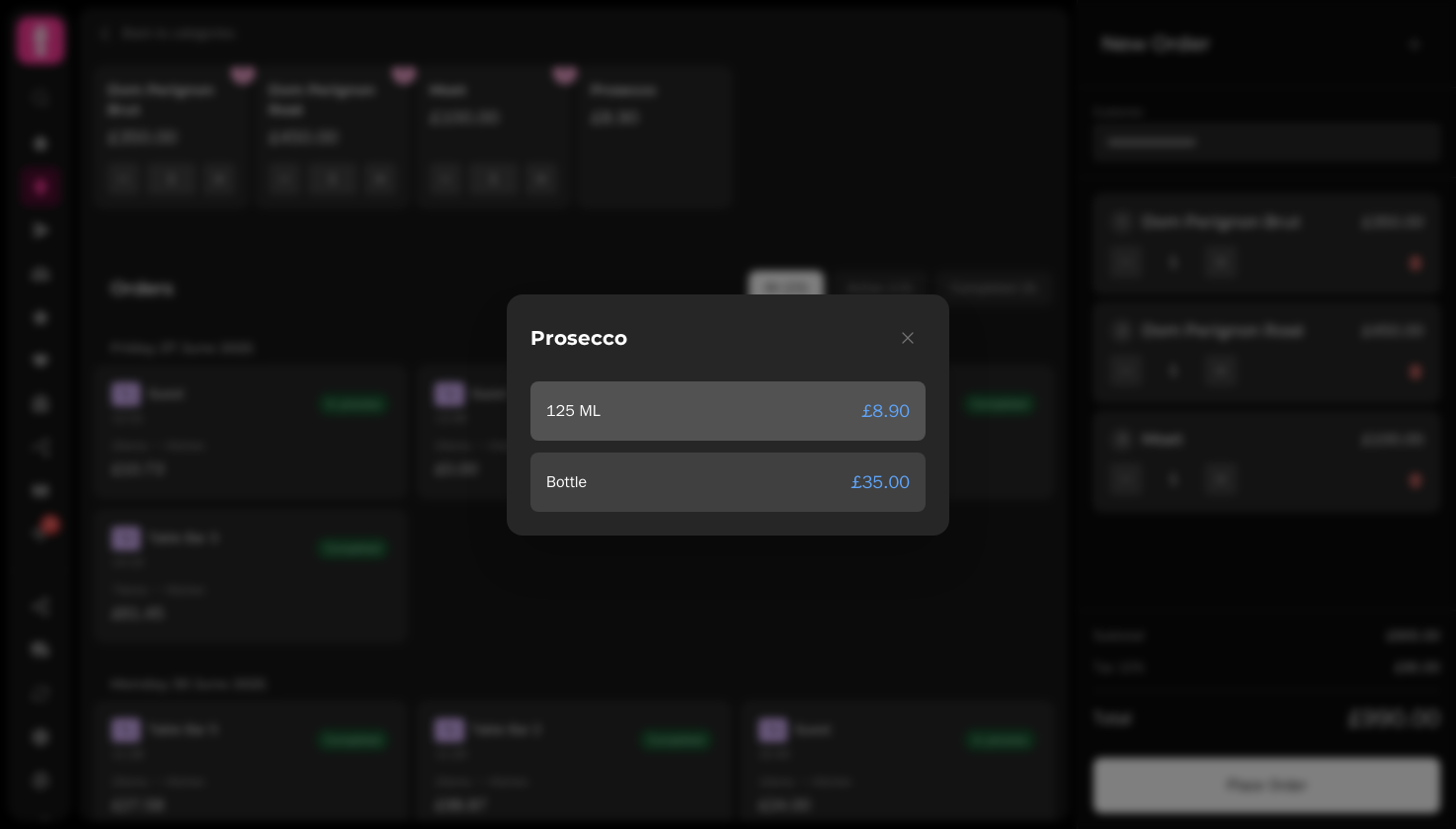 click on "125 ML £8.90" at bounding box center (728, 411) 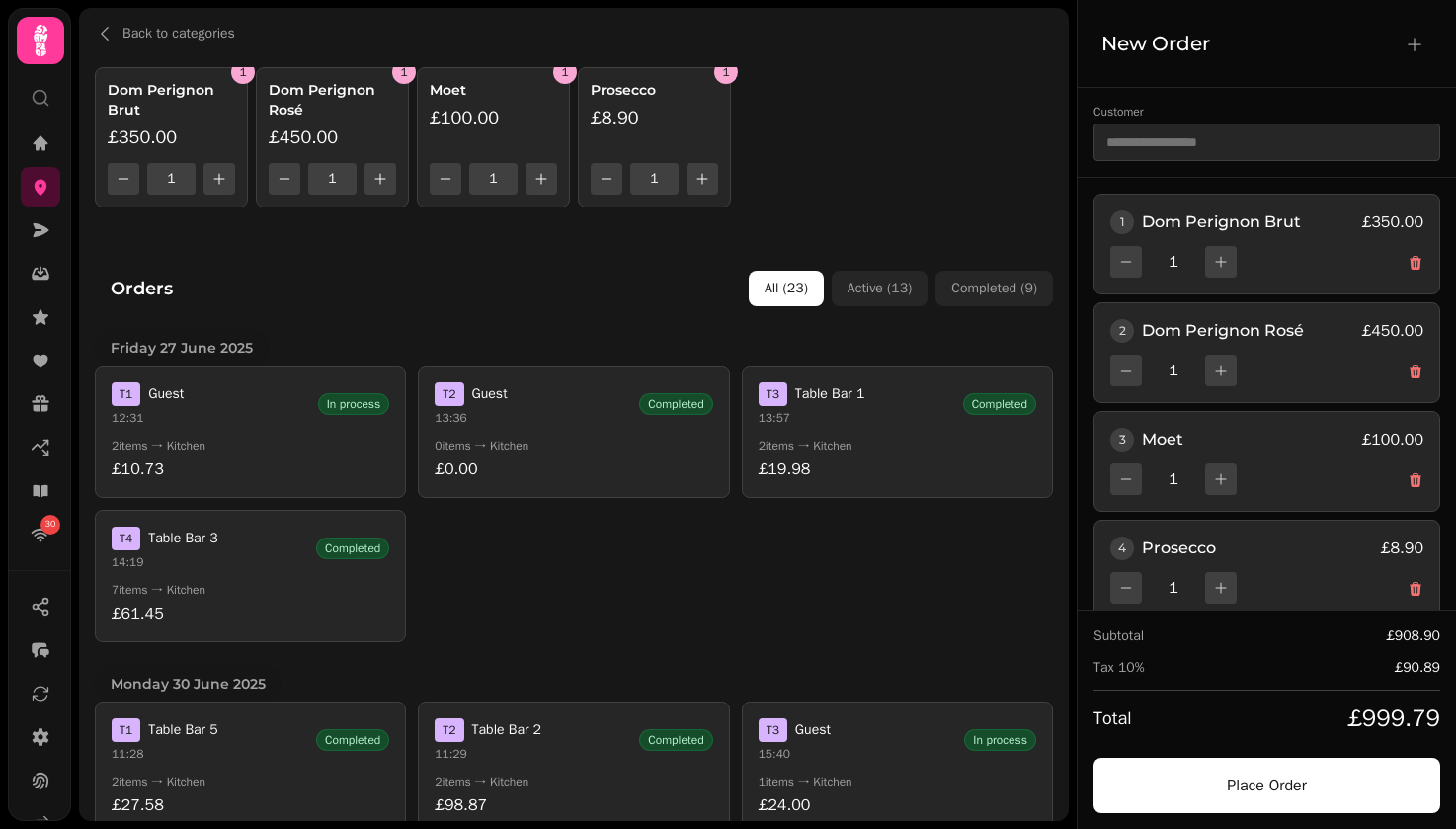 scroll, scrollTop: 27, scrollLeft: 0, axis: vertical 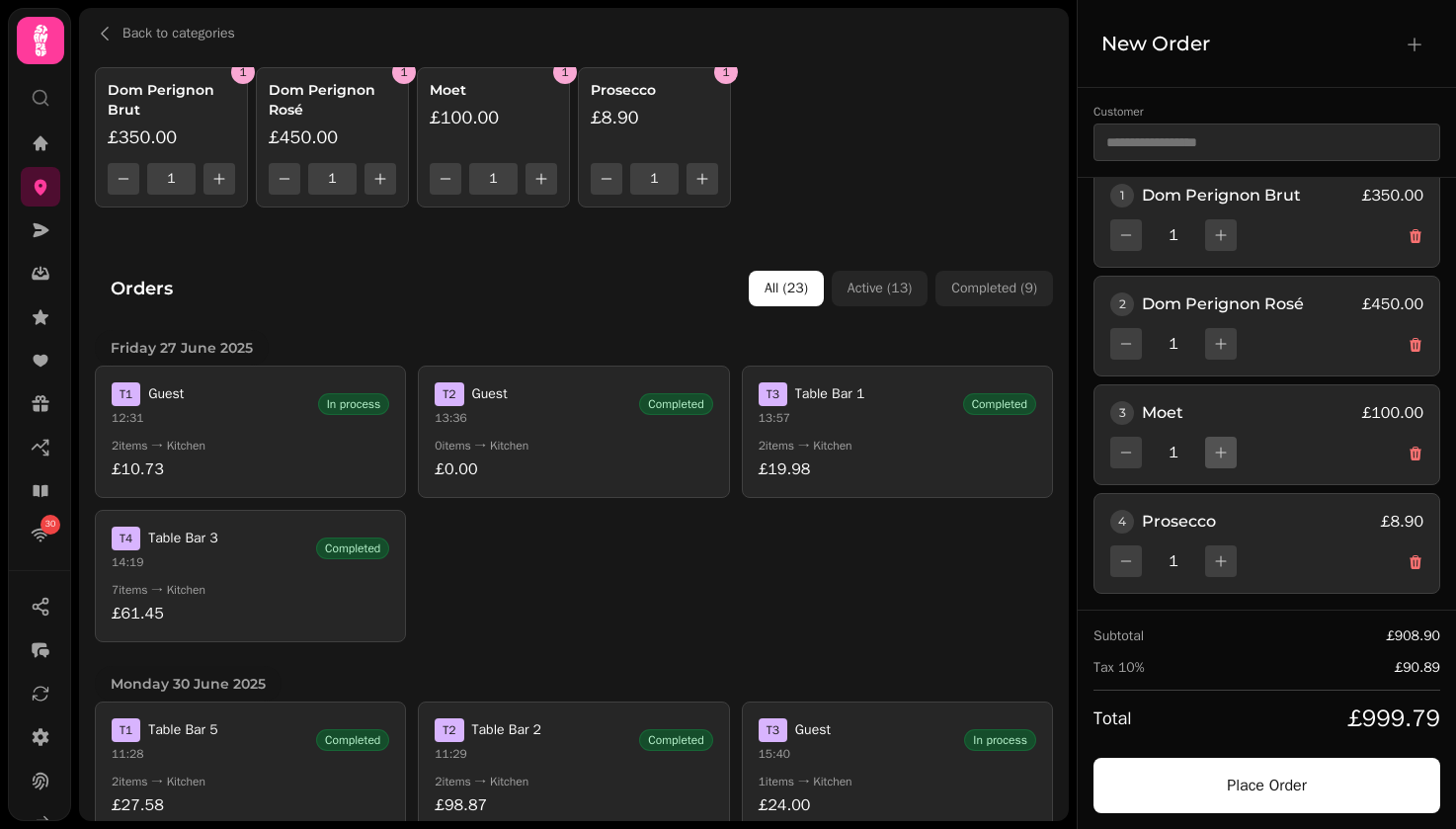 click 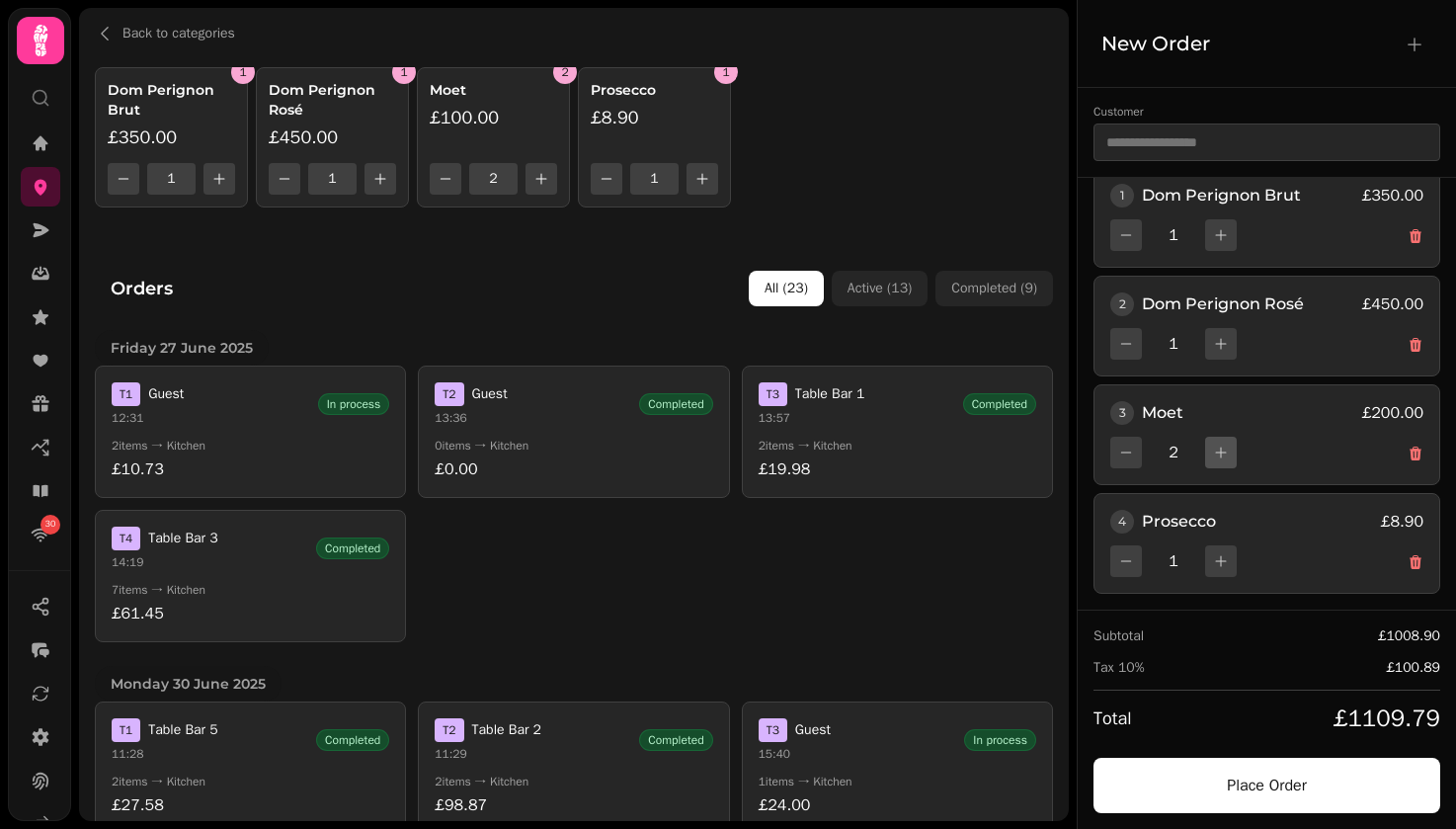 click 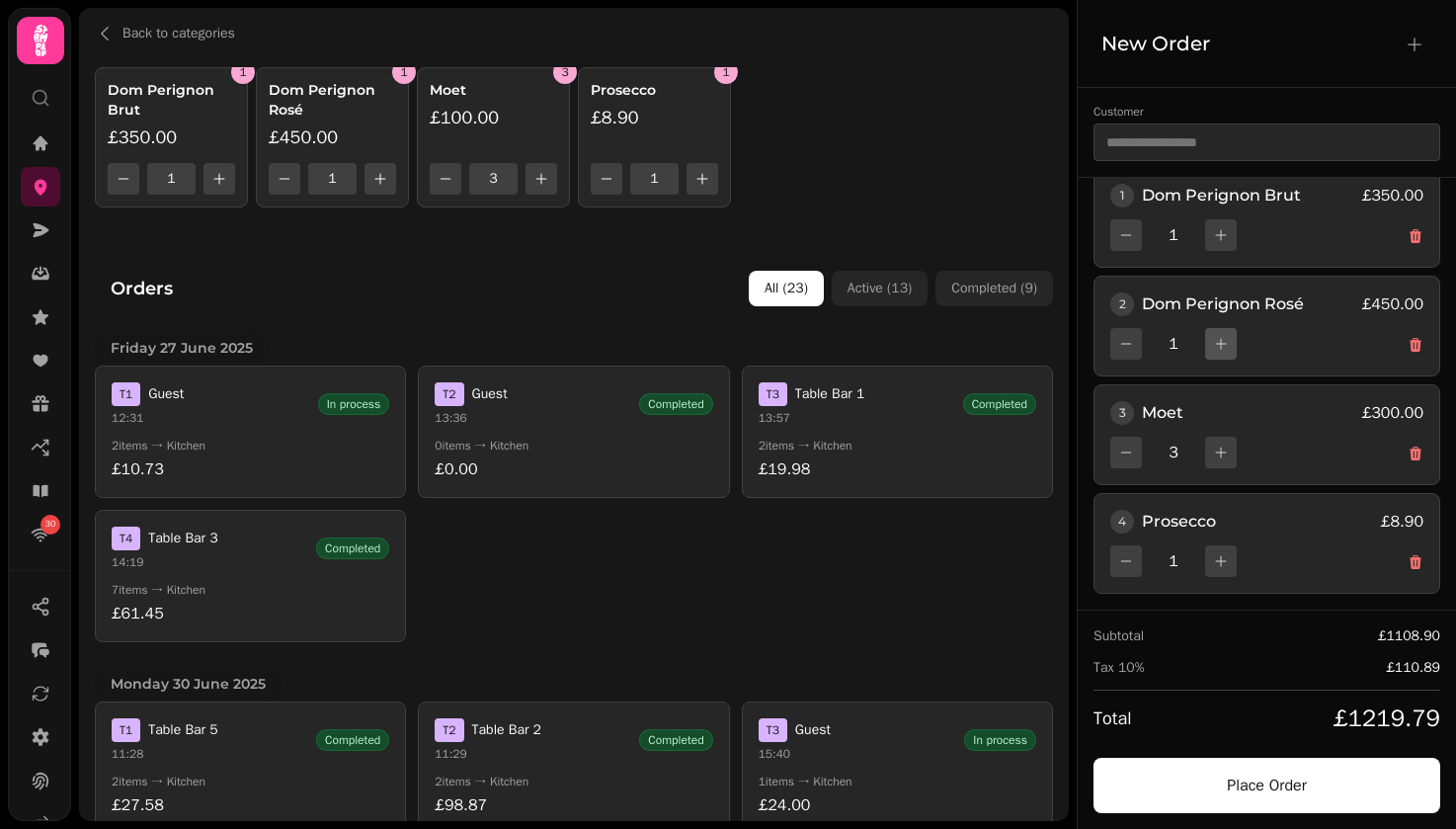 click at bounding box center (1221, 344) 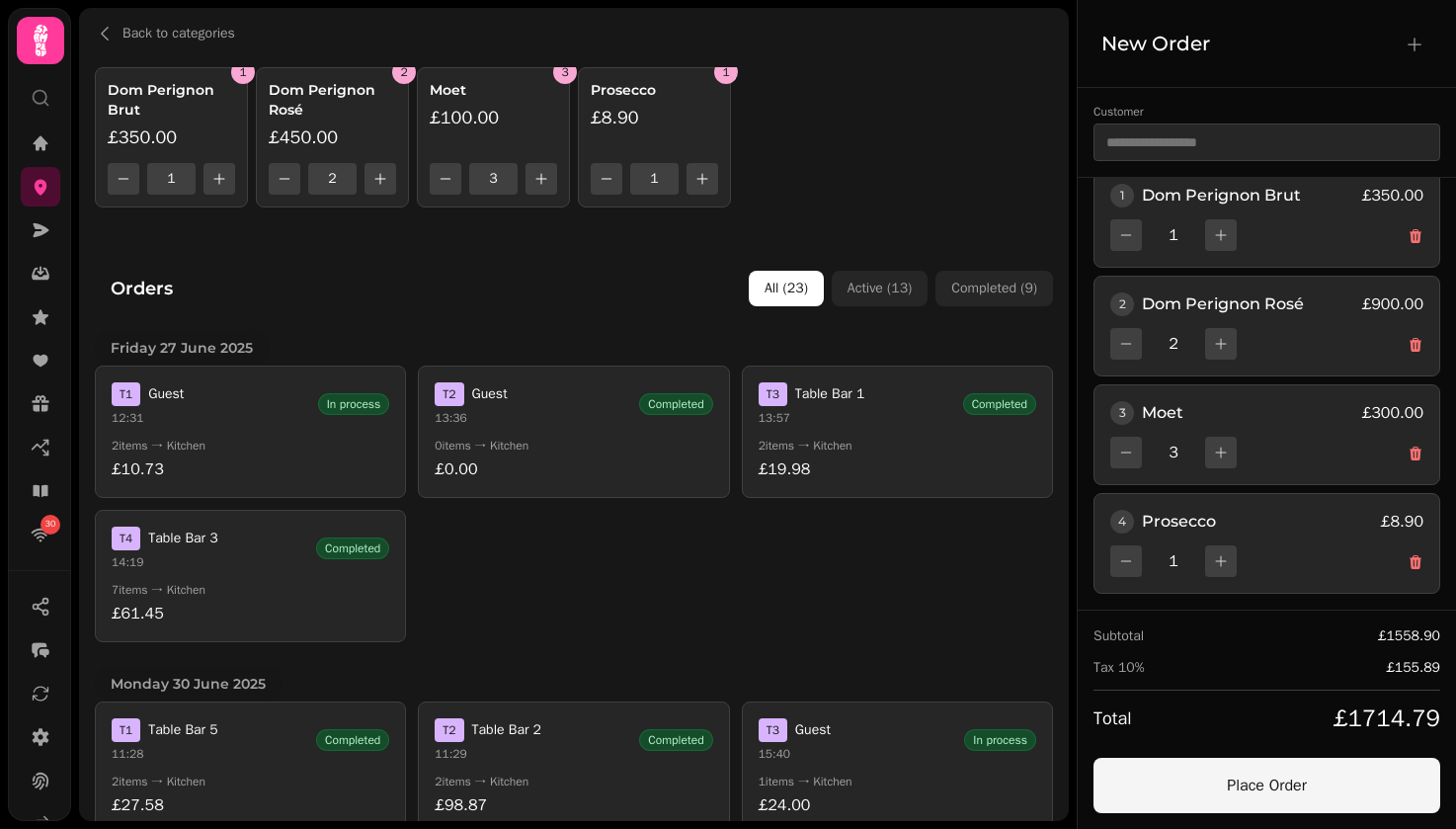 click on "Place Order" at bounding box center (1266, 786) 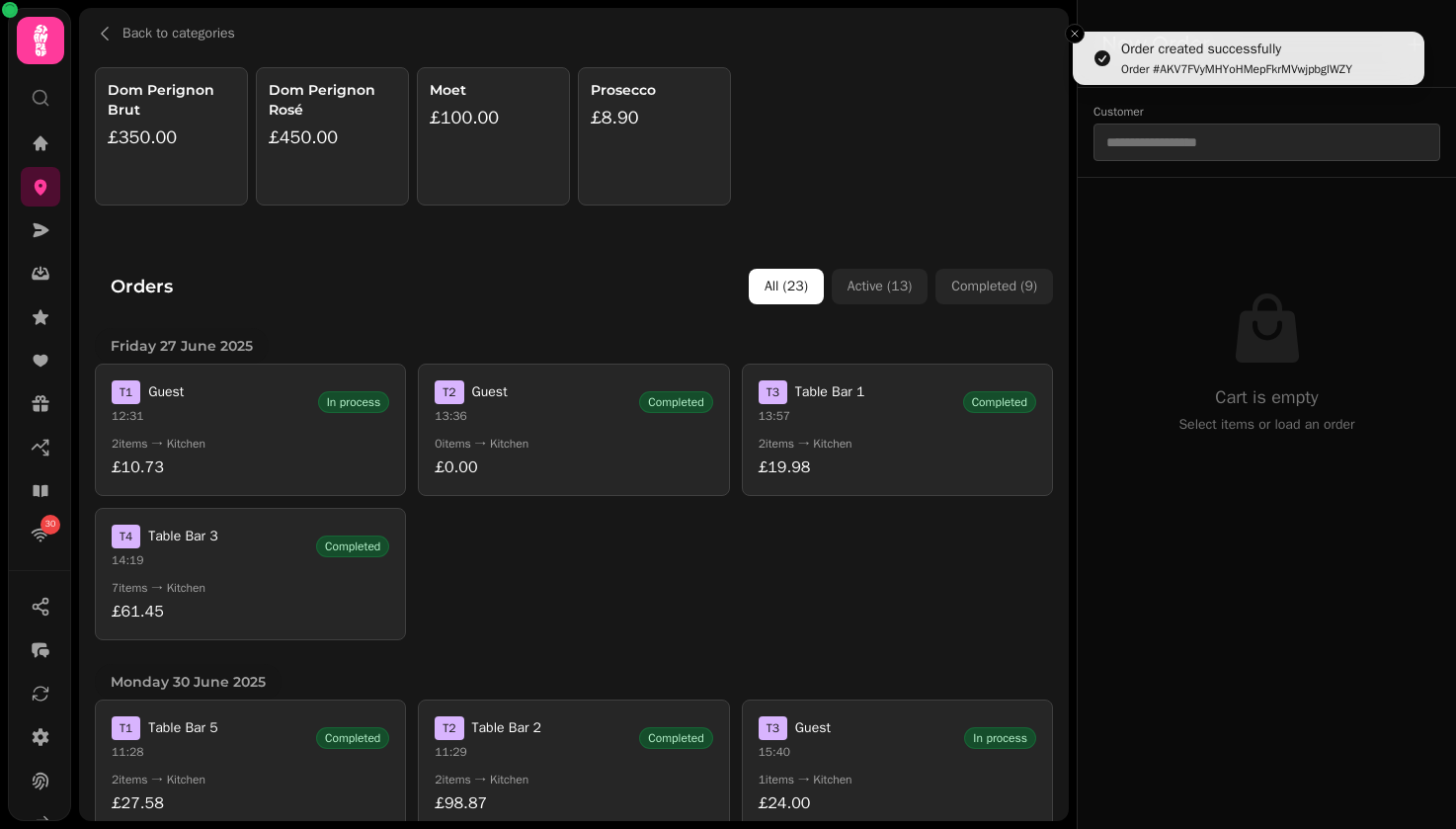 scroll, scrollTop: 0, scrollLeft: 0, axis: both 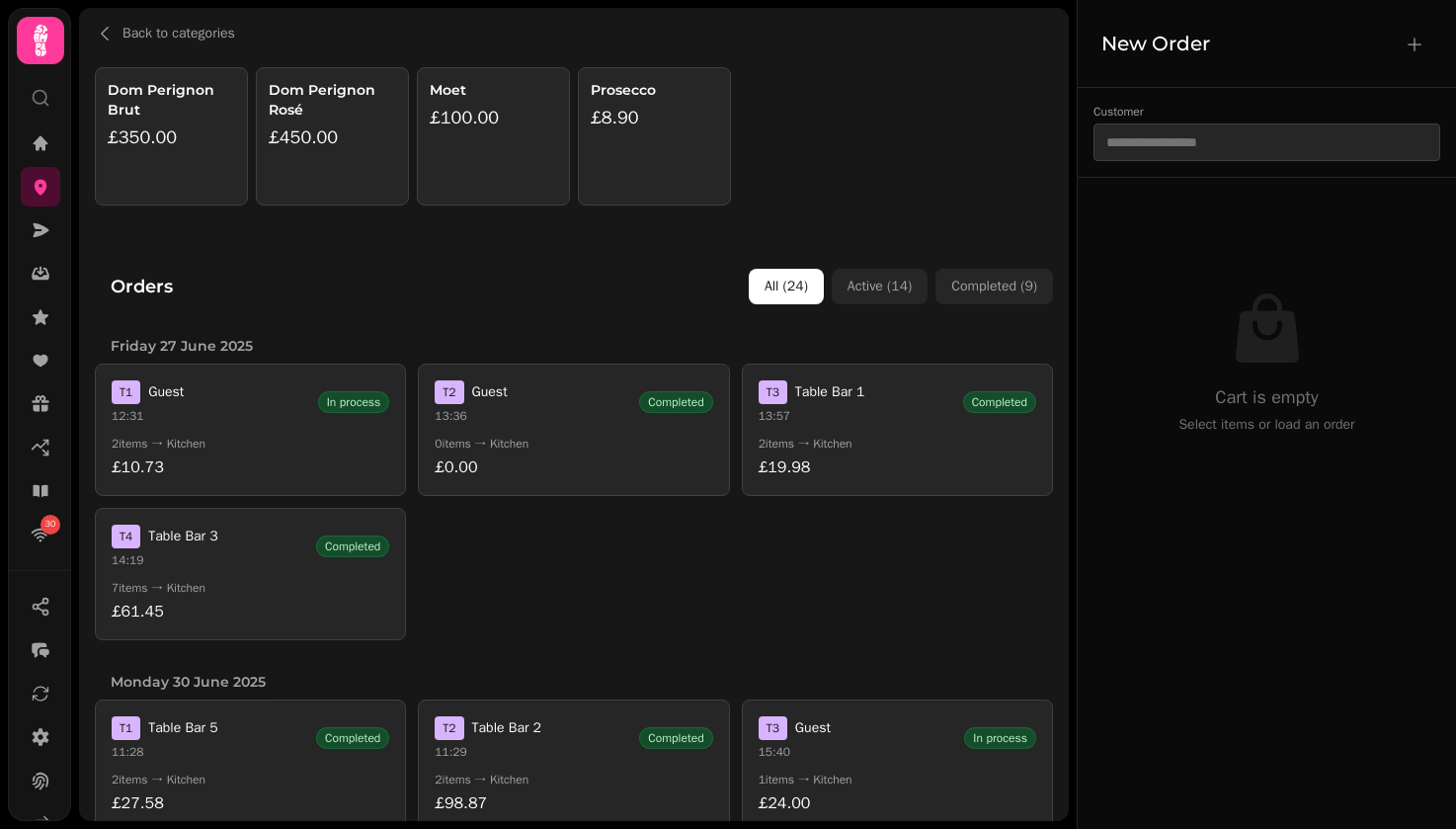click on "Back to categories Dom Perignon Brut £350.00 Dom Perignon Rosé £450.00 Moet £100.00 Prosecco £8.90 Orders All ( 24 ) Active ( 14 ) Completed ( 9 ) Friday 27 June 2025 T 1 Guest 12:31 In process 2  items → Kitchen £10.73 T 2 Guest 13:36 Completed 0  items → Kitchen £0.00 T 3 Table Bar 1 13:57 Completed 2  items → Kitchen £19.98 T 4 Table Bar 3 14:19 Completed 7  items → Kitchen £61.45 Monday 30 June 2025 T 1 Table Bar 5 11:28 Completed 2  items → Kitchen £27.58 T 2 Table Bar 2 11:29 Completed 2  items → Kitchen £98.87 T 3 Guest 15:40 In process 1  items → Kitchen £24.00 T 4 Guest 16:26 In process 5  items → Kitchen £87.40 T 5 Guest 19:29 In process 2  items → Kitchen £152.00 T 6 Guest 22:16 In process 1  items → Kitchen £9.99 T 7 Guest 22:19 In process 1  items → Kitchen £9.99 T 8 Guest 22:20 In process 1  items → Kitchen £6.95 T 9 Guest 22:22 In process 2  items → Kitchen £15.94 Thursday 10 July 2025 T 1 Table Bar 4 21:07 Completed 2  items → Kitchen £34.99 T 2 2" at bounding box center [574, 414] 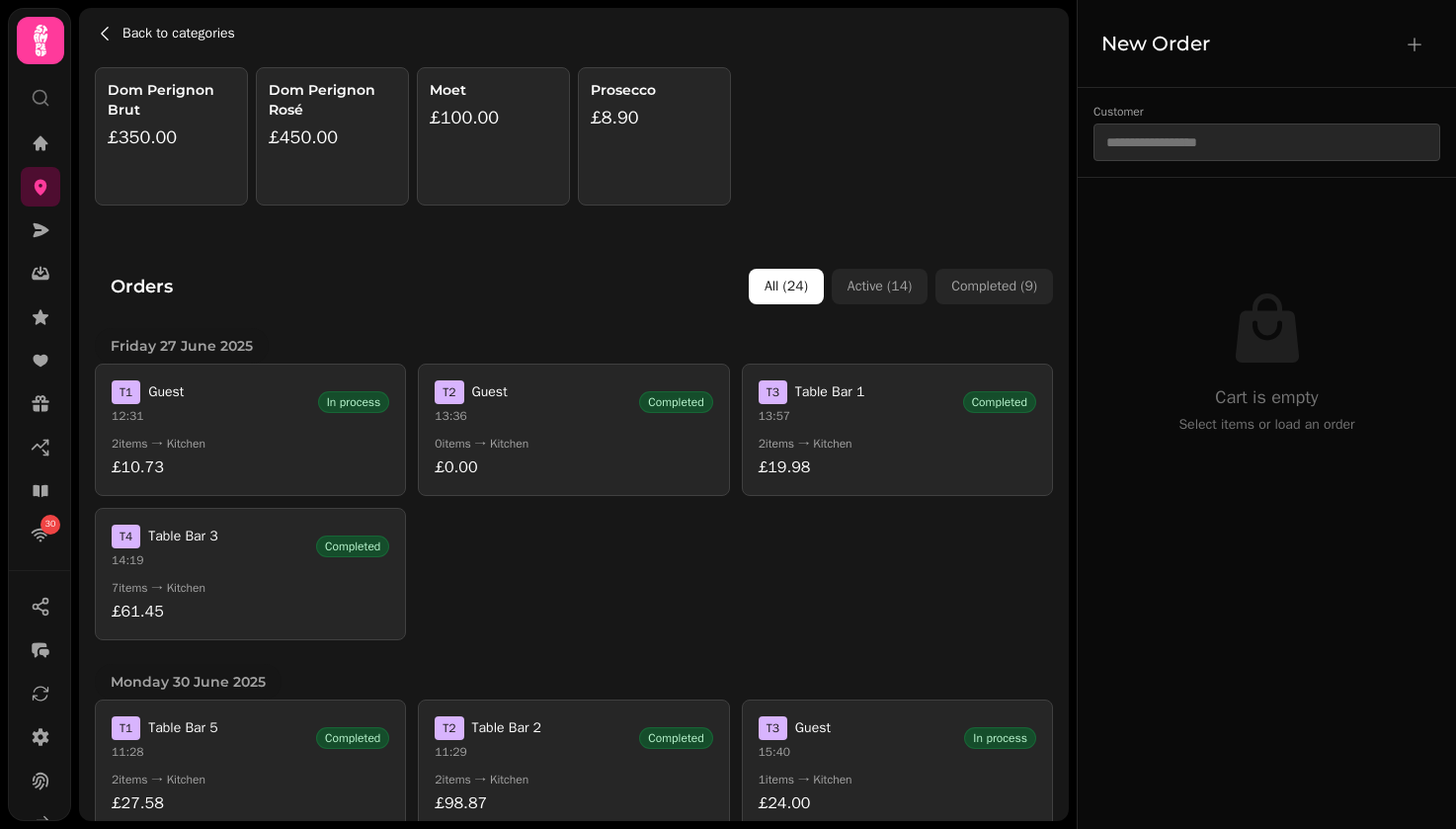 click 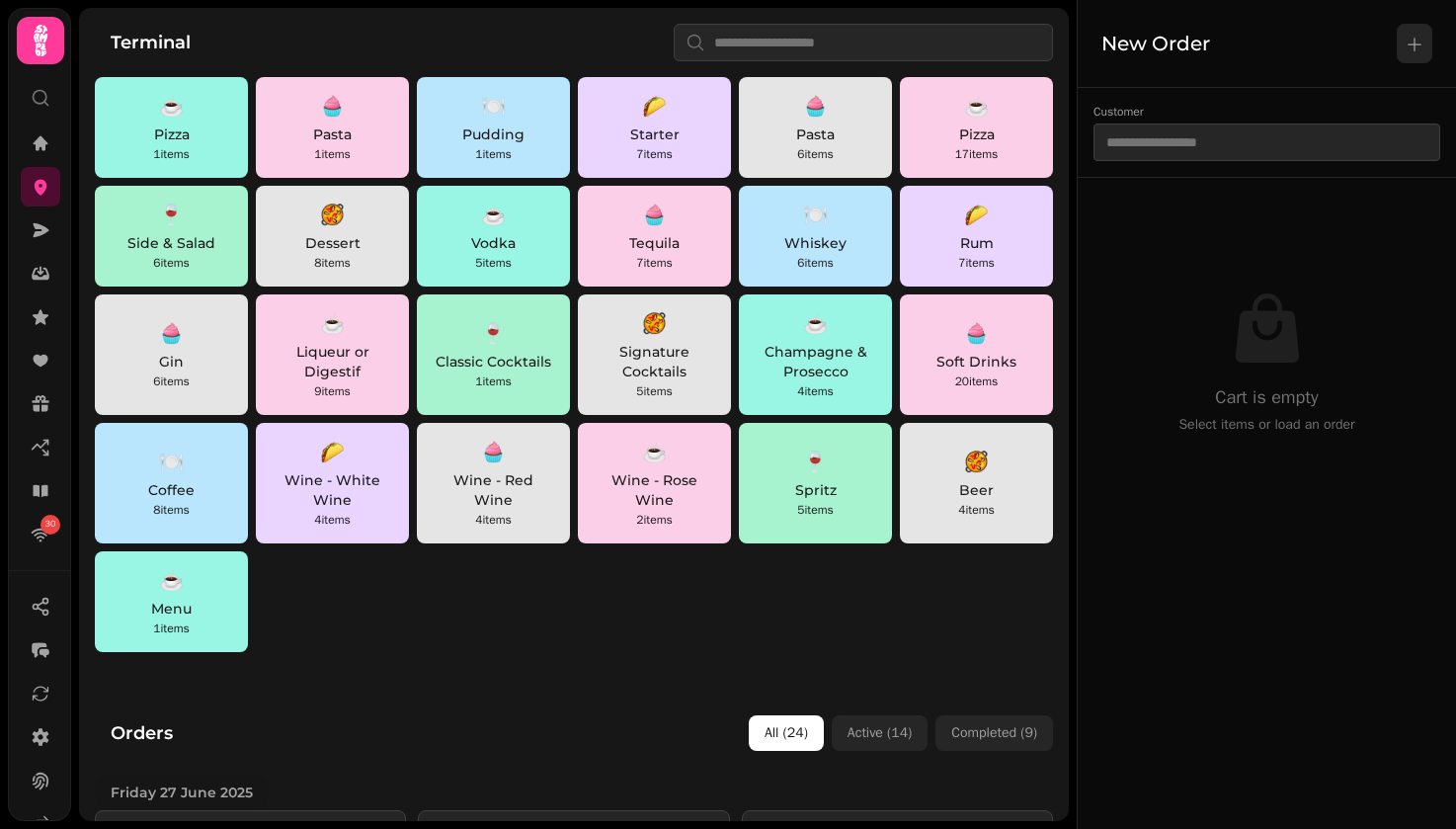 click 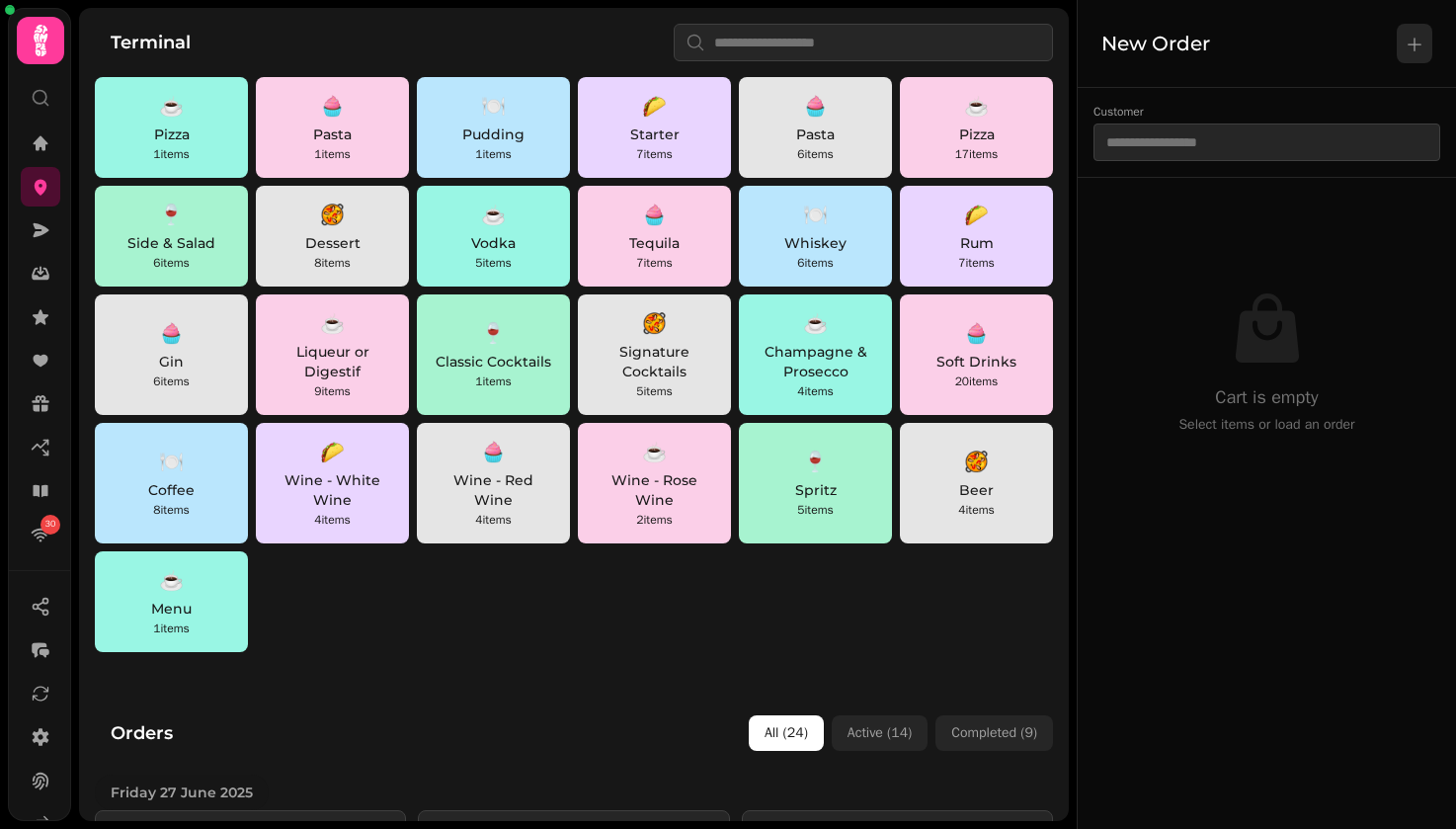 click 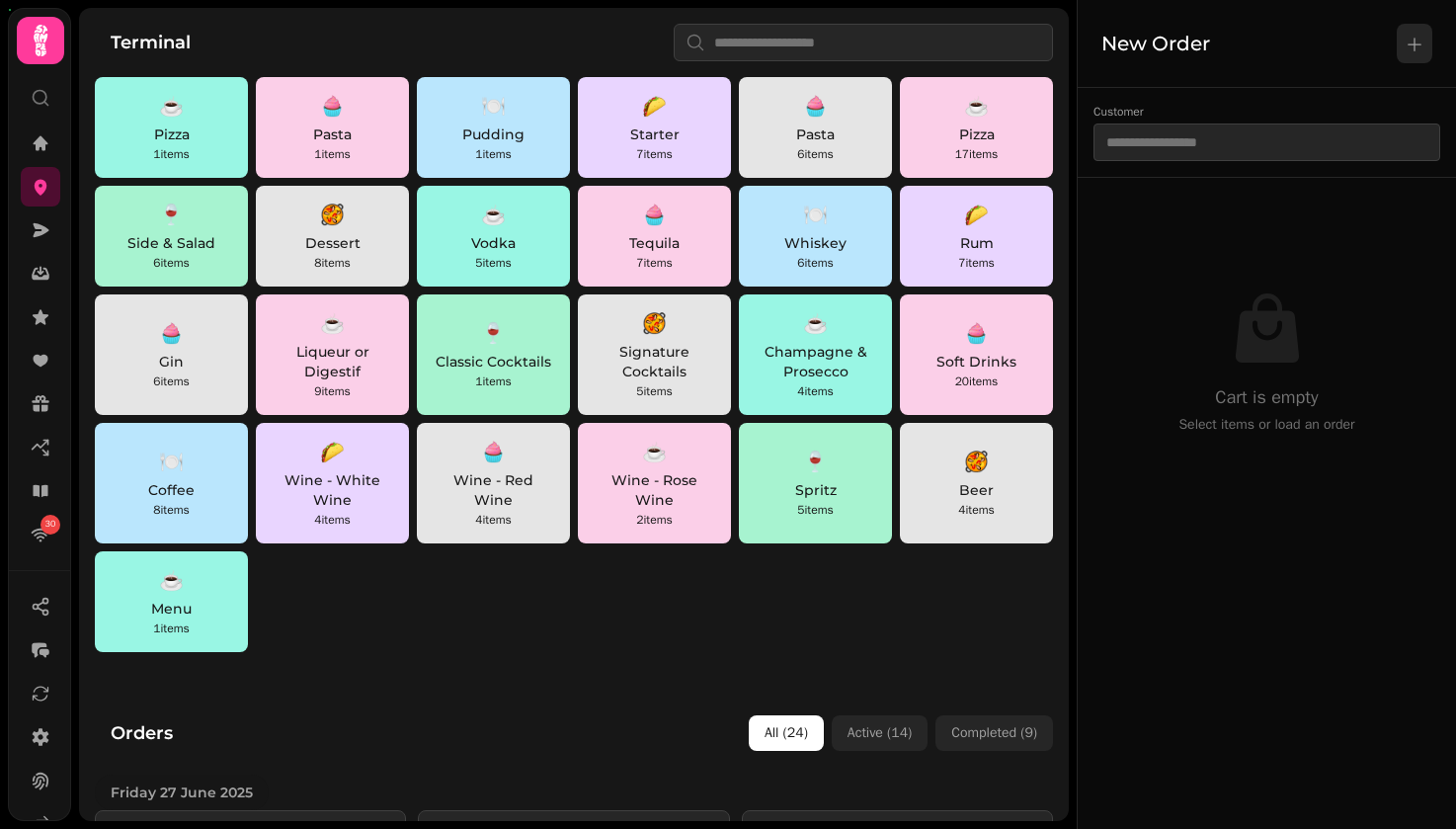 click 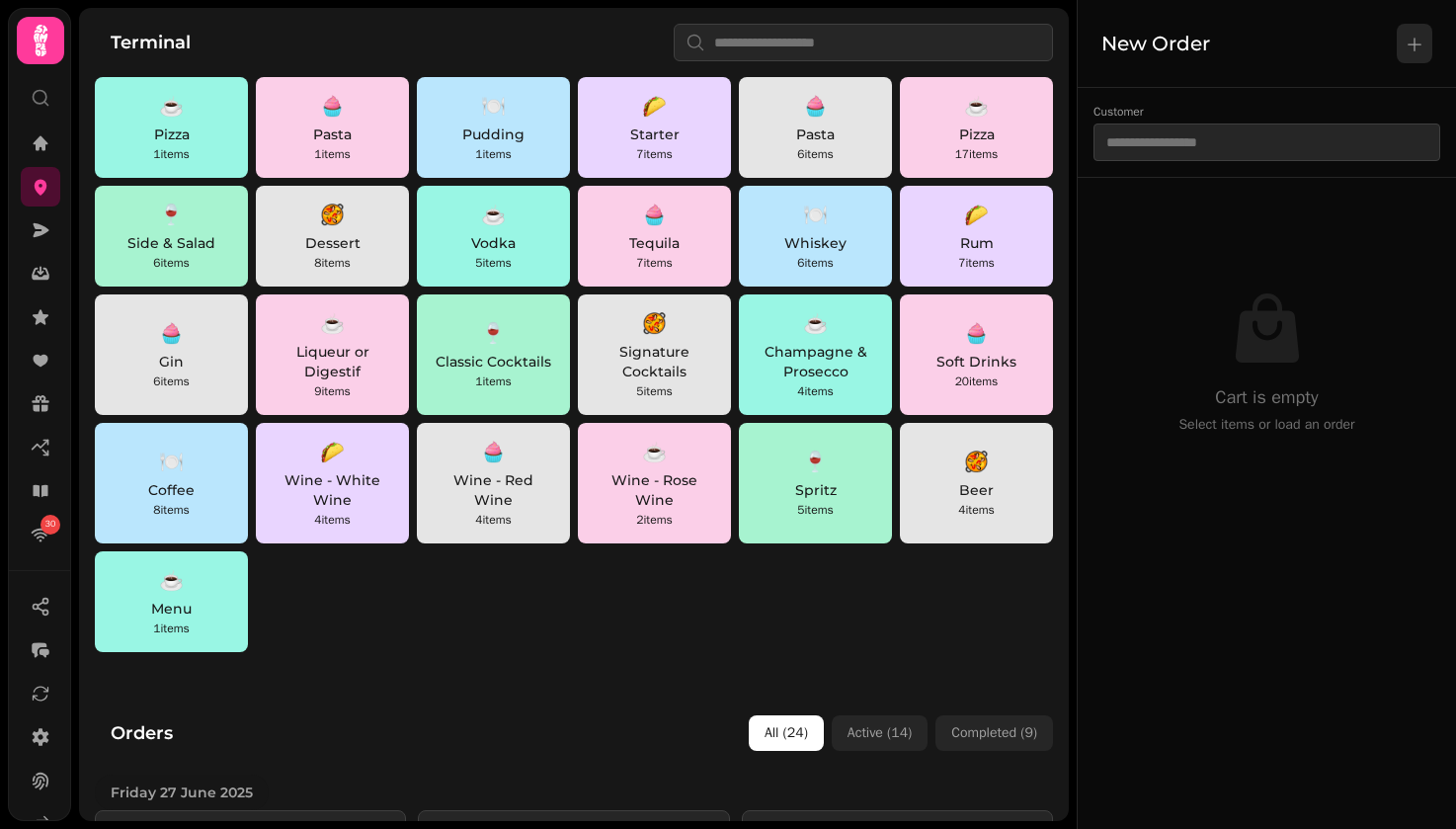 click 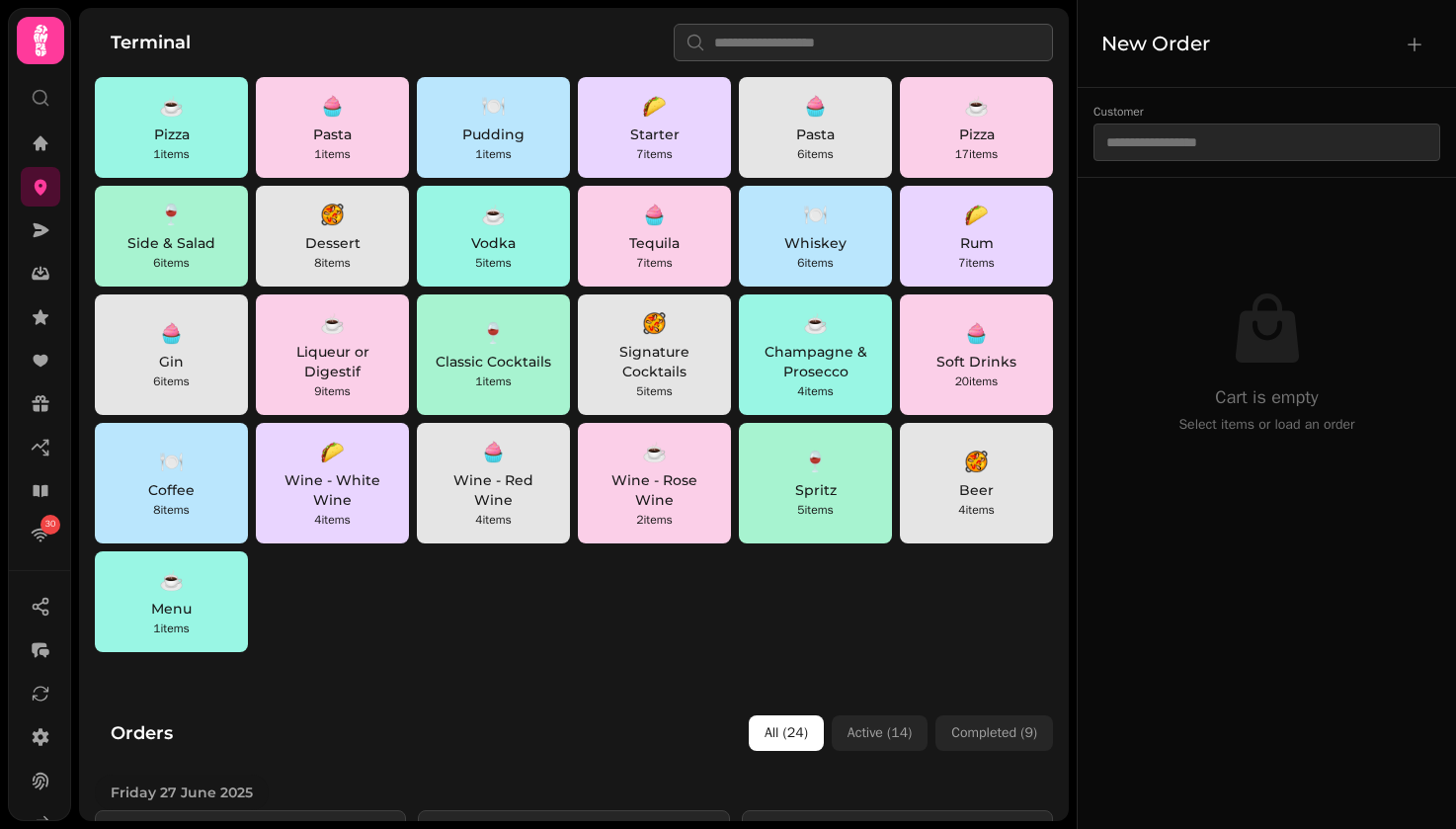 click at bounding box center [863, 42] 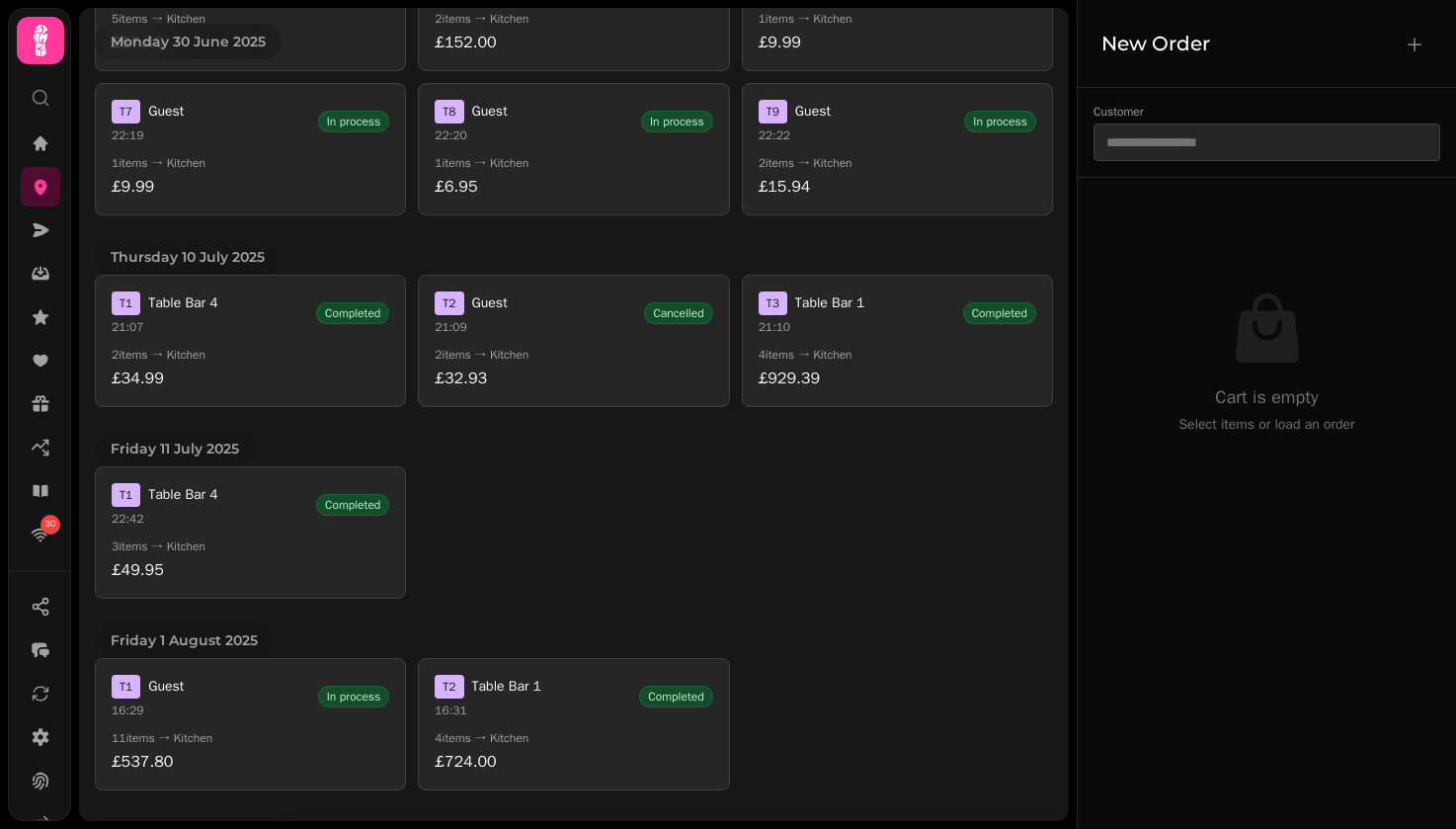 scroll, scrollTop: 1240, scrollLeft: 0, axis: vertical 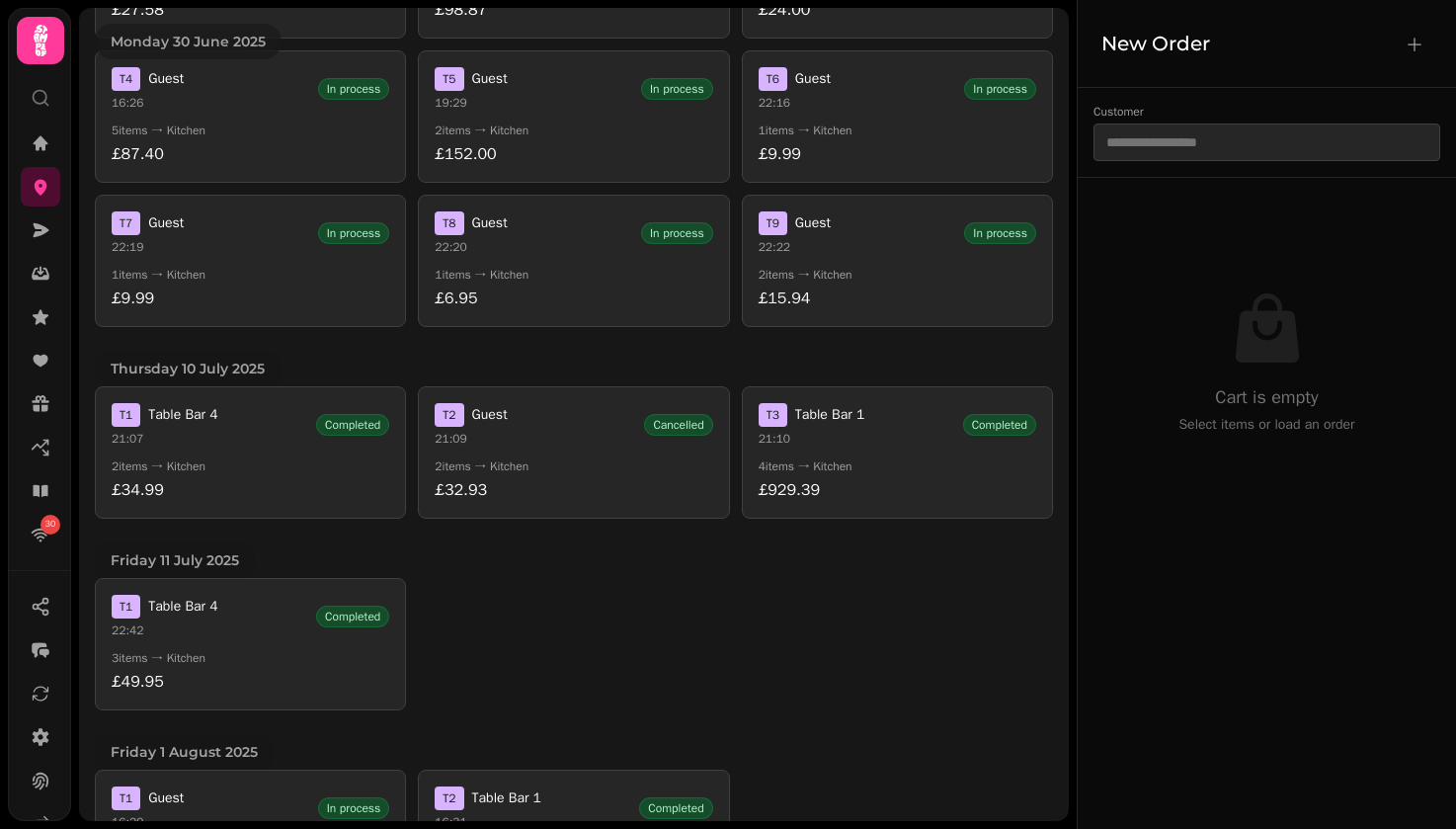 click on "2  items → Kitchen" at bounding box center [897, 275] 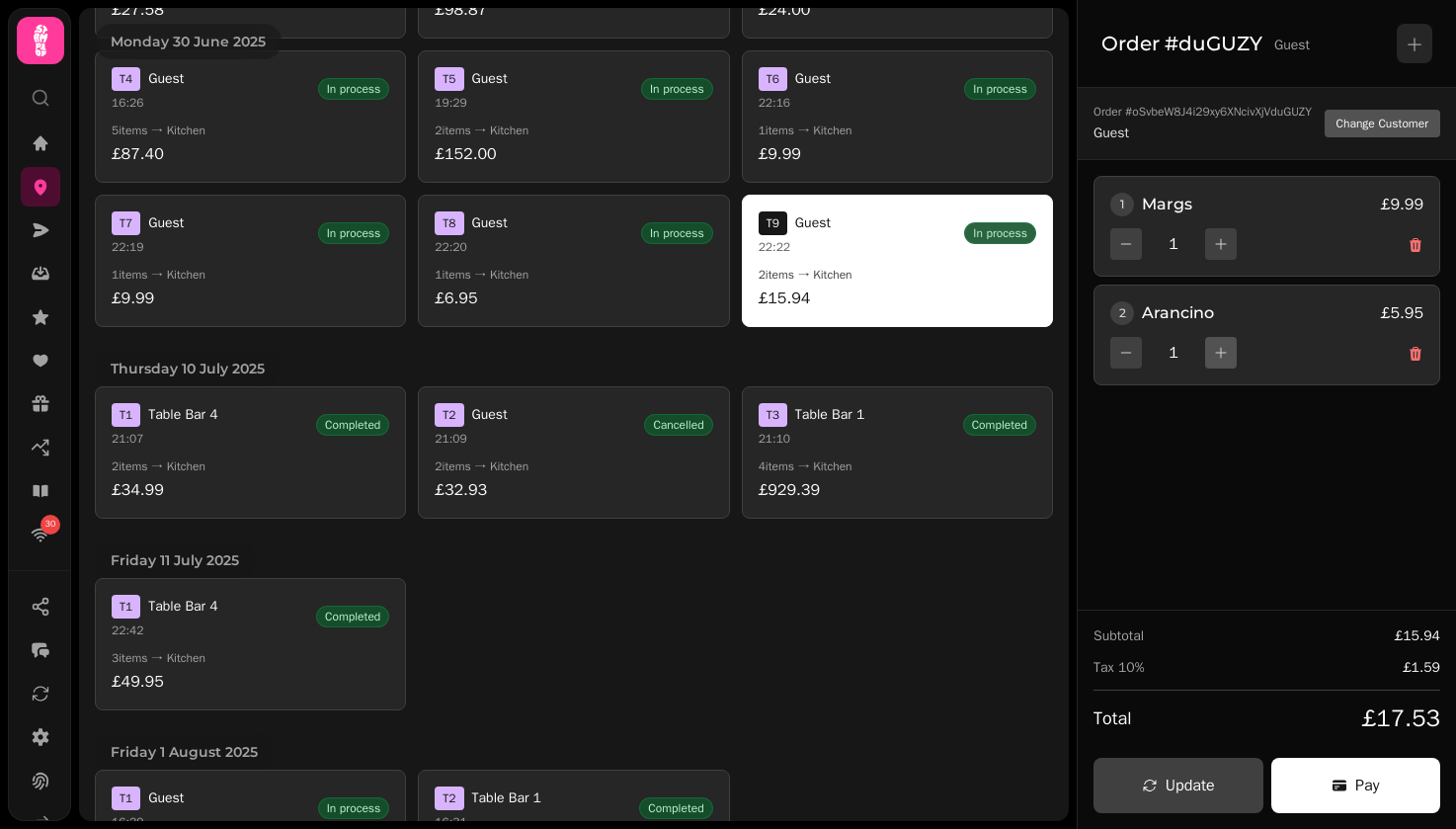 click 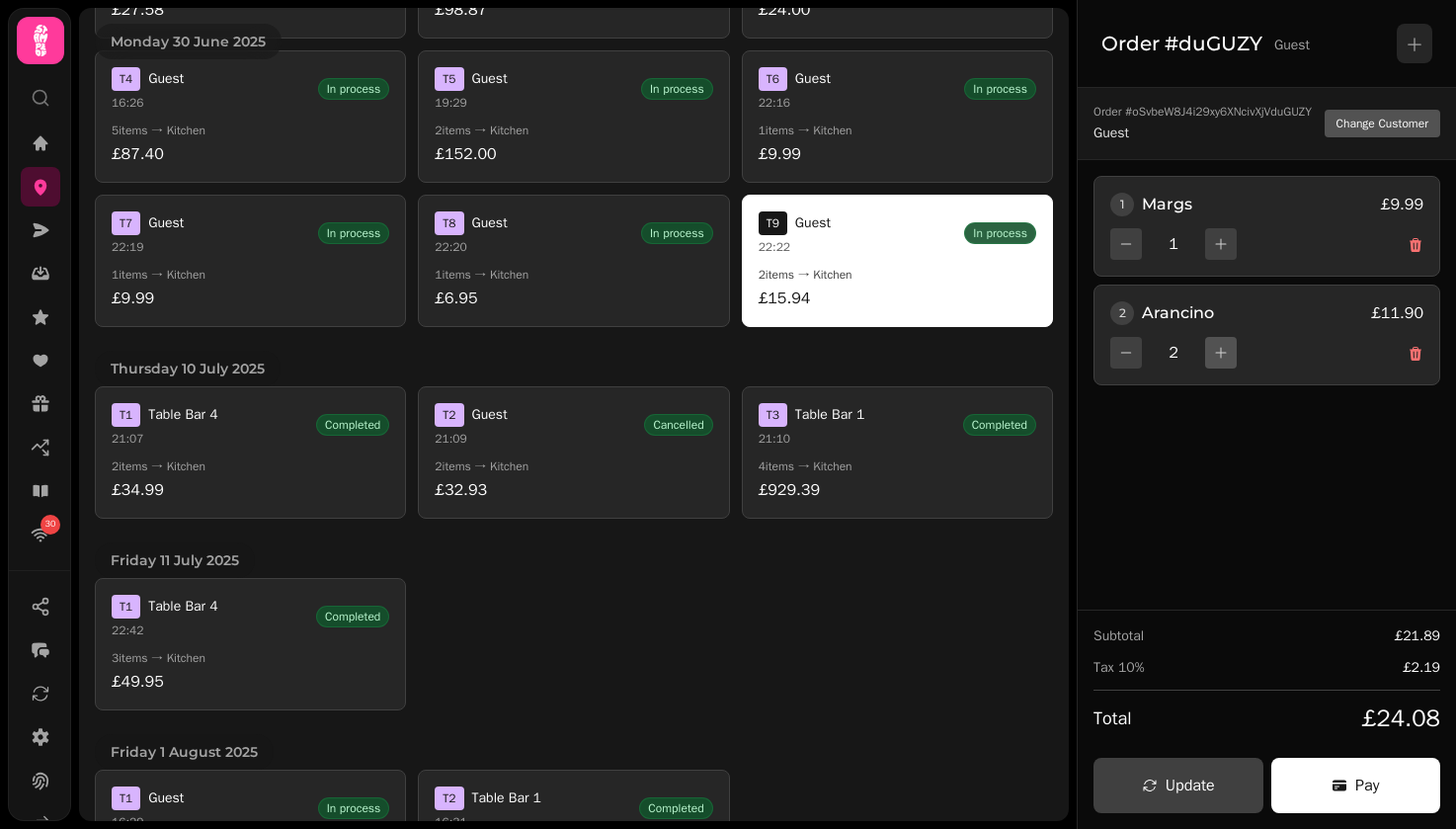 click 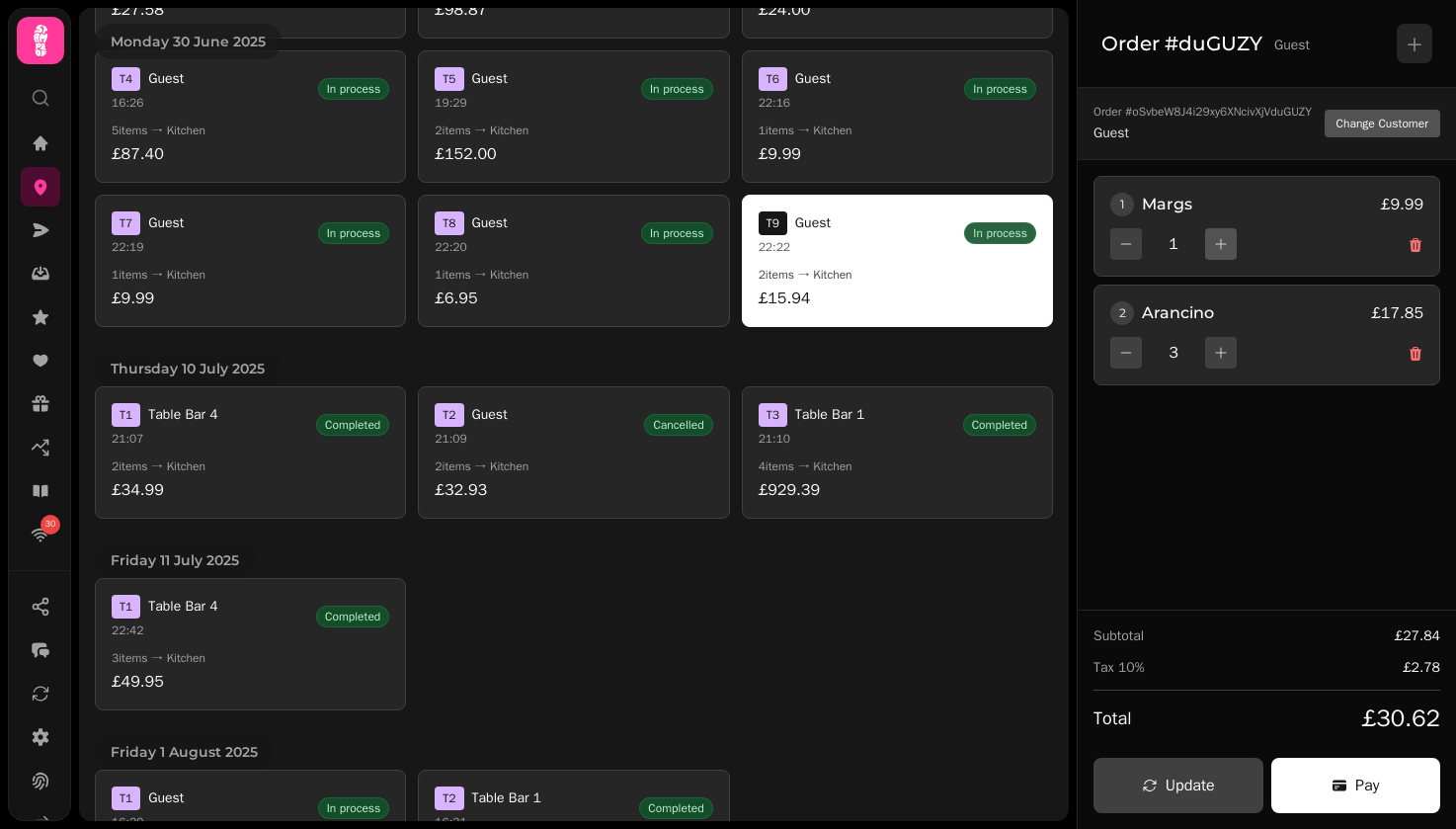 click at bounding box center (1221, 244) 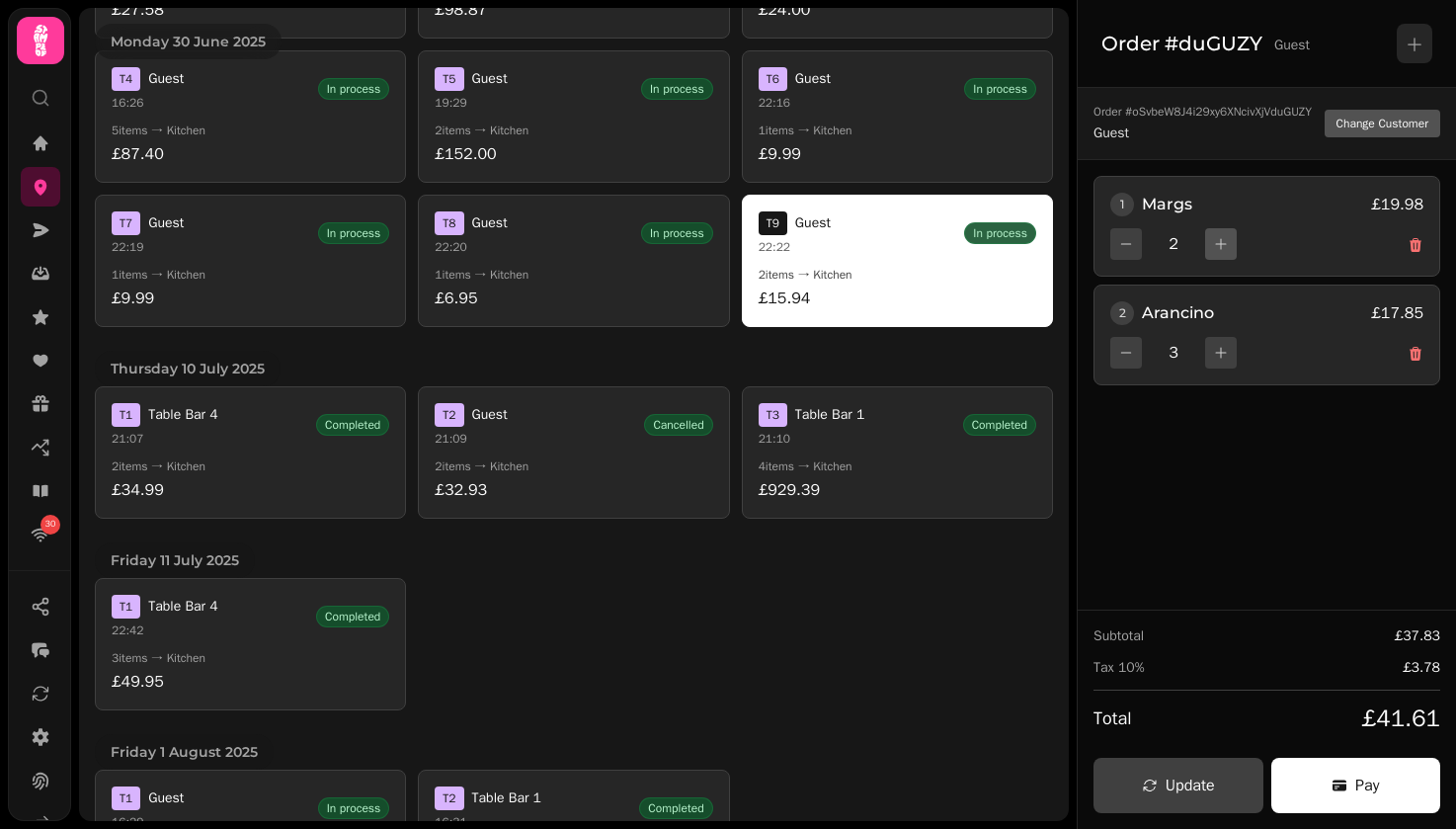 click at bounding box center (1221, 244) 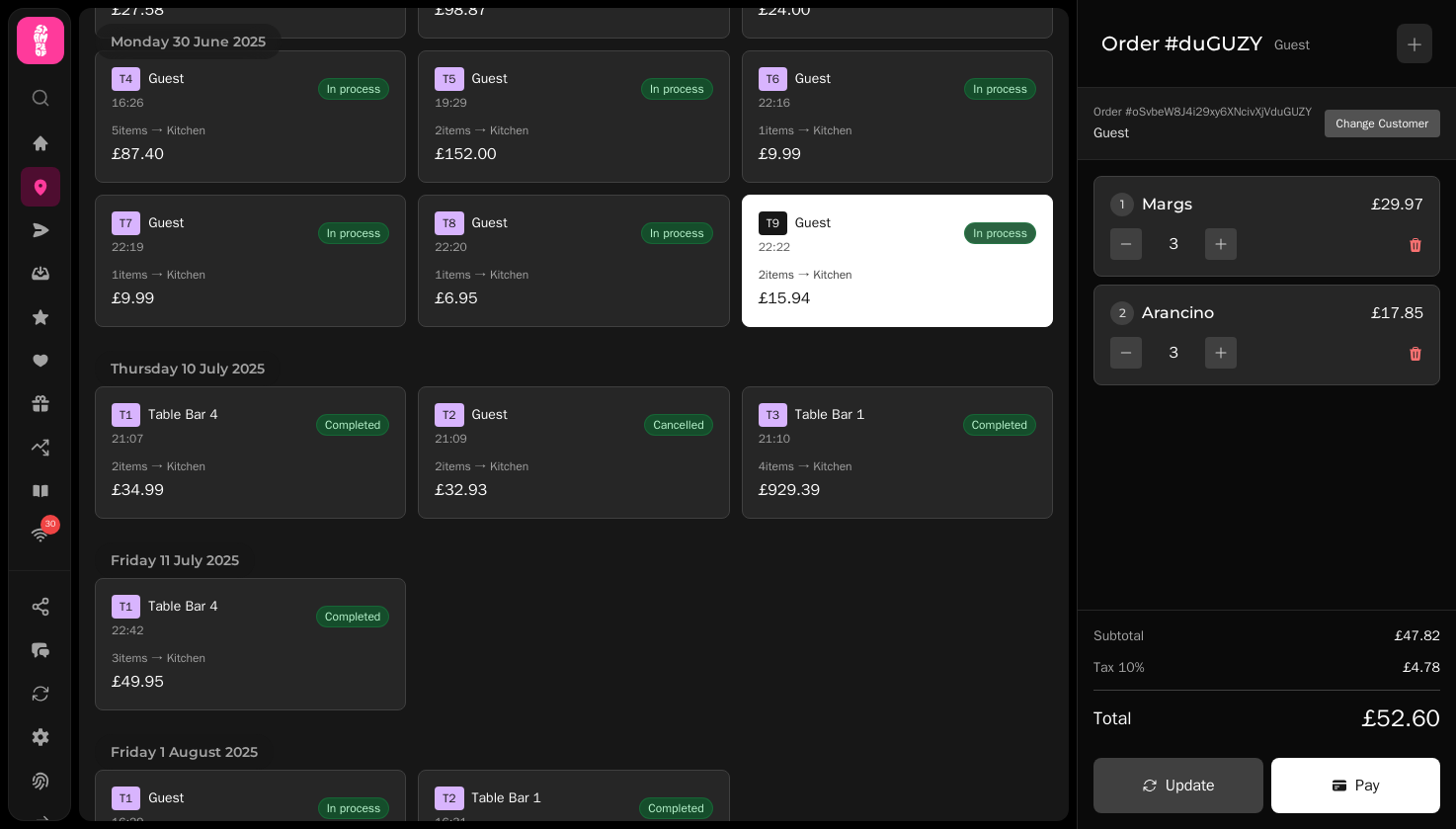 click on "4  items → Kitchen" at bounding box center (897, 466) 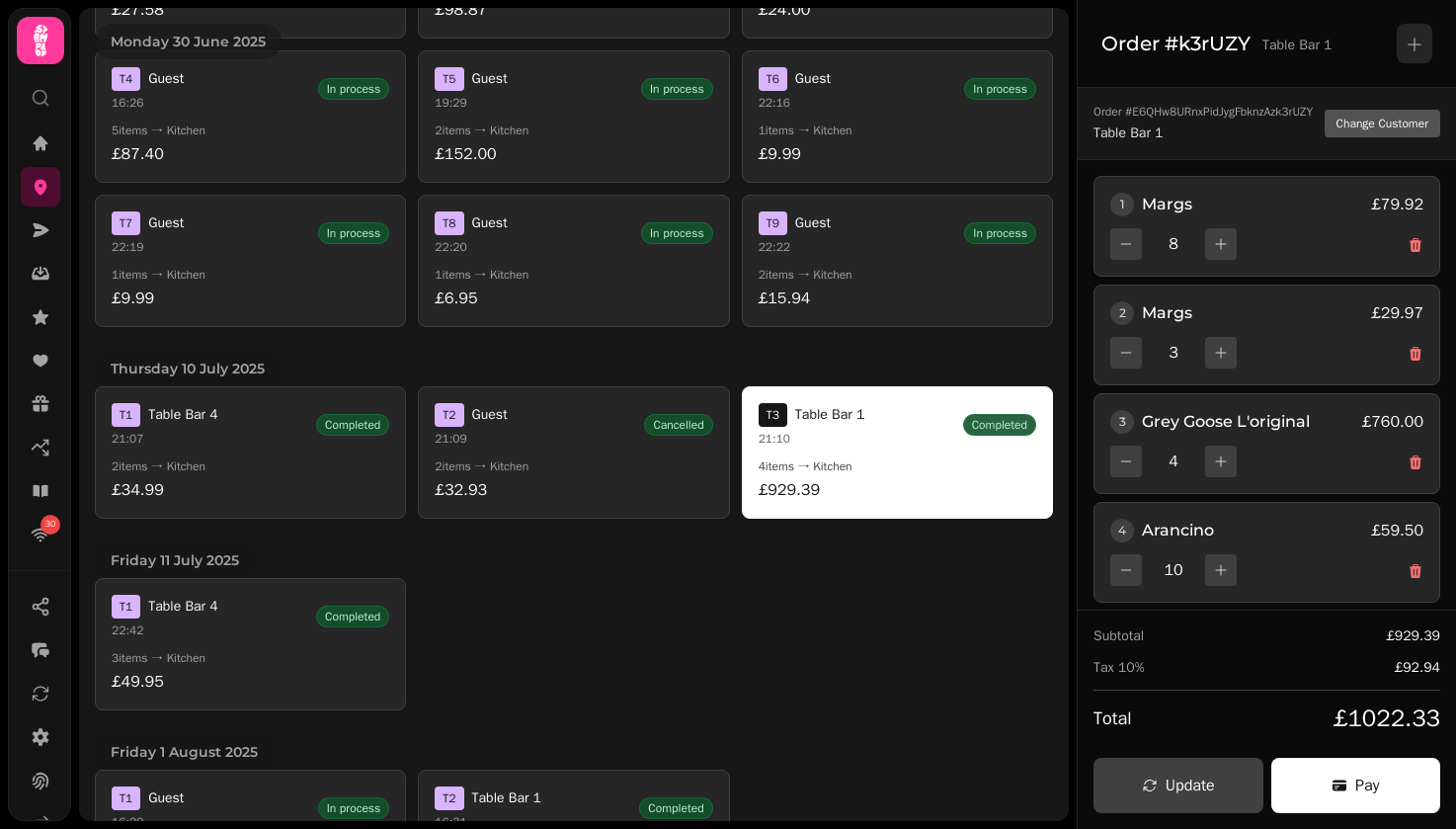 click on "T 2 Guest 21:09 Cancelled" at bounding box center (573, 425) 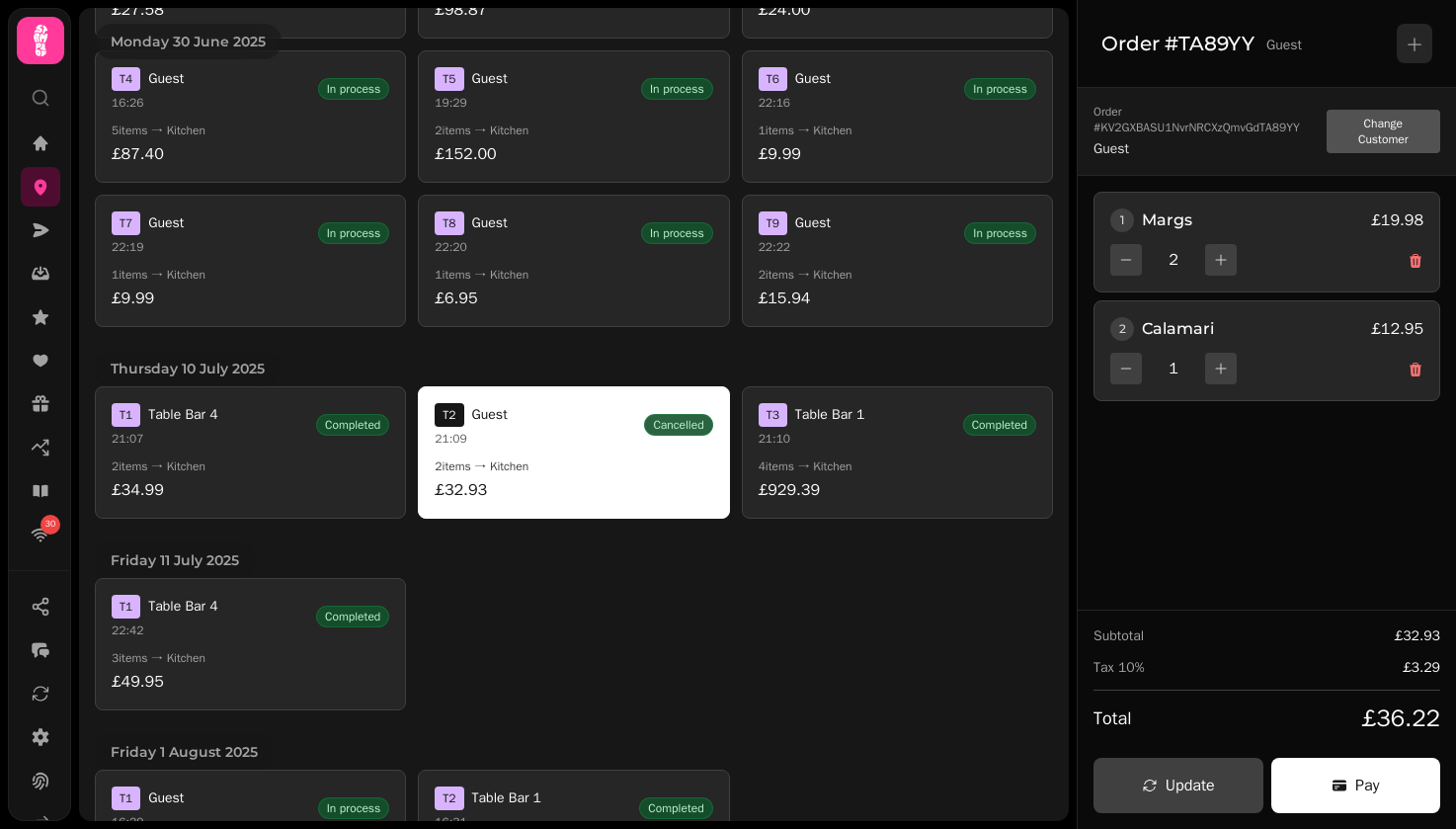 click on "T 1 Table Bar 4 21:07 Completed 2  items → Kitchen £34.99" at bounding box center [250, 453] 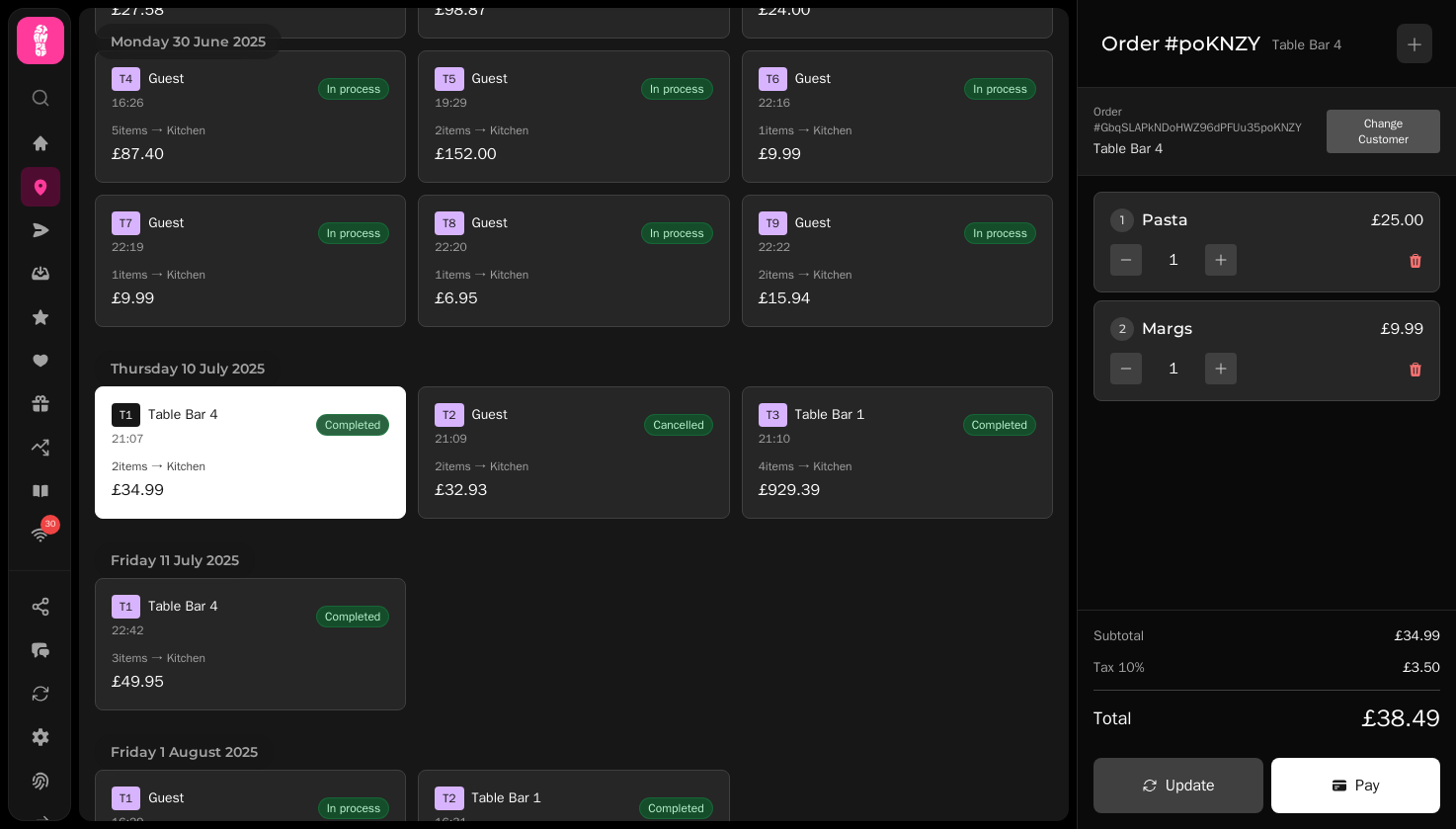 click on "T 7 Guest 22:19 In process 1  items → Kitchen £9.99" at bounding box center (250, 261) 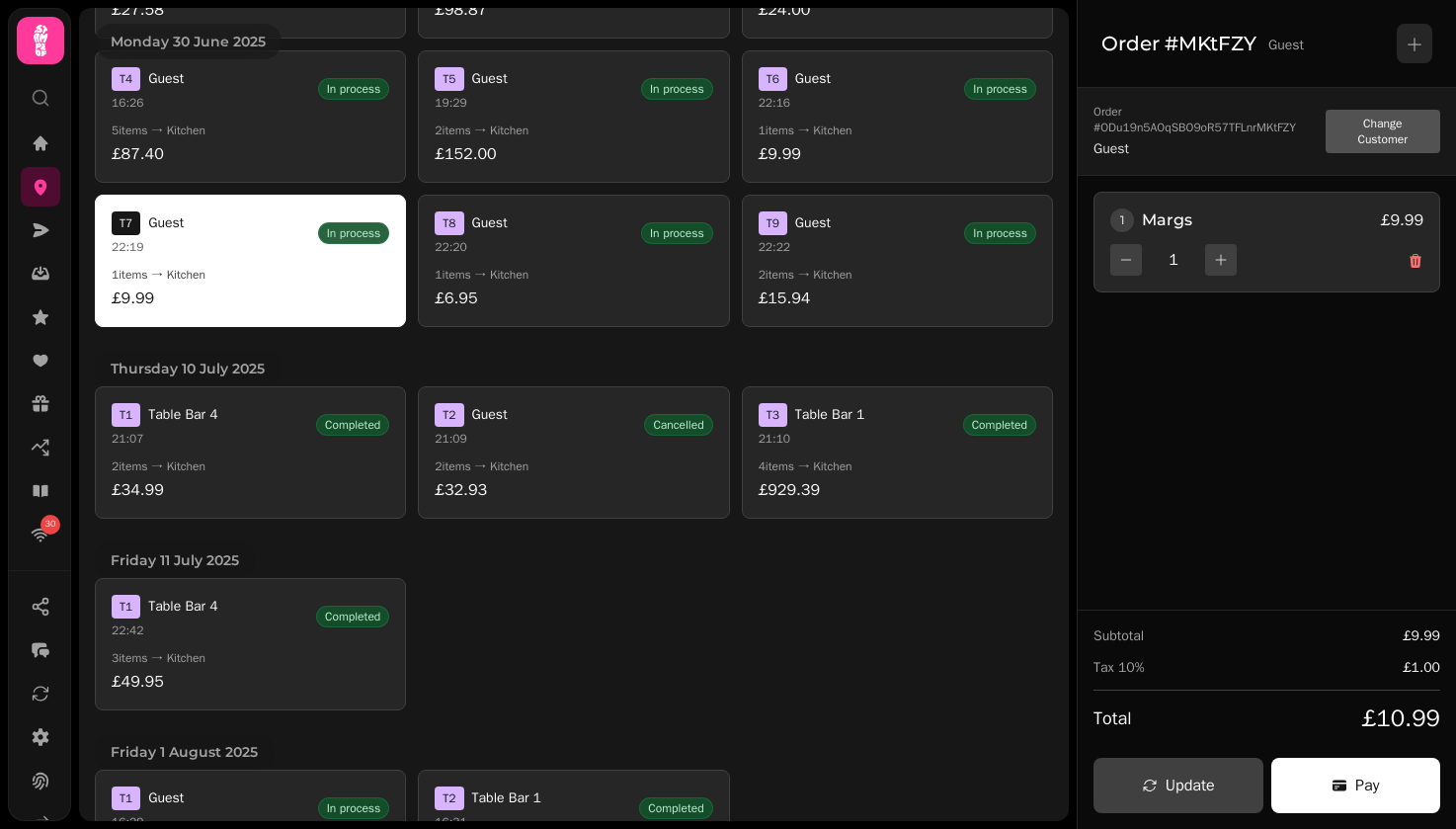 click on "1  items → Kitchen" at bounding box center (573, 275) 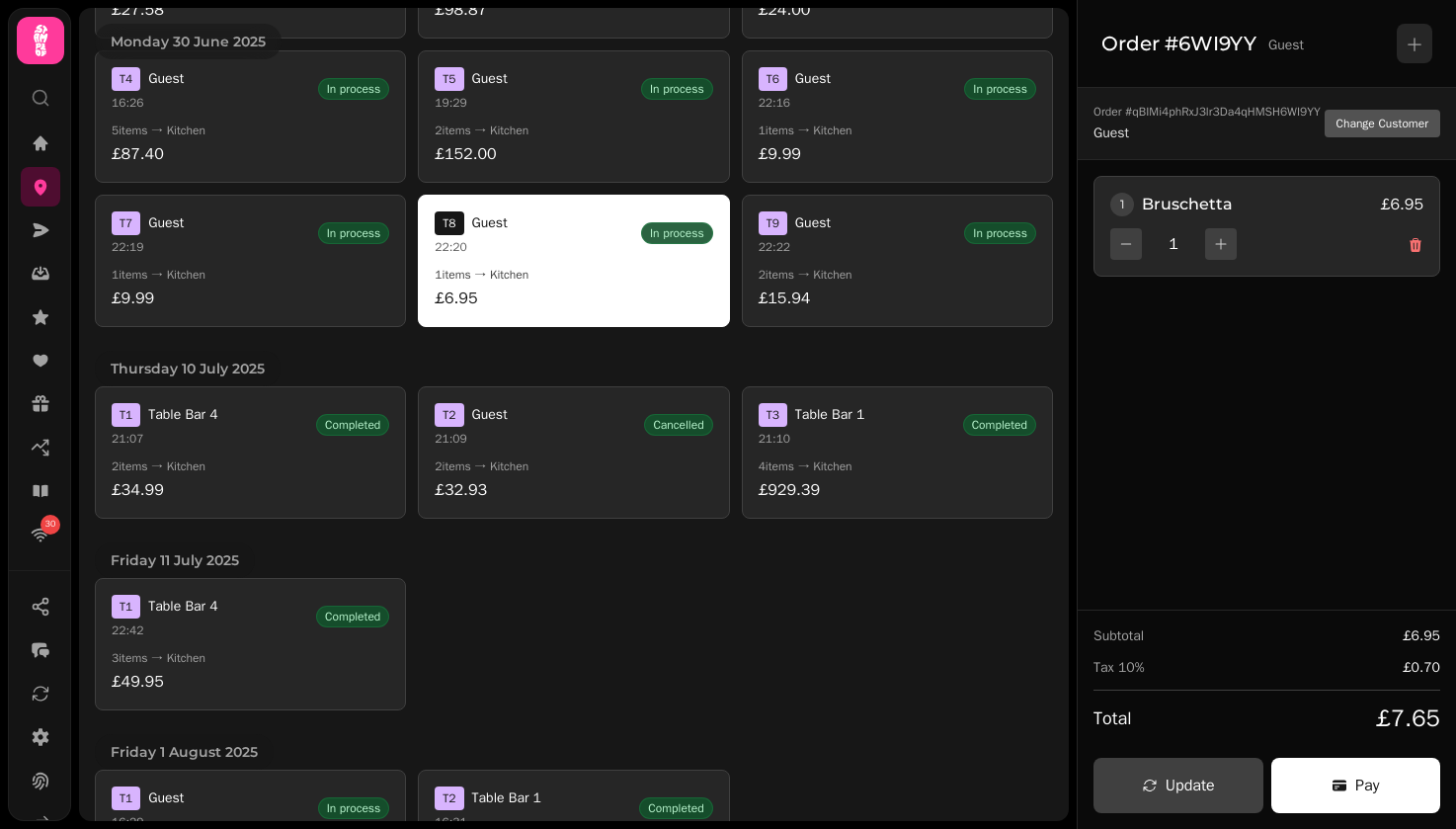 click on "T 5 Guest 19:29 In process 2  items → Kitchen £152.00" at bounding box center [573, 117] 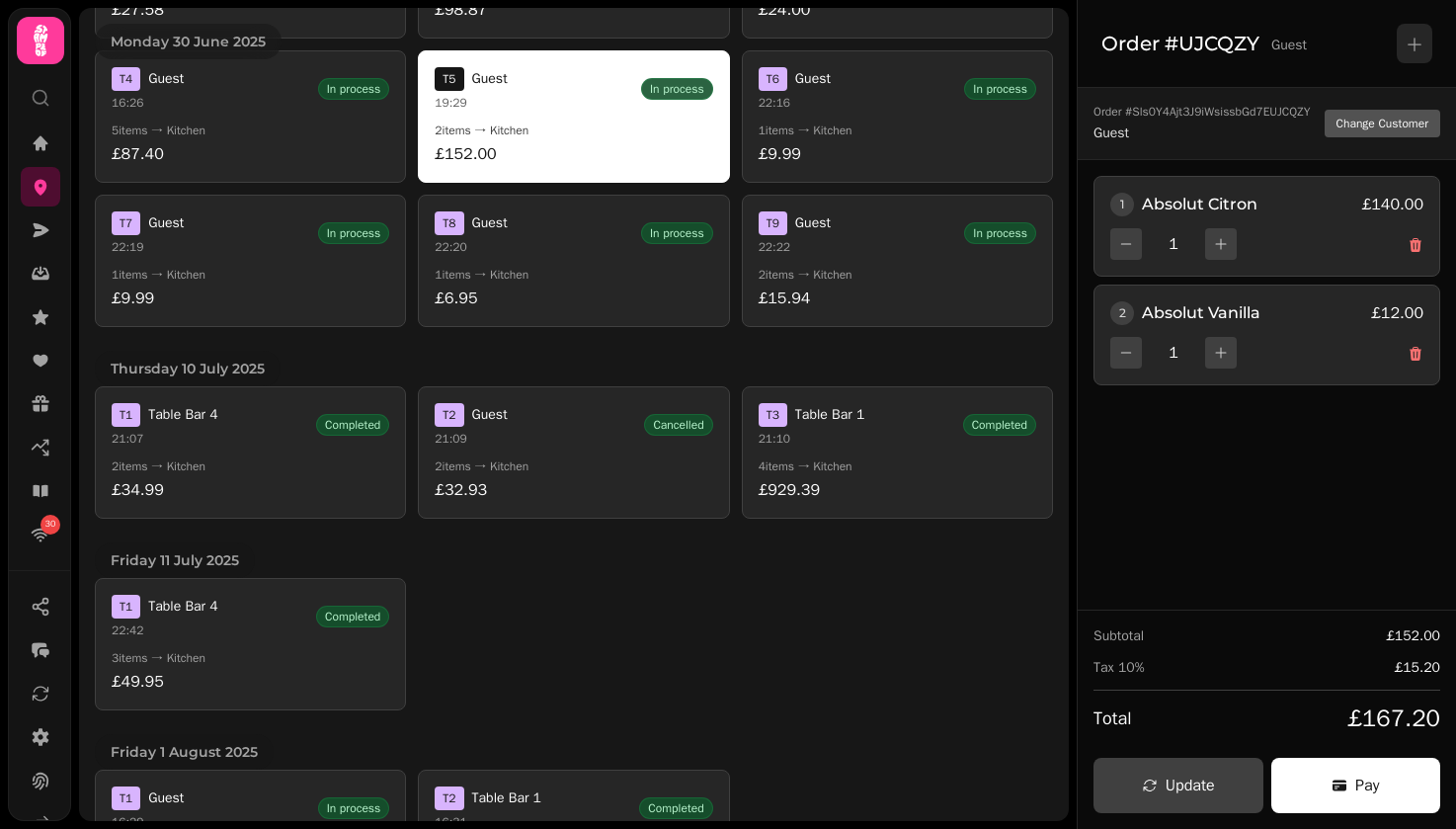 click on "5  items → Kitchen" at bounding box center (250, 130) 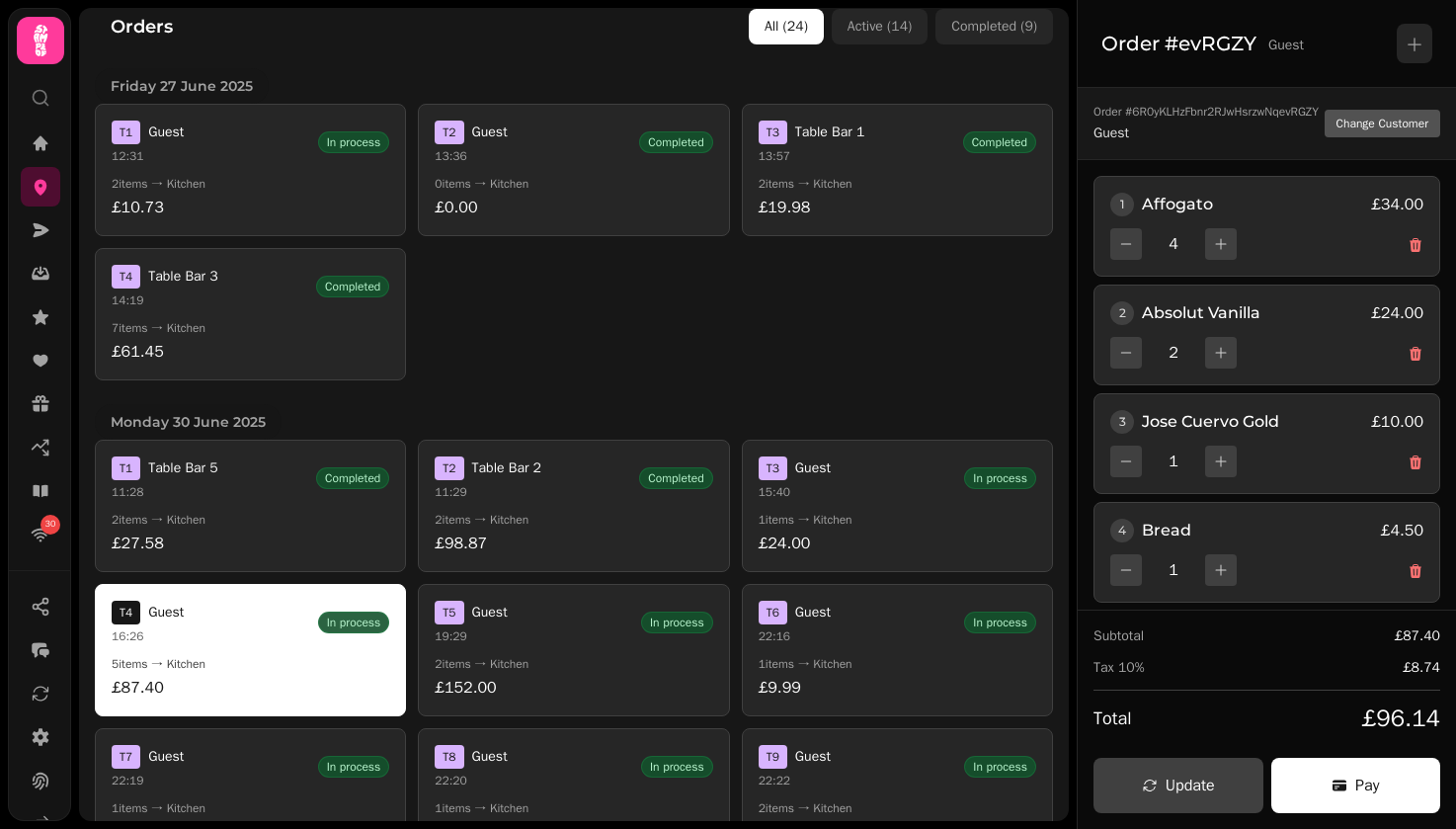 scroll, scrollTop: 705, scrollLeft: 0, axis: vertical 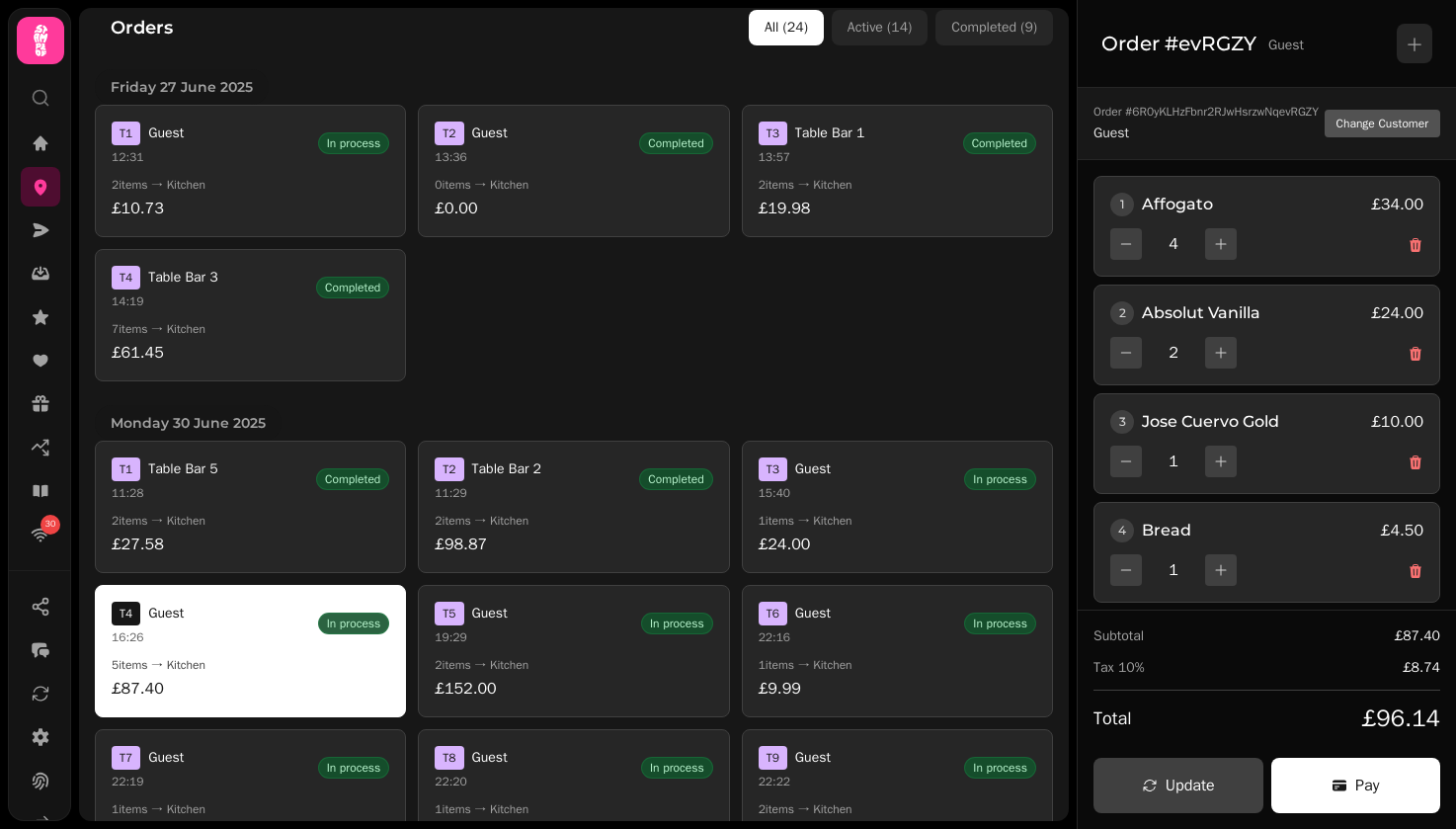 click on "2  items → Kitchen" at bounding box center (250, 185) 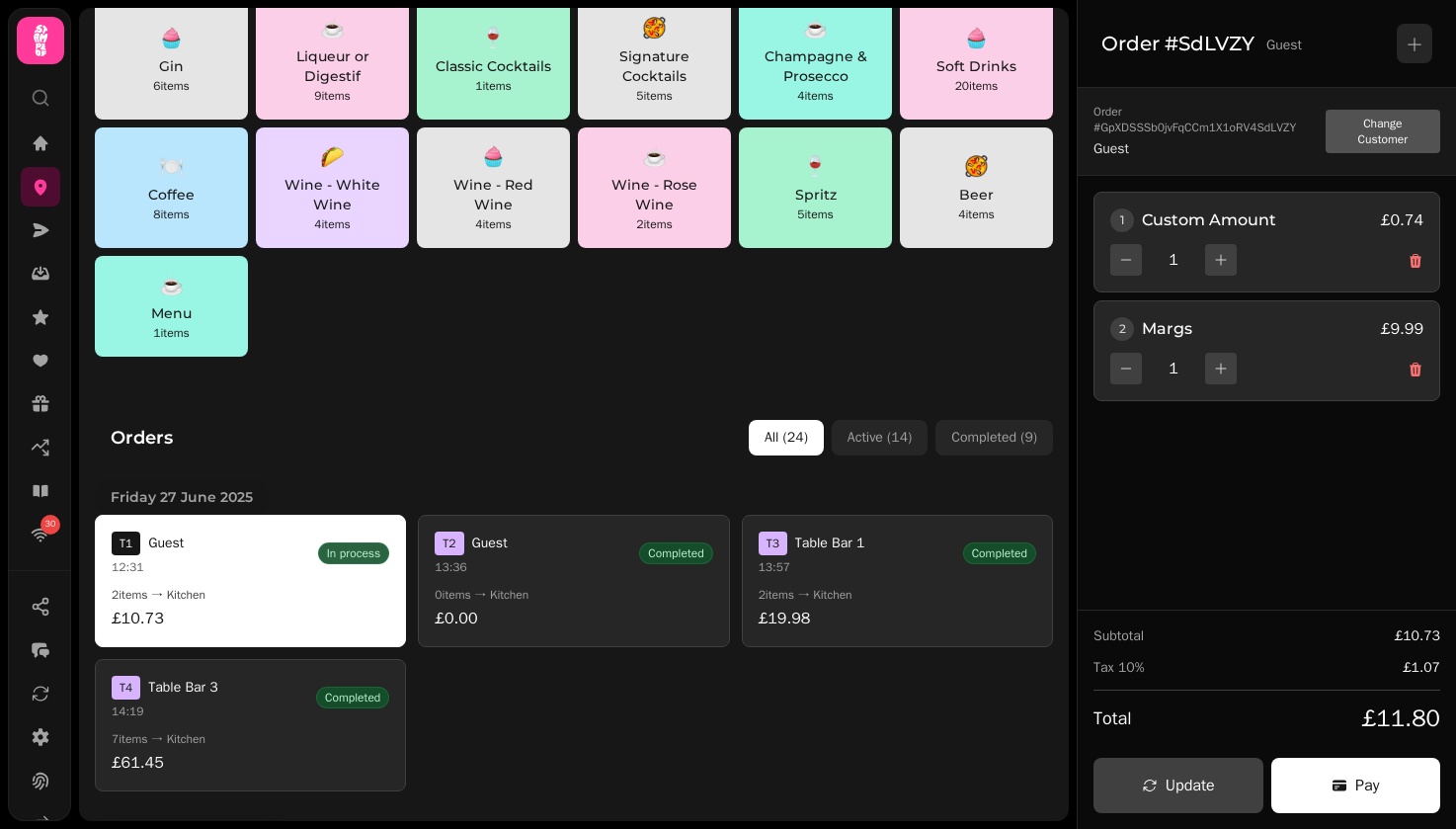 scroll, scrollTop: 483, scrollLeft: 0, axis: vertical 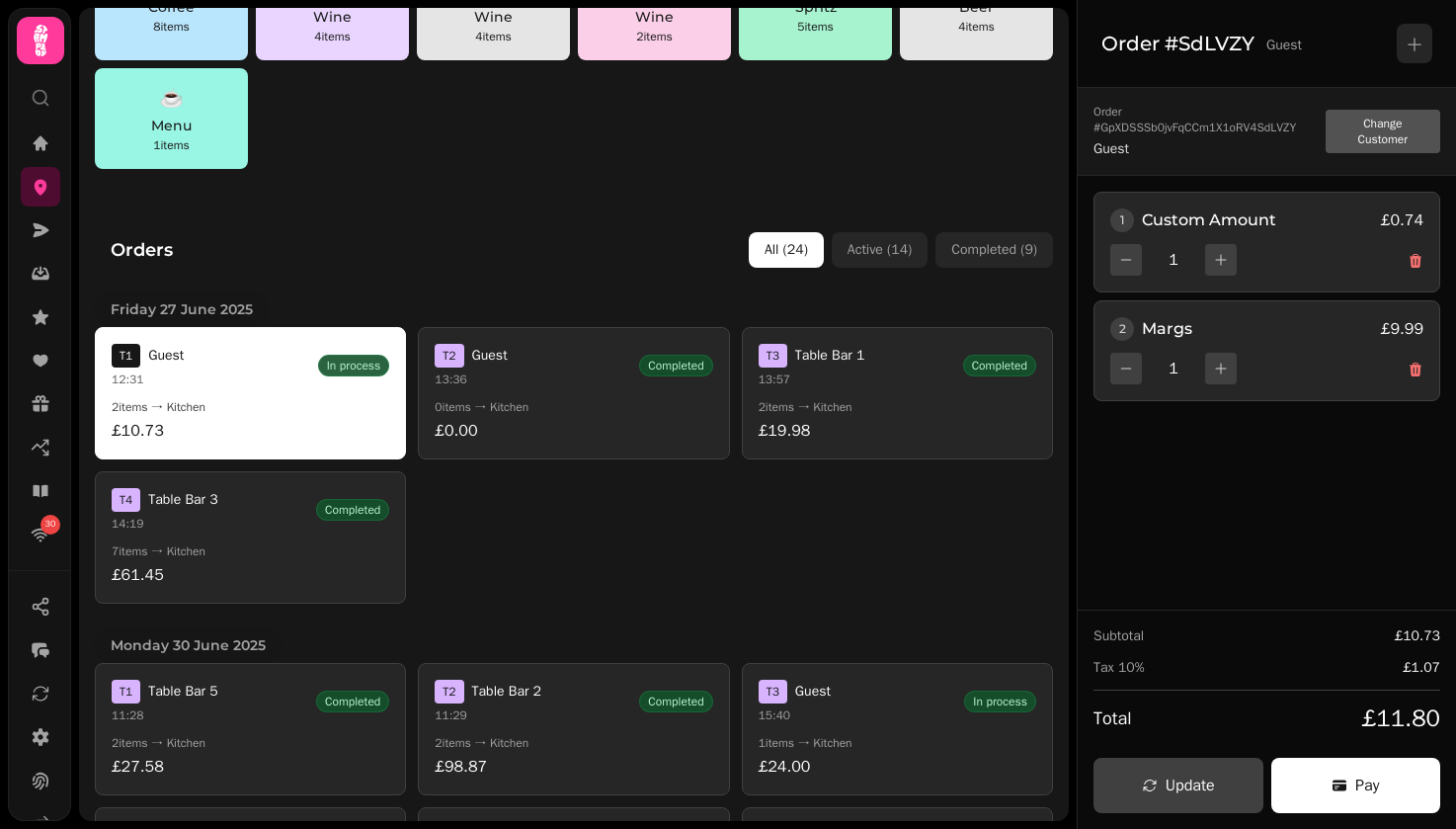 click on "All ( 24 ) Active ( 14 ) Completed ( 9 )" at bounding box center (901, 250) 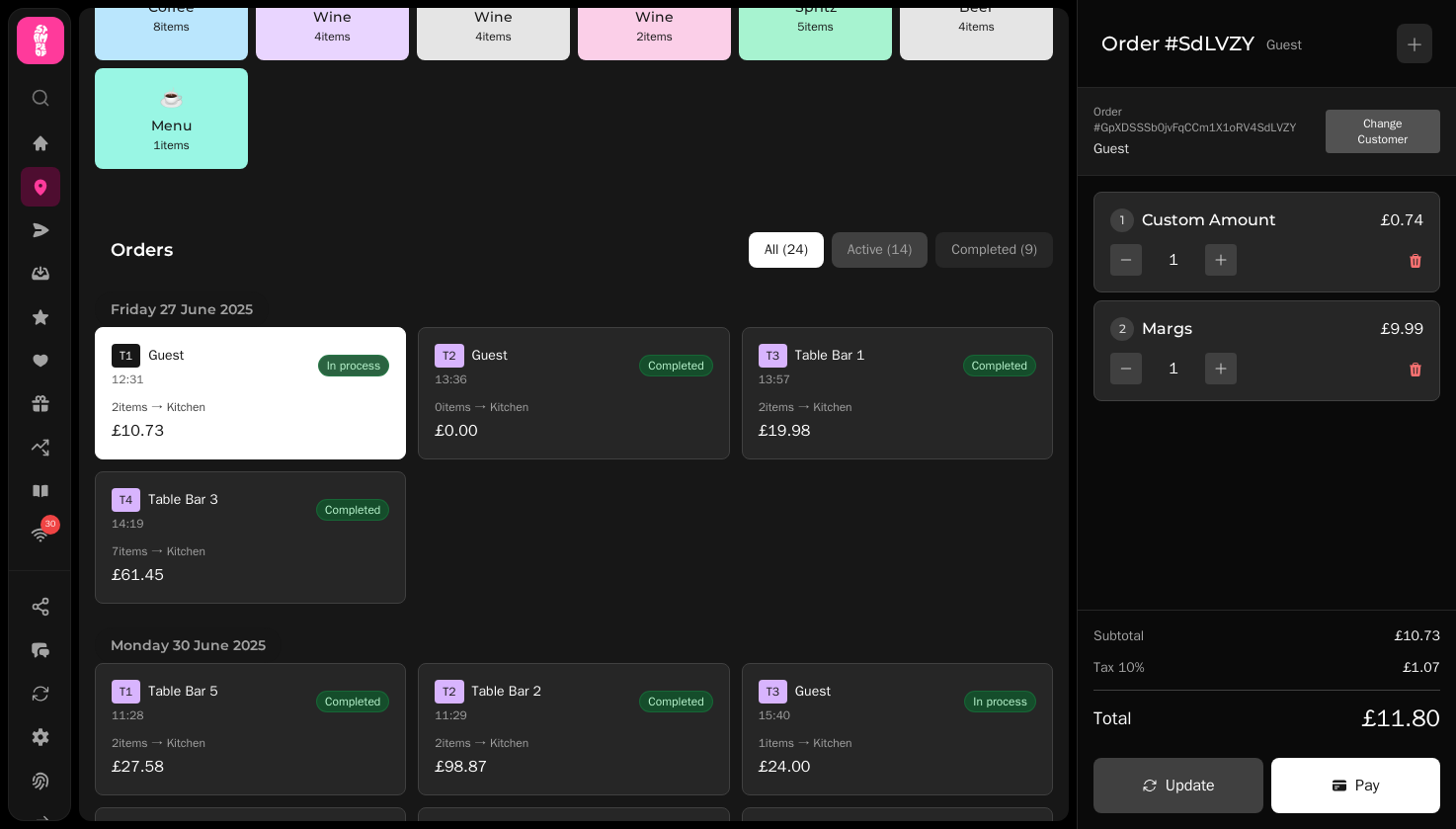 click on "Active ( 14 )" at bounding box center [879, 250] 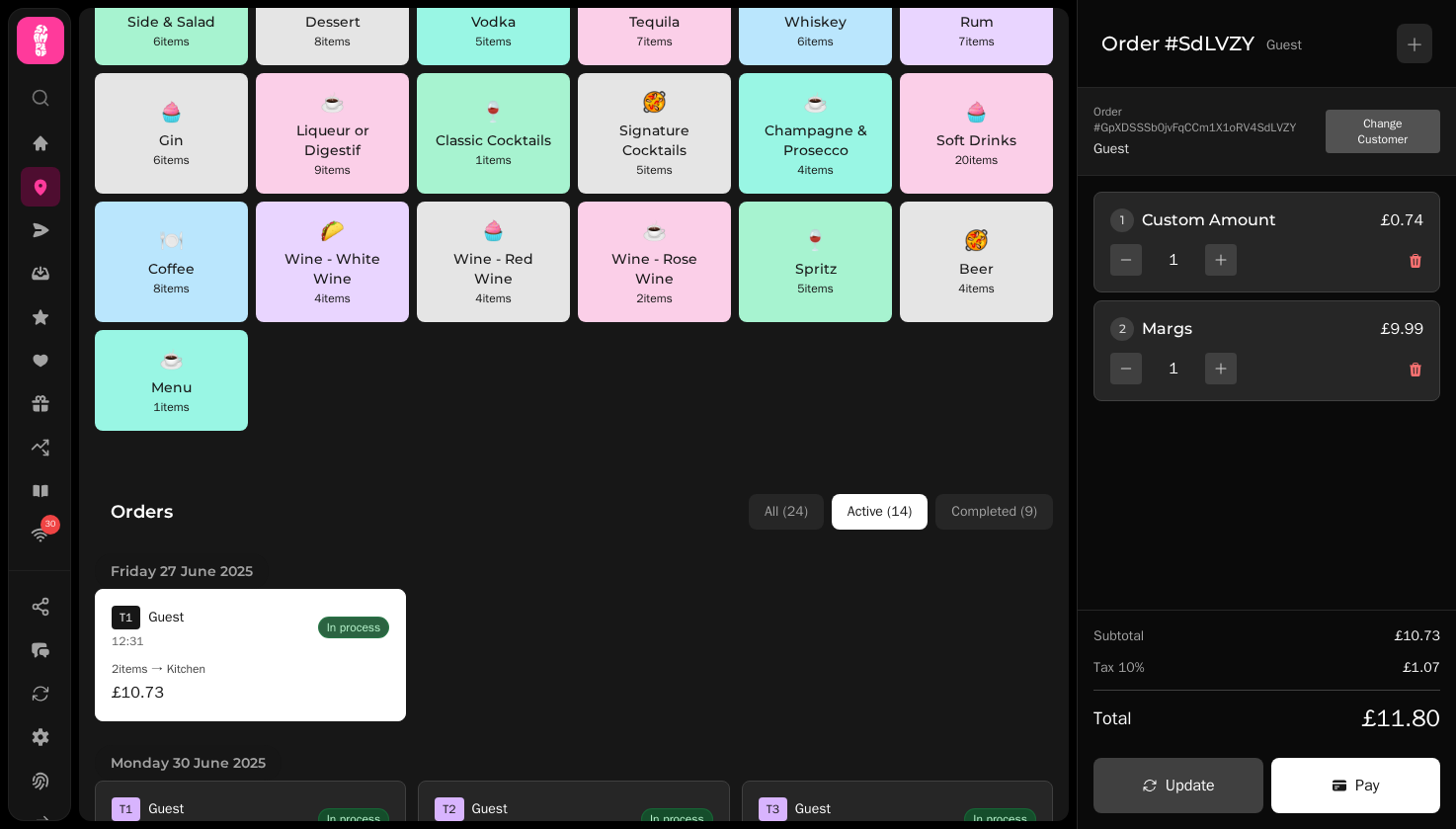 scroll, scrollTop: 0, scrollLeft: 0, axis: both 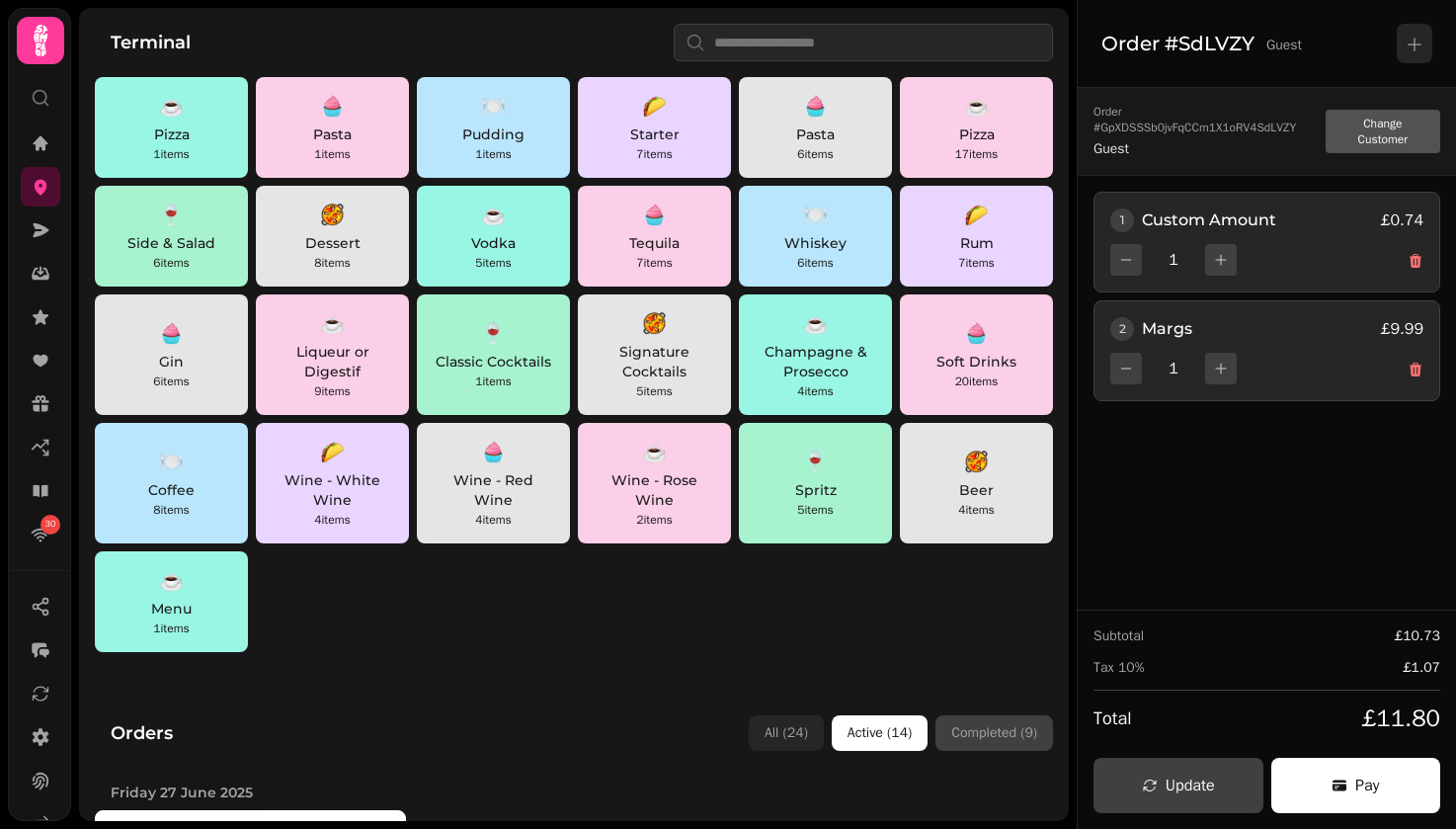 click on "Completed ( 9 )" at bounding box center [994, 733] 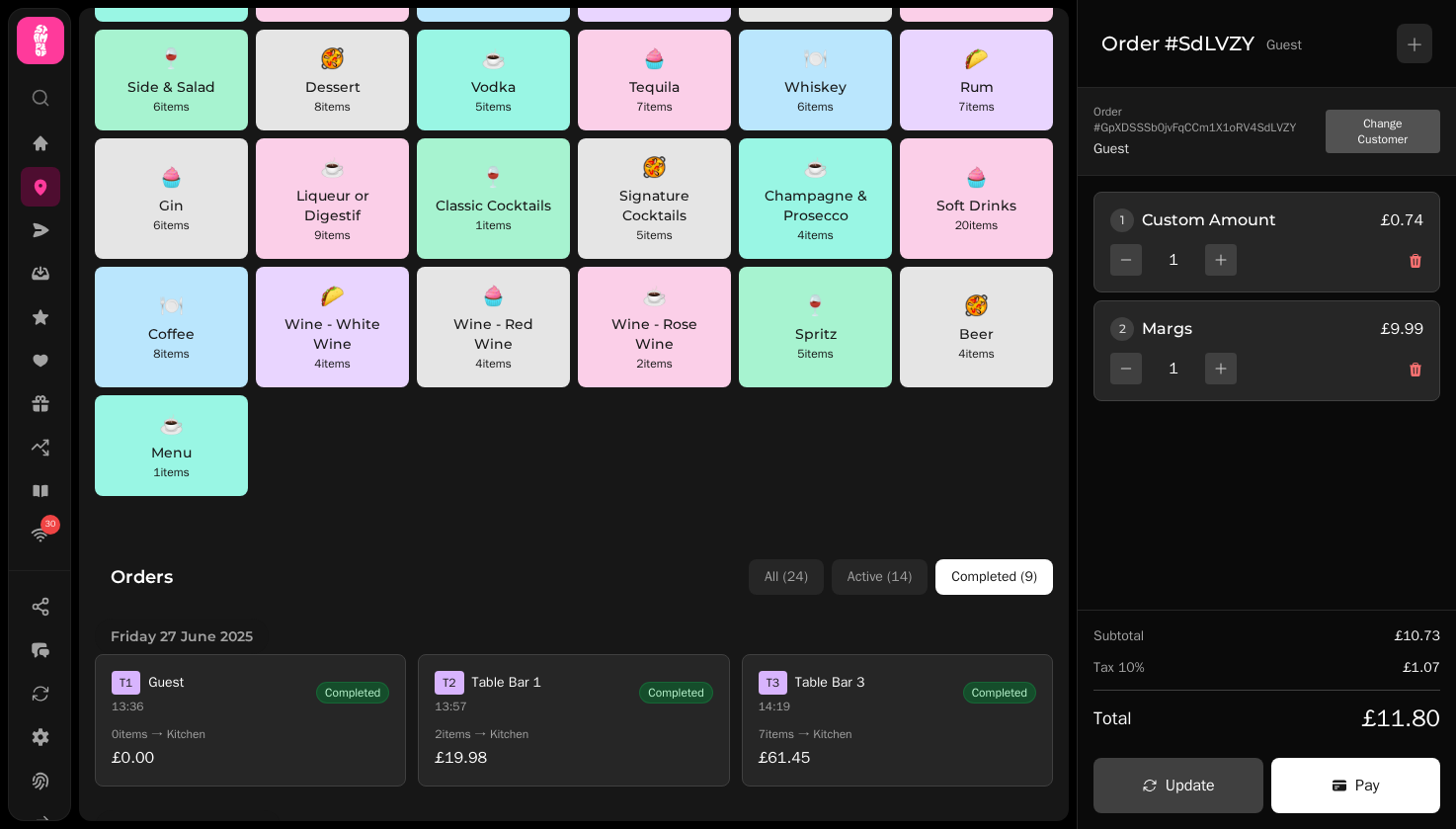 scroll, scrollTop: 0, scrollLeft: 0, axis: both 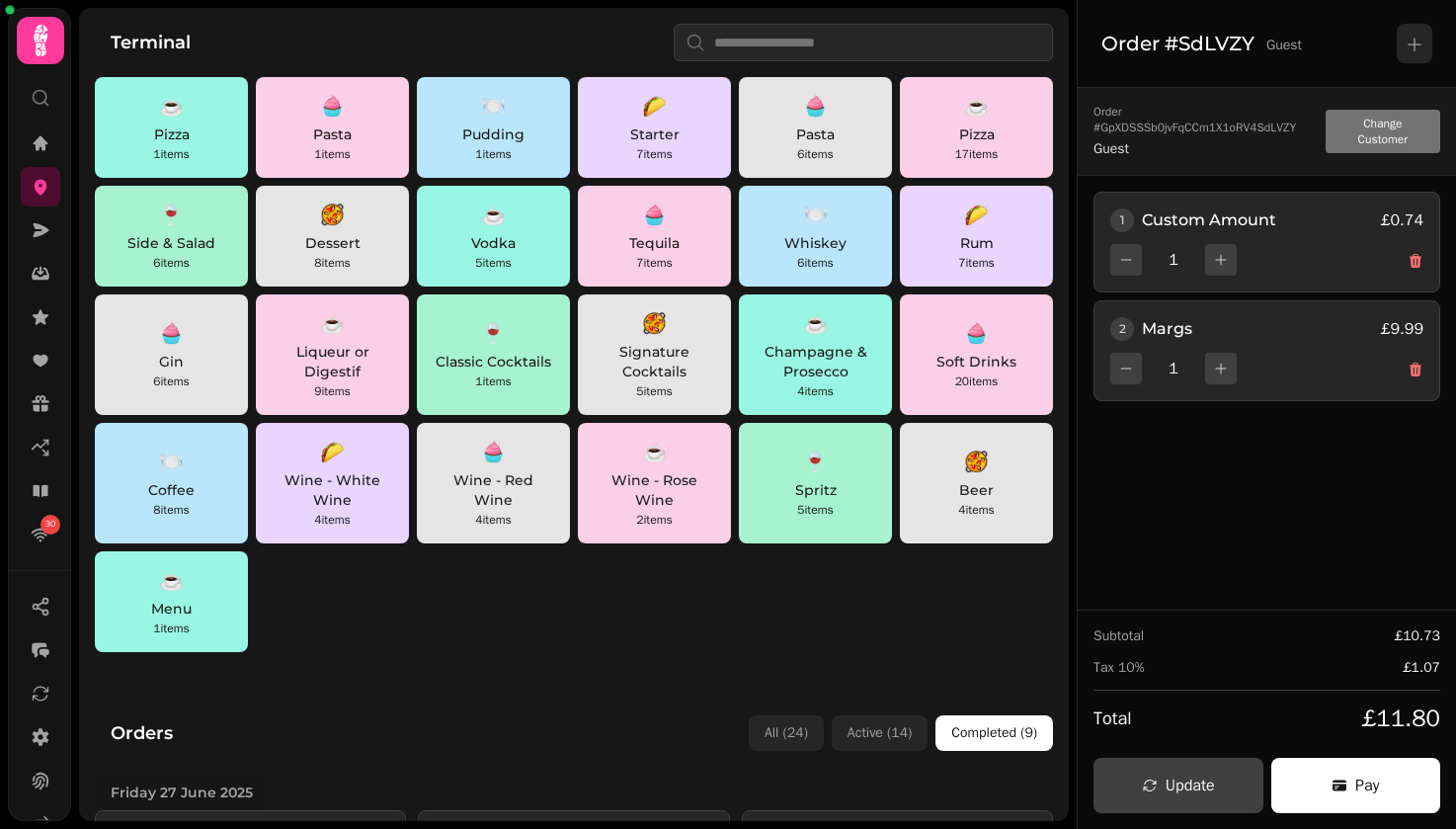 click on "Change Customer" at bounding box center (1383, 131) 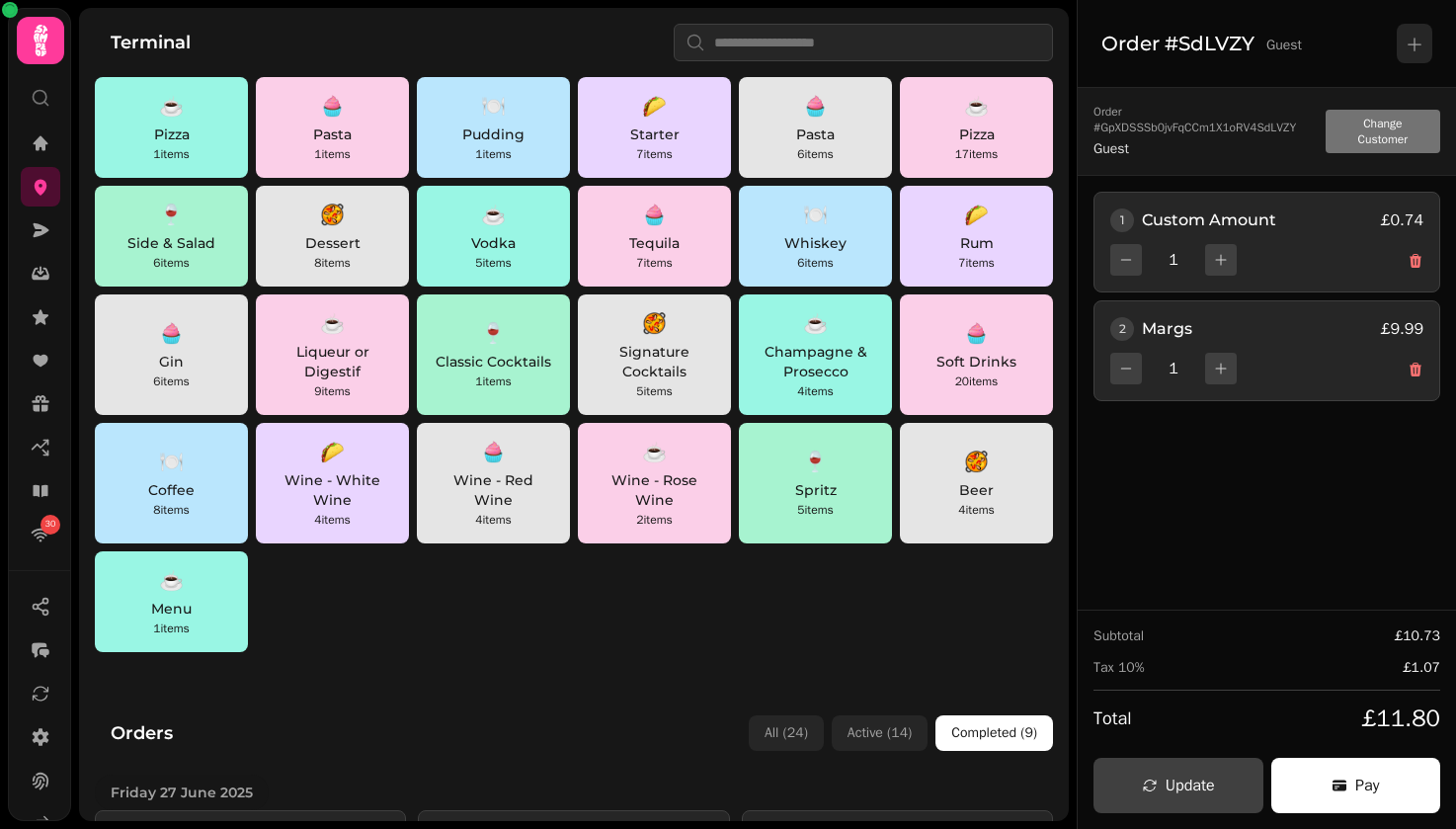 click on "Change Customer" at bounding box center (1383, 131) 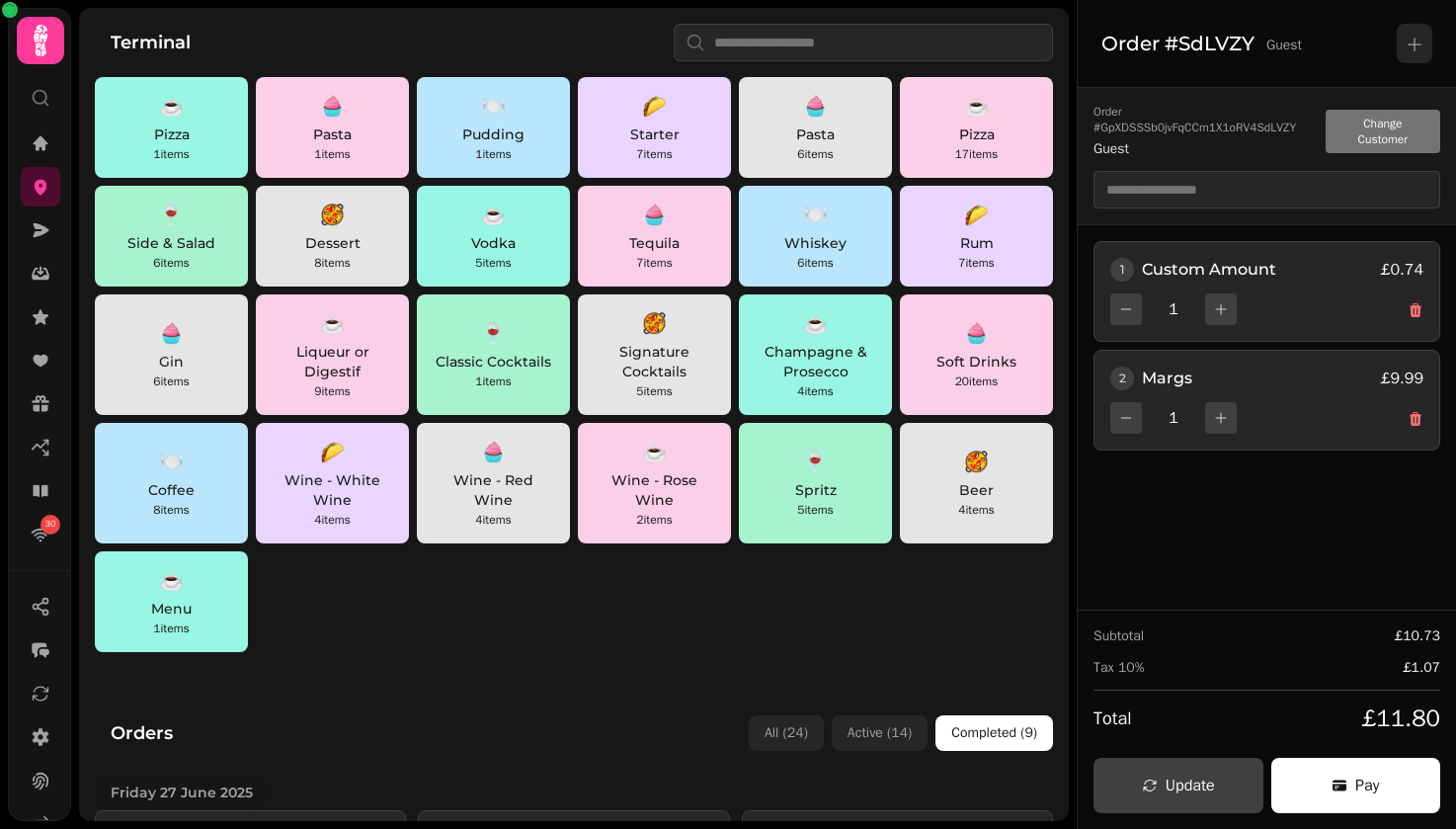 click on "Change Customer" at bounding box center [1383, 131] 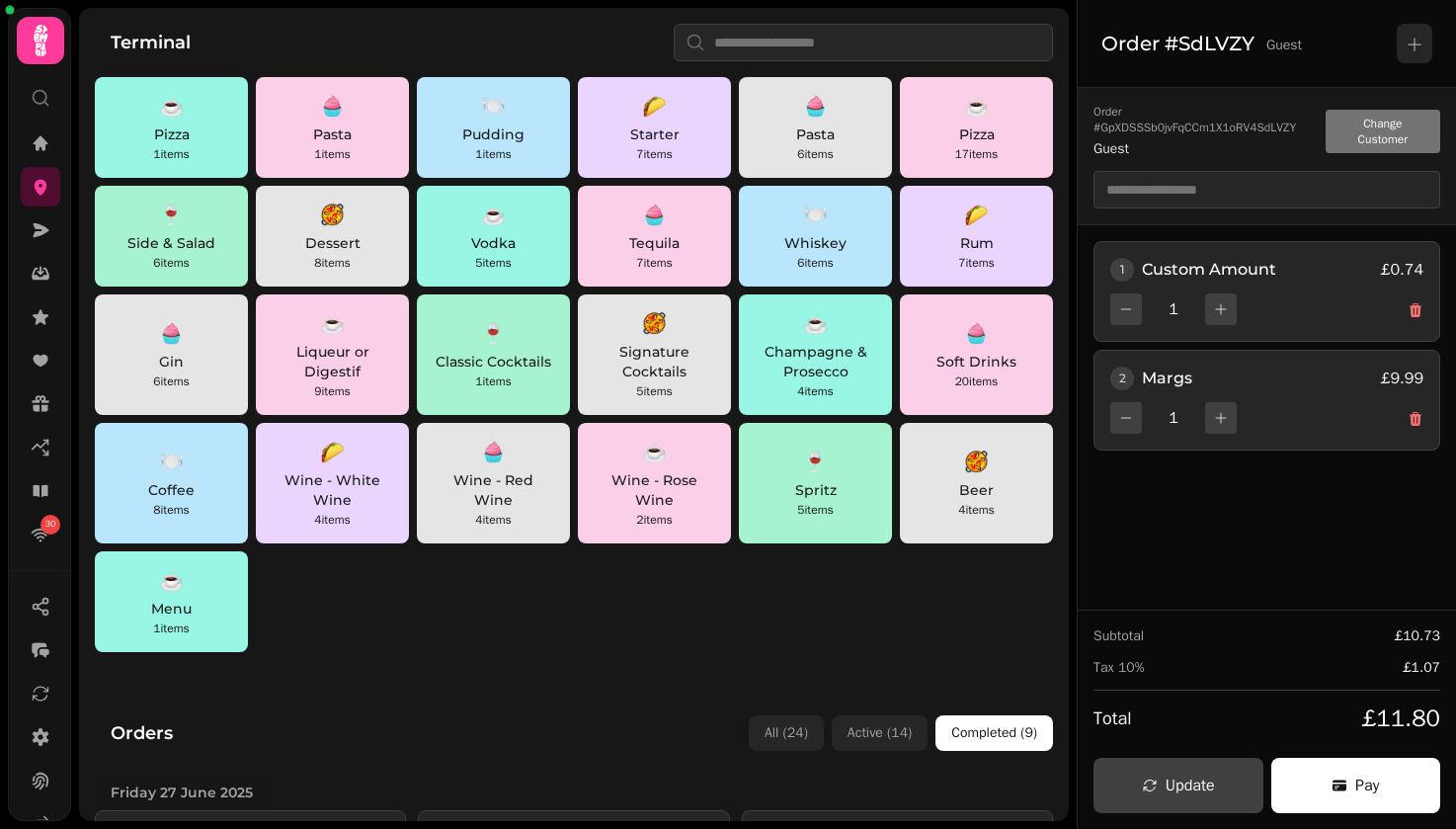 click on "Change Customer" at bounding box center (1383, 131) 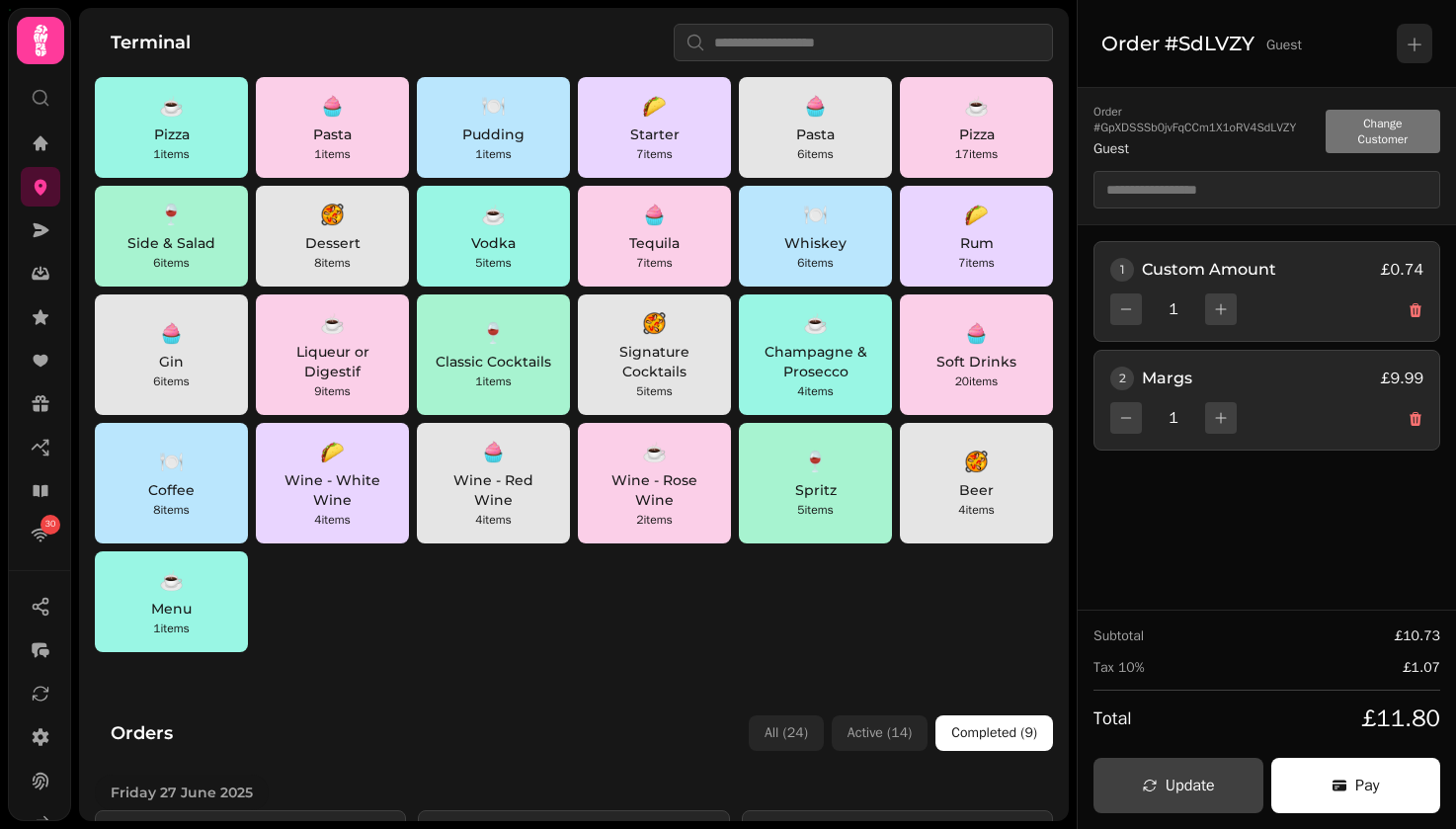 click on "Change Customer" at bounding box center (1383, 131) 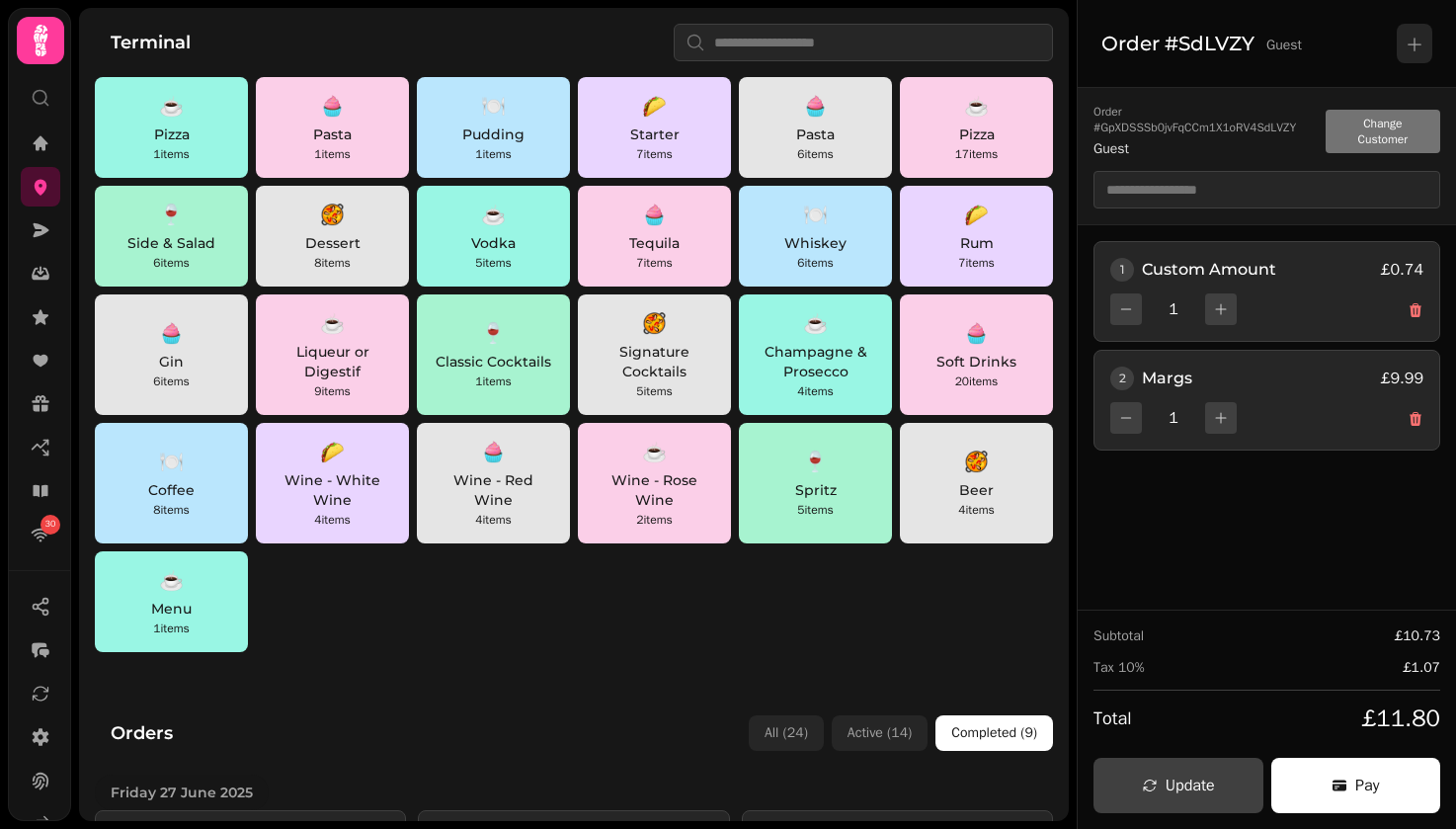 click on "Change Customer" at bounding box center (1383, 131) 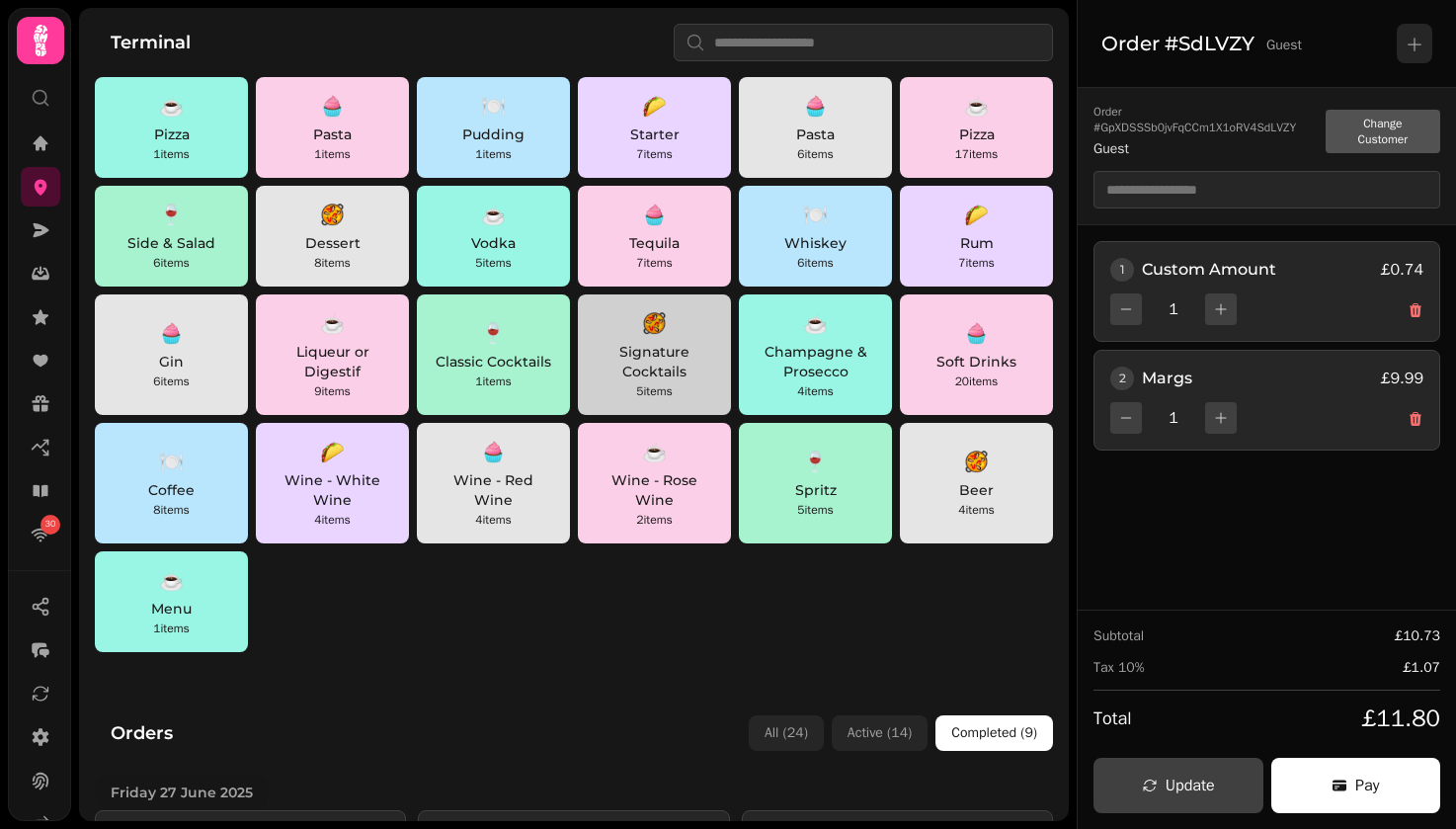 click on "Signature Cocktails" at bounding box center (654, 362) 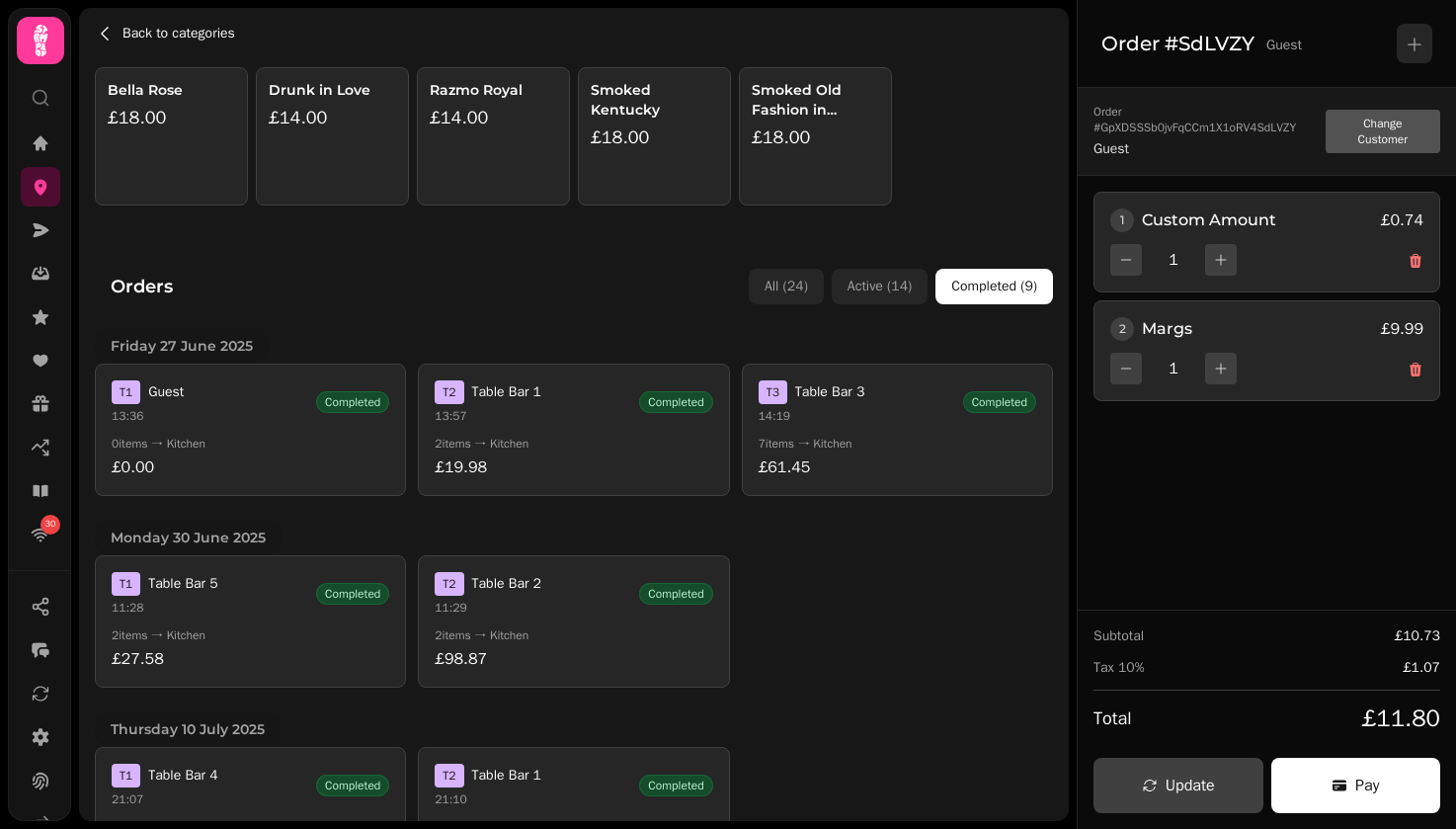 click on "Back to categories" at bounding box center [165, 34] 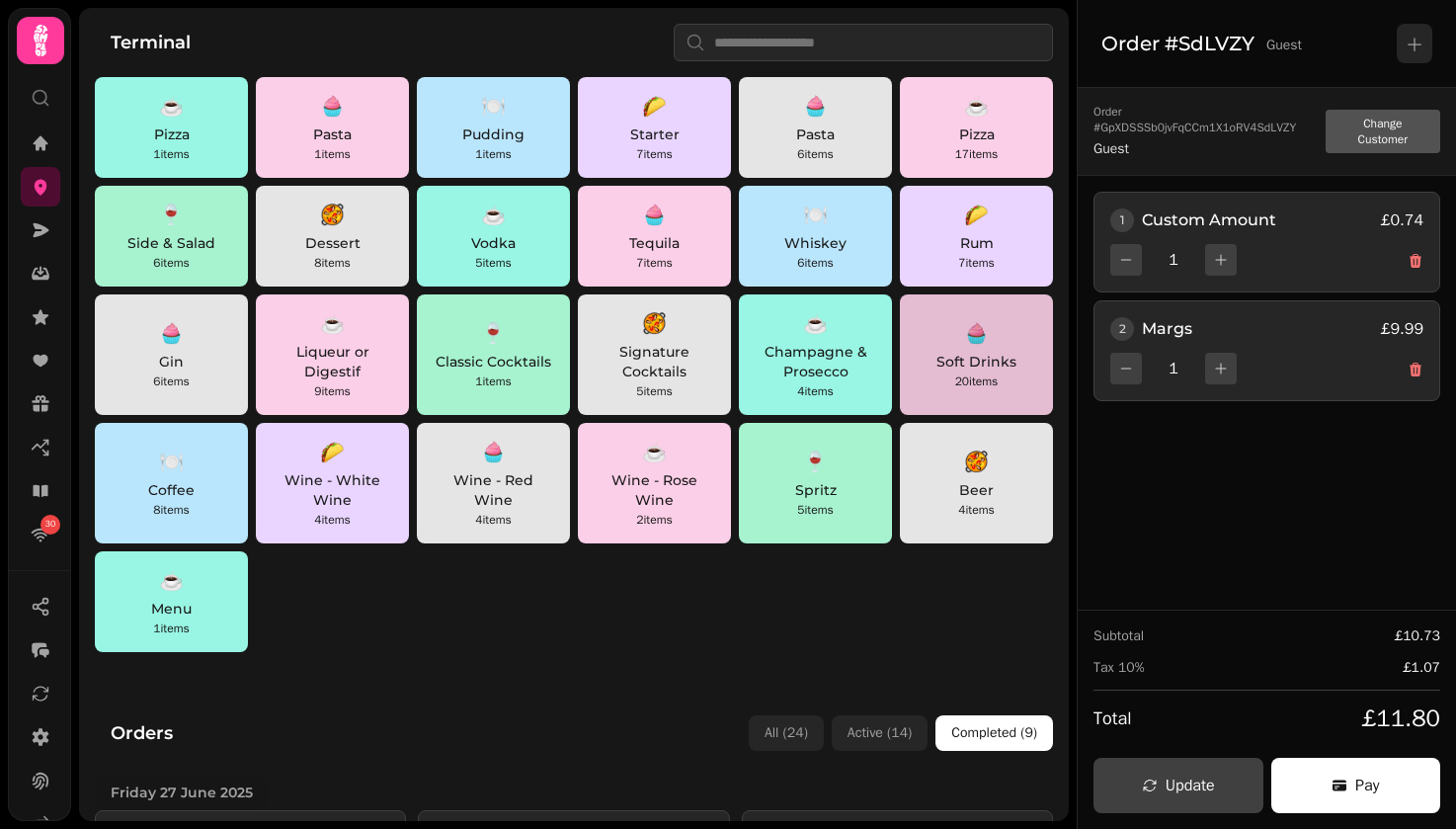 click on "🧁 Soft Drinks 20  items" at bounding box center [976, 355] 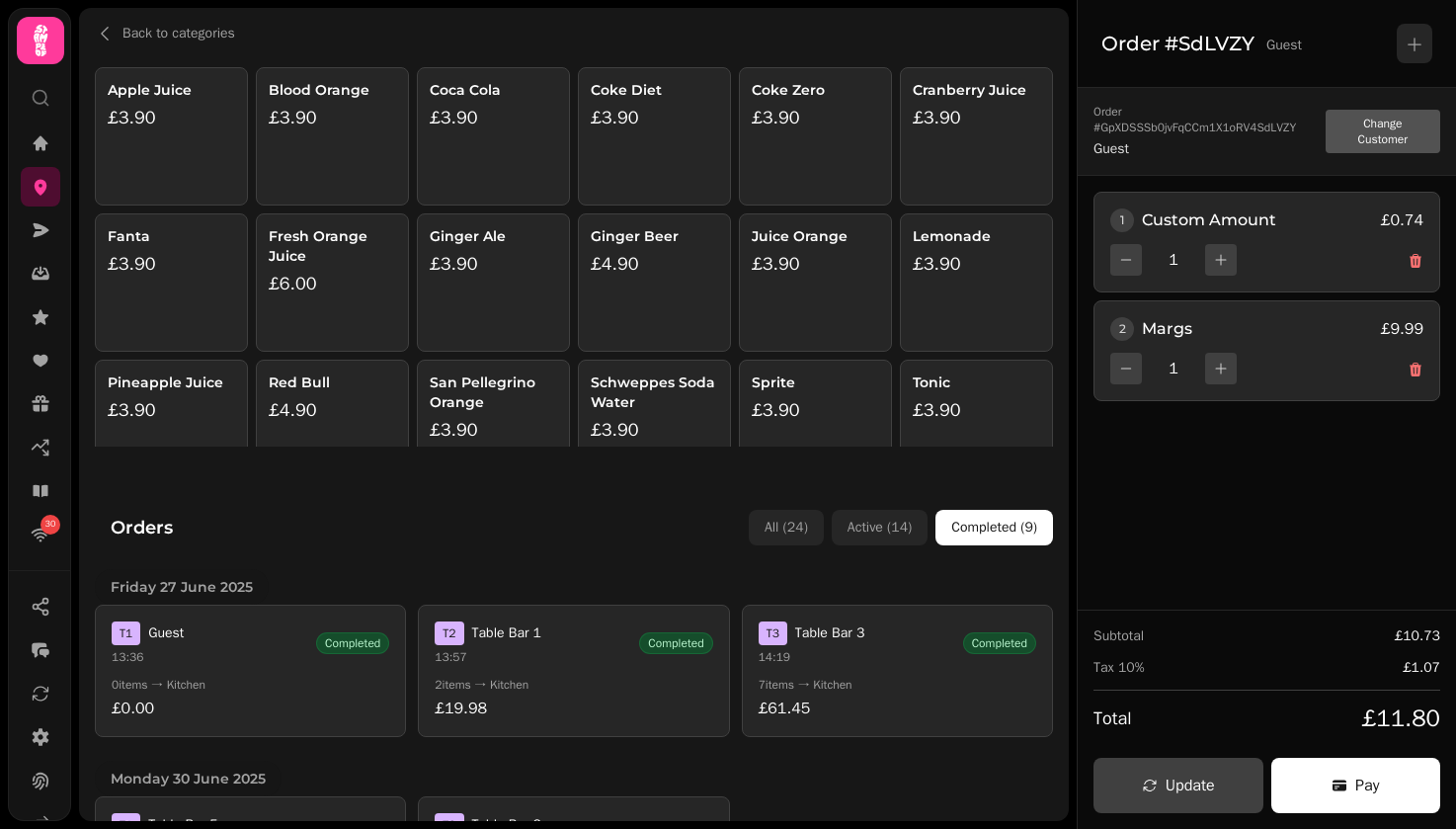scroll, scrollTop: 198, scrollLeft: 0, axis: vertical 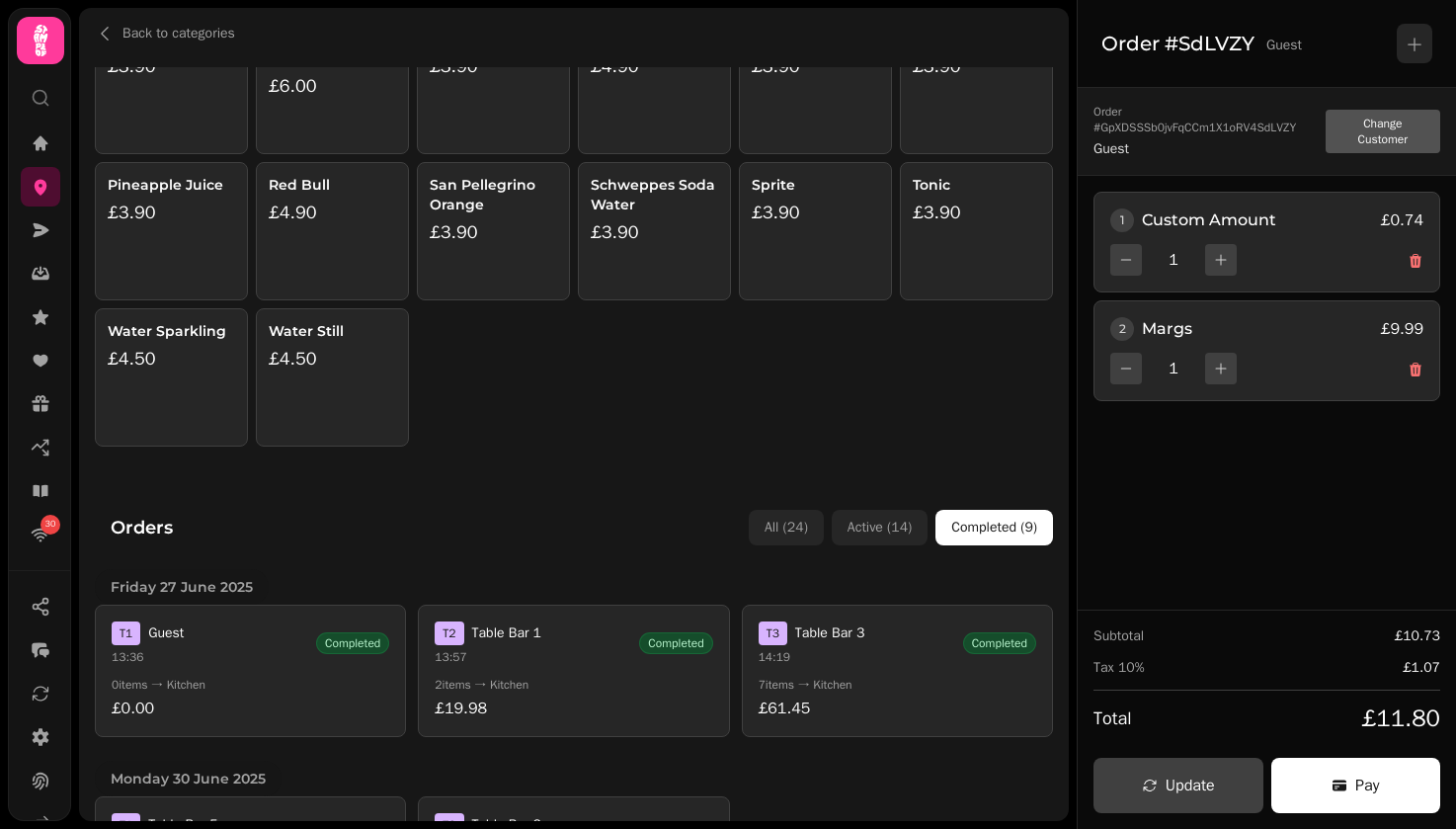 click on "Tonic £3.90" at bounding box center (976, 231) 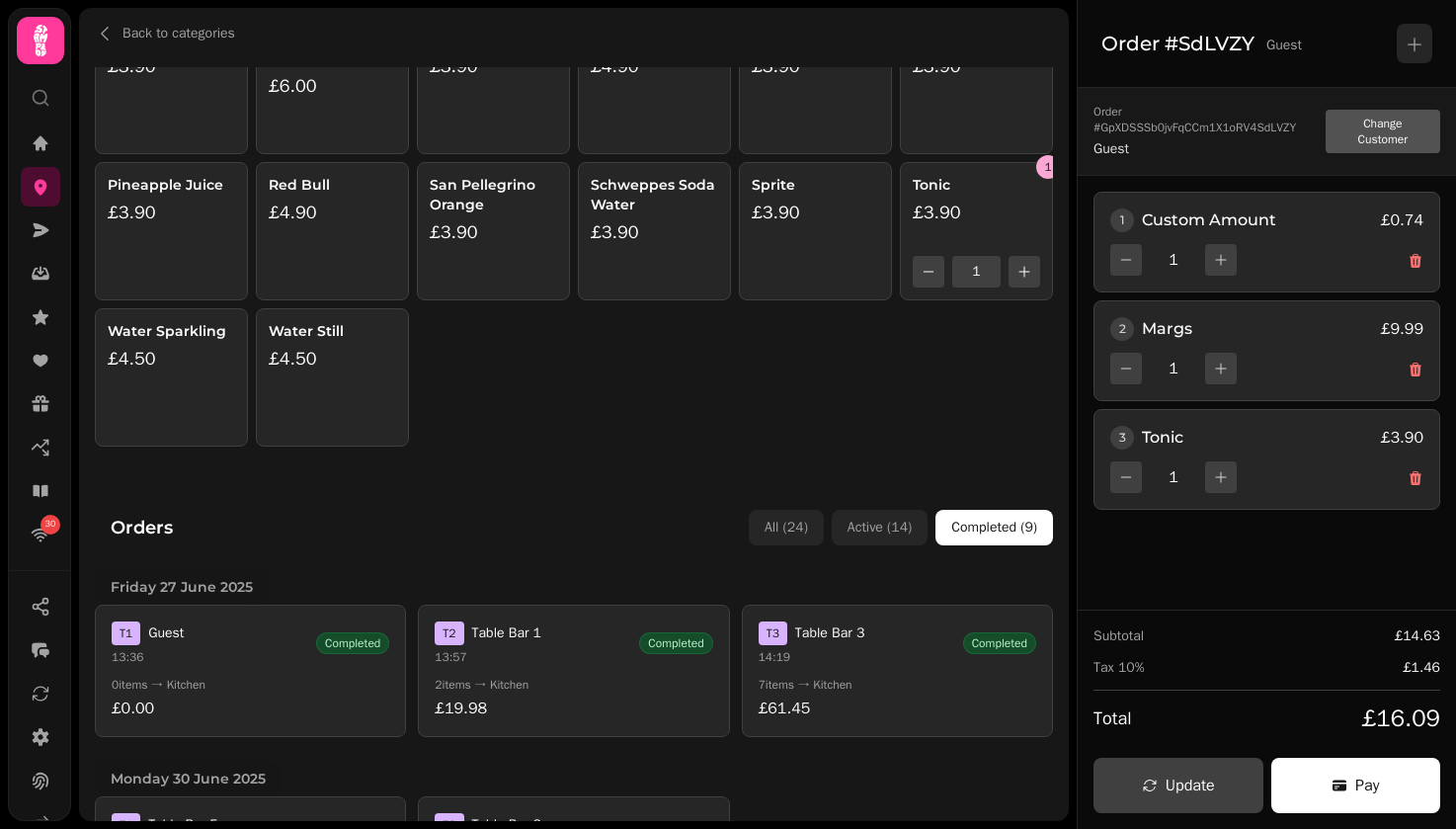 click on "Tonic £3.90" at bounding box center [976, 209] 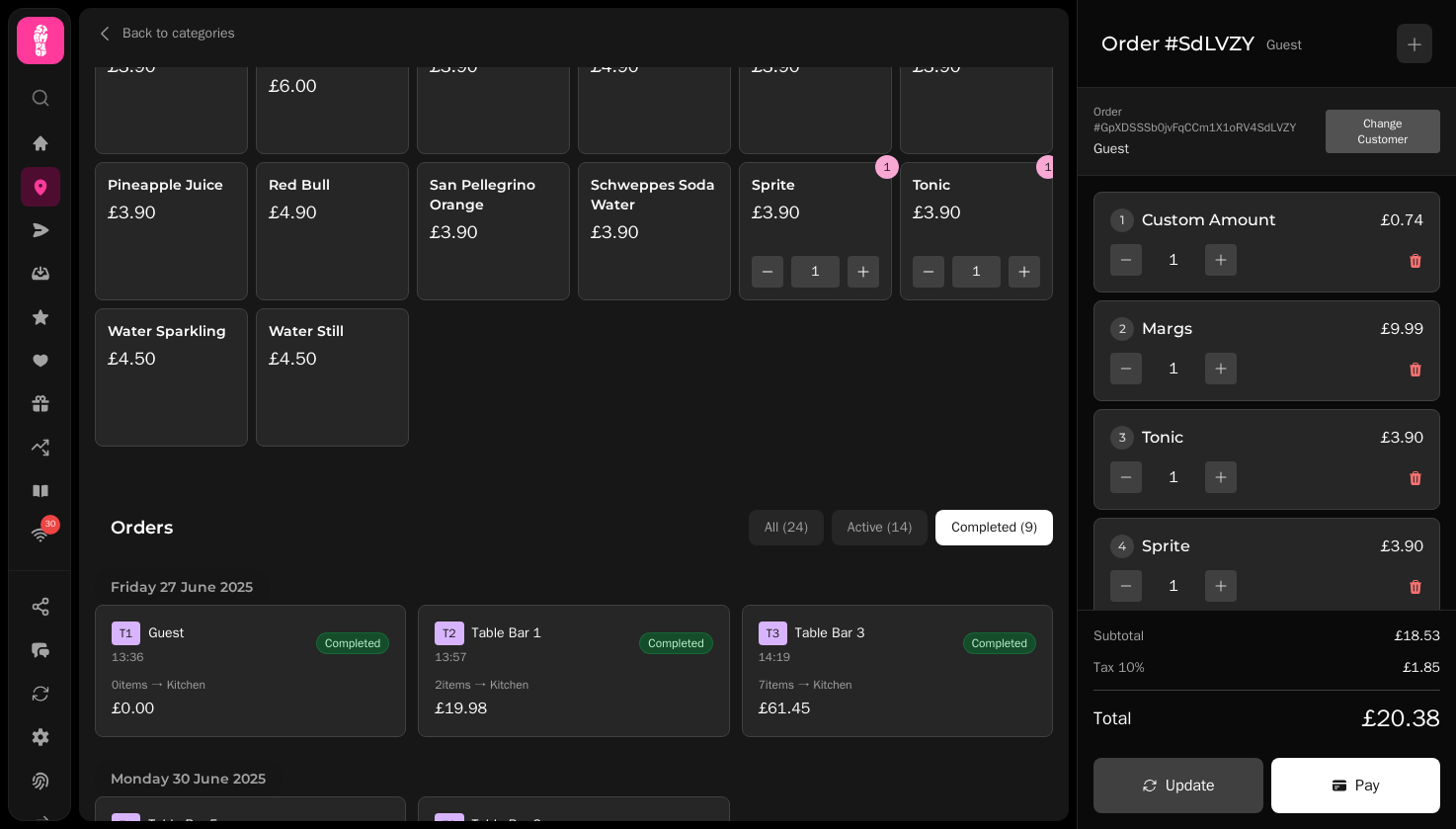 click on "£3.90" at bounding box center [815, 212] 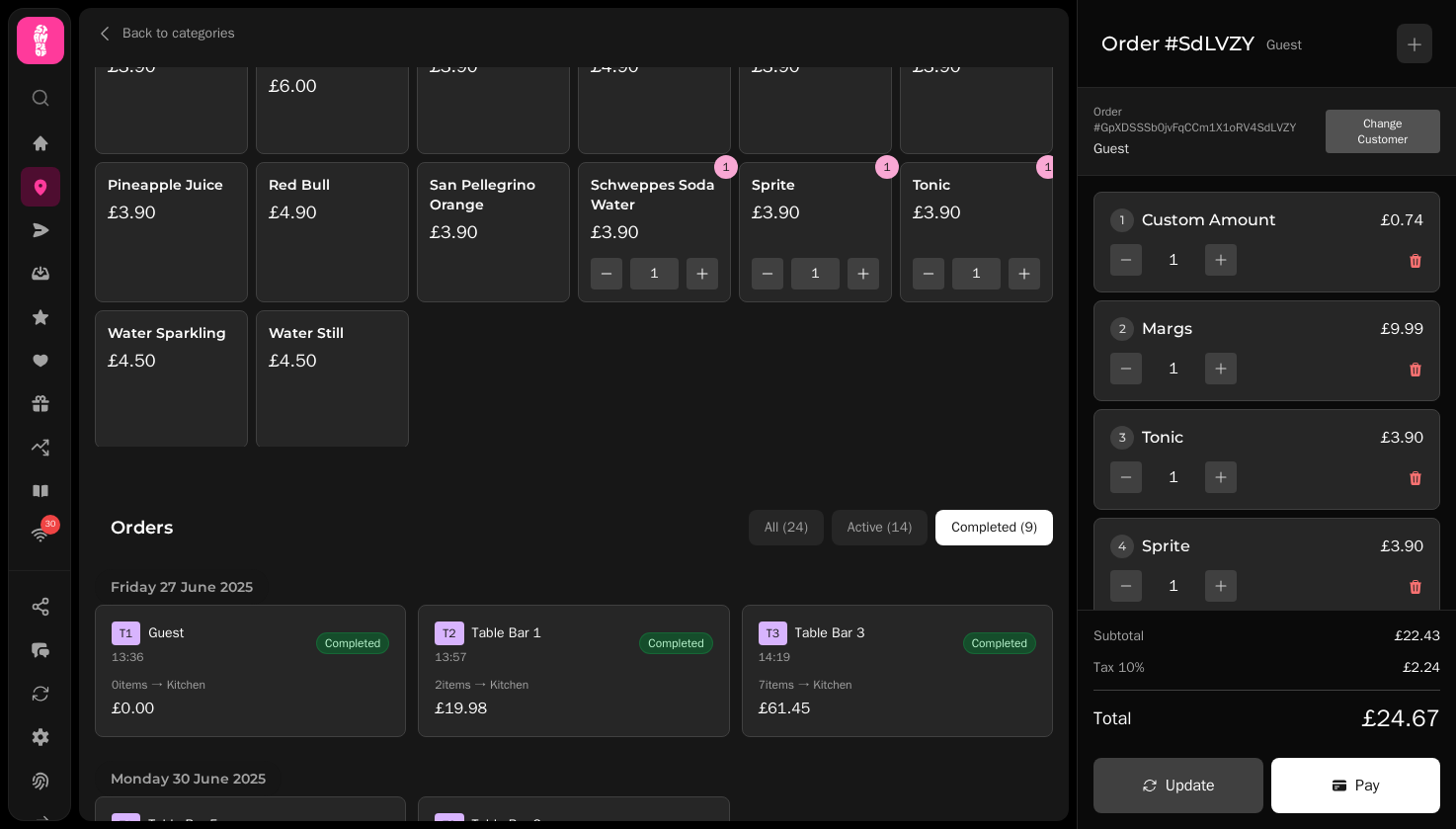 click on "£3.90" at bounding box center (493, 232) 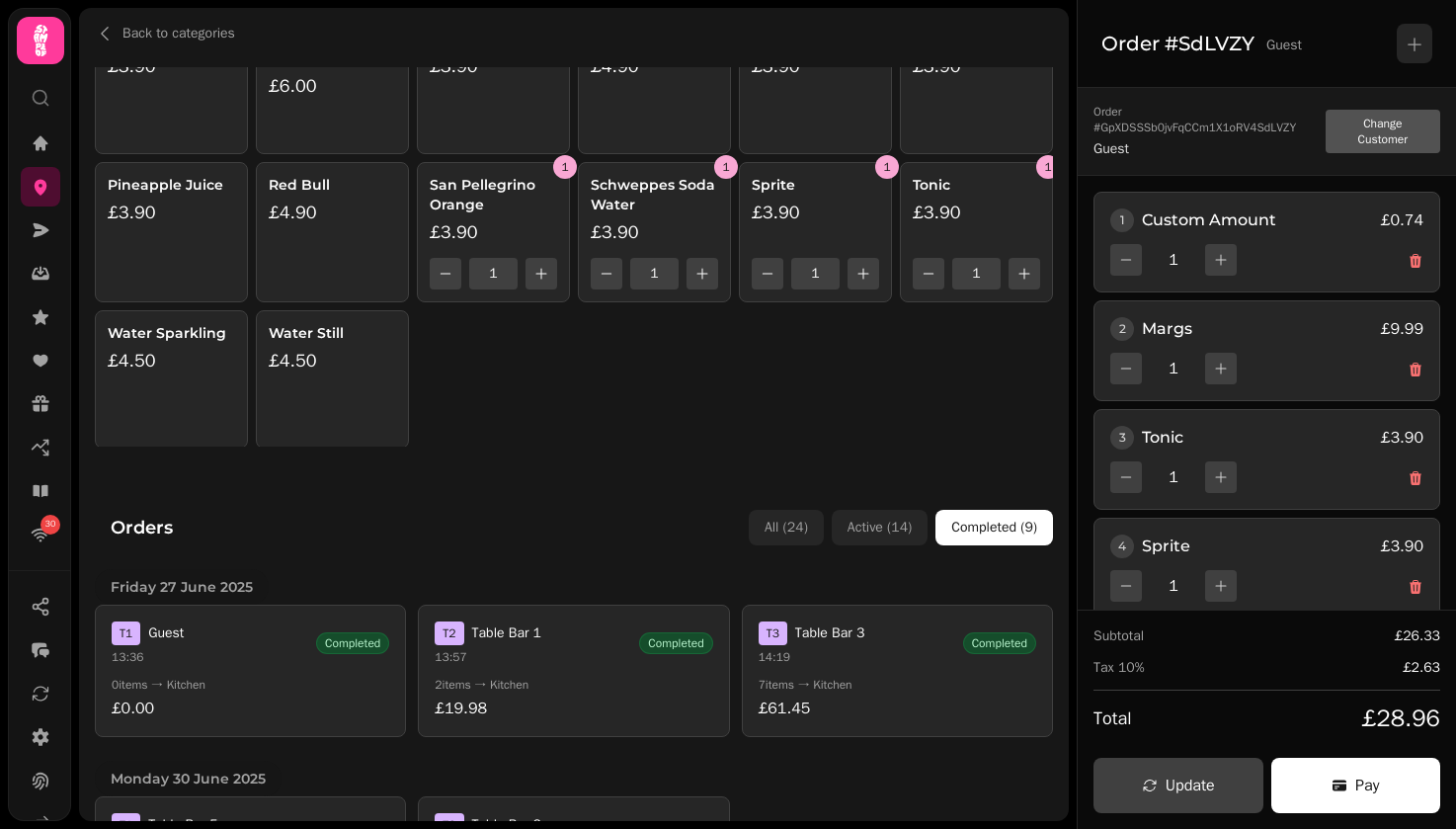 click on "£4.50" at bounding box center [332, 361] 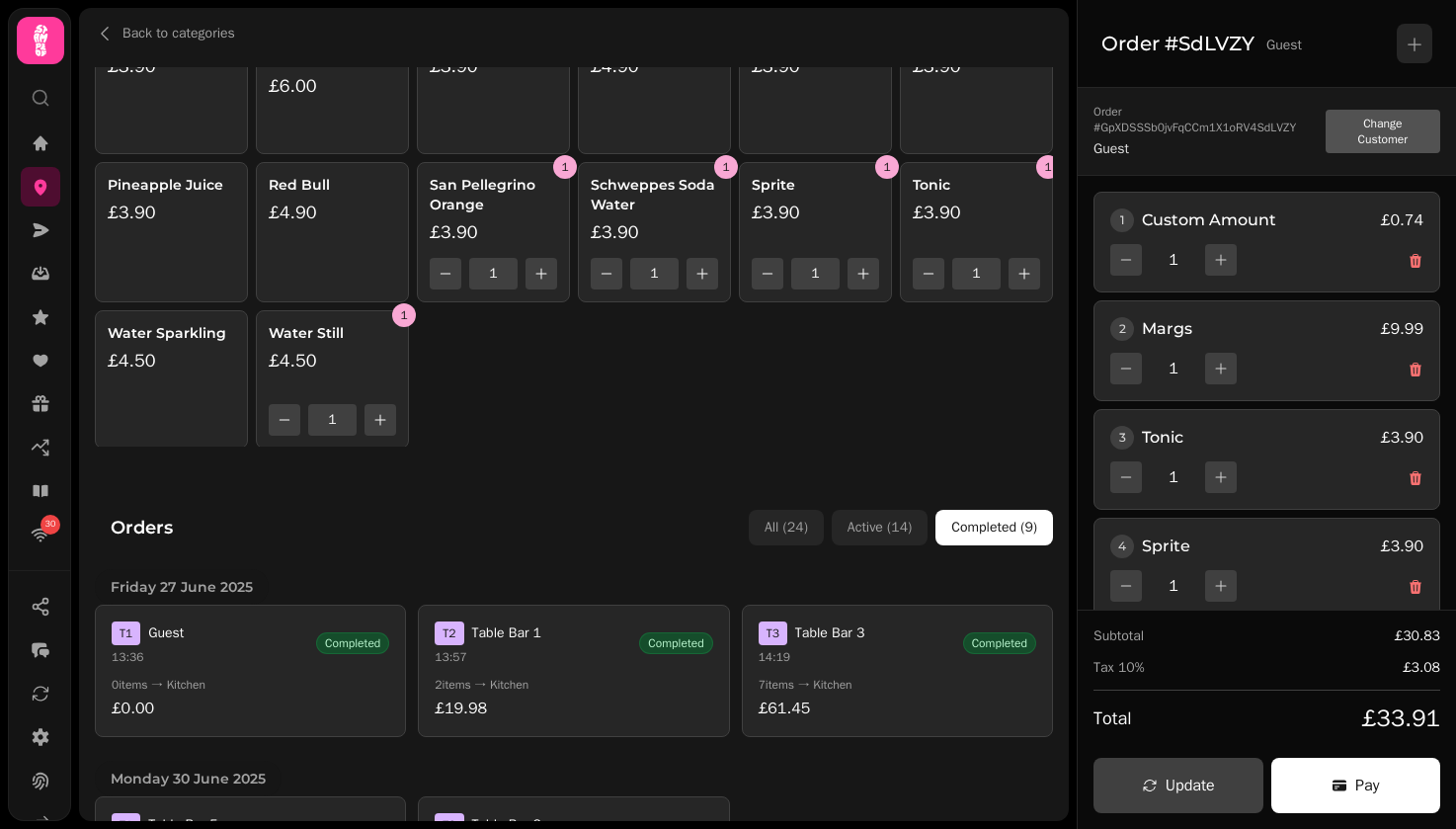 click on "Red Bull £4.90" at bounding box center (332, 232) 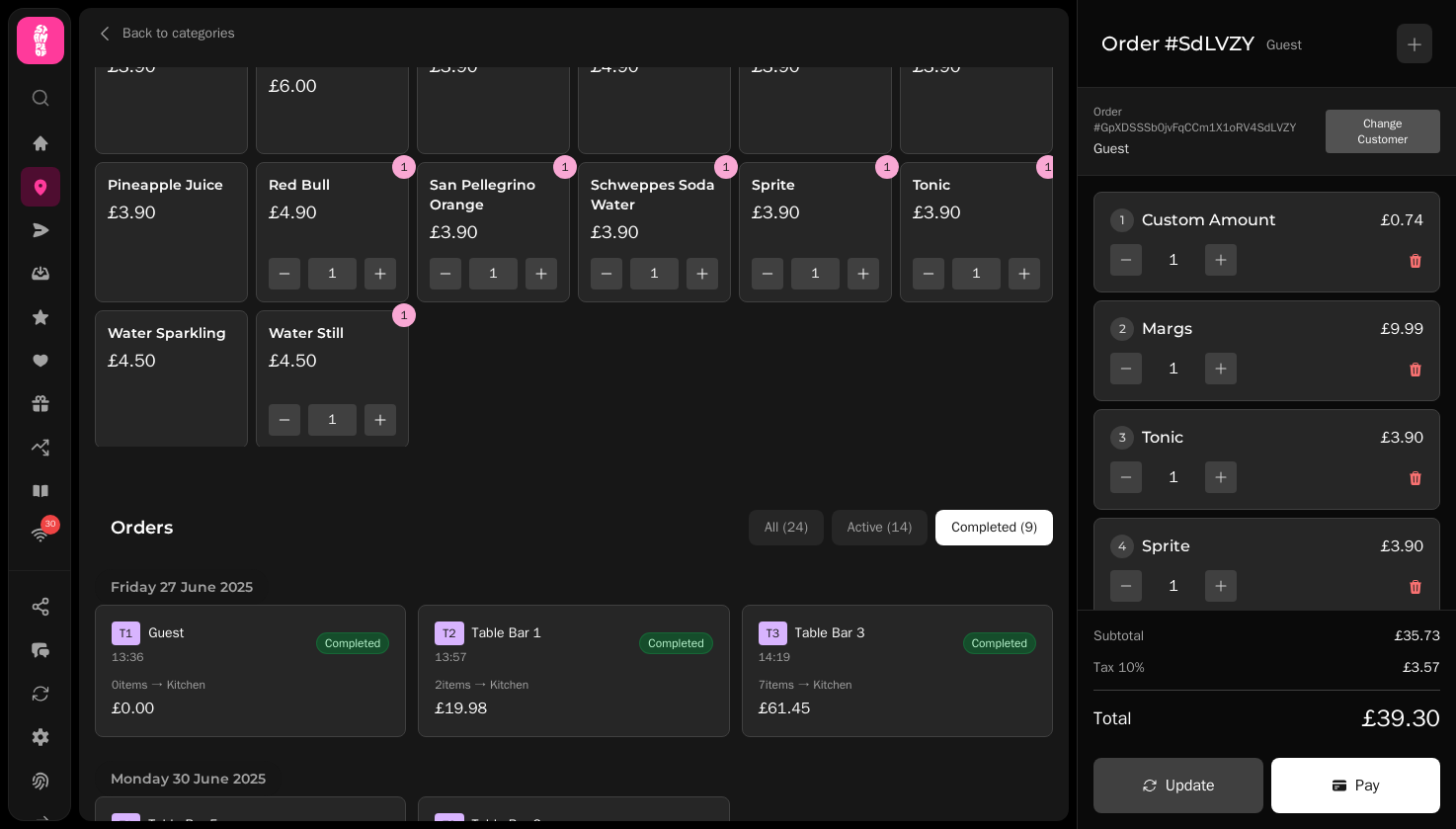 click on "Pineapple Juice £3.90" at bounding box center [171, 232] 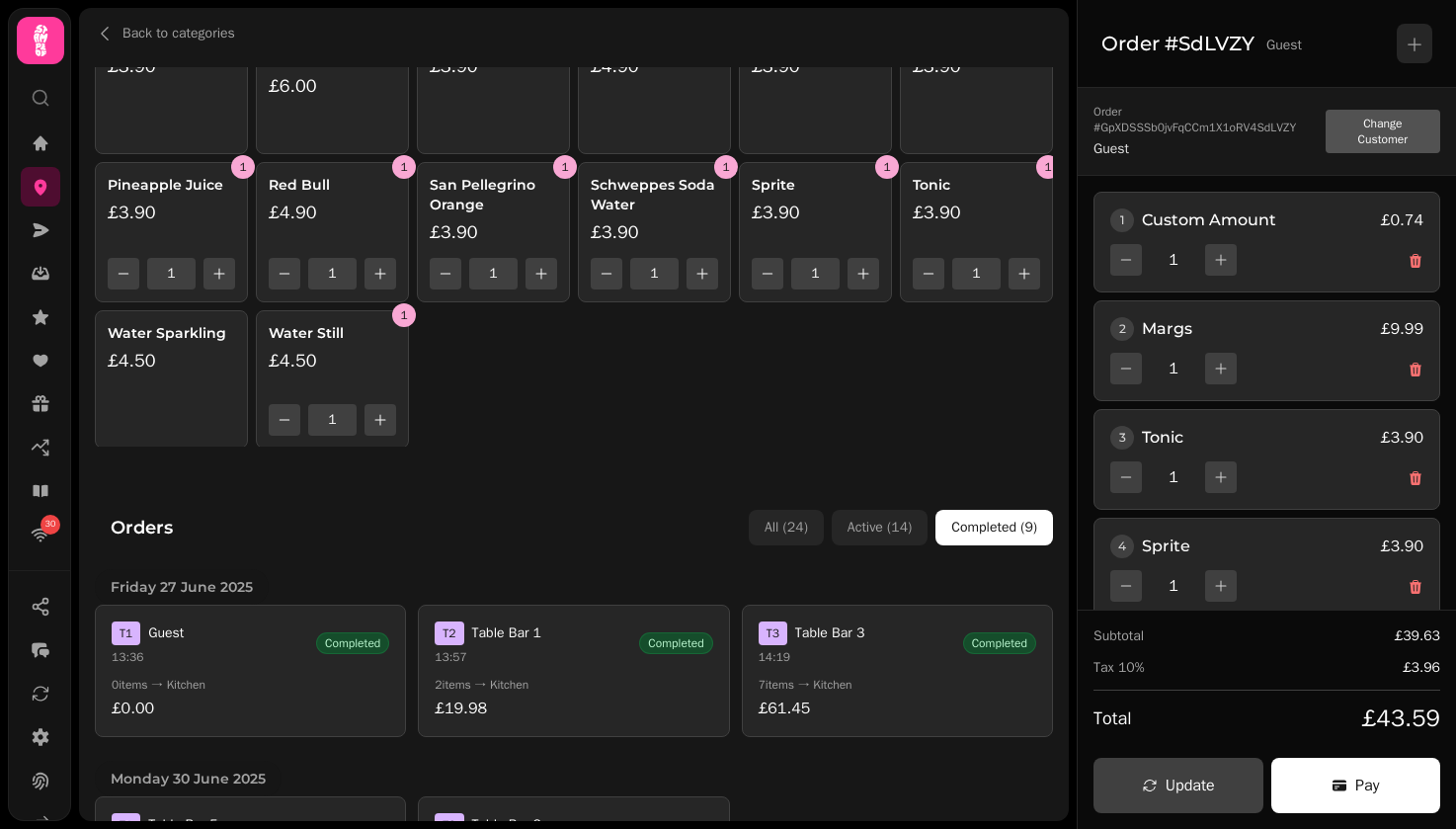 click on "Water Sparkling" at bounding box center [171, 333] 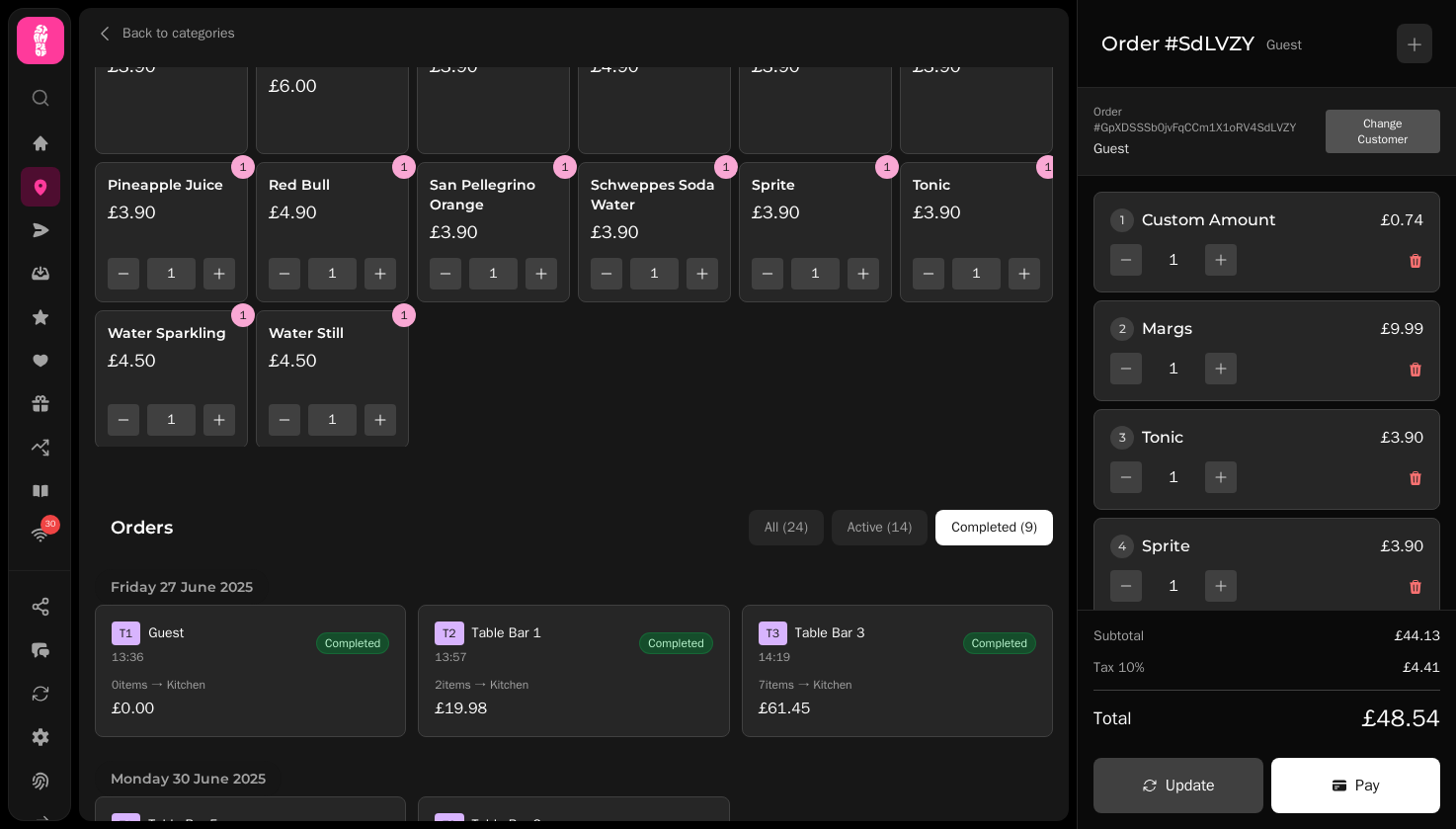 click on "Water Sparkling" at bounding box center [171, 333] 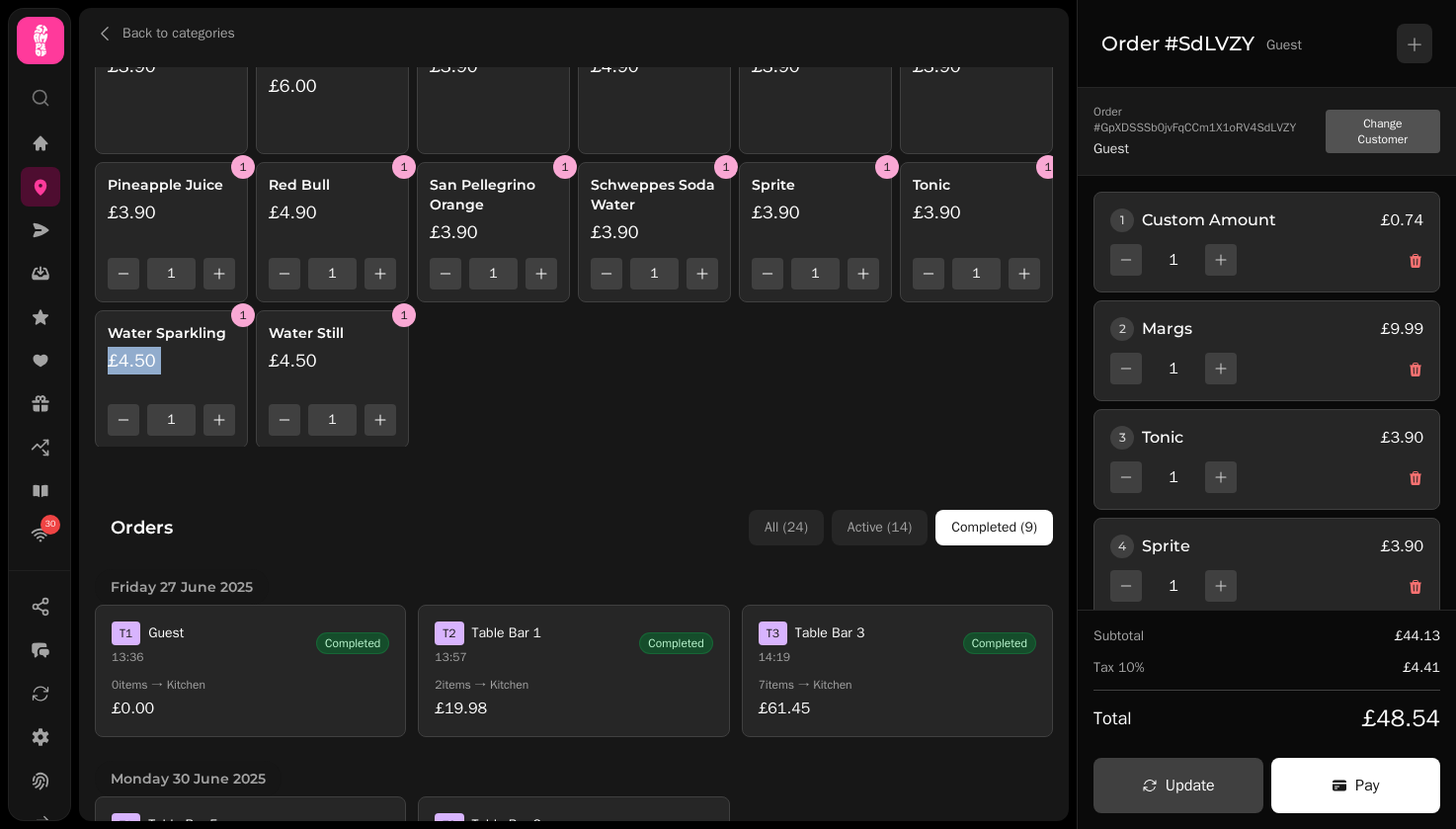 click on "£4.50" at bounding box center (171, 361) 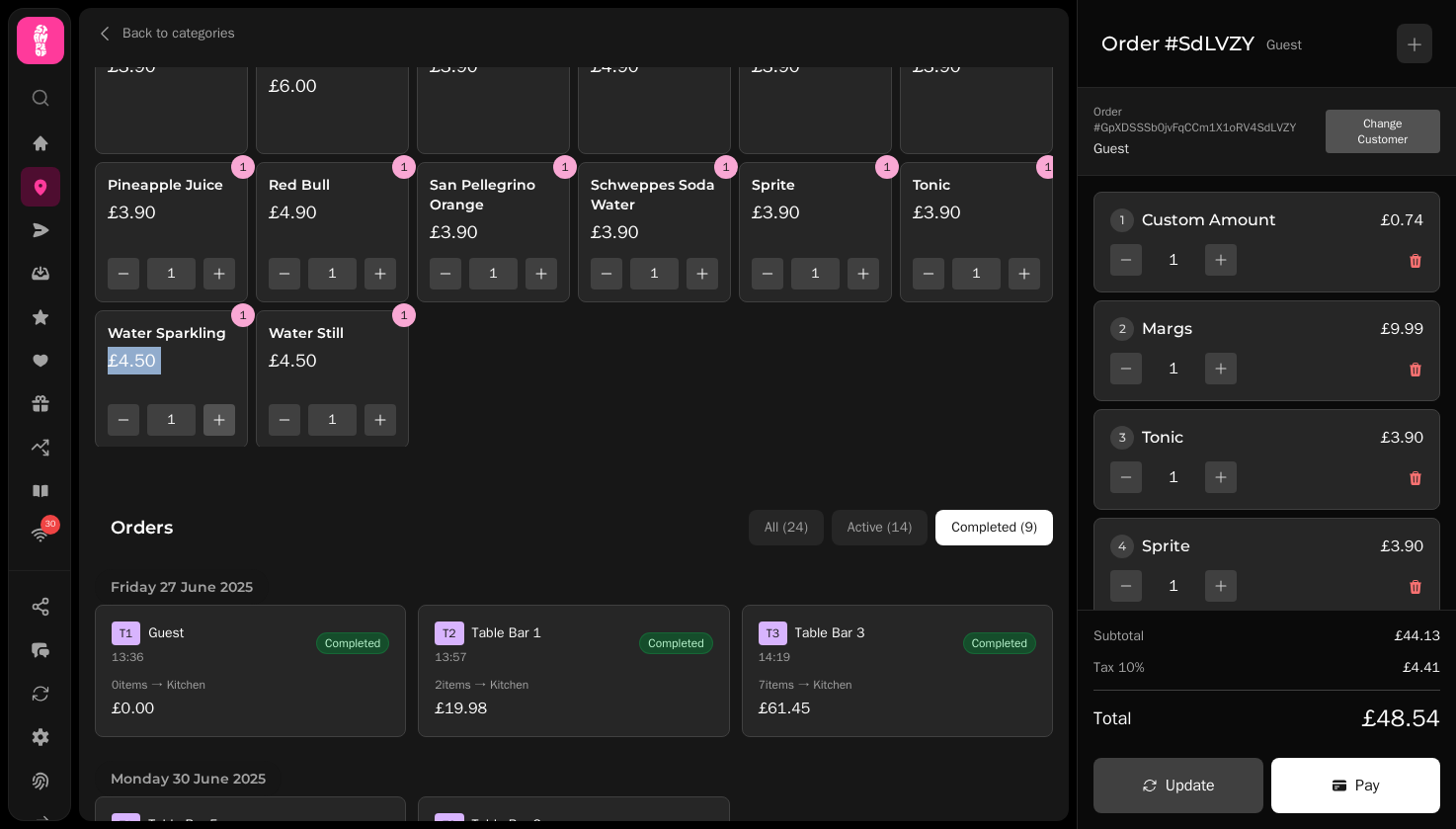 click at bounding box center [219, 420] 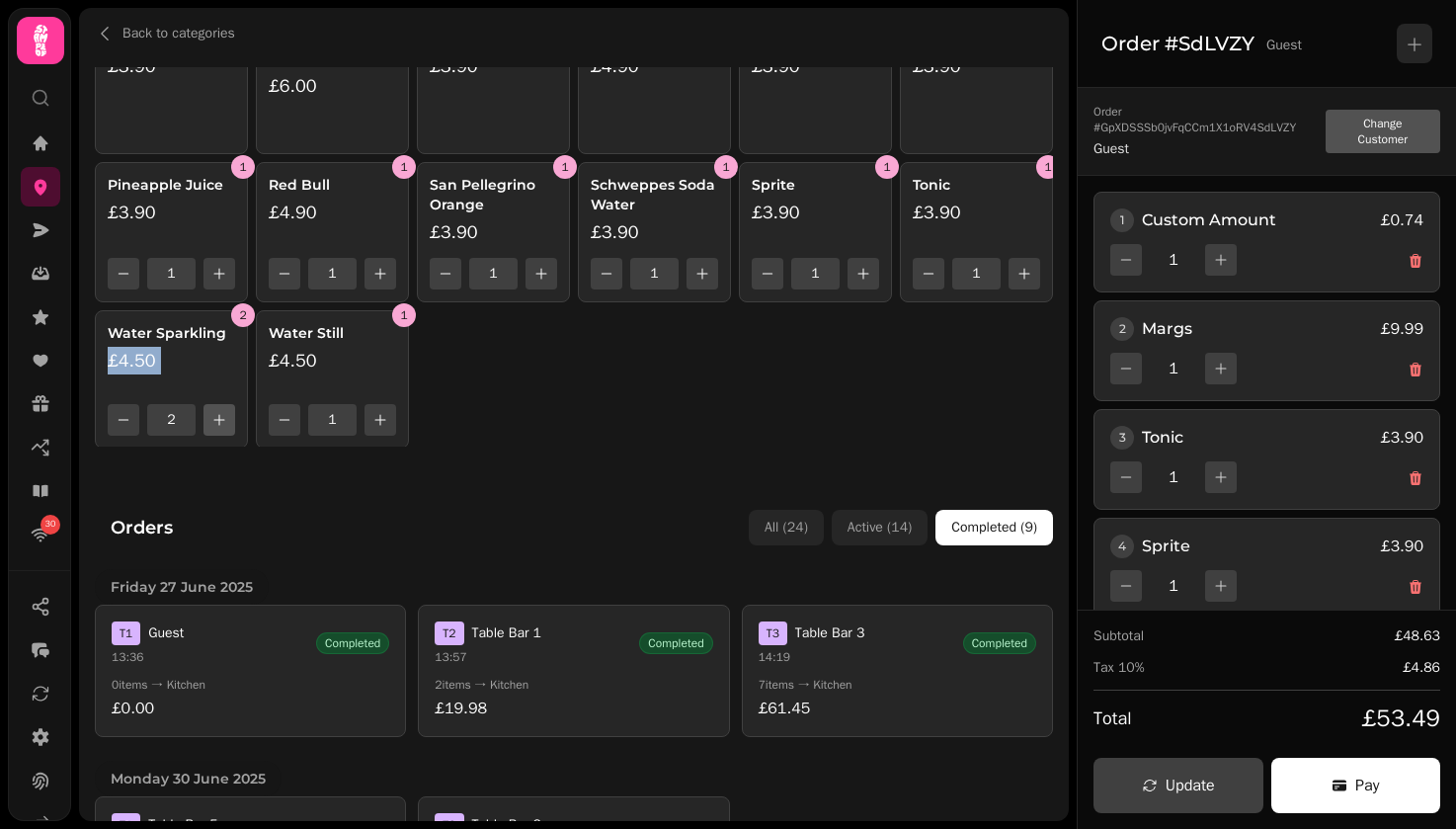 click at bounding box center [219, 420] 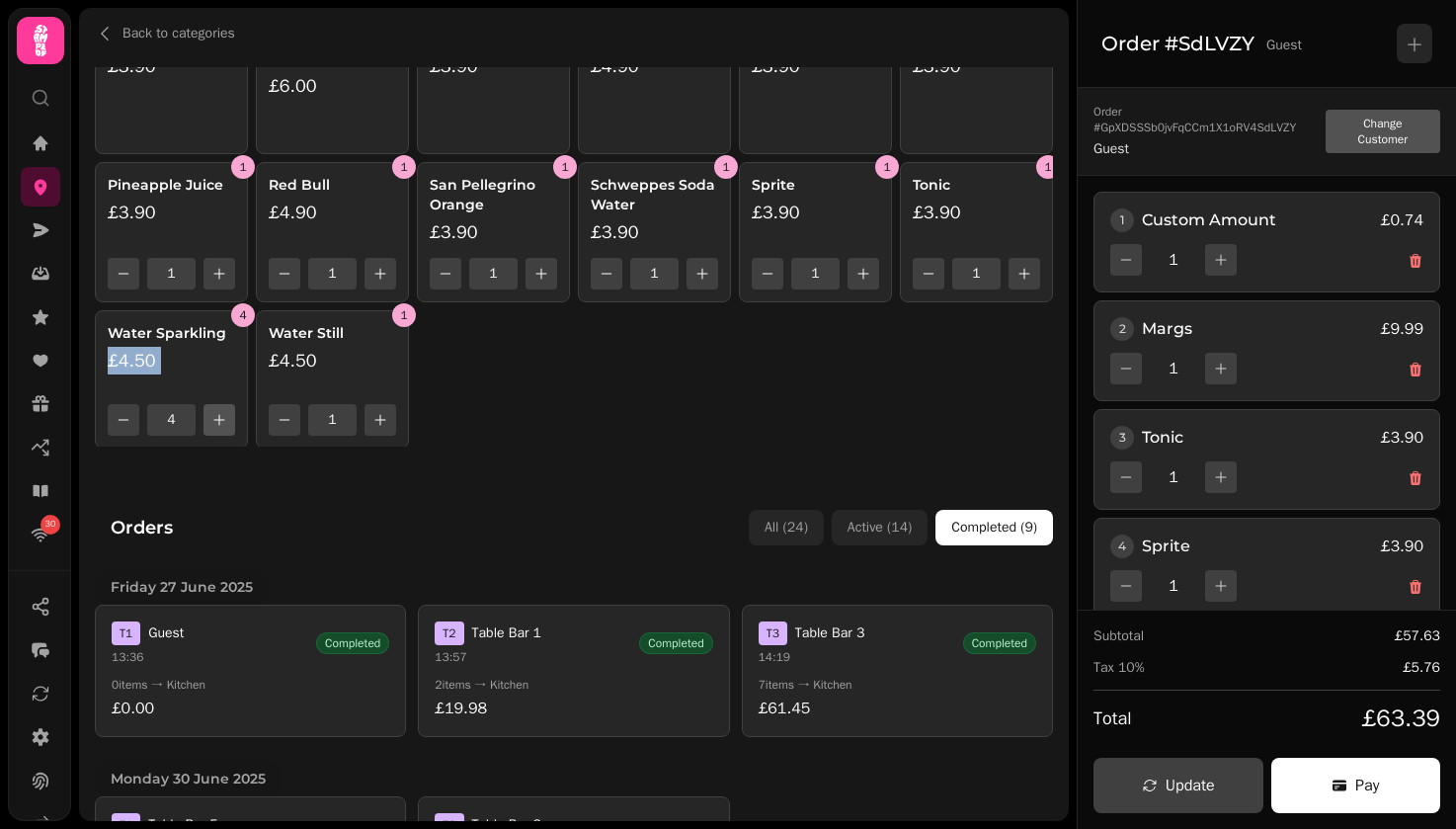 click at bounding box center (219, 420) 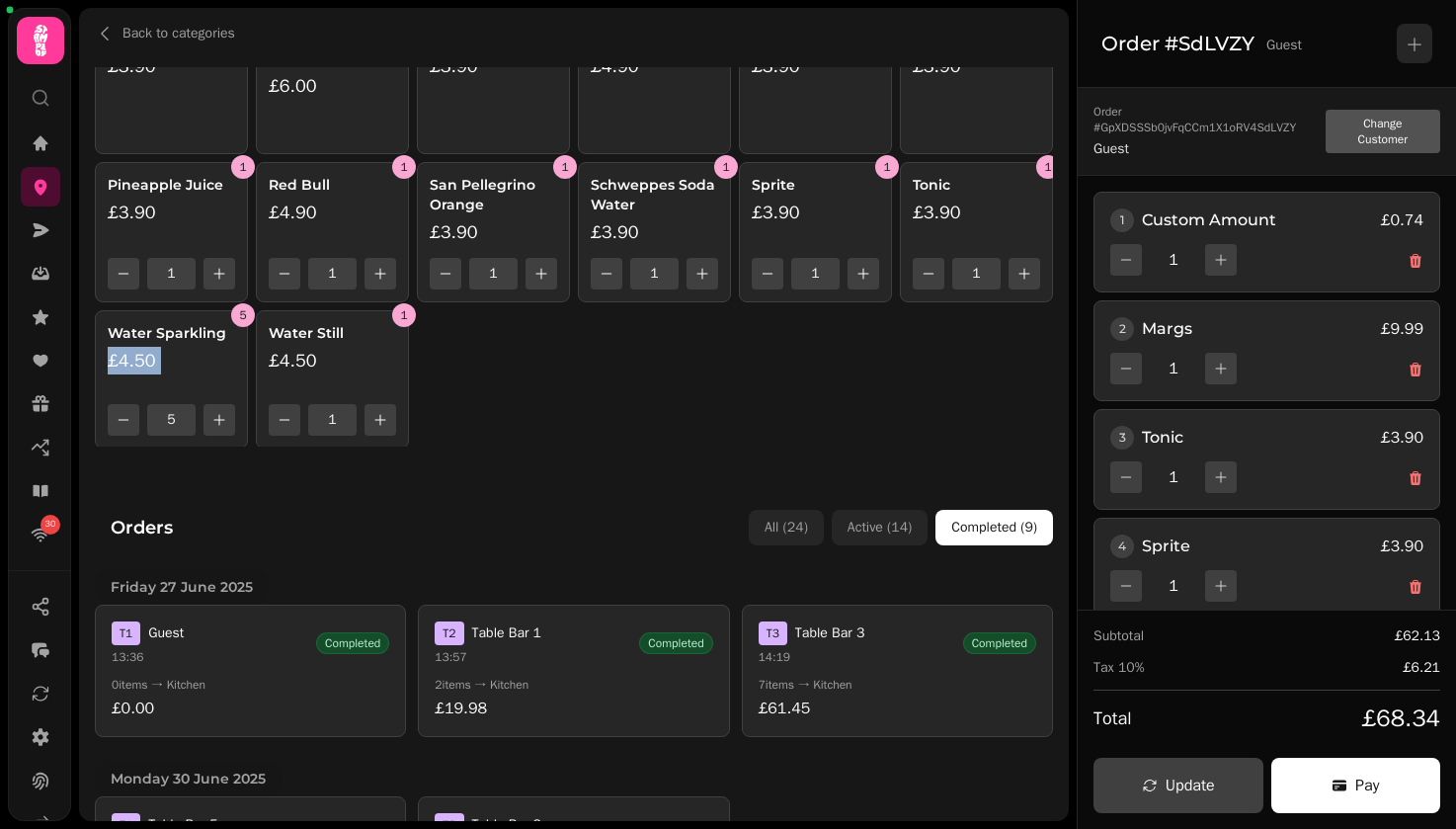 click on "Apple Juice £3.90 Blood Orange £3.90 Coca Cola £3.90 Coke Diet £3.90 Coke Zero £3.90 Cranberry Juice £3.90 Fanta £3.90 Fresh Orange Juice £6.00 Ginger Ale £3.90 Ginger Beer £4.90 Juice Orange £3.90 Lemonade £3.90 1 Pineapple Juice £3.90 1 1 Red Bull £4.90 1 1 San Pellegrino Orange £3.90 1 1 Schweppes Soda Water £3.90 1 1 Sprite £3.90 1 1 Tonic £3.90 1 5 Water Sparkling £4.50 5 1 Water Still £4.50 1" at bounding box center [574, 257] 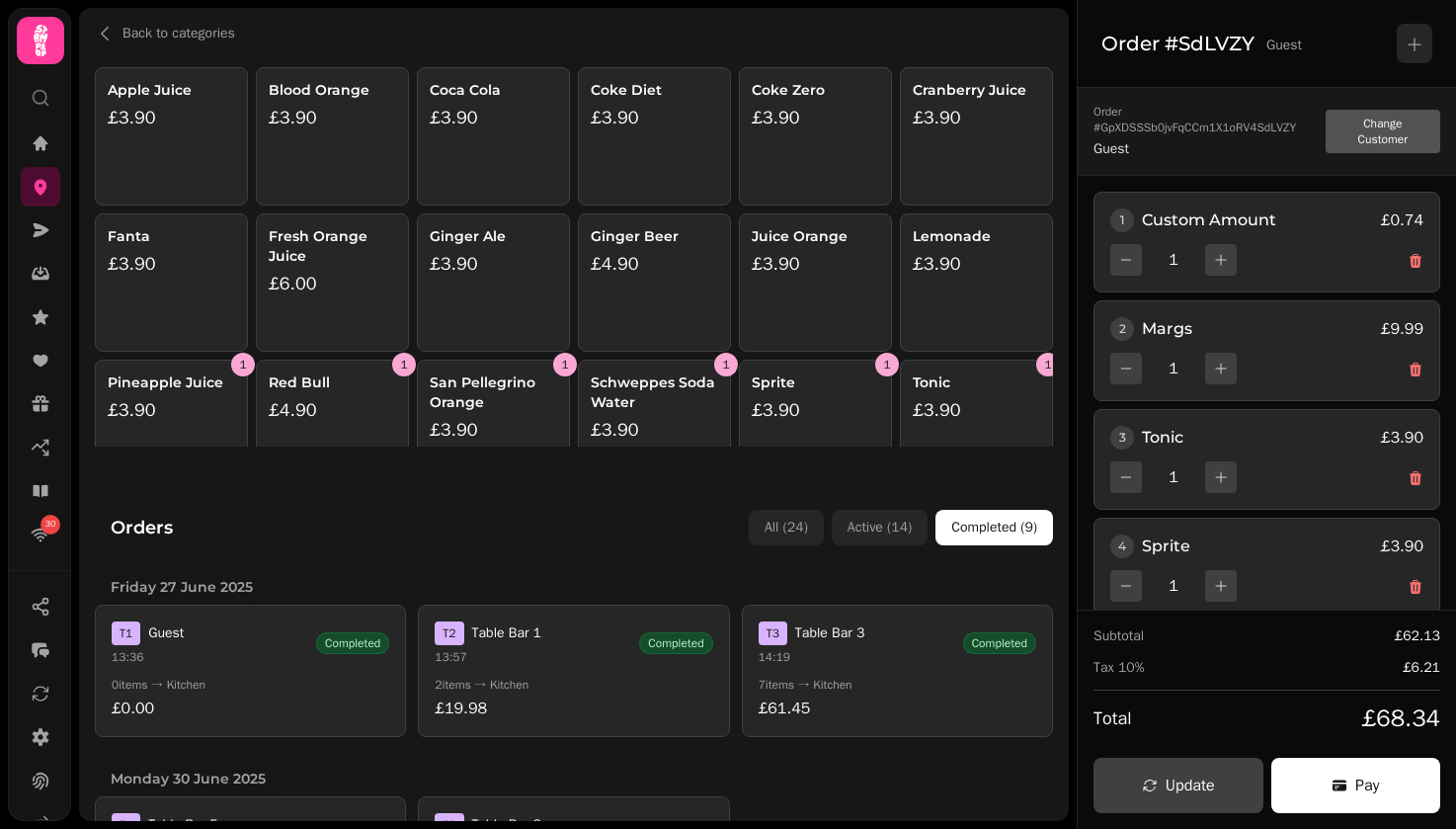 scroll, scrollTop: 200, scrollLeft: 0, axis: vertical 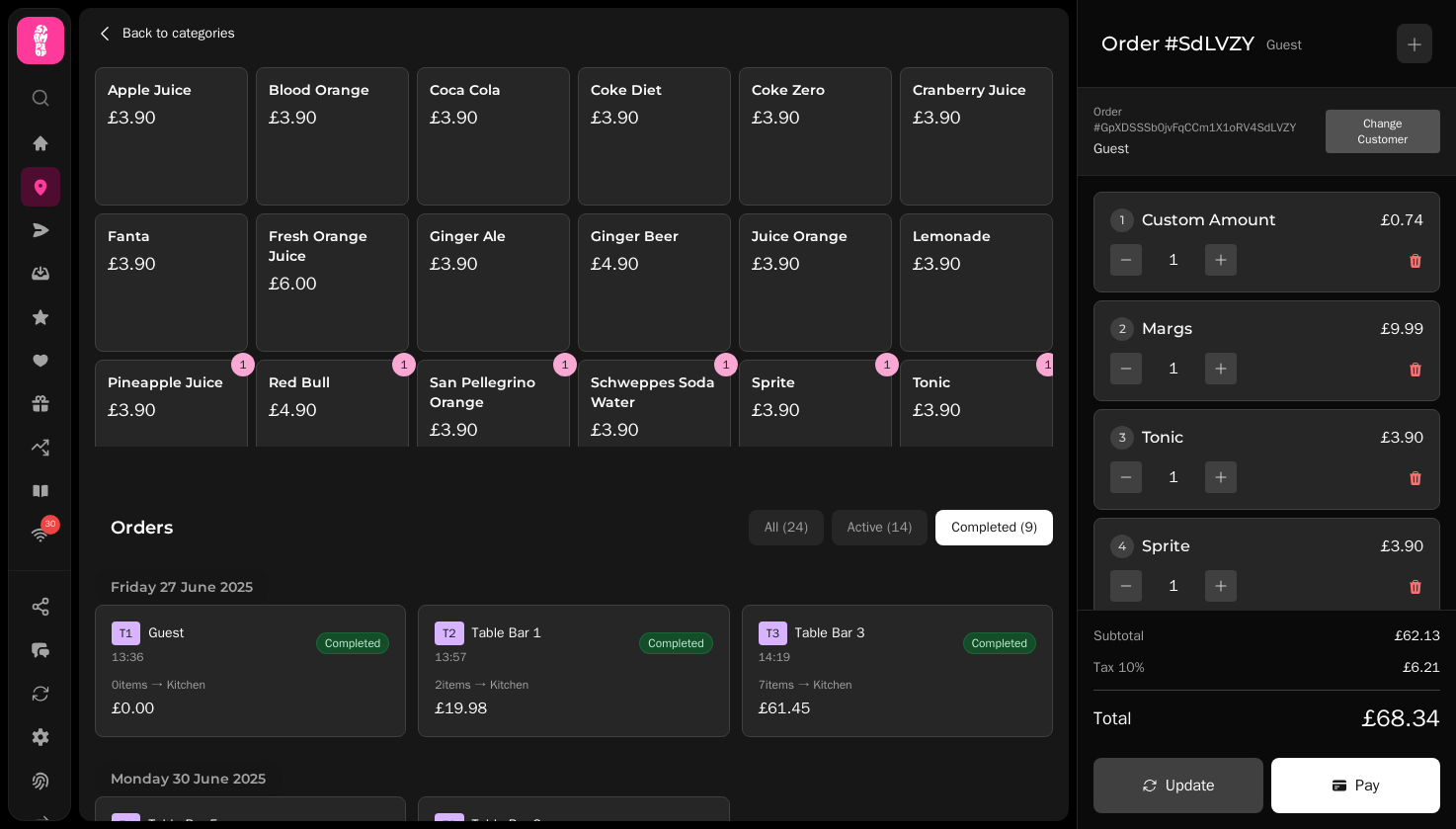 click on "Back to categories" at bounding box center [179, 34] 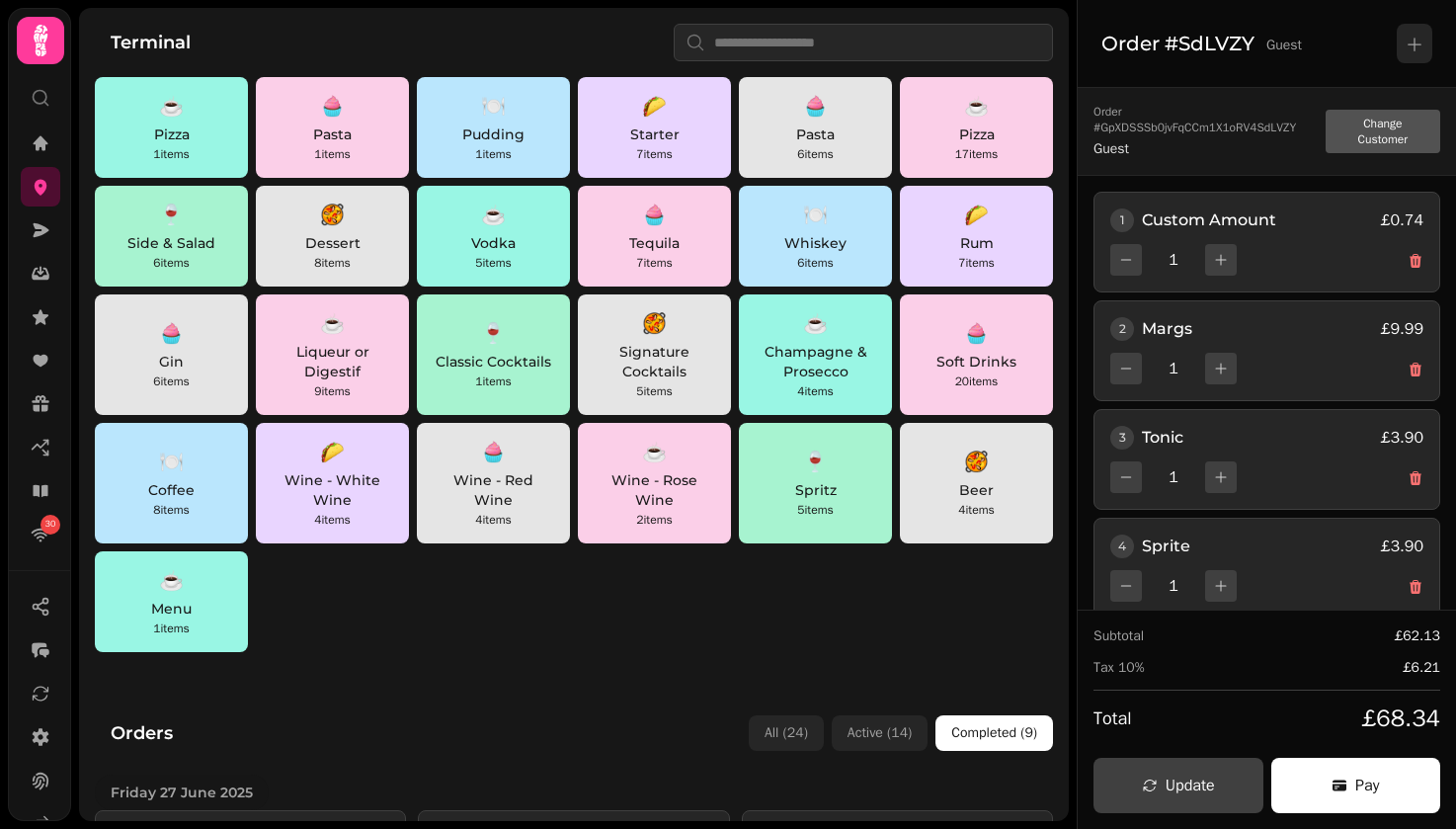 click on "Order #SdLVZY Guest" at bounding box center (1266, 43) 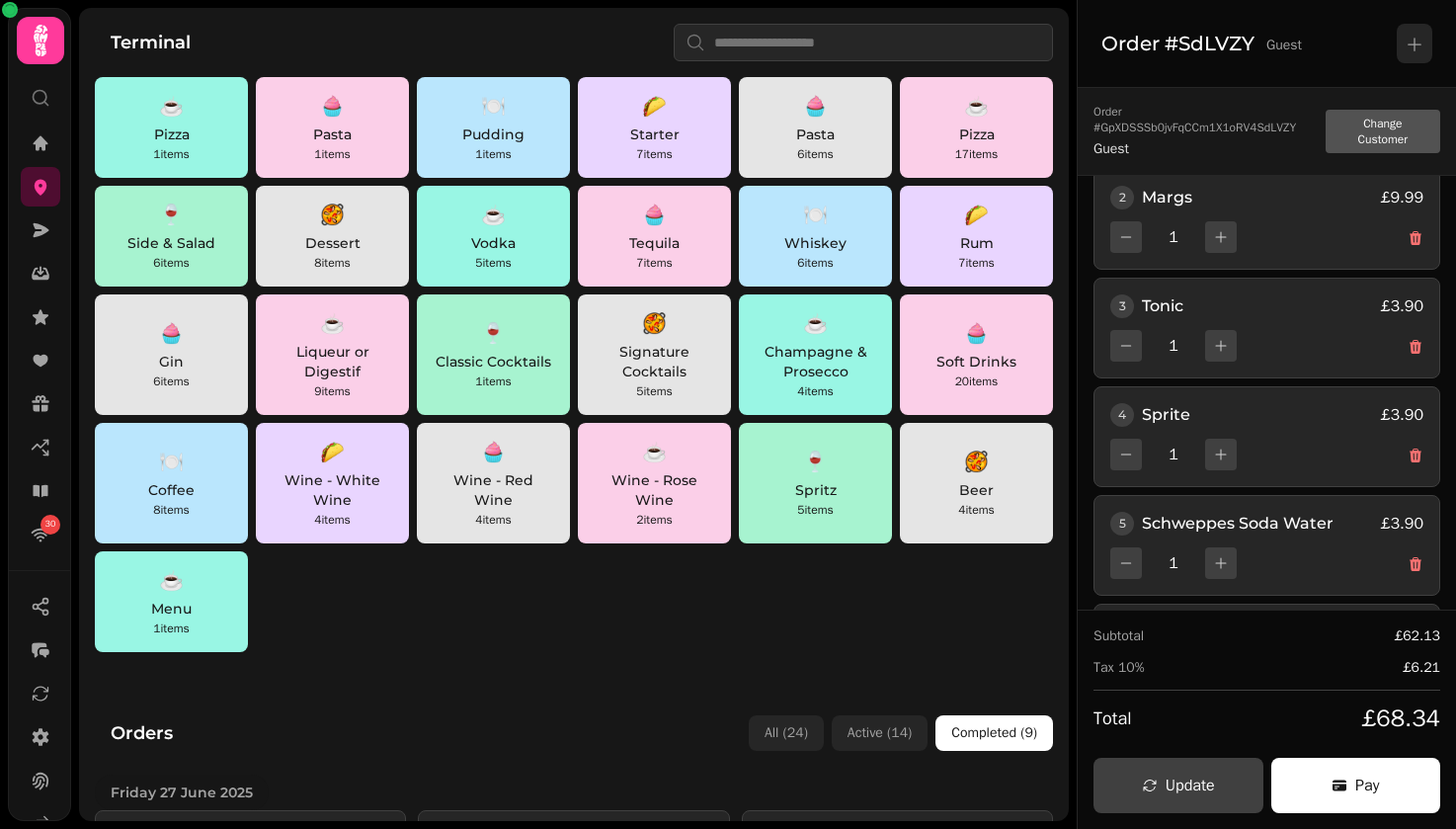 scroll, scrollTop: 0, scrollLeft: 0, axis: both 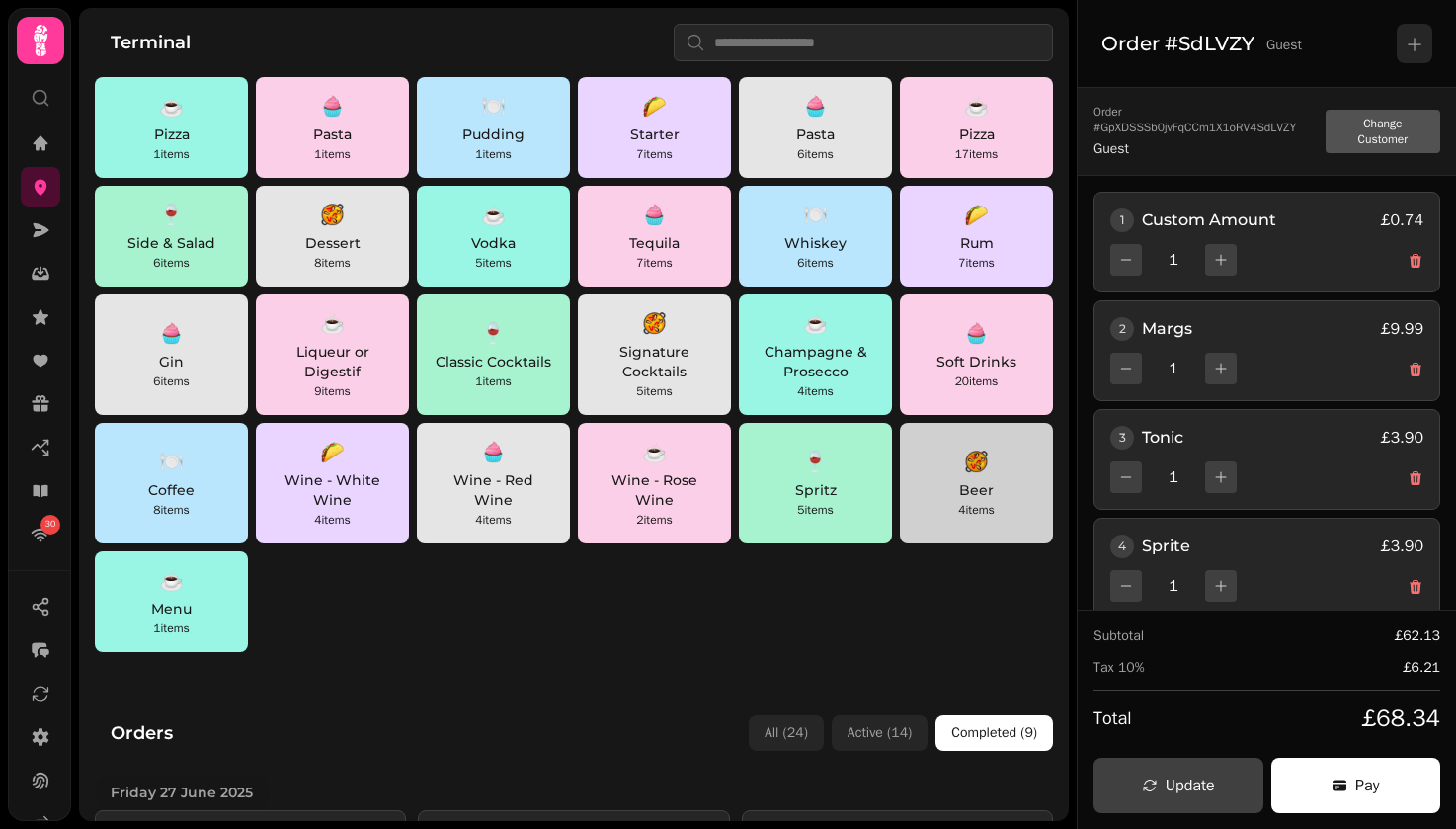 click on "🥘 Beer 4  items" at bounding box center [976, 483] 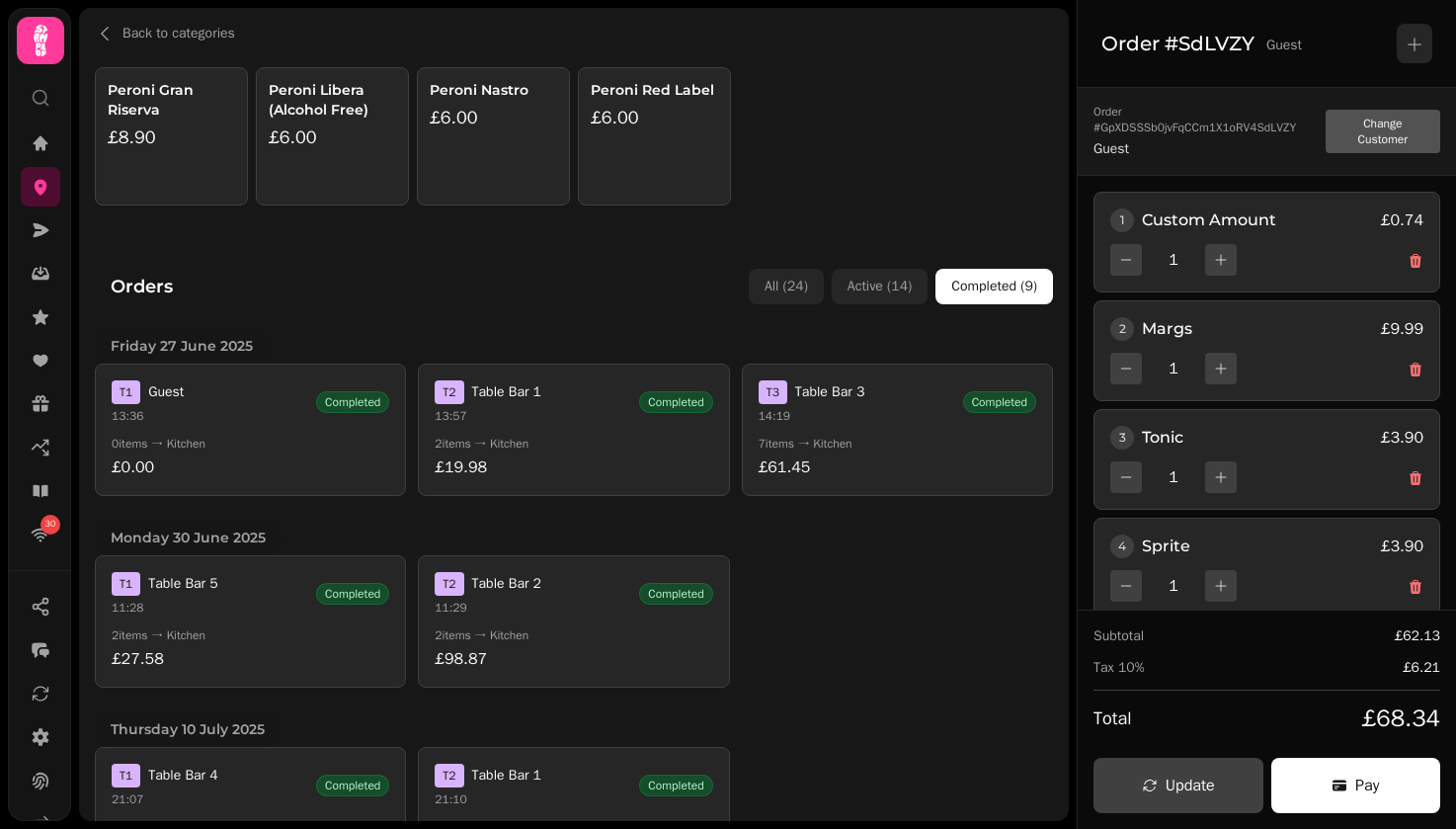 click on "Peroni Red Label £6.00" at bounding box center [654, 136] 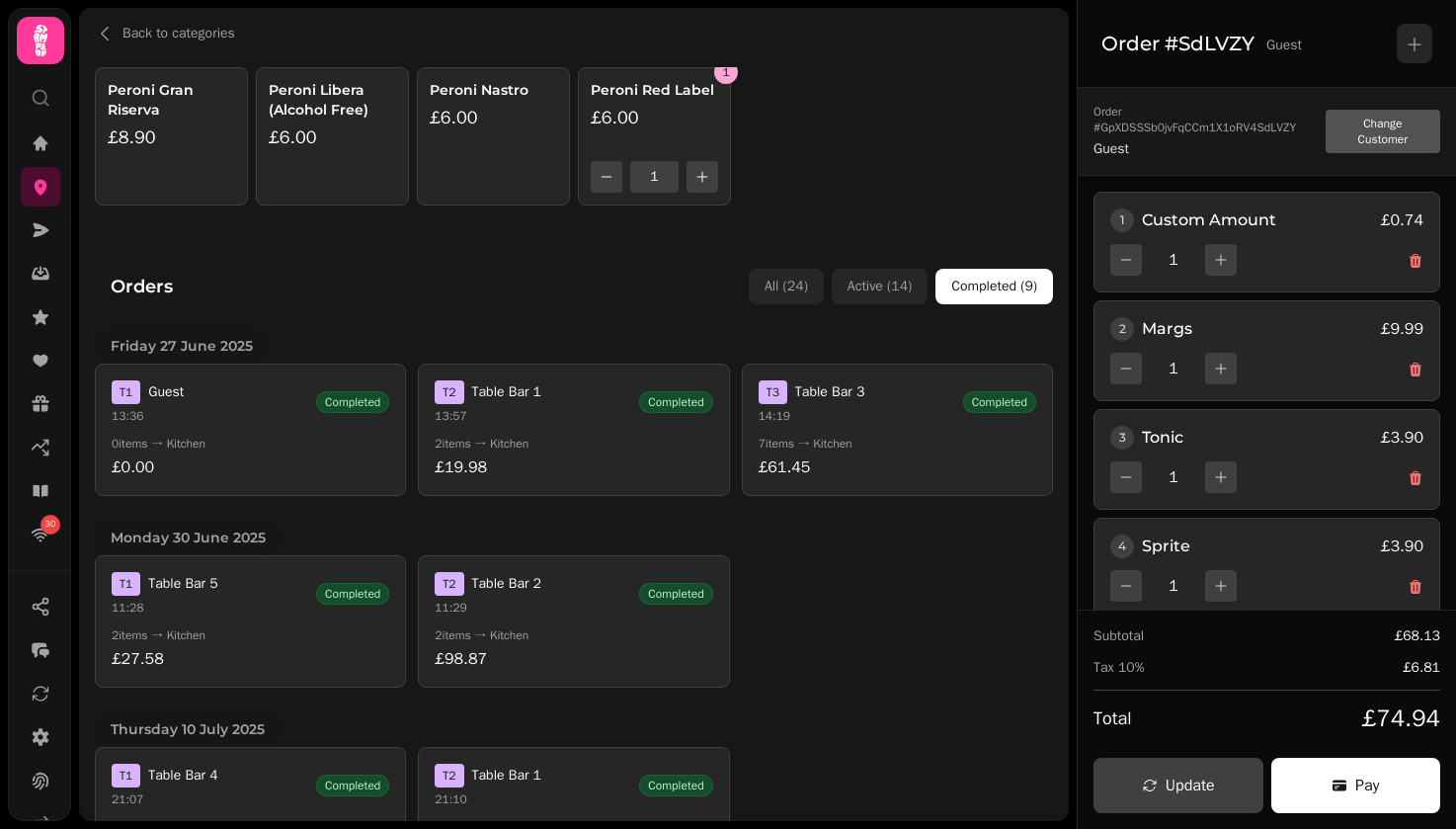 click on "£6.00" at bounding box center [493, 118] 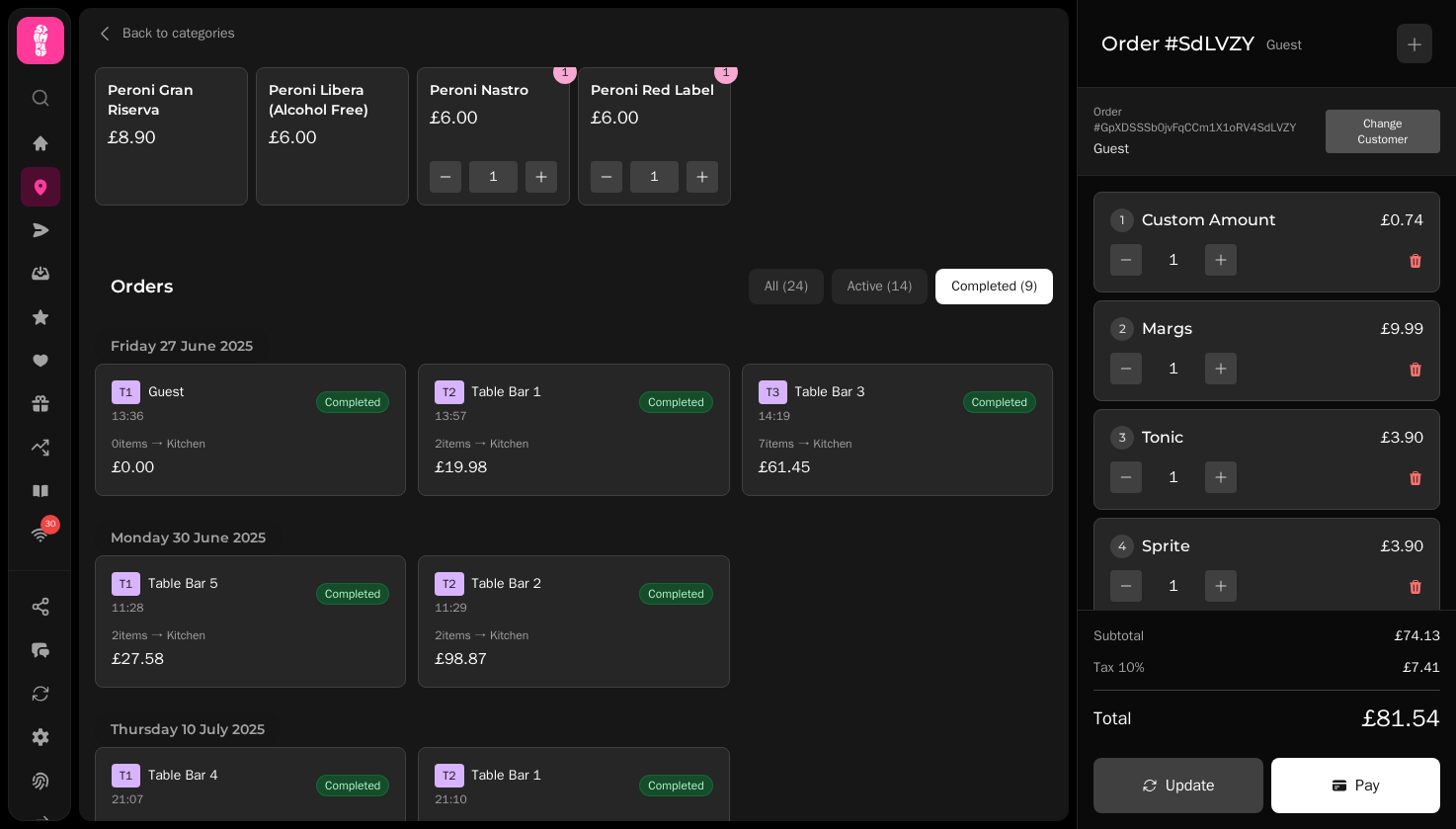 click on "Back to categories Peroni Gran Riserva £8.90 Peroni Libera (Alcohol Free) £6.00 1 Peroni Nastro £6.00 1 1 Peroni Red Label £6.00 1 Orders All ( 24 ) Active ( 14 ) Completed ( 9 ) Friday 27 June 2025 T 1 Guest 13:36 Completed 0  items → Kitchen £0.00 T 2 Table Bar 1 13:57 Completed 2  items → Kitchen £19.98 T 3 Table Bar 3 14:19 Completed 7  items → Kitchen £61.45 Monday 30 June 2025 T 1 Table Bar 5 11:28 Completed 2  items → Kitchen £27.58 T 2 Table Bar 2 11:29 Completed 2  items → Kitchen £98.87 Thursday 10 July 2025 T 1 Table Bar 4 21:07 Completed 2  items → Kitchen £34.99 T 2 Table Bar 1 21:10 Completed 4  items → Kitchen £929.39 Friday 11 July 2025 T 1 Table Bar 4 22:42 Completed 3  items → Kitchen £49.95 Friday 1 August 2025 T 1 Table Bar 1 16:31 Completed 4  items → Kitchen £724.00" at bounding box center (574, 414) 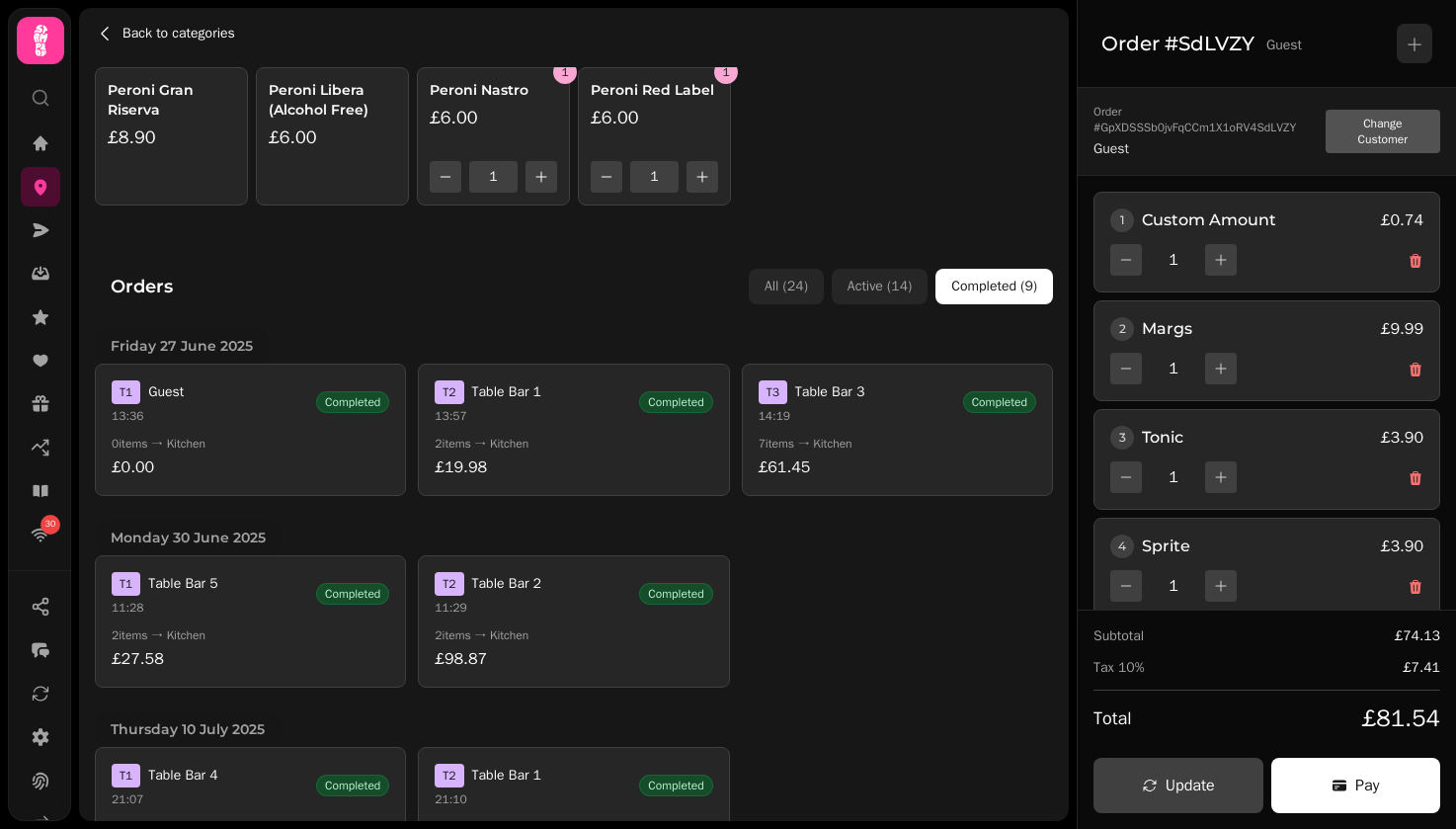 click on "Back to categories" at bounding box center [179, 34] 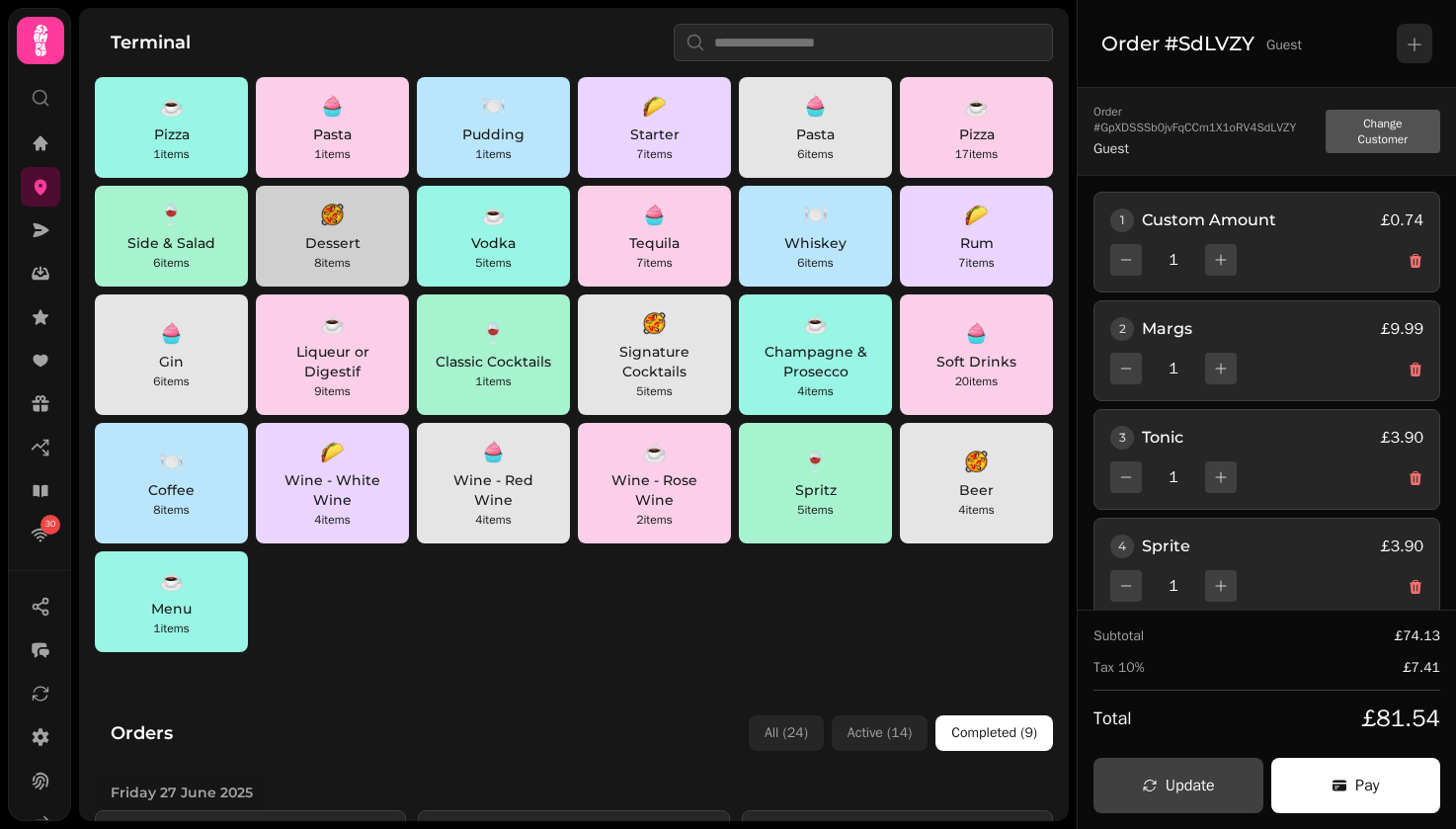 click on "🥘" at bounding box center (332, 215) 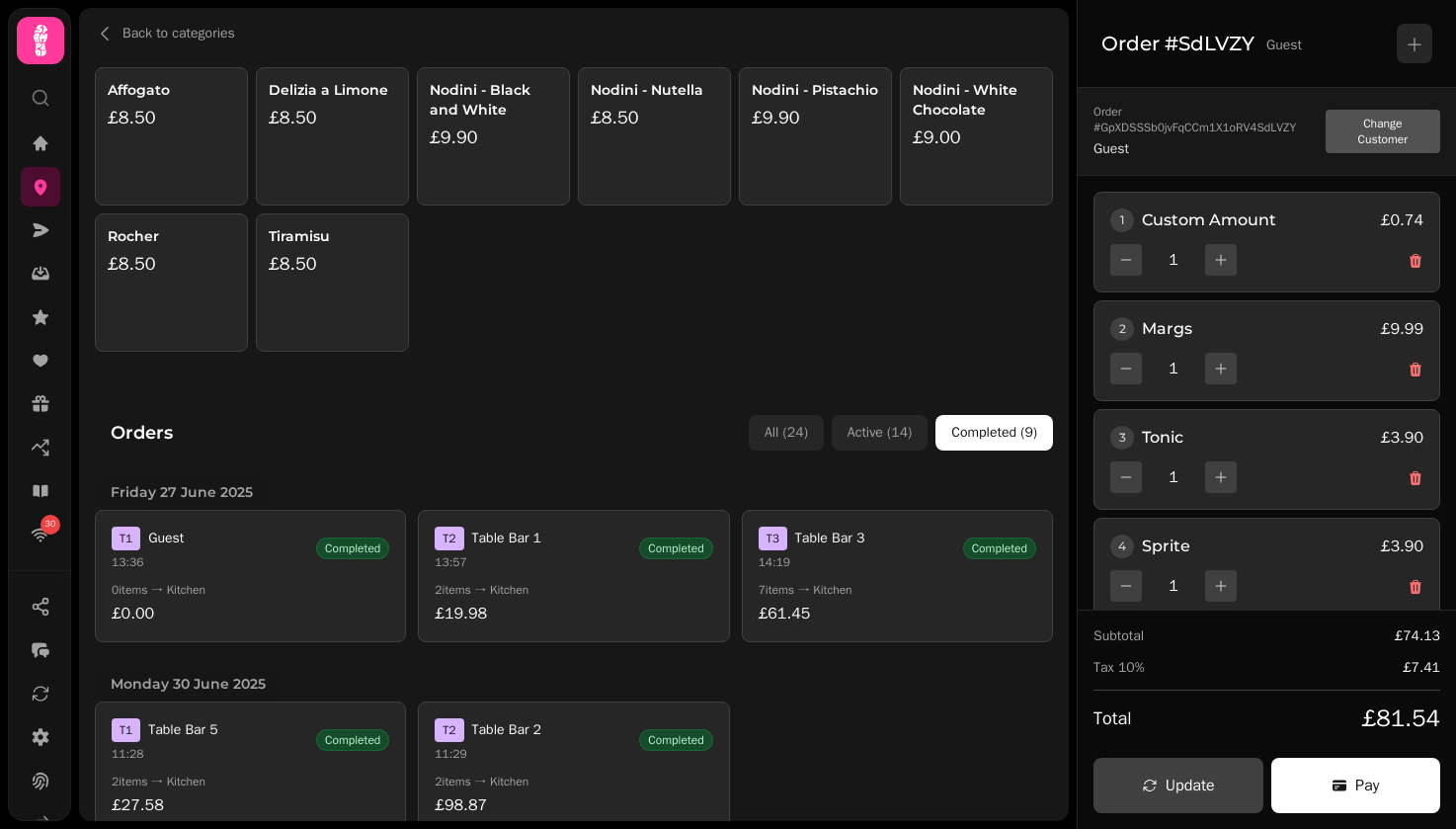 click on "£8.50" at bounding box center (332, 118) 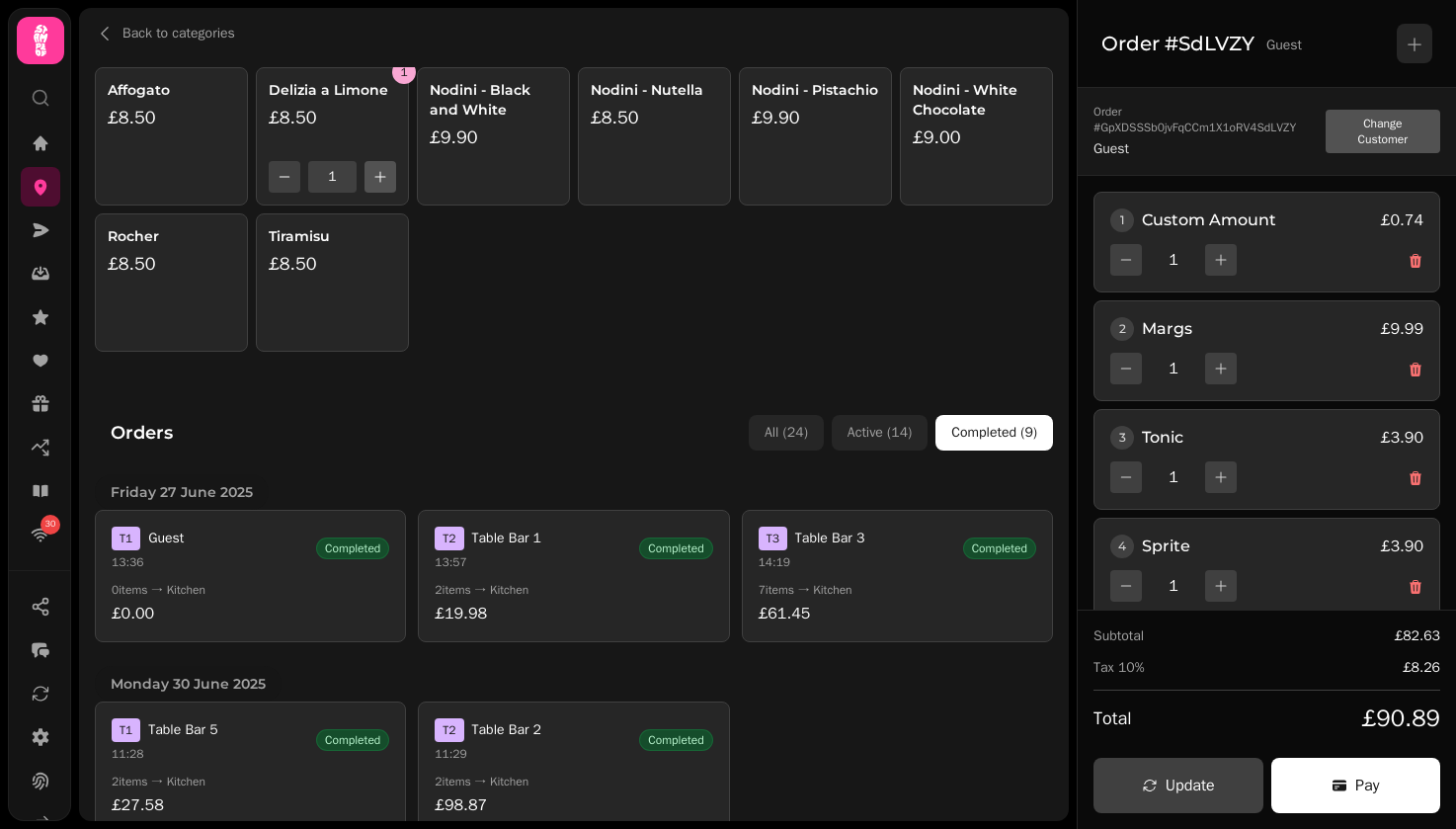 click 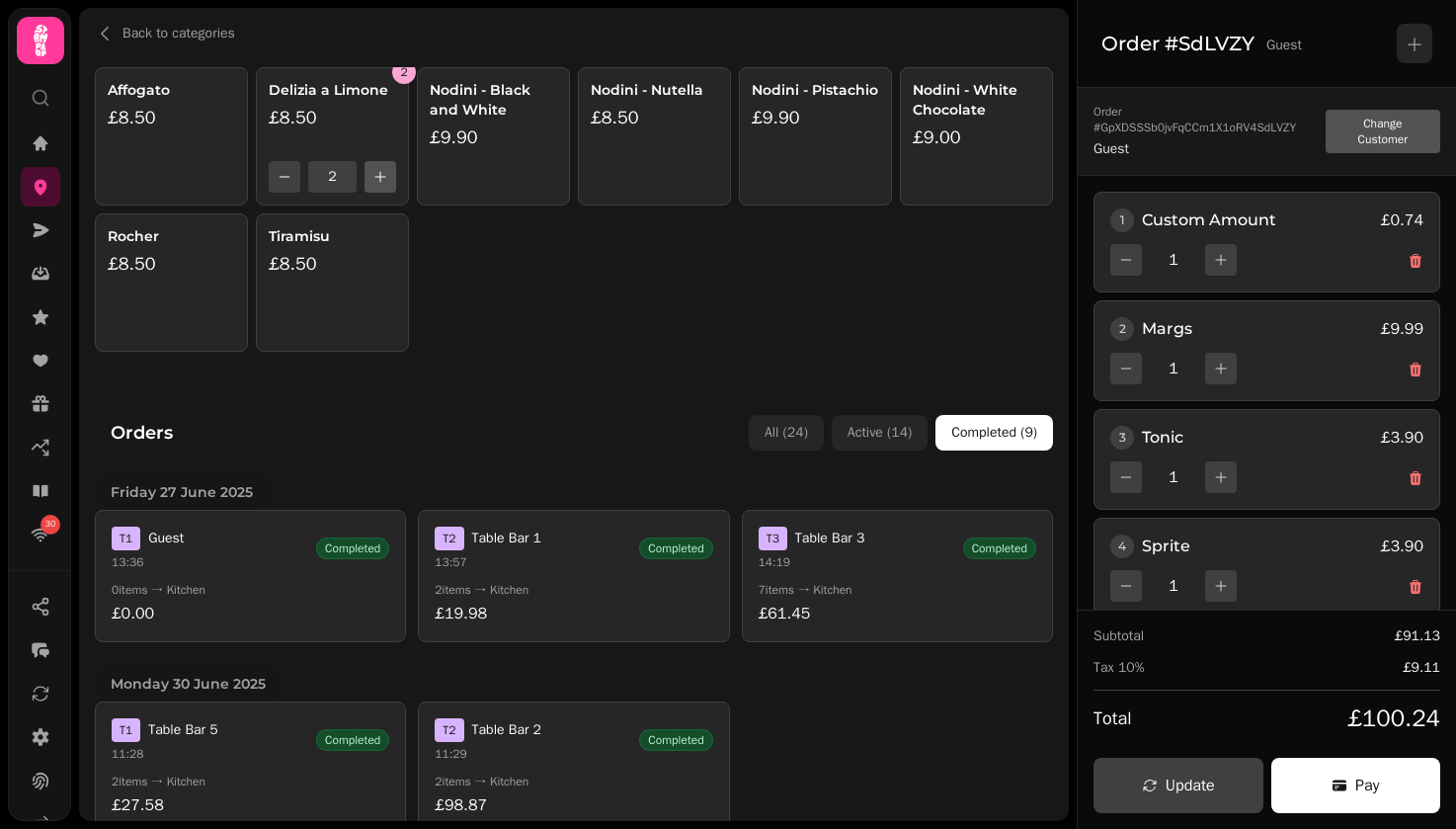 click 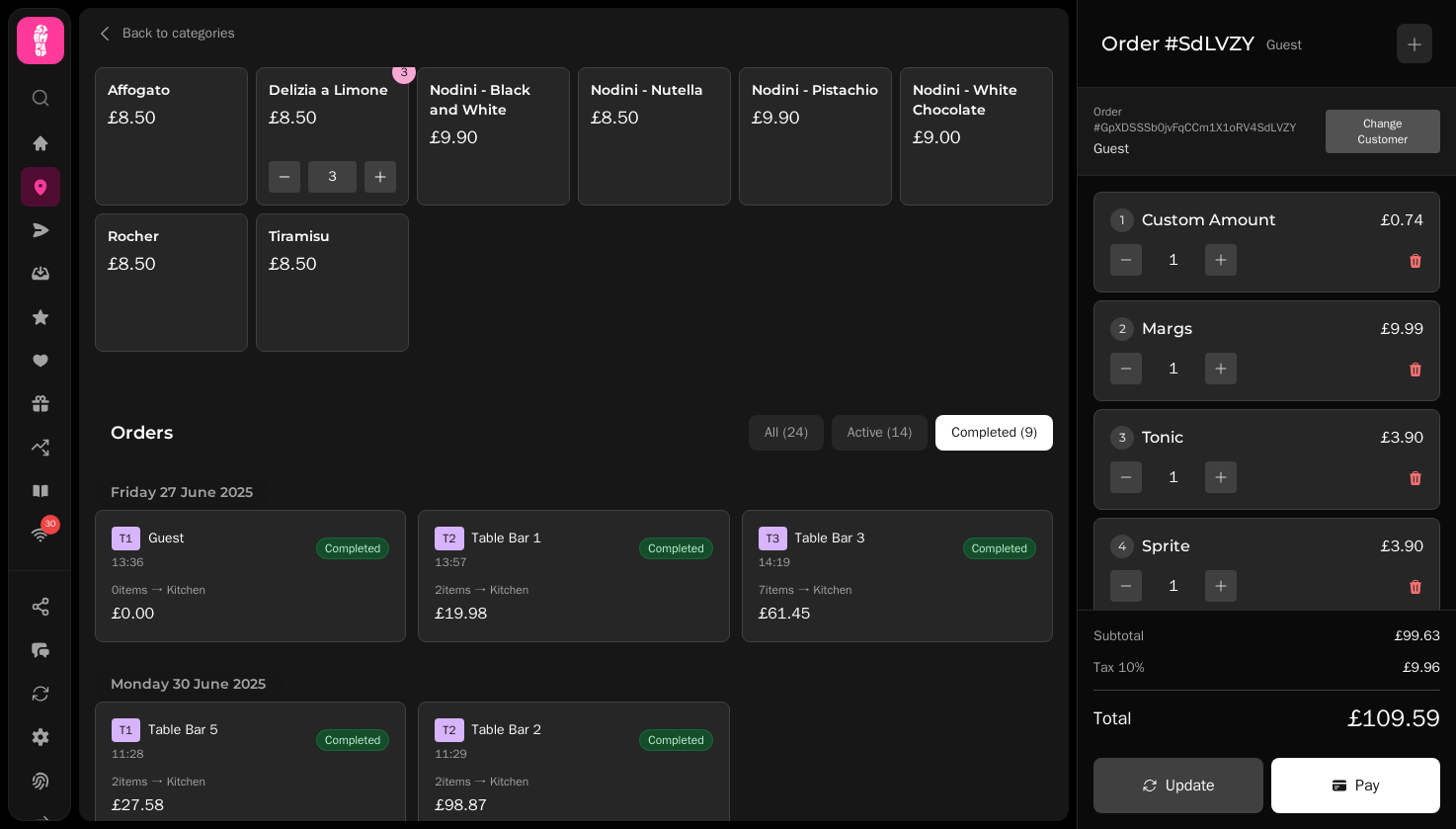 click on "Nodini - Black and White £9.90" at bounding box center (493, 136) 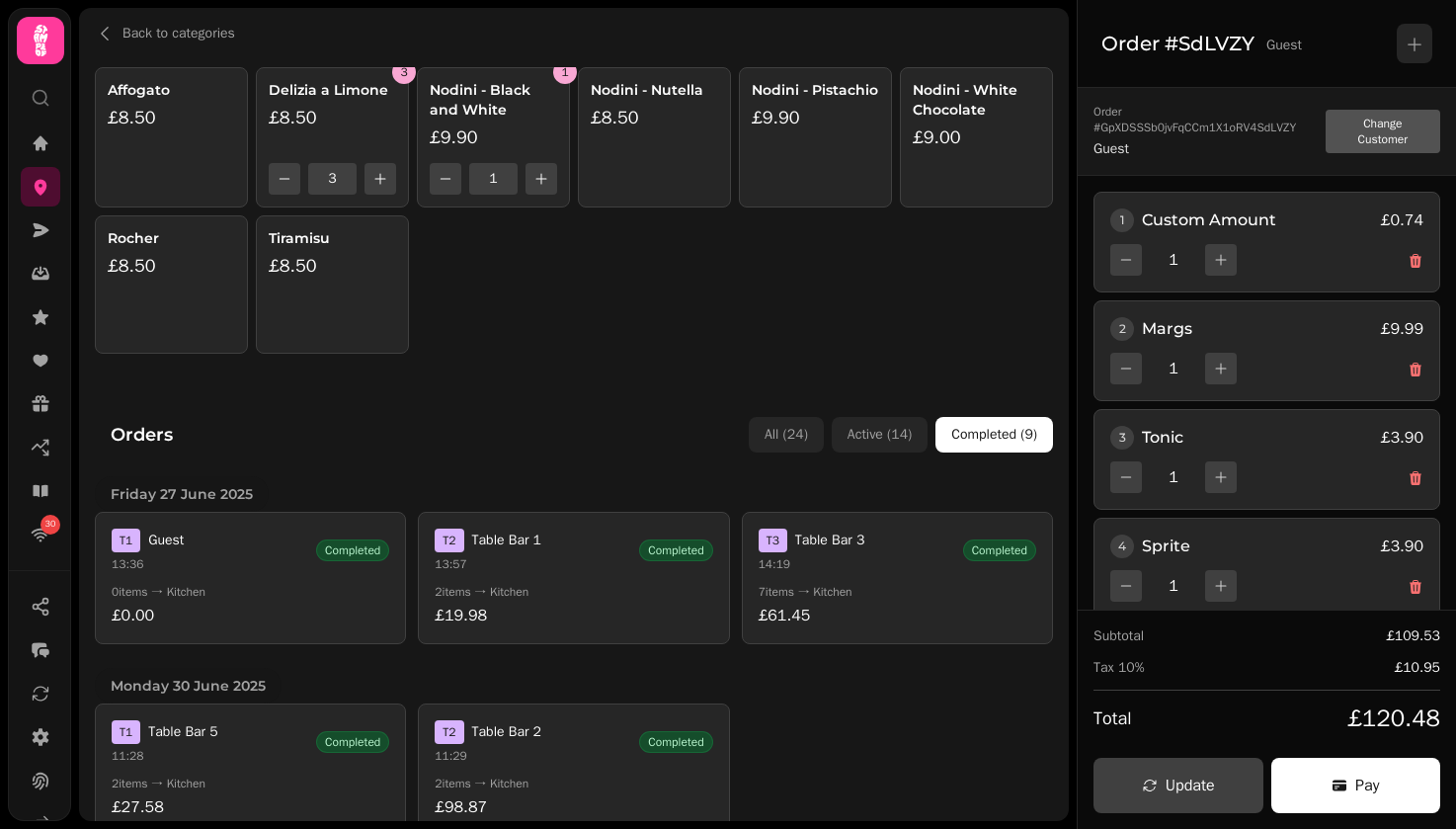 click on "1 Nodini - Black and White £9.90 1" at bounding box center (493, 137) 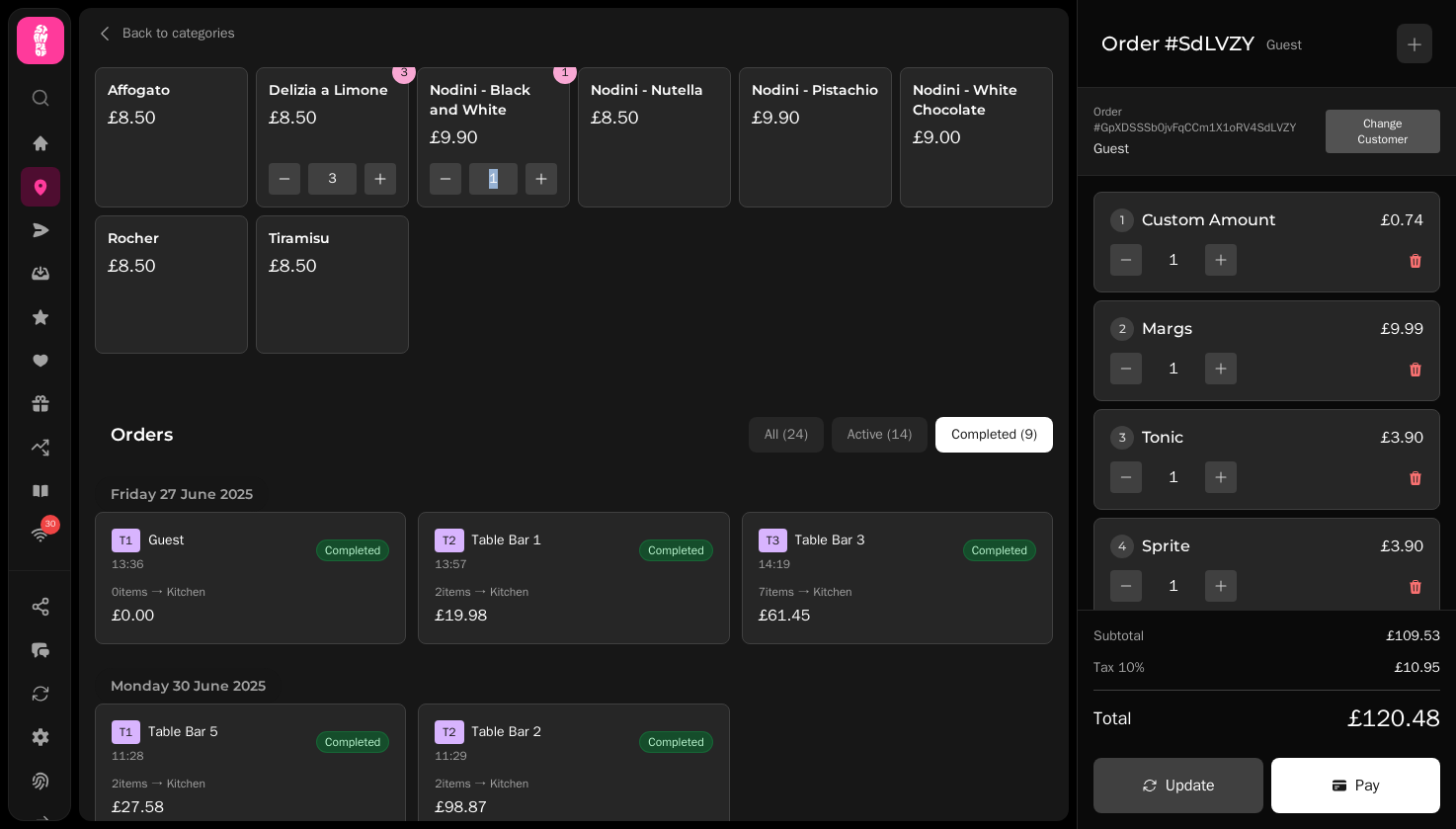 click on "£9.90" at bounding box center [493, 137] 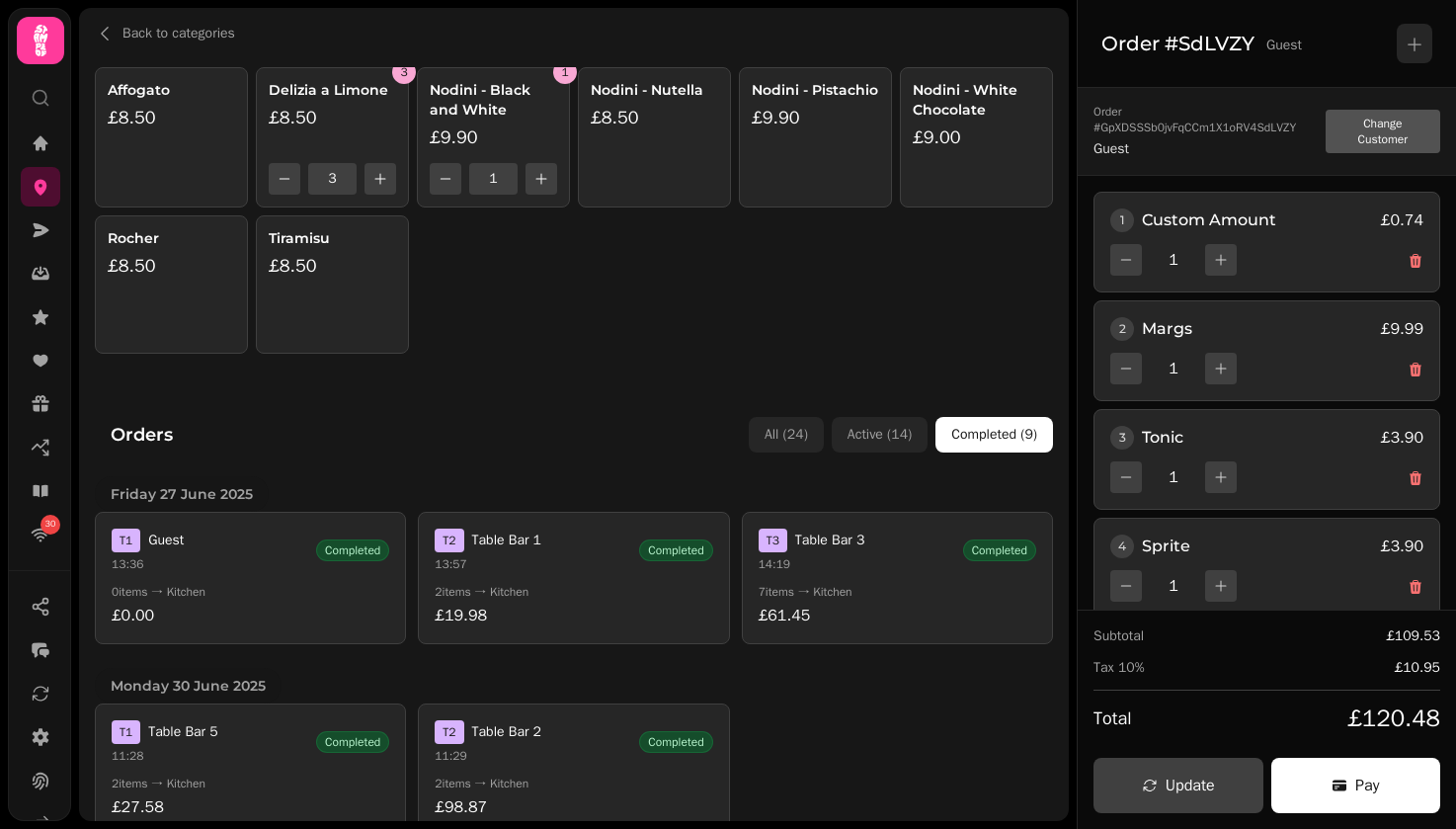 click on "£9.90" at bounding box center [493, 137] 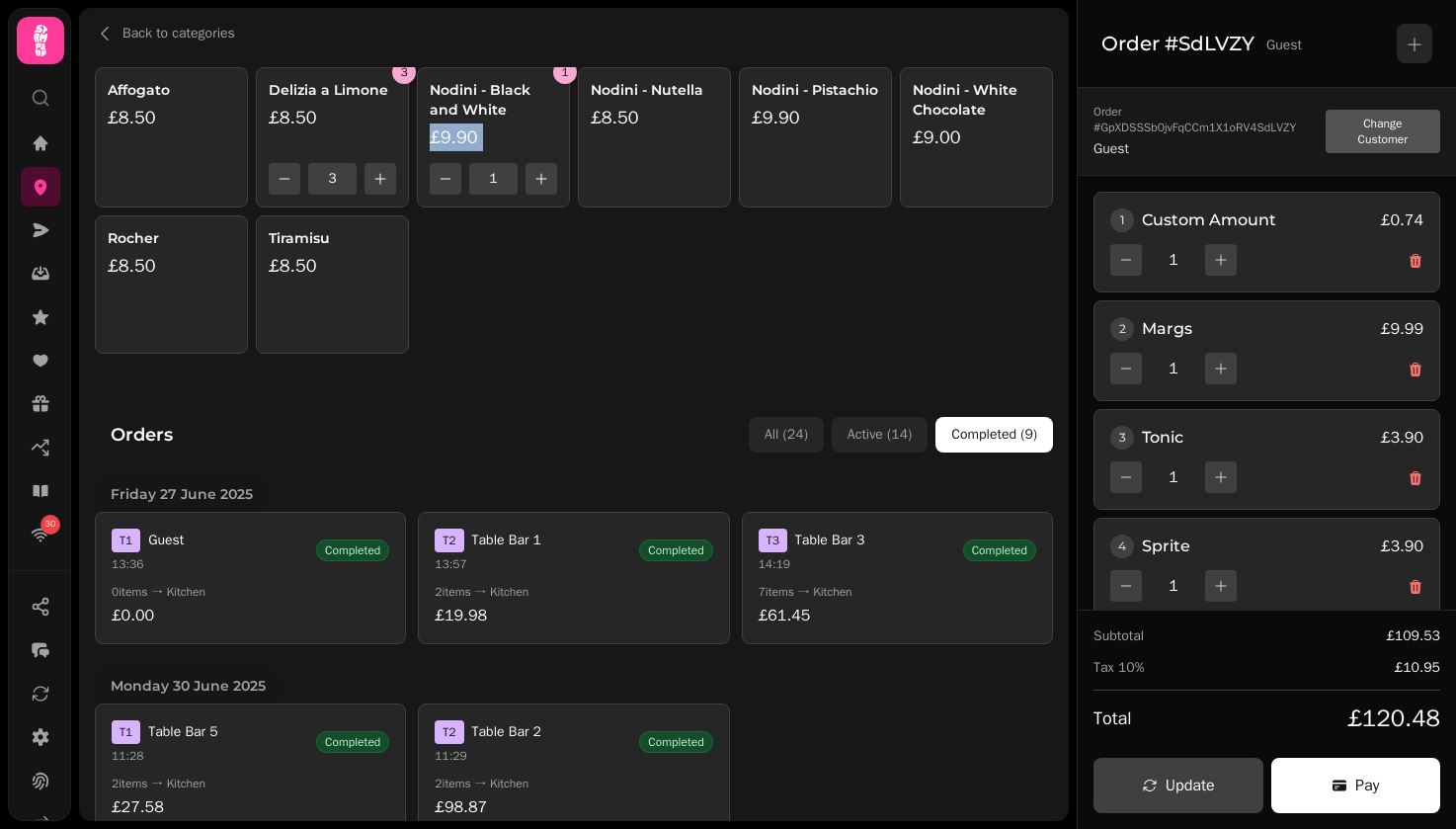 click on "£9.90" at bounding box center (493, 137) 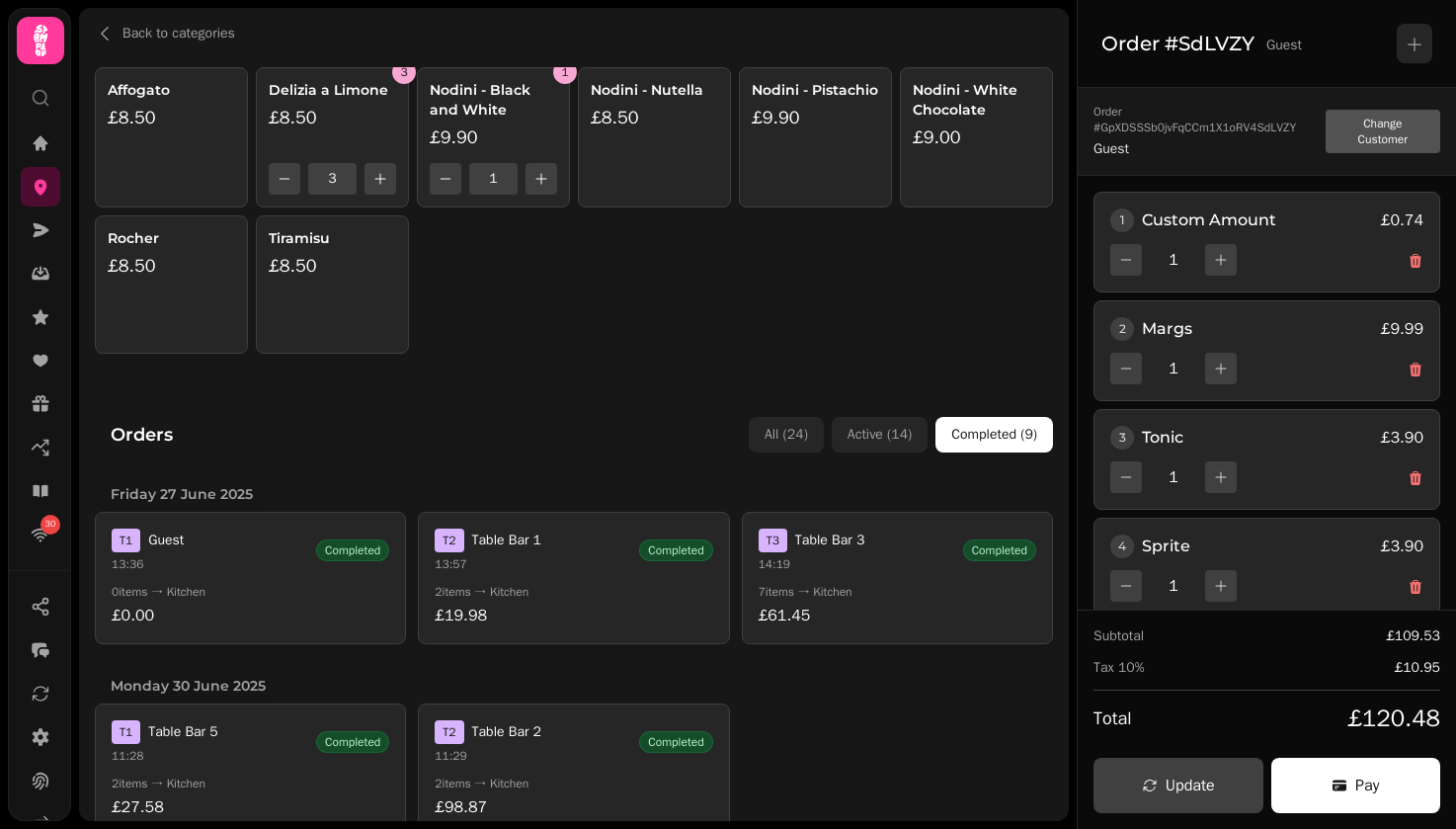 click on "Back to categories Affogato £8.50 3 Delizia a Limone £8.50 3 1 Nodini - Black and White £9.90 1 Nodini - Nutella £8.50 Nodini - Pistachio £9.90 Nodini - White Chocolate £9.00 Rocher £8.50 Tiramisu £8.50" at bounding box center [574, 189] 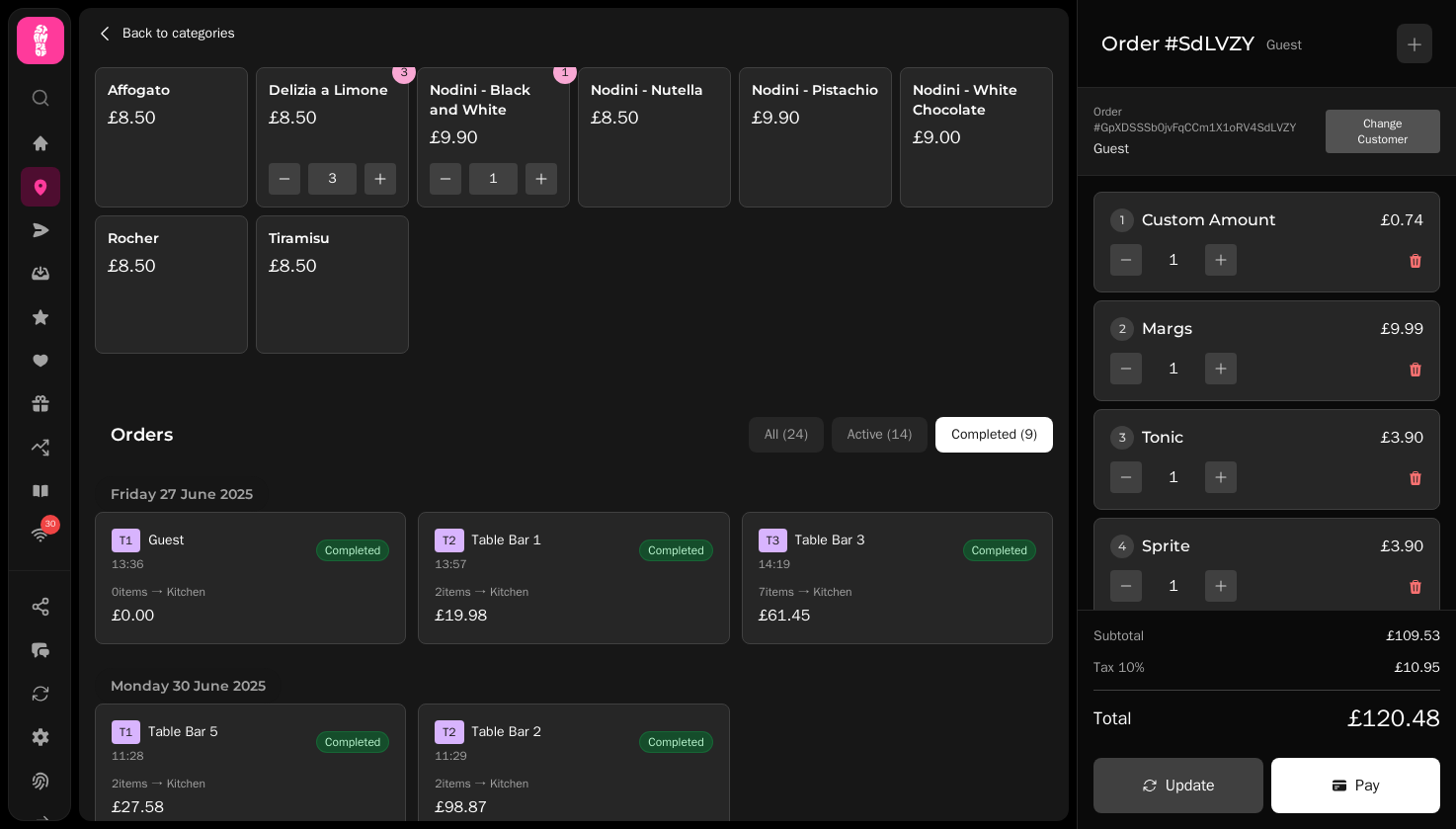click on "Back to categories" at bounding box center [179, 34] 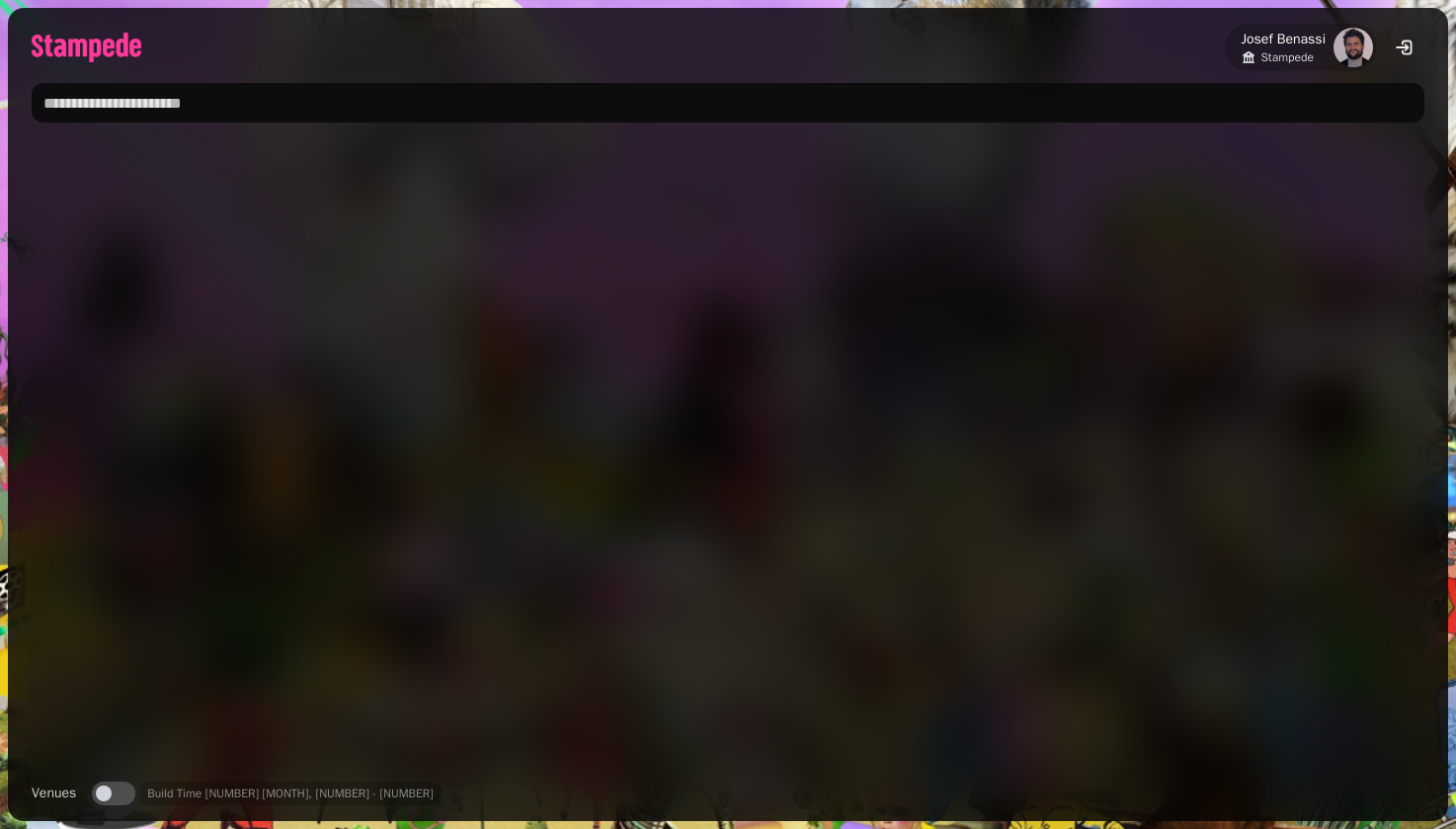 scroll, scrollTop: 0, scrollLeft: 0, axis: both 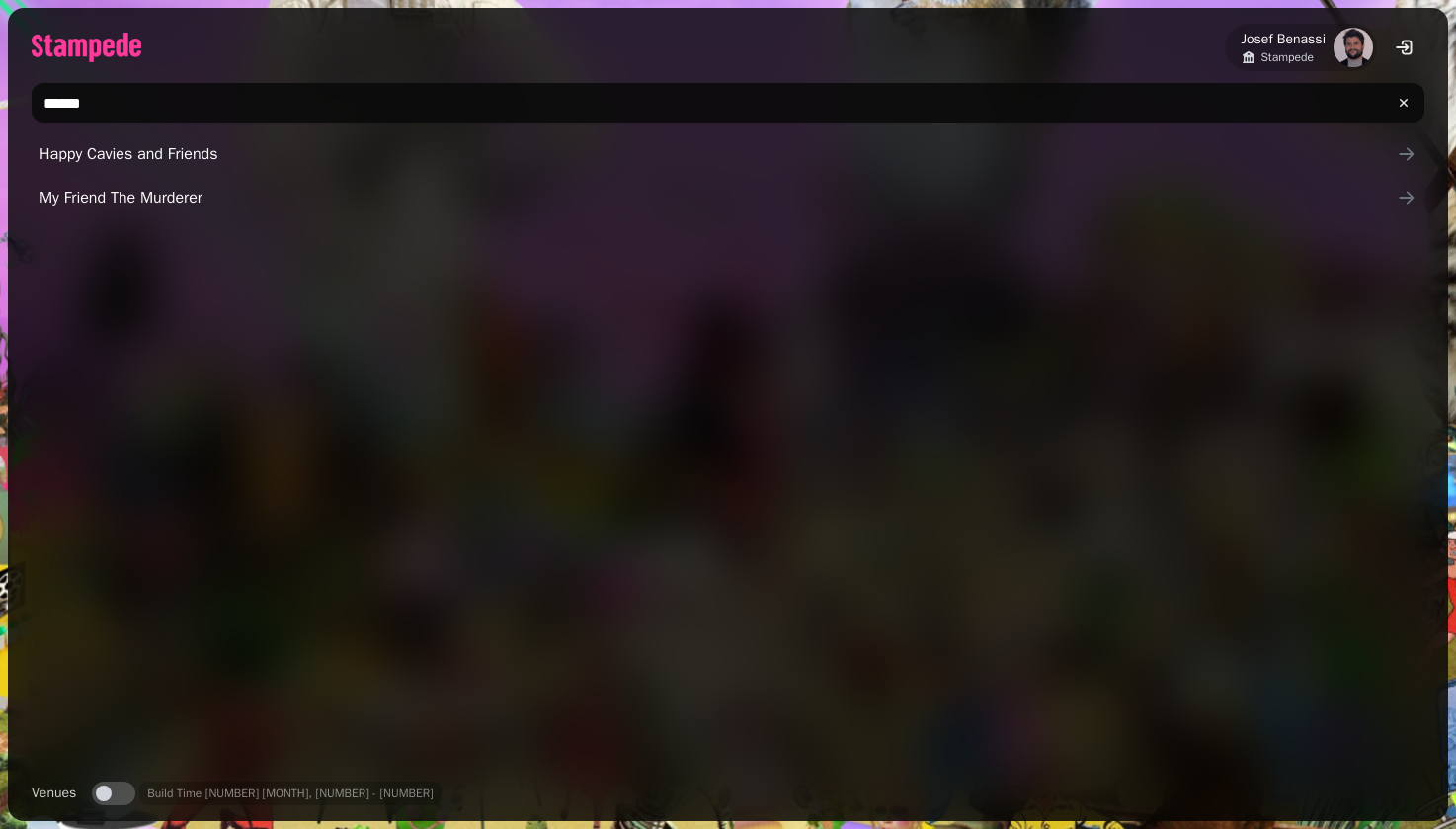 type on "*******" 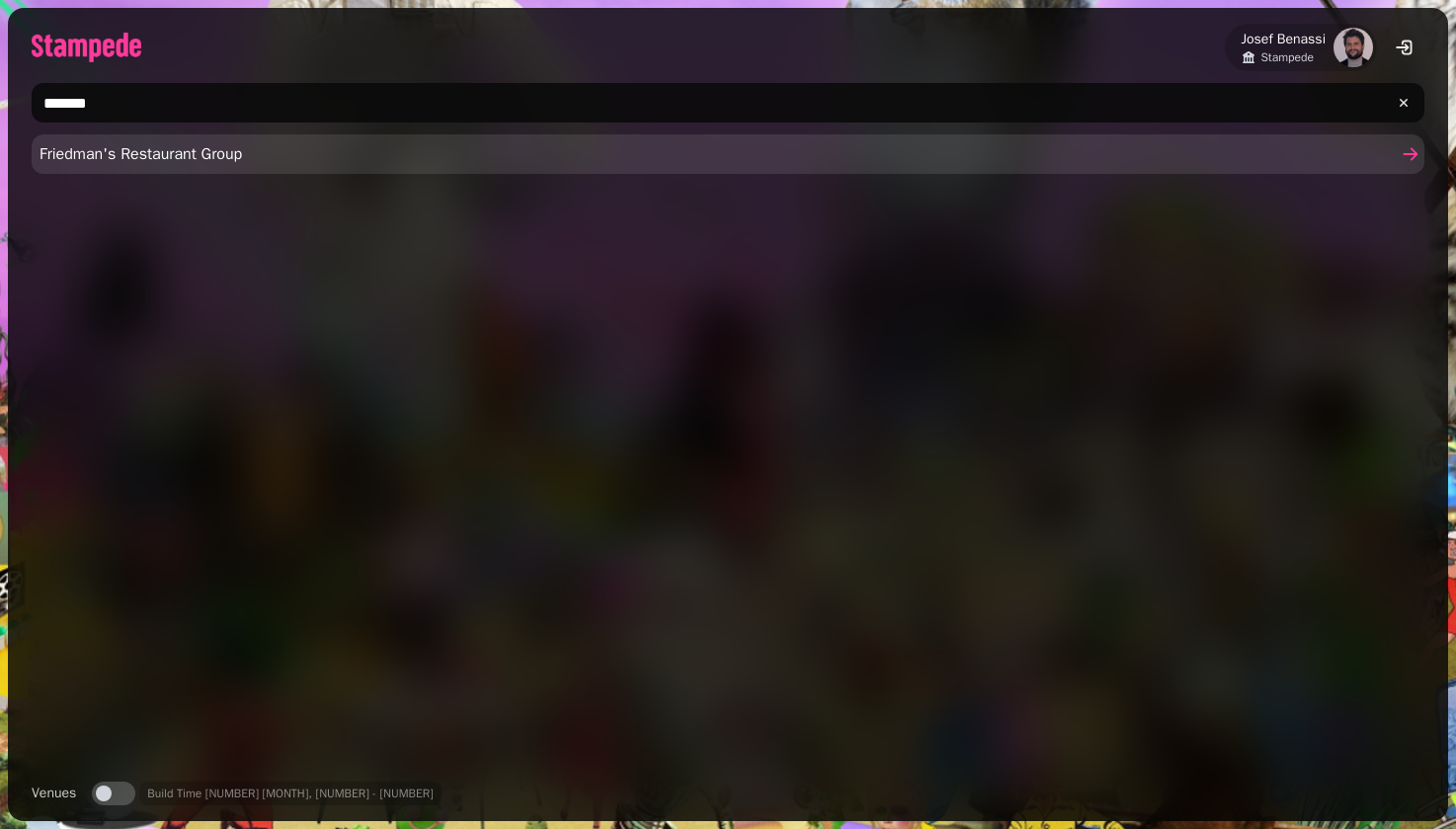 click on "Friedman's Restaurant Group" at bounding box center (718, 154) 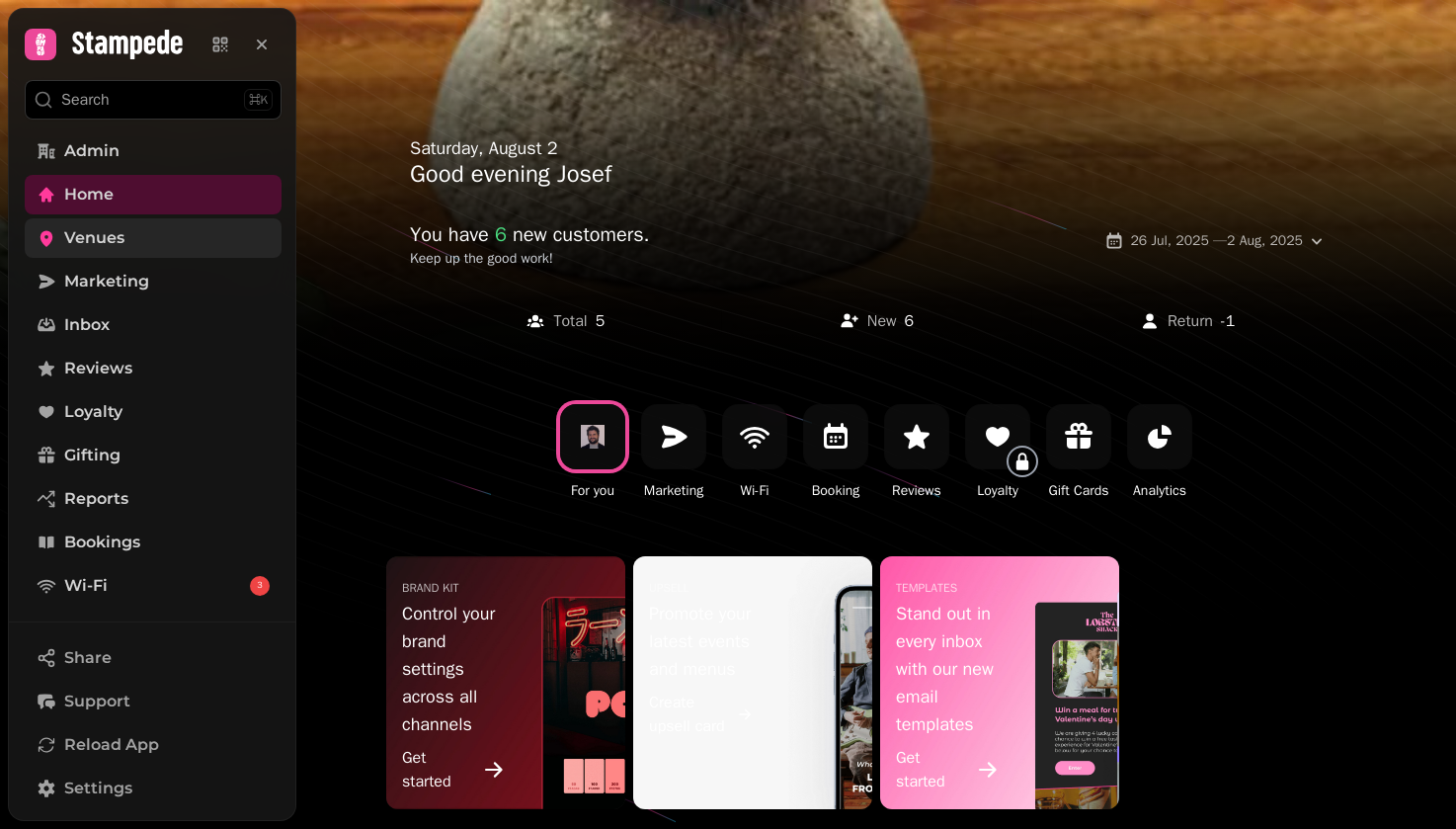 click on "Venues" at bounding box center (94, 238) 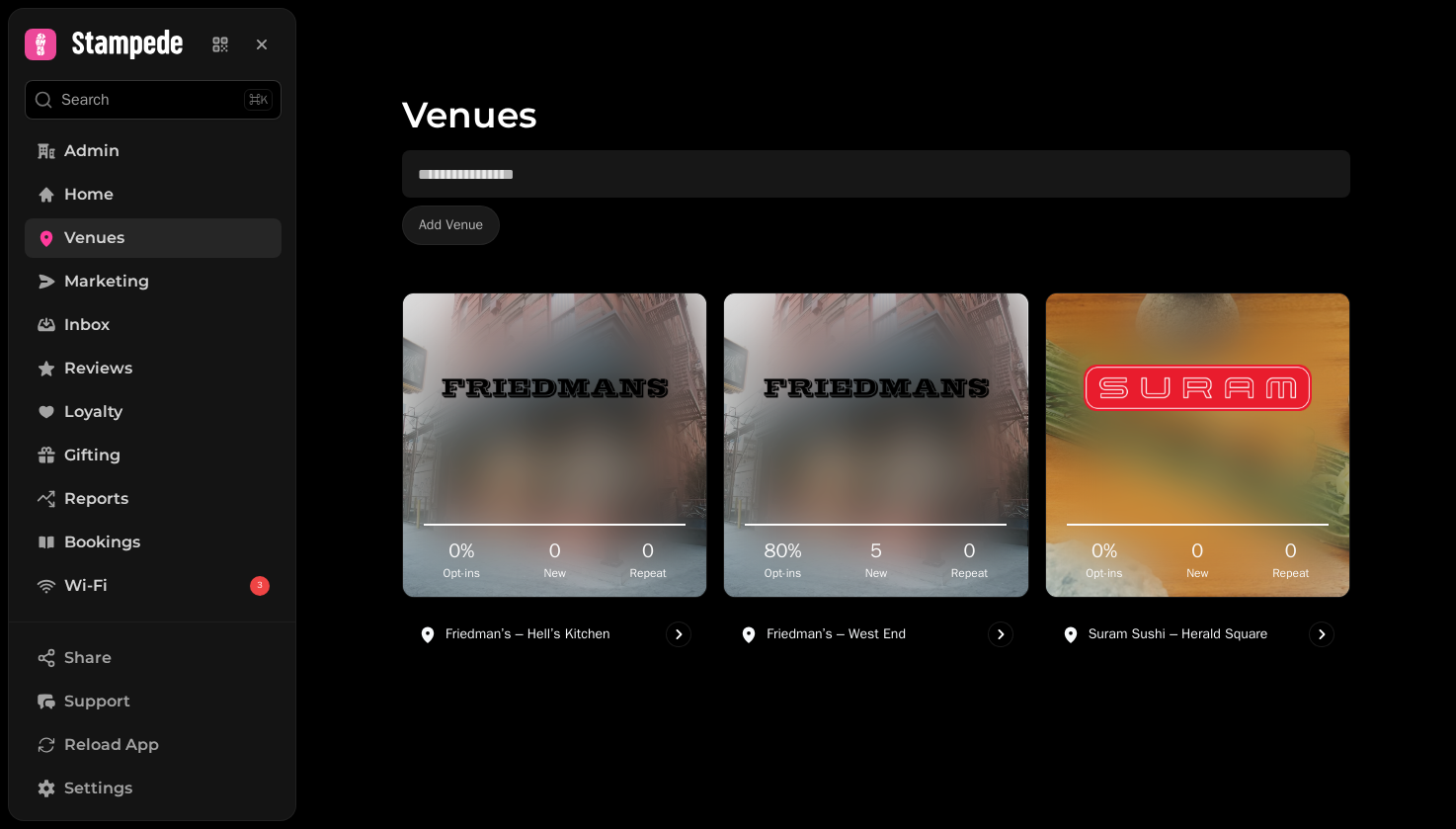 click on "Venues" at bounding box center (94, 238) 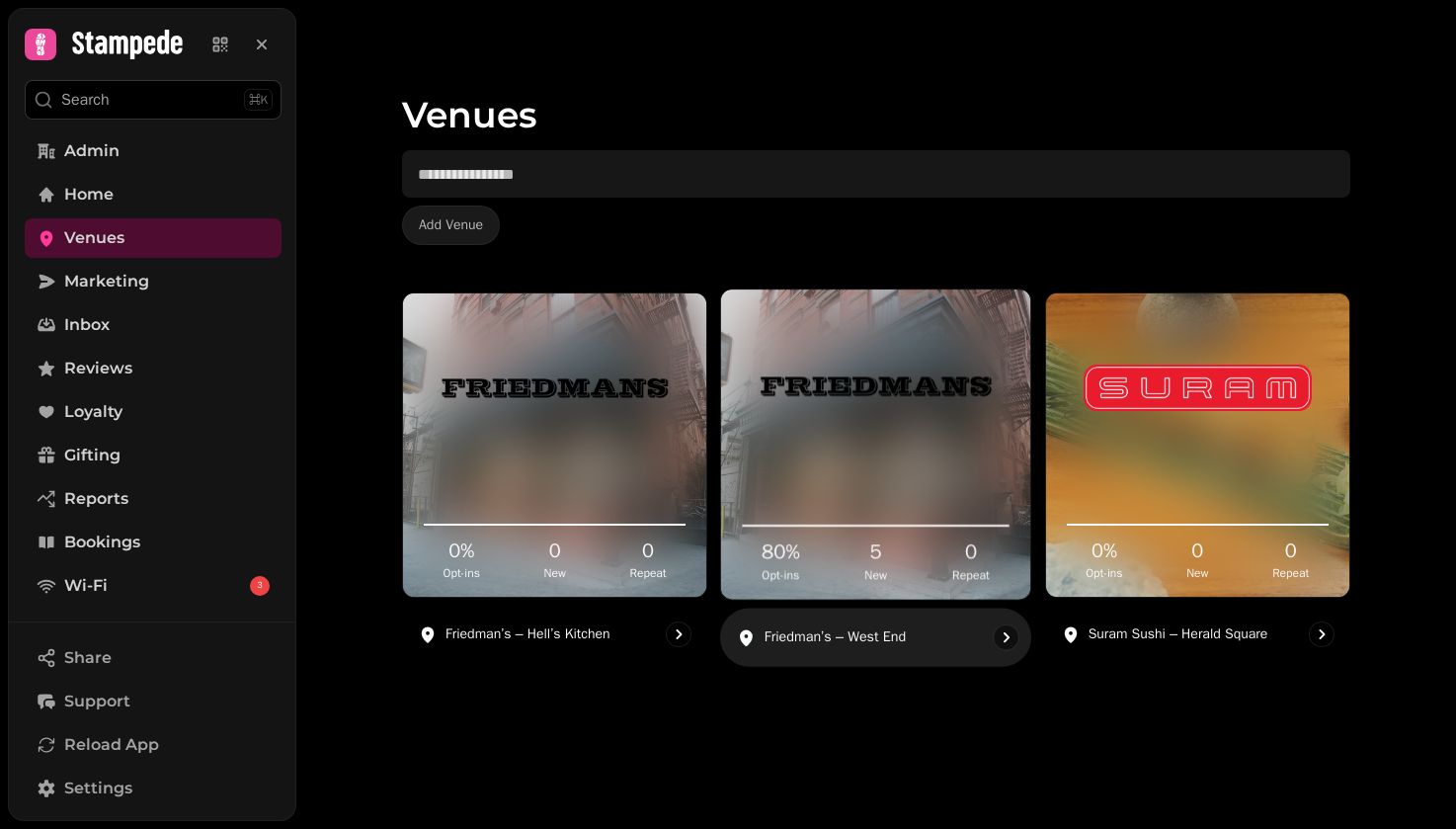 click at bounding box center (875, 385) 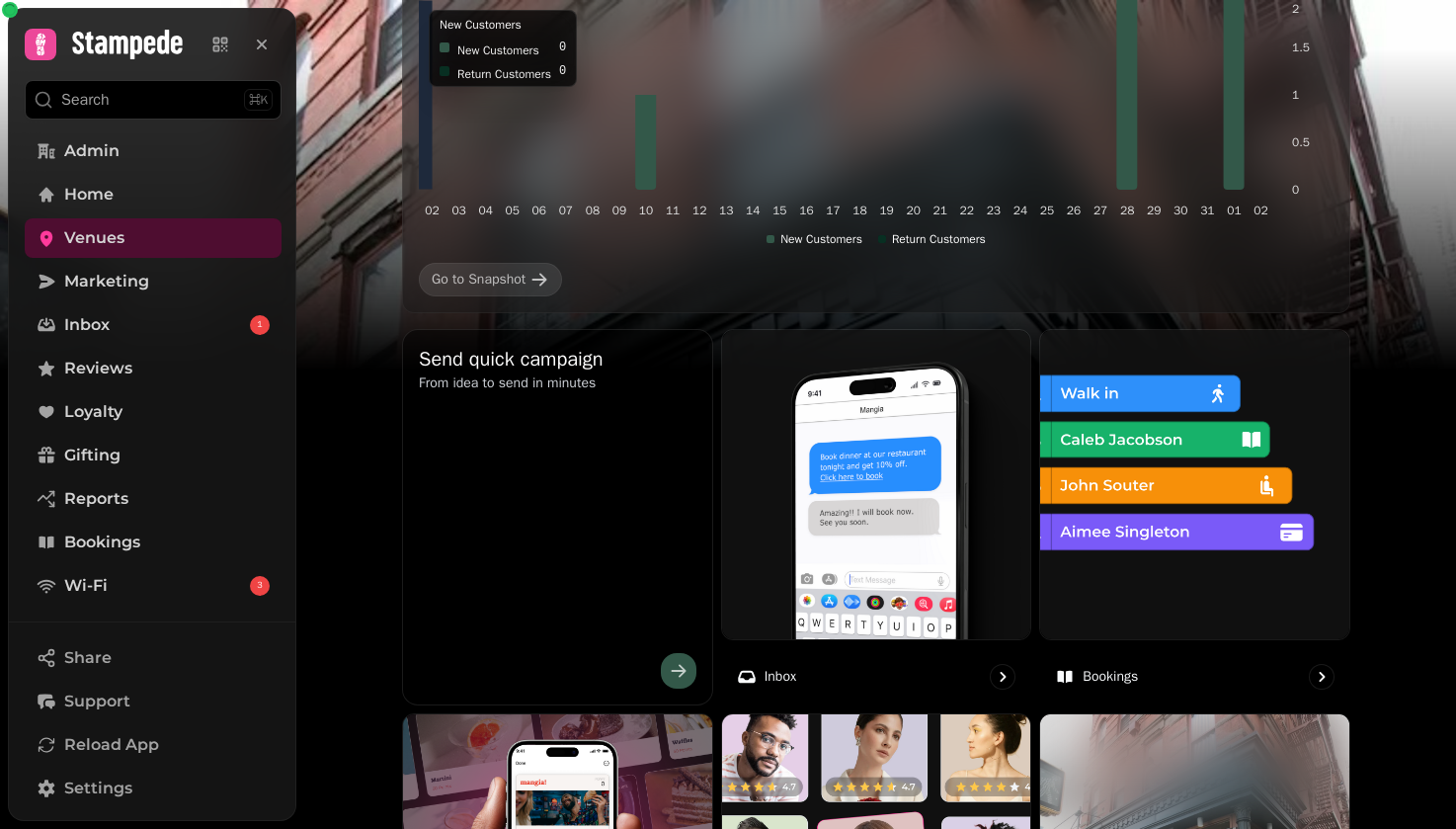 scroll, scrollTop: 613, scrollLeft: 0, axis: vertical 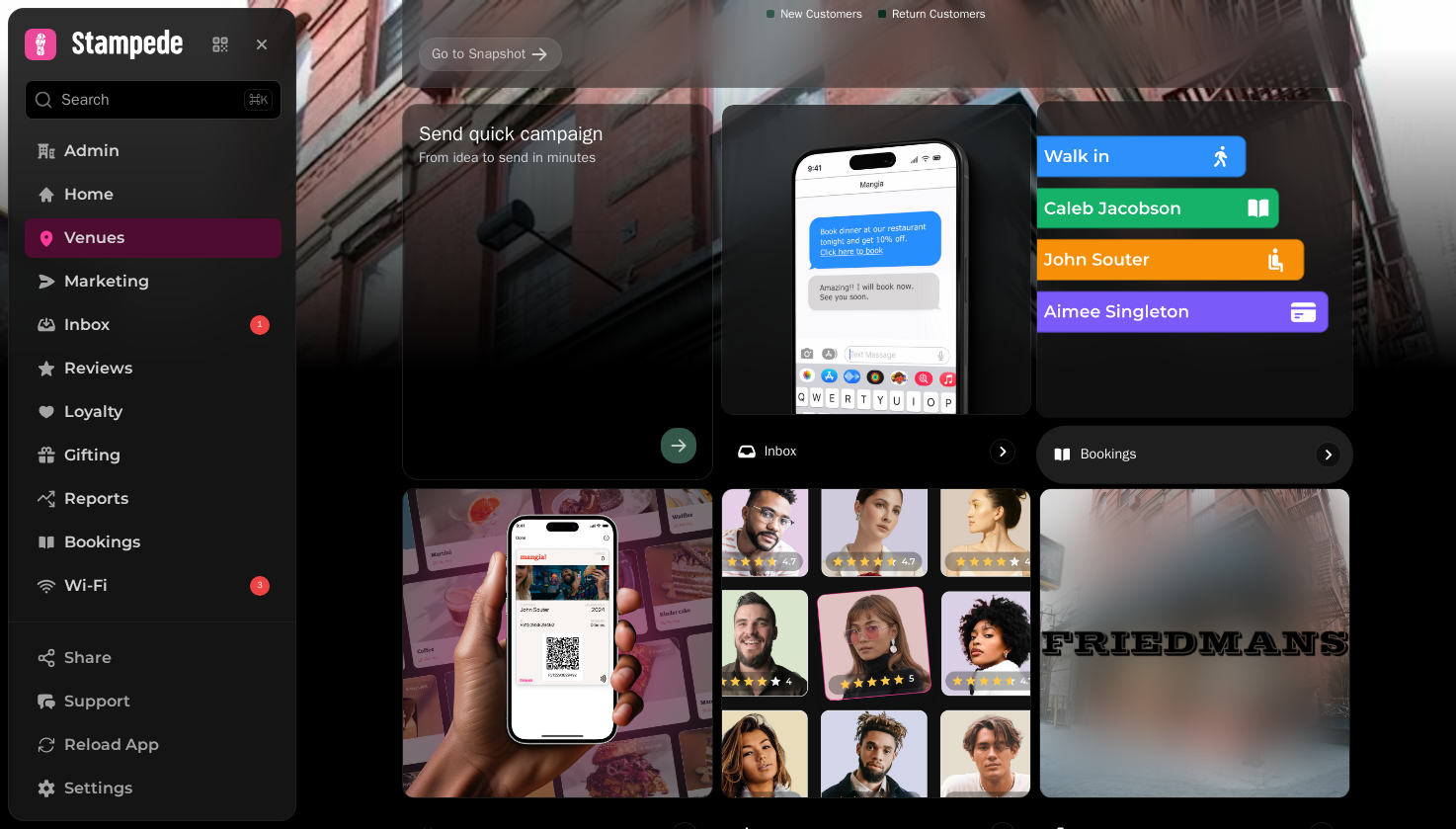 click at bounding box center (1194, 258) 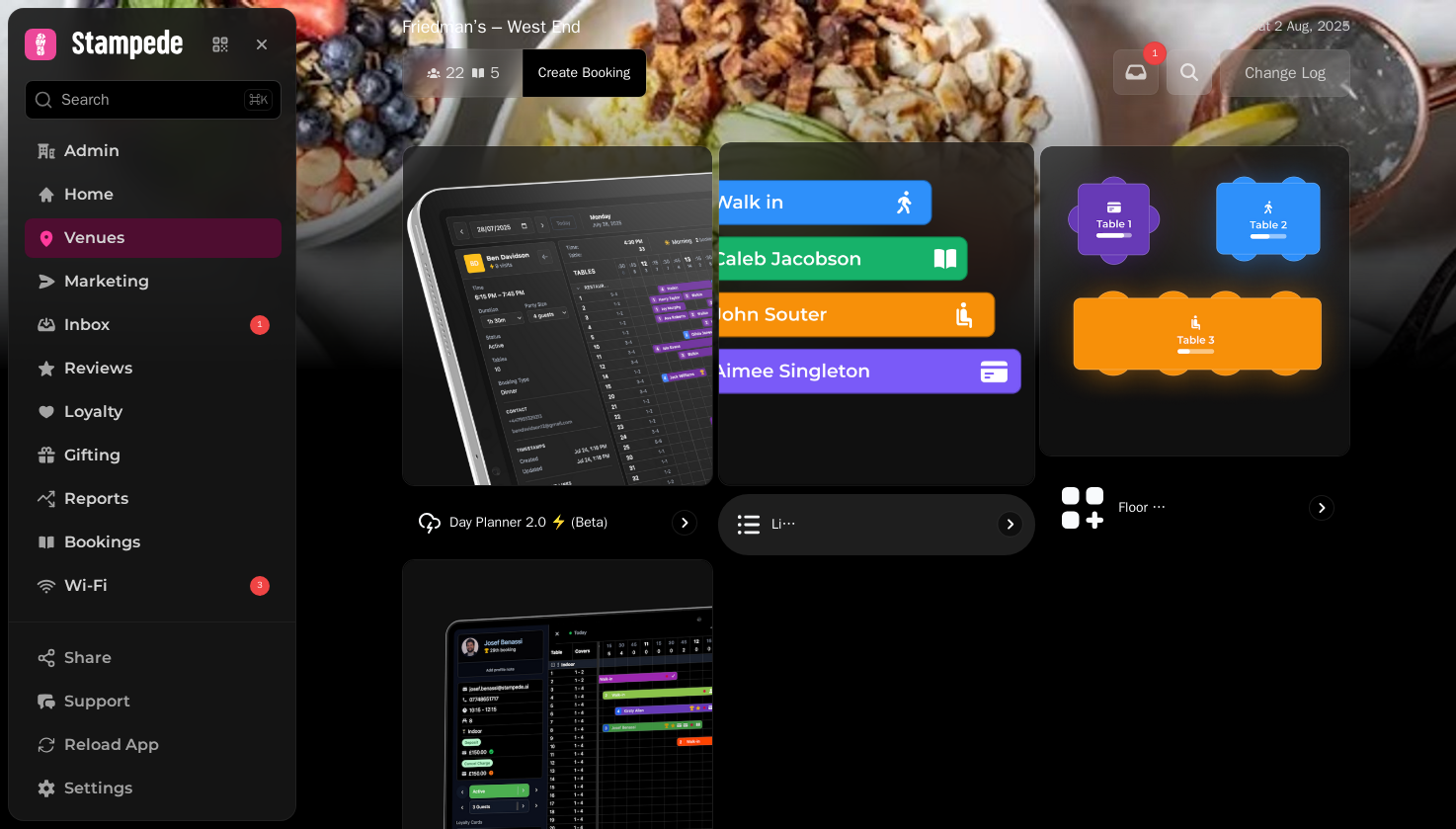 scroll, scrollTop: 92, scrollLeft: 0, axis: vertical 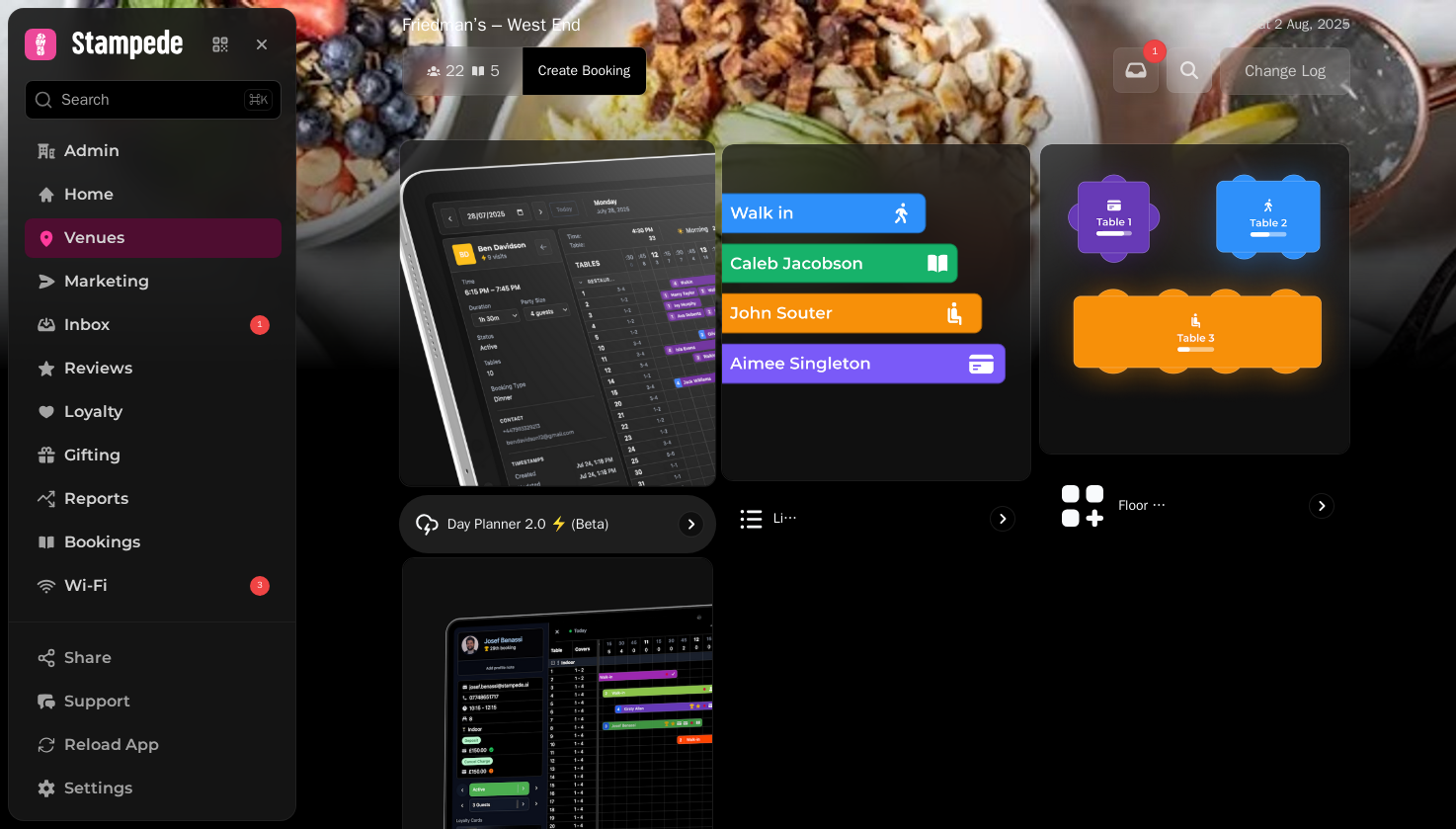 click at bounding box center (557, 312) 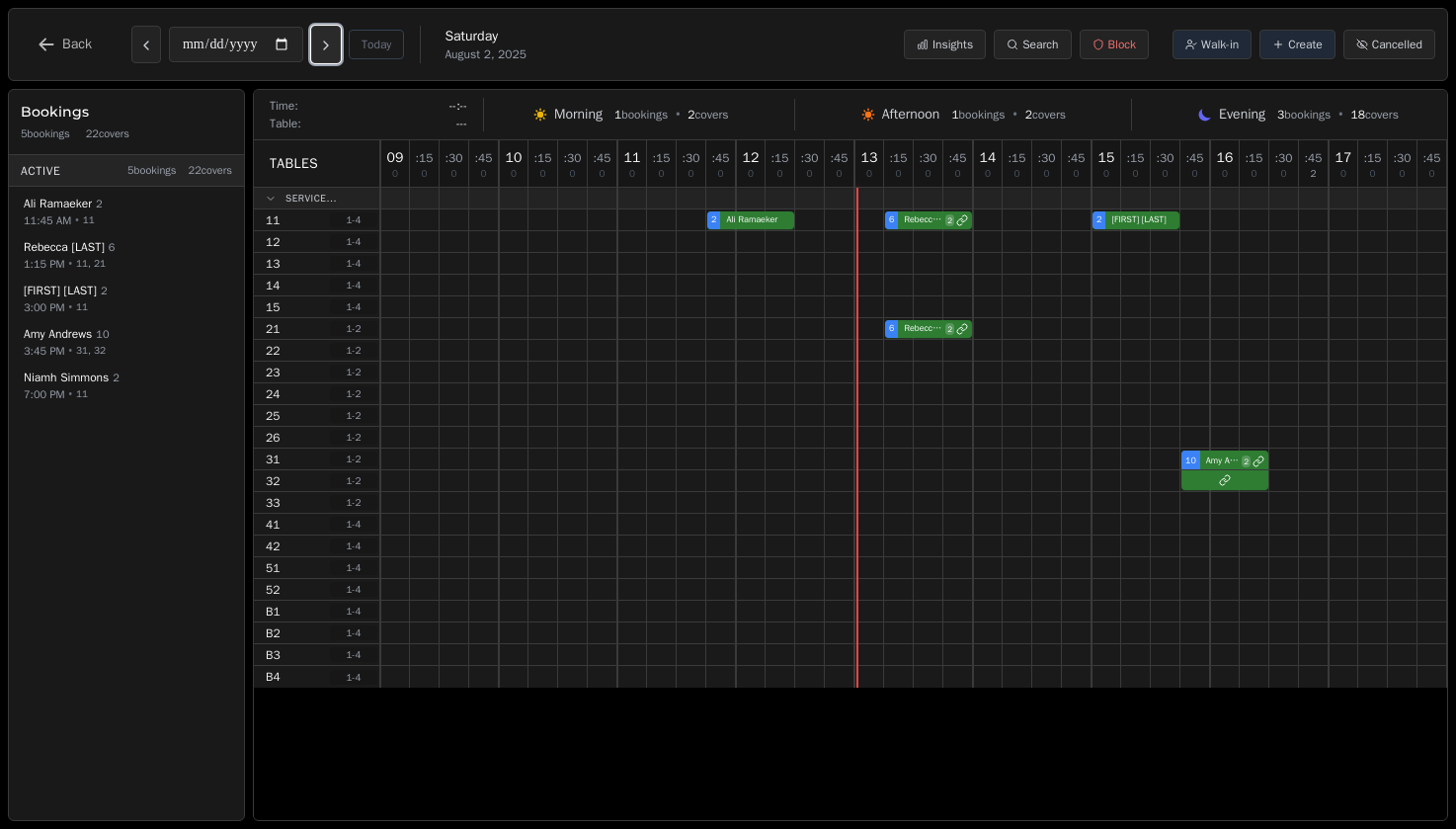 click 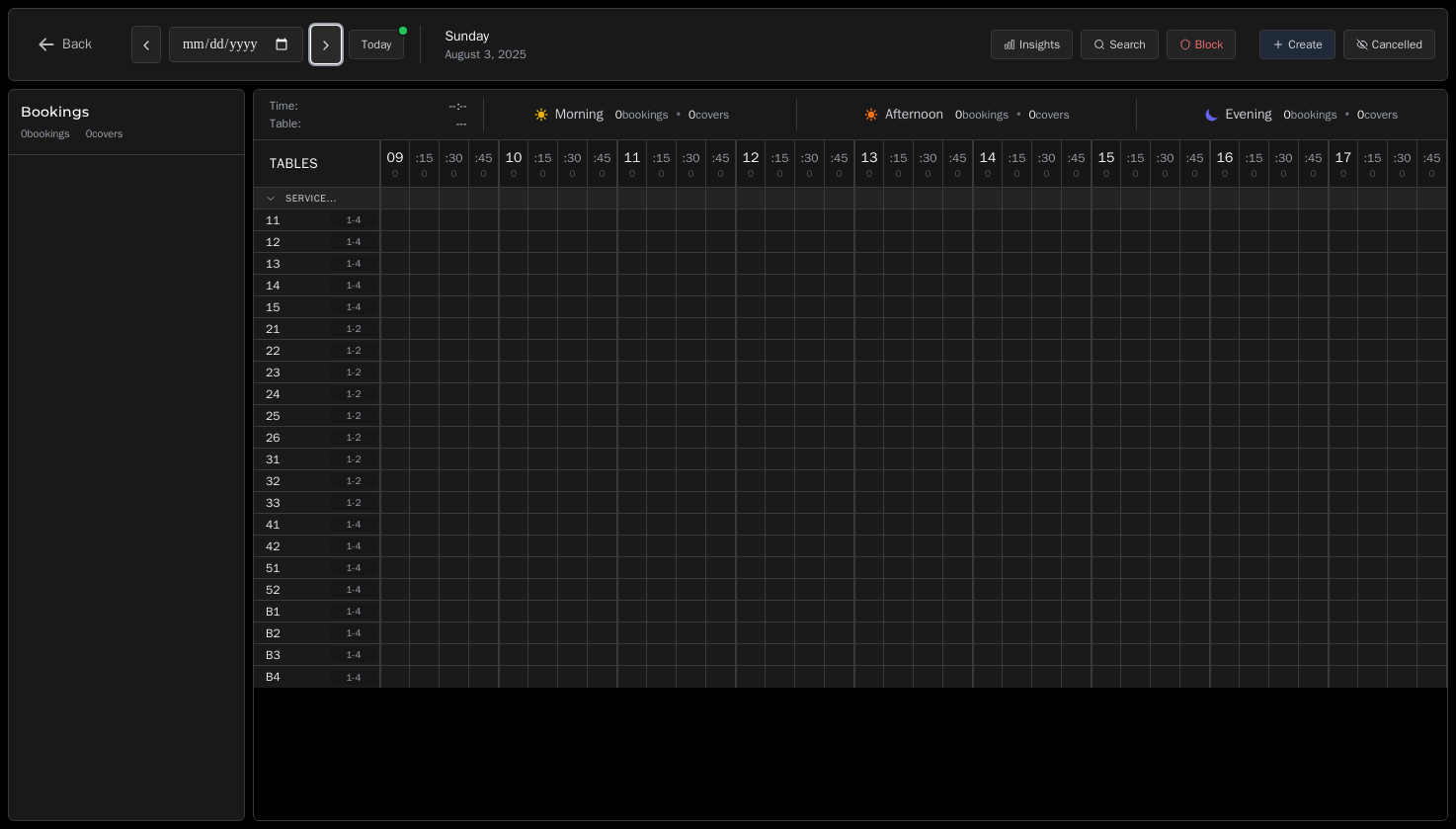 click 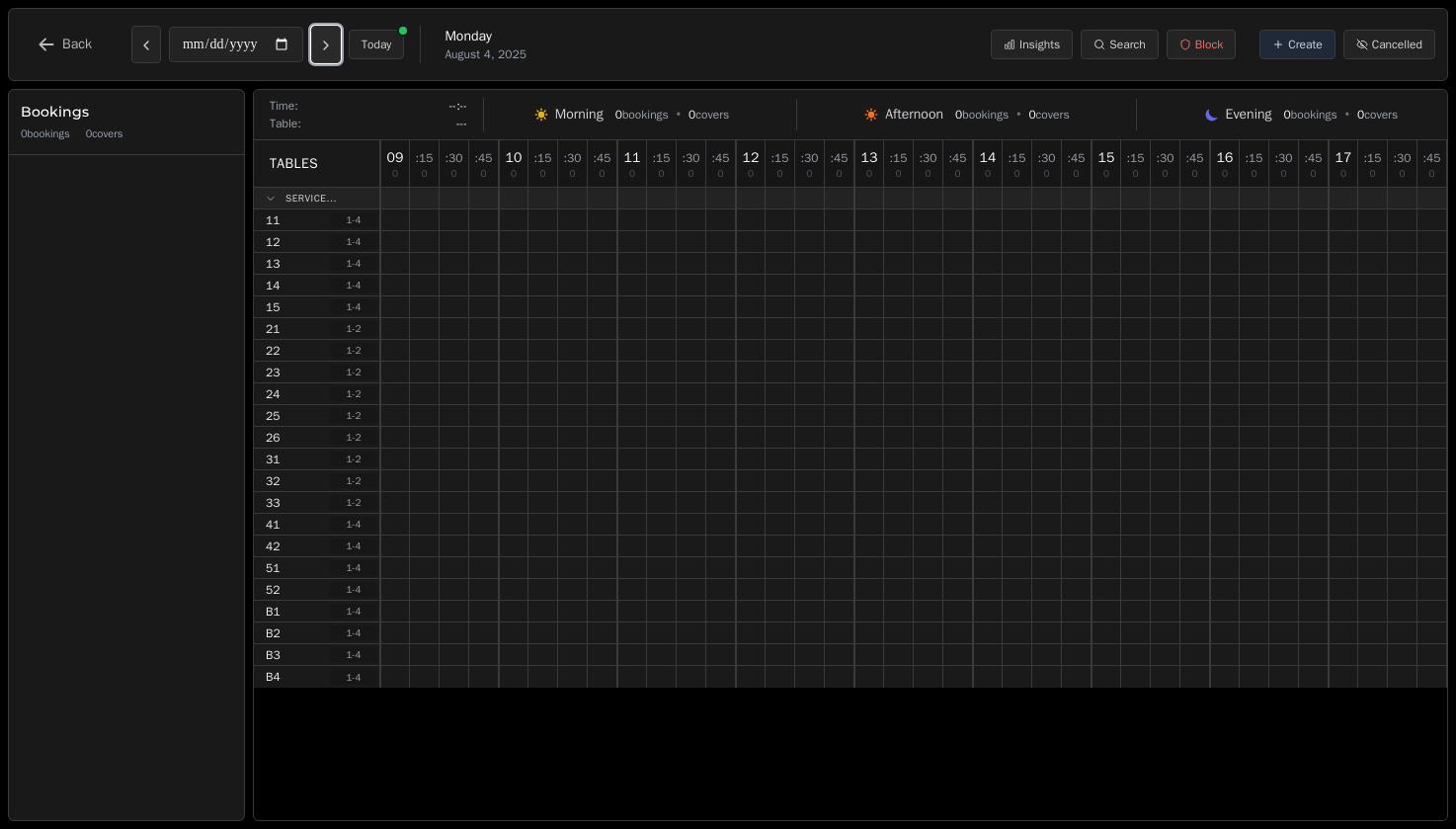 click 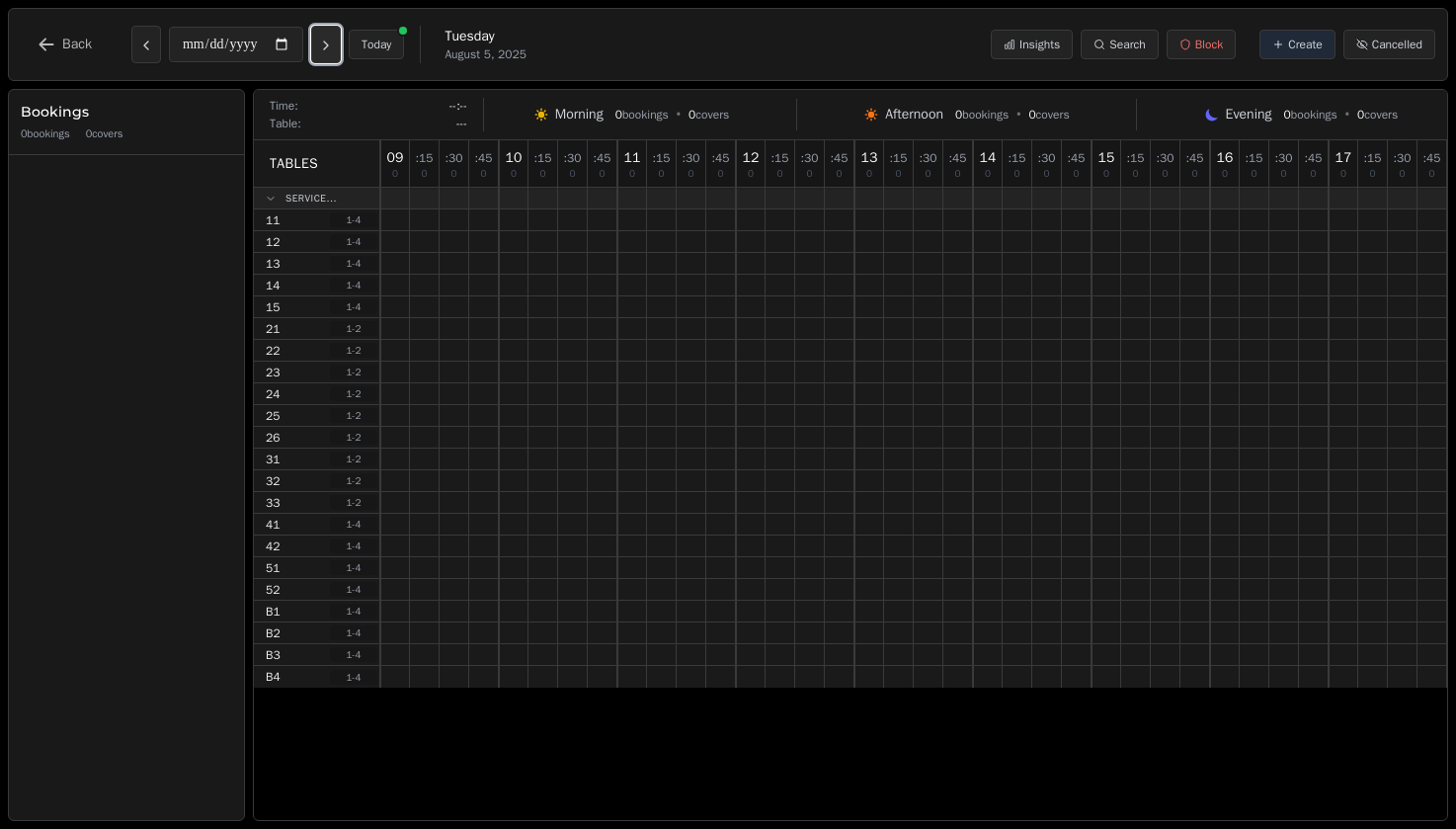 click 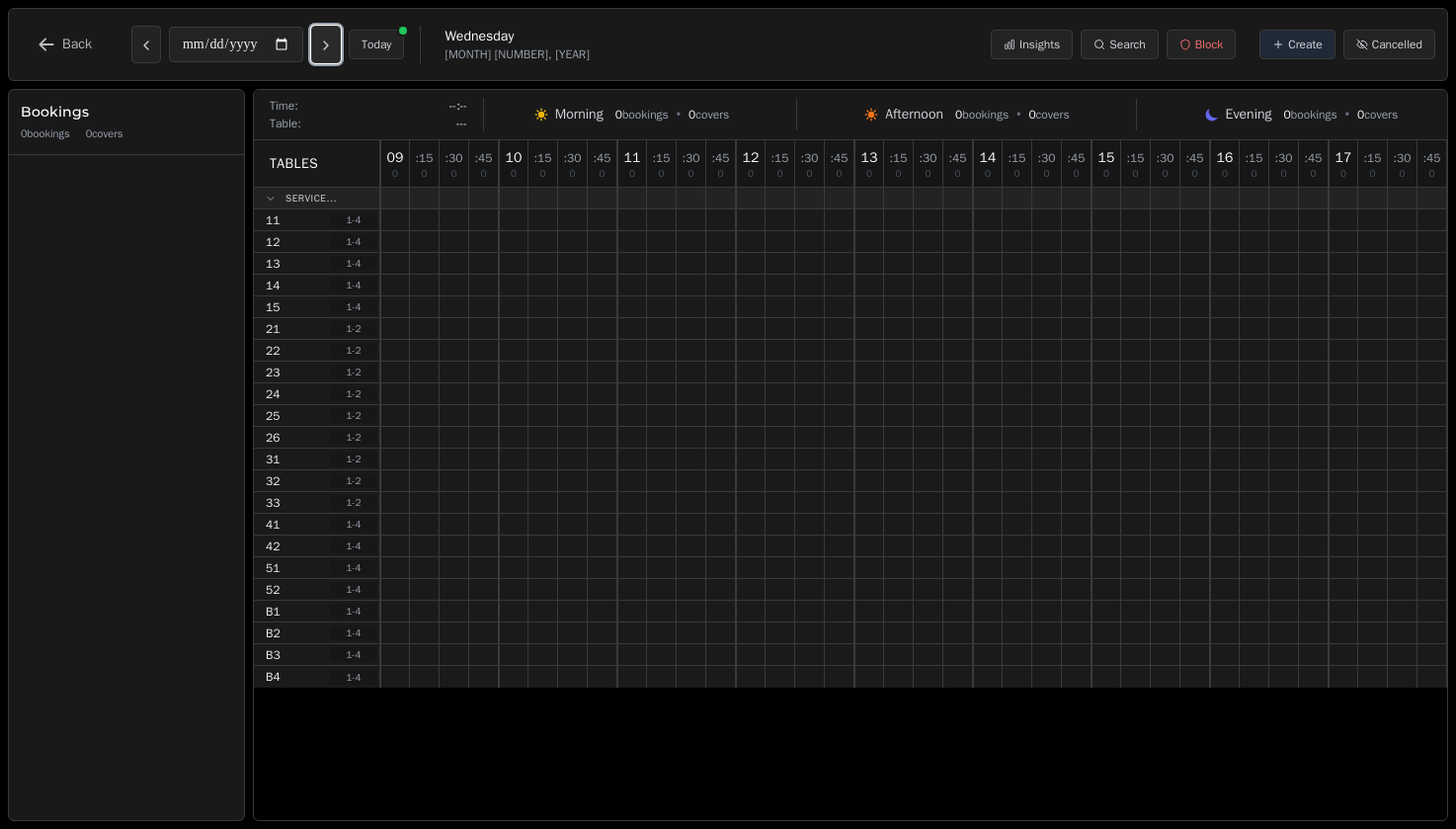 click 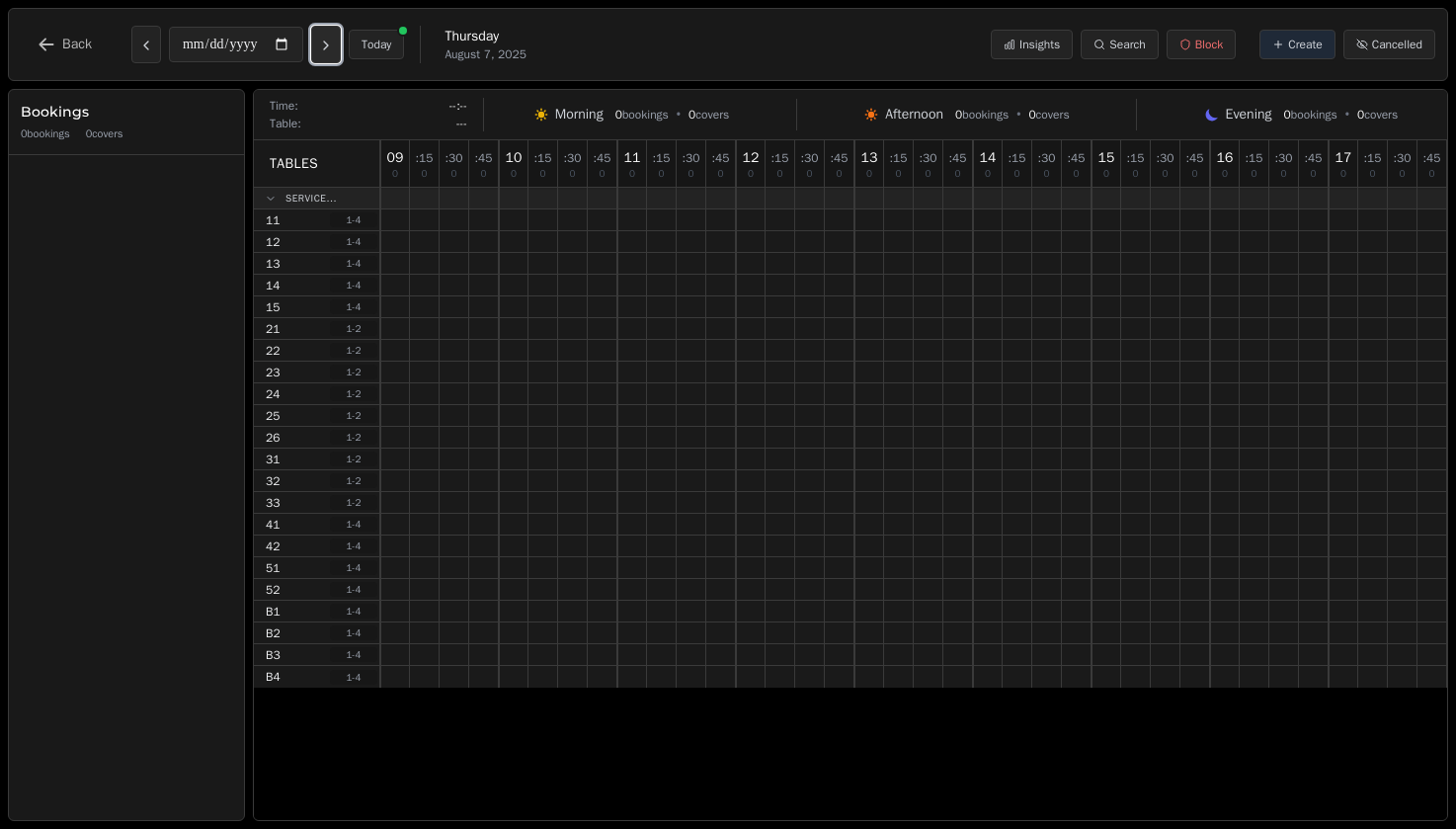 click 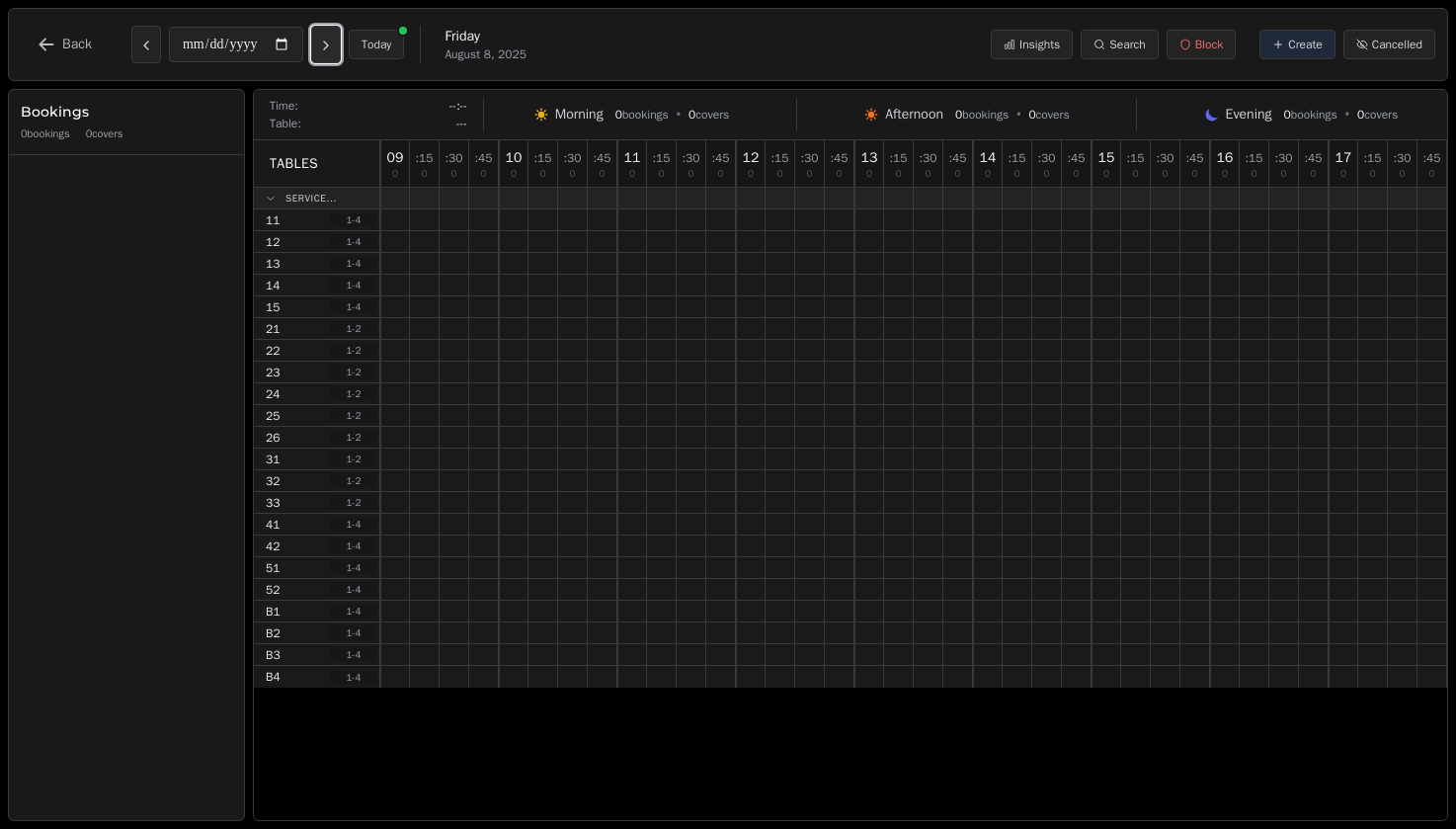 click 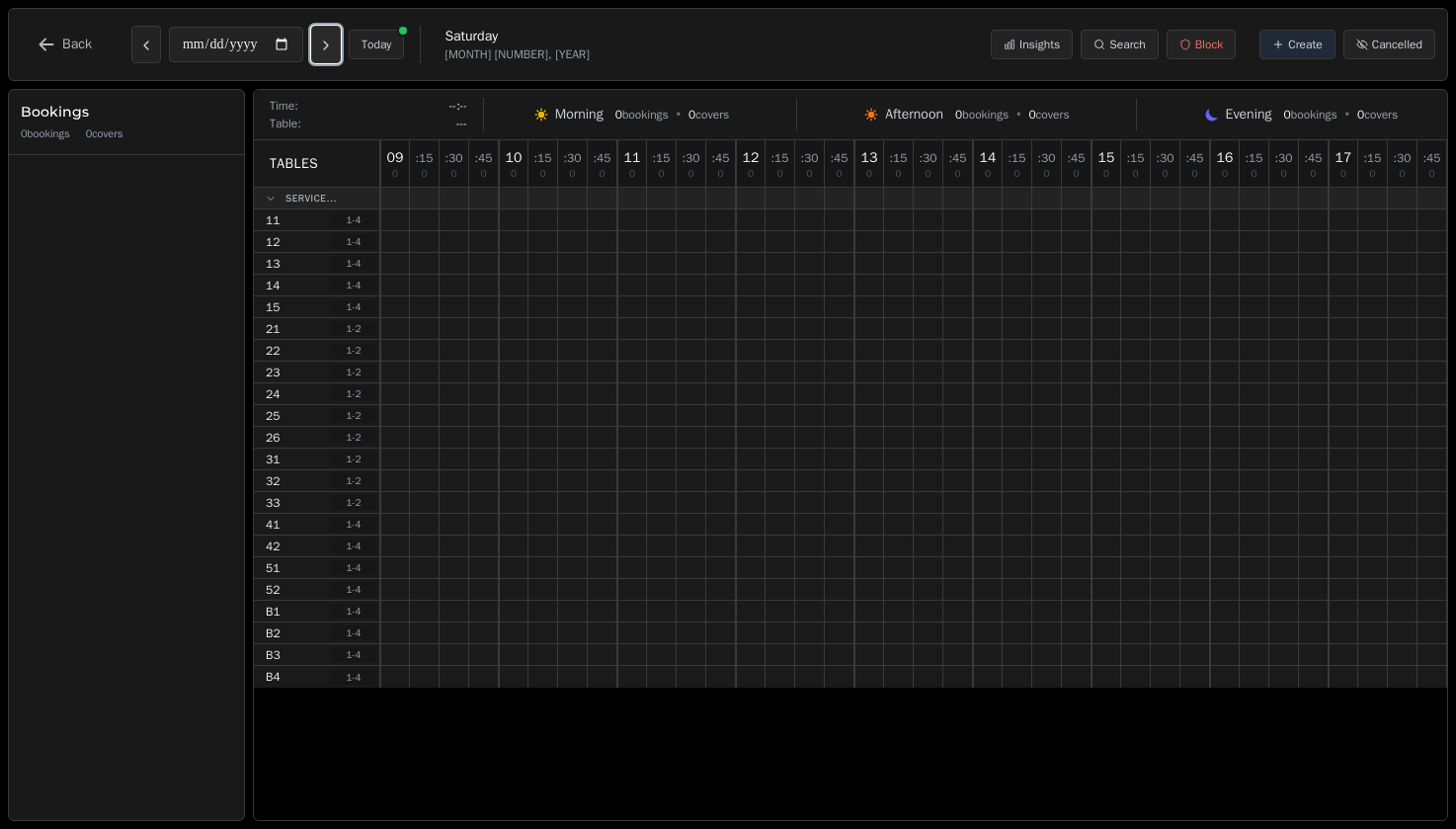 click 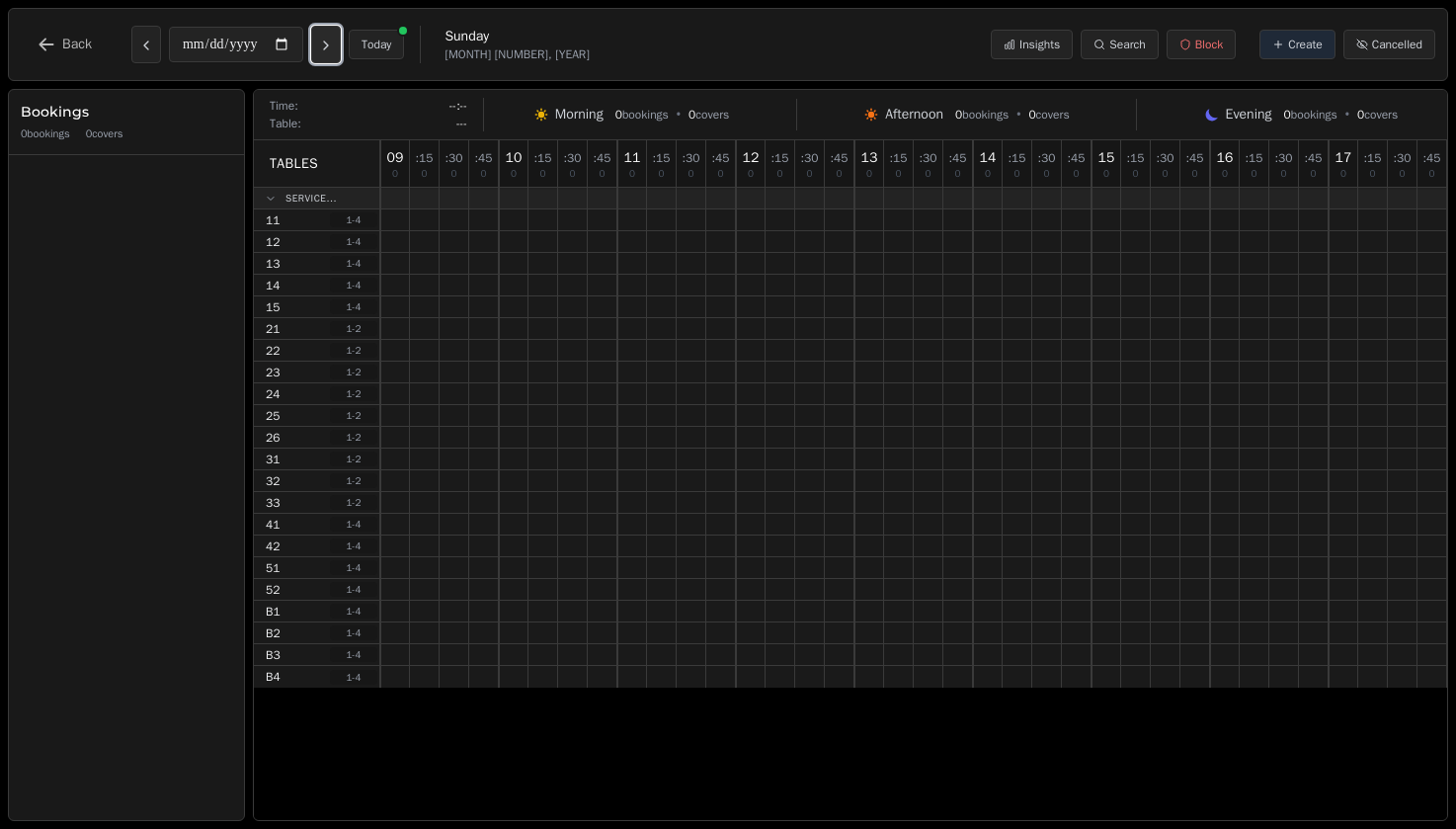 click 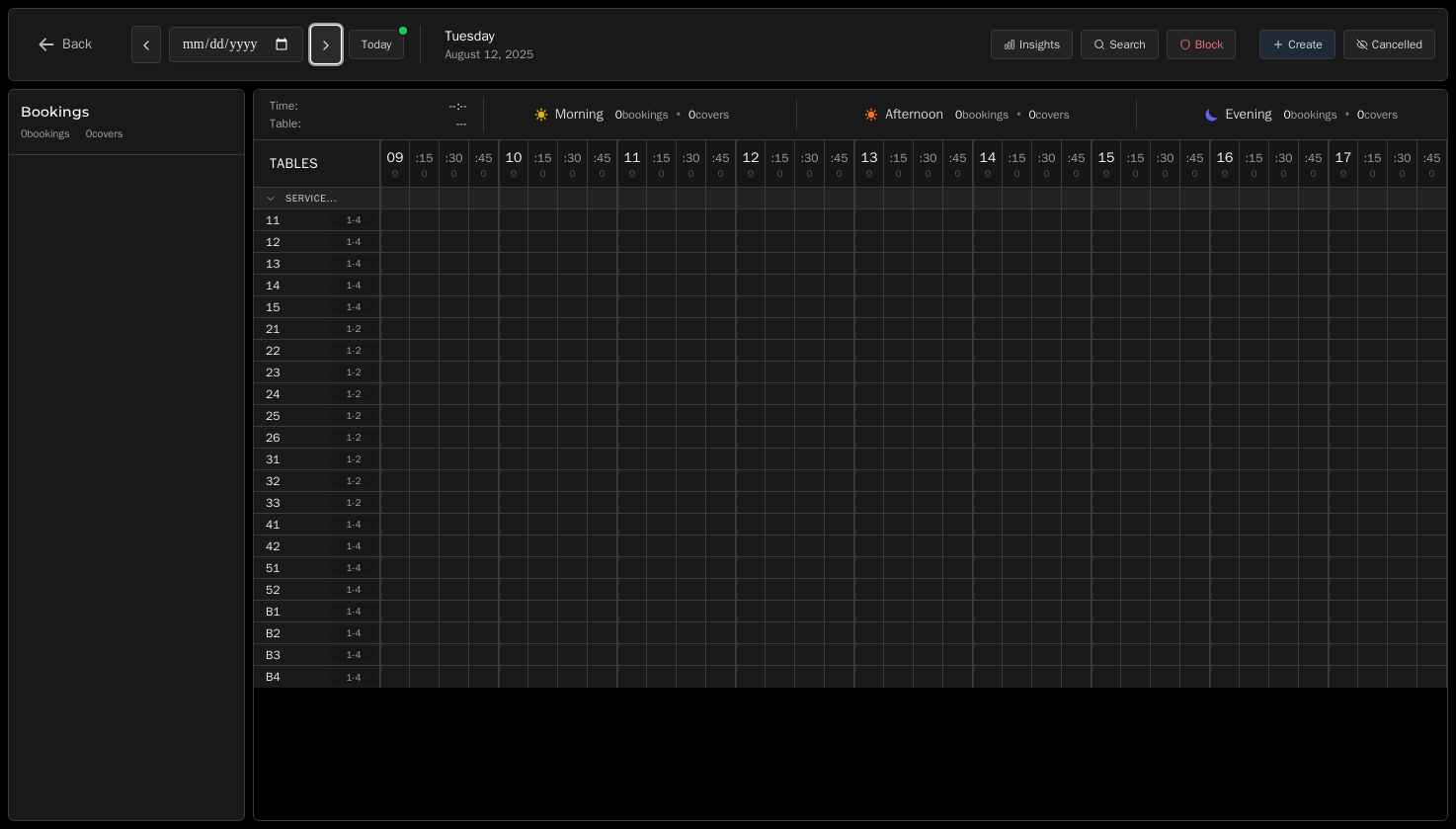 click 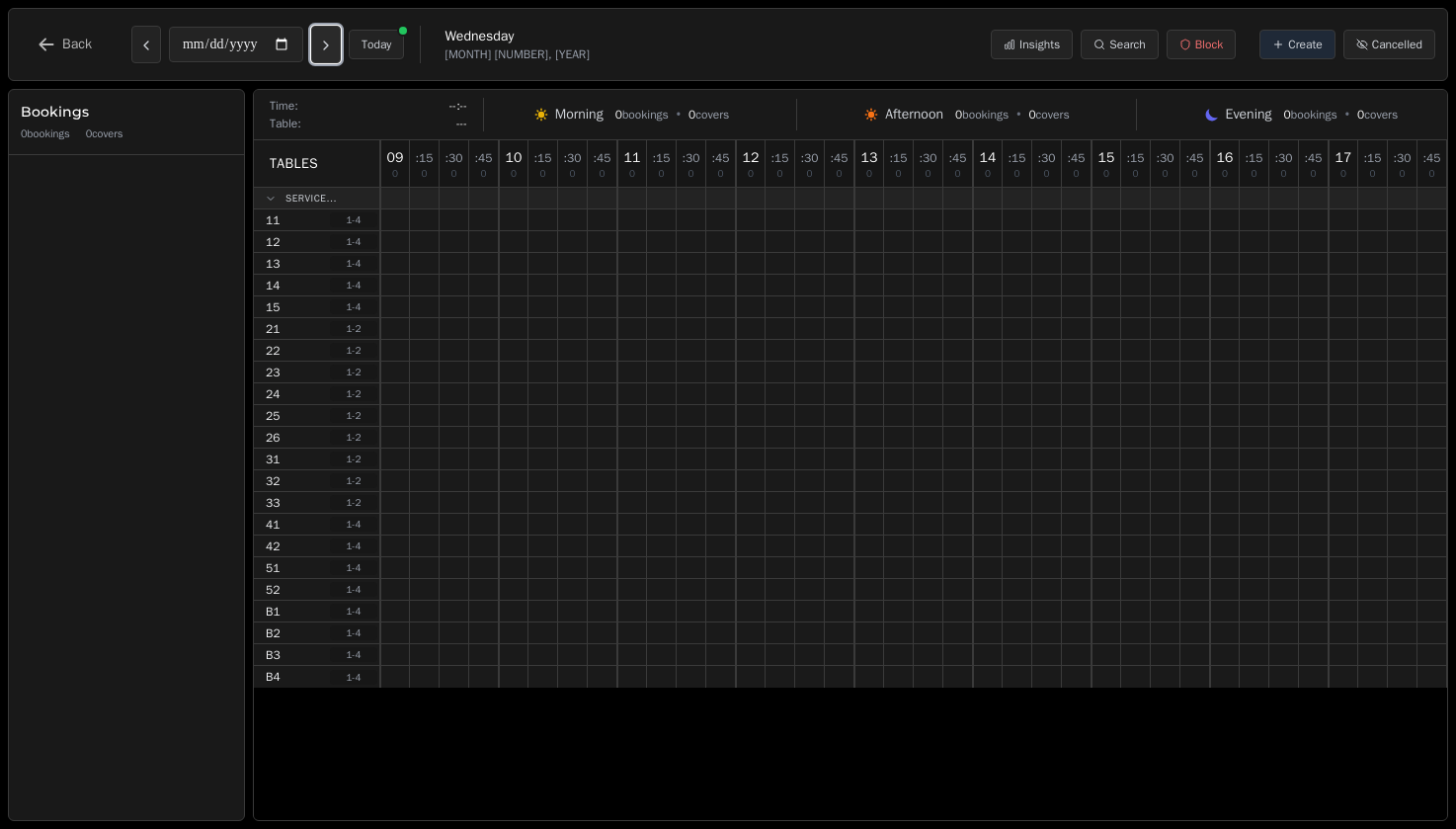 click 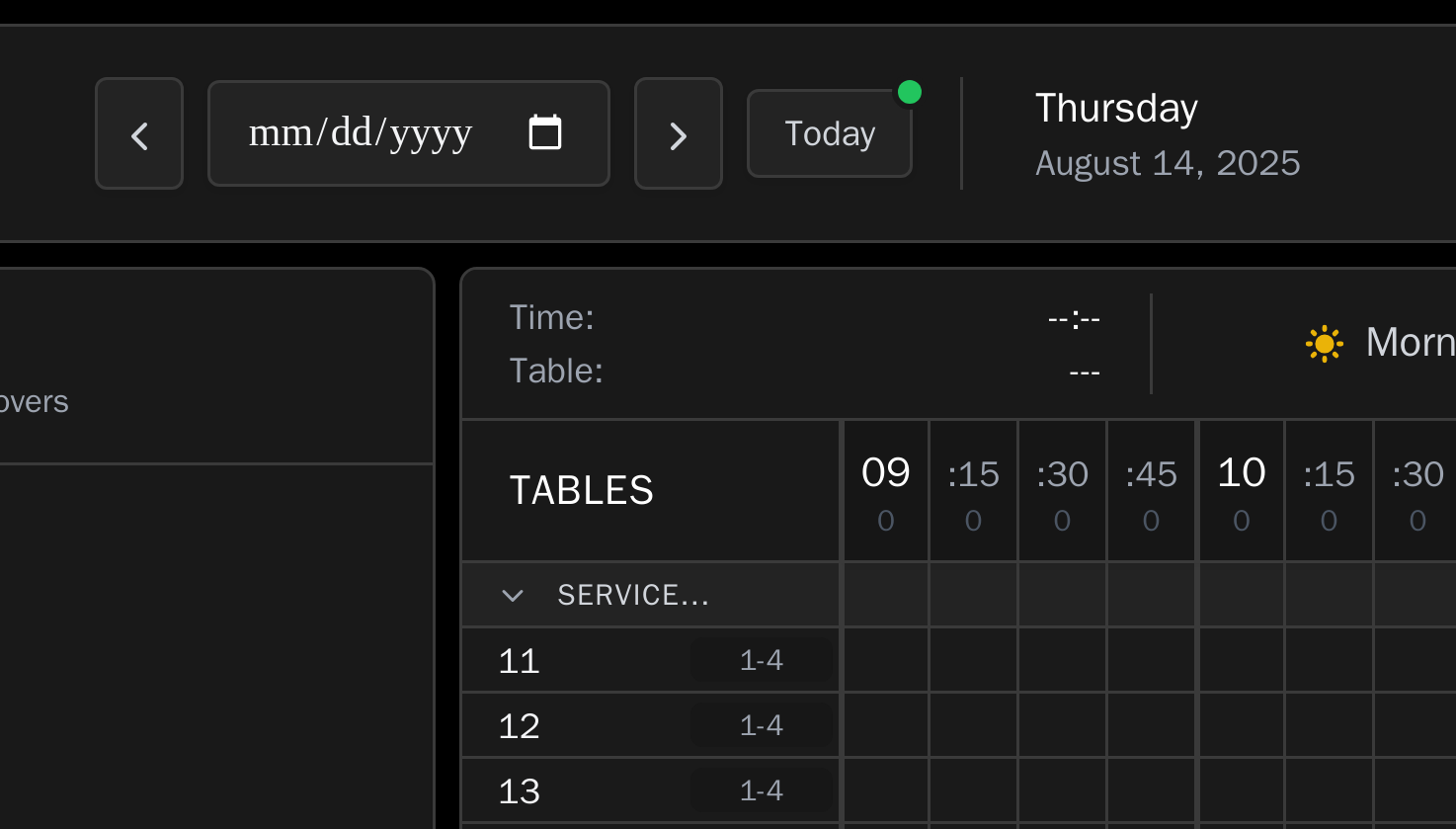 click on "**********" at bounding box center [277, 44] 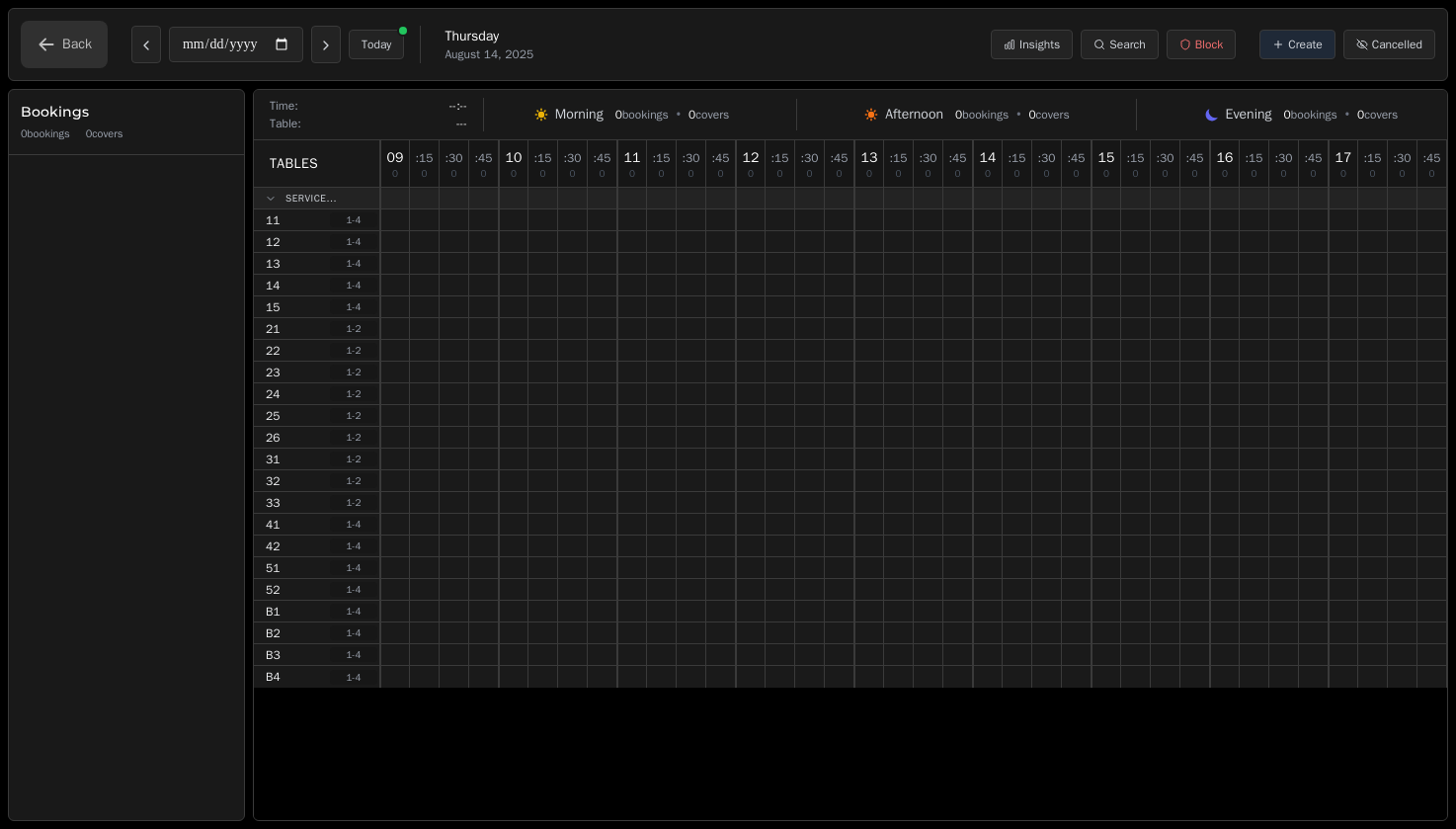 click on "Back" at bounding box center (77, 44) 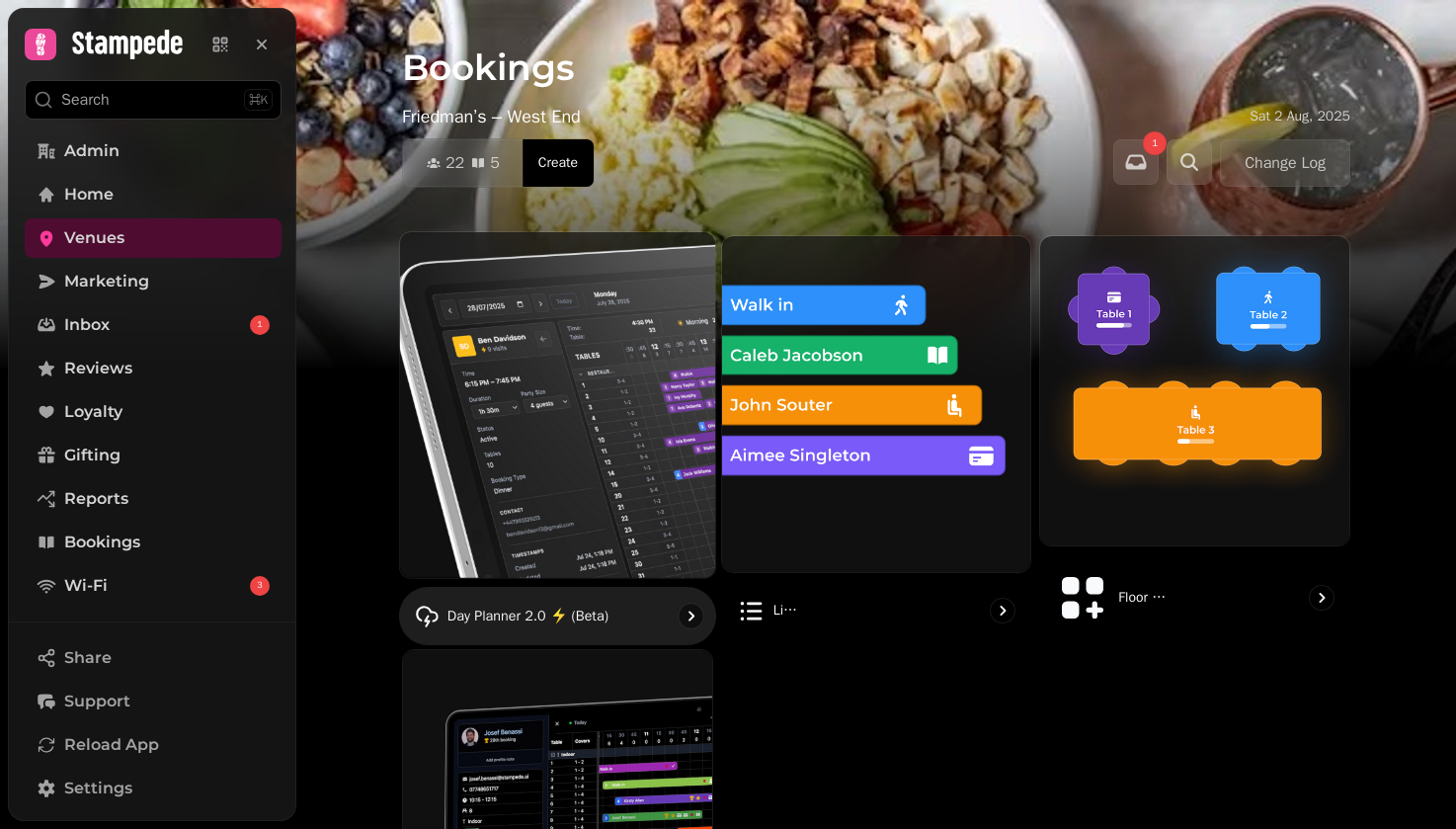 click at bounding box center [557, 404] 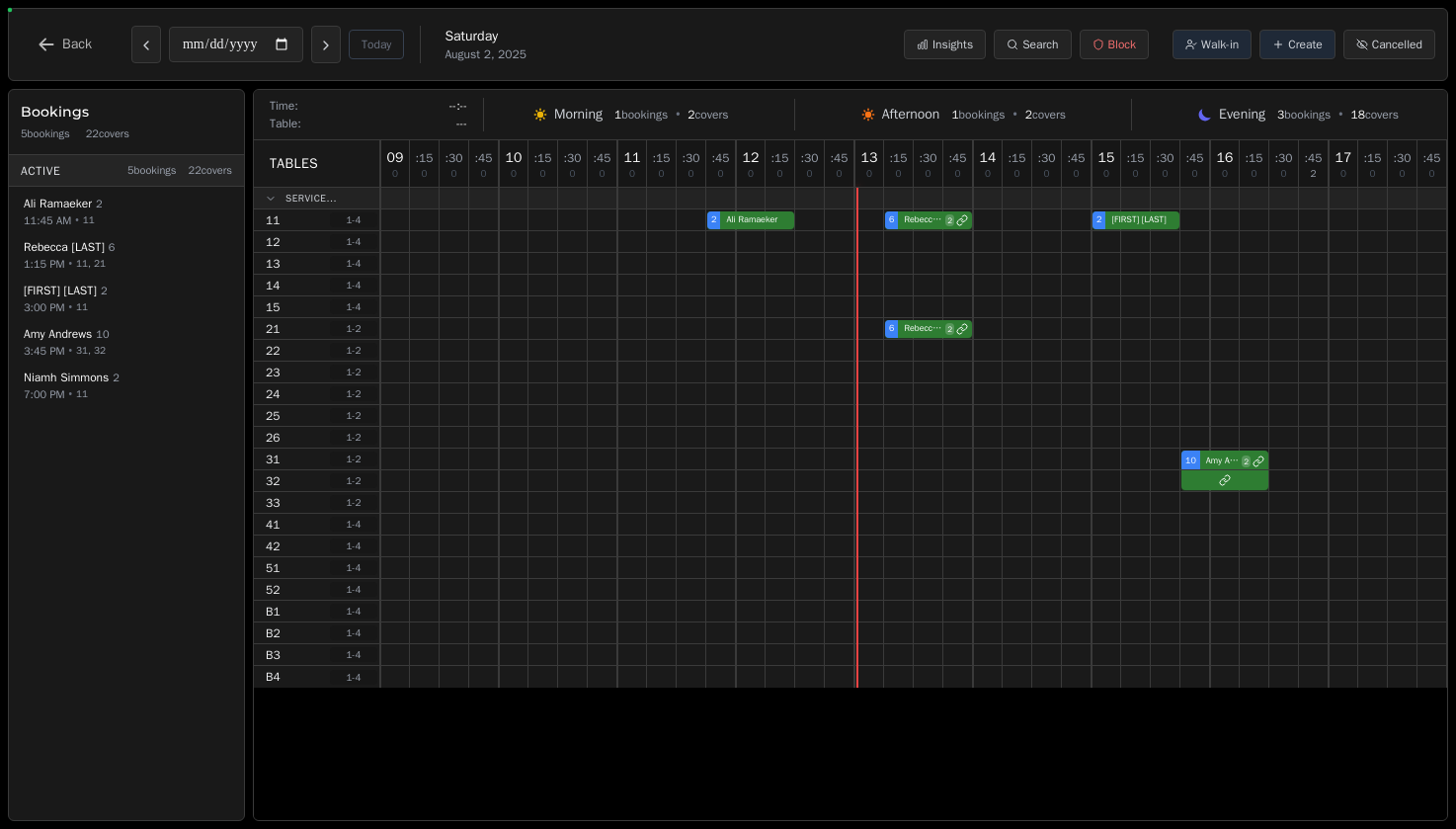 click at bounding box center [573, 328] 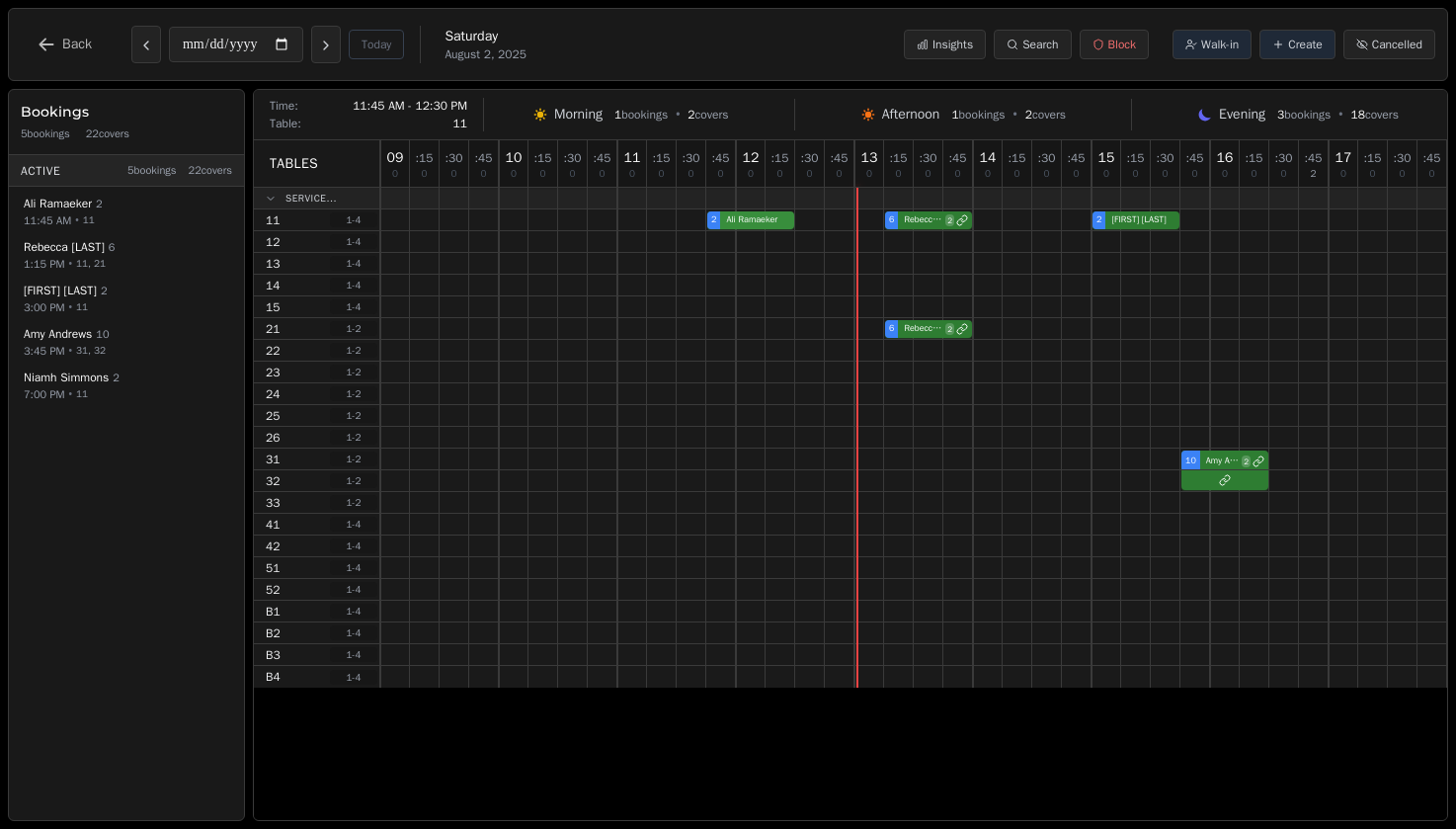 click on "2 Ali   Ramaeker 6 Rebecca   Bernstein 2 2 Angela   Baldonado 2 Niamh   Simmons" at bounding box center (1210, 220) 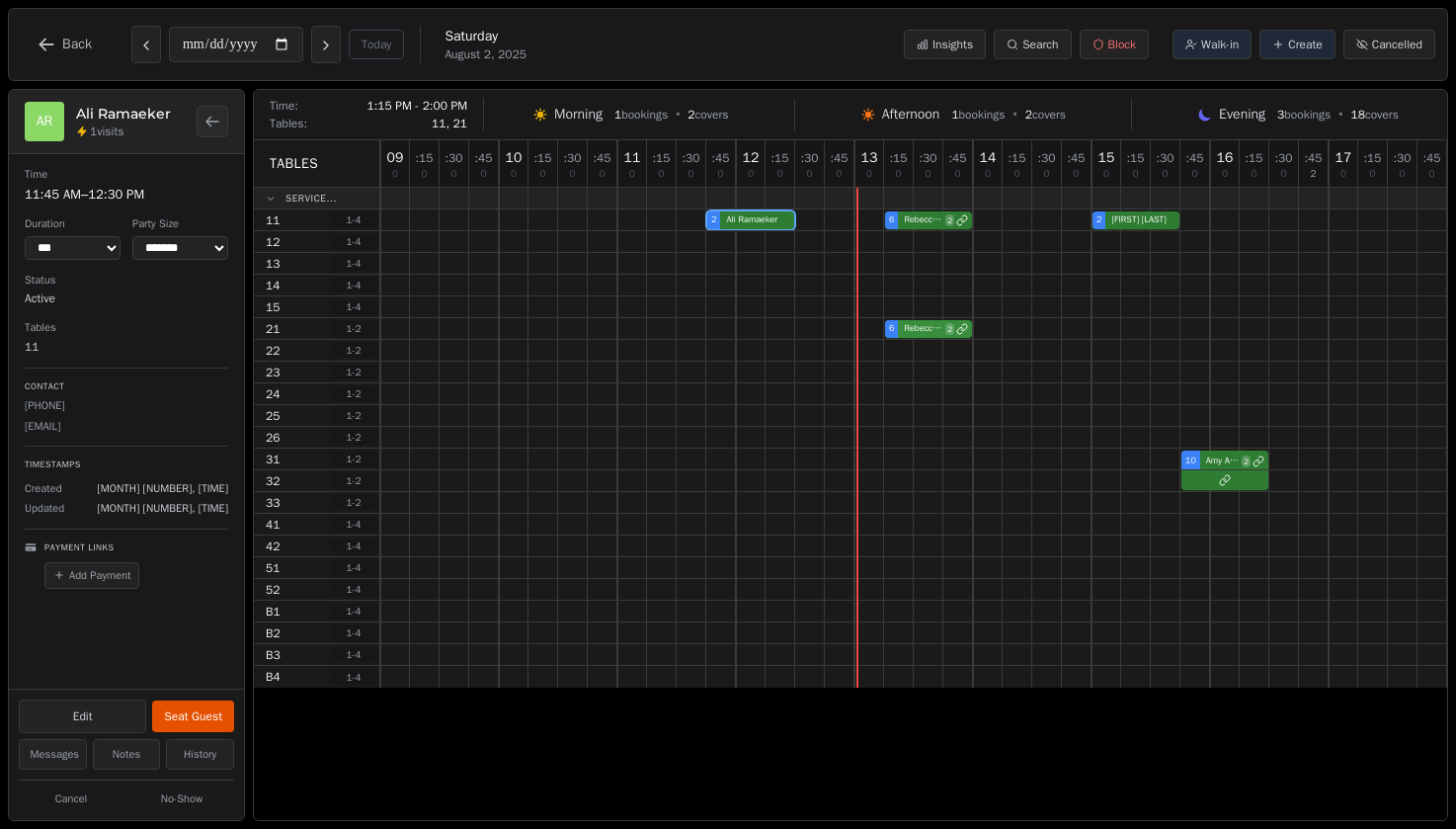 click on "6 Rebecca   Bernstein 2" at bounding box center (1210, 329) 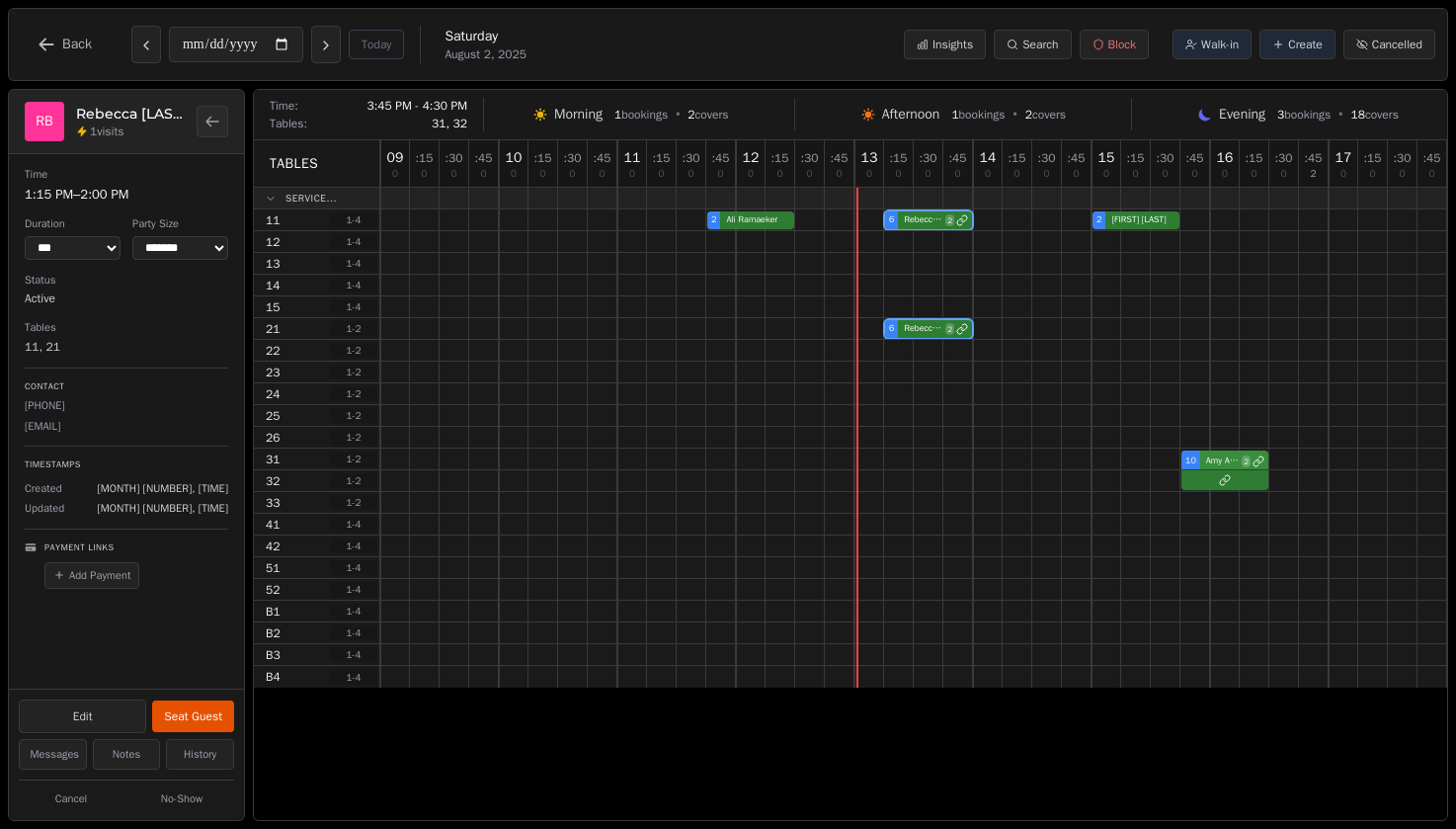 click on "10 Amy   Andrews 2" at bounding box center (1210, 459) 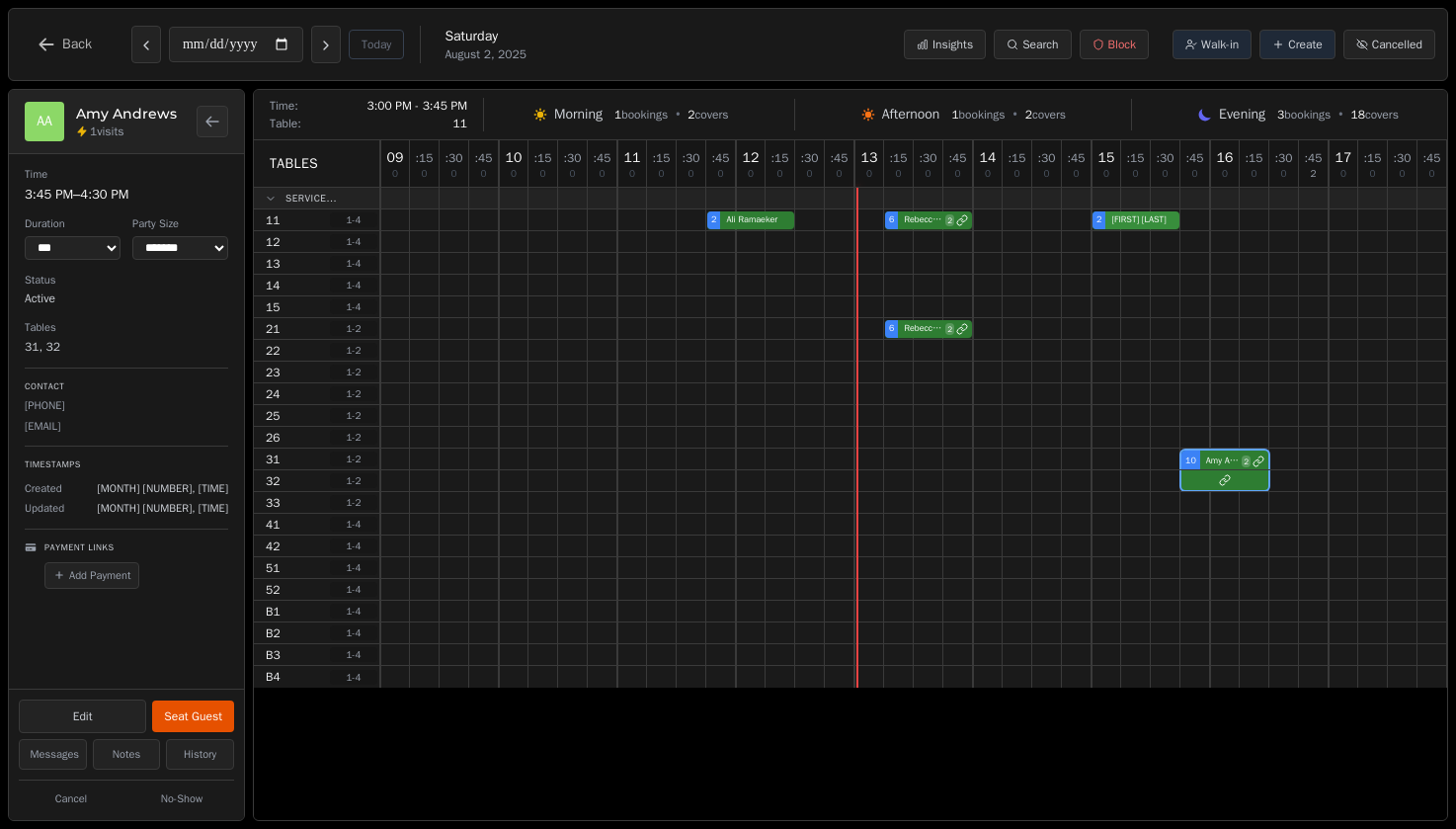 click on "2 Ali   Ramaeker 6 Rebecca   Bernstein 2 2 Angela   Baldonado 2 Niamh   Simmons" at bounding box center (1210, 220) 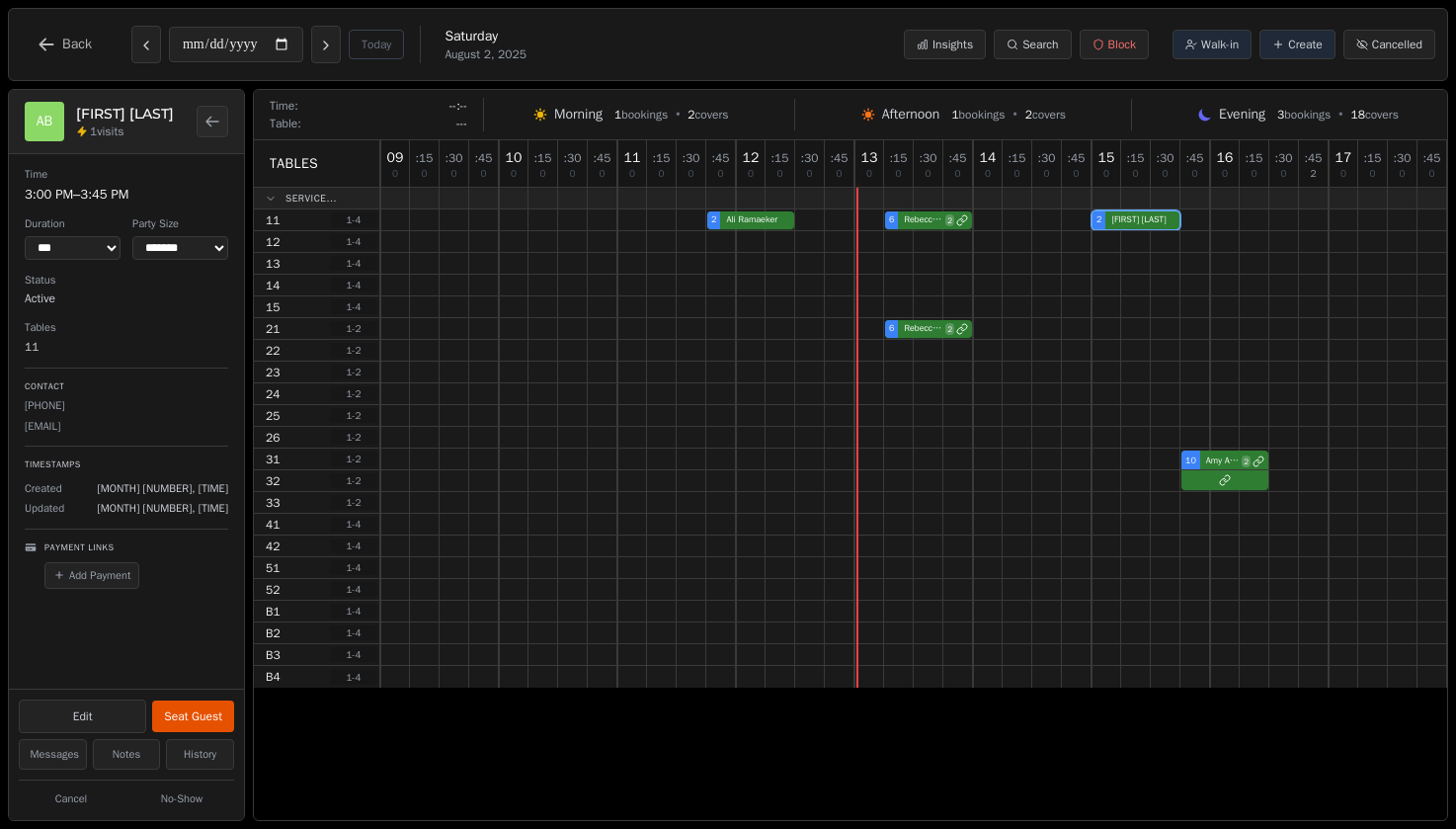 click on "**********" at bounding box center [728, 44] 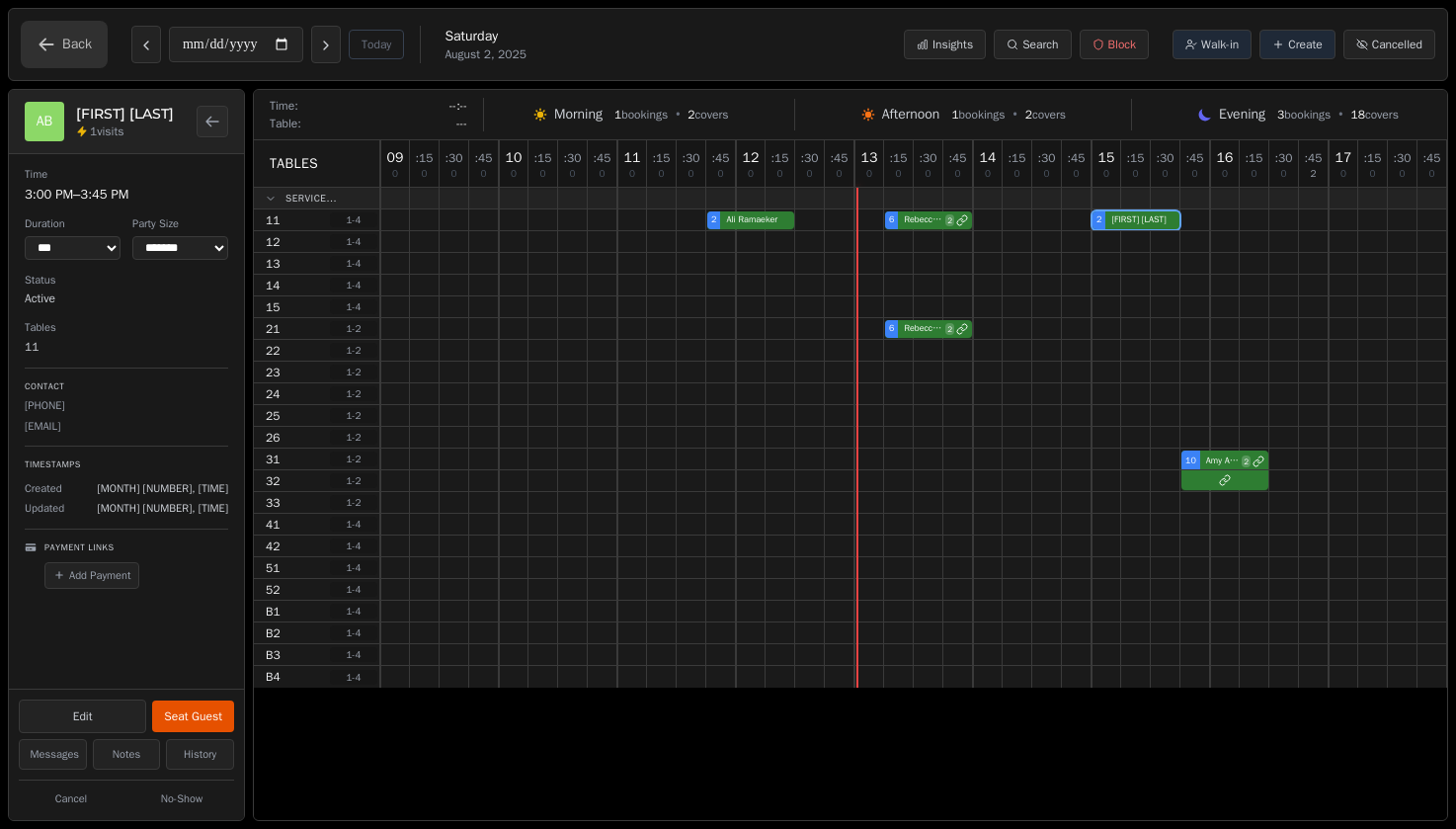 click on "Back" at bounding box center [77, 44] 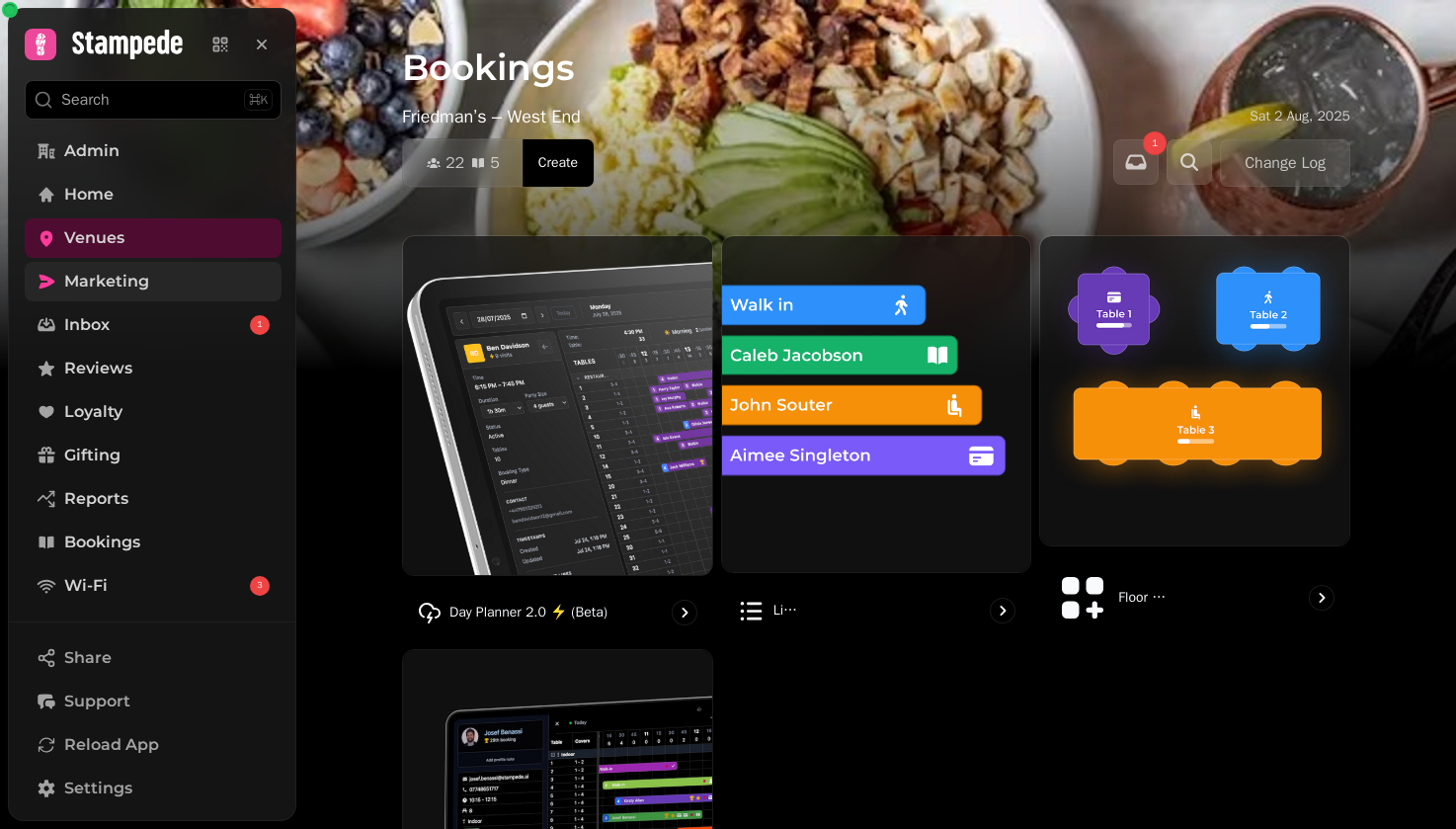 click on "Marketing" at bounding box center (153, 282) 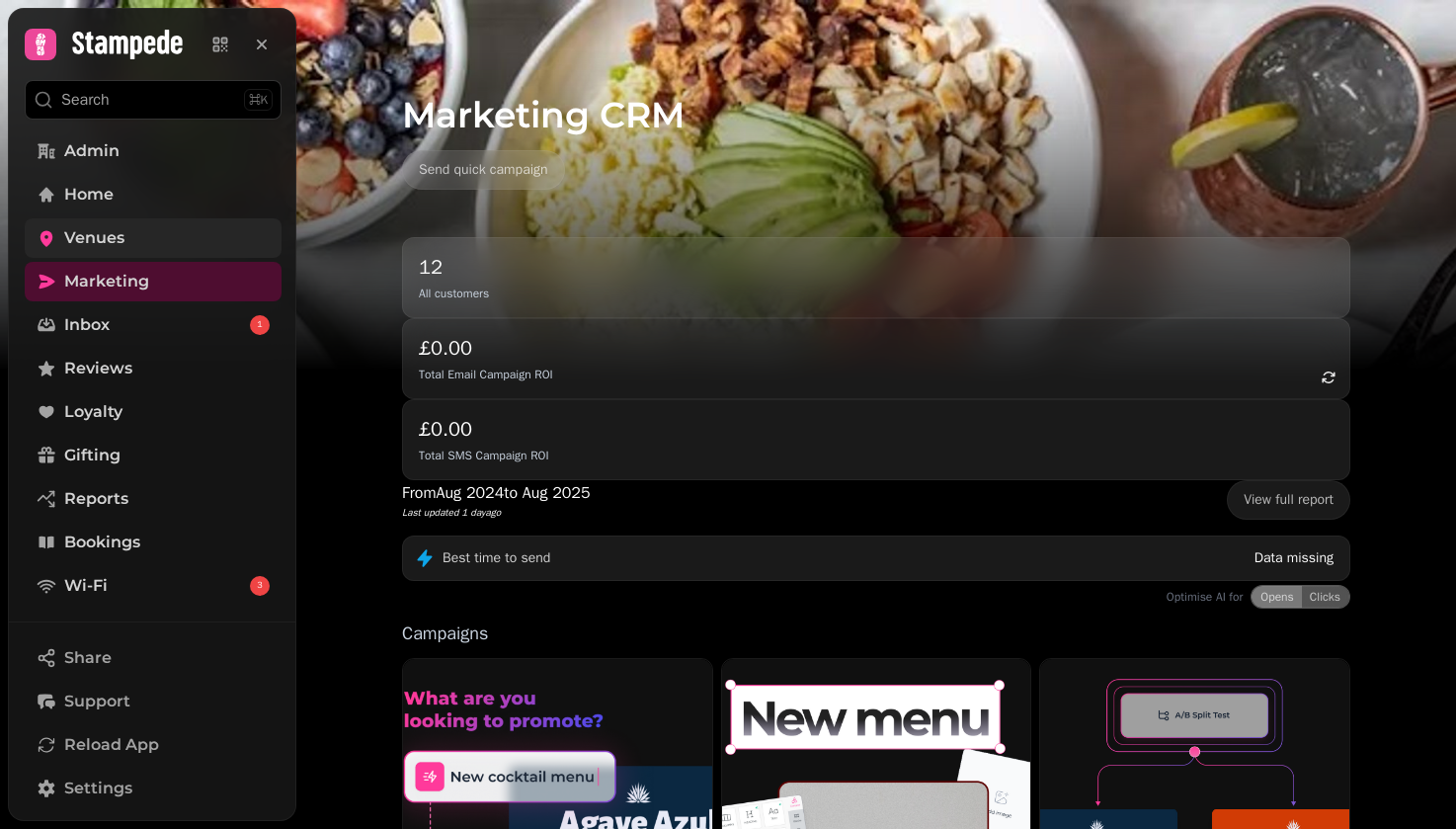 click on "Venues" at bounding box center [153, 238] 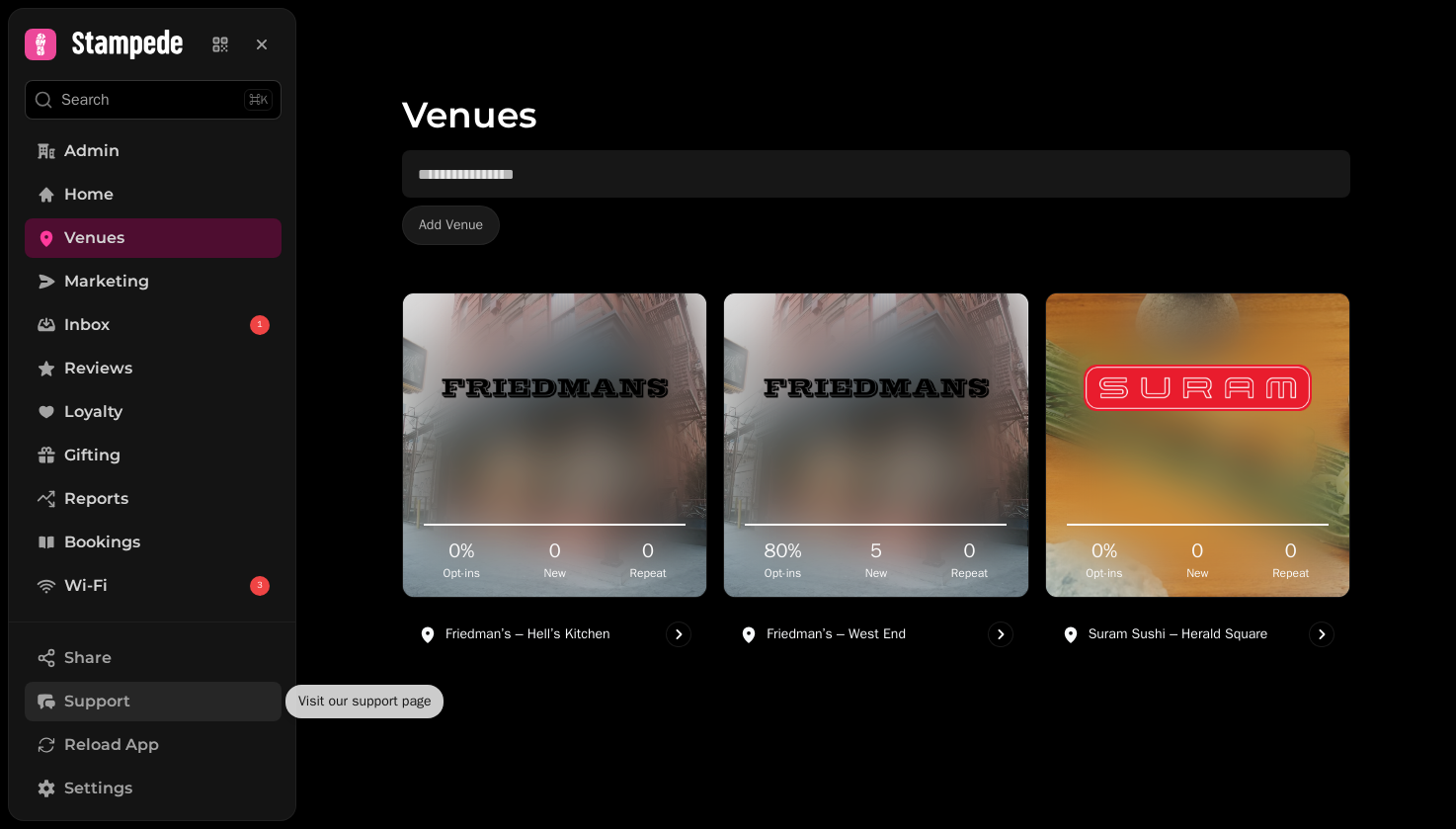 scroll, scrollTop: 225, scrollLeft: 0, axis: vertical 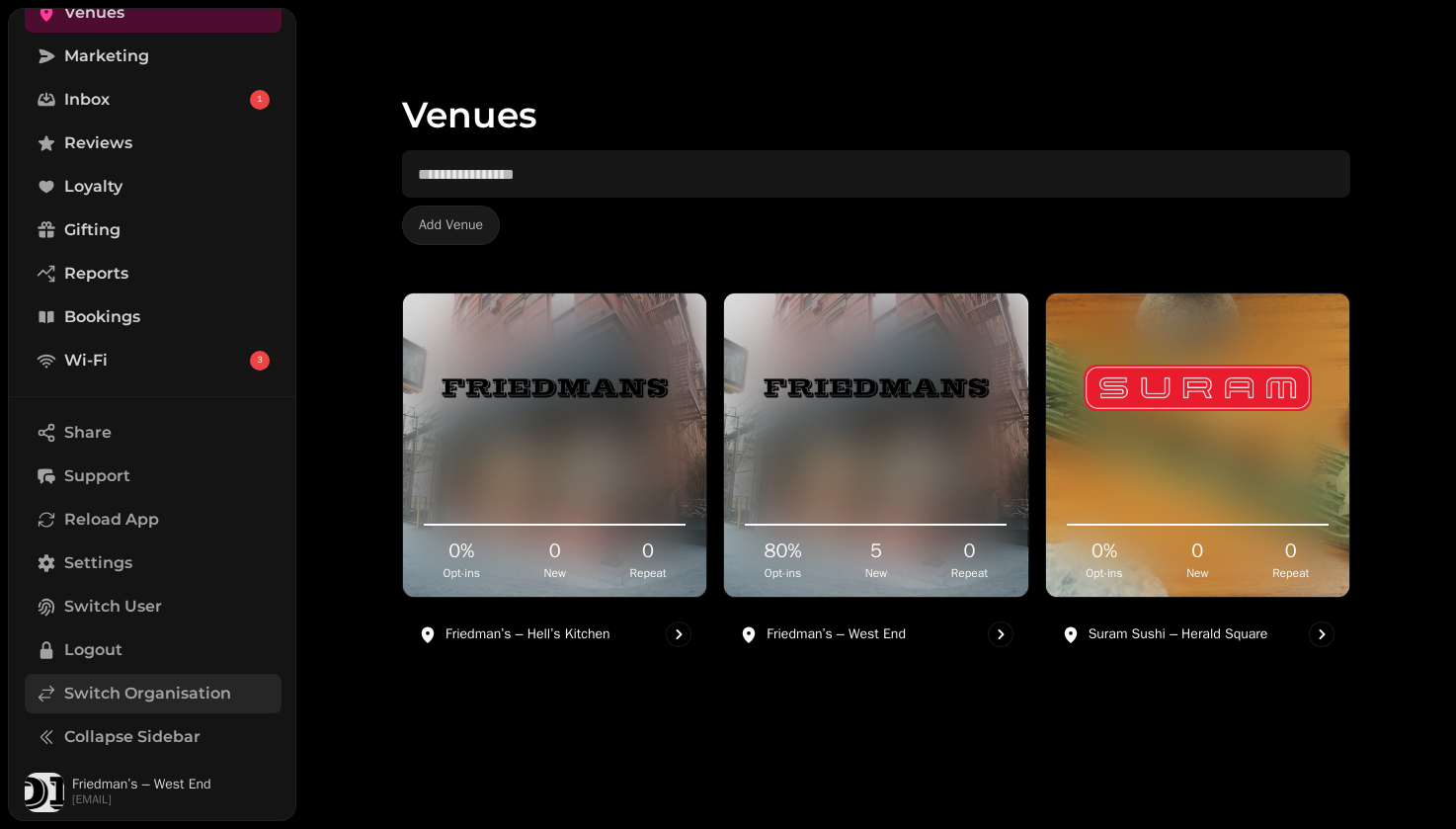 click on "Switch Organisation" at bounding box center [147, 694] 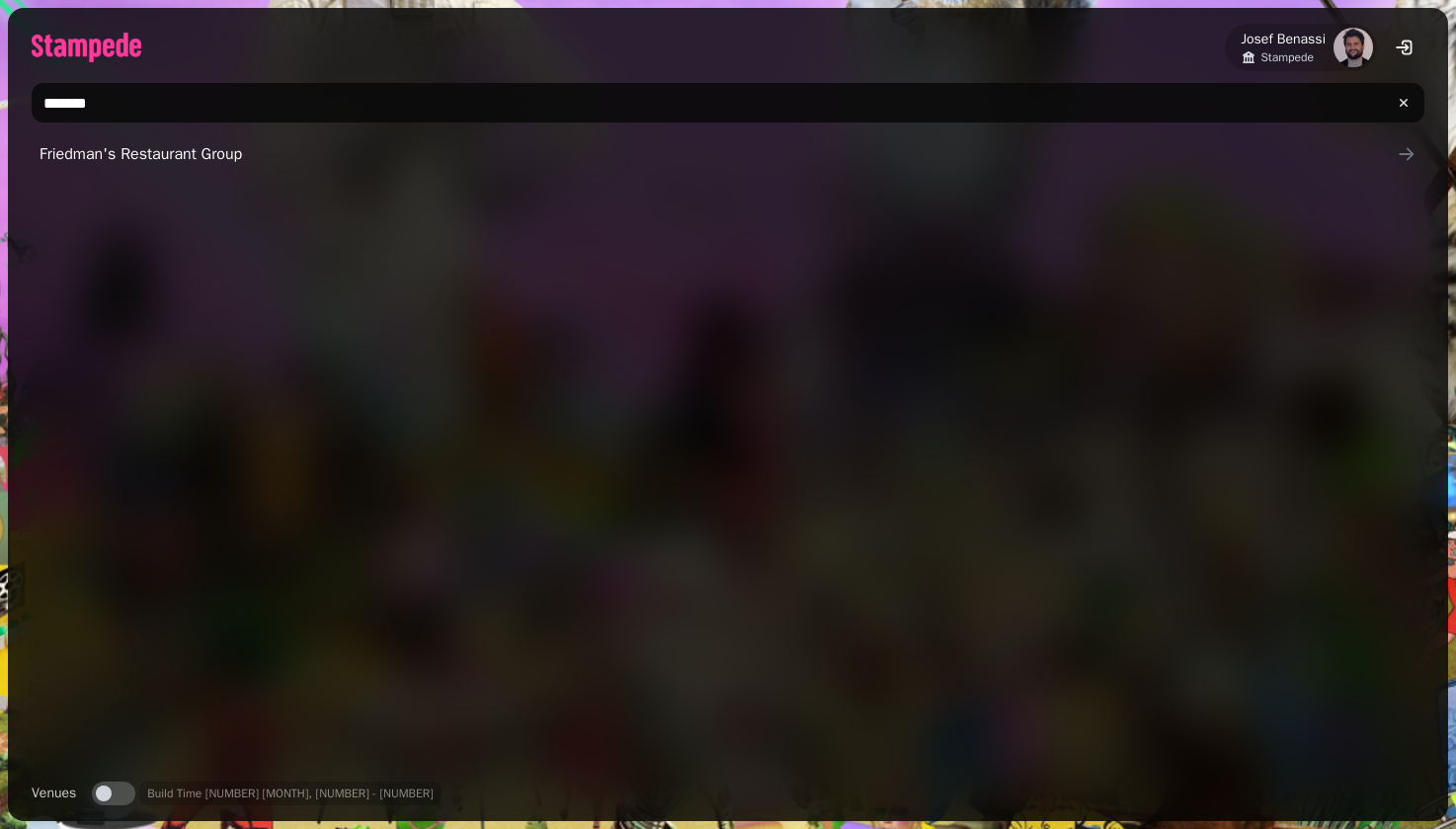 click on "*******" at bounding box center (728, 103) 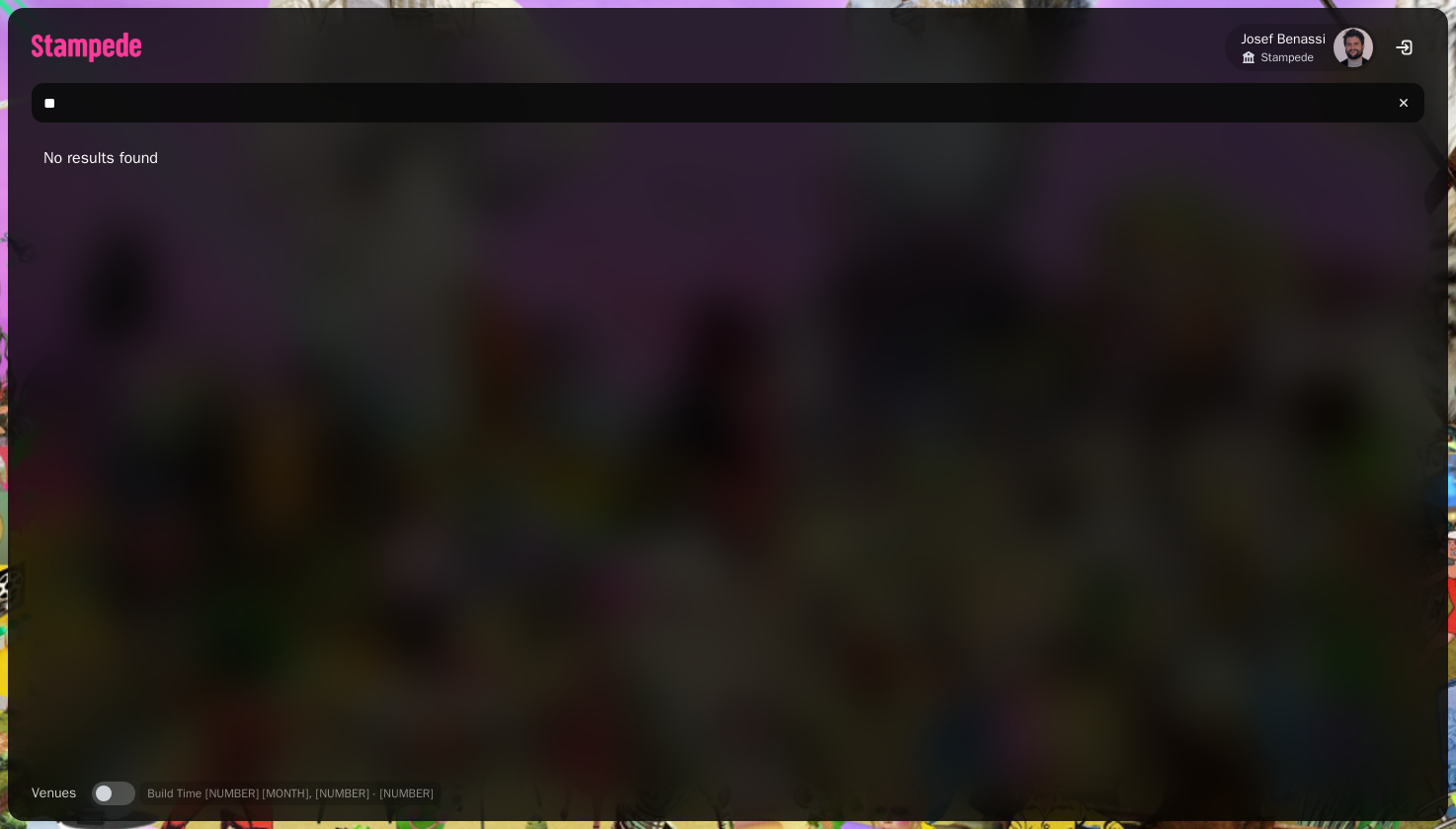 type on "*" 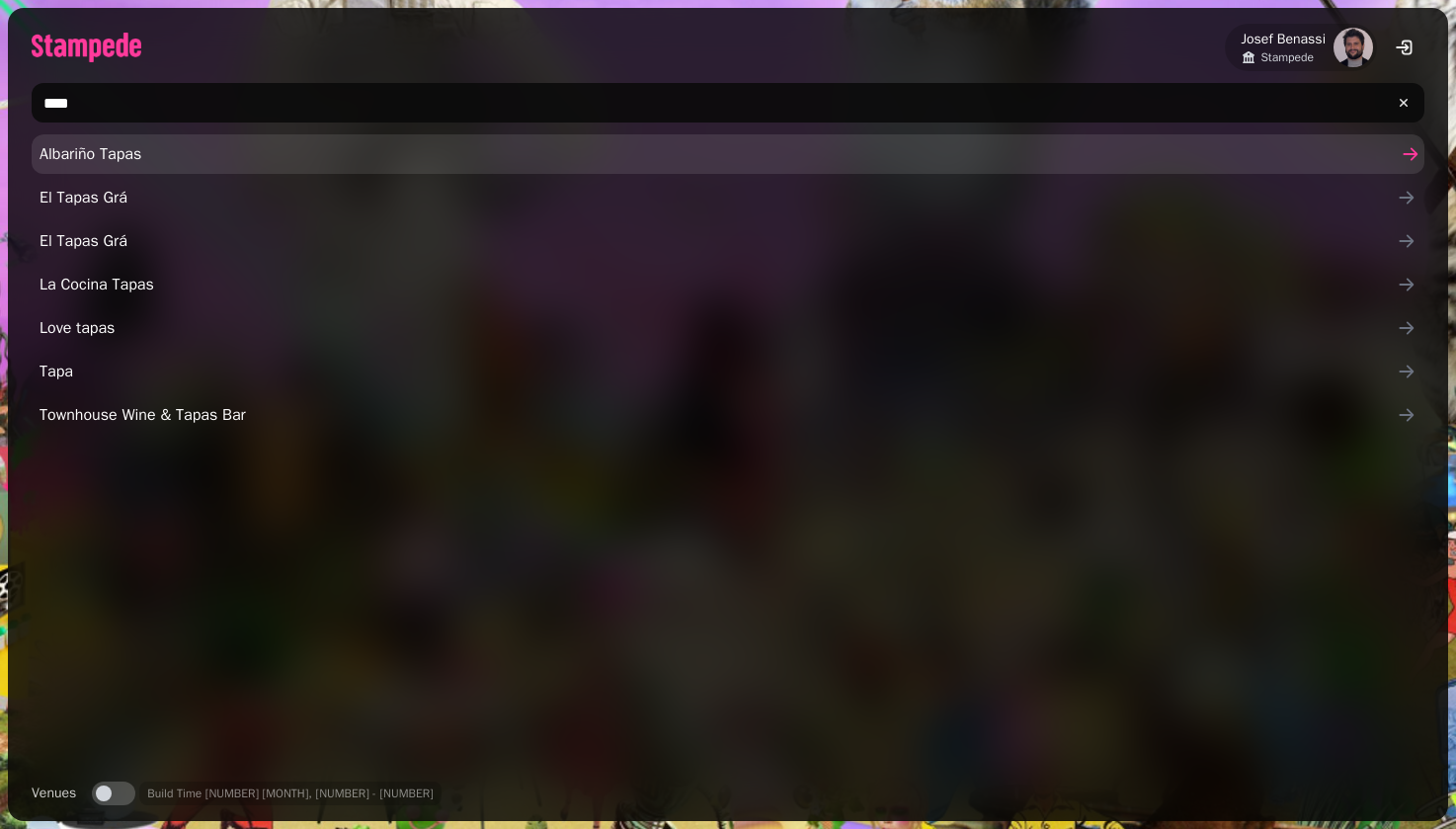 type on "****" 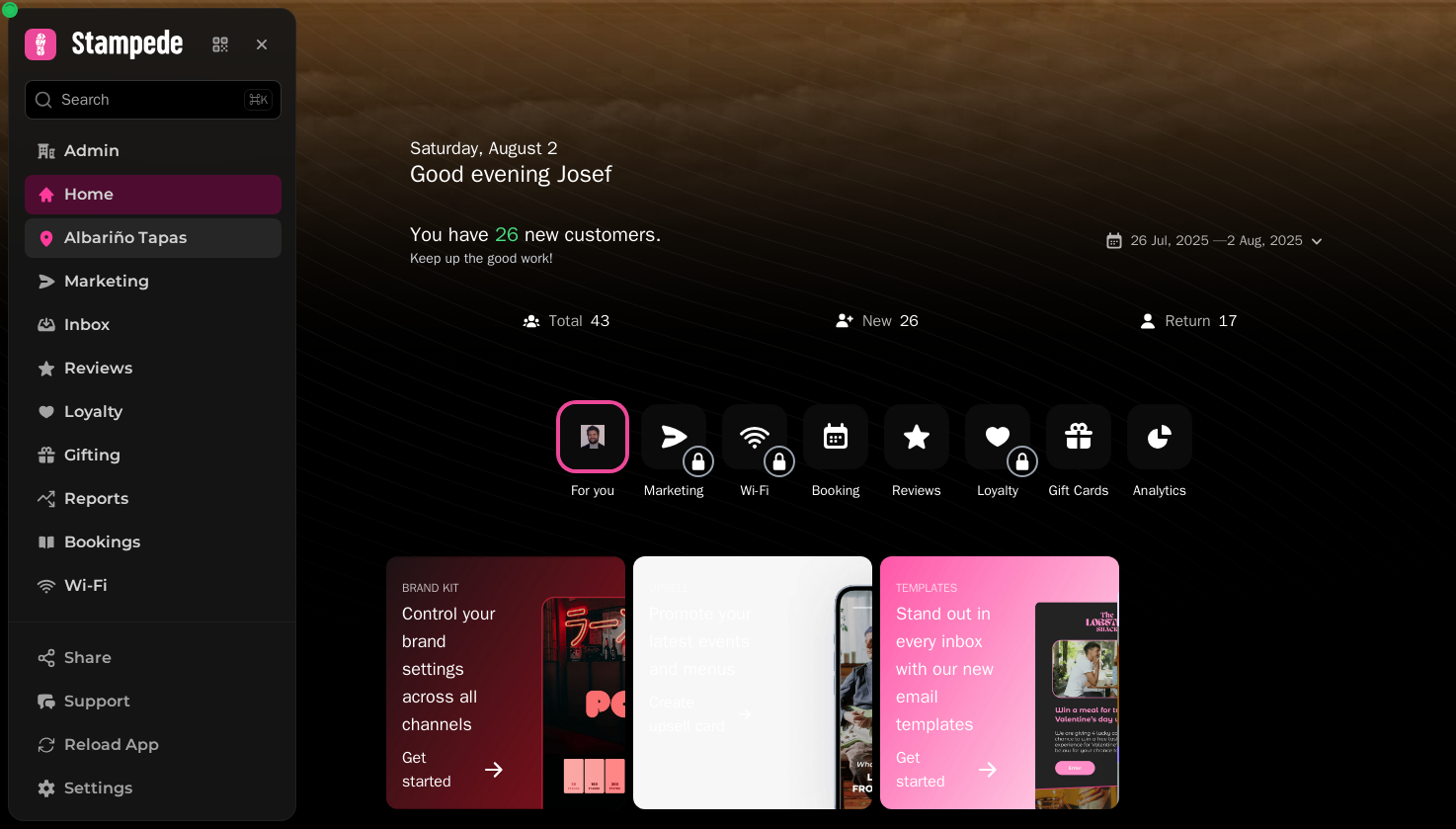 click on "Albariño Tapas" at bounding box center [125, 238] 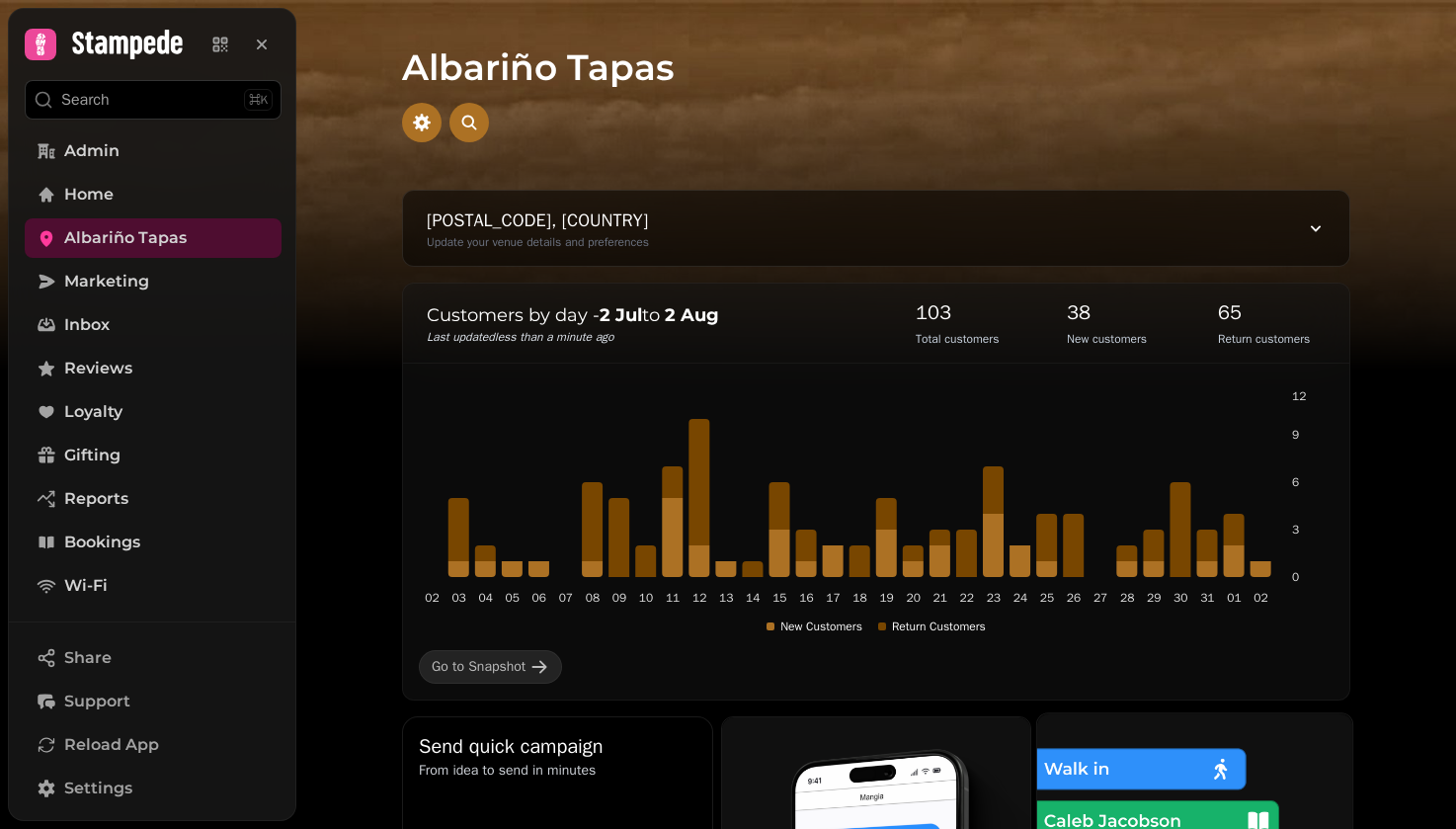 click at bounding box center (1194, 870) 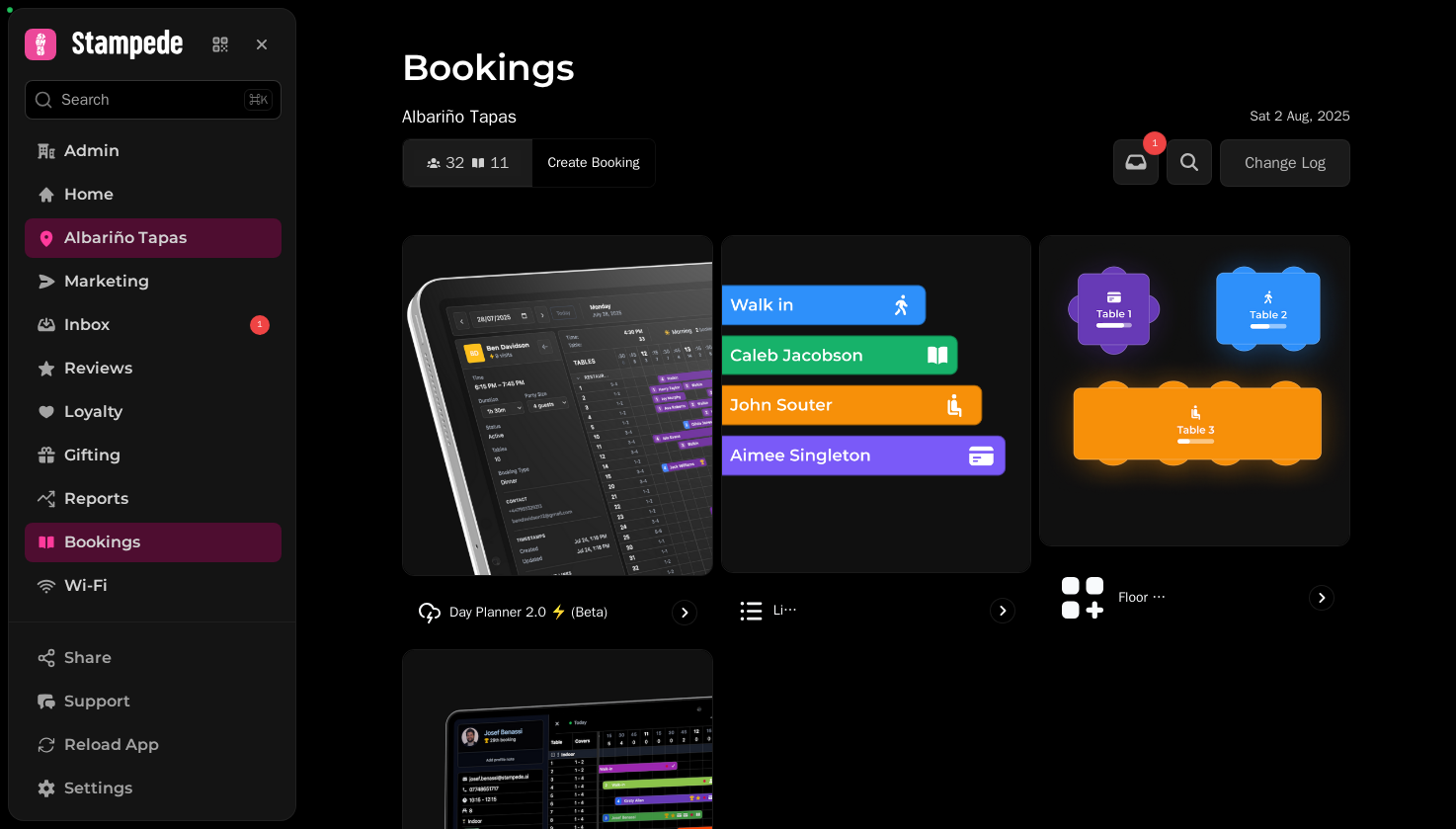click at bounding box center [557, 405] 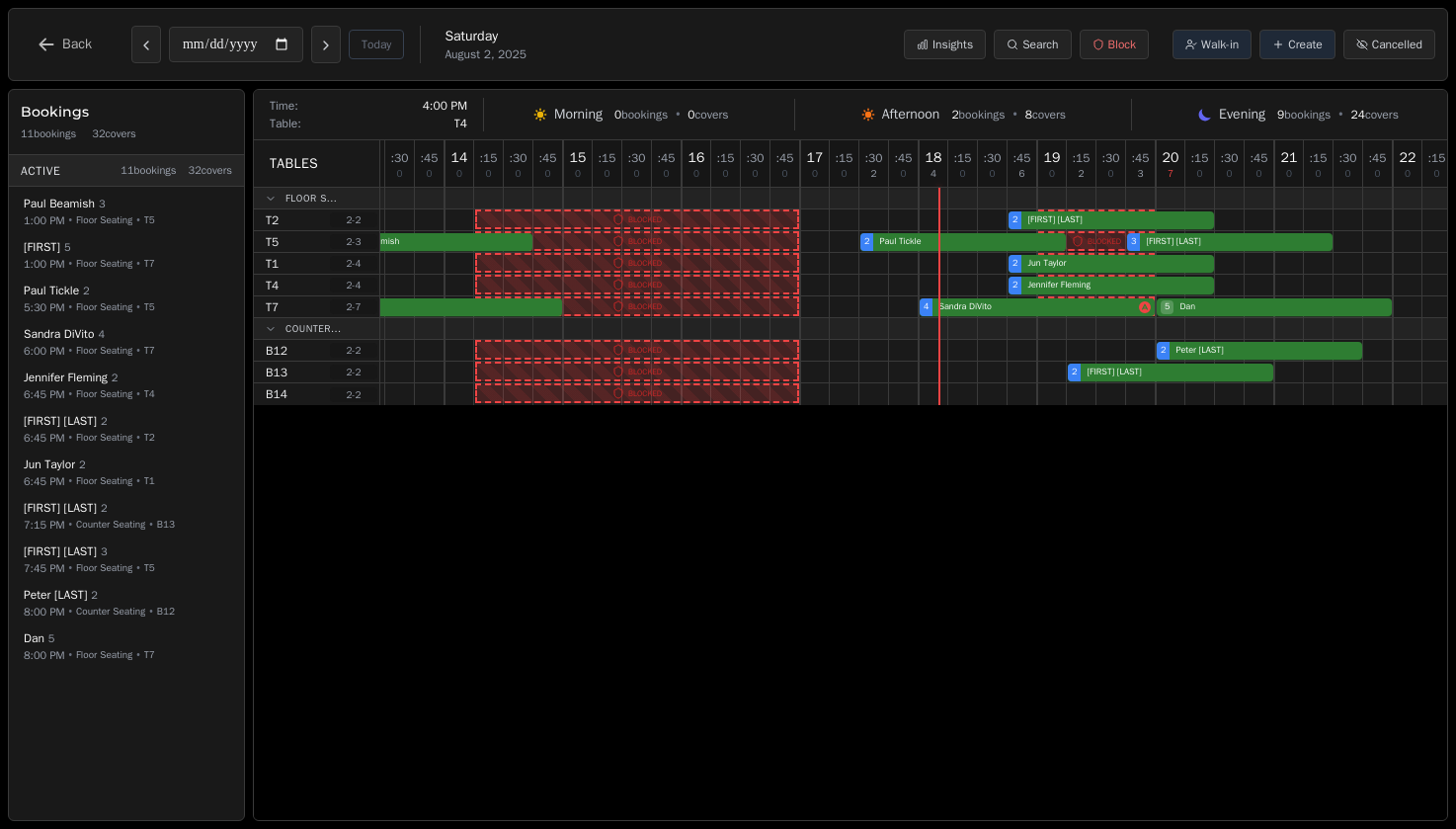 scroll, scrollTop: 0, scrollLeft: 326, axis: horizontal 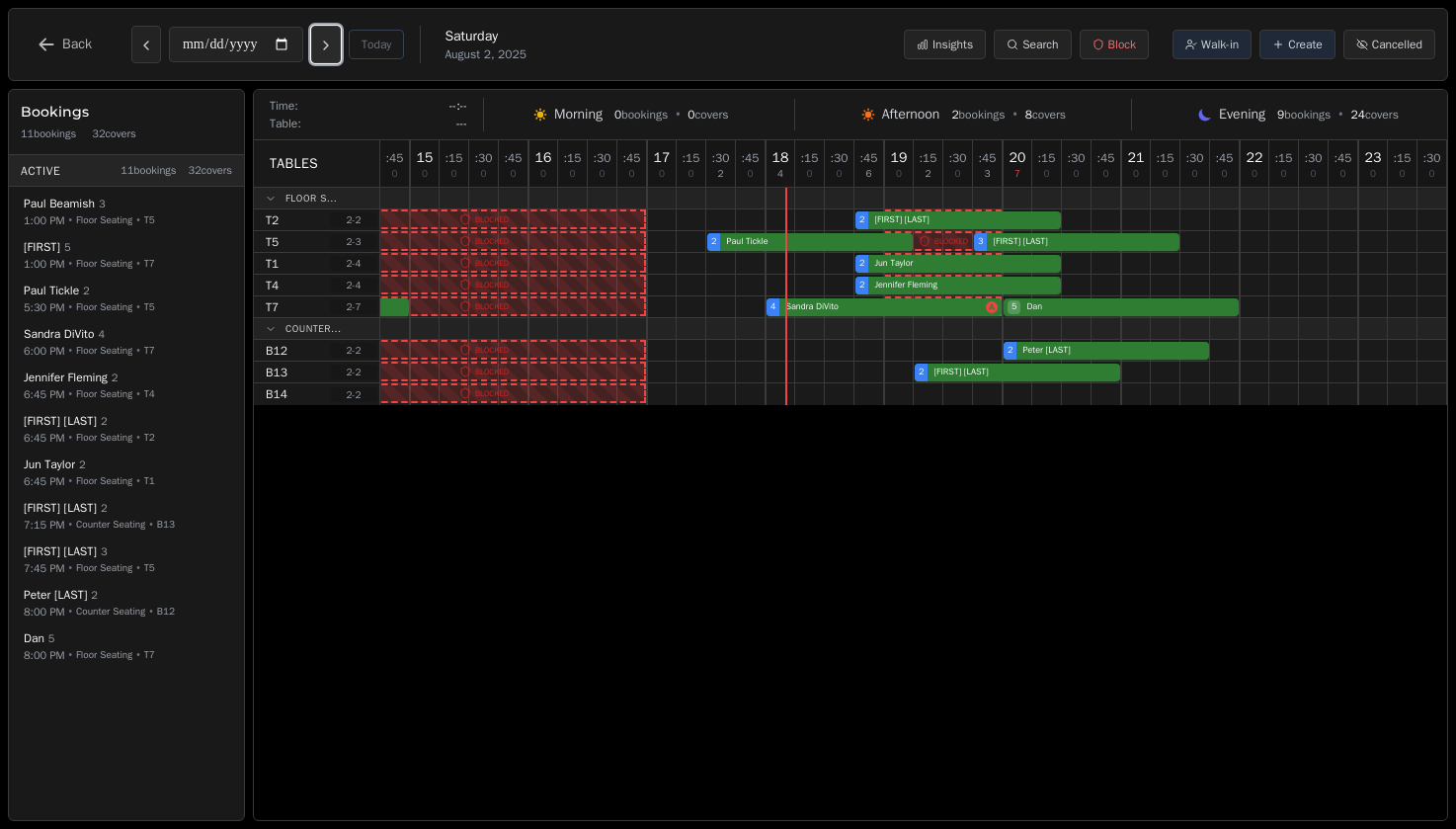click 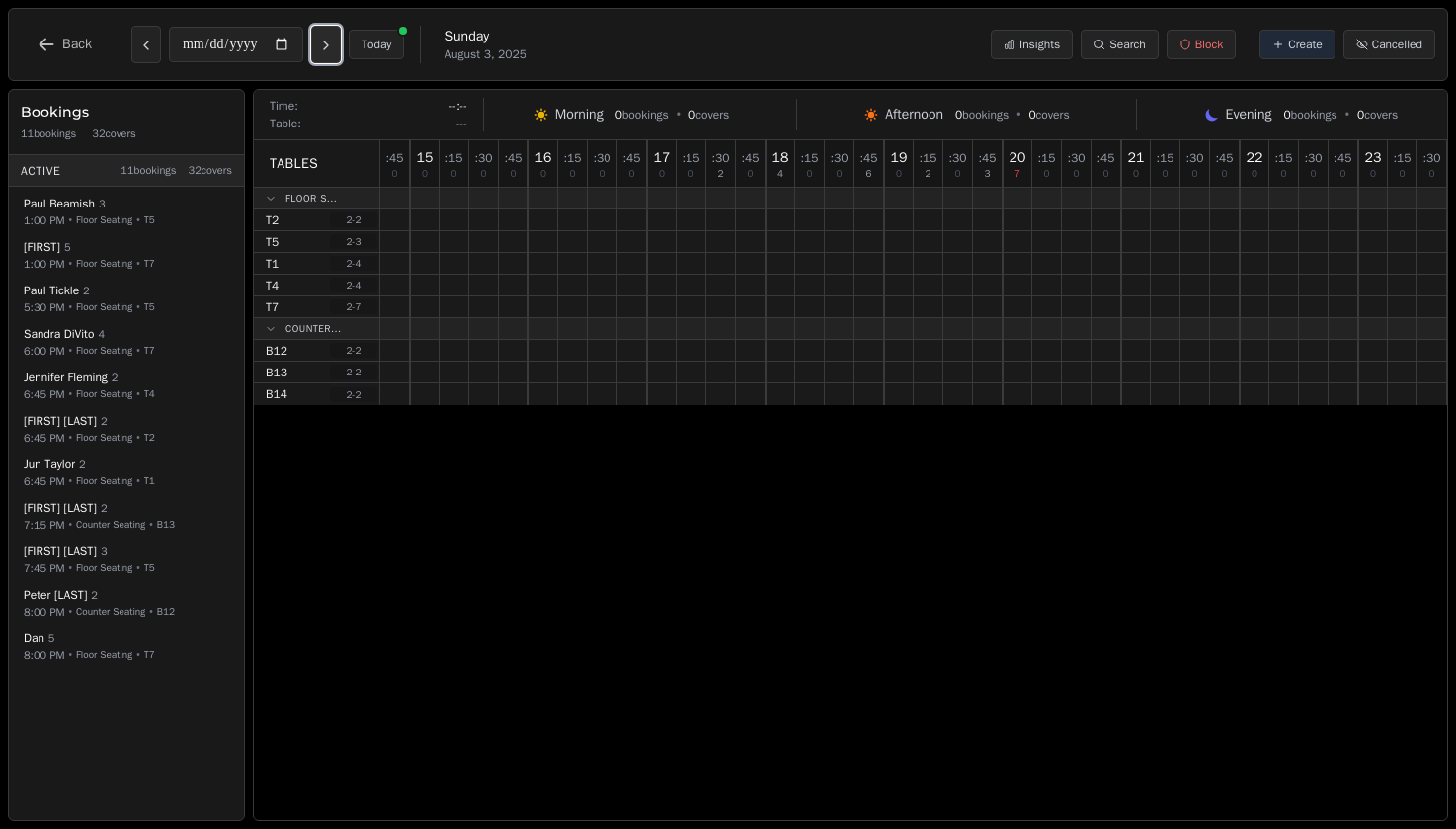 scroll, scrollTop: 0, scrollLeft: 0, axis: both 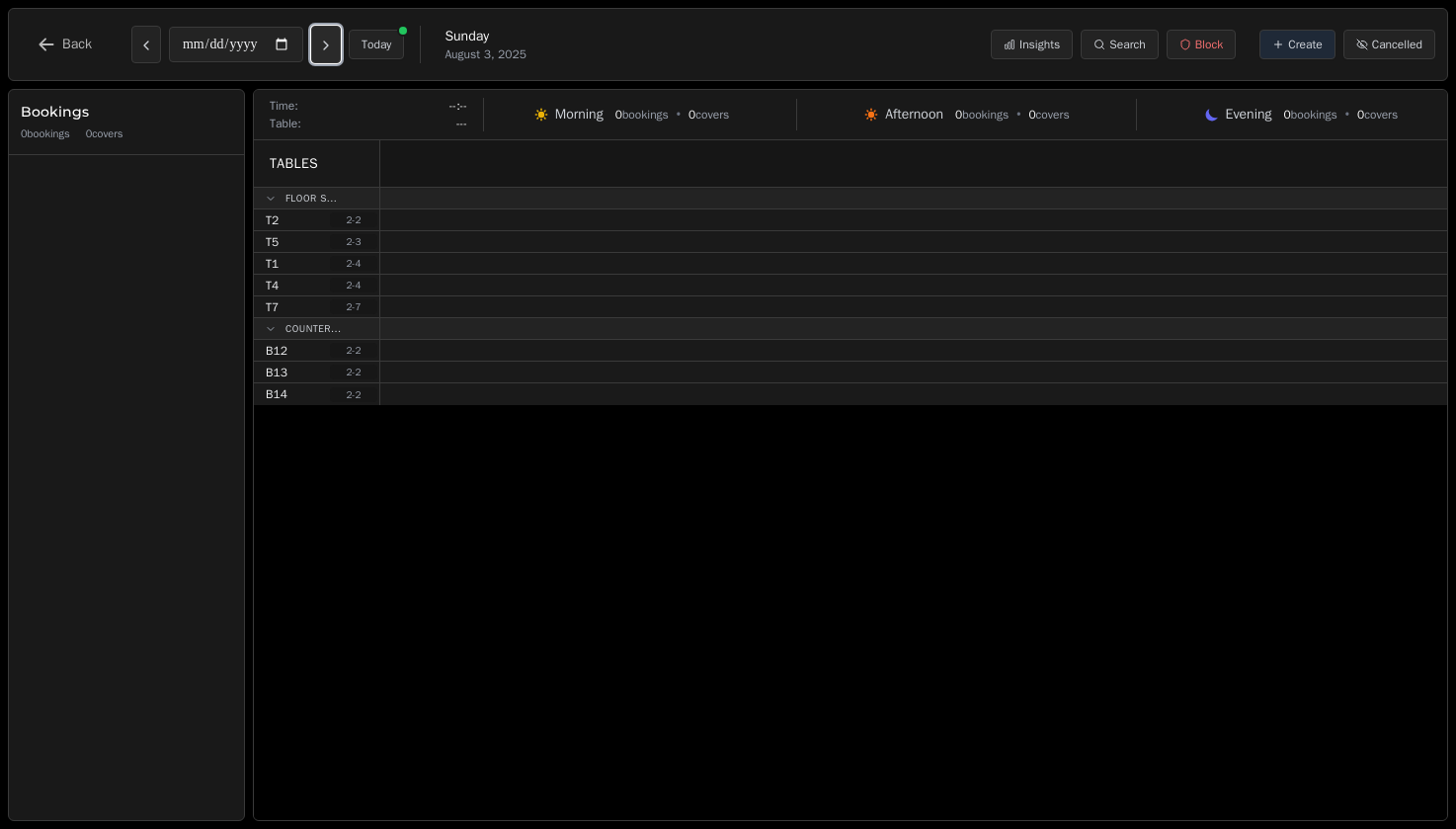 click 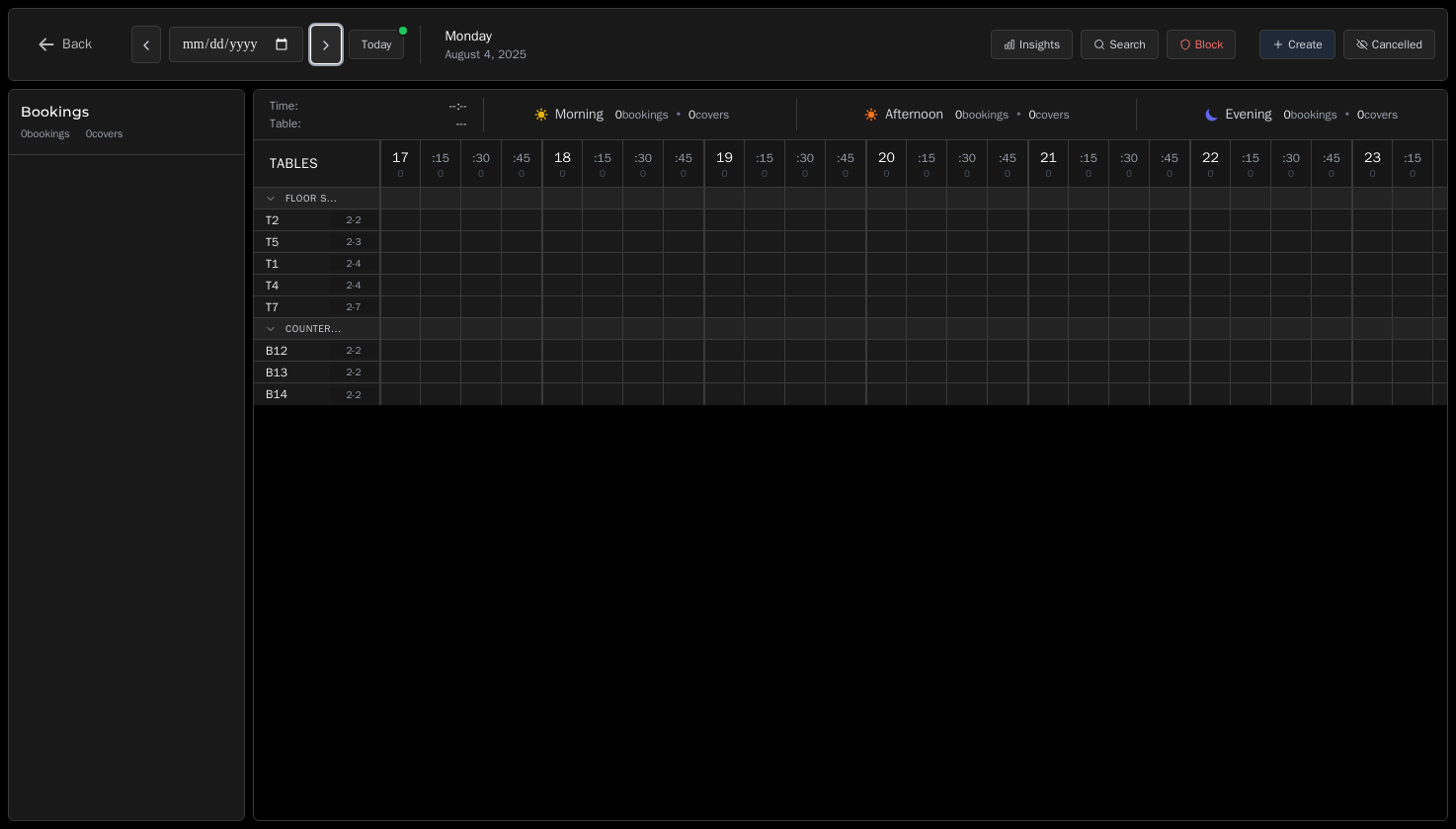click 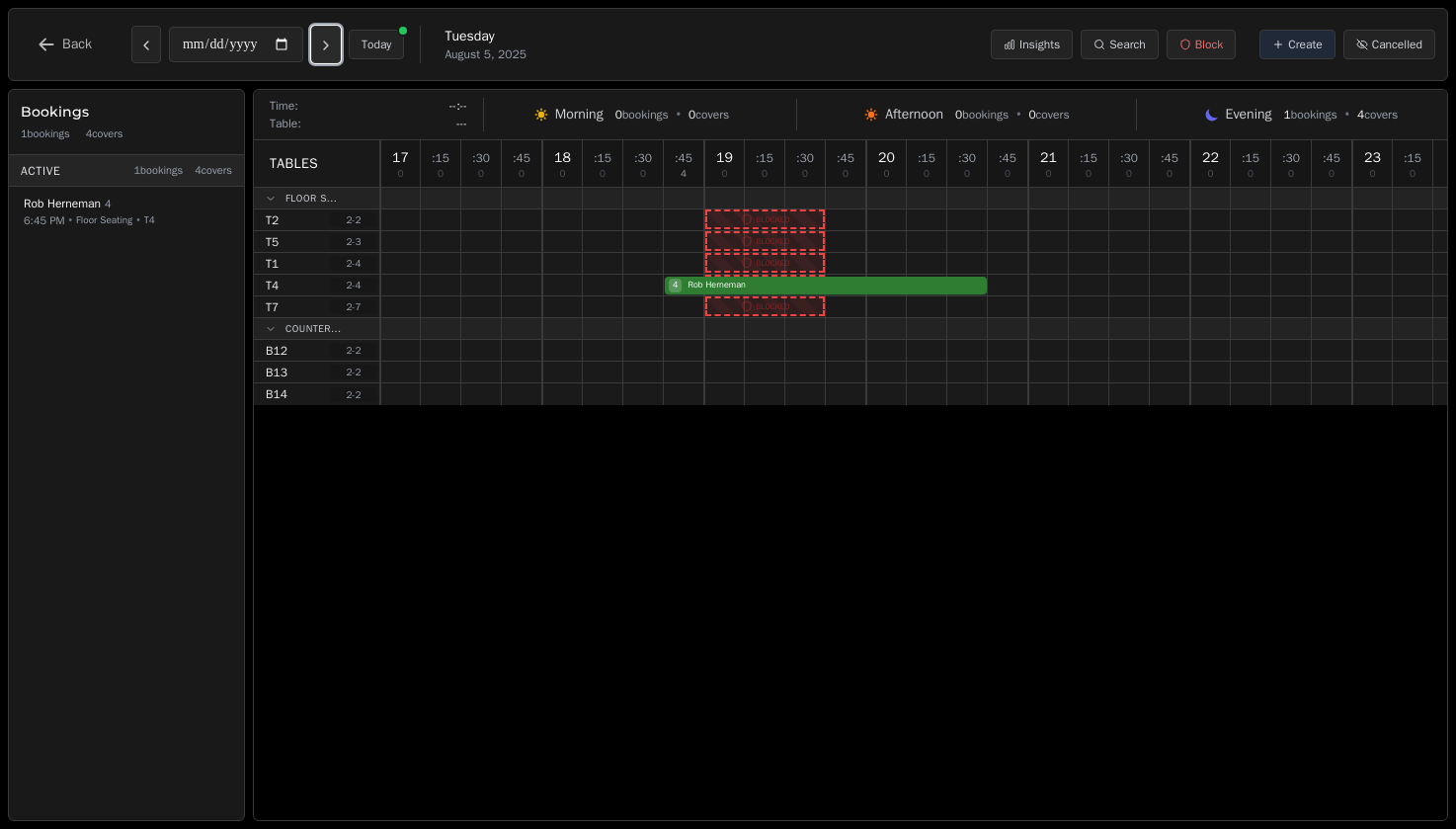 click 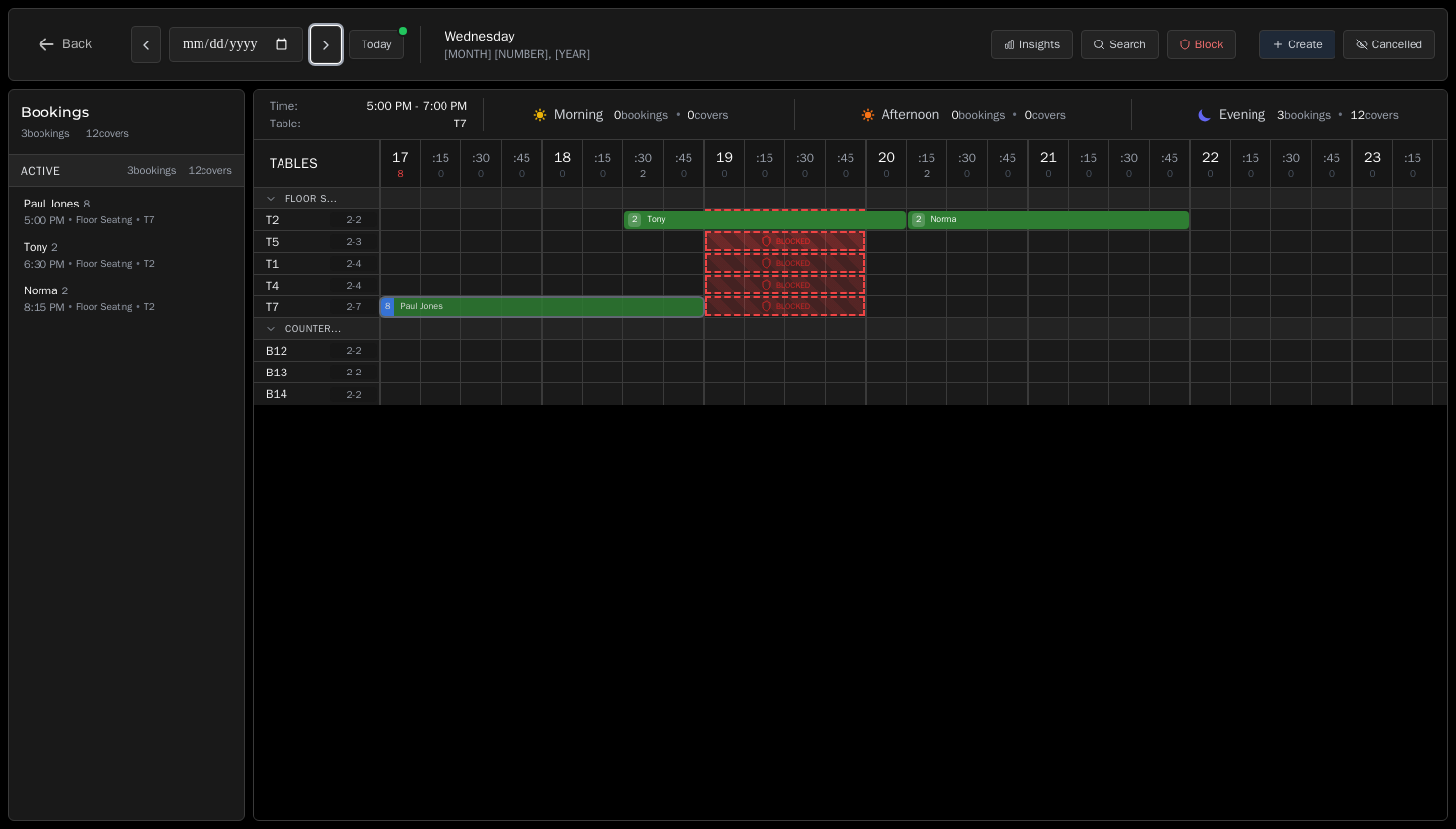 click on "8 Paul   Jones" at bounding box center [914, 307] 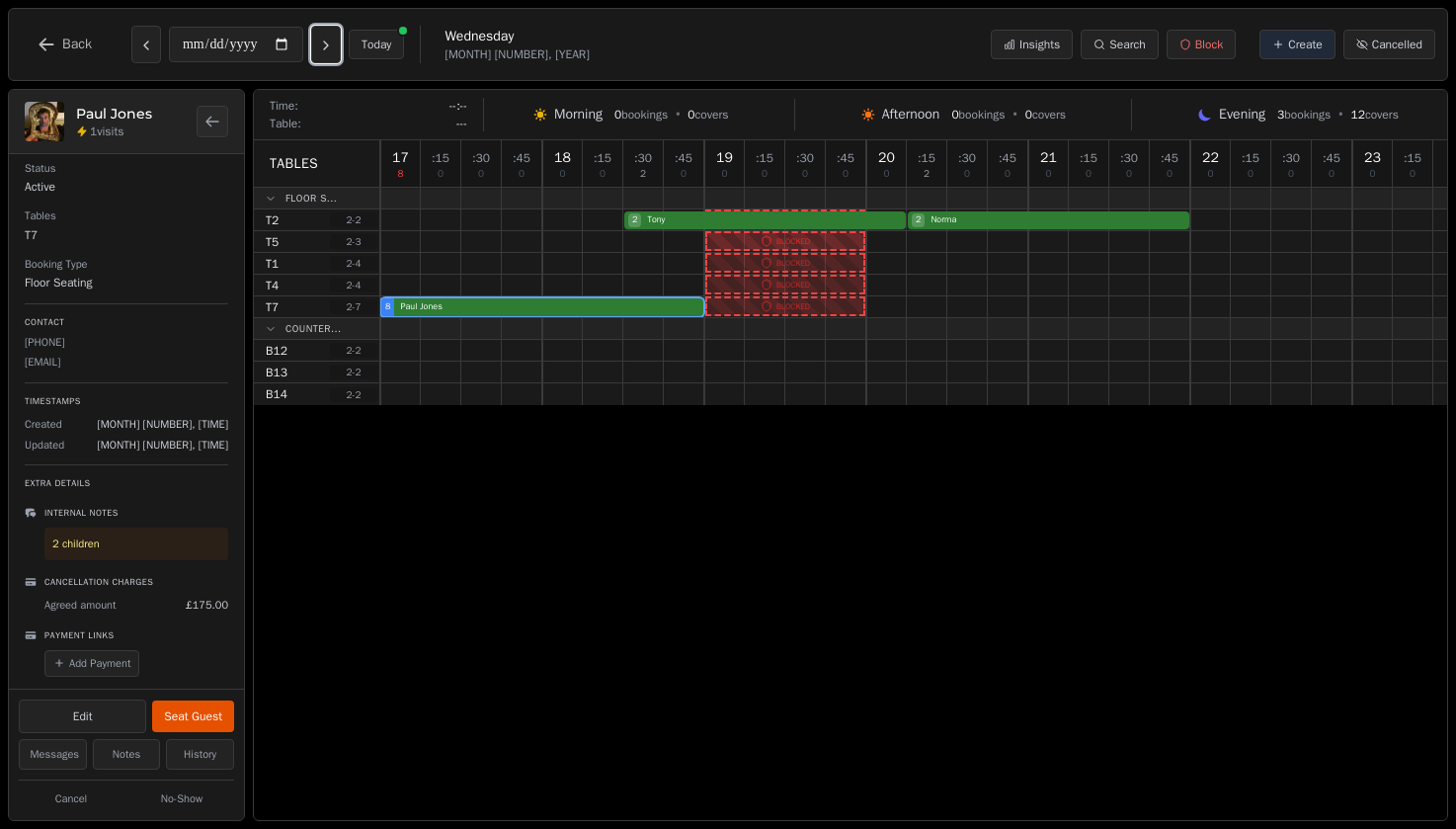 scroll, scrollTop: 0, scrollLeft: 0, axis: both 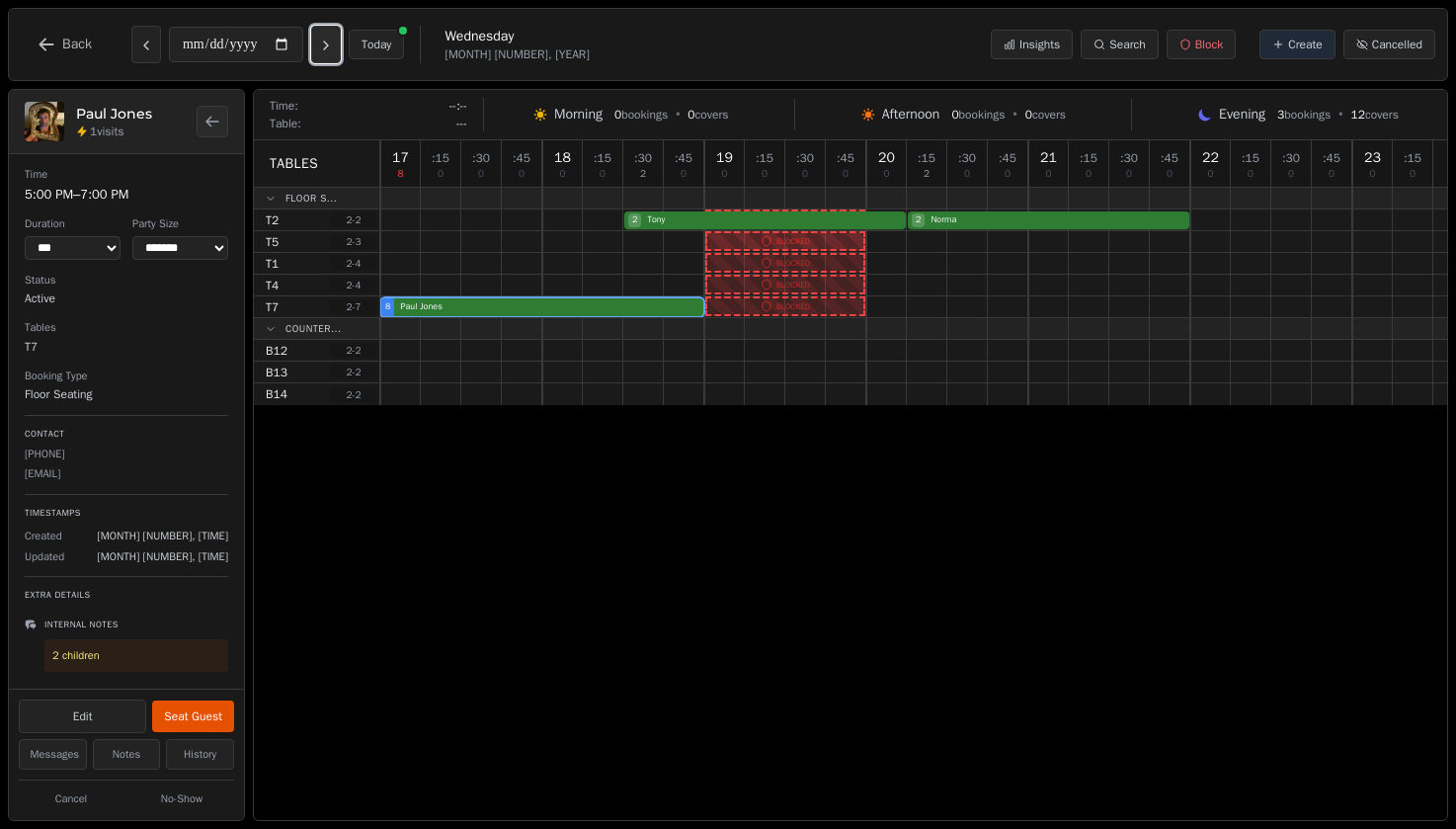 click 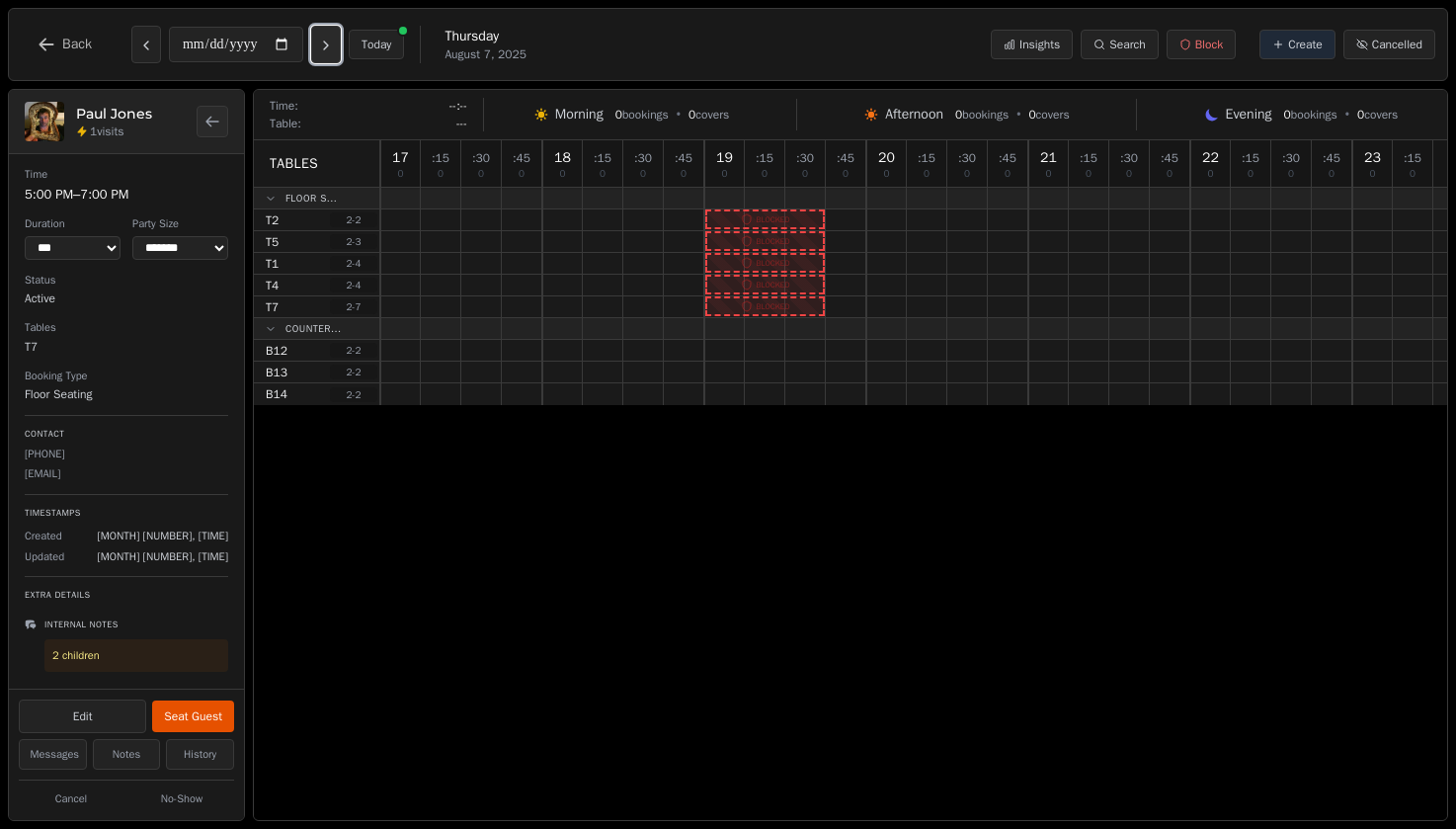click 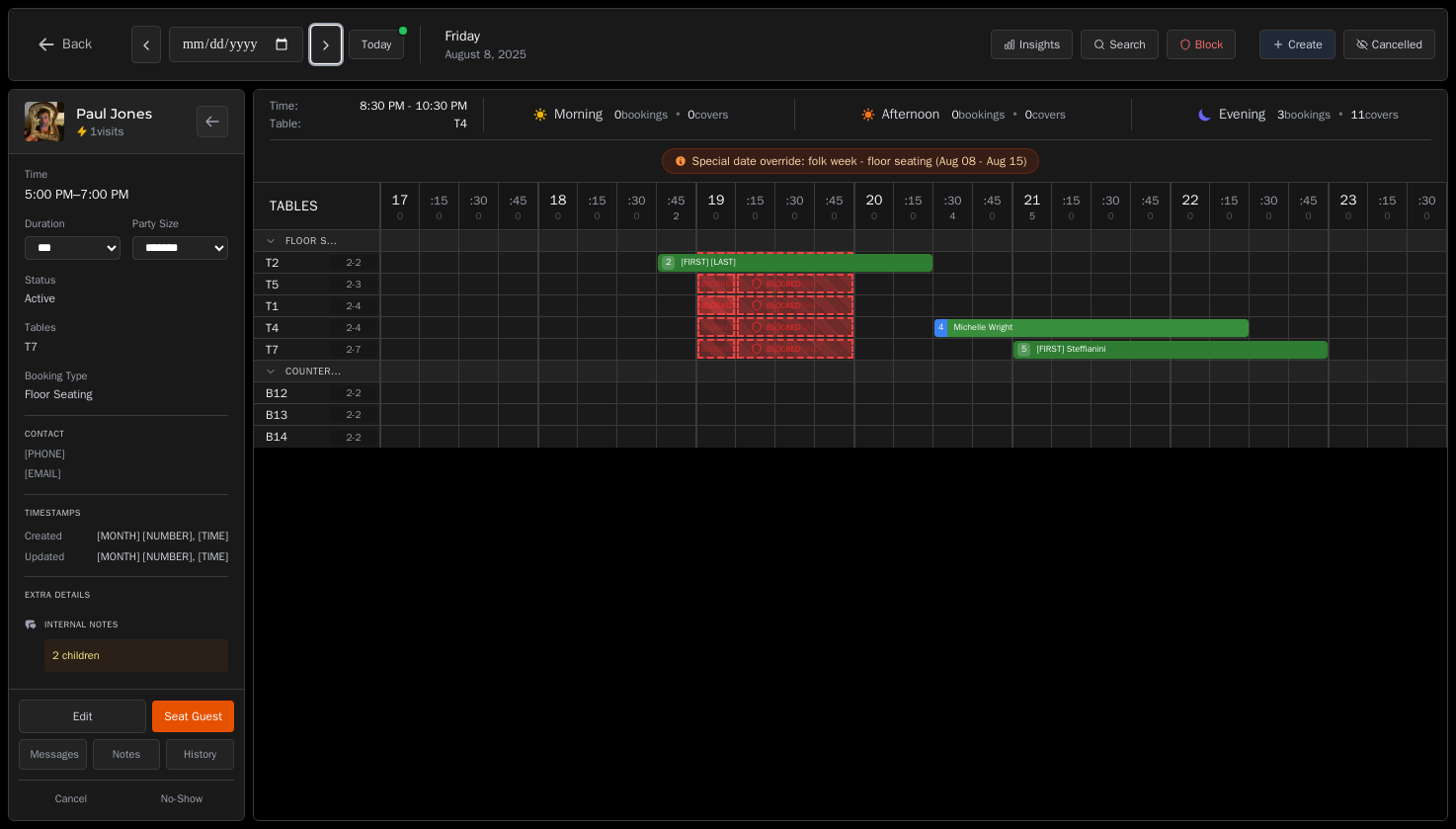 click on "4 Michelle   Wright" at bounding box center (914, 328) 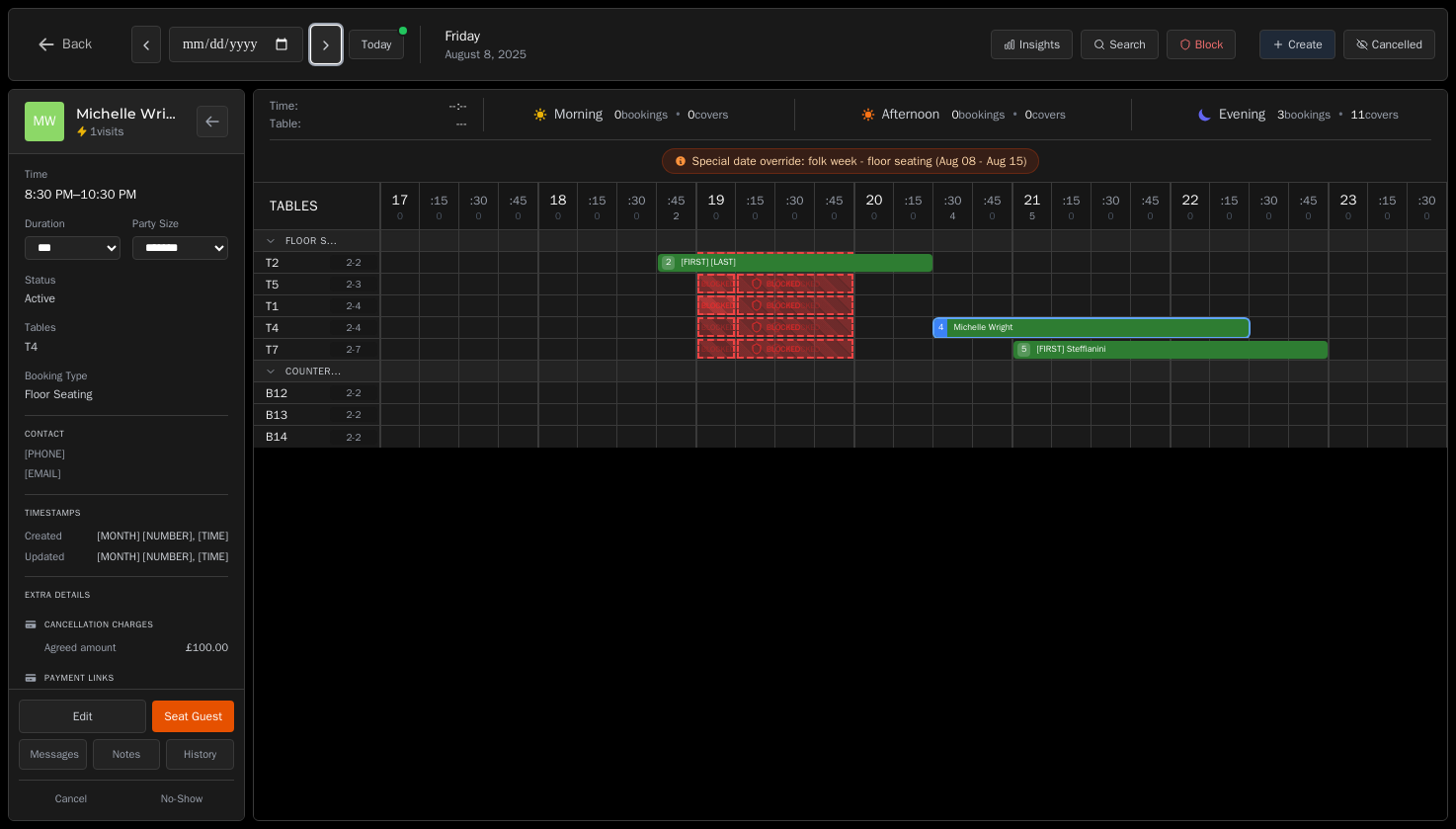 click at bounding box center (326, 44) 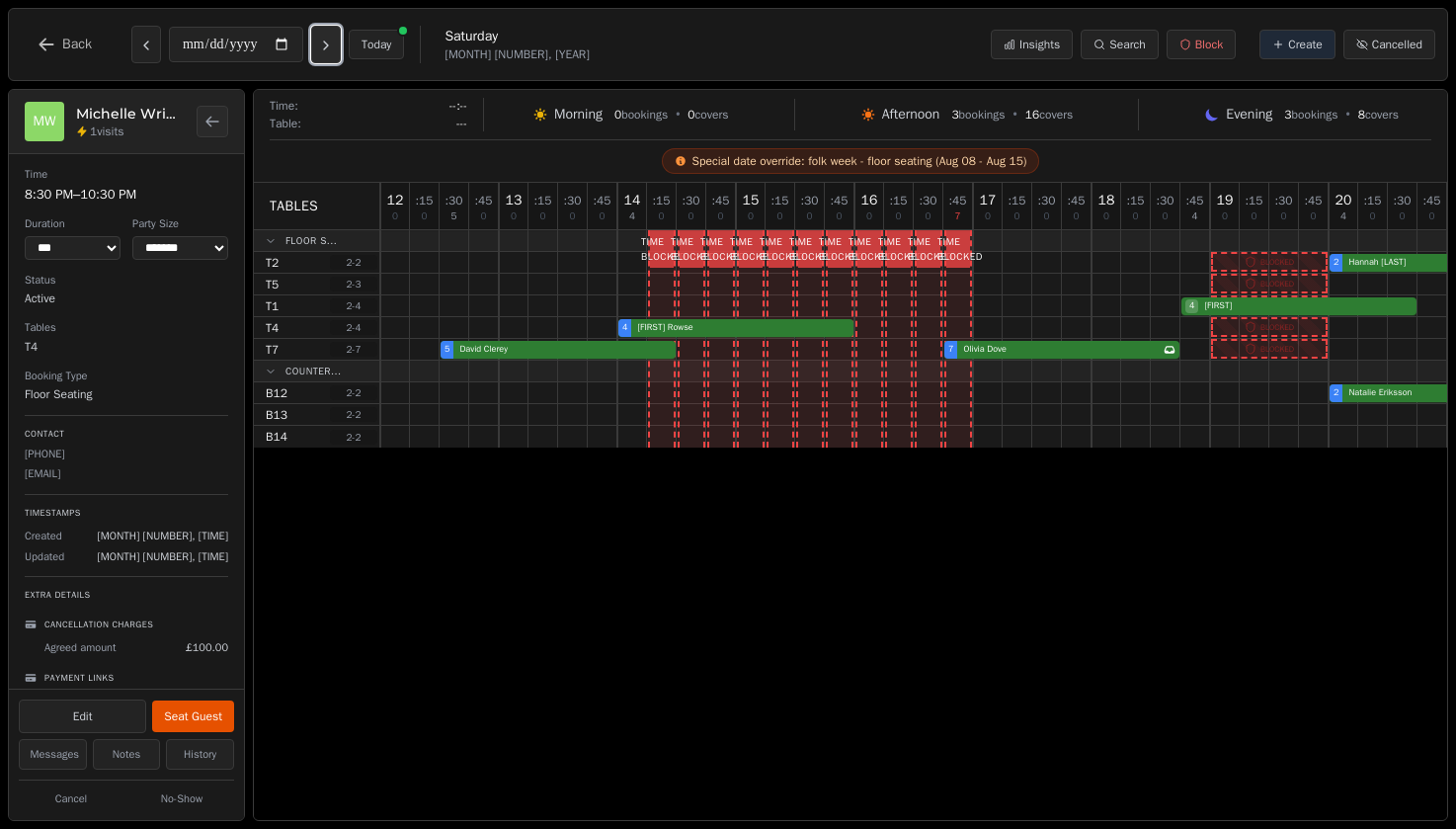 click at bounding box center [326, 44] 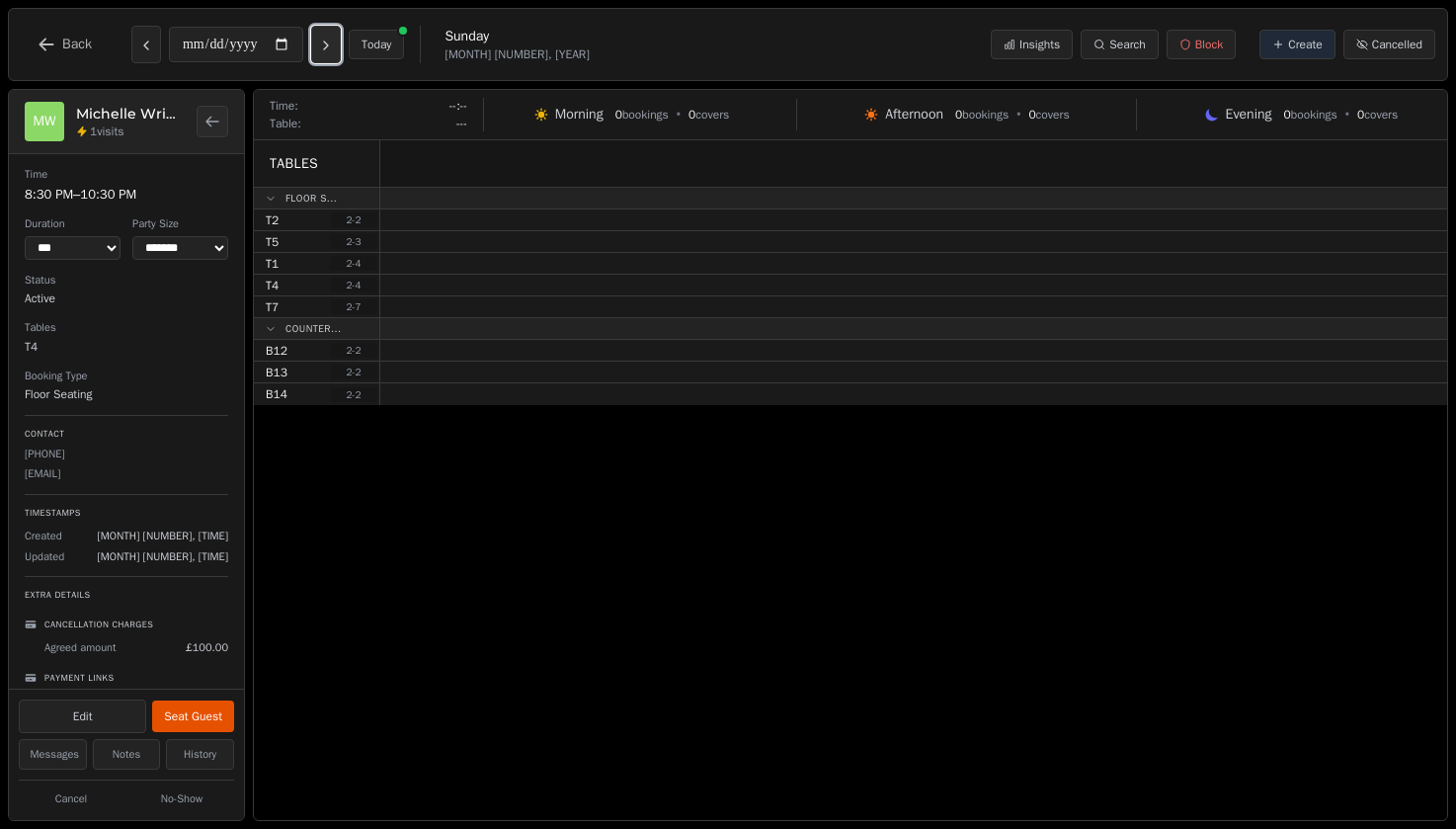 click at bounding box center (326, 44) 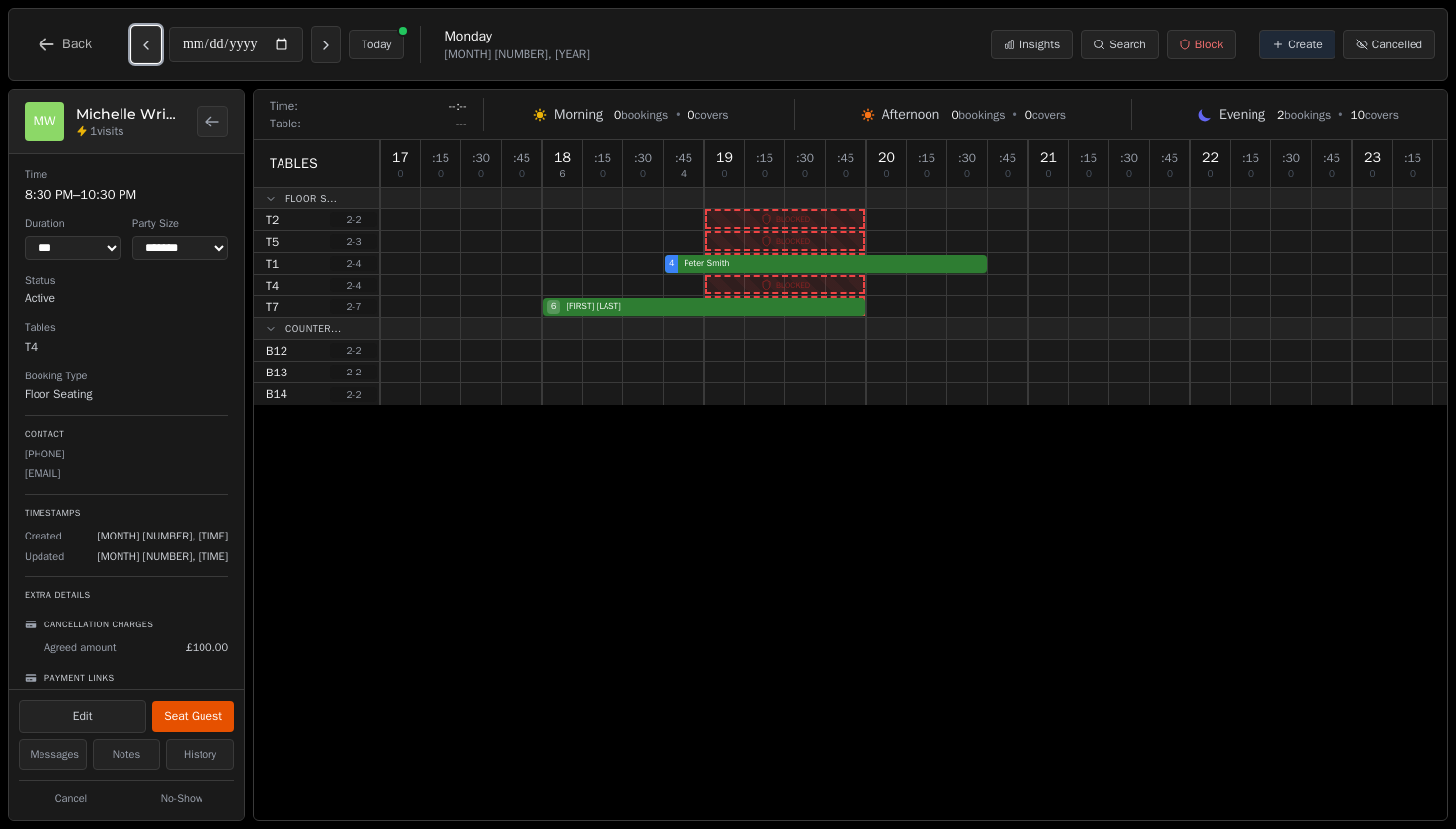 click 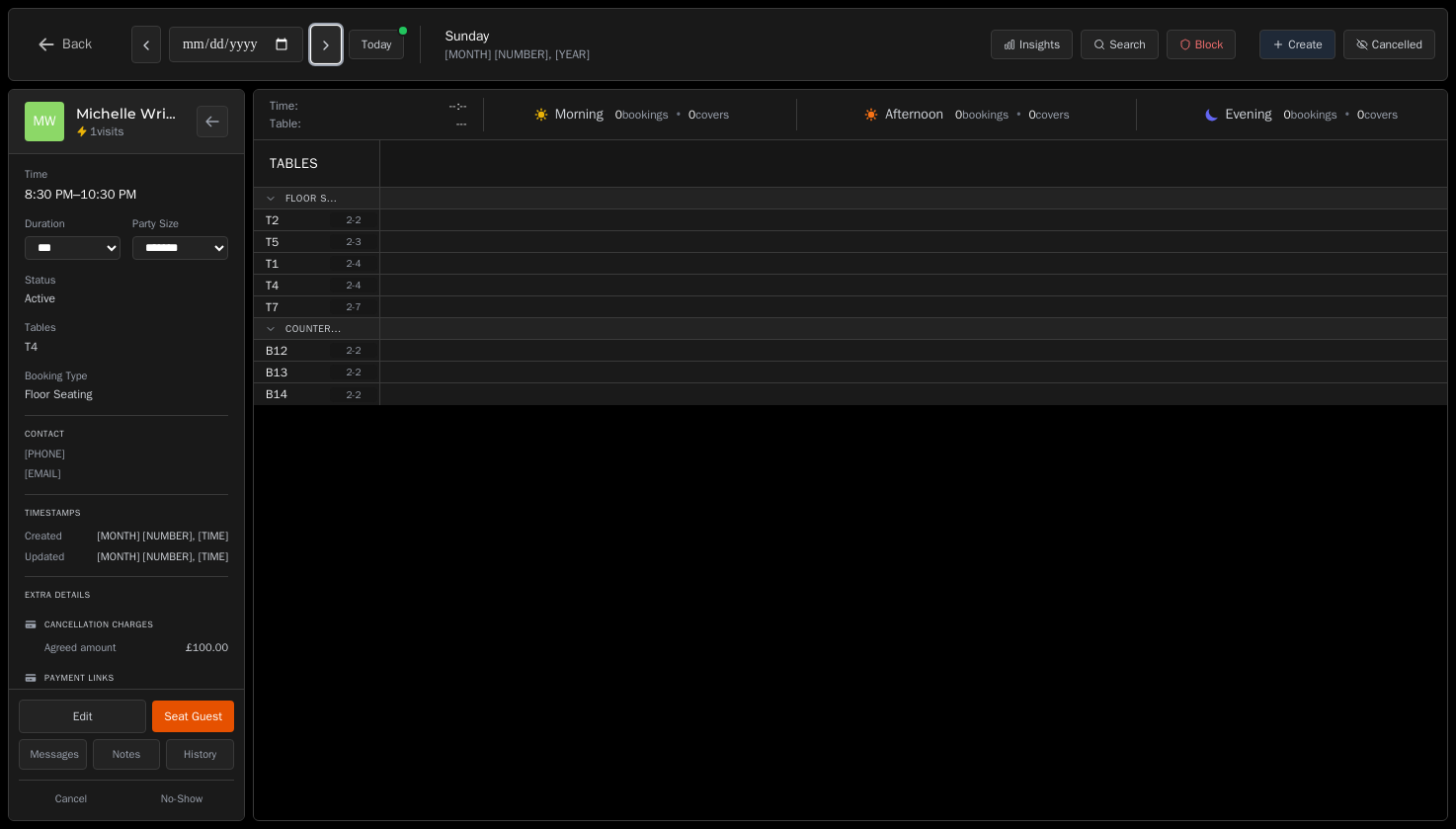 click 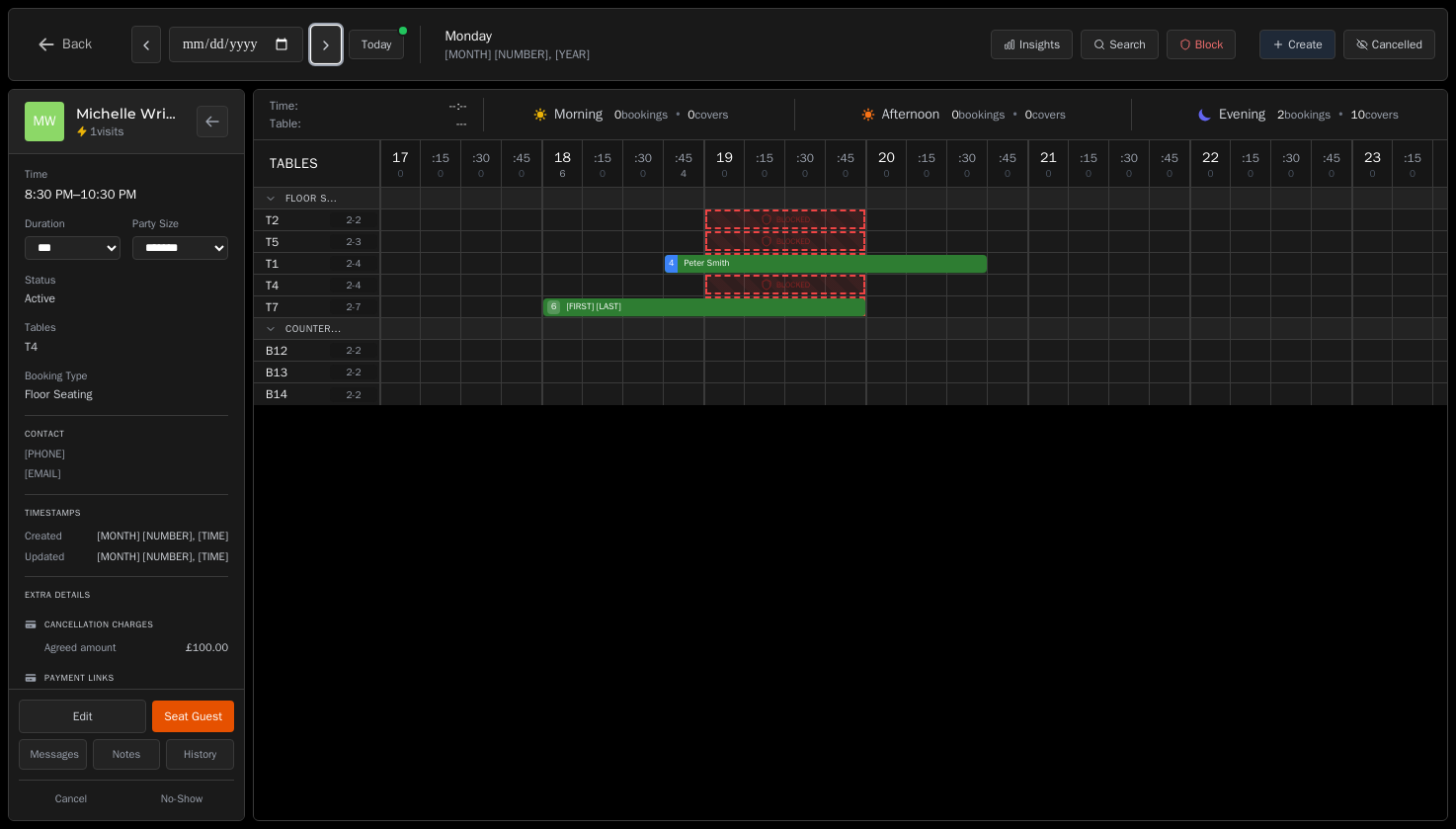 click 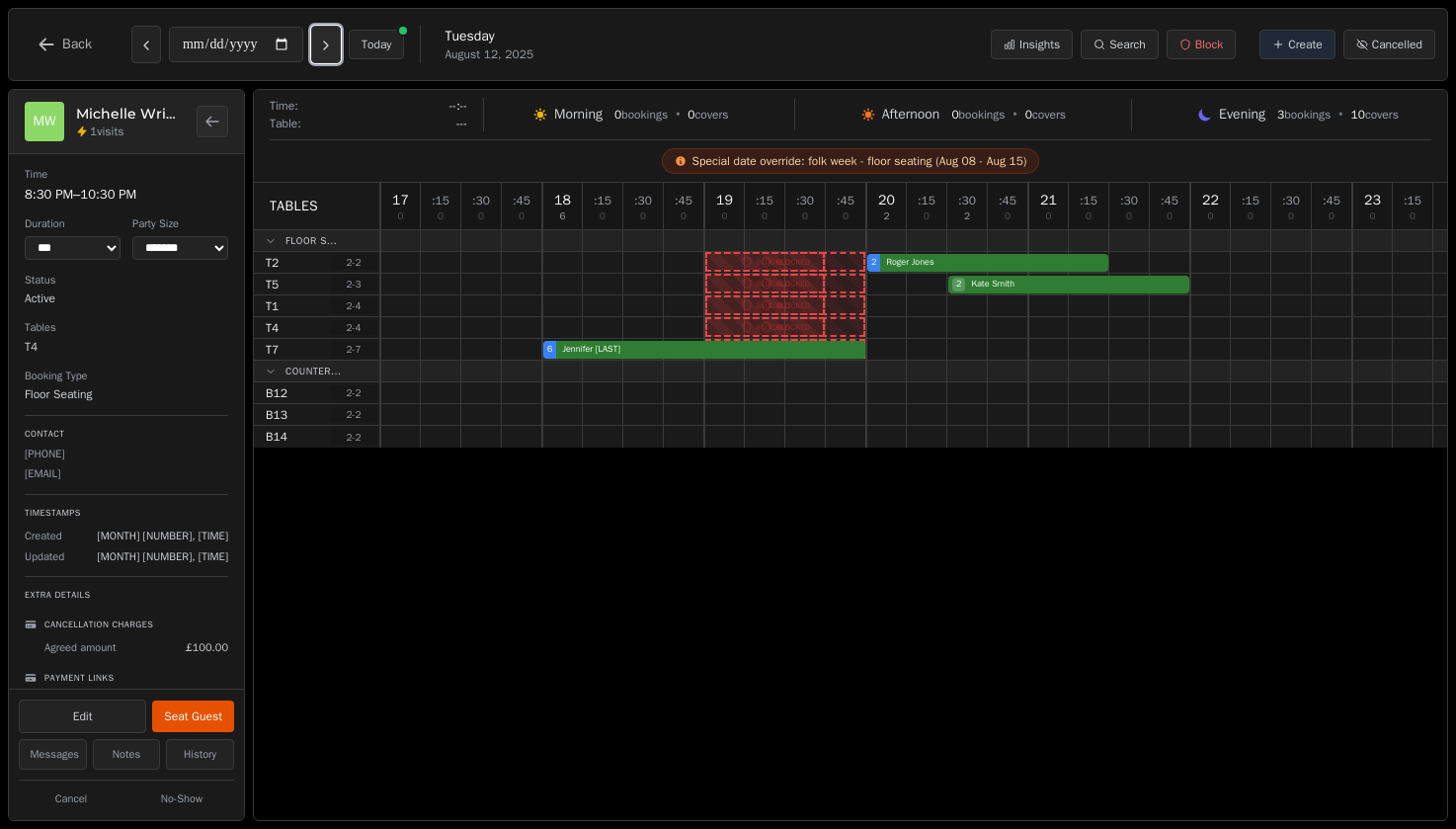 click 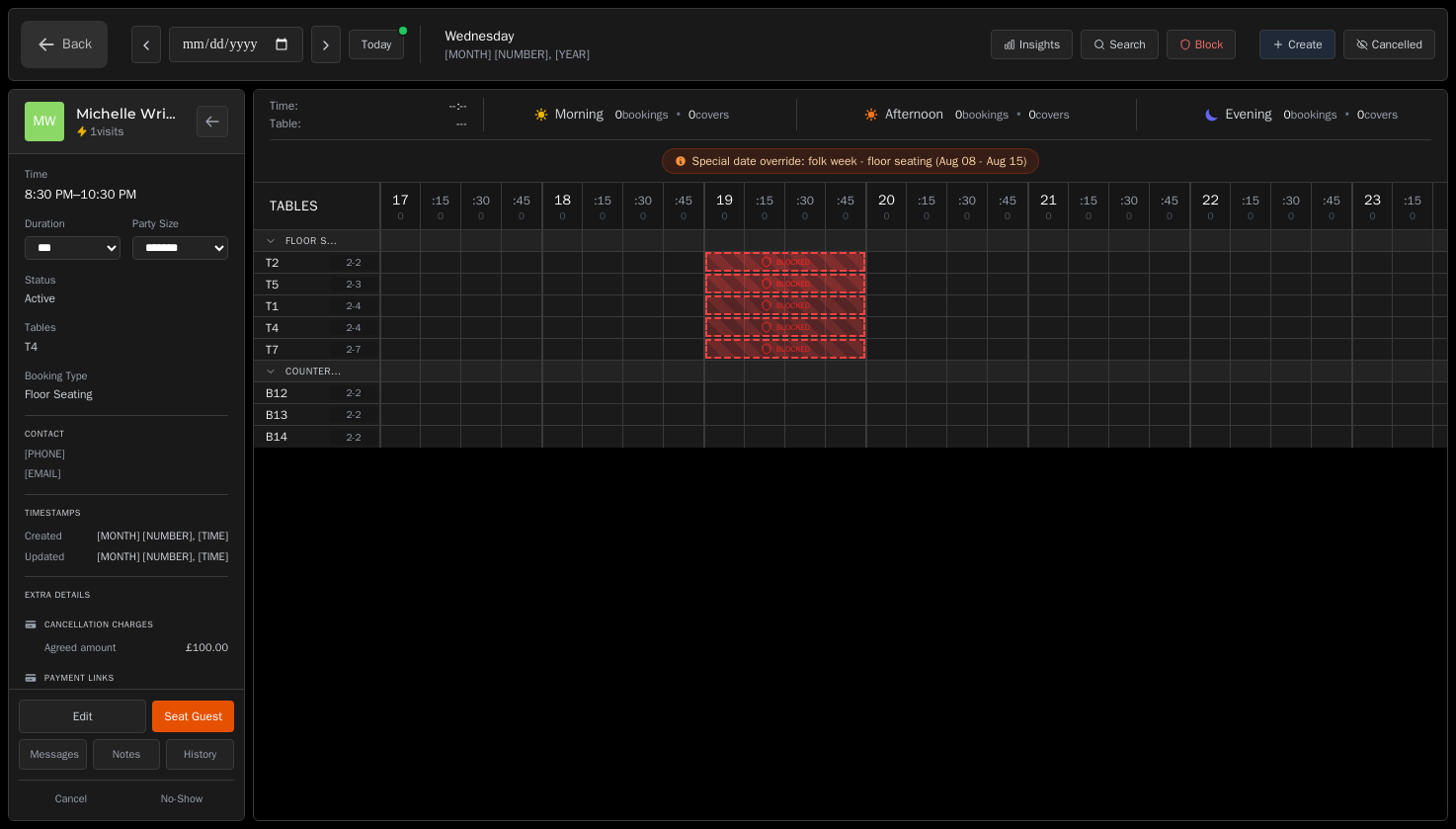 click on "Back" at bounding box center (64, 44) 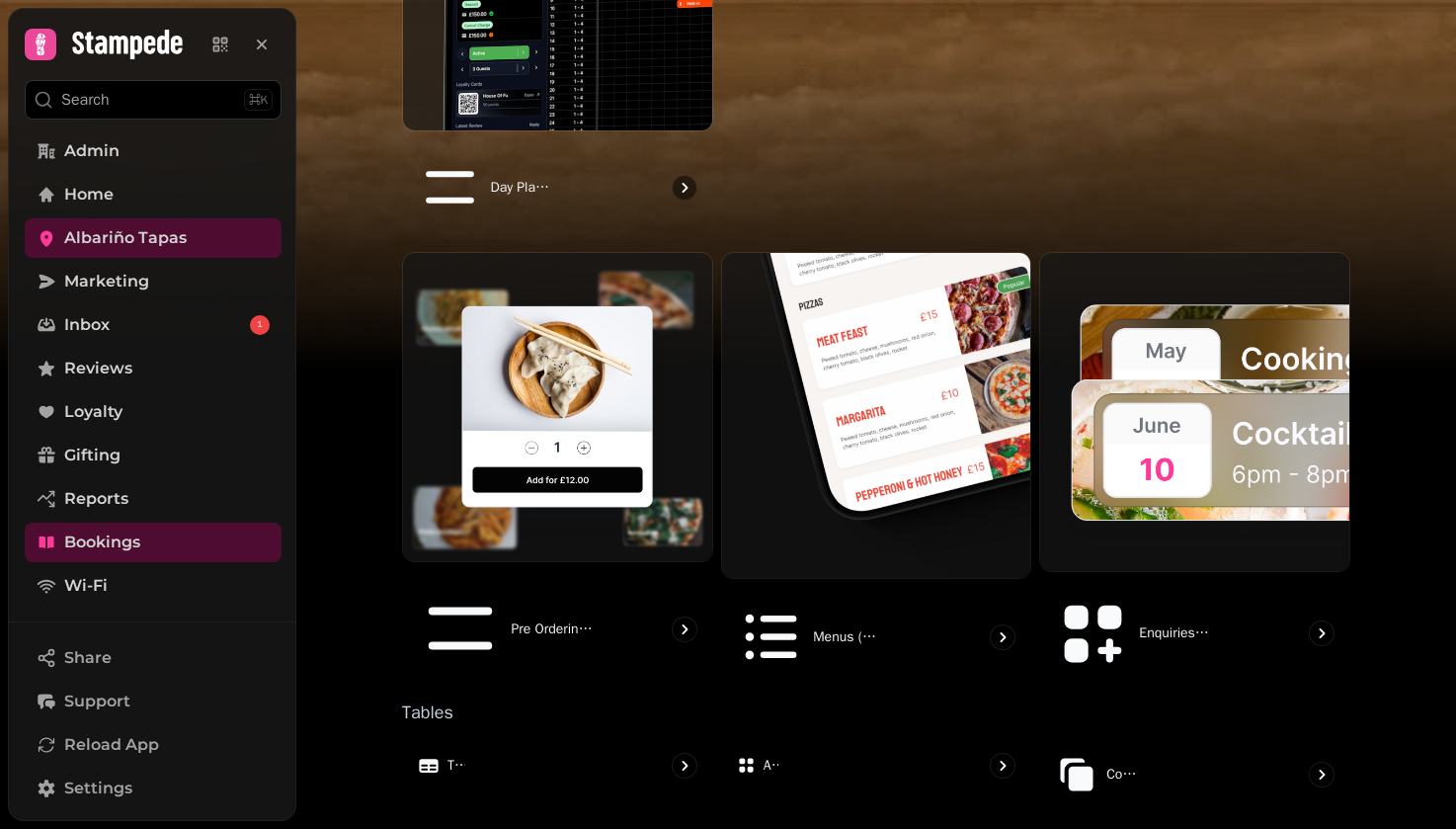 scroll, scrollTop: 843, scrollLeft: 0, axis: vertical 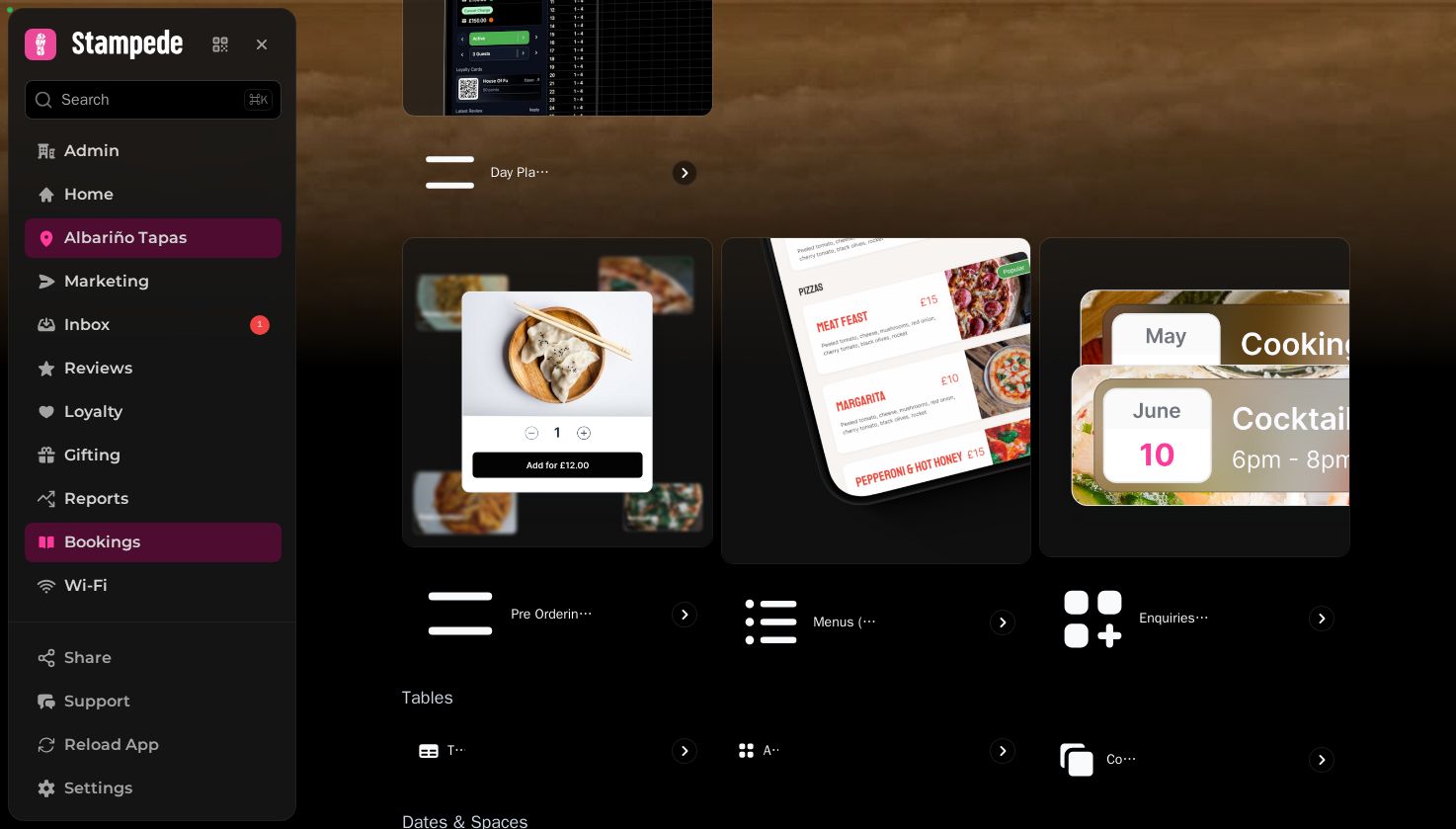 click on "Booking Types" at bounding box center (782, 884) 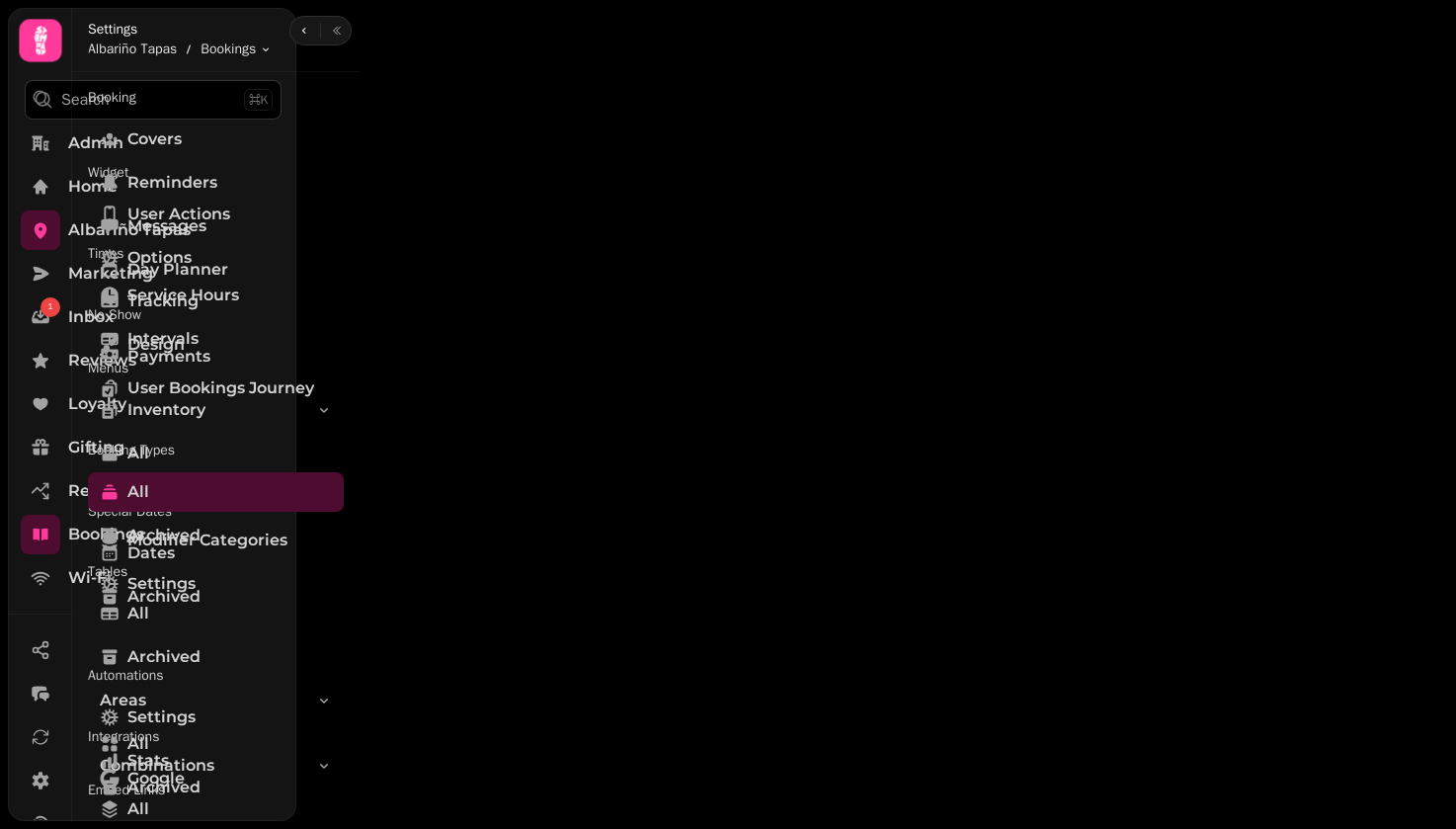 scroll, scrollTop: 0, scrollLeft: 0, axis: both 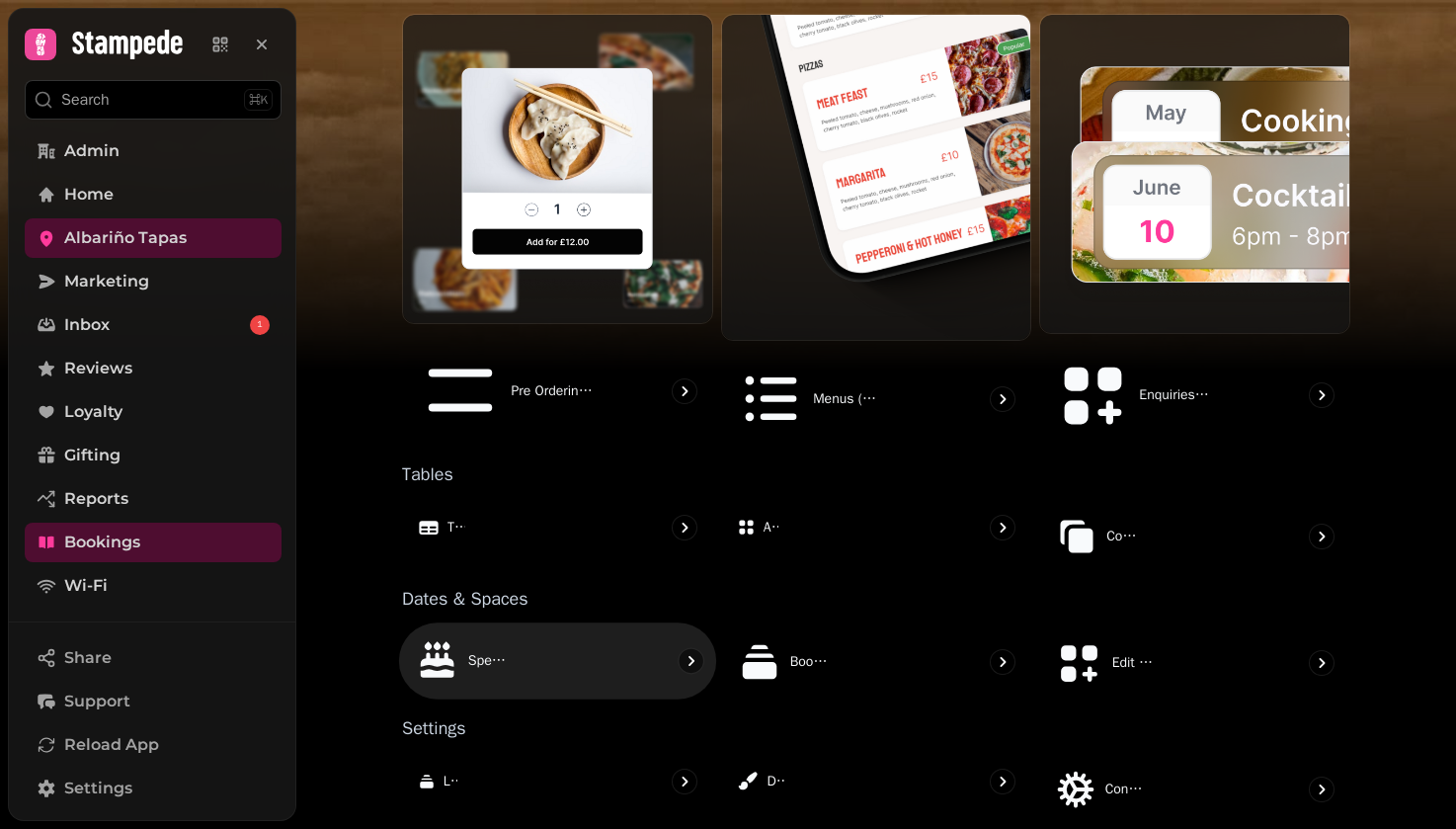 click on "Special Dates" at bounding box center [557, 661] 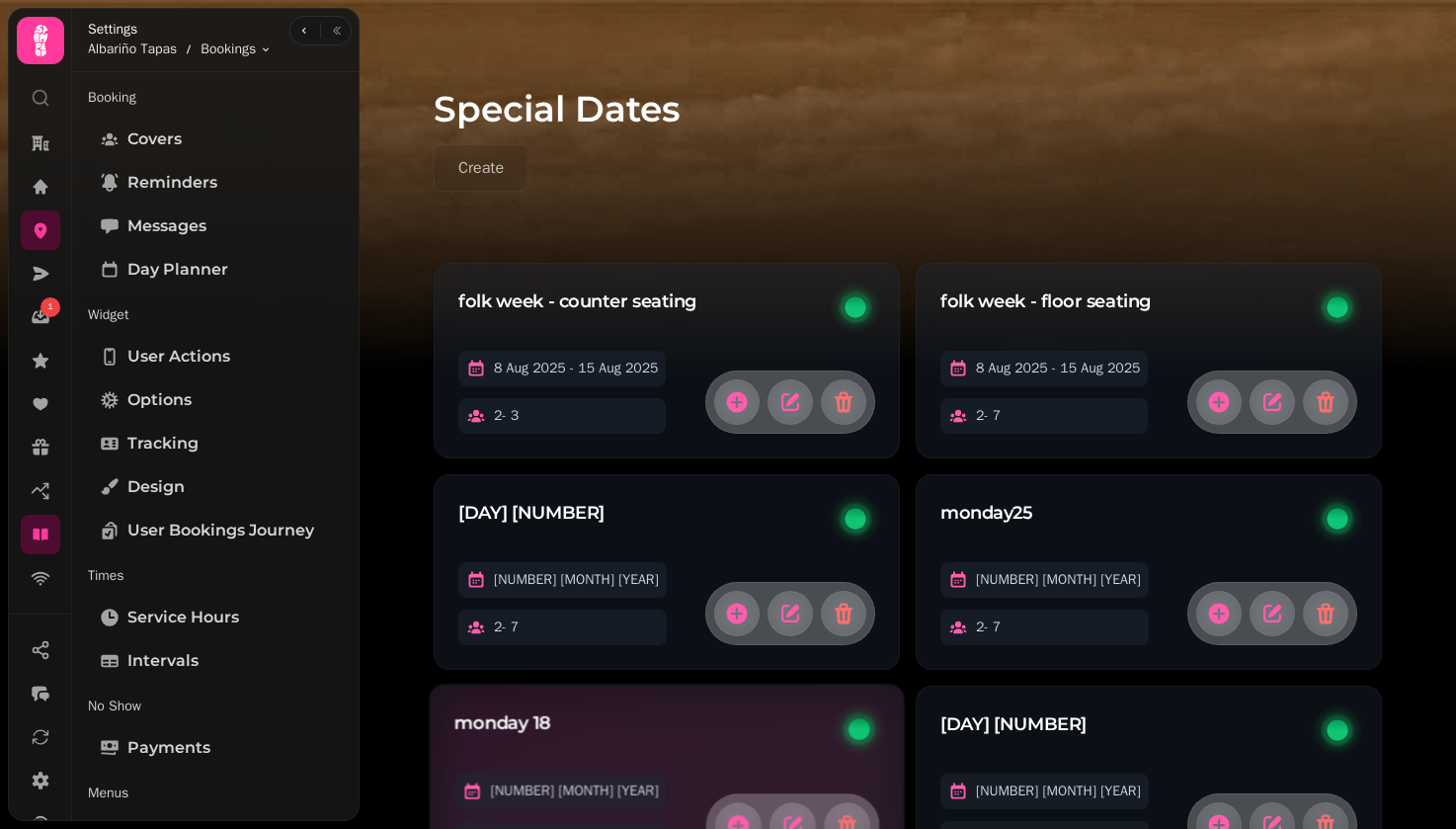 scroll, scrollTop: 0, scrollLeft: 0, axis: both 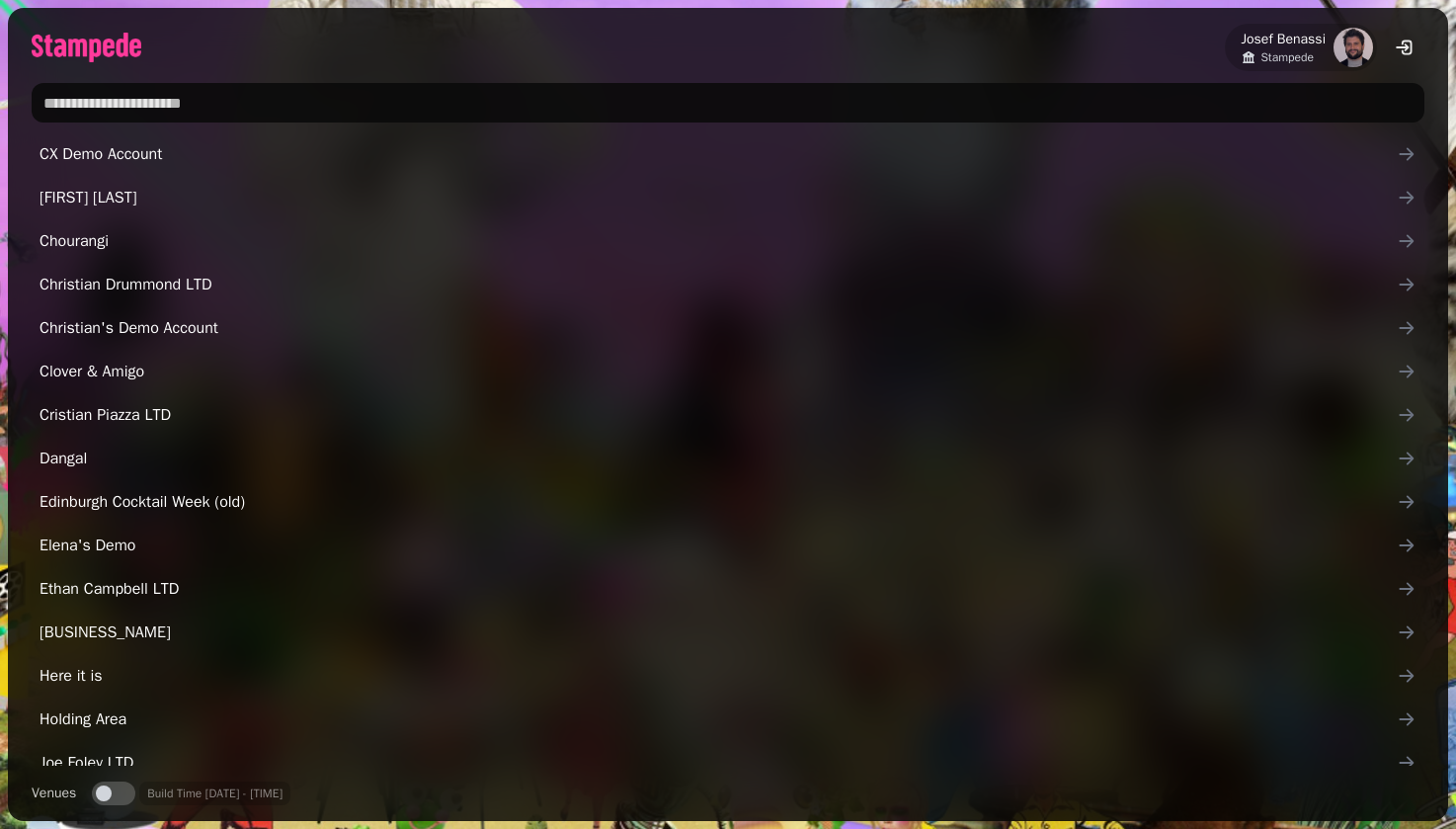 type on "*" 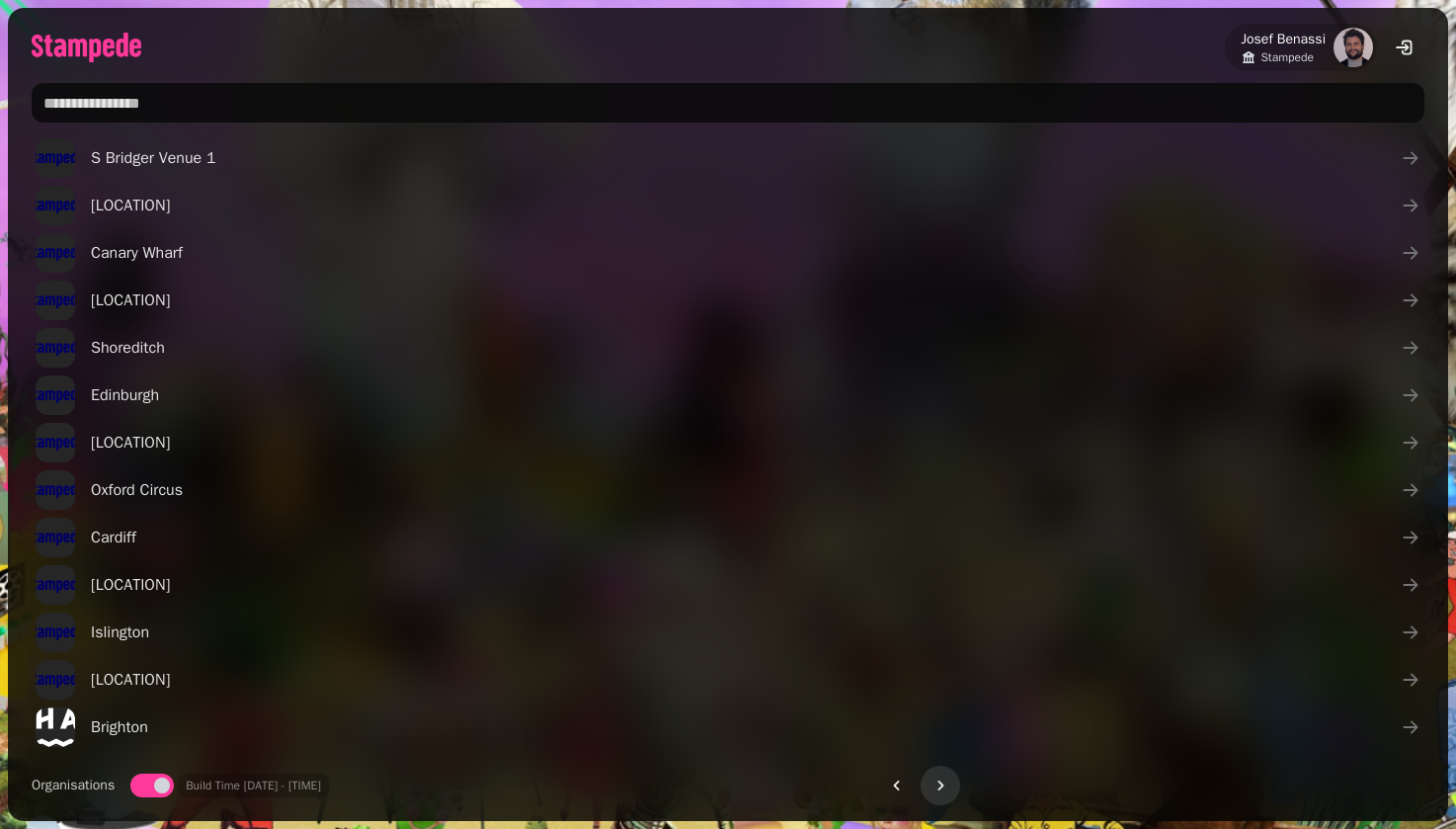 click at bounding box center (728, 103) 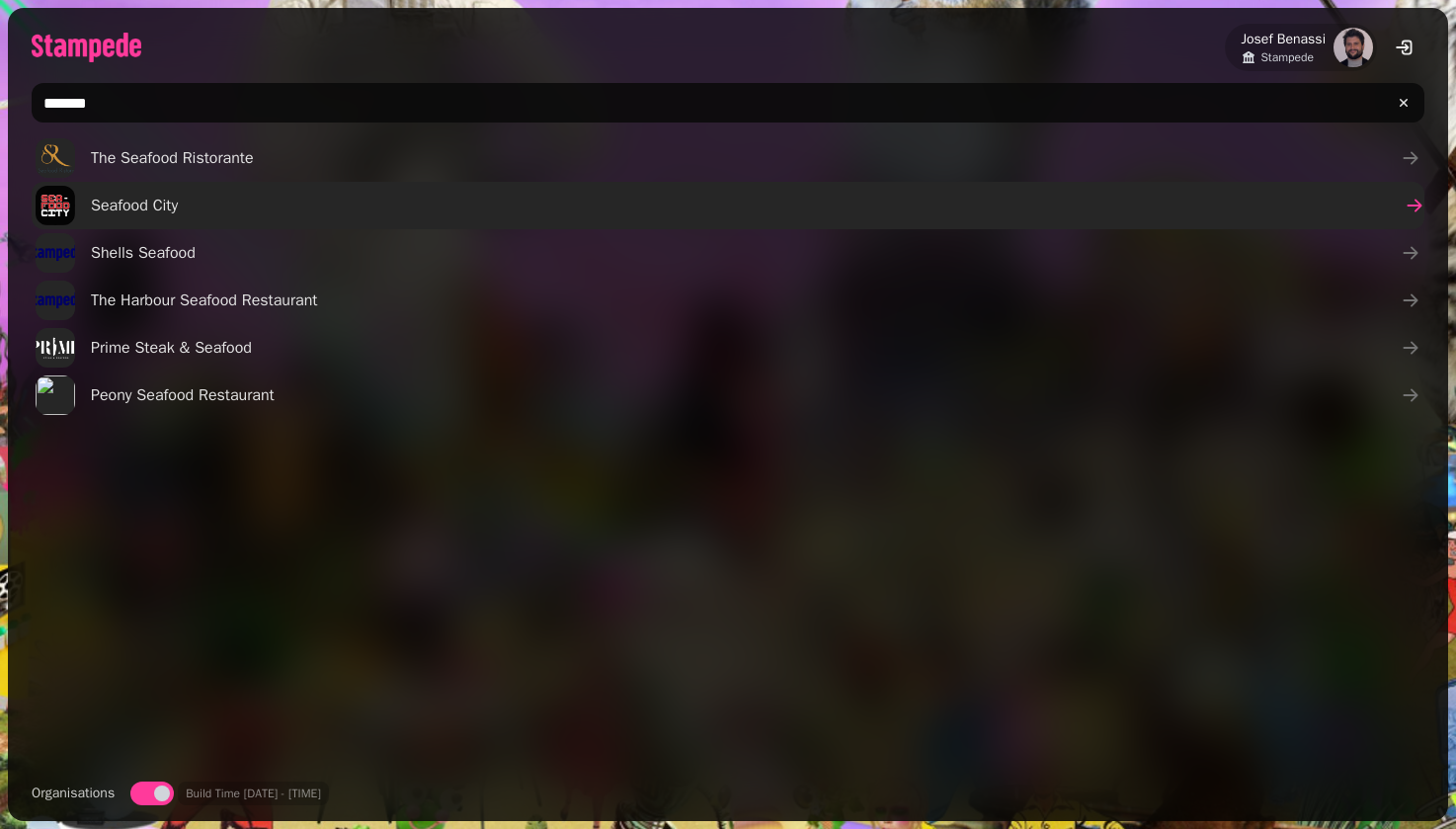 type on "*******" 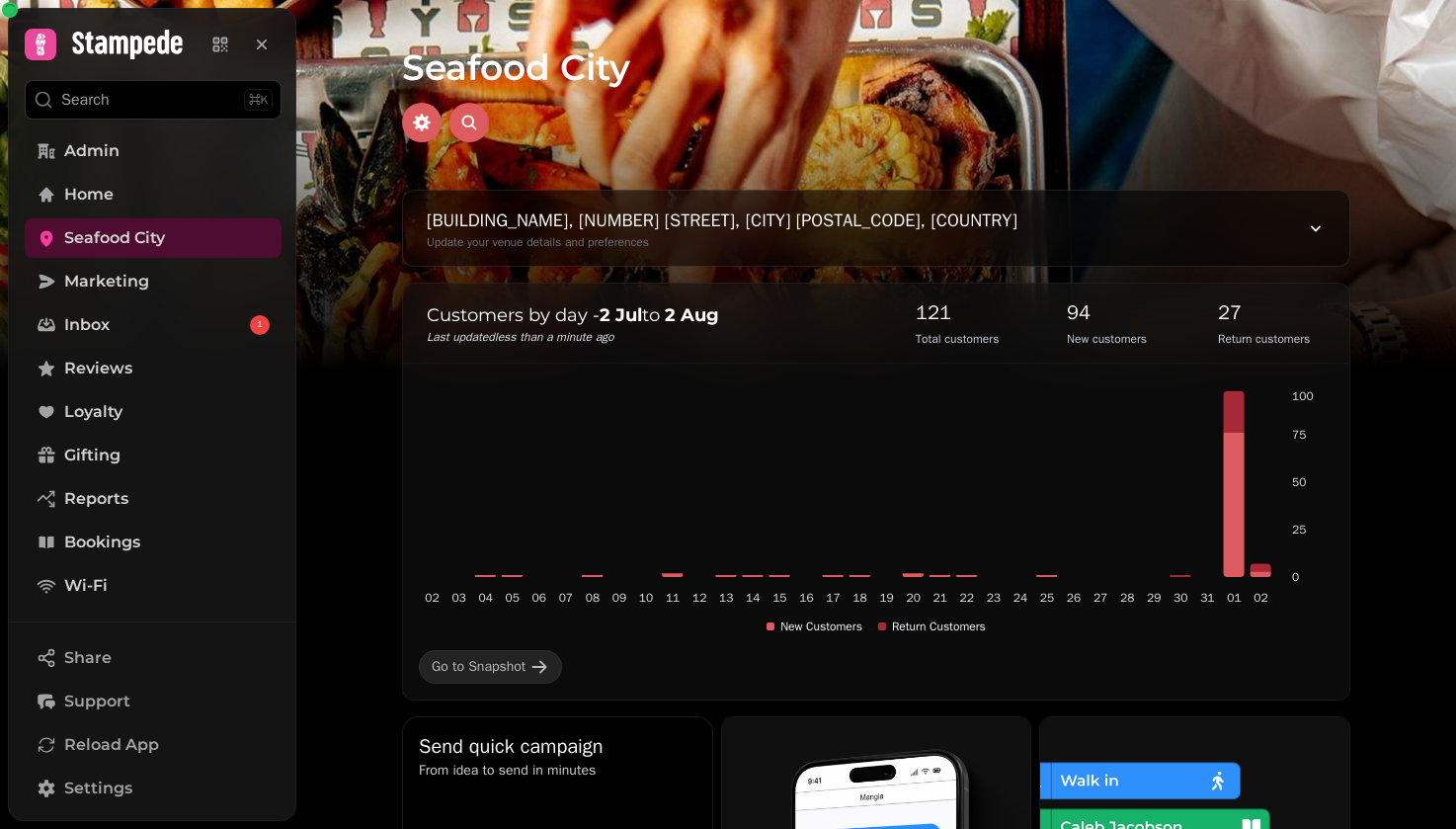 click on "Admin Home Seafood City Marketing Inbox 1 Reviews Loyalty Gifting Reports Bookings Wi-Fi" at bounding box center (153, 369) 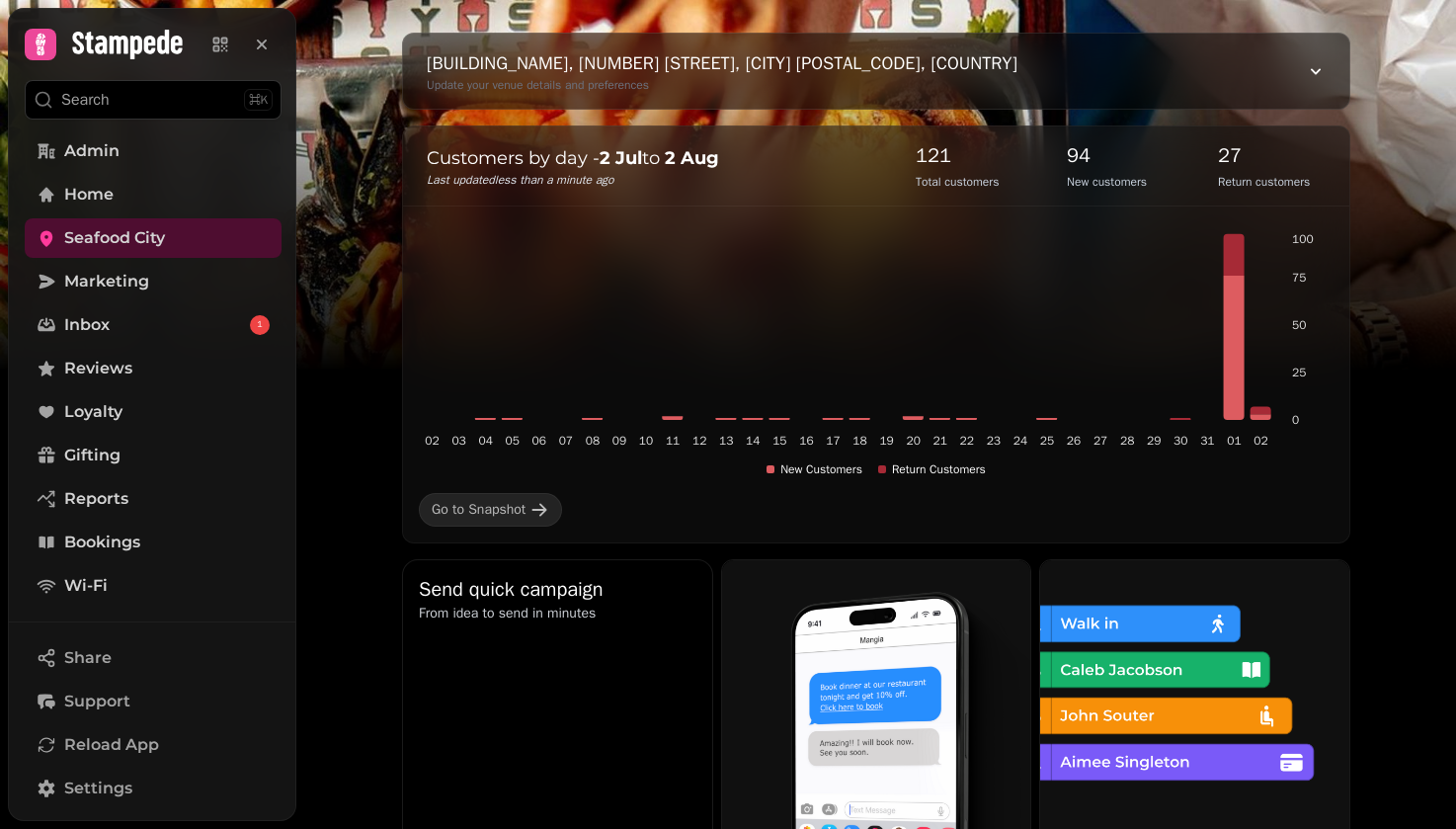 scroll, scrollTop: 183, scrollLeft: 0, axis: vertical 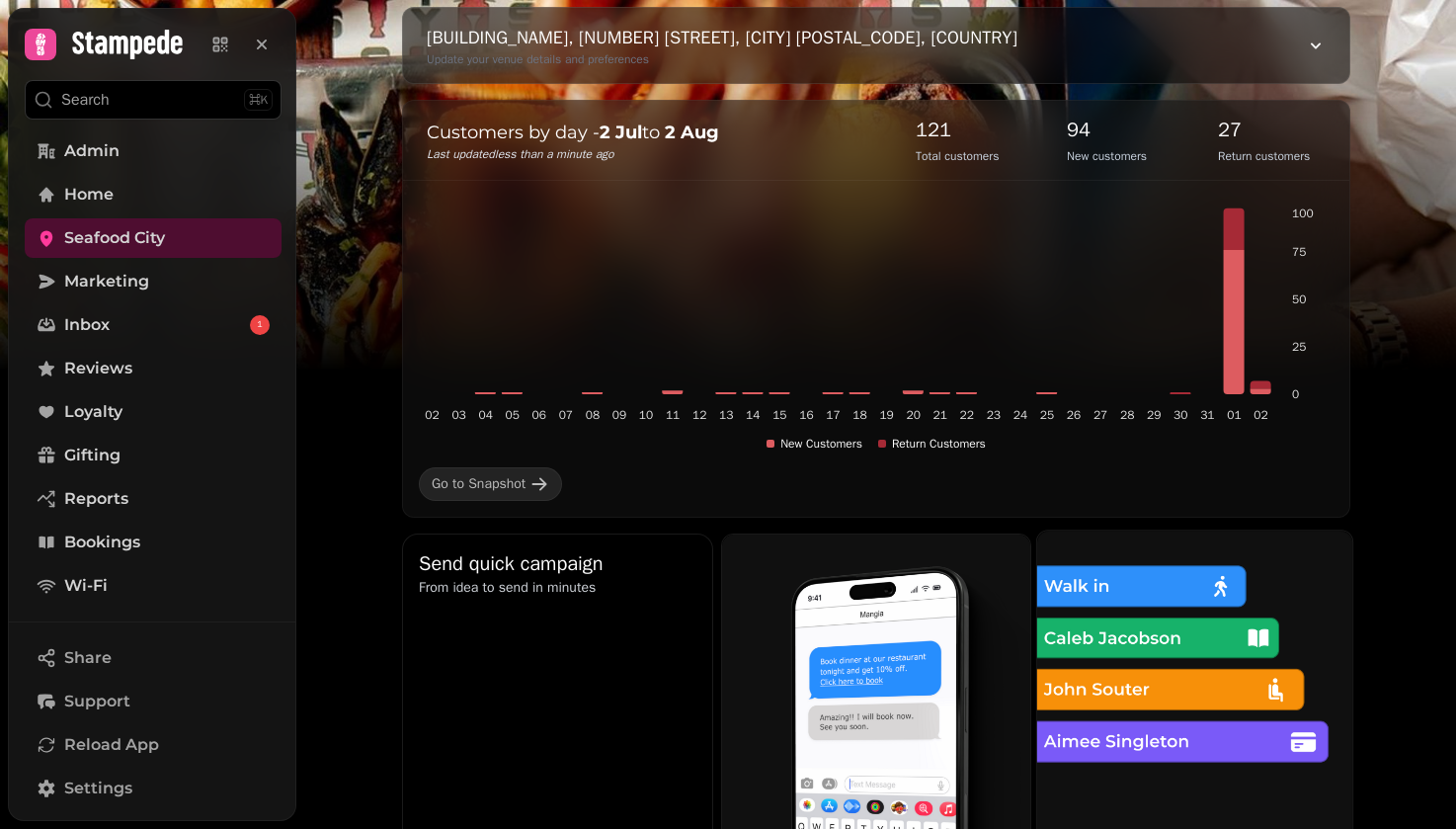 click at bounding box center (1194, 688) 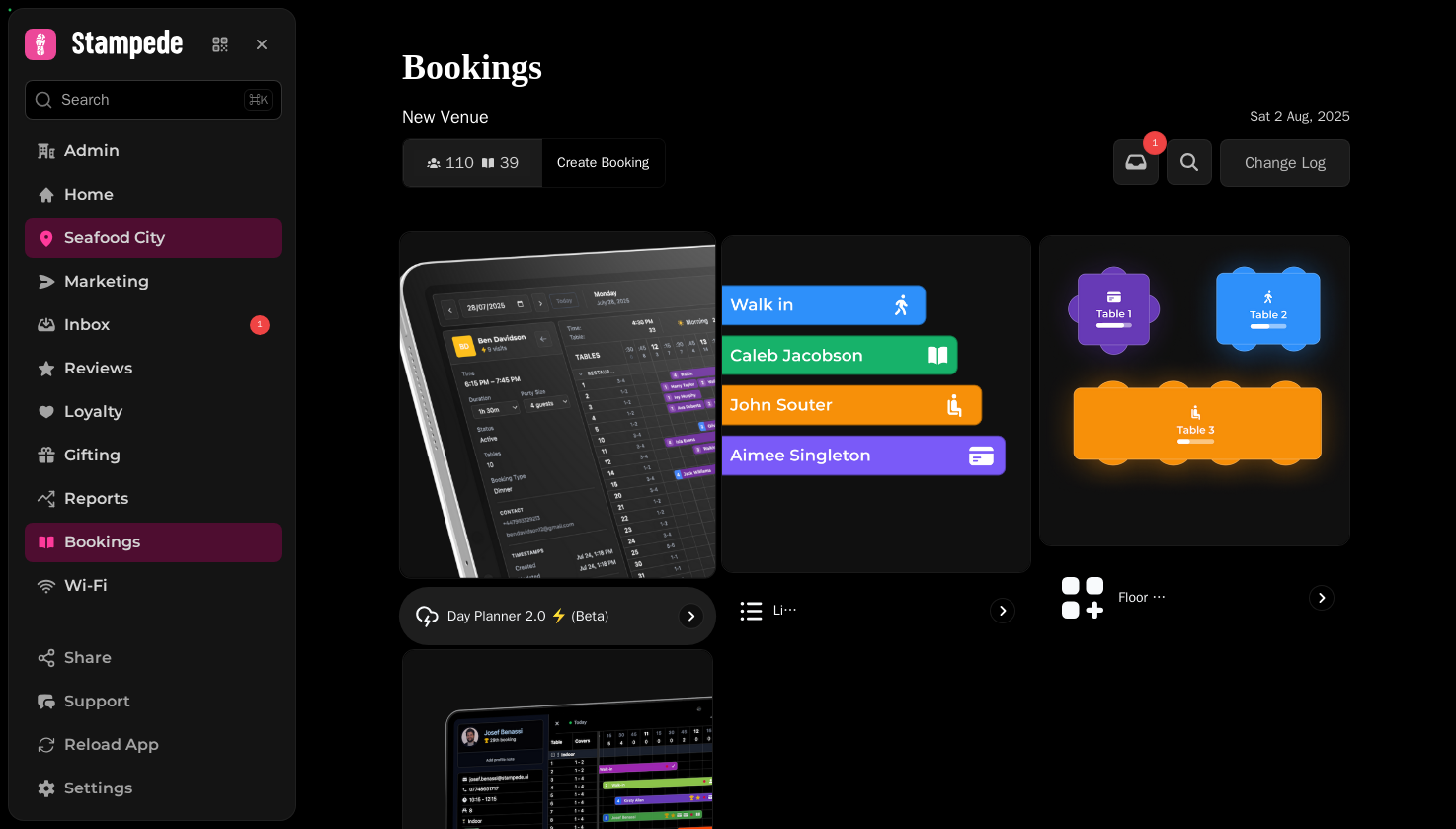 click at bounding box center (557, 404) 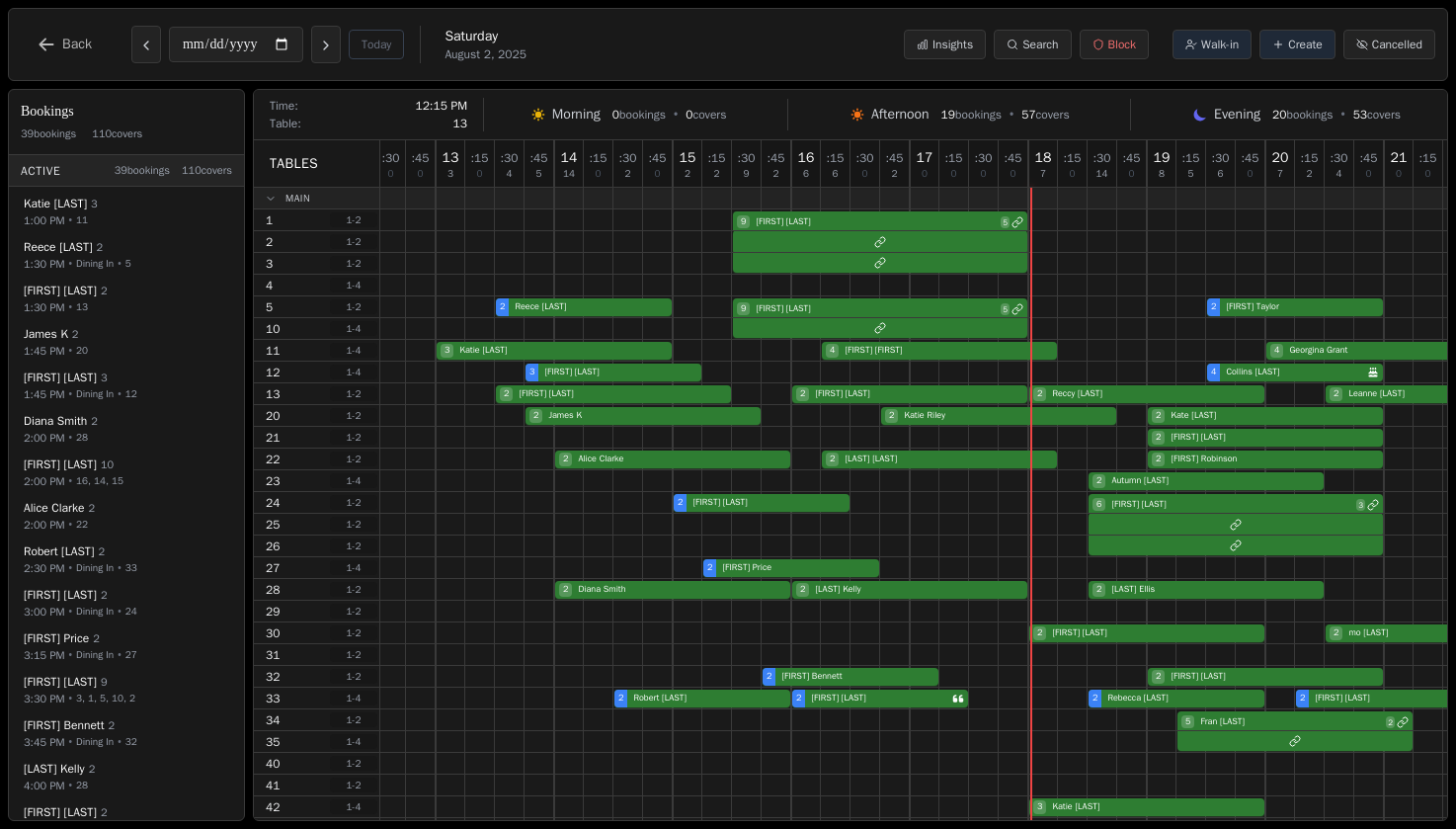 scroll, scrollTop: 0, scrollLeft: 534, axis: horizontal 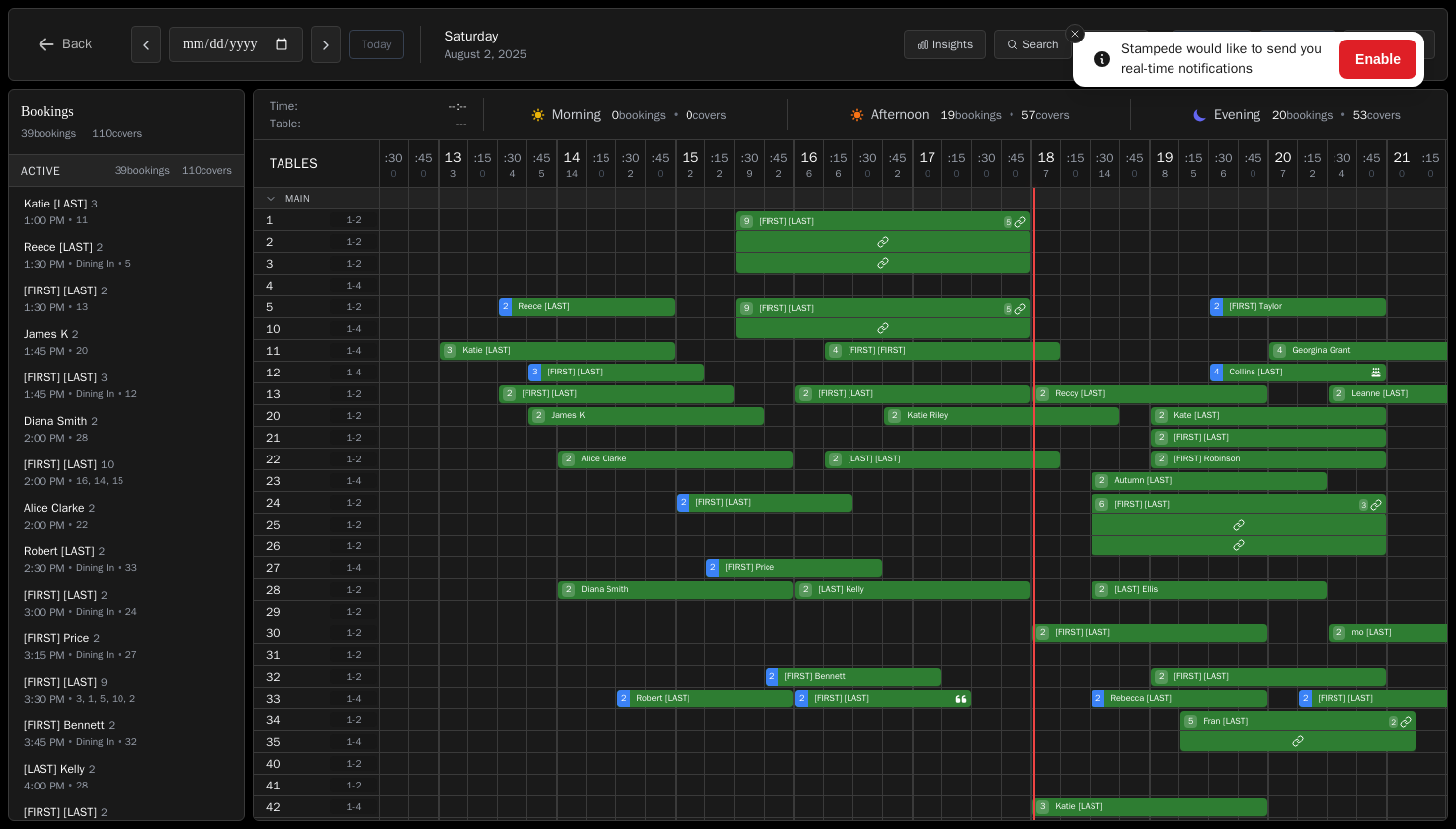 click 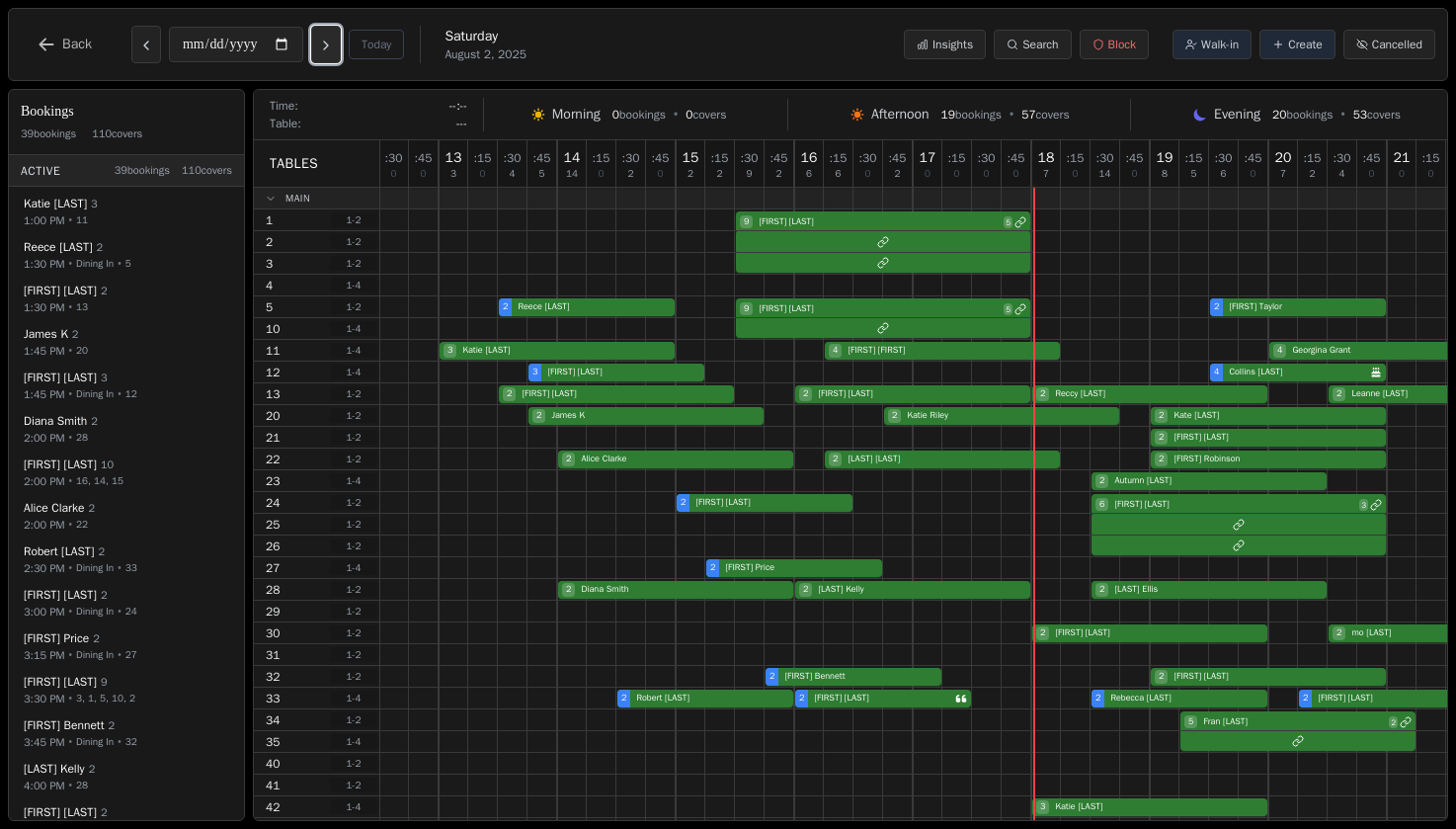 click 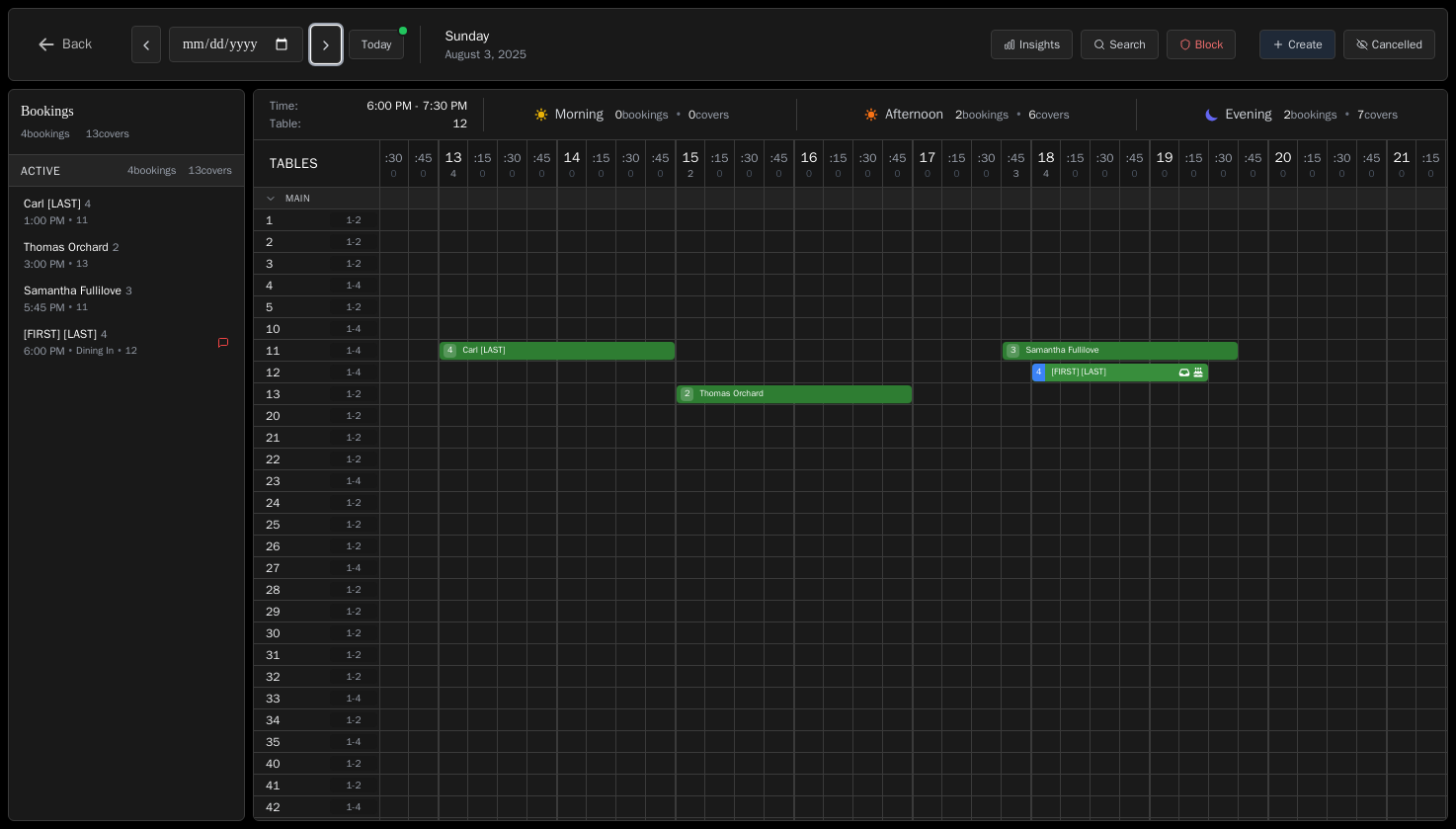 click on "4 Nyasha   Montaque Has conversation thread Birthday celebration" at bounding box center [794, 373] 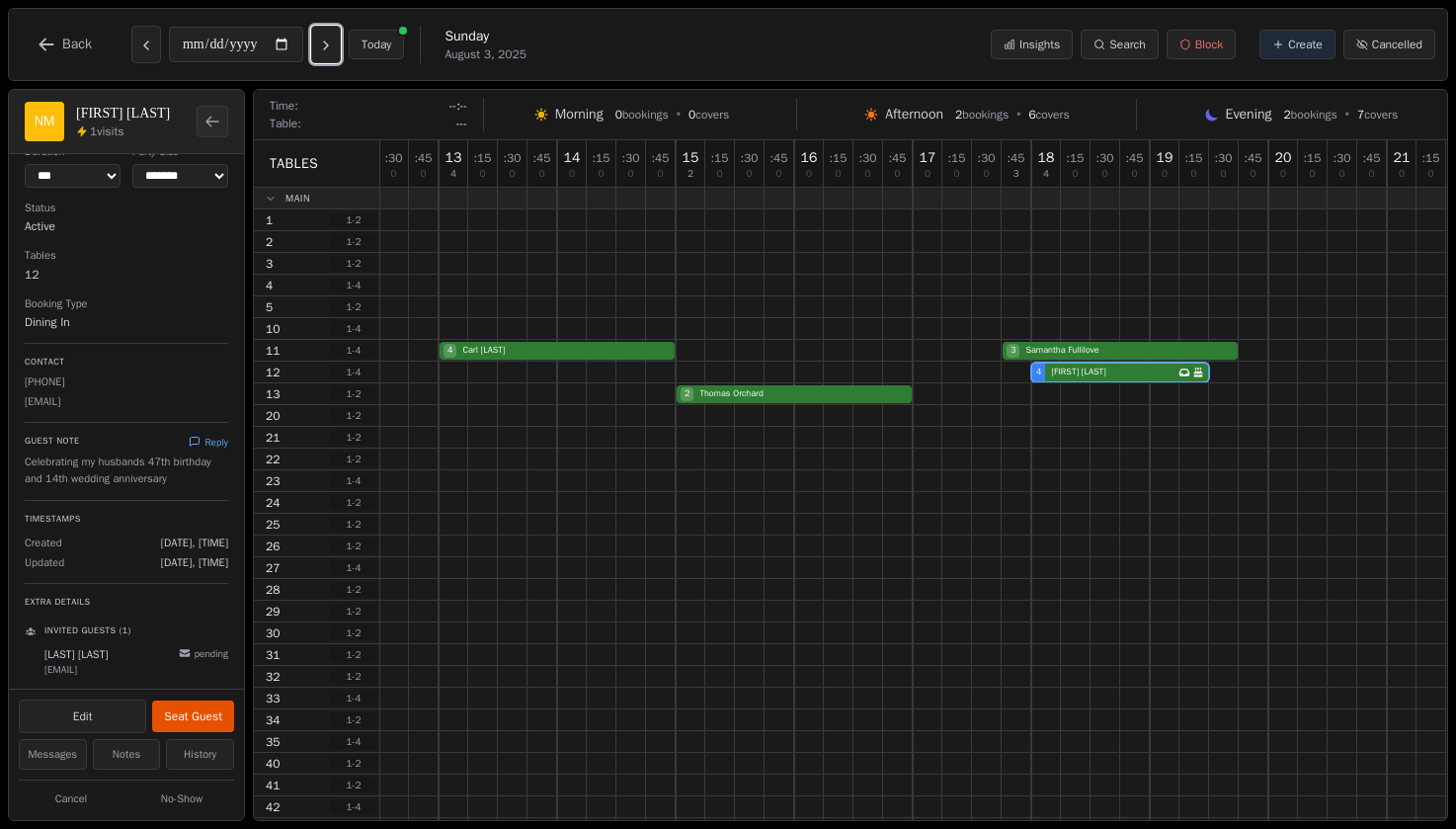 scroll, scrollTop: 136, scrollLeft: 0, axis: vertical 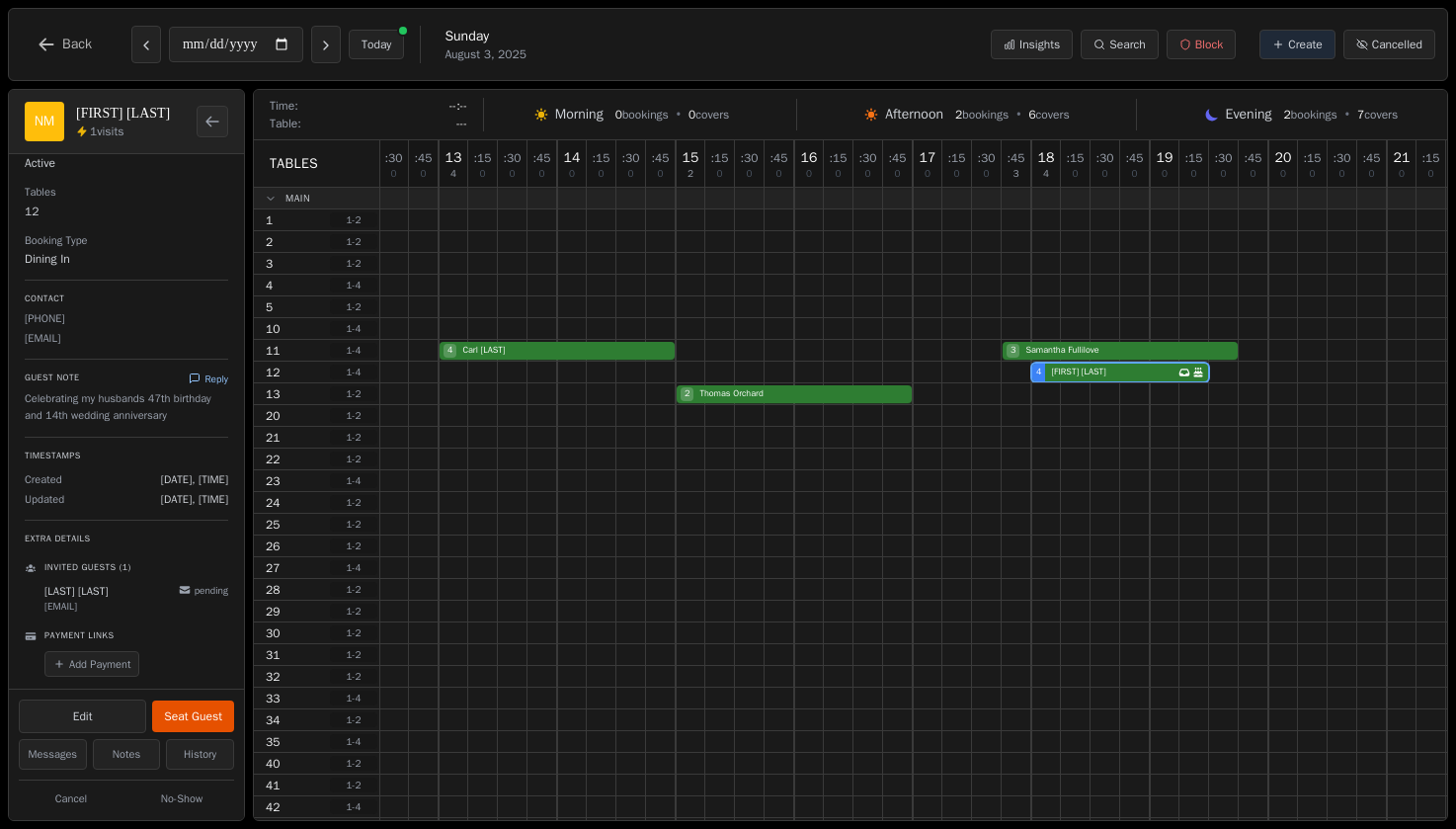 click on "Reply" at bounding box center [208, 378] 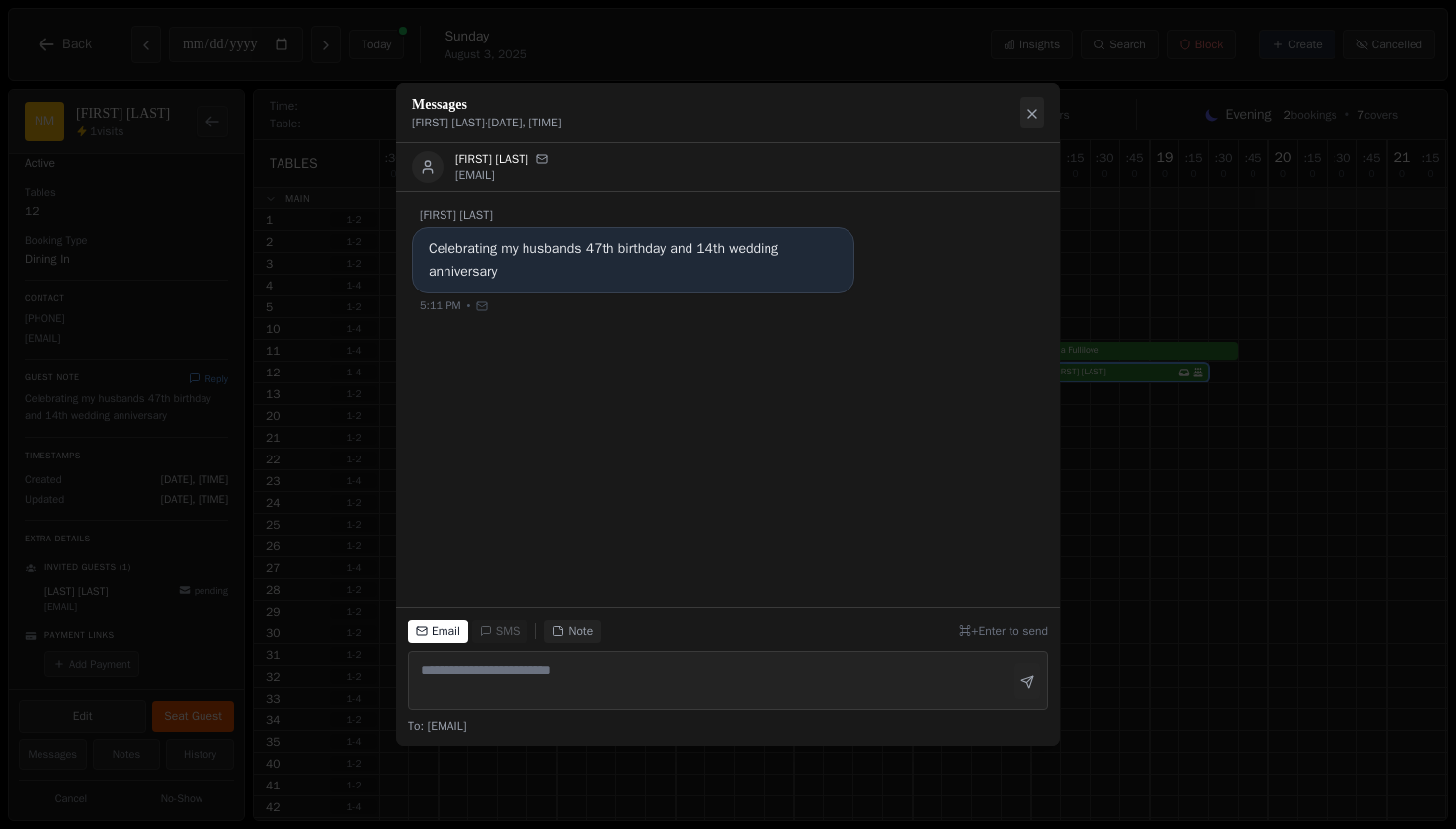 click 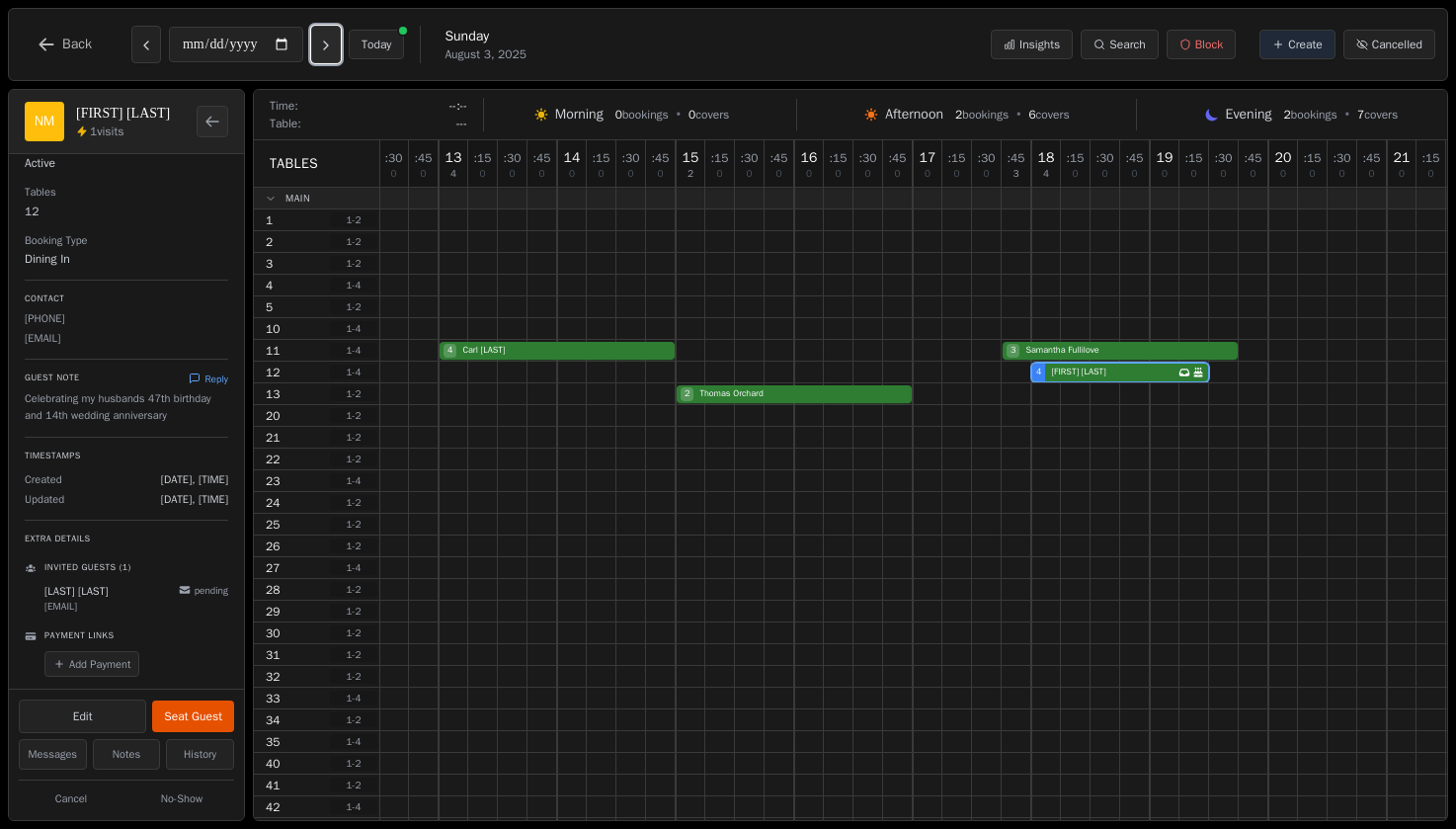 click 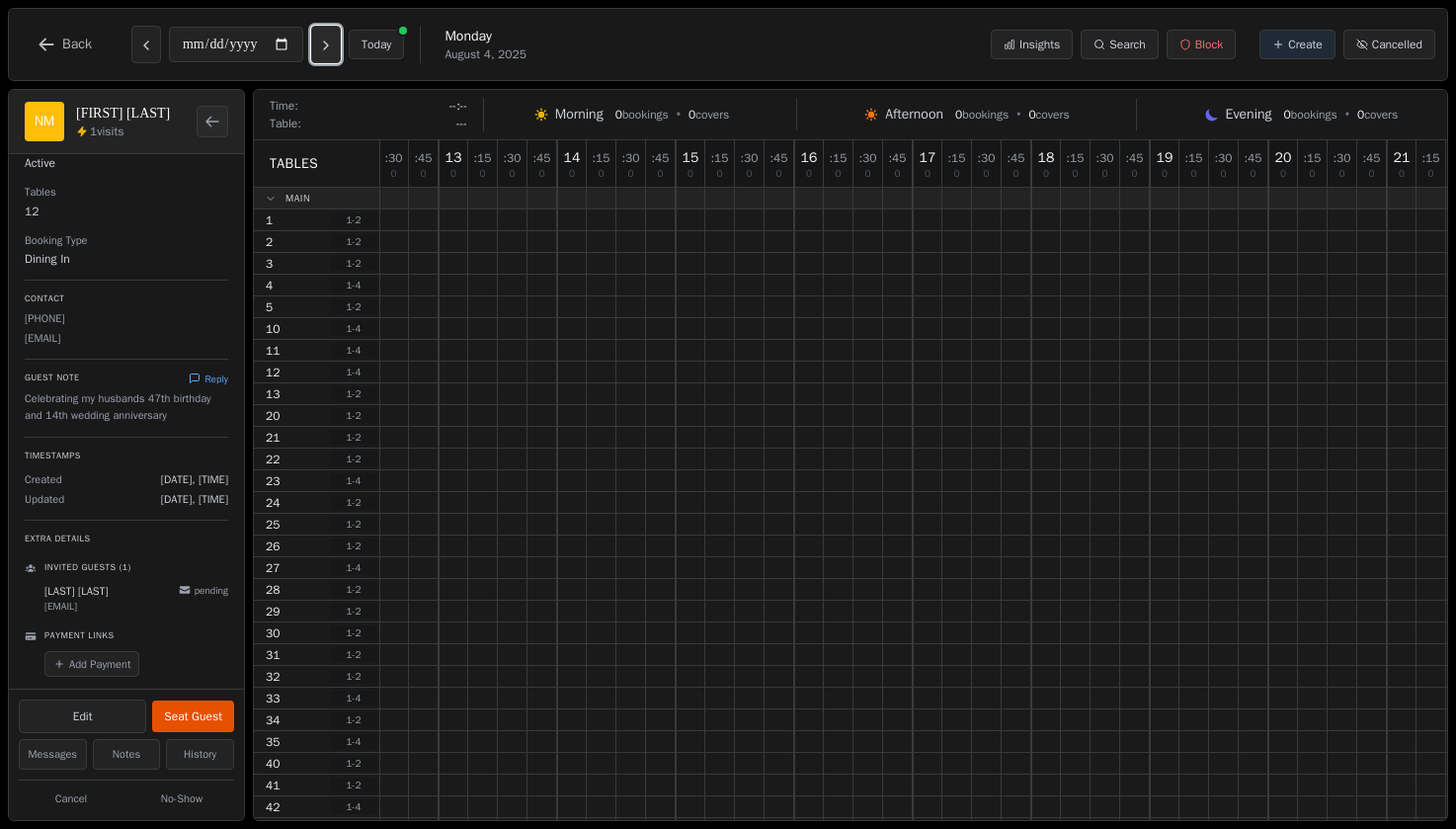 click 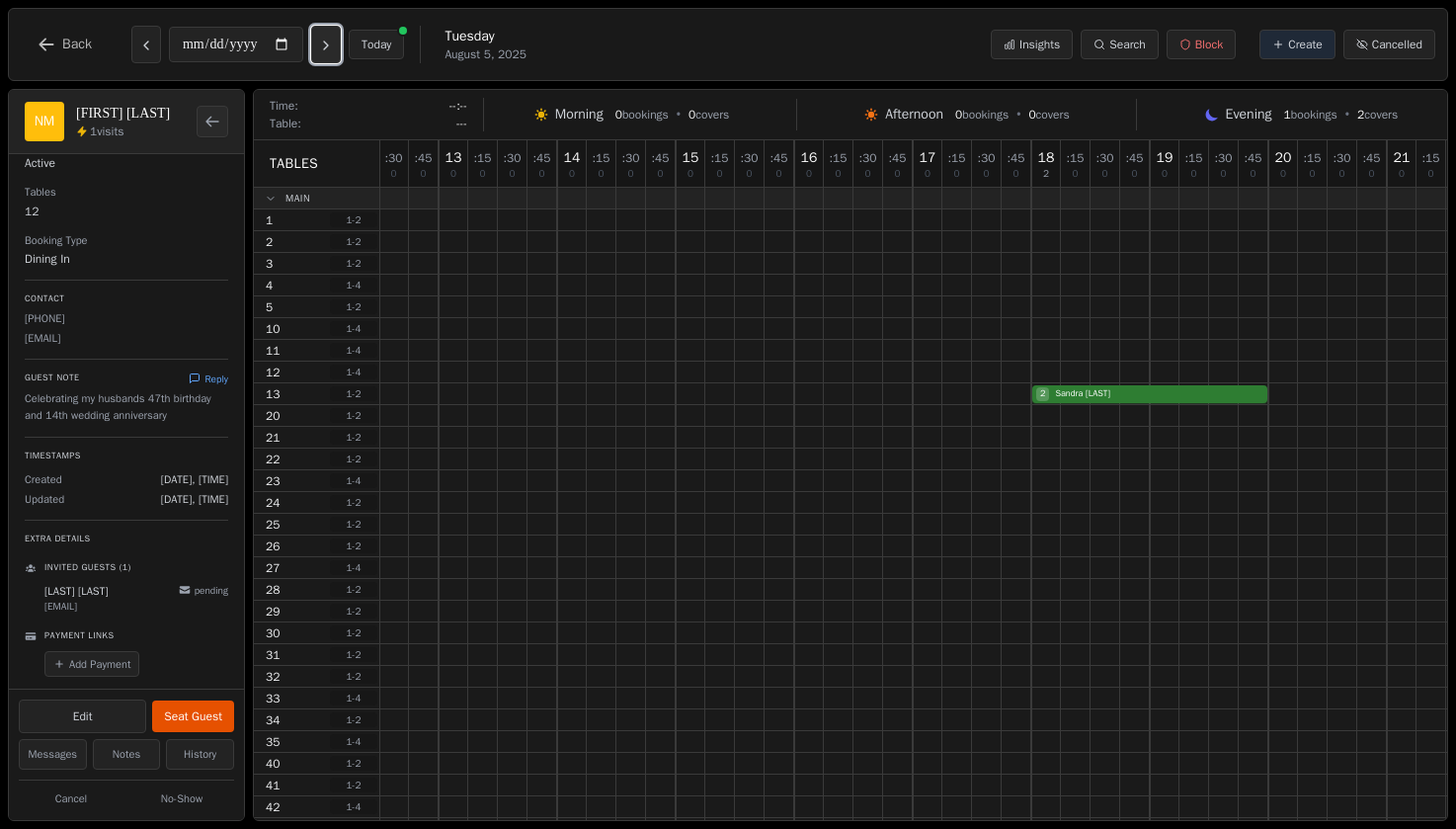 click 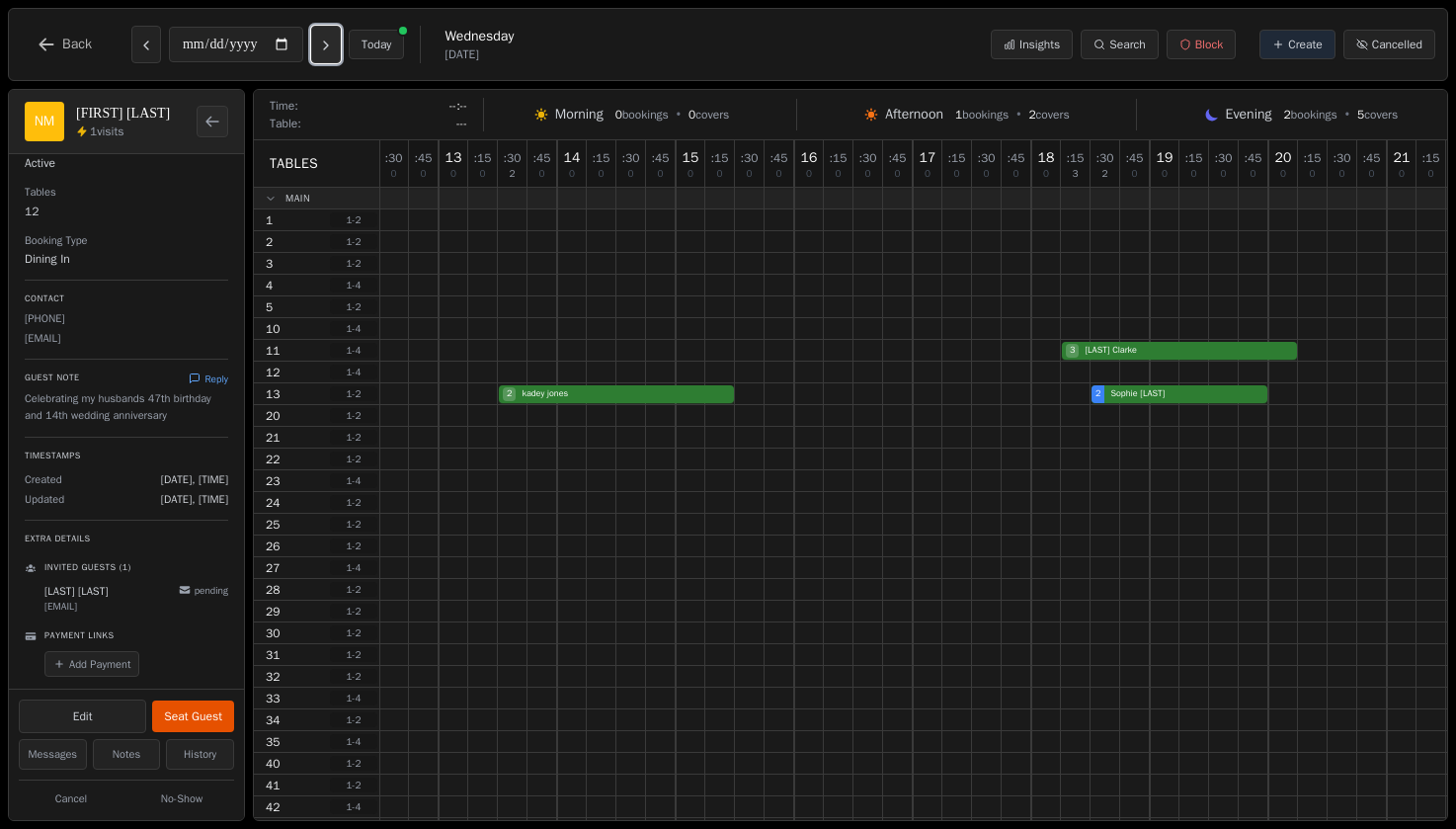 click 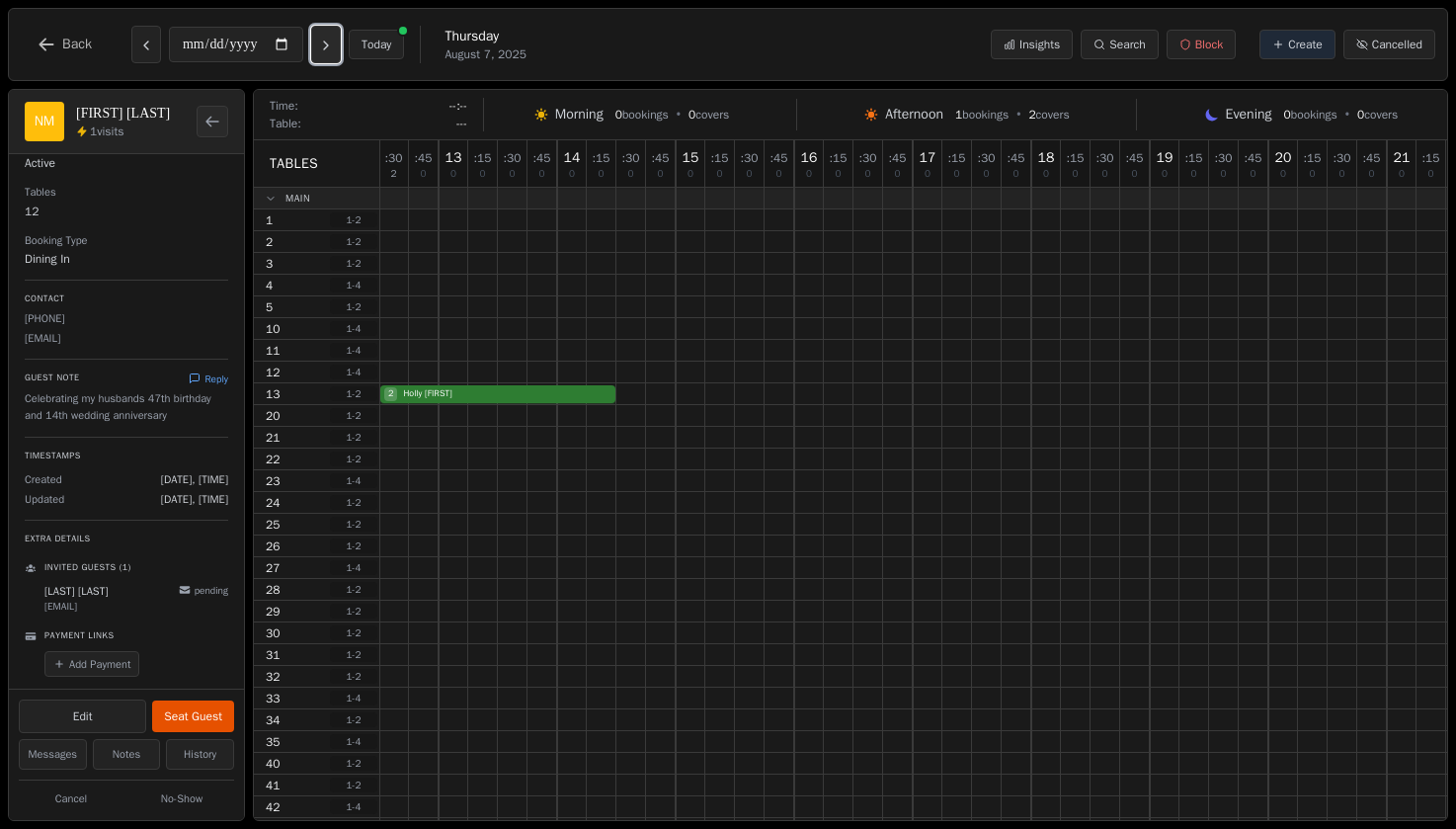 click 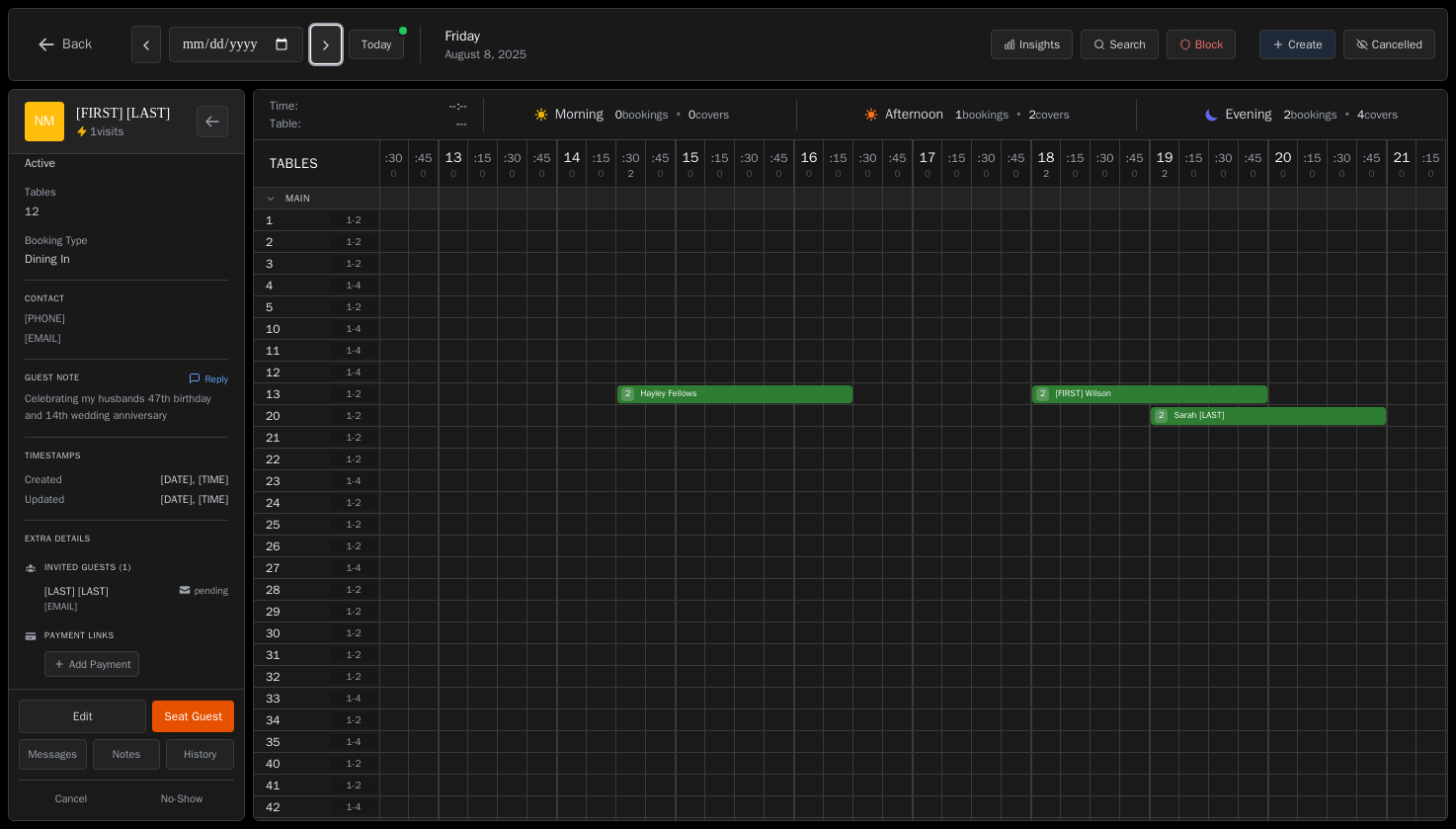 click 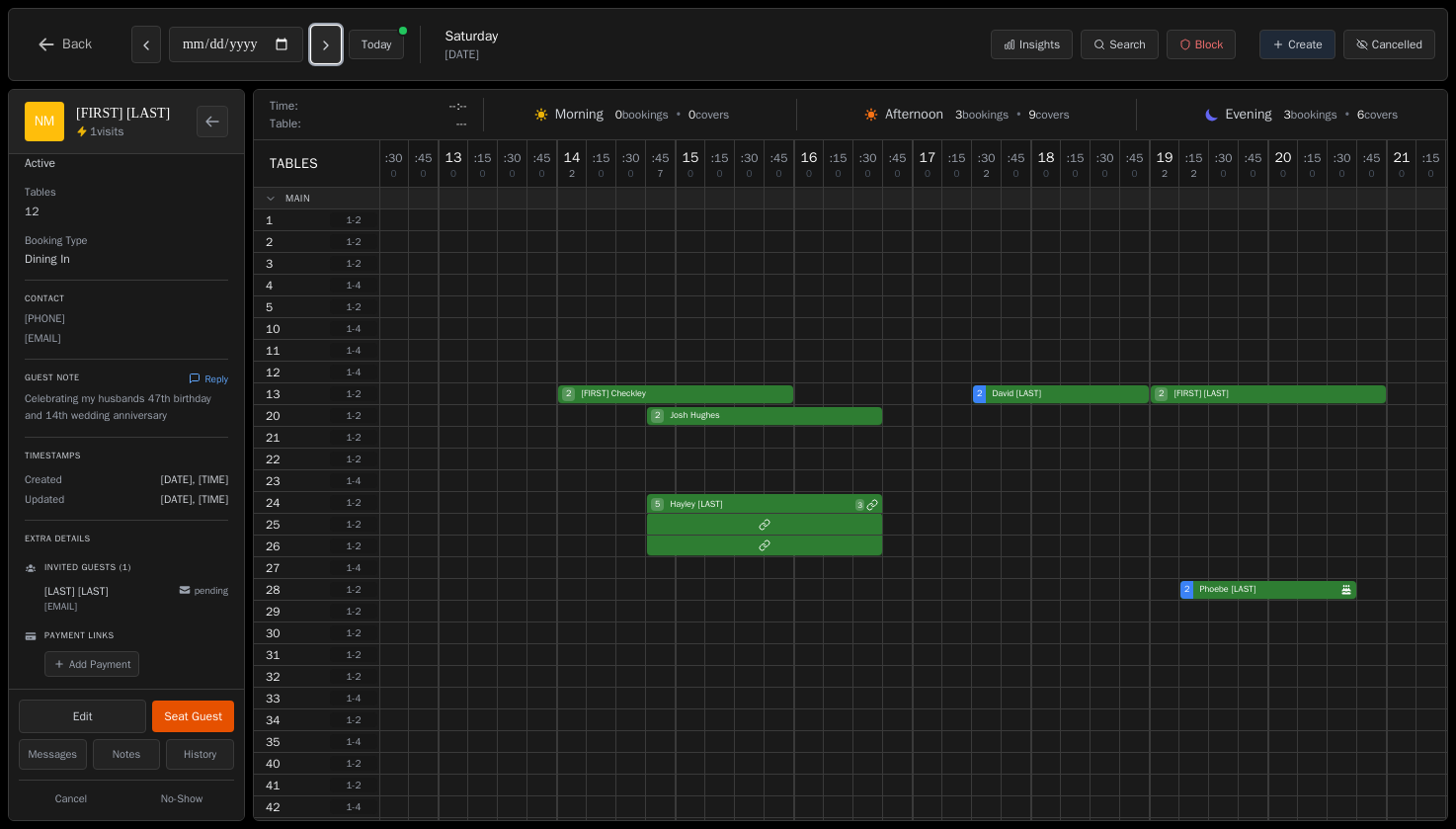 click 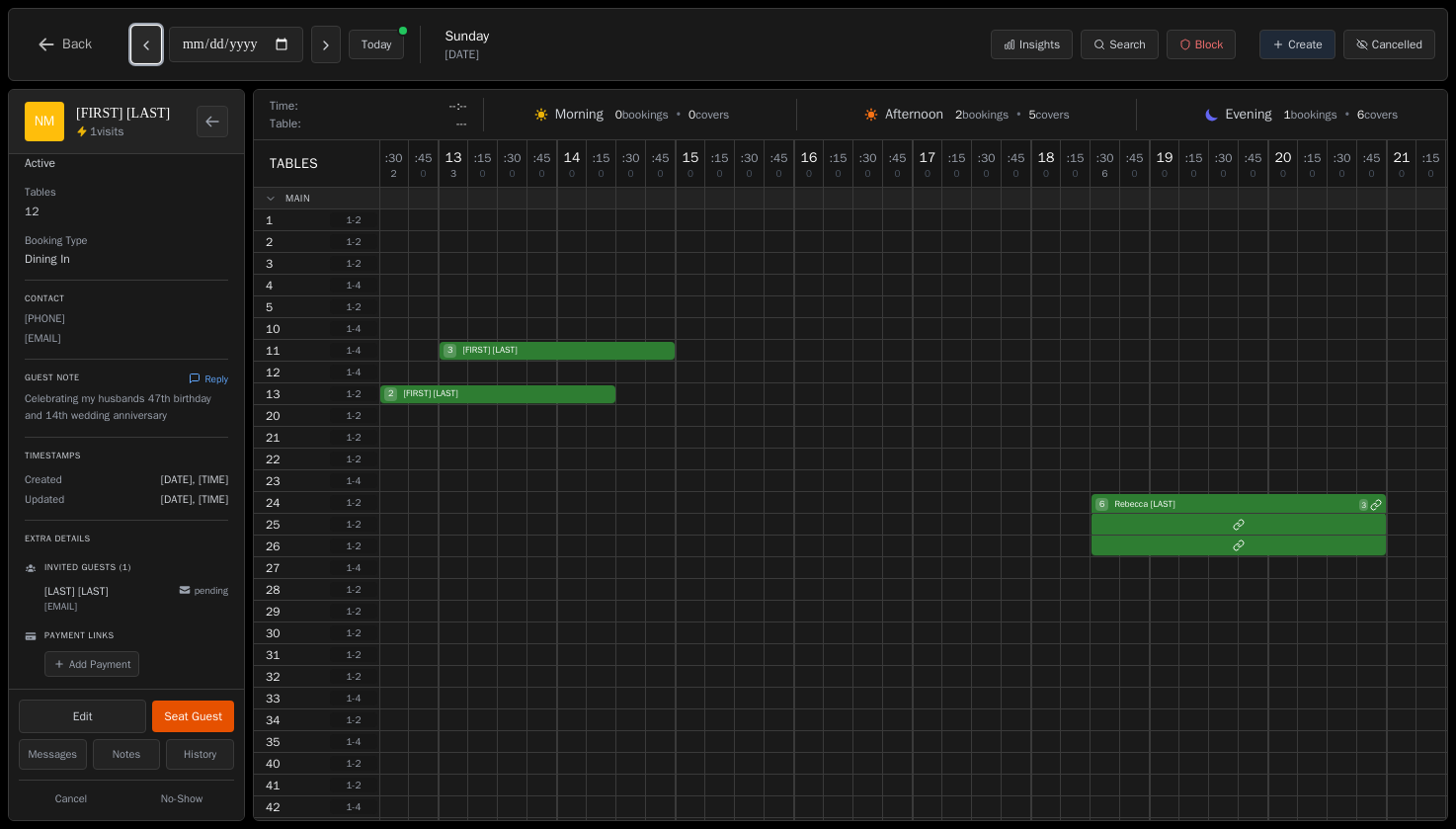 click at bounding box center (146, 44) 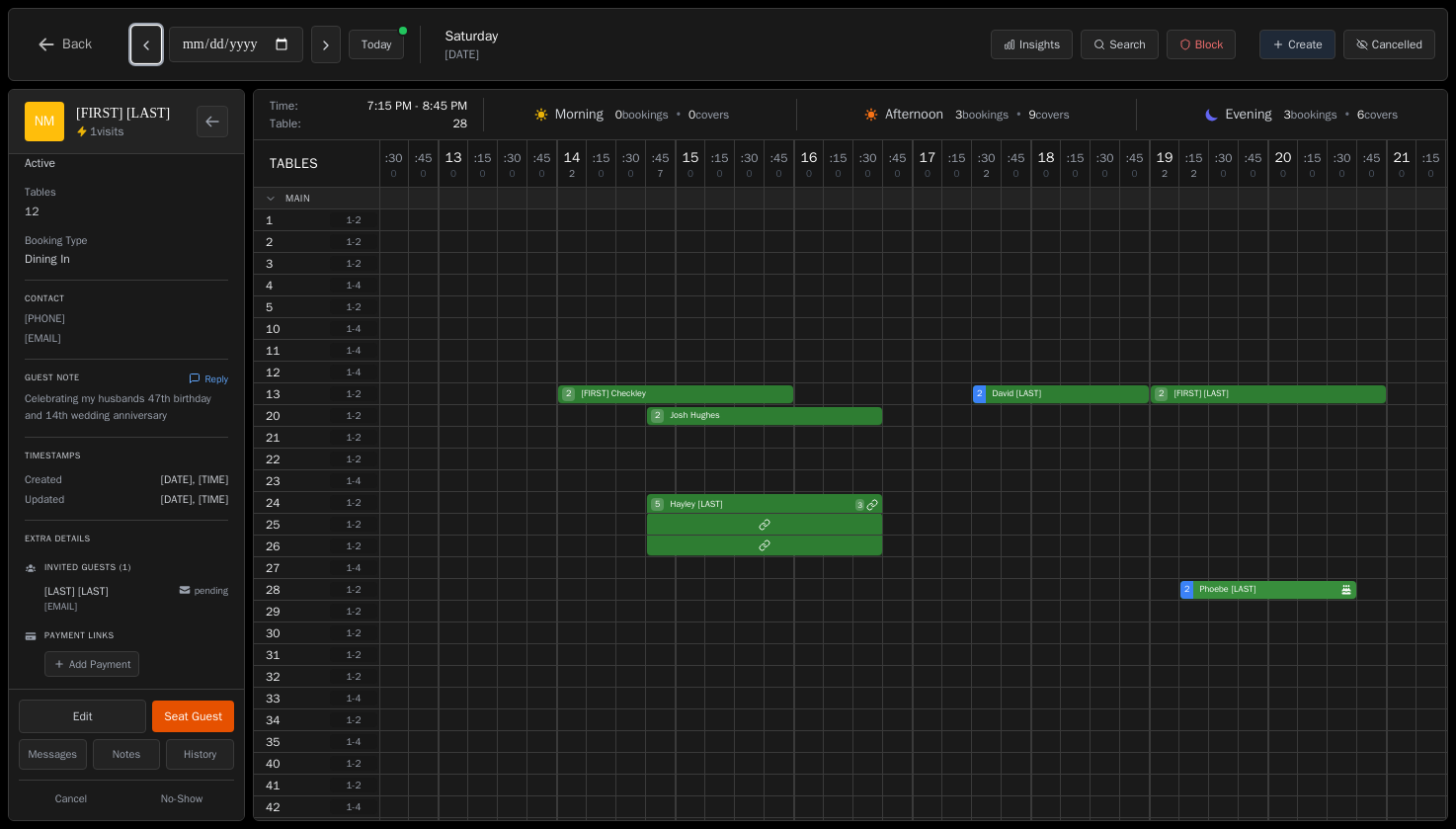 click on "2 Phoebe   Tennant Birthday celebration" at bounding box center (794, 590) 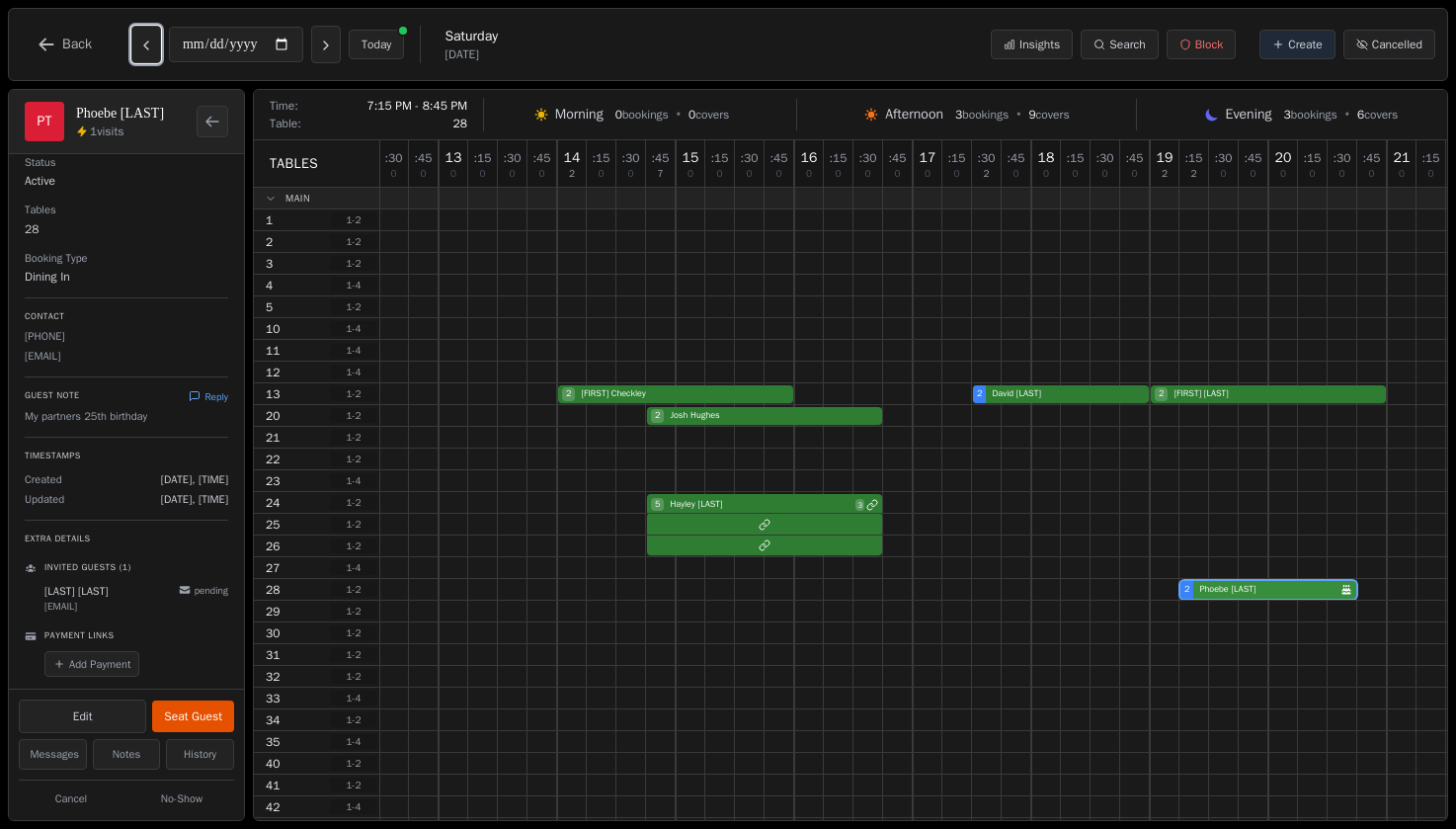 scroll, scrollTop: 21, scrollLeft: 0, axis: vertical 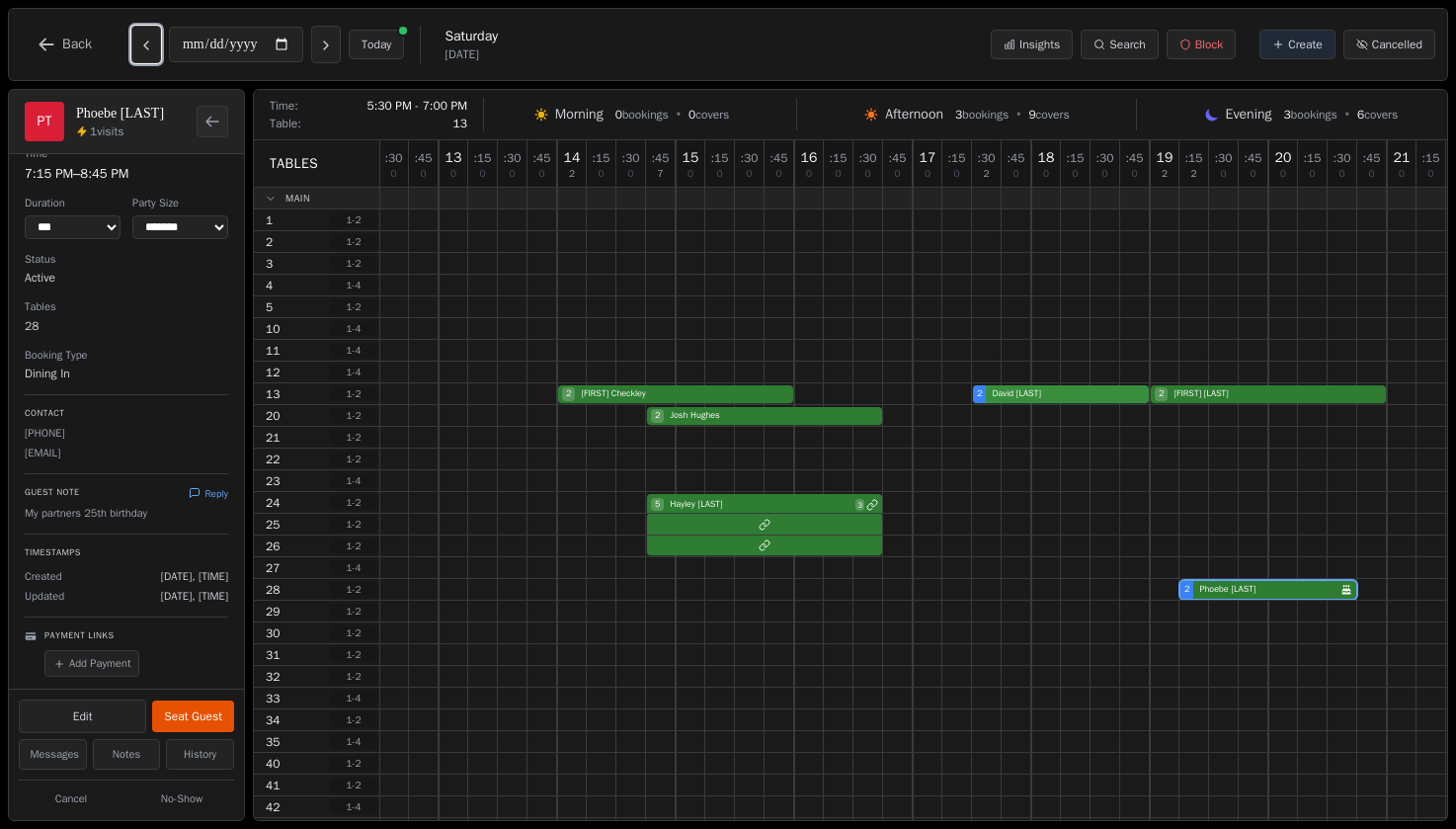 click on "2 Mel   Checkley 2 David   Fagan 2 Cameron   Dunbar" at bounding box center [794, 394] 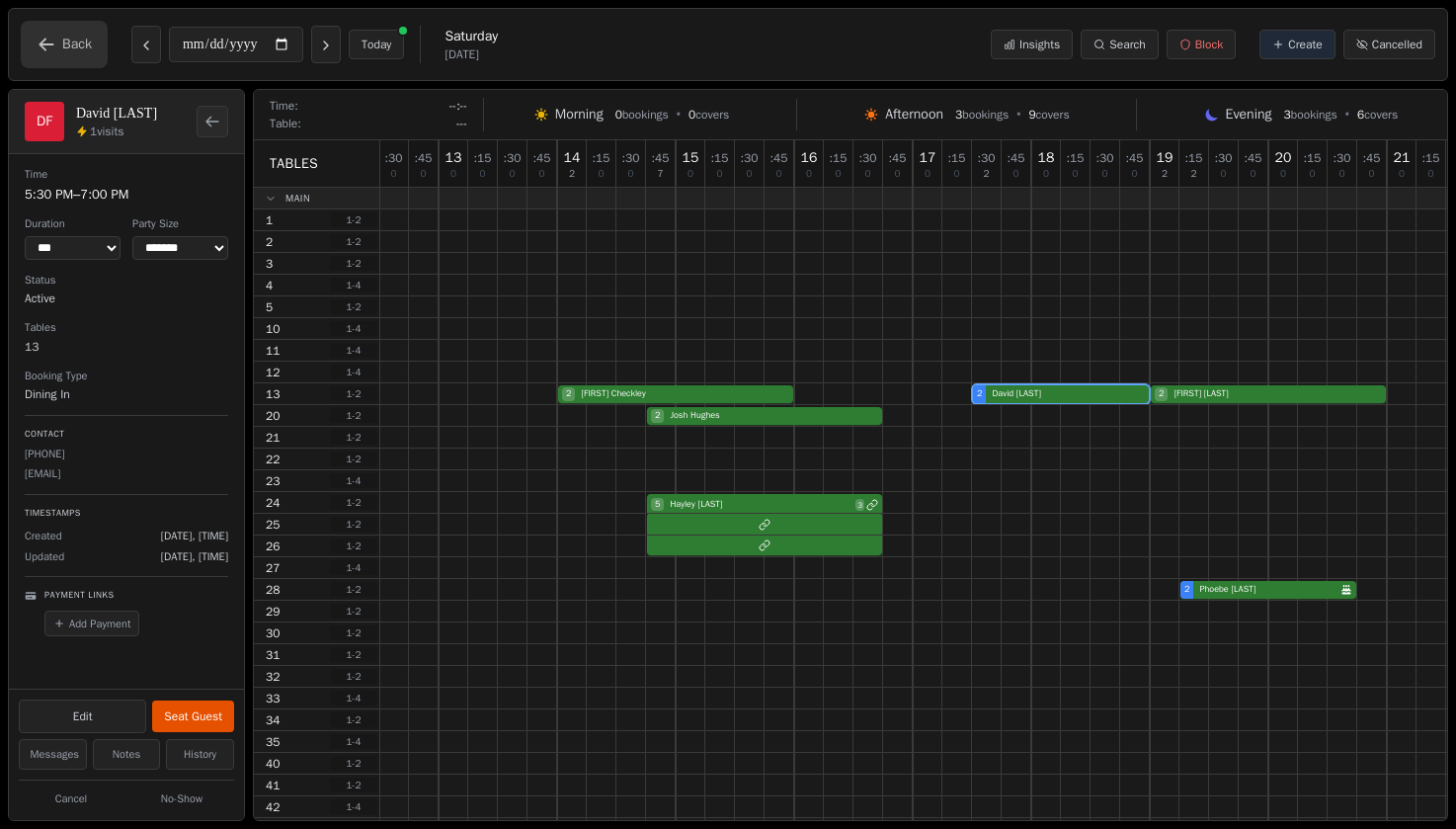 click on "Back" at bounding box center [64, 44] 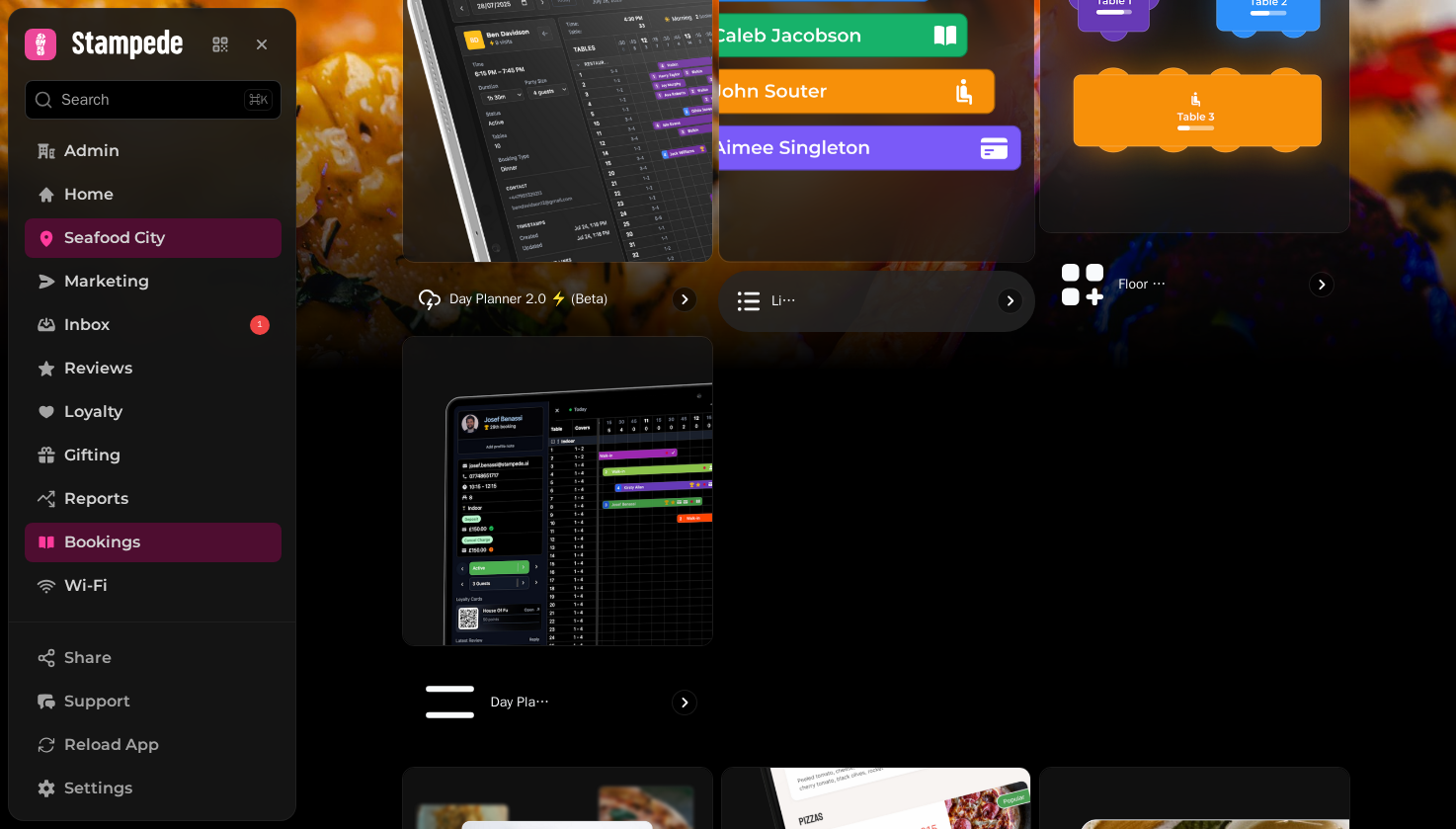 scroll, scrollTop: 157, scrollLeft: 0, axis: vertical 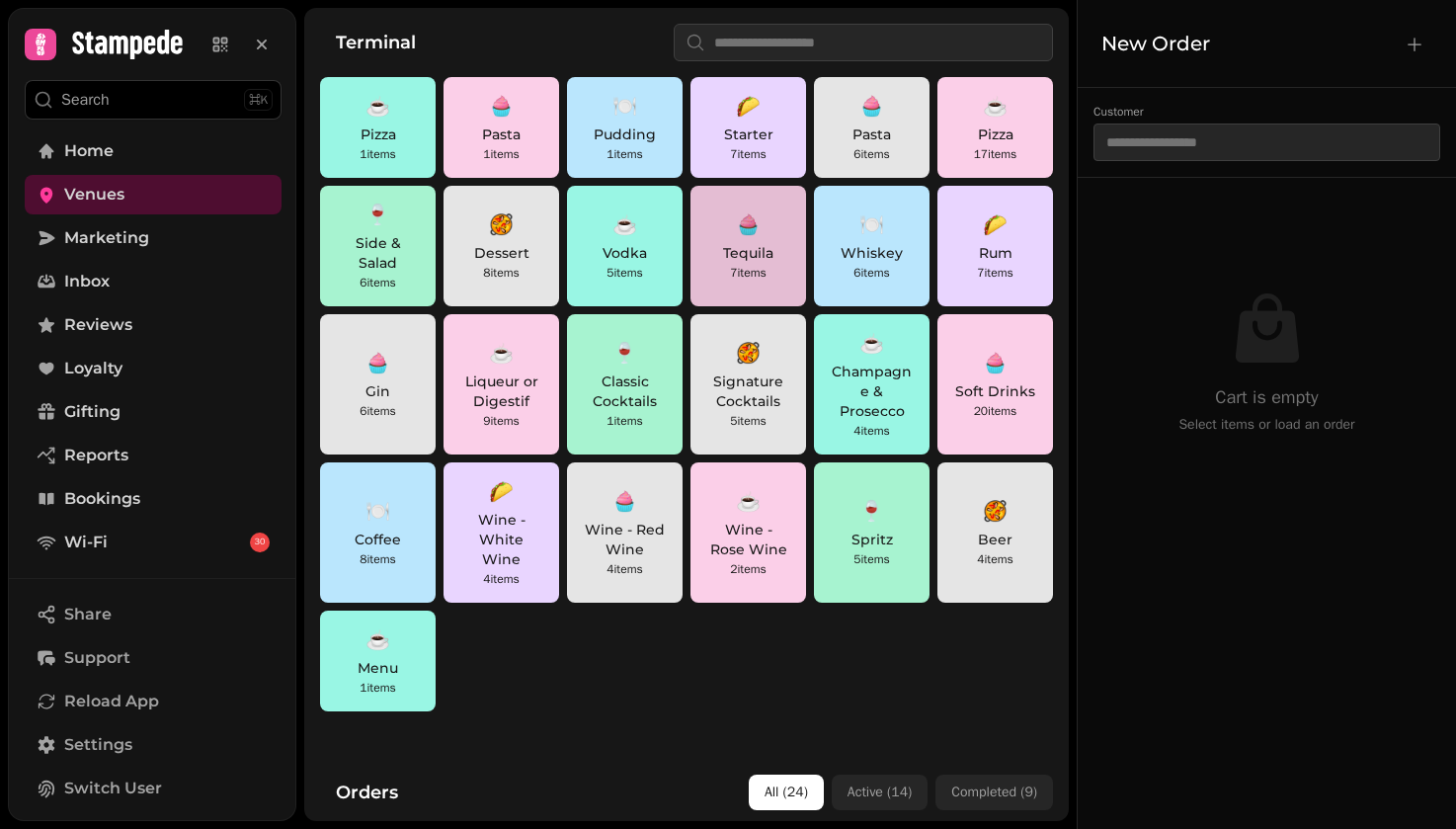 click on "Tequila" at bounding box center (748, 253) 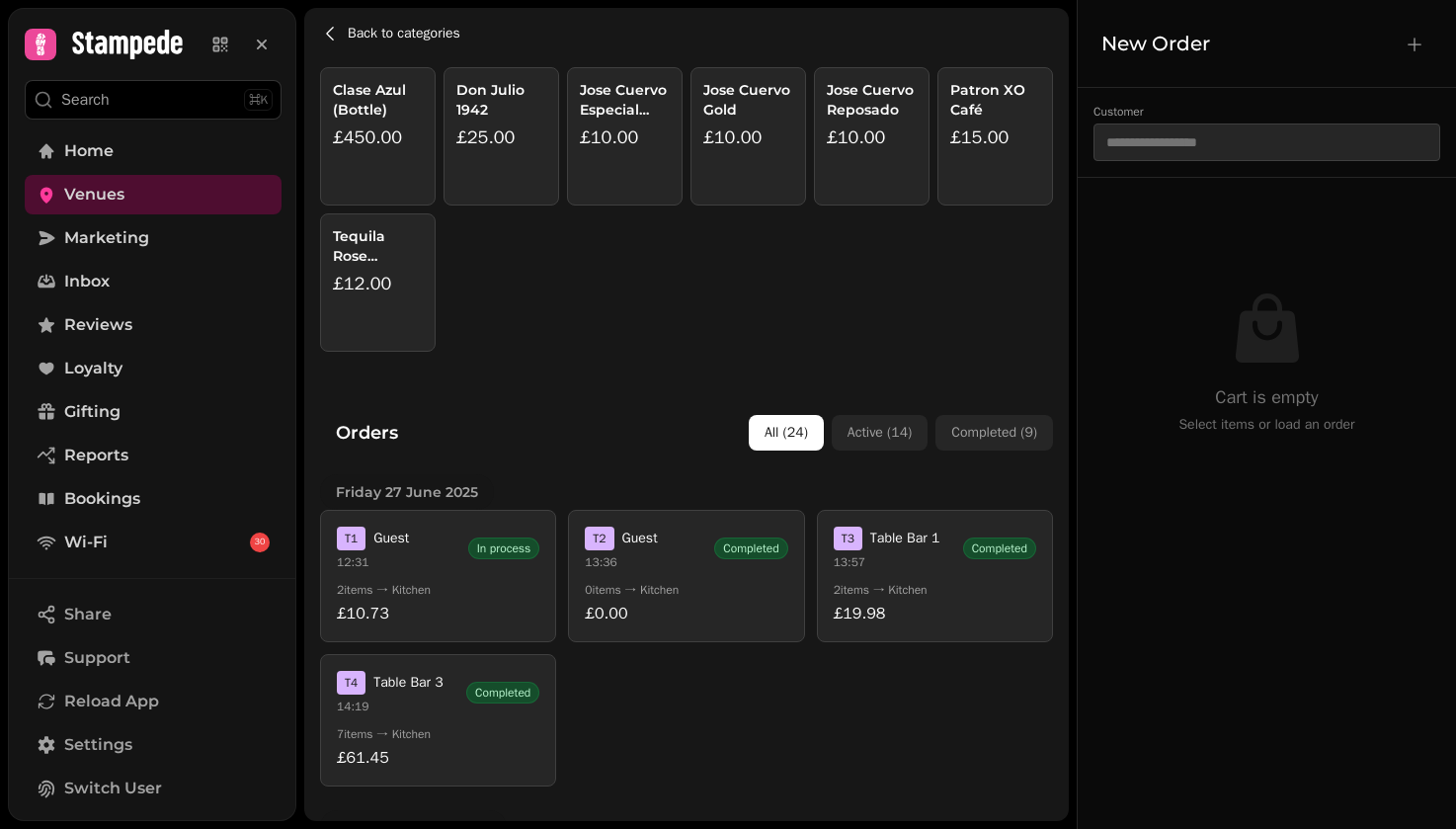 click on "Back to categories" at bounding box center (404, 34) 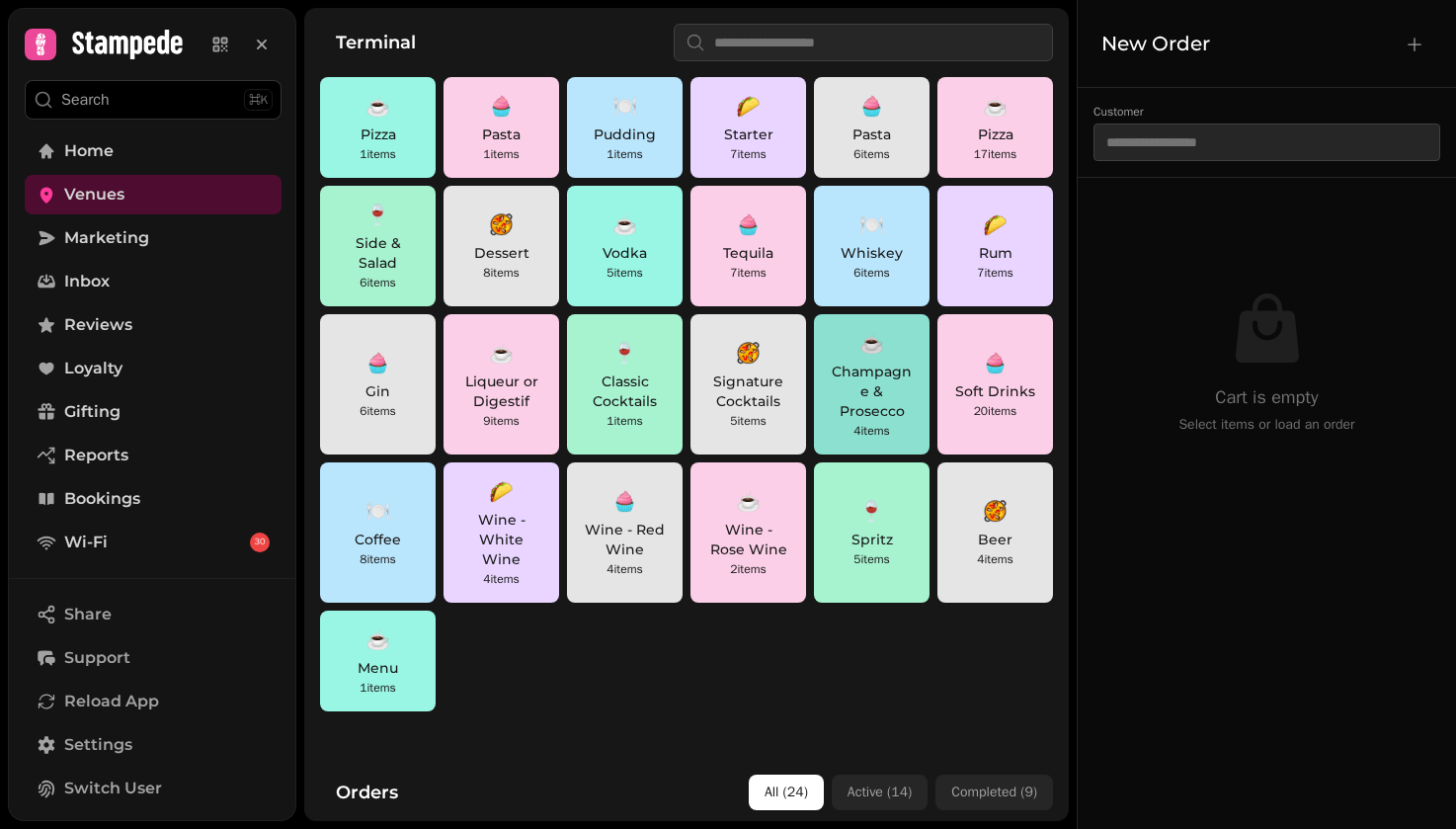 click on "Champagne & Prosecco" at bounding box center [871, 391] 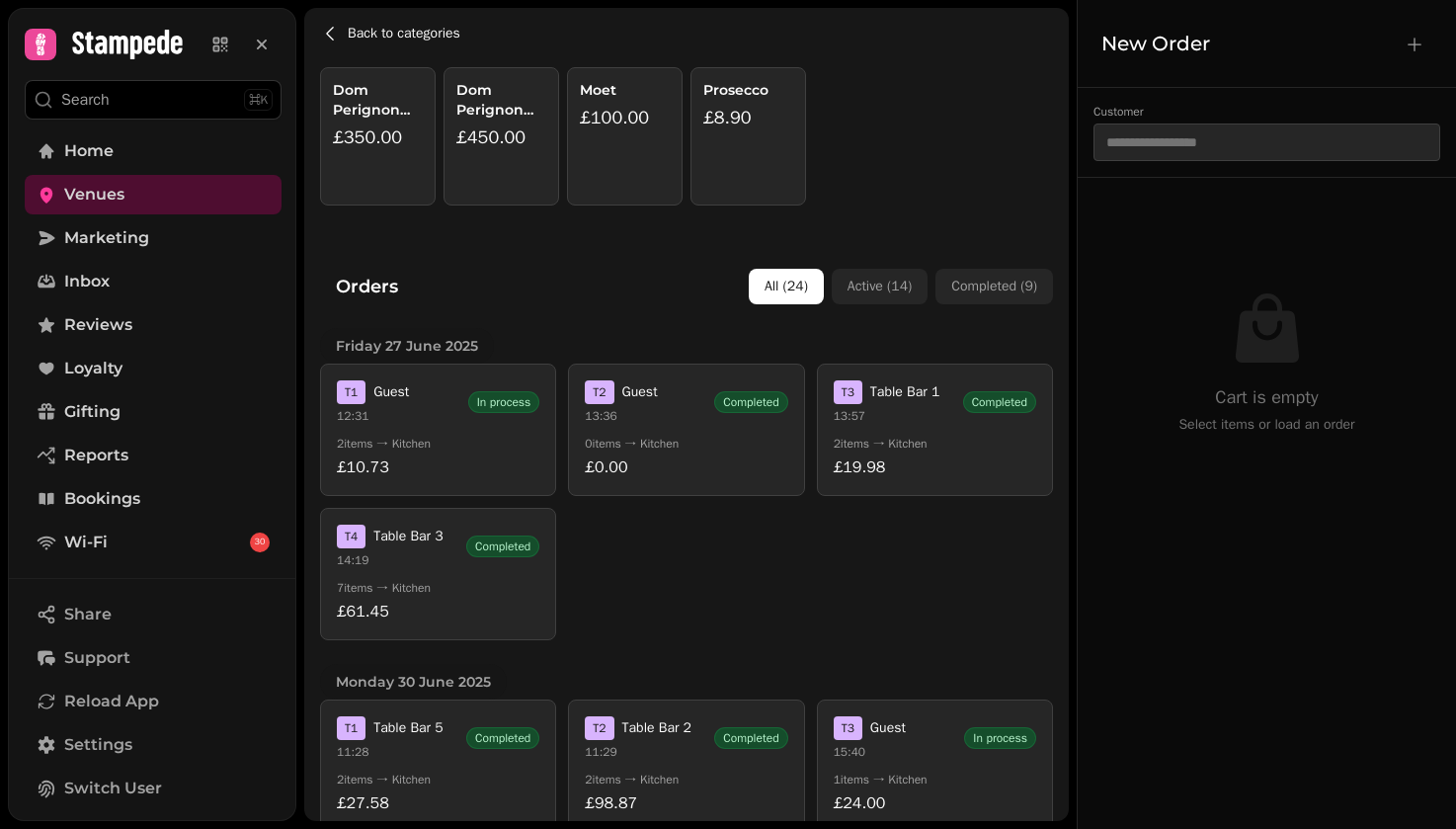 click on "Back to categories" at bounding box center [404, 34] 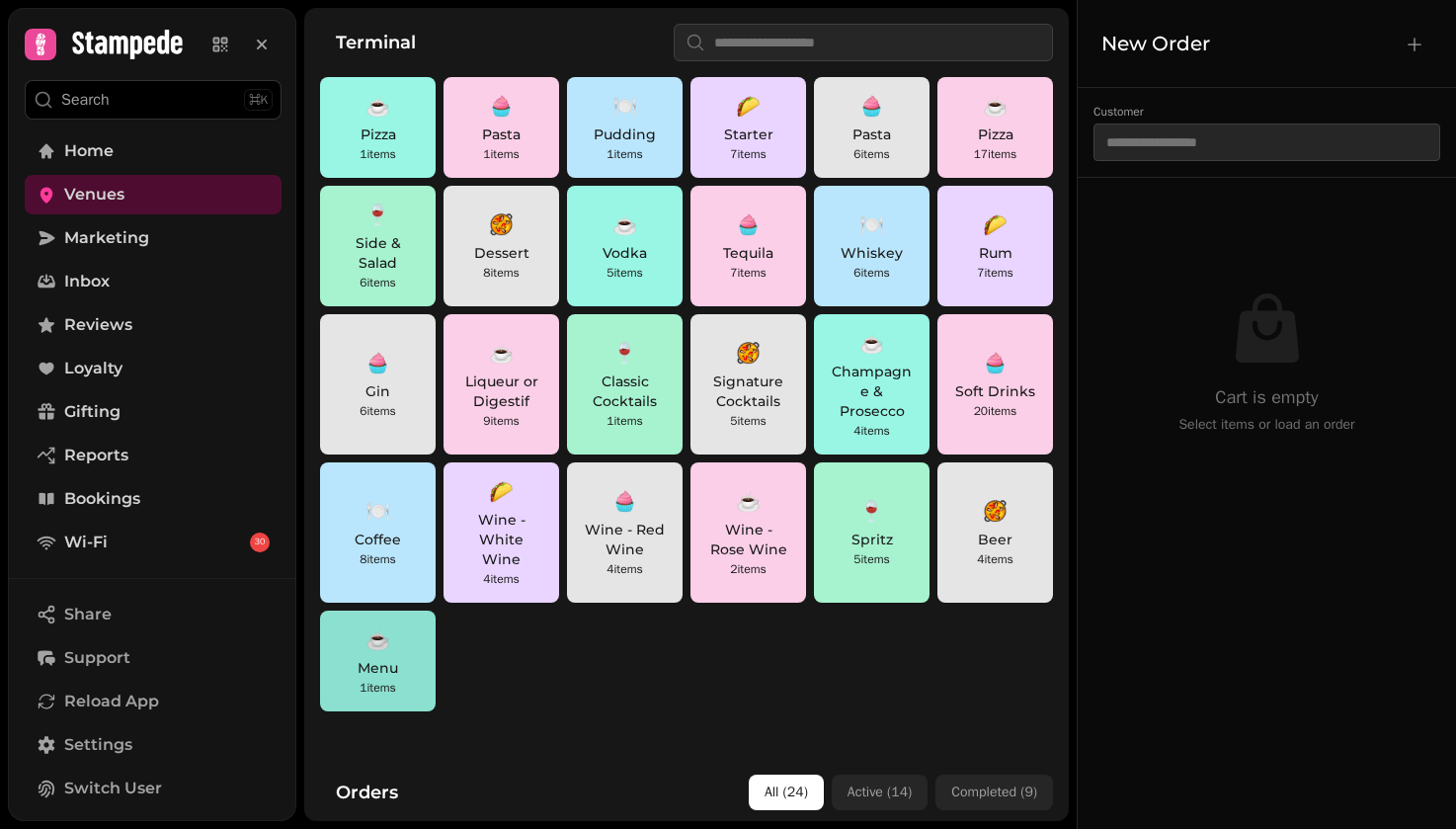 click on "Menu" at bounding box center [377, 668] 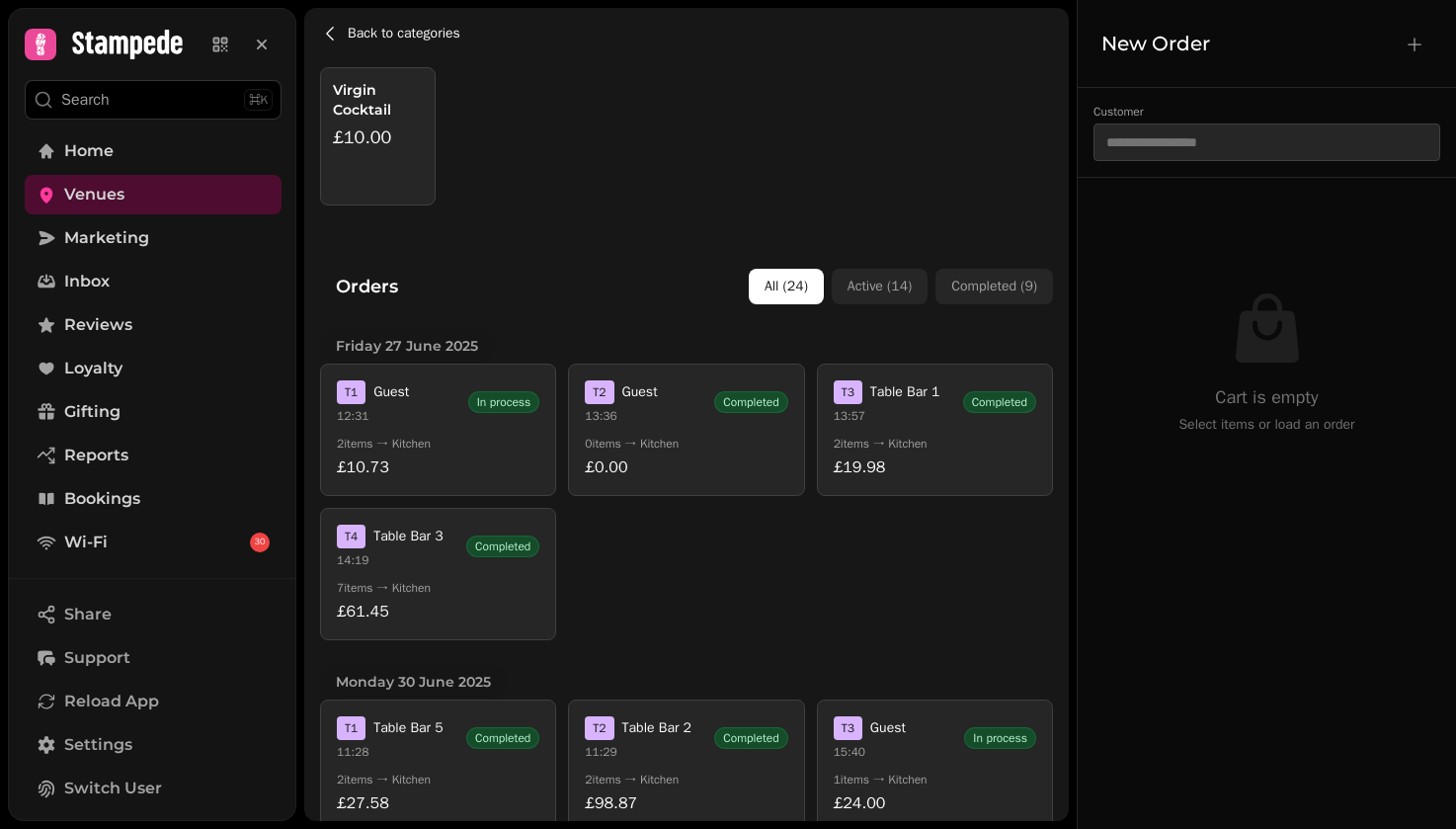 click 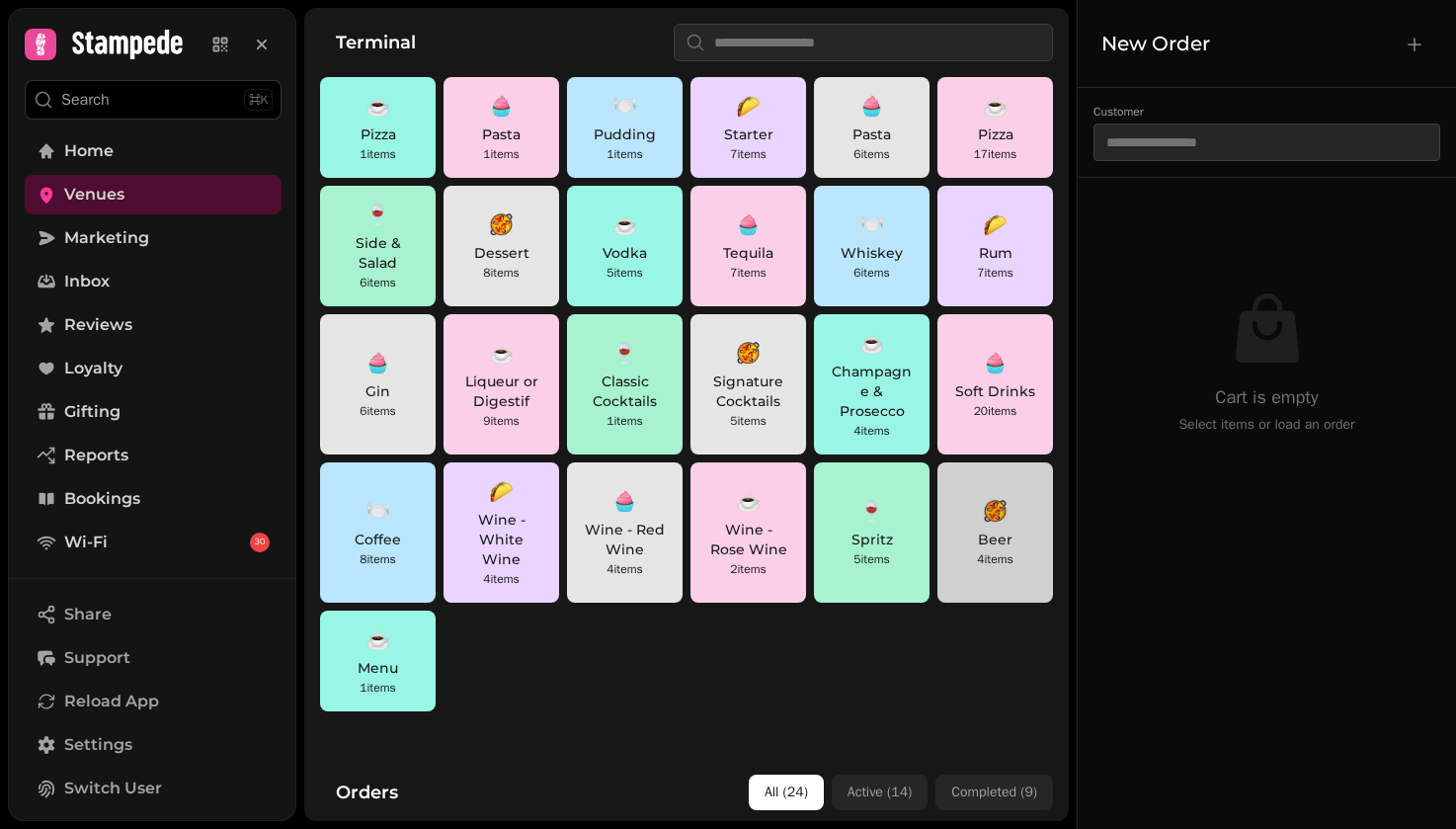 click on "🥘" at bounding box center [995, 512] 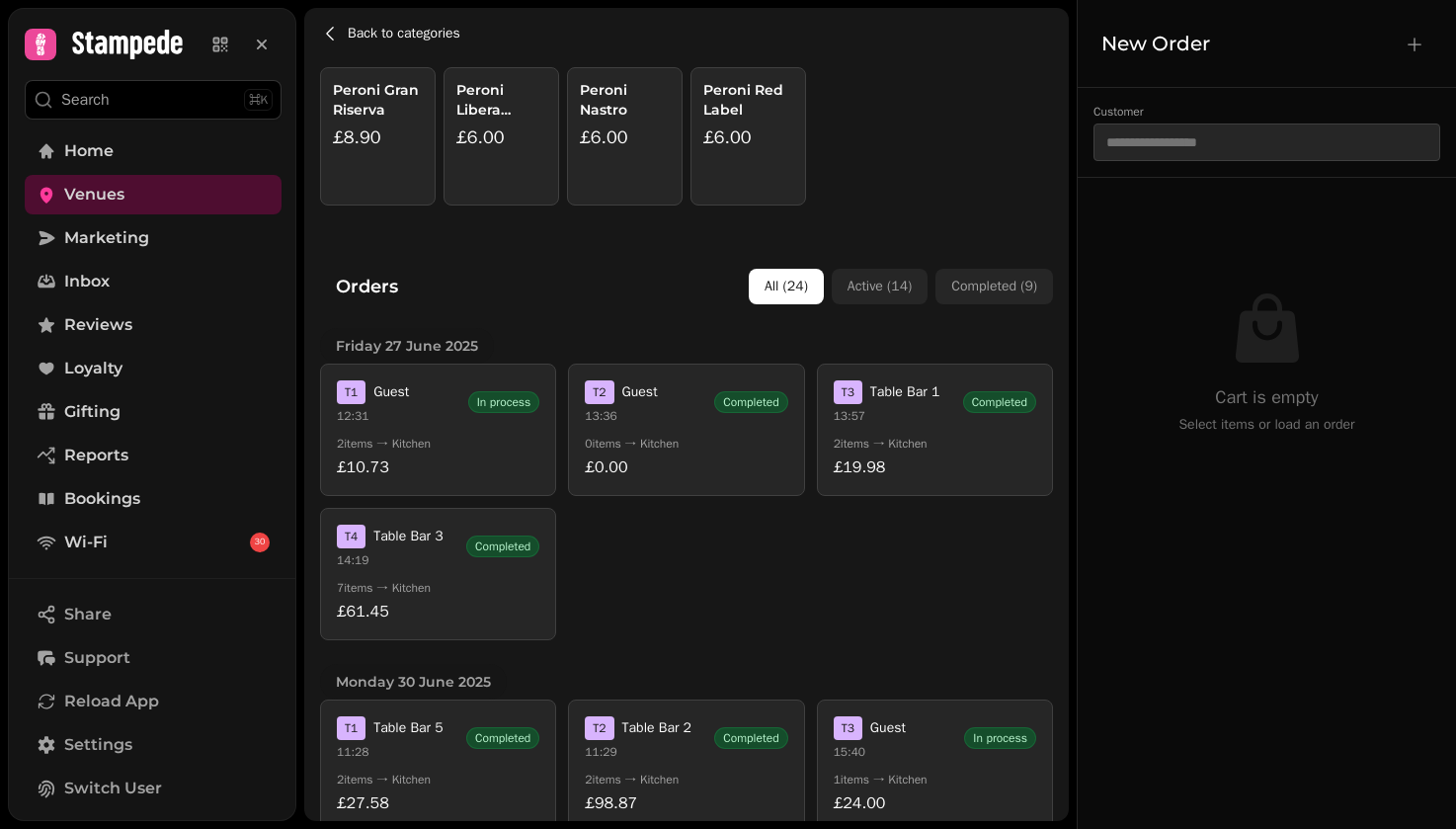 click 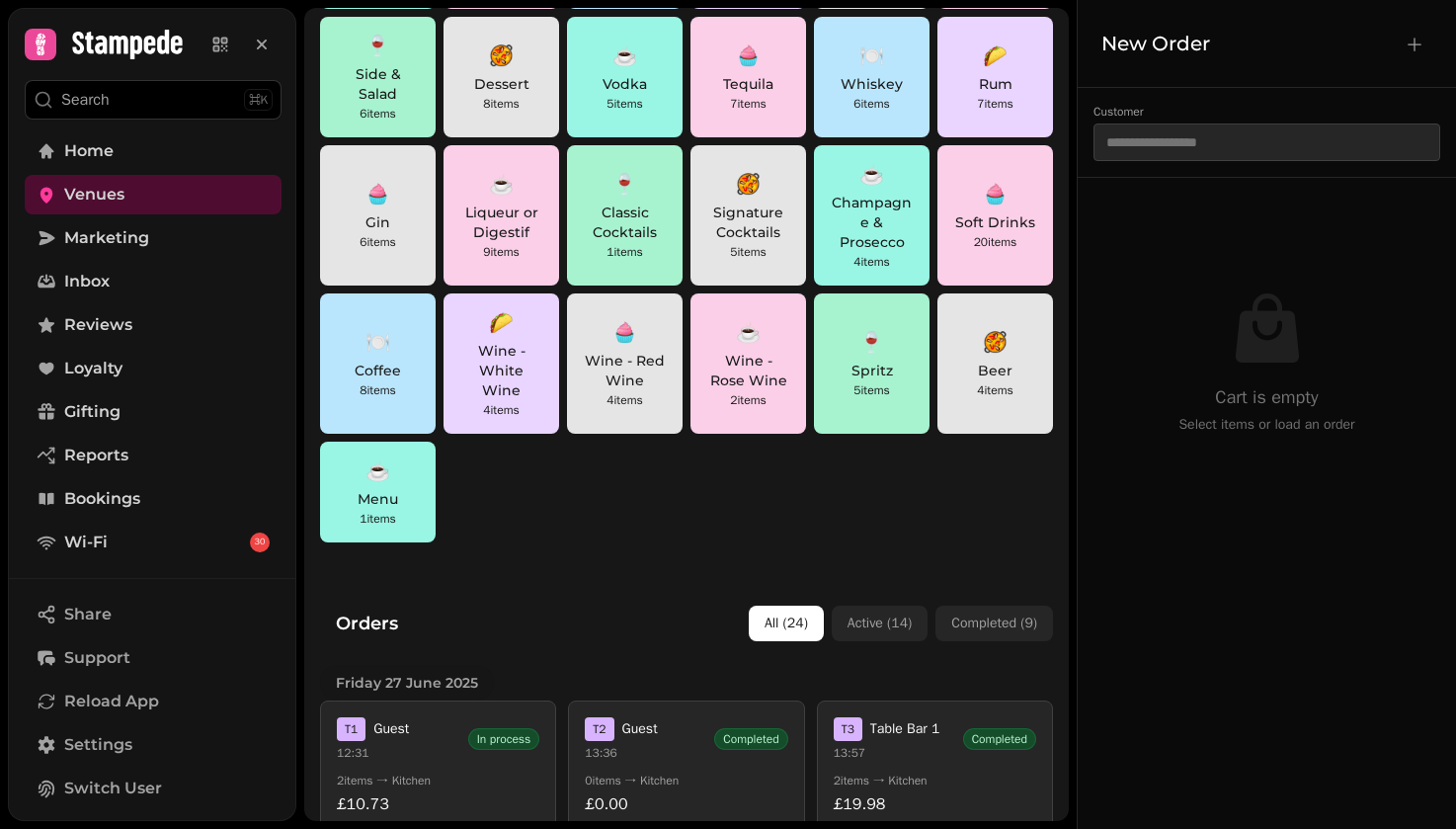 scroll, scrollTop: 0, scrollLeft: 0, axis: both 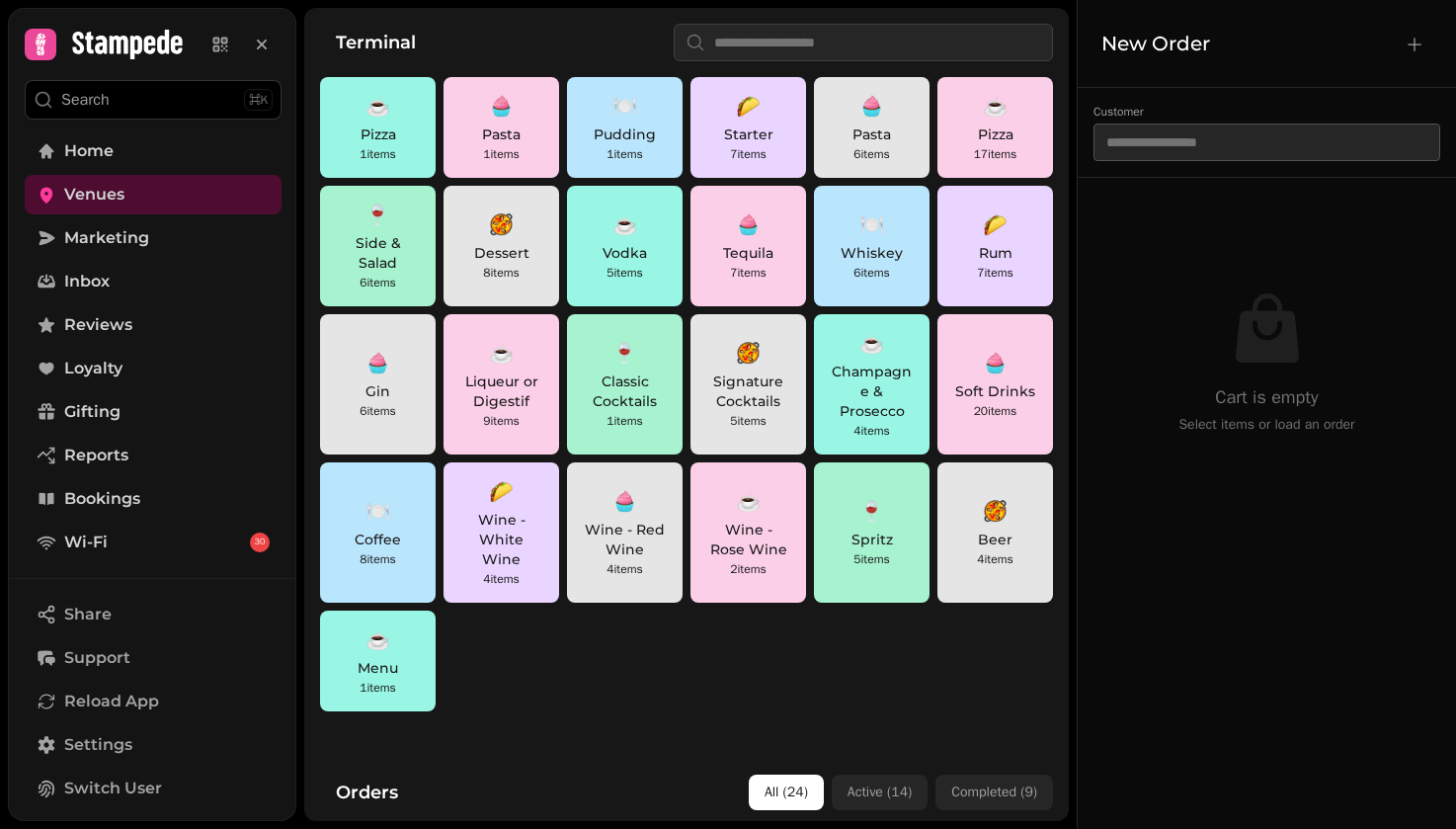 click at bounding box center [1266, 142] 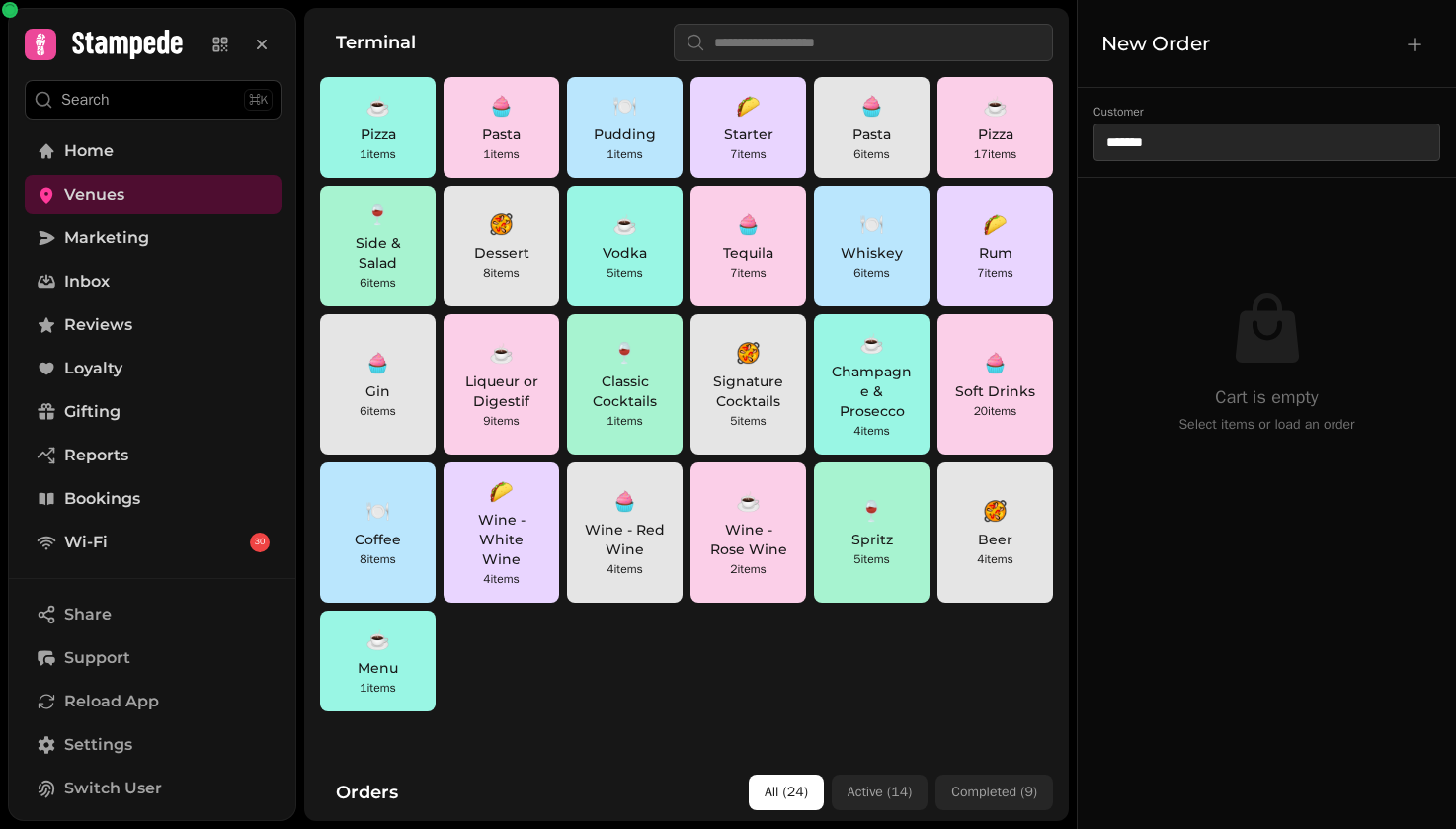 click on "New Order" at bounding box center (1266, 43) 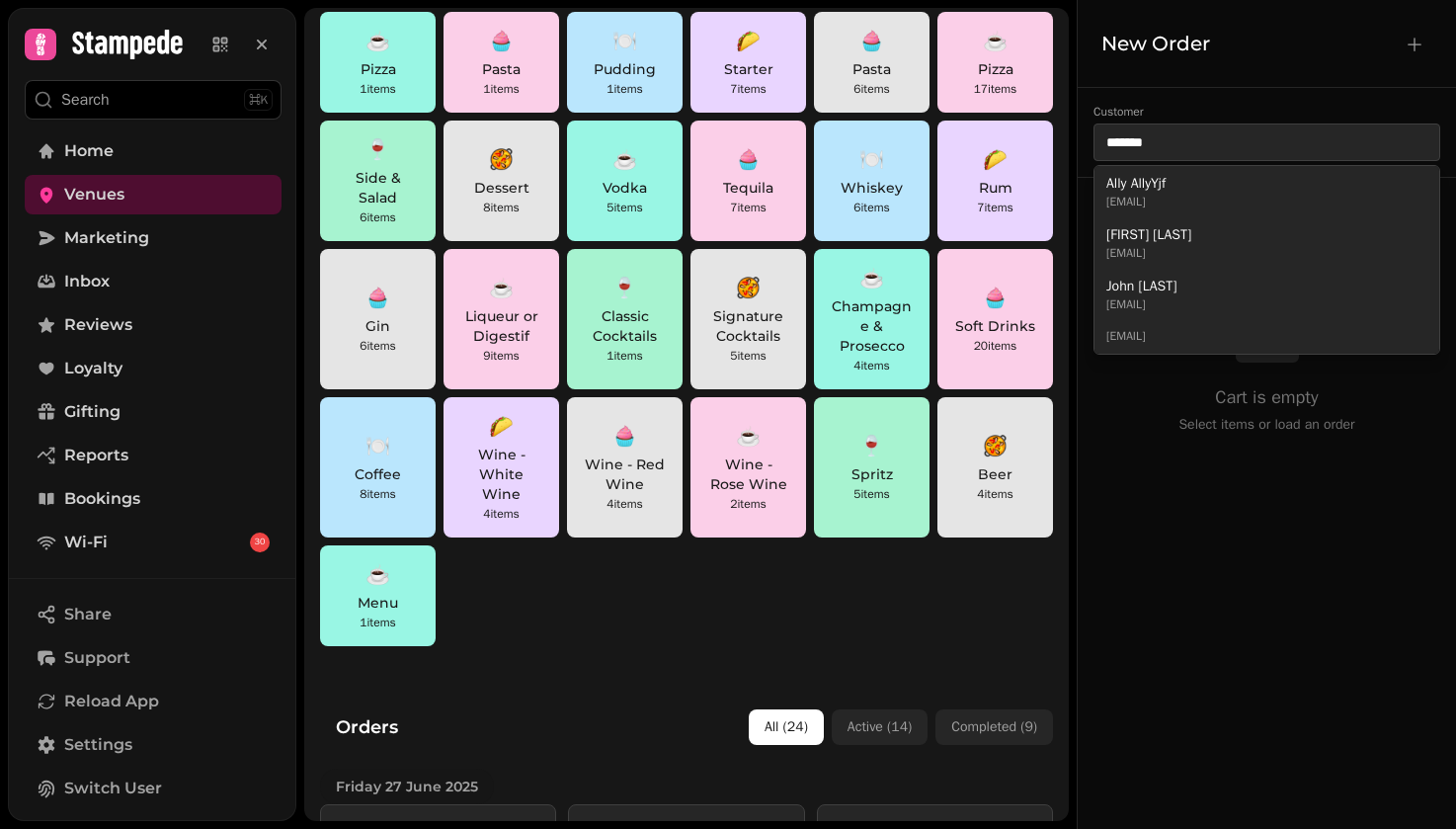 scroll, scrollTop: 0, scrollLeft: 0, axis: both 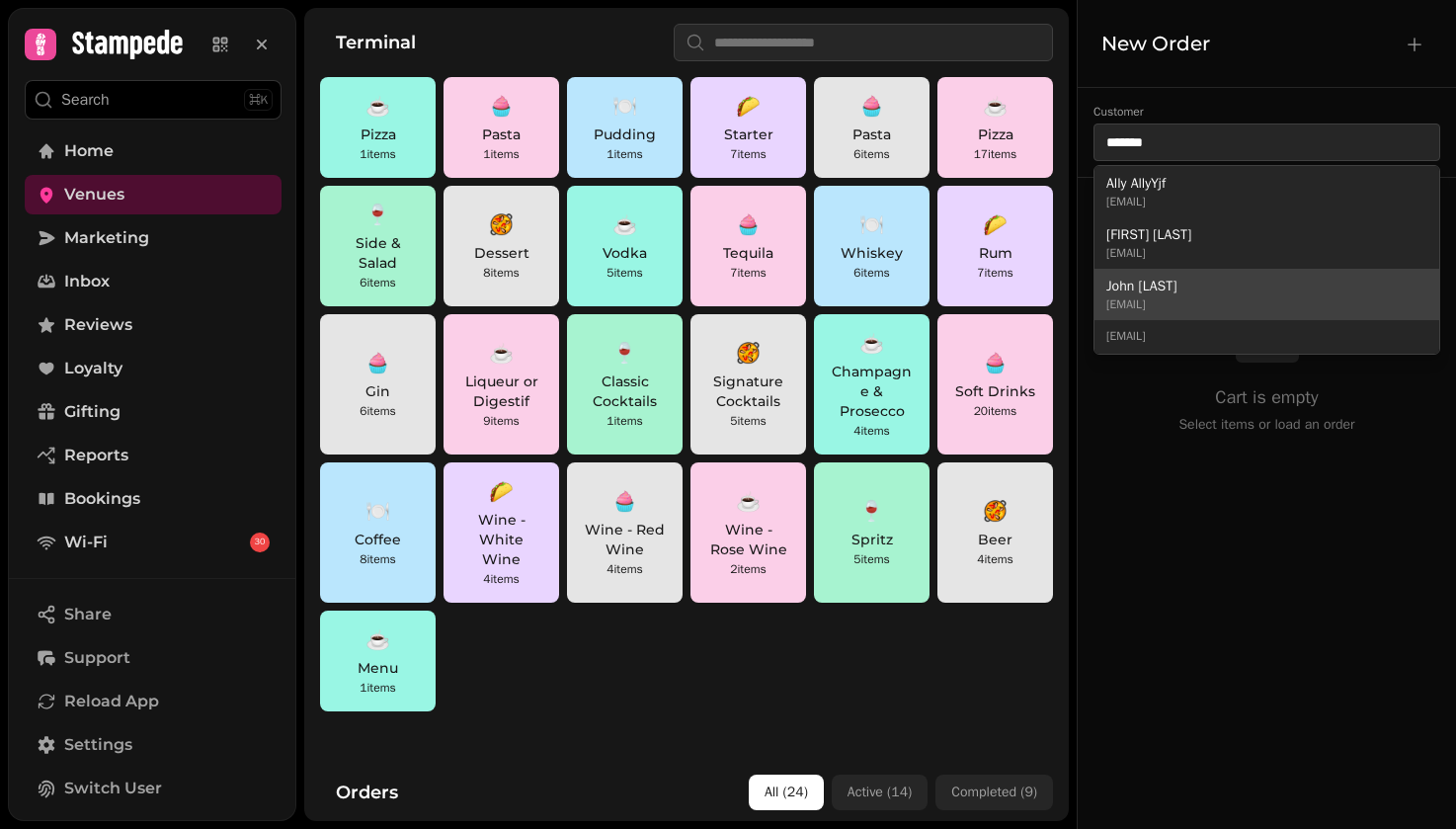 click on "[FIRST]   [LAST] [EMAIL]" at bounding box center [1266, 294] 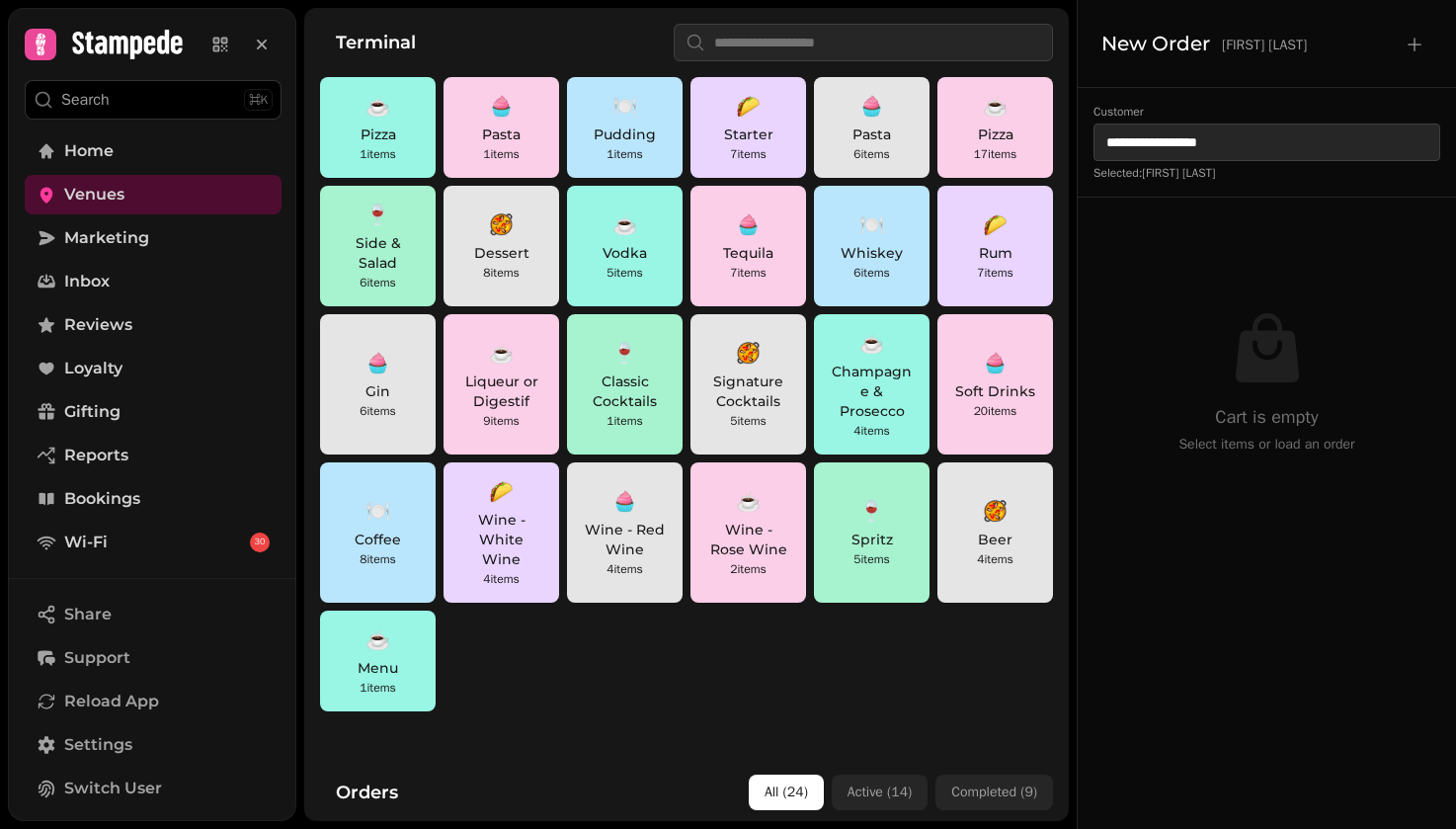click on "Cart is empty Select items or load an order" at bounding box center [1266, 381] 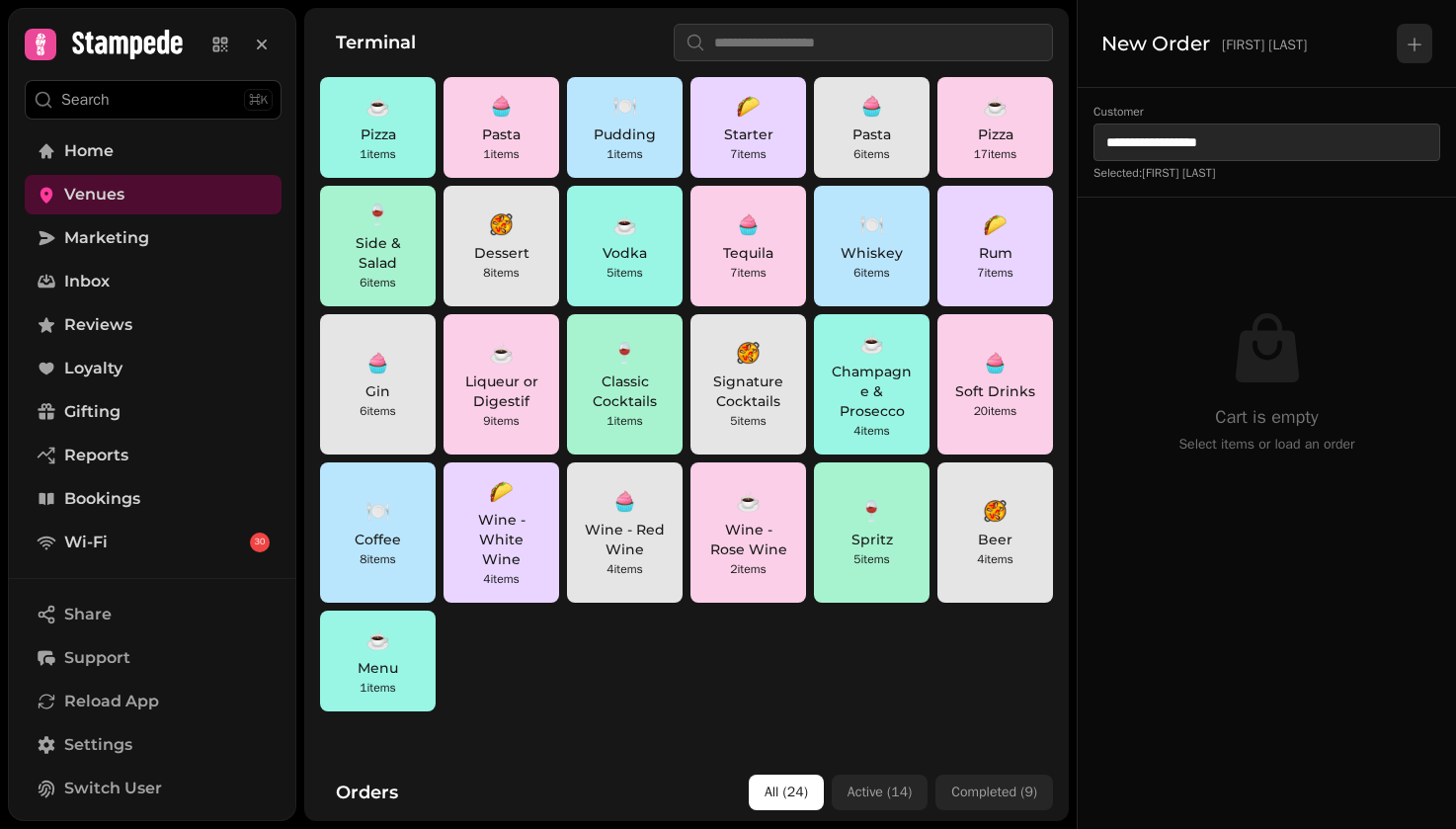 click 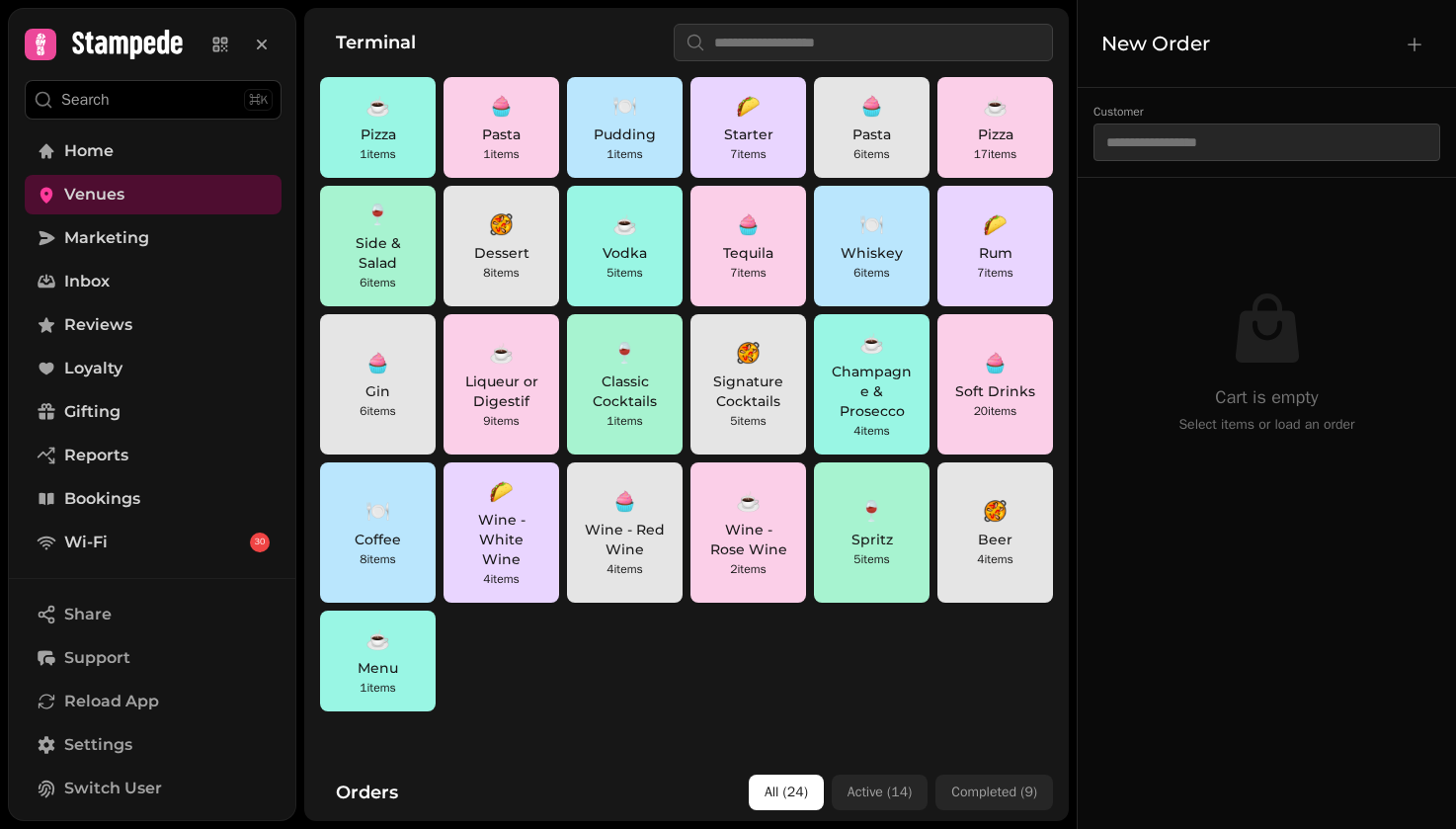 scroll, scrollTop: 182, scrollLeft: 0, axis: vertical 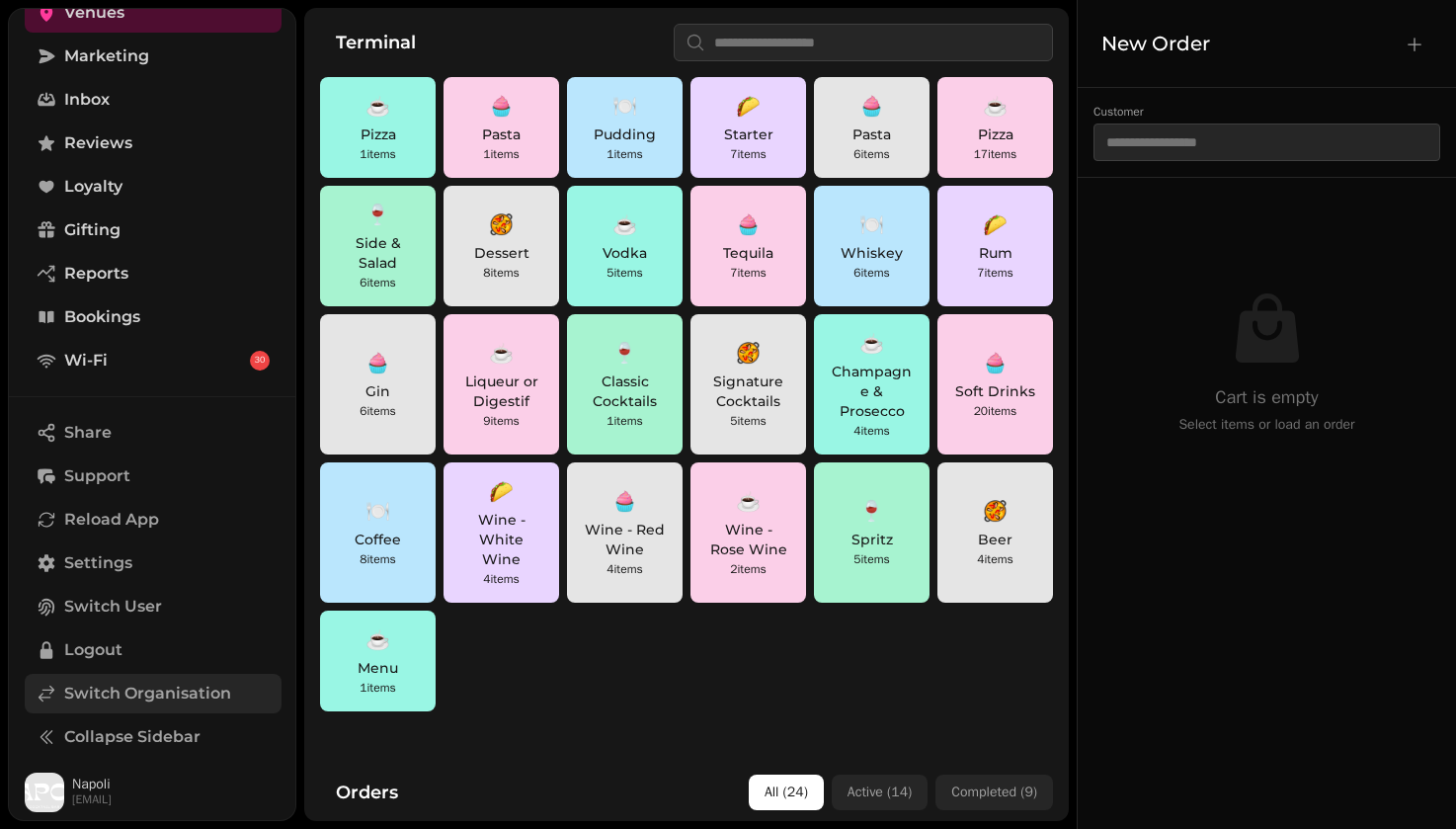 click on "Switch Organisation" at bounding box center (147, 694) 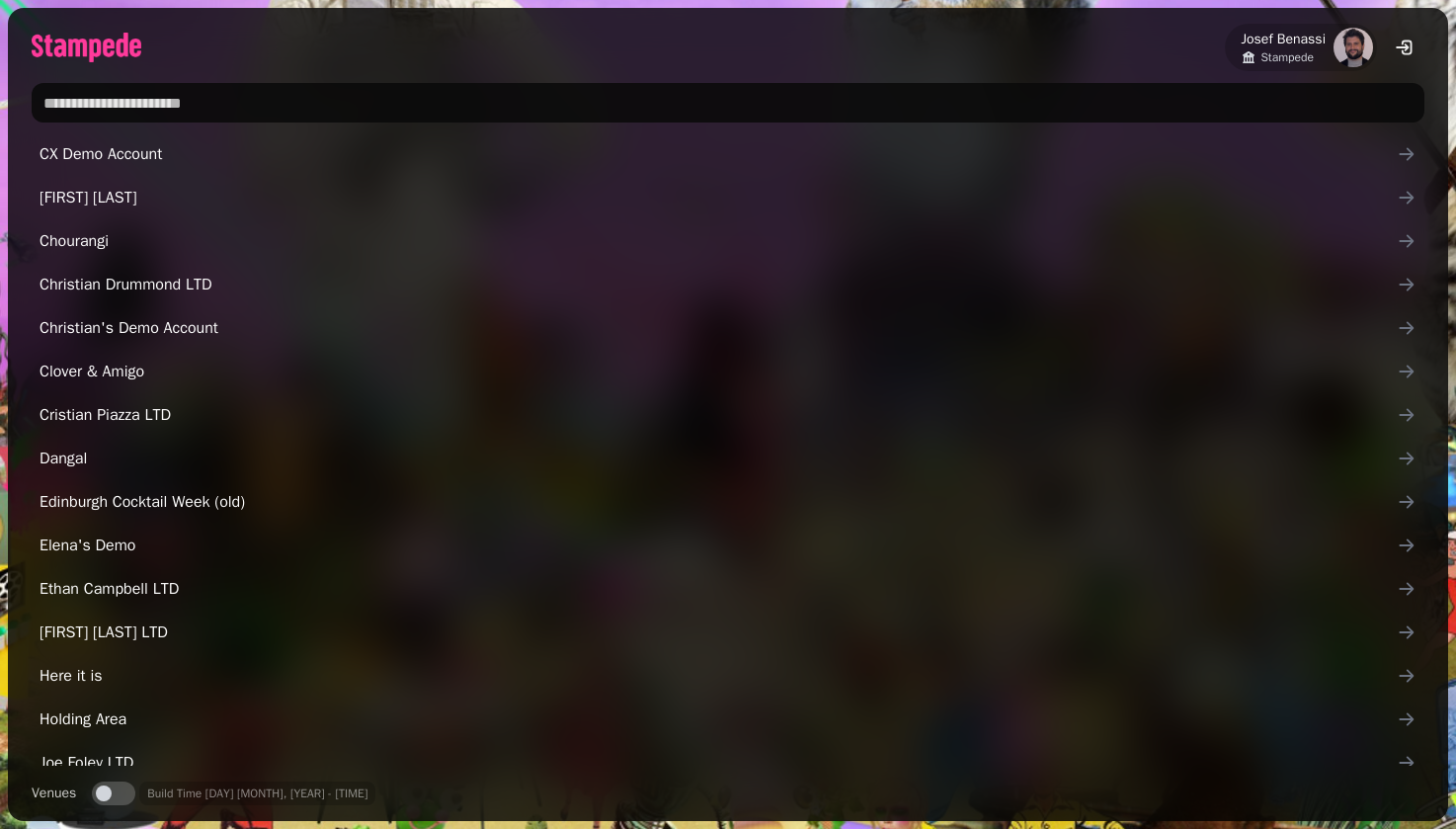 click at bounding box center [728, 103] 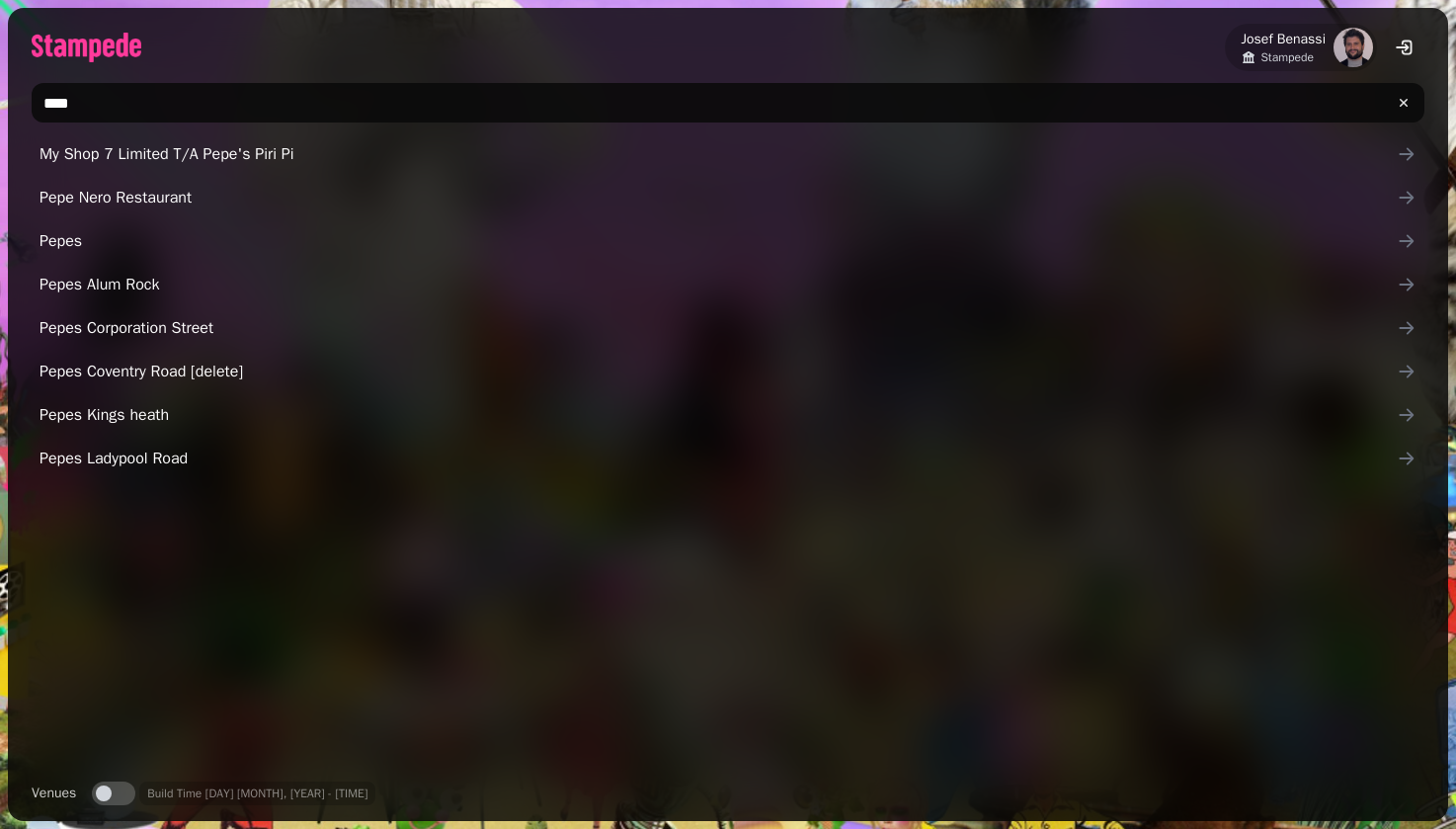 click on "My Shop 7 Limited T/A Pepe's Piri Pi Pepe Nero Restaurant Pepes Pepes Alum Rock Pepes Corporation Street Pepes Coventry Road [delete] Pepes Kings heath Pepes Ladypool Road" at bounding box center (728, 450) 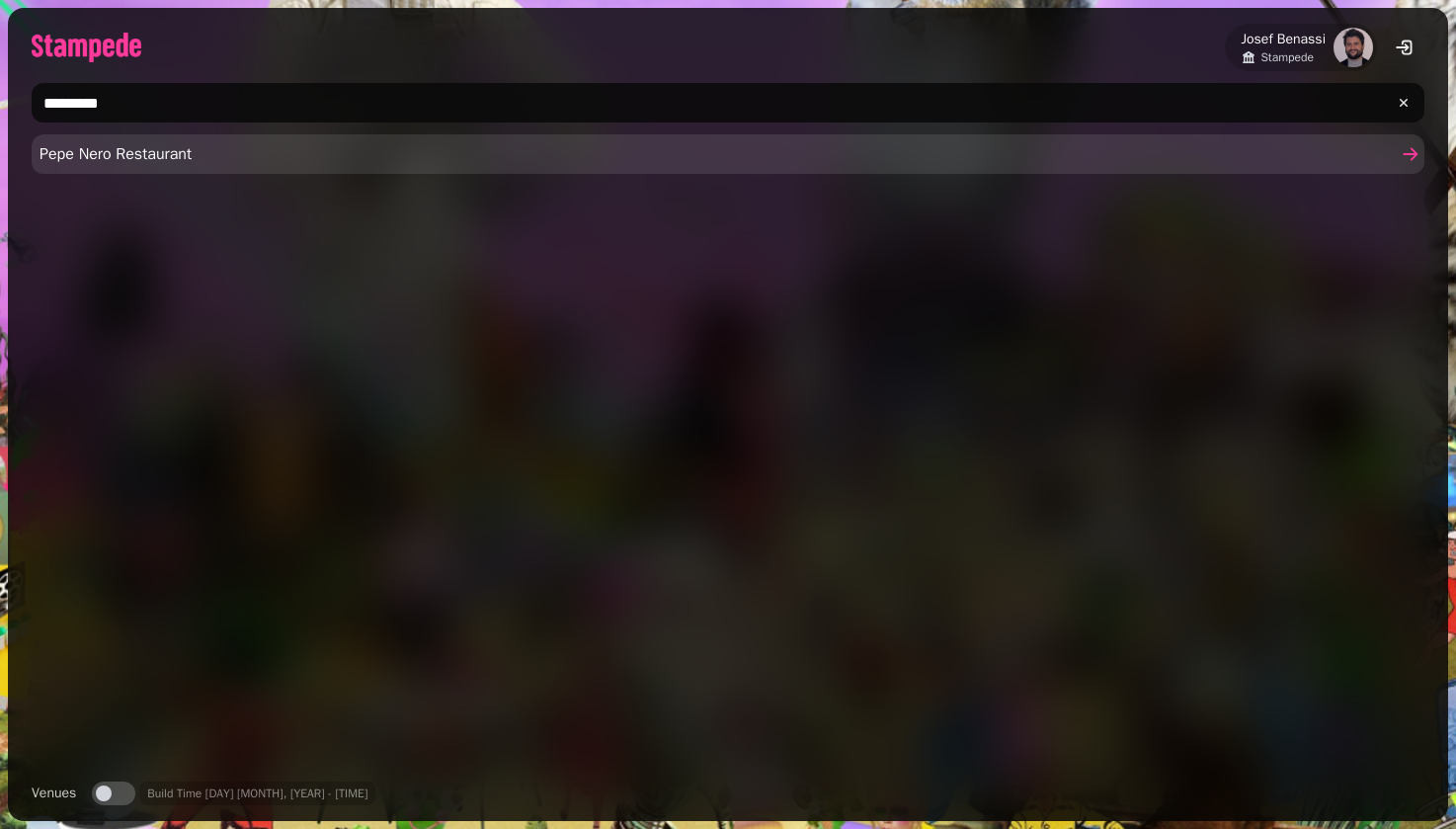 type on "*********" 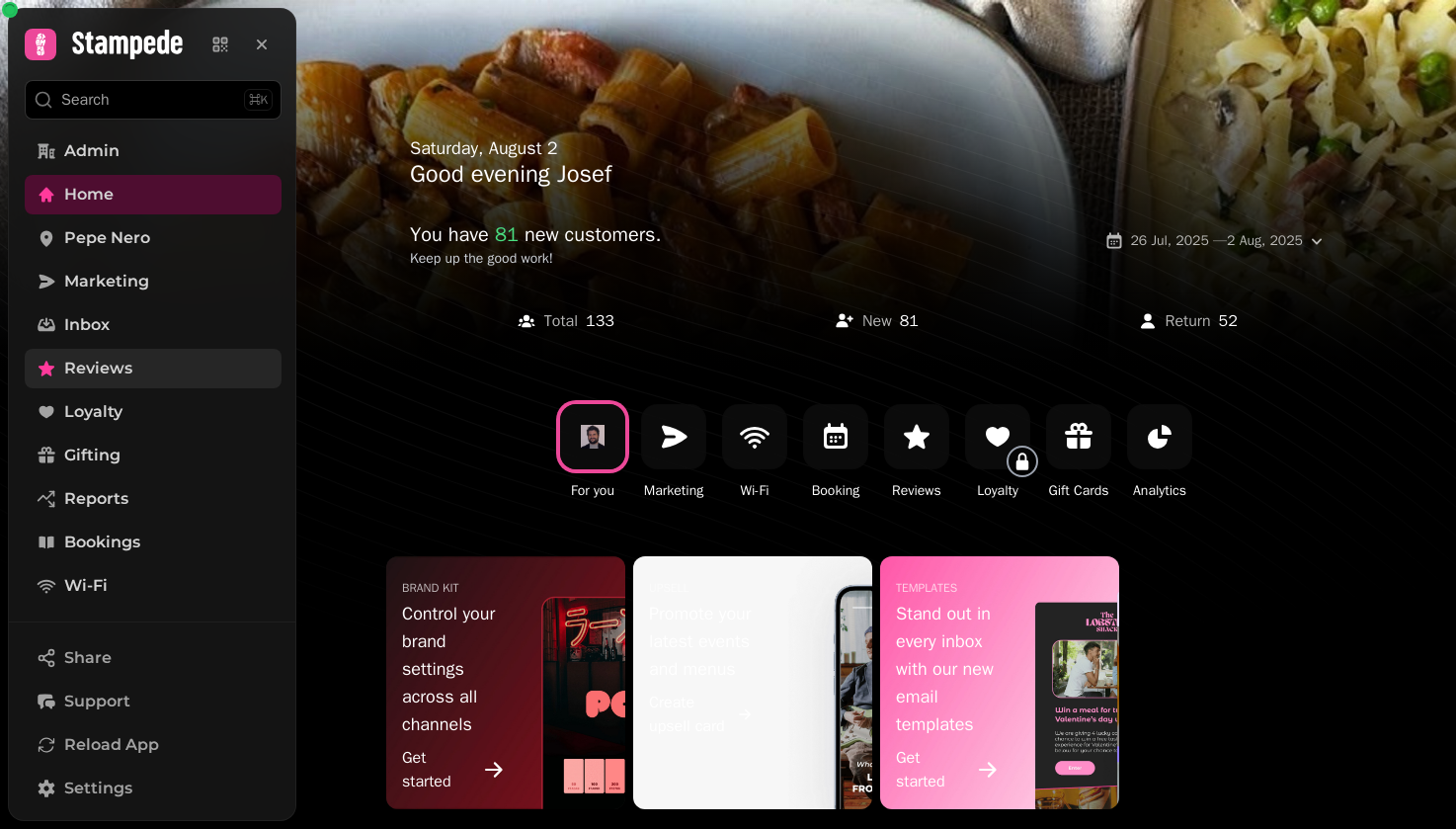 click on "Reviews" at bounding box center (153, 369) 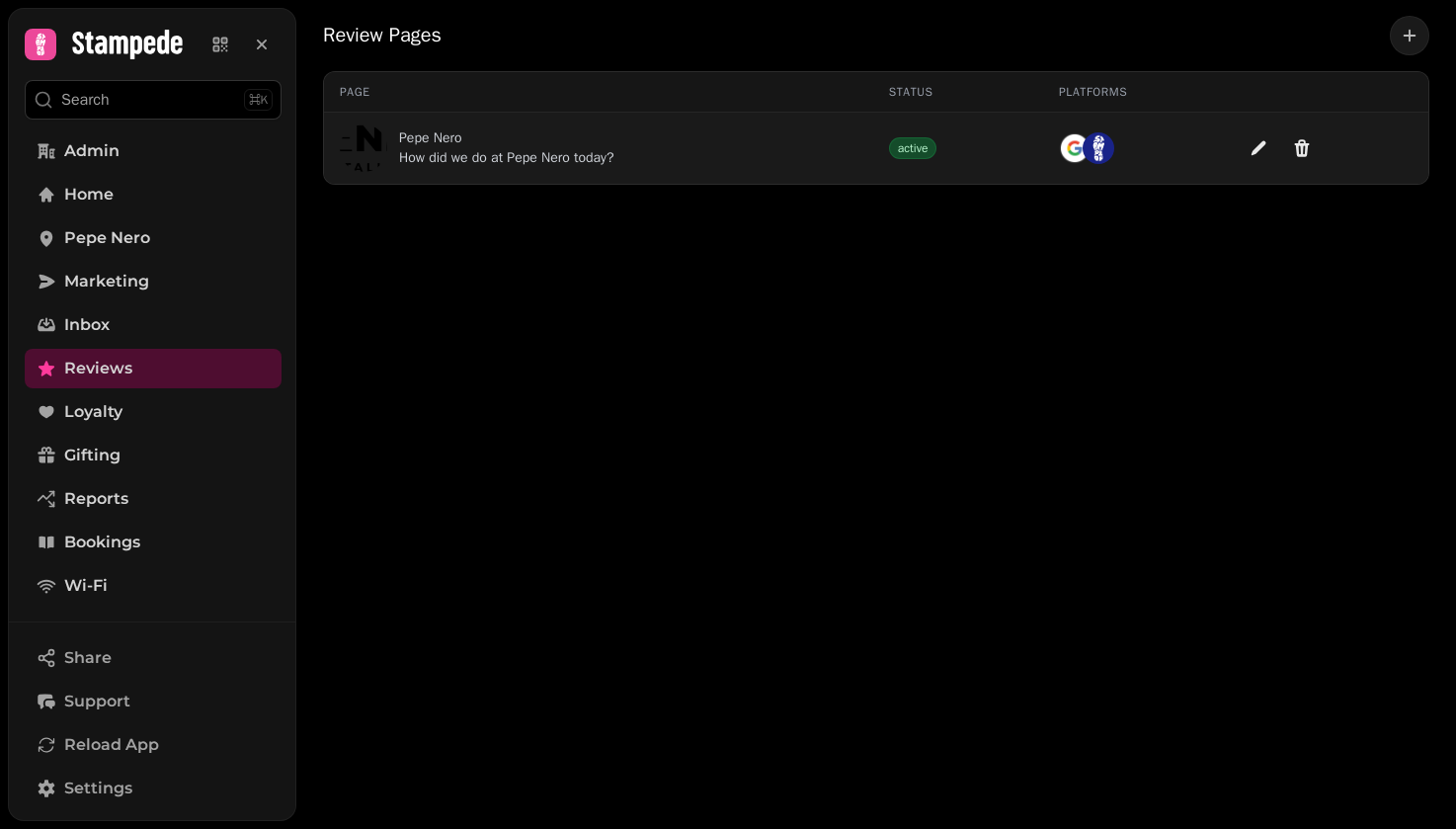 click on "Pepe Nero" at bounding box center [507, 138] 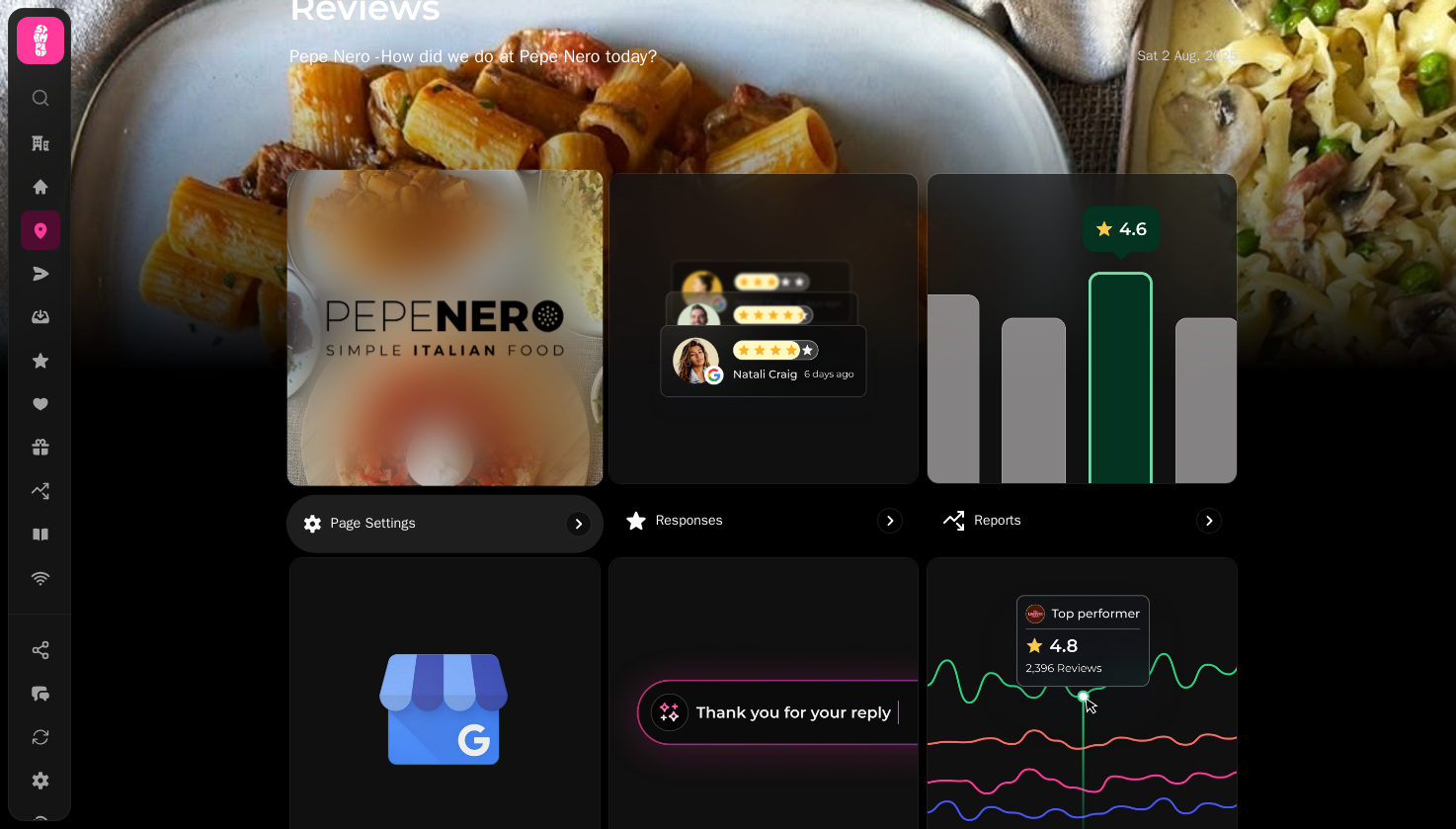 scroll, scrollTop: 75, scrollLeft: 0, axis: vertical 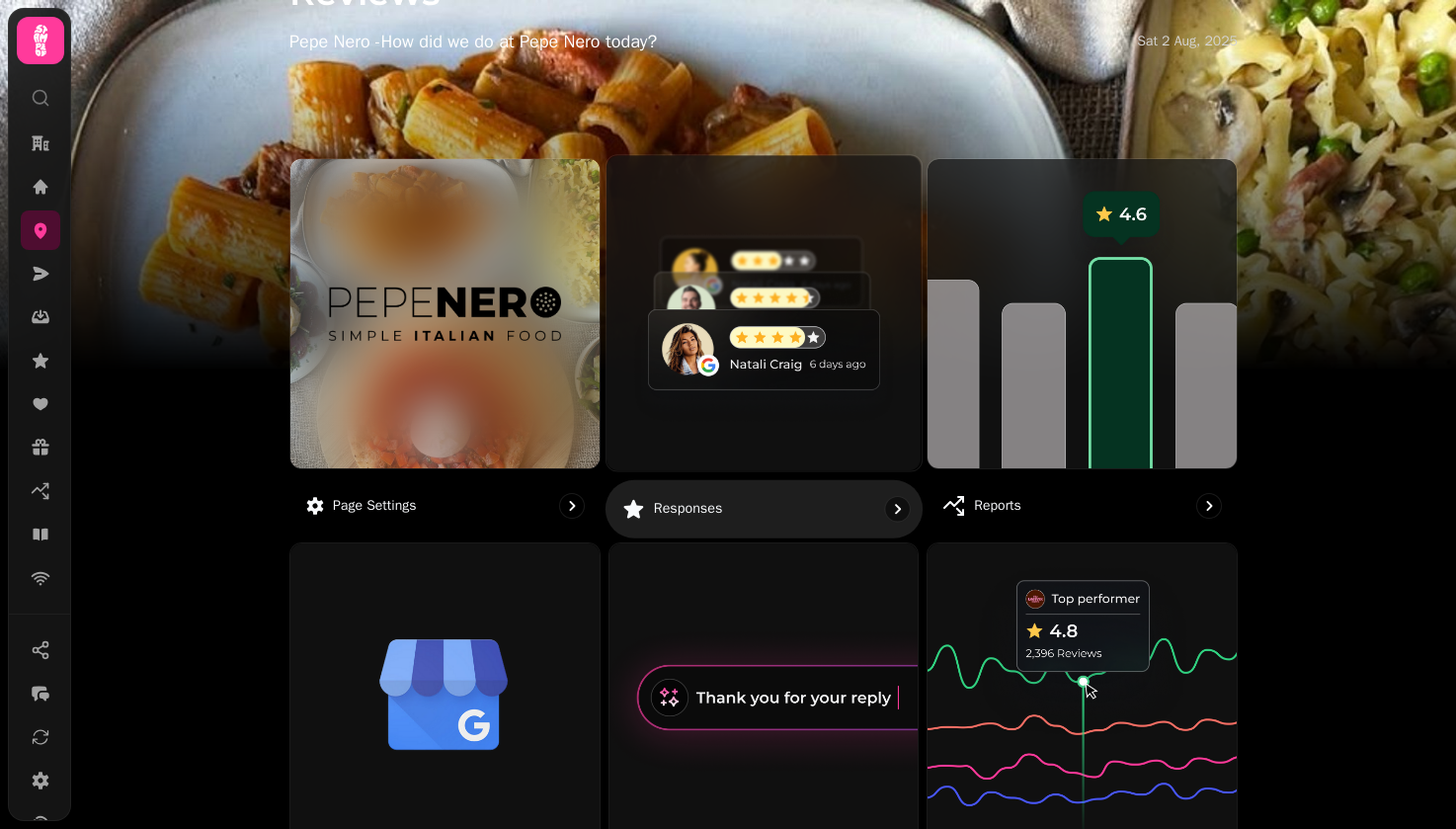 click at bounding box center [764, 312] 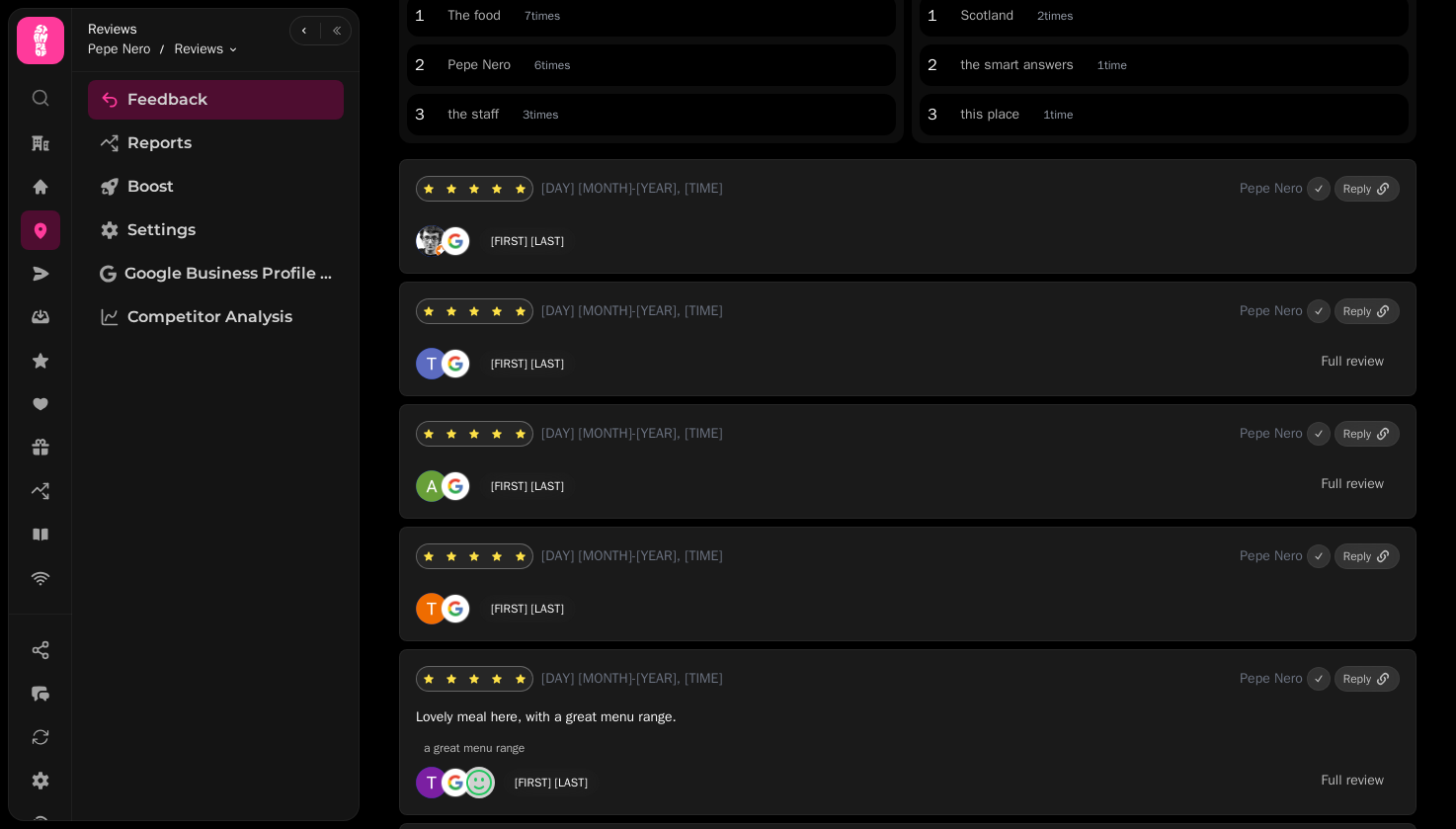 scroll, scrollTop: 0, scrollLeft: 0, axis: both 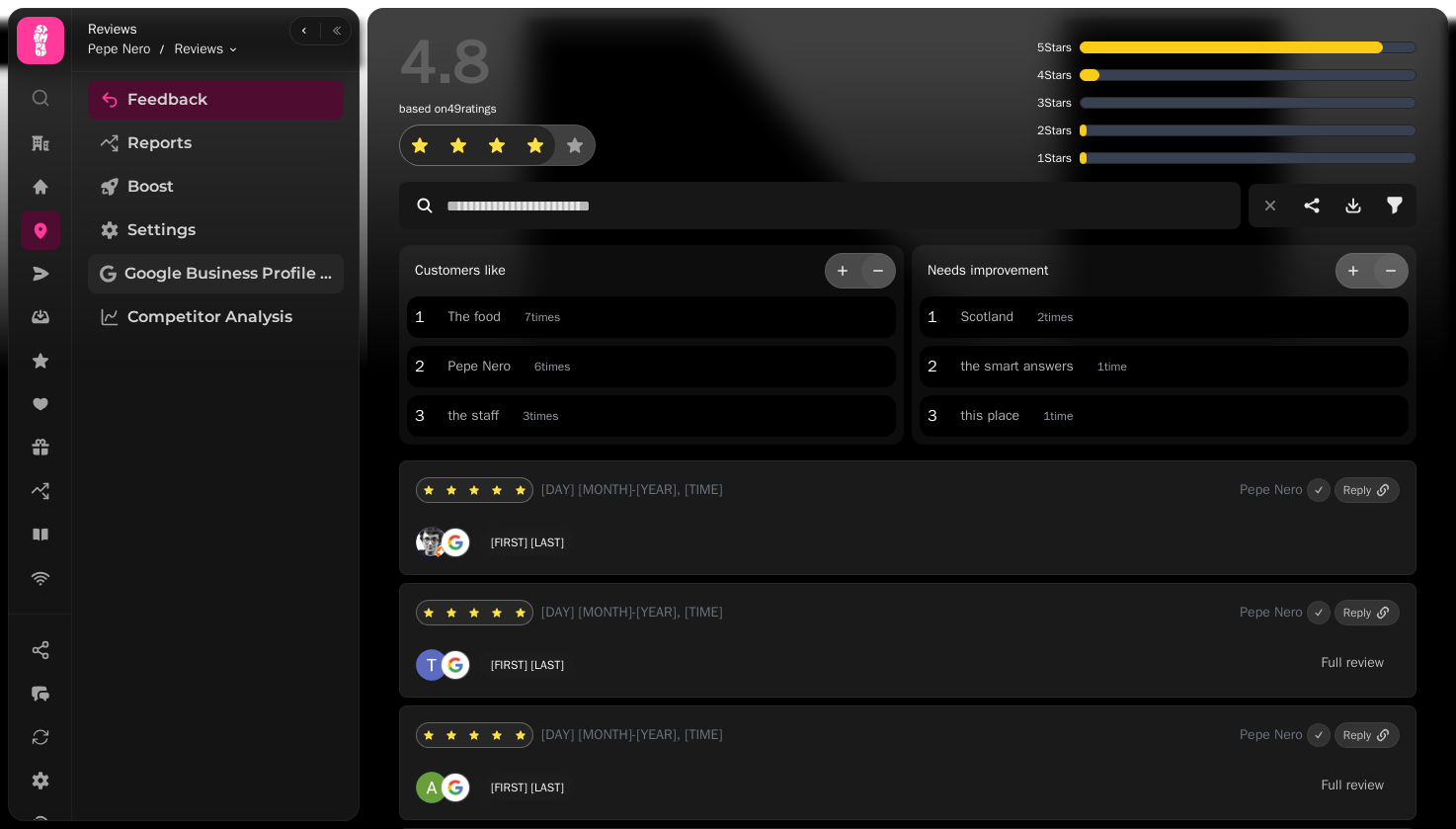 click on "Google Business Profile (Beta)" at bounding box center (228, 274) 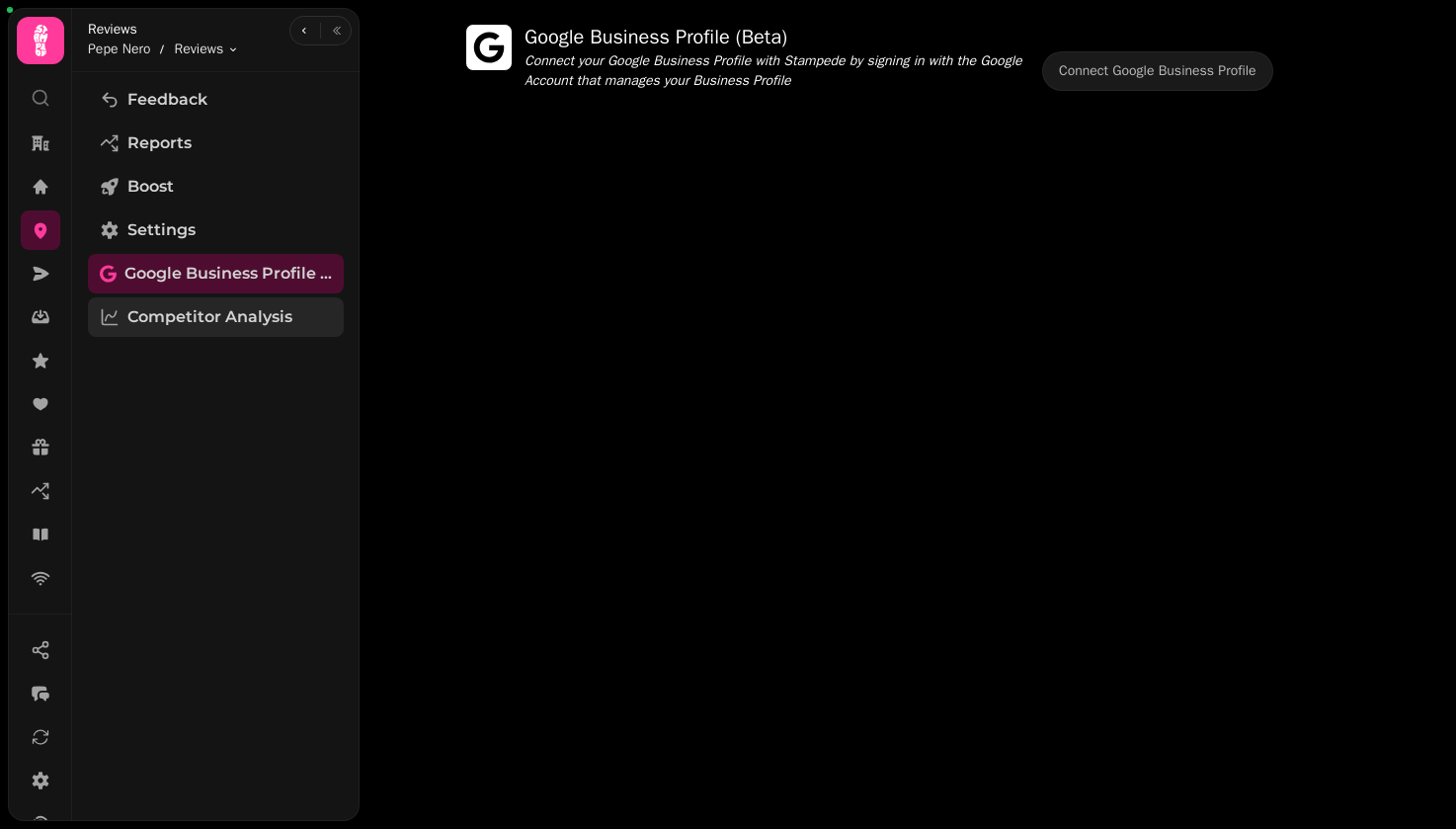 click on "Competitor Analysis" at bounding box center (209, 317) 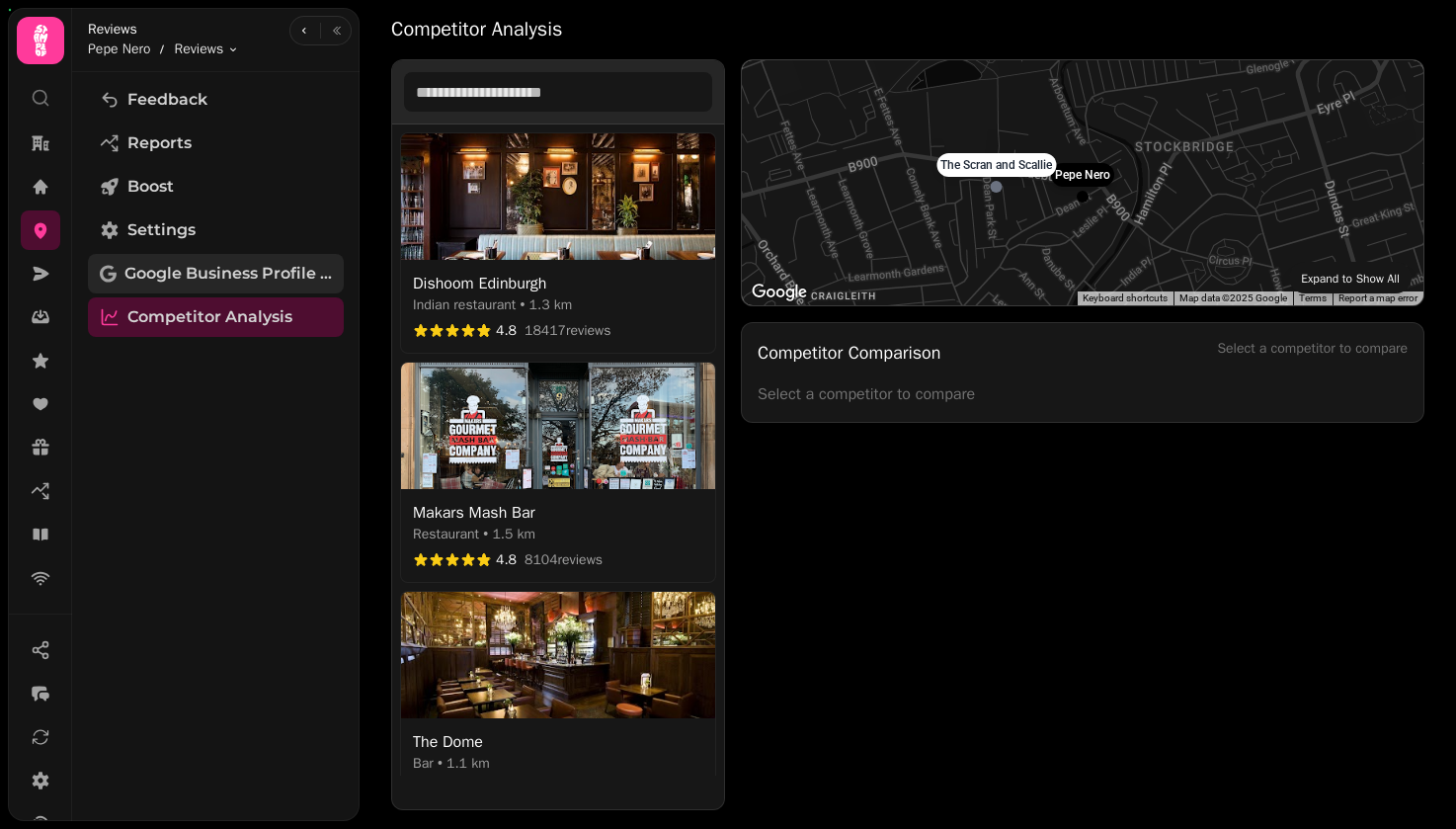 click on "Google Business Profile (Beta)" at bounding box center [228, 274] 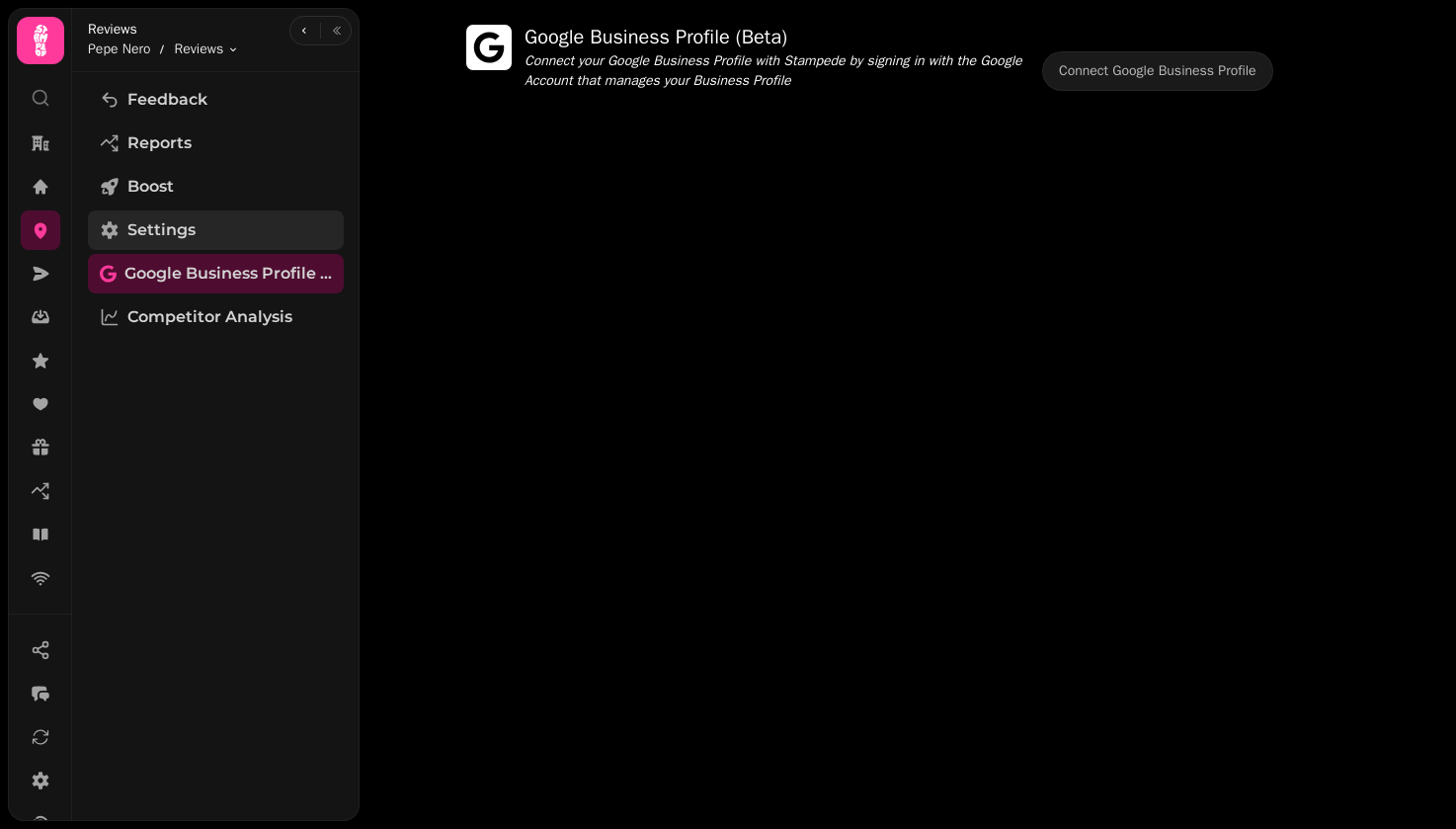 click on "Settings" at bounding box center [215, 230] 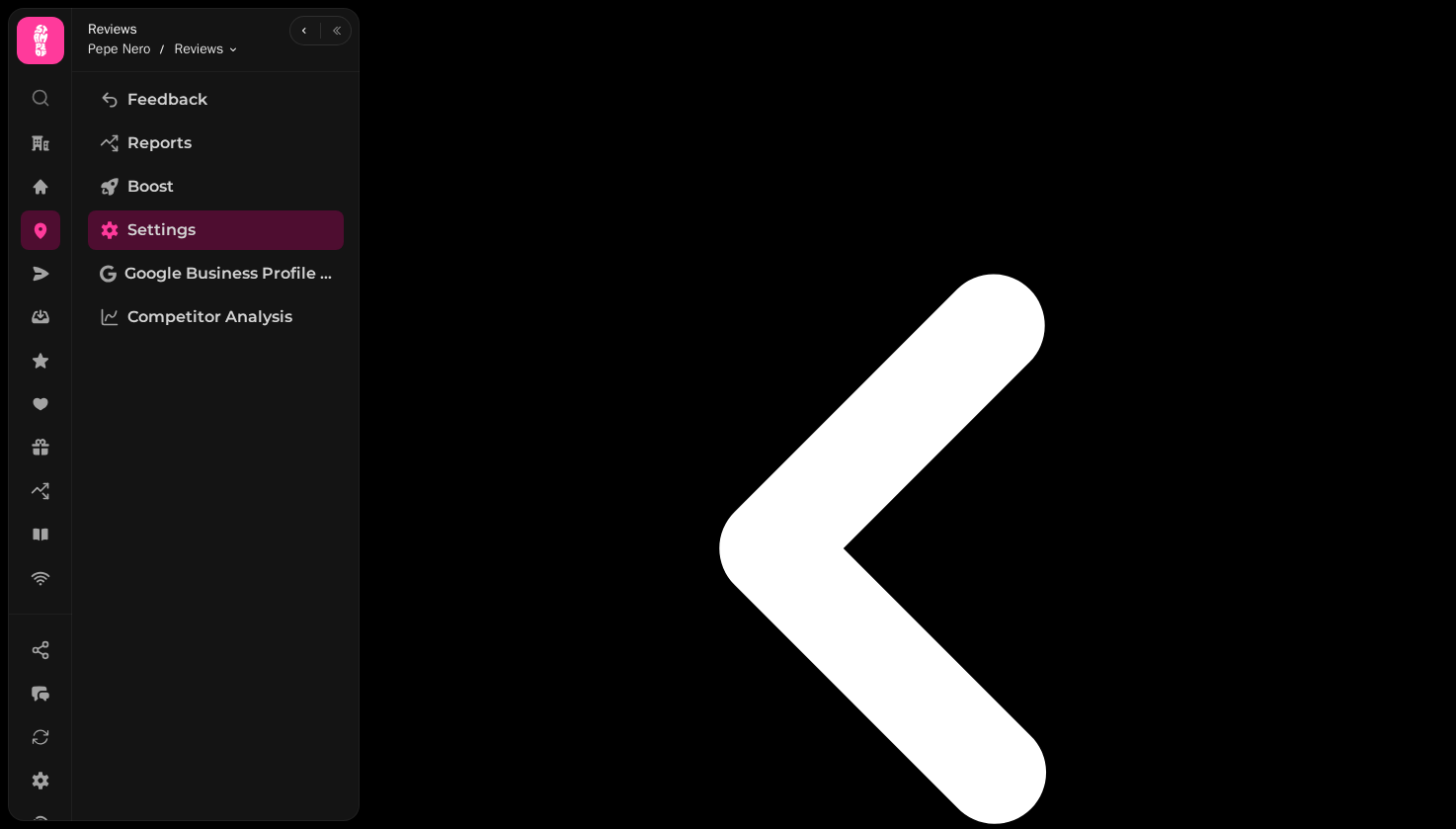 scroll, scrollTop: 42, scrollLeft: 0, axis: vertical 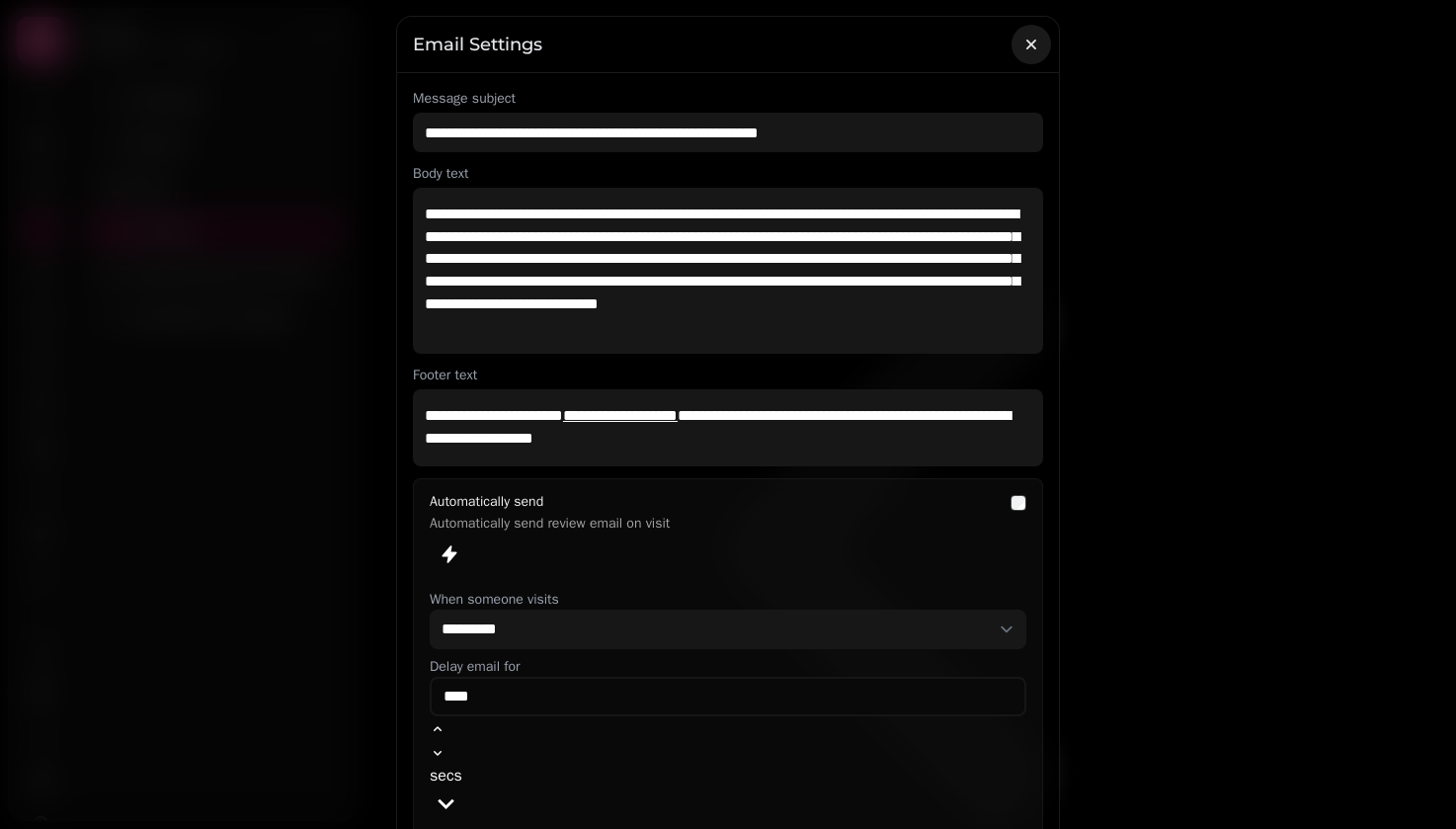 click at bounding box center [1031, 44] 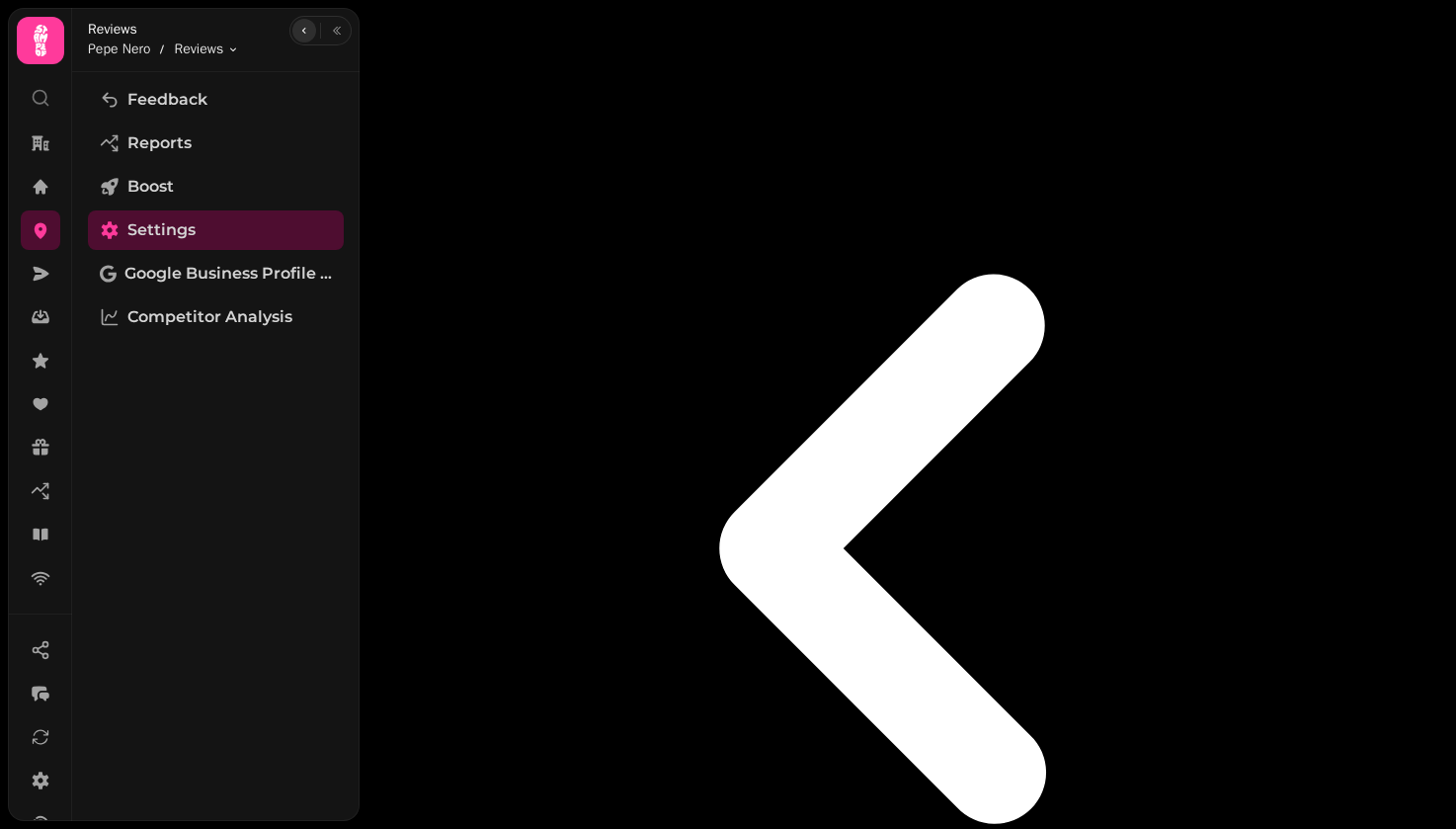 click 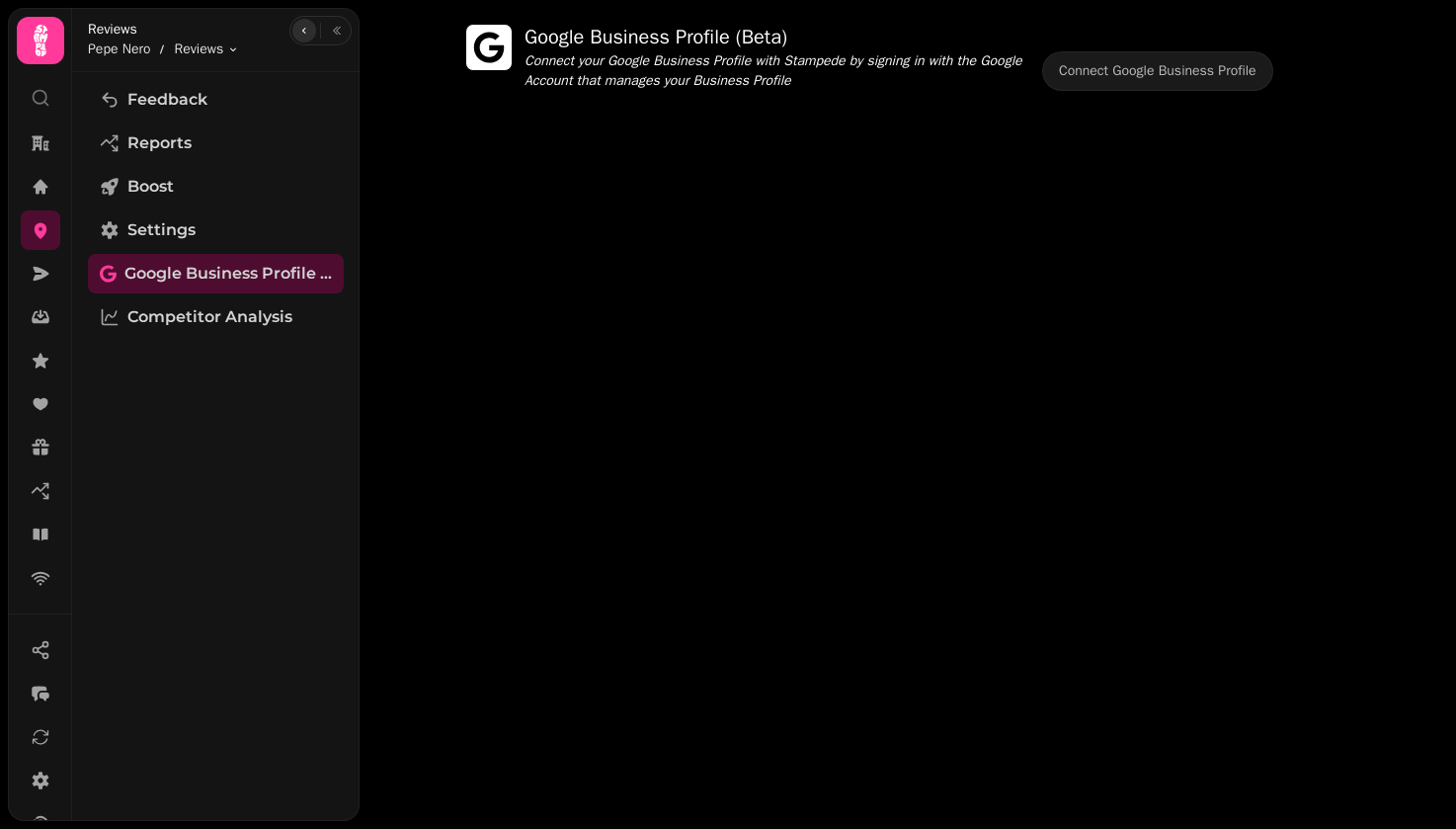 click 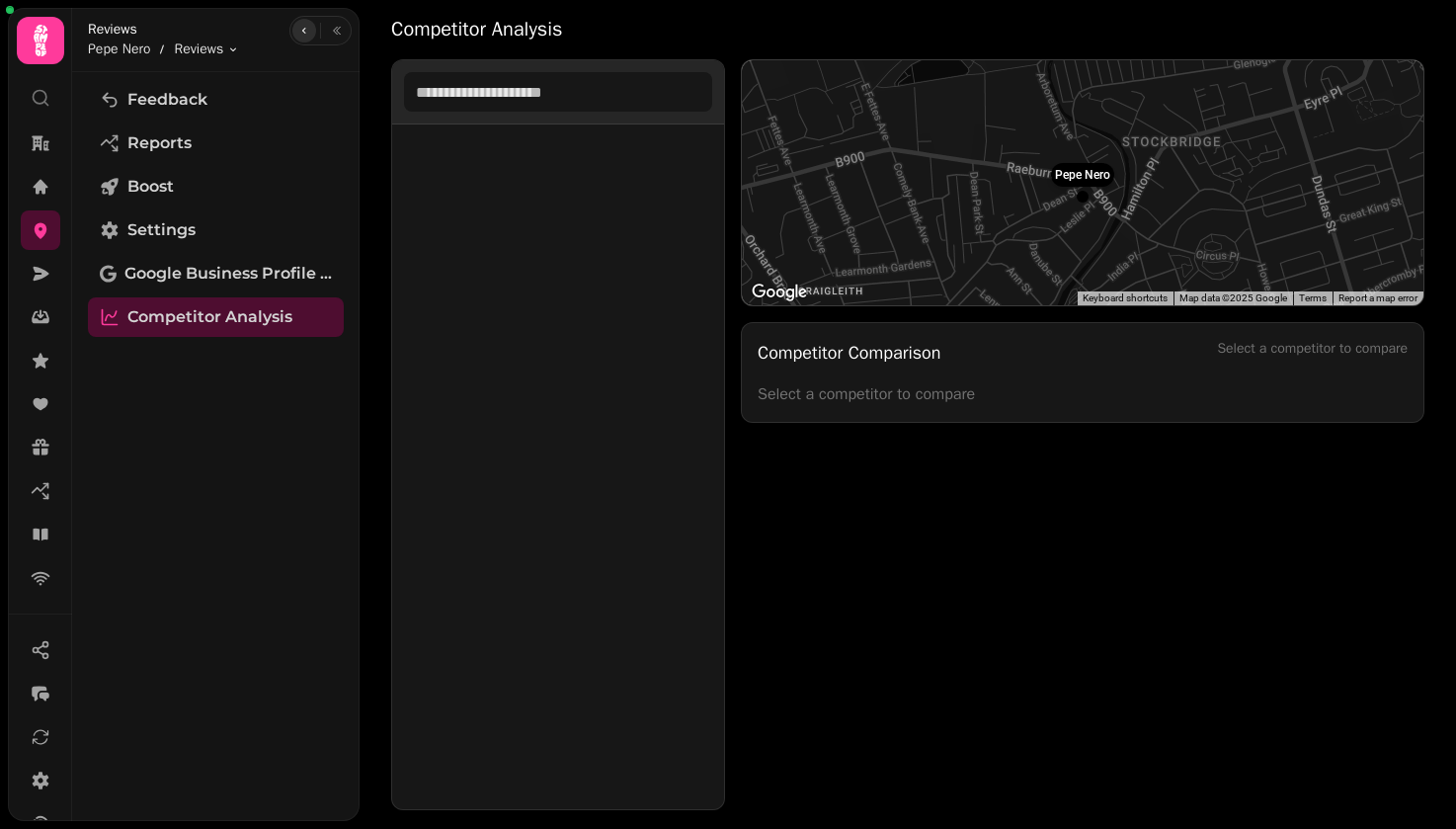 click 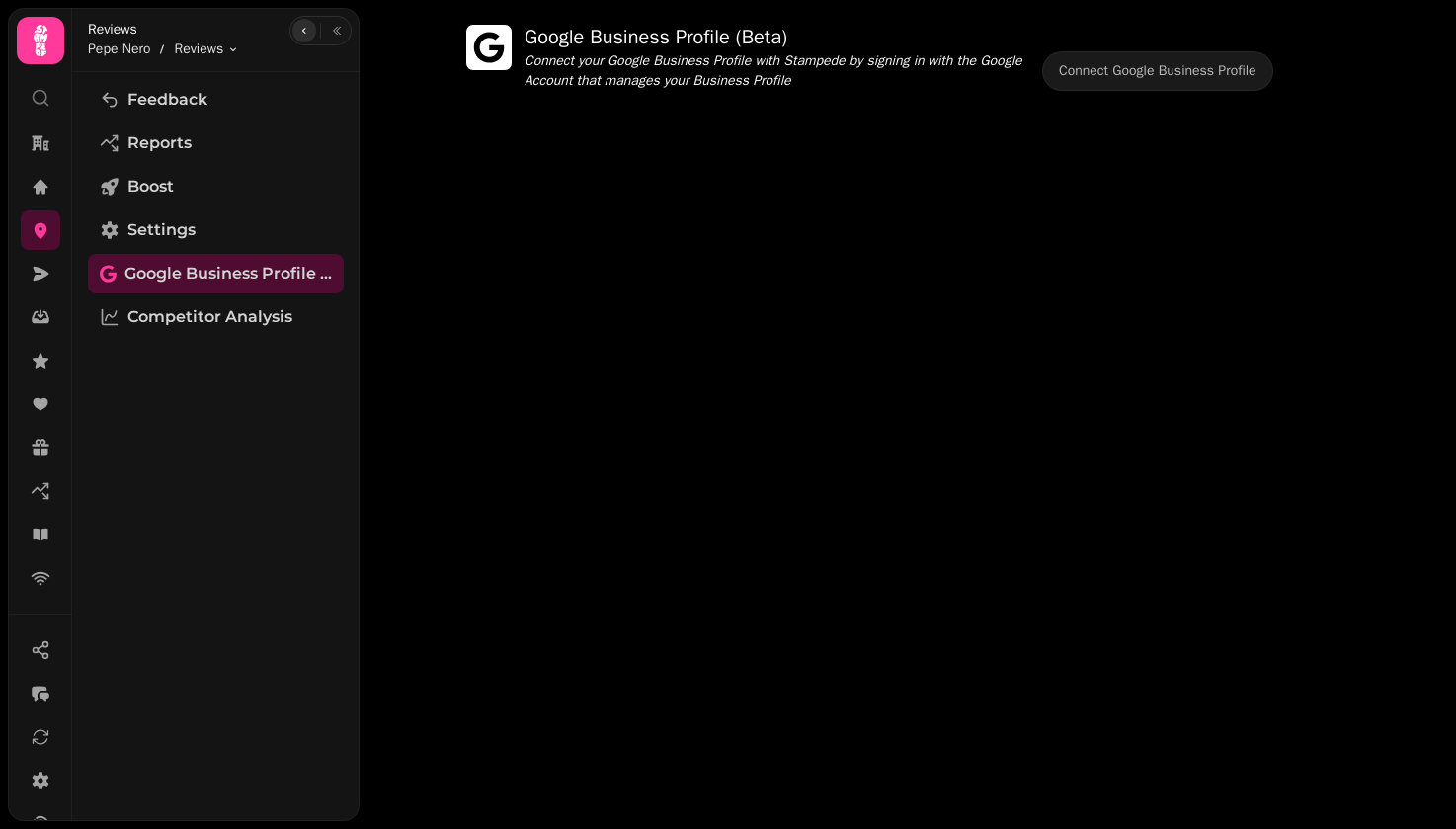 click 